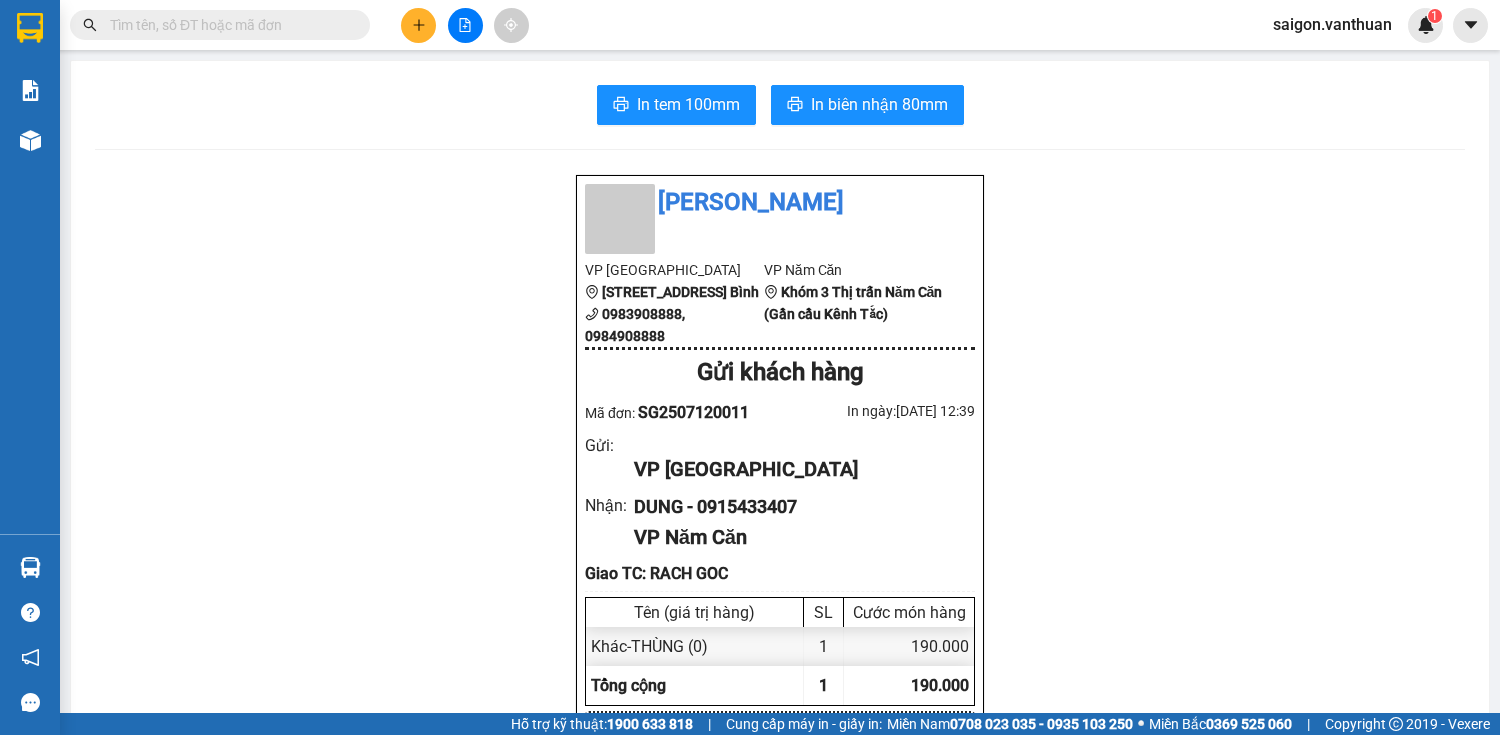 scroll, scrollTop: 0, scrollLeft: 0, axis: both 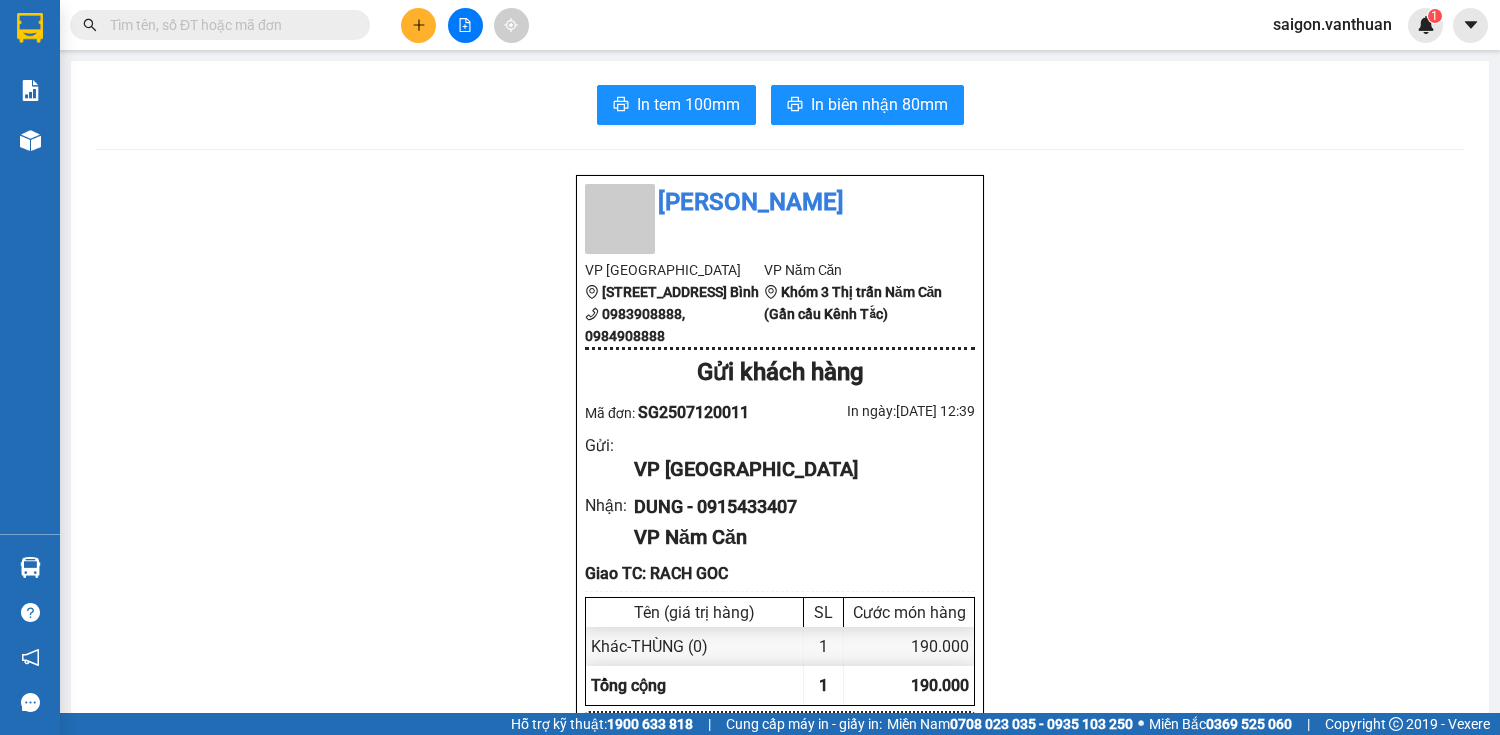 click 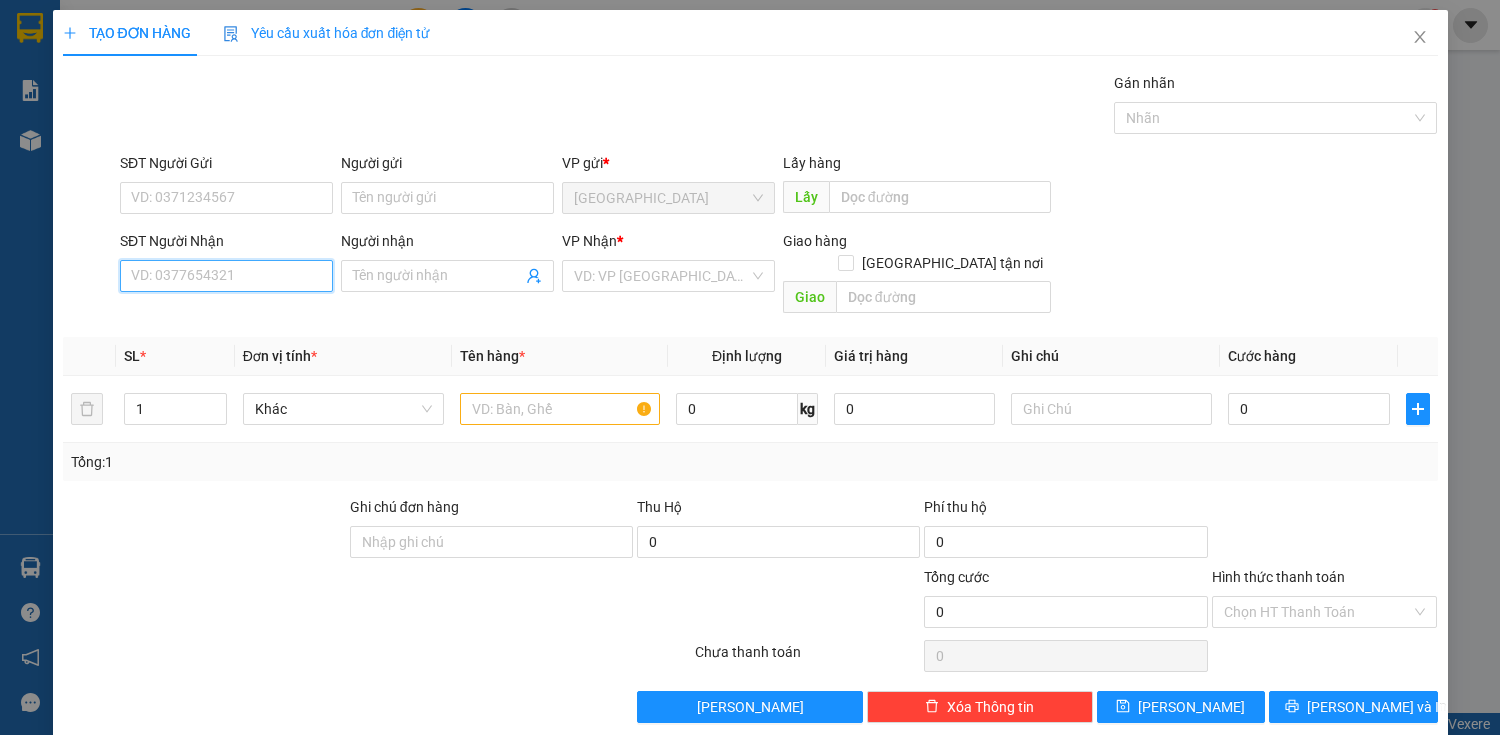 click on "SĐT Người Nhận" at bounding box center [226, 276] 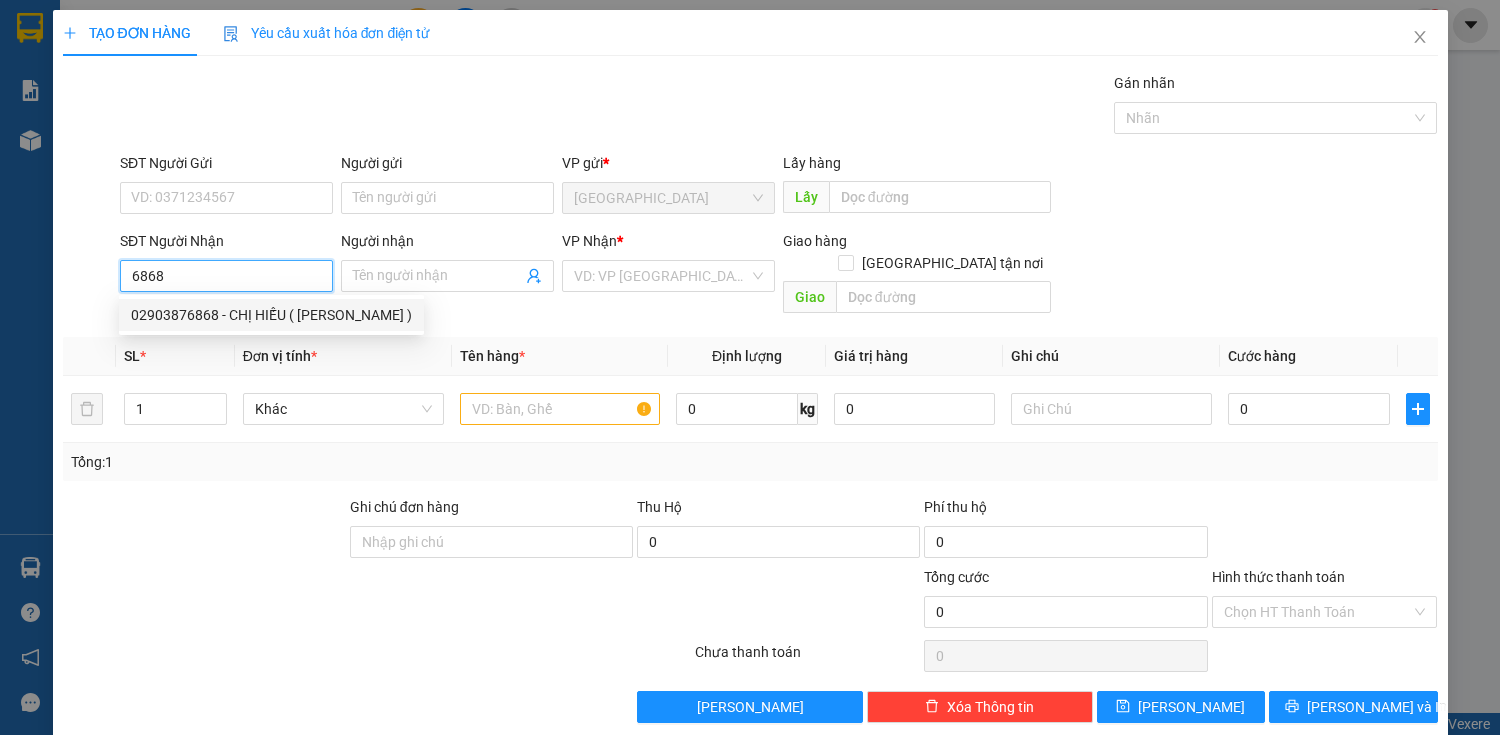 click on "02903876868 - CHỊ HIẾU ( OZON )" at bounding box center (271, 315) 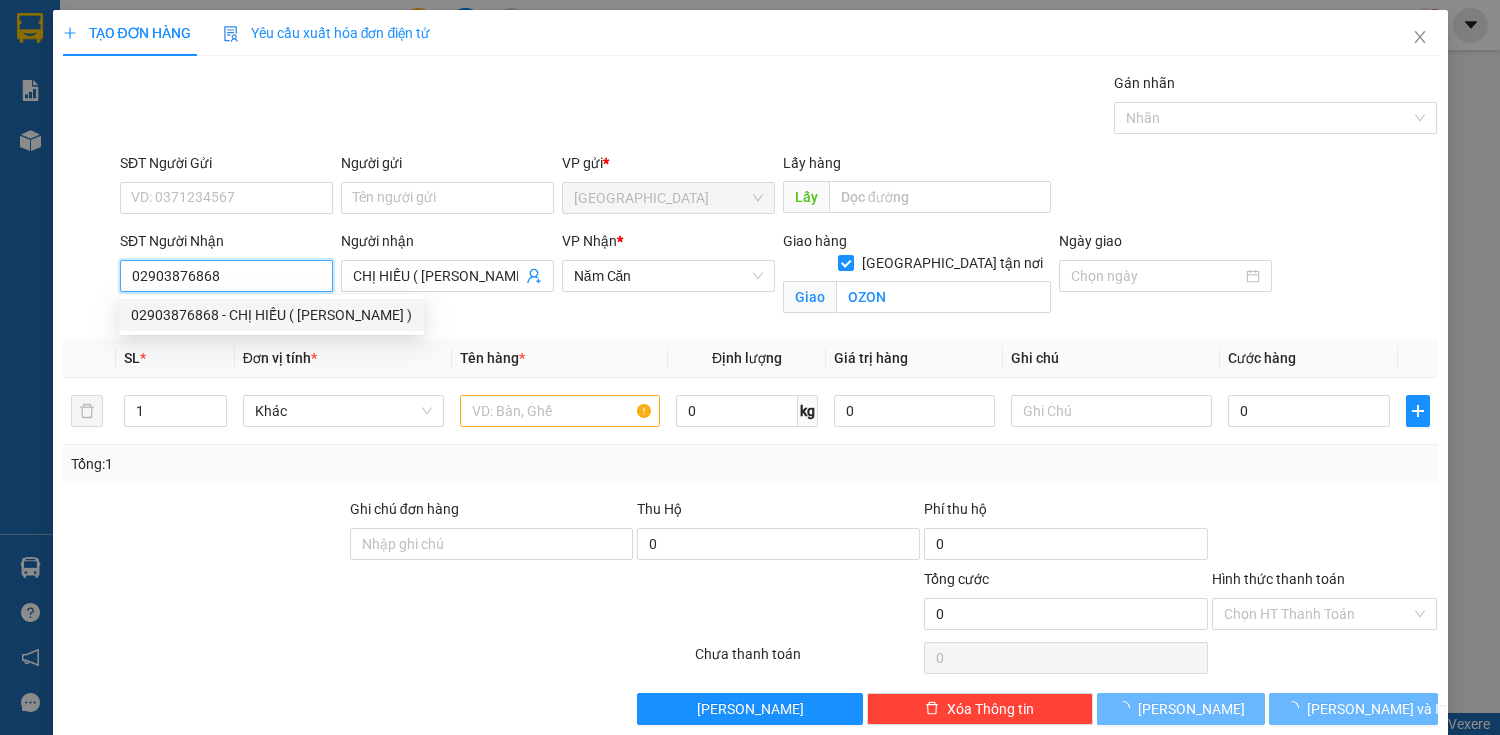 type on "130.000" 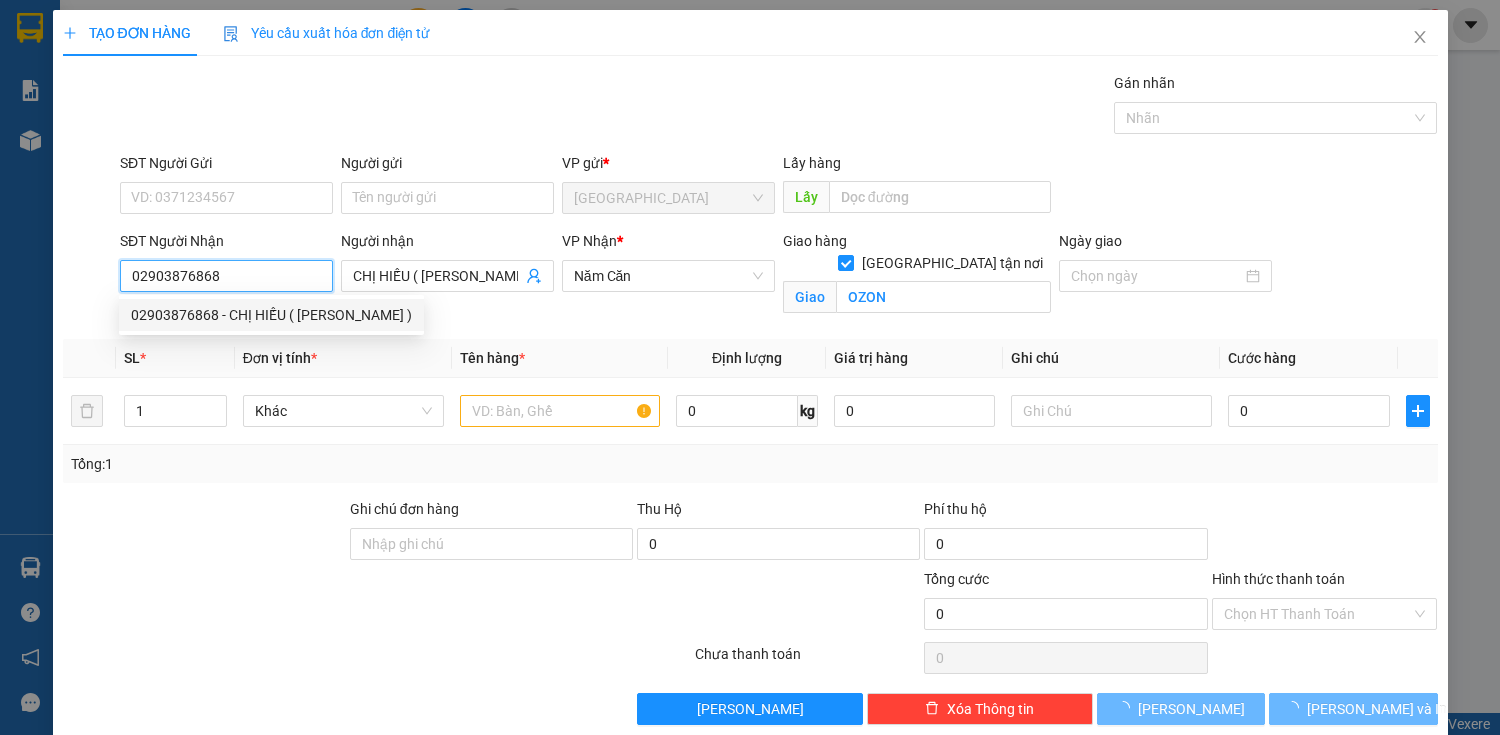 type on "130.000" 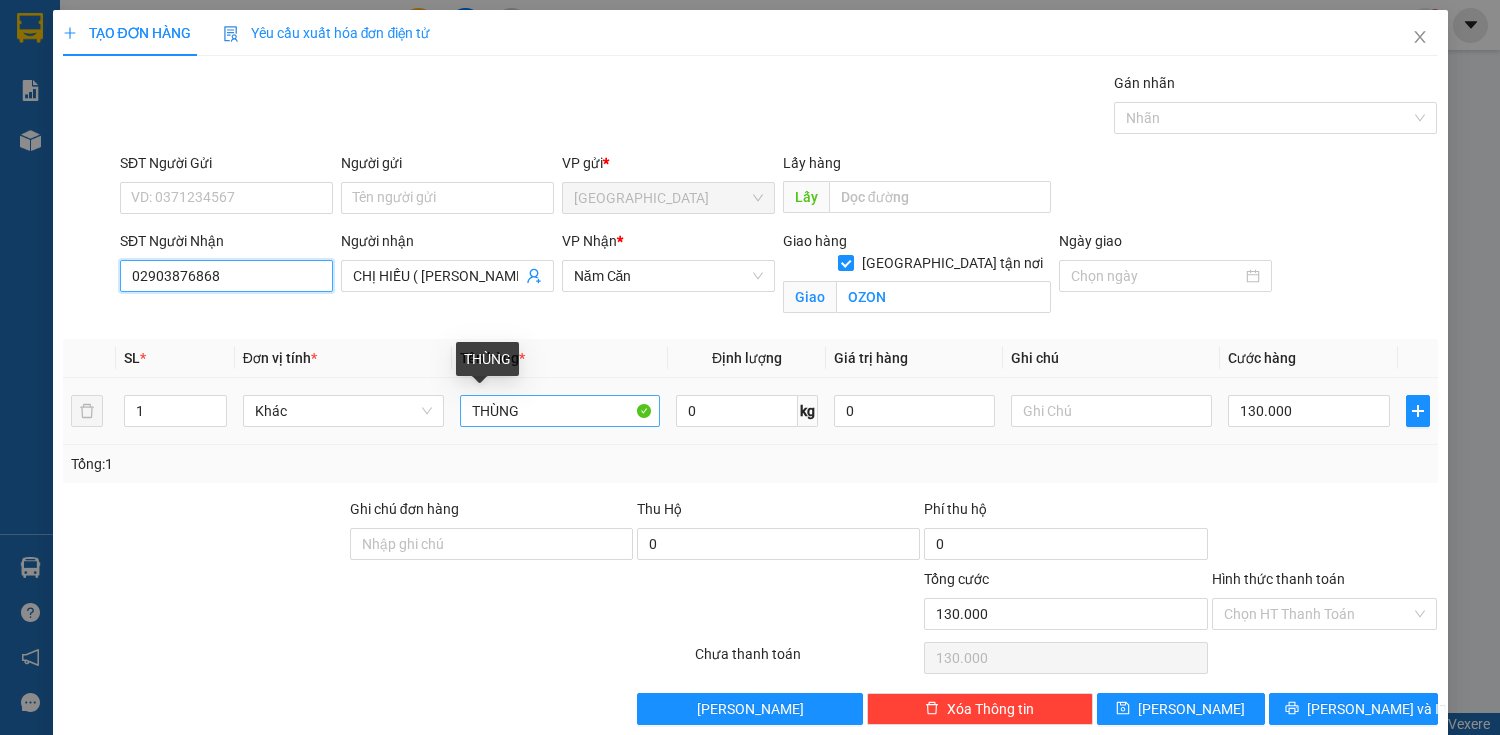 type on "02903876868" 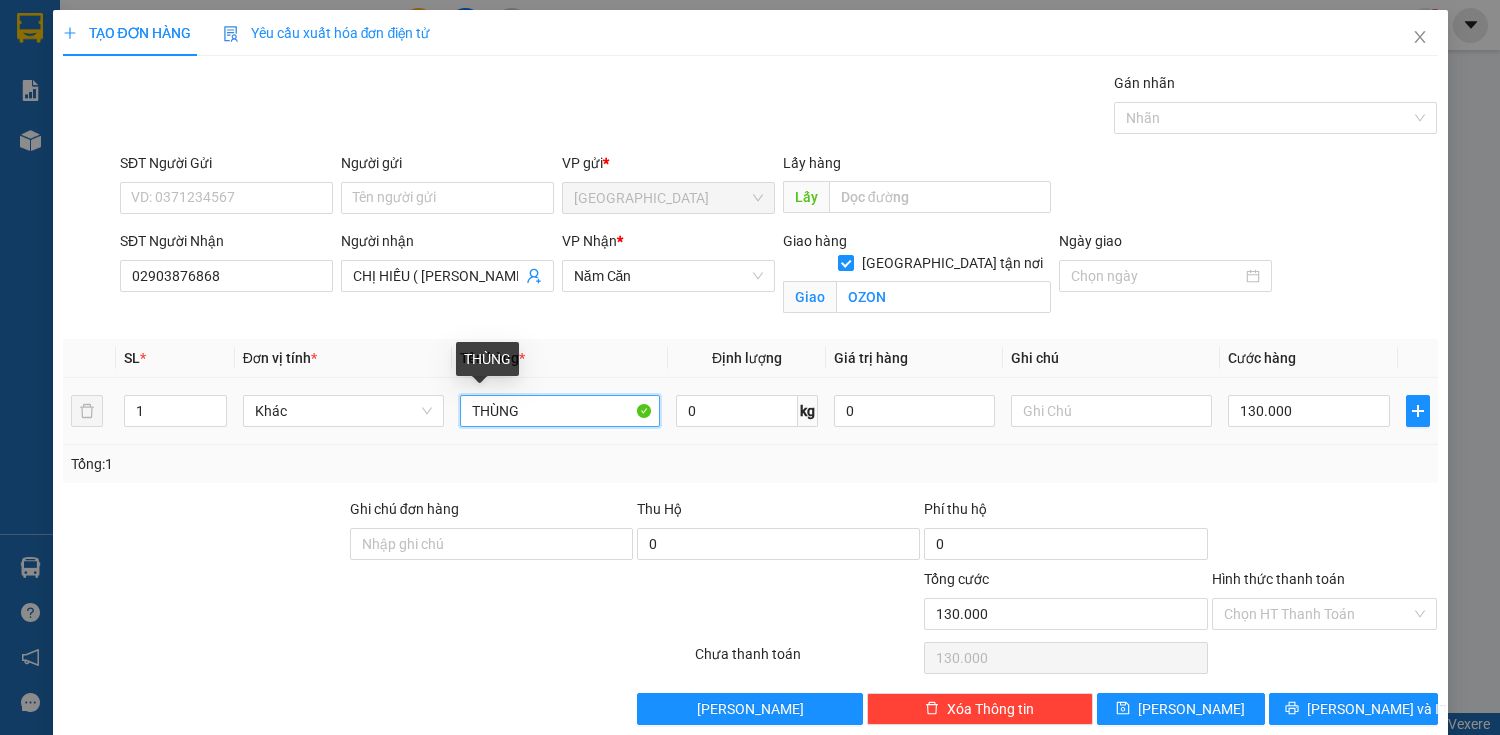 click on "THÙNG" at bounding box center [560, 411] 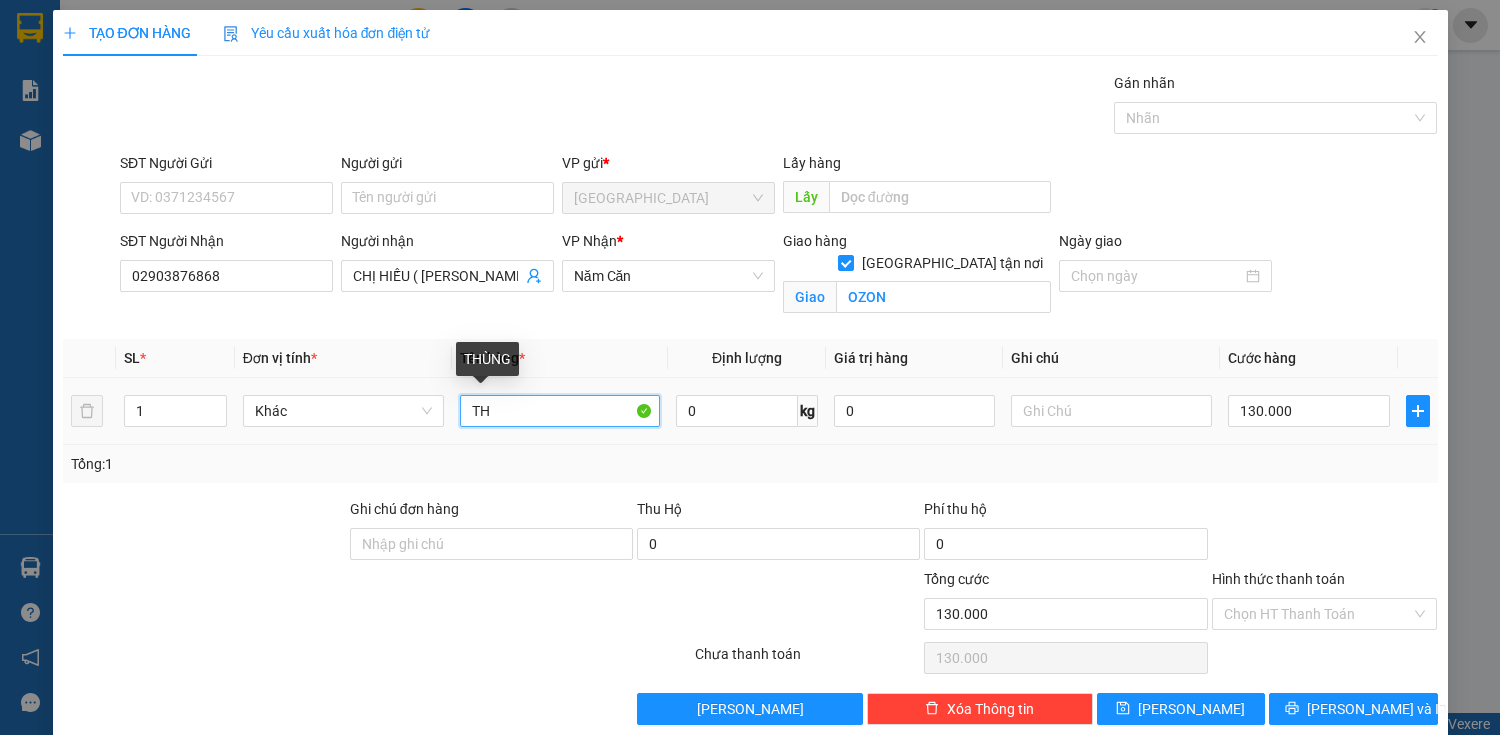 type on "T" 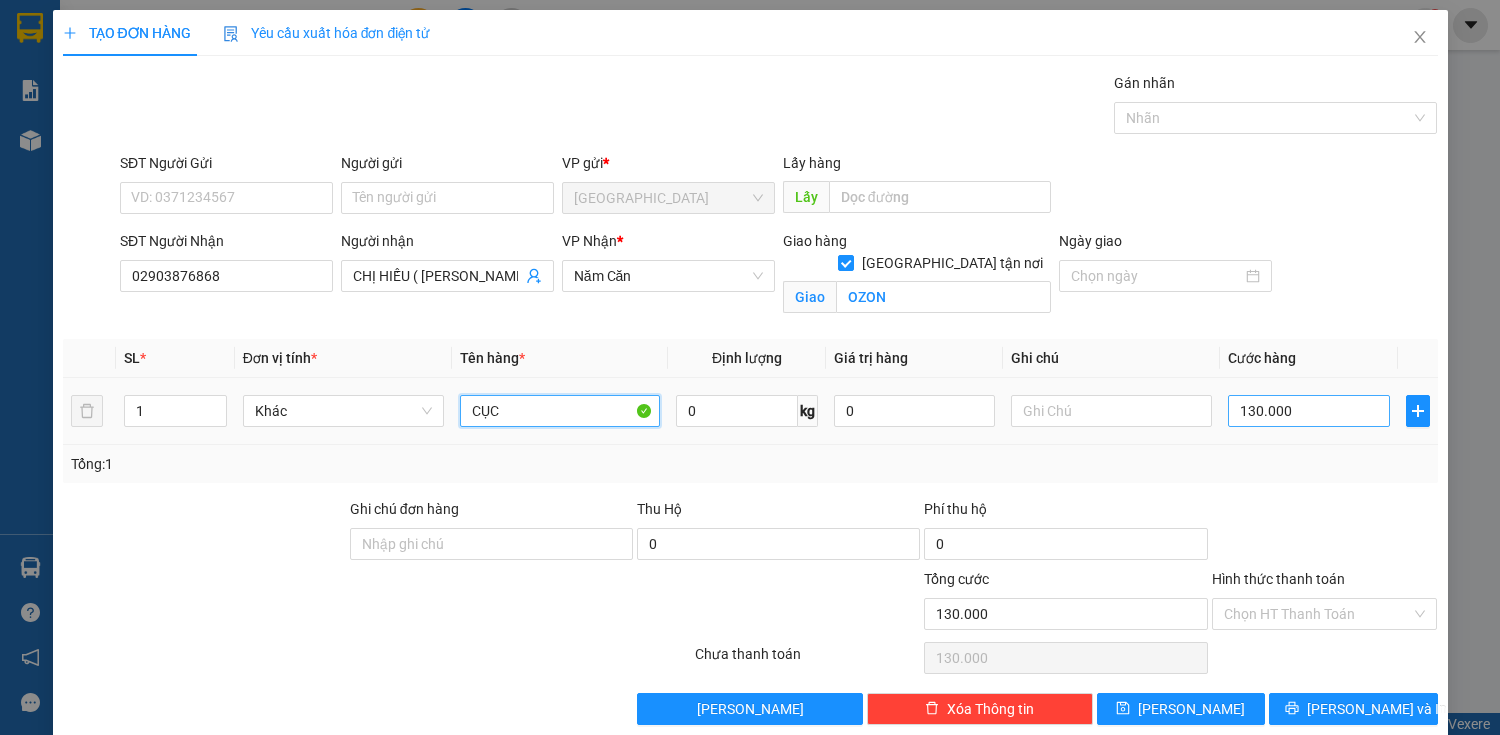 type on "CỤC" 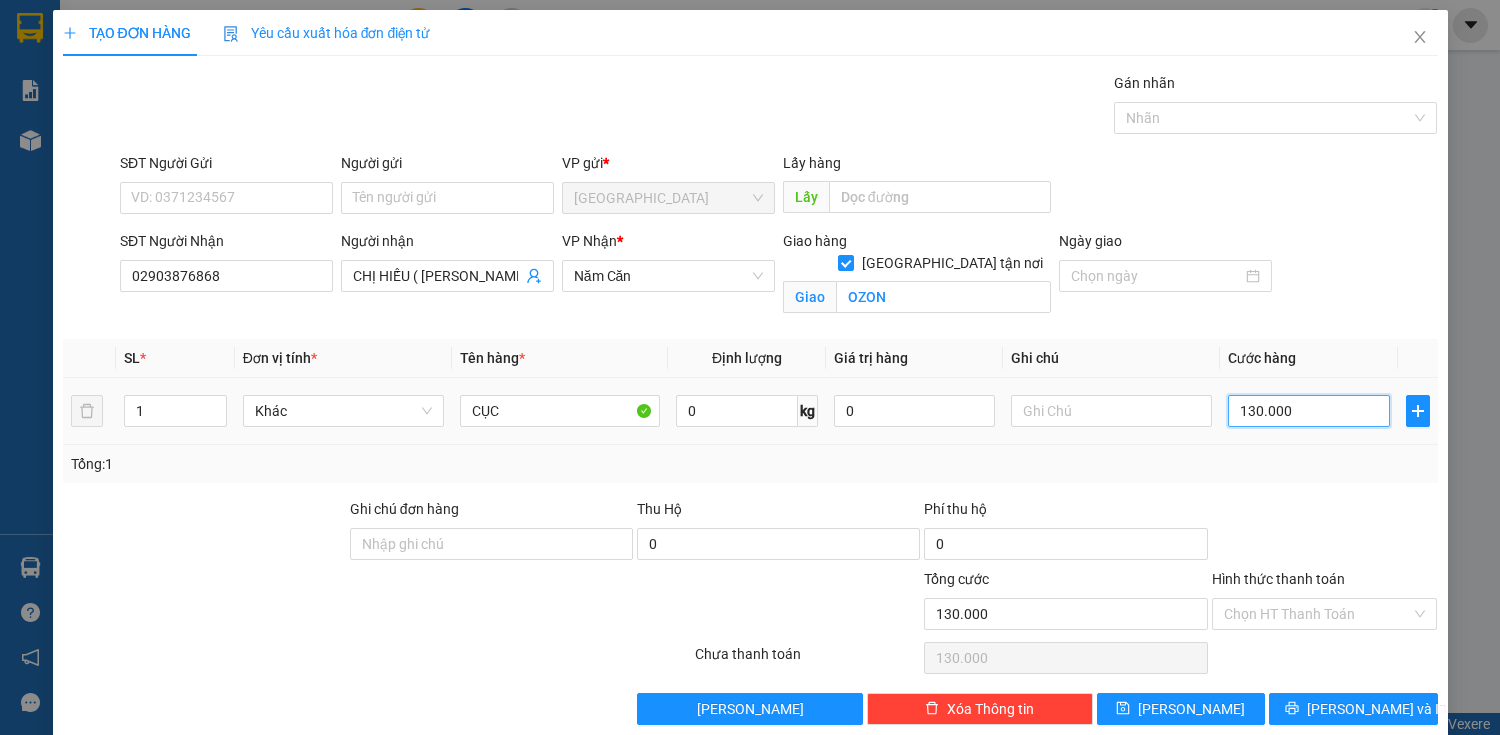type on "0" 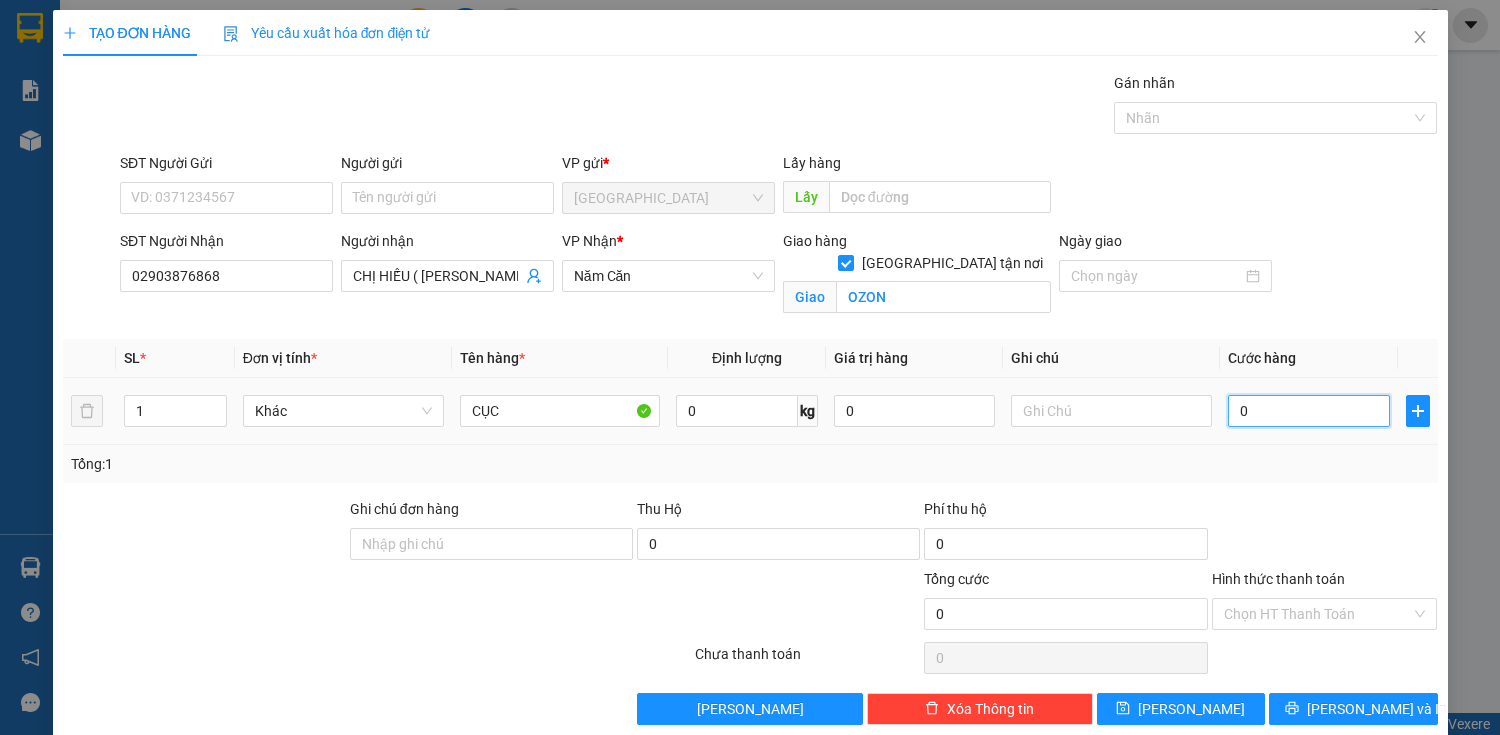type on "50" 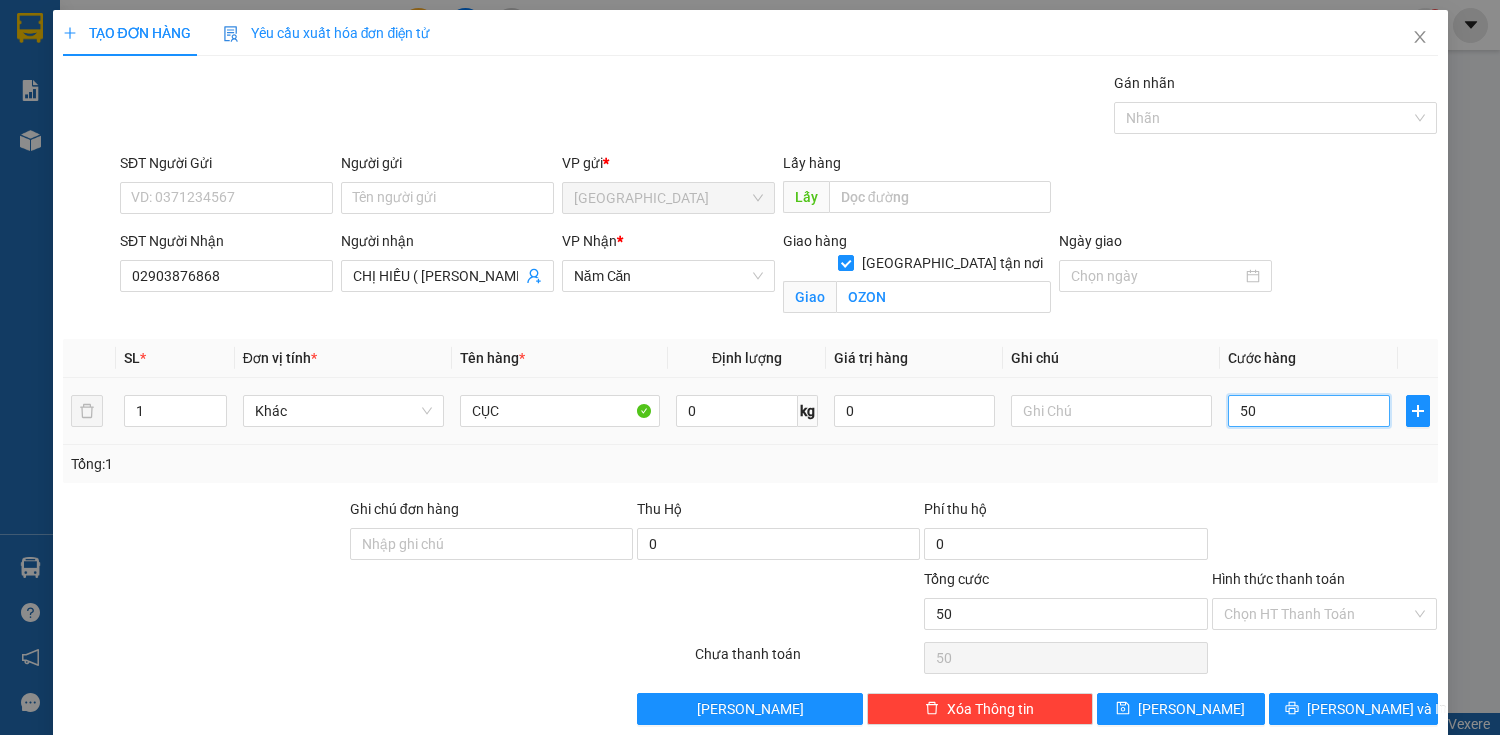 type on "500" 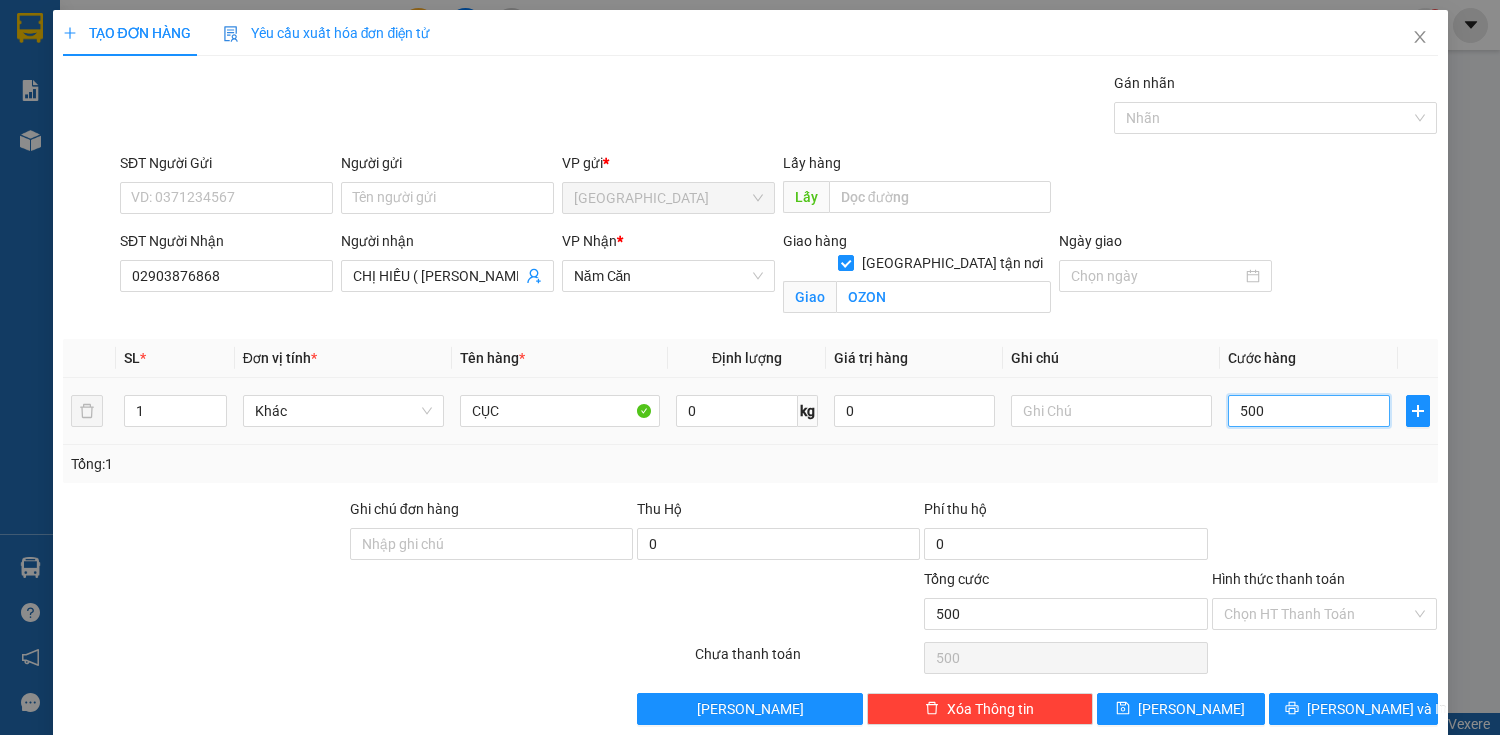 type on "5.000" 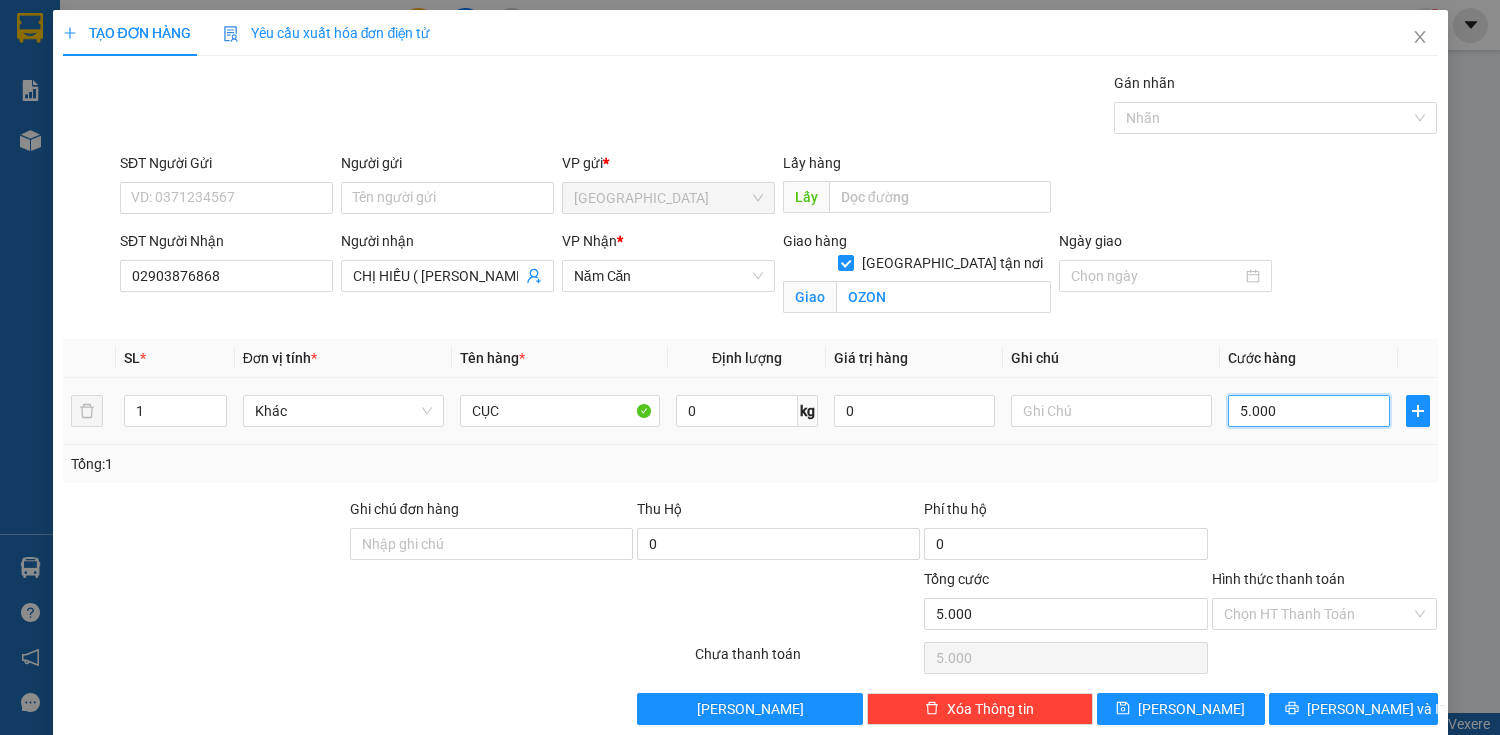 type on "50.000" 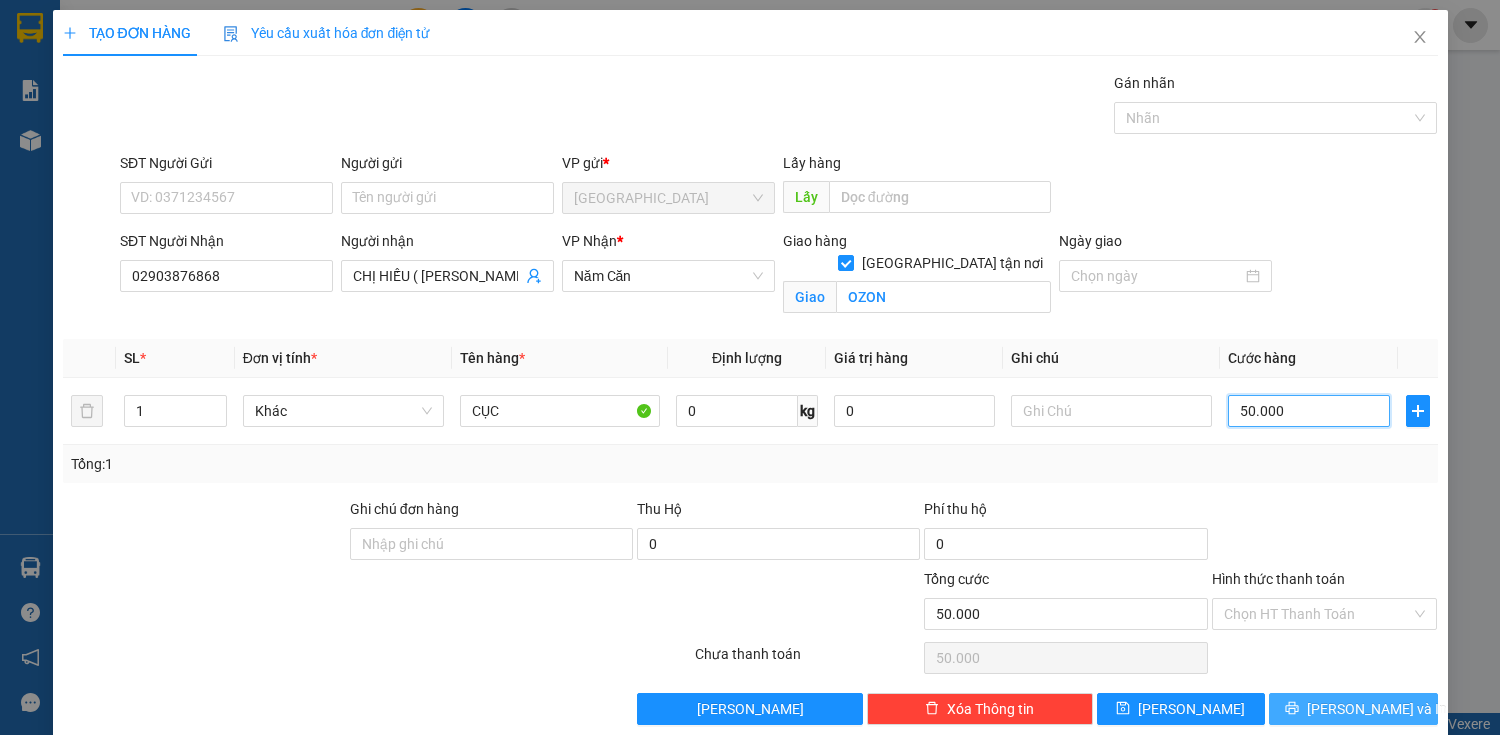 type on "50.000" 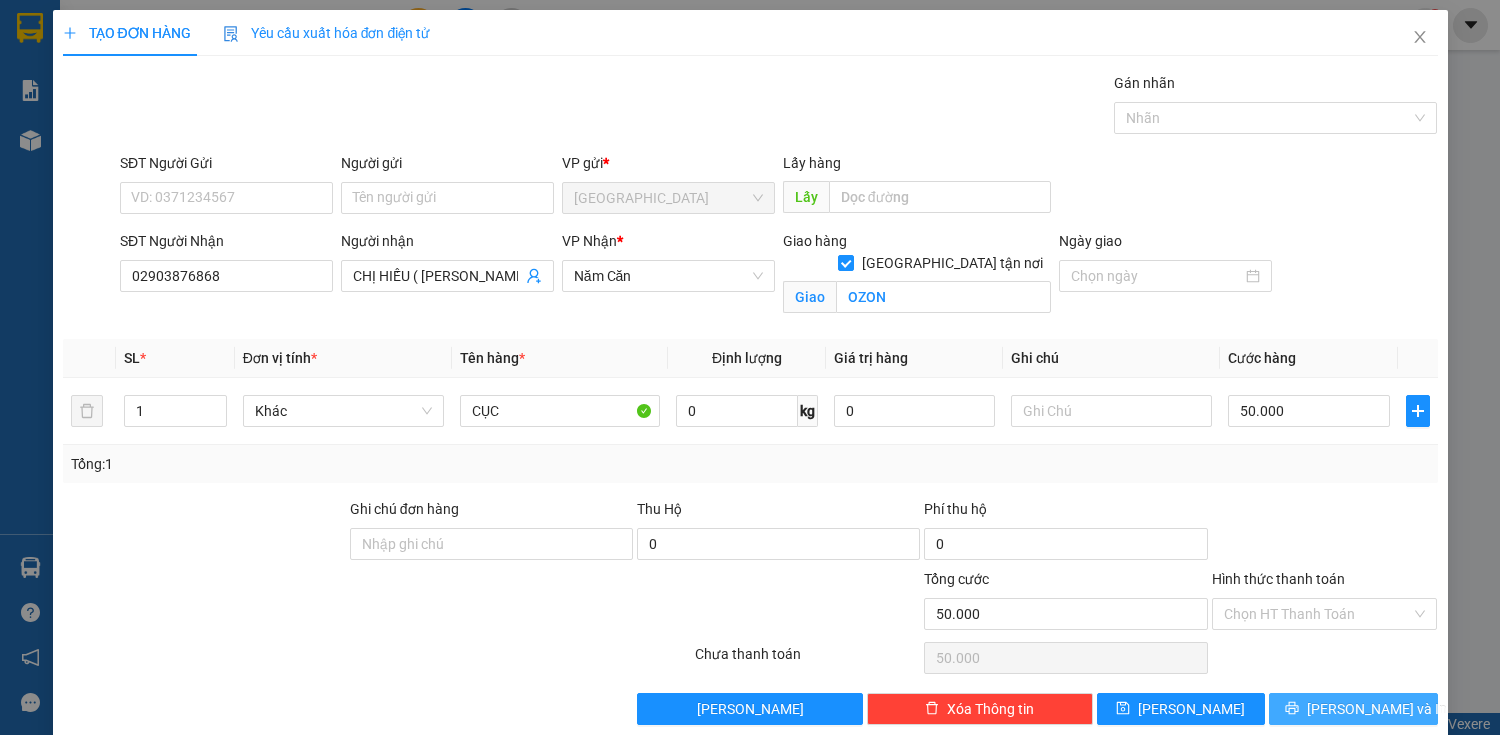 click 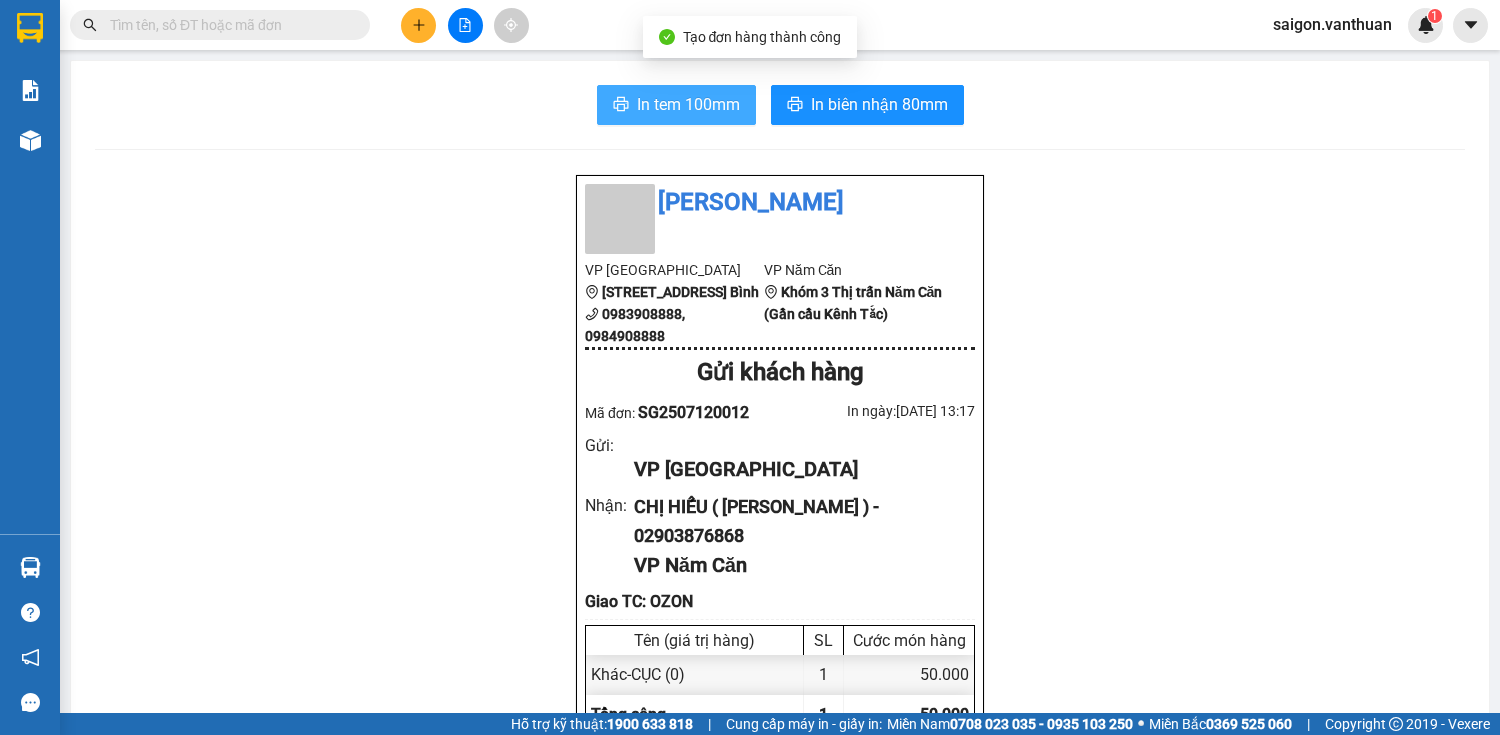 click on "In tem 100mm" at bounding box center [688, 104] 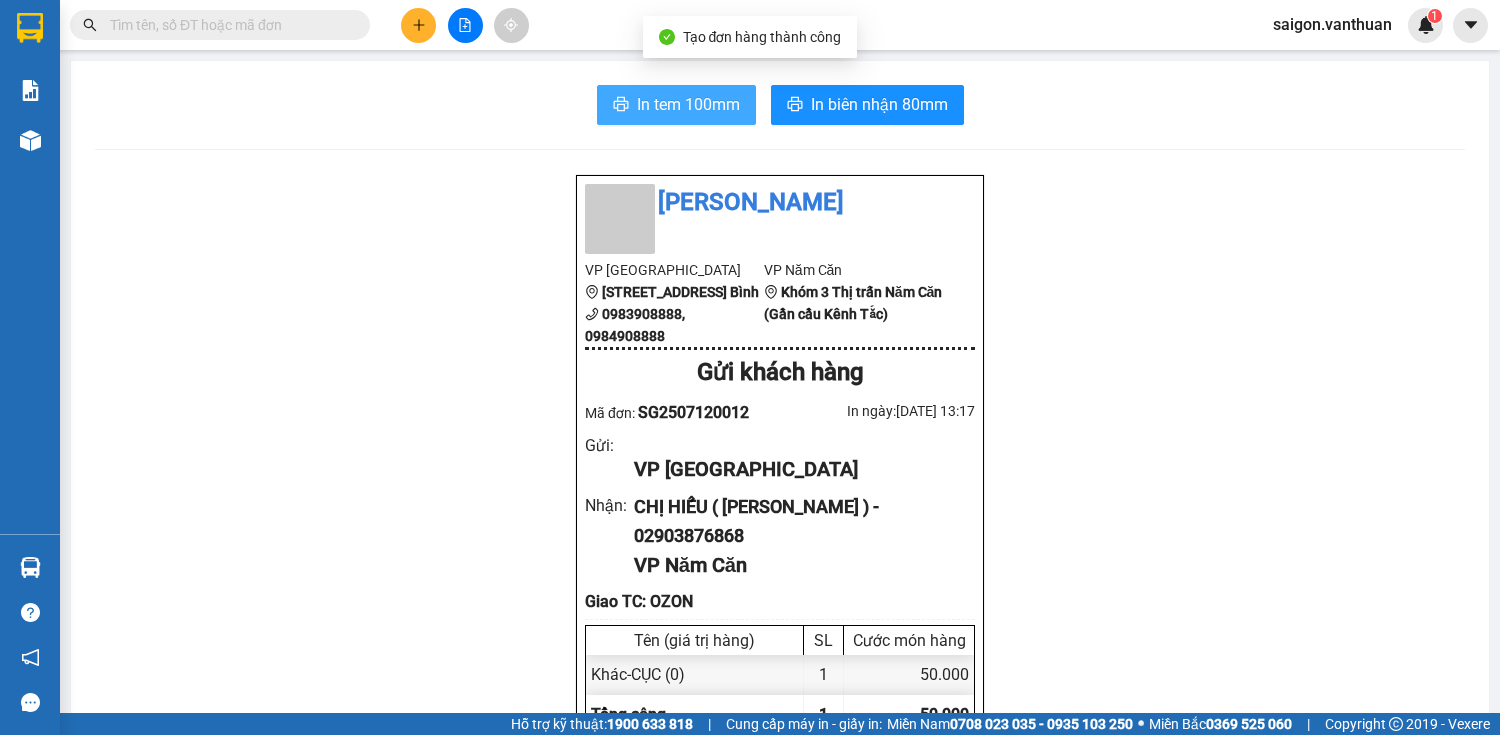 scroll, scrollTop: 0, scrollLeft: 0, axis: both 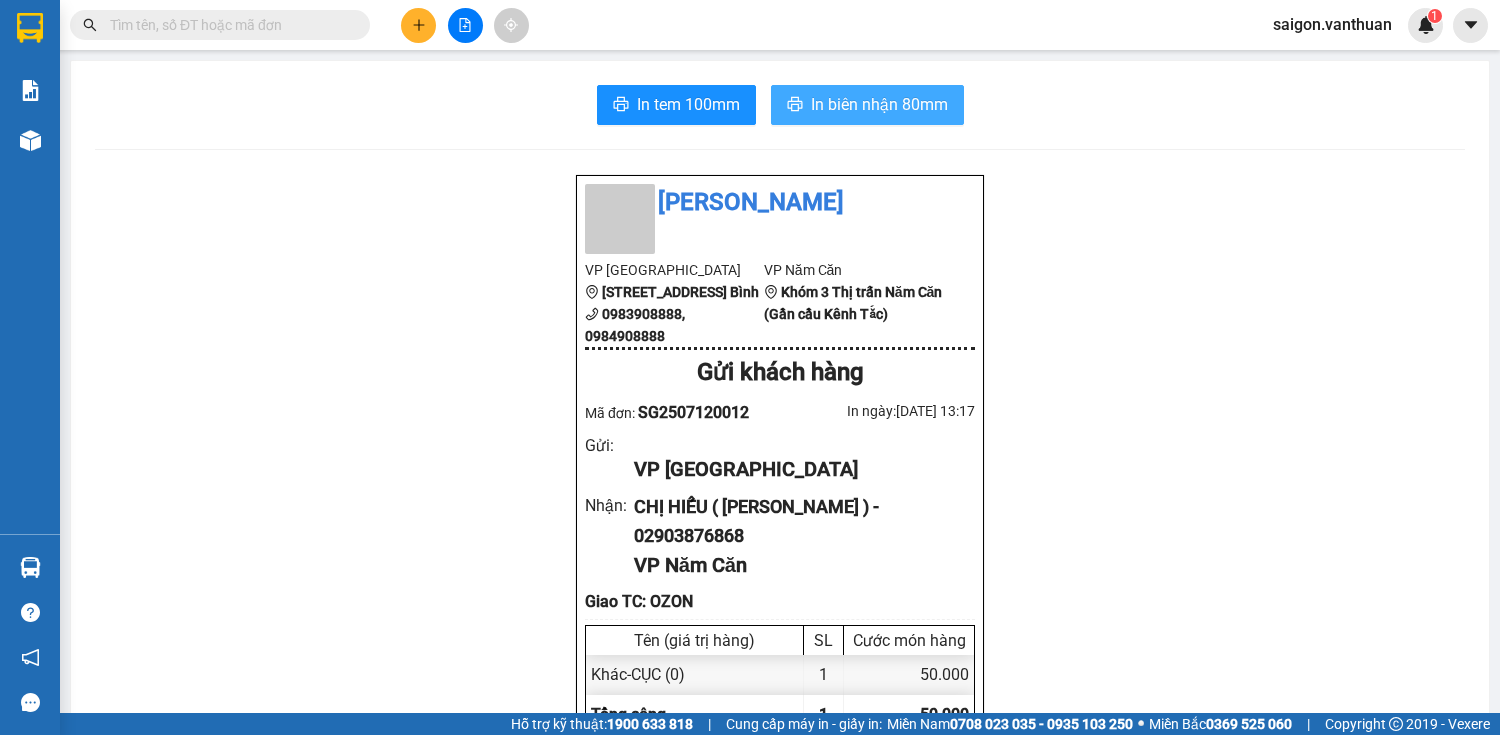 click on "In biên nhận 80mm" at bounding box center [879, 104] 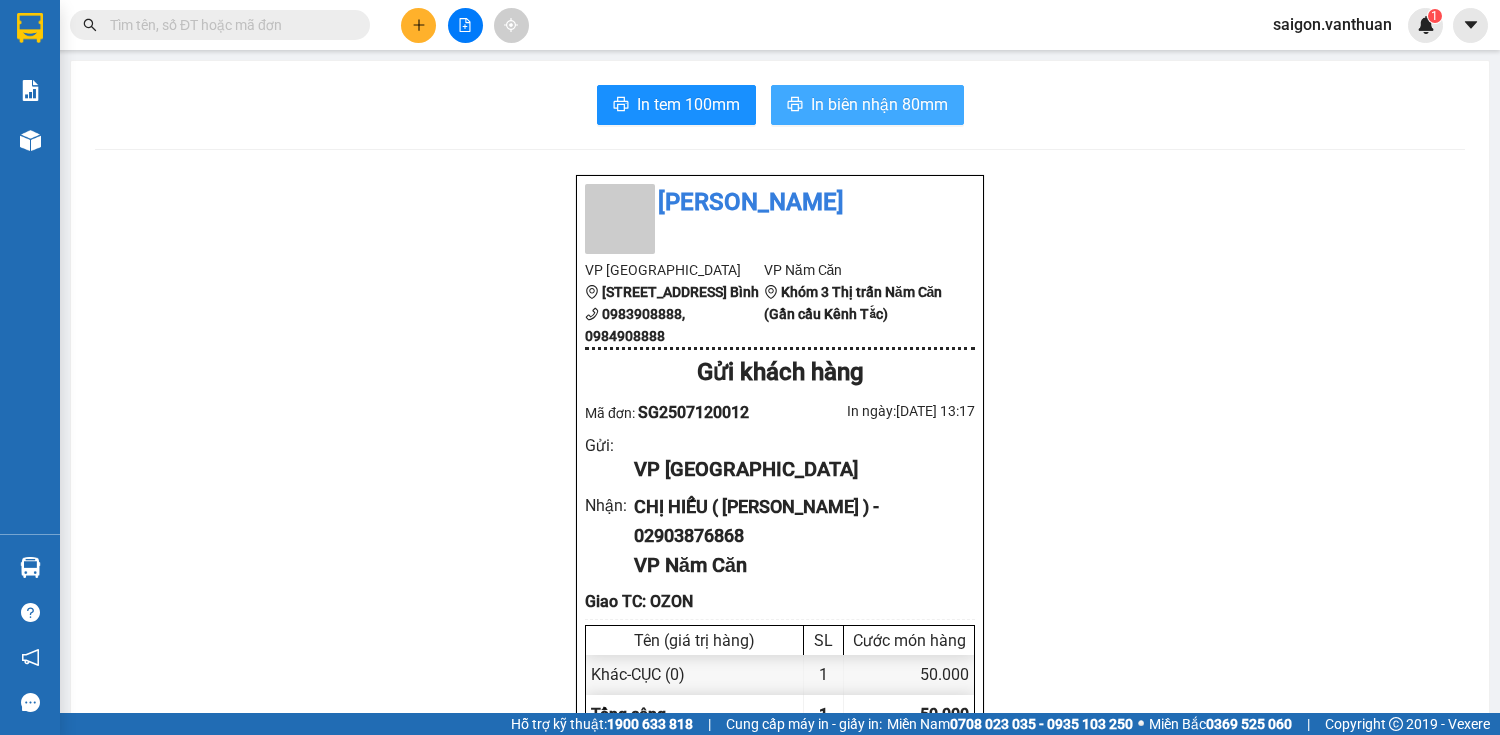 scroll, scrollTop: 0, scrollLeft: 0, axis: both 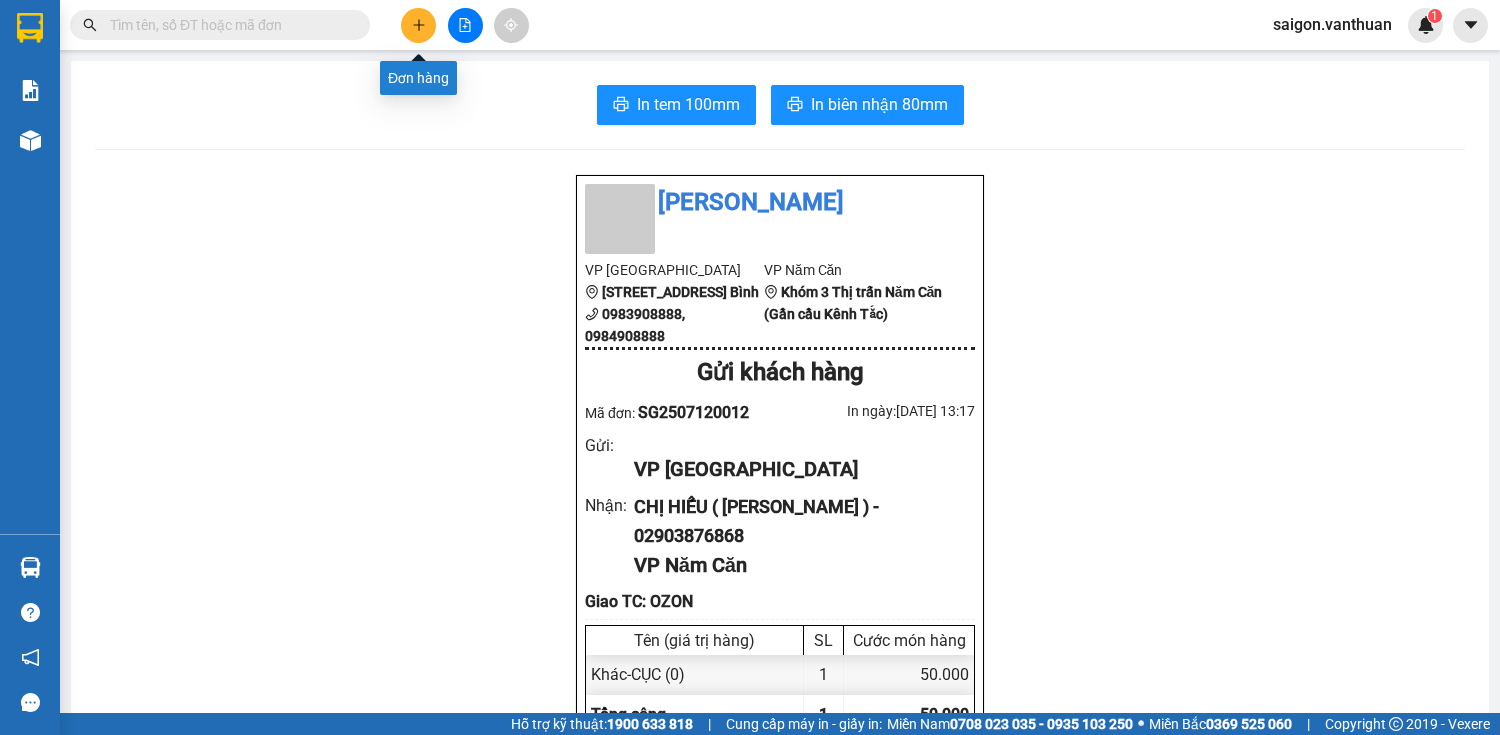 click 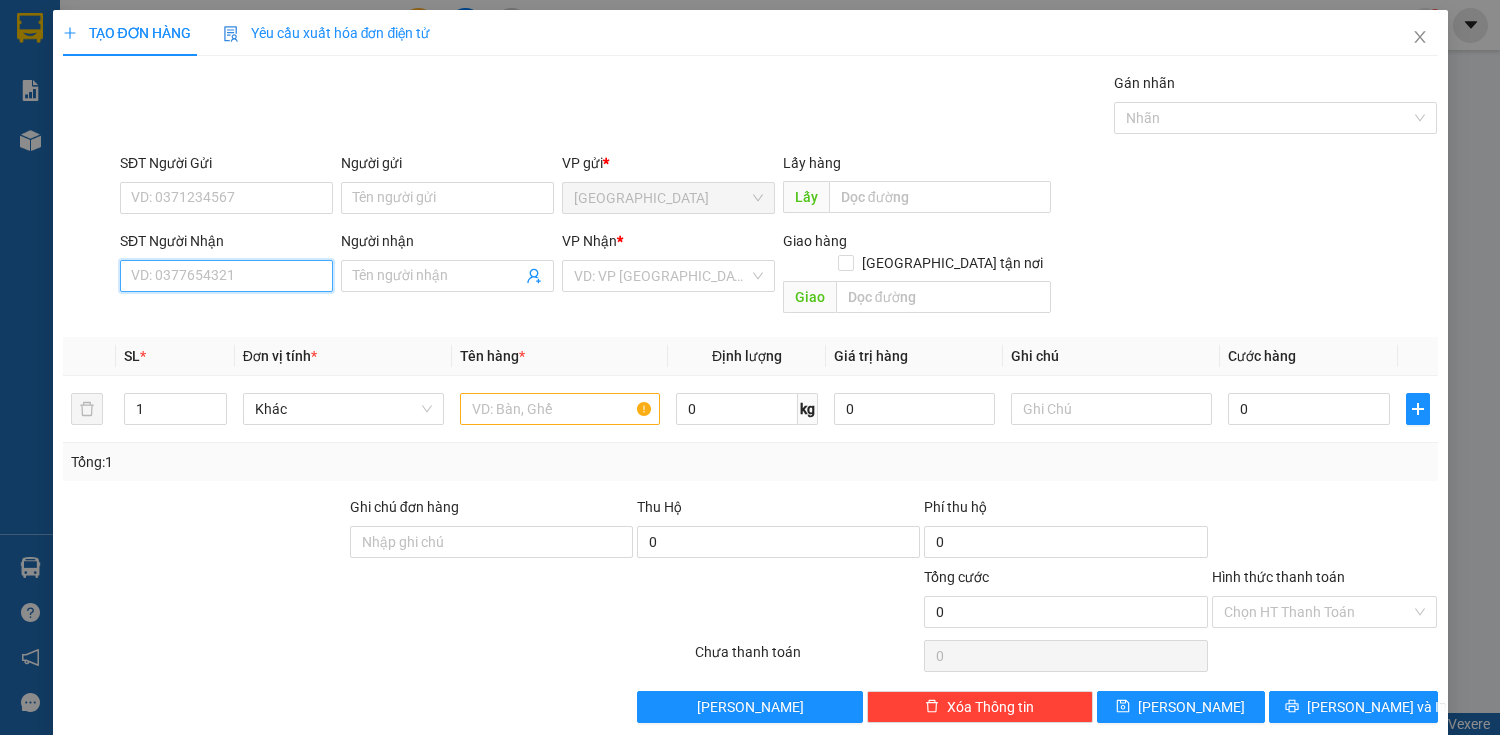 click on "SĐT Người Nhận" at bounding box center (226, 276) 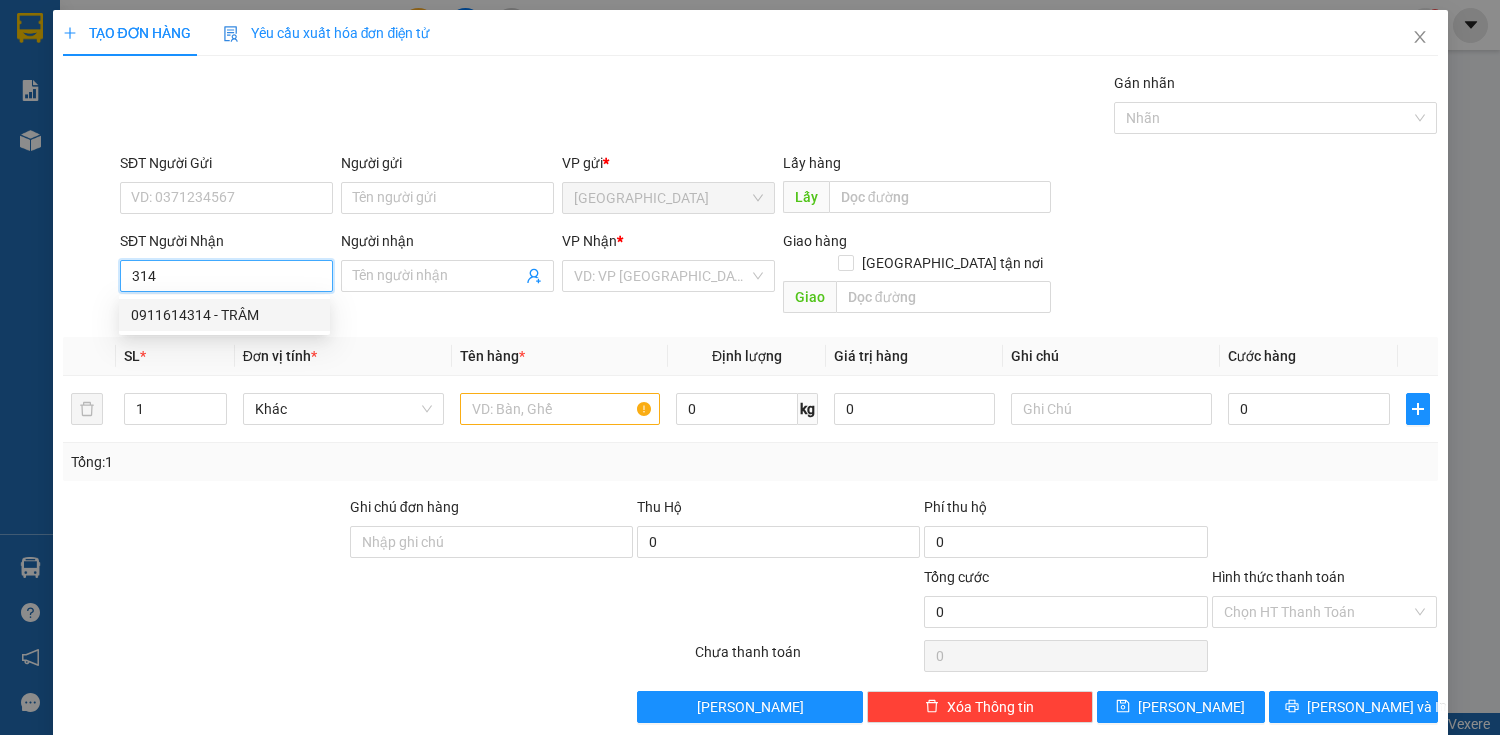 click on "0911614314 - TRÂM" at bounding box center (224, 315) 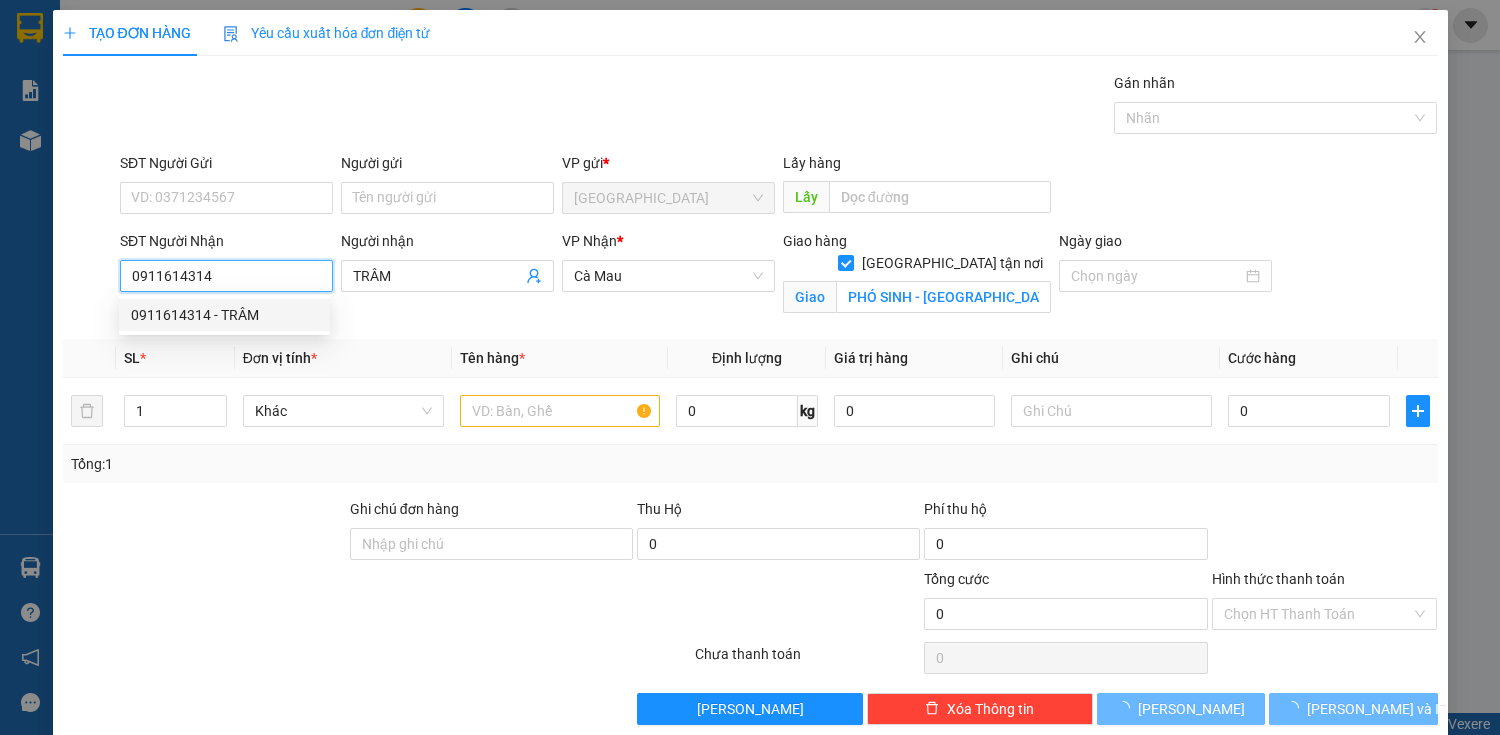 type on "40.000" 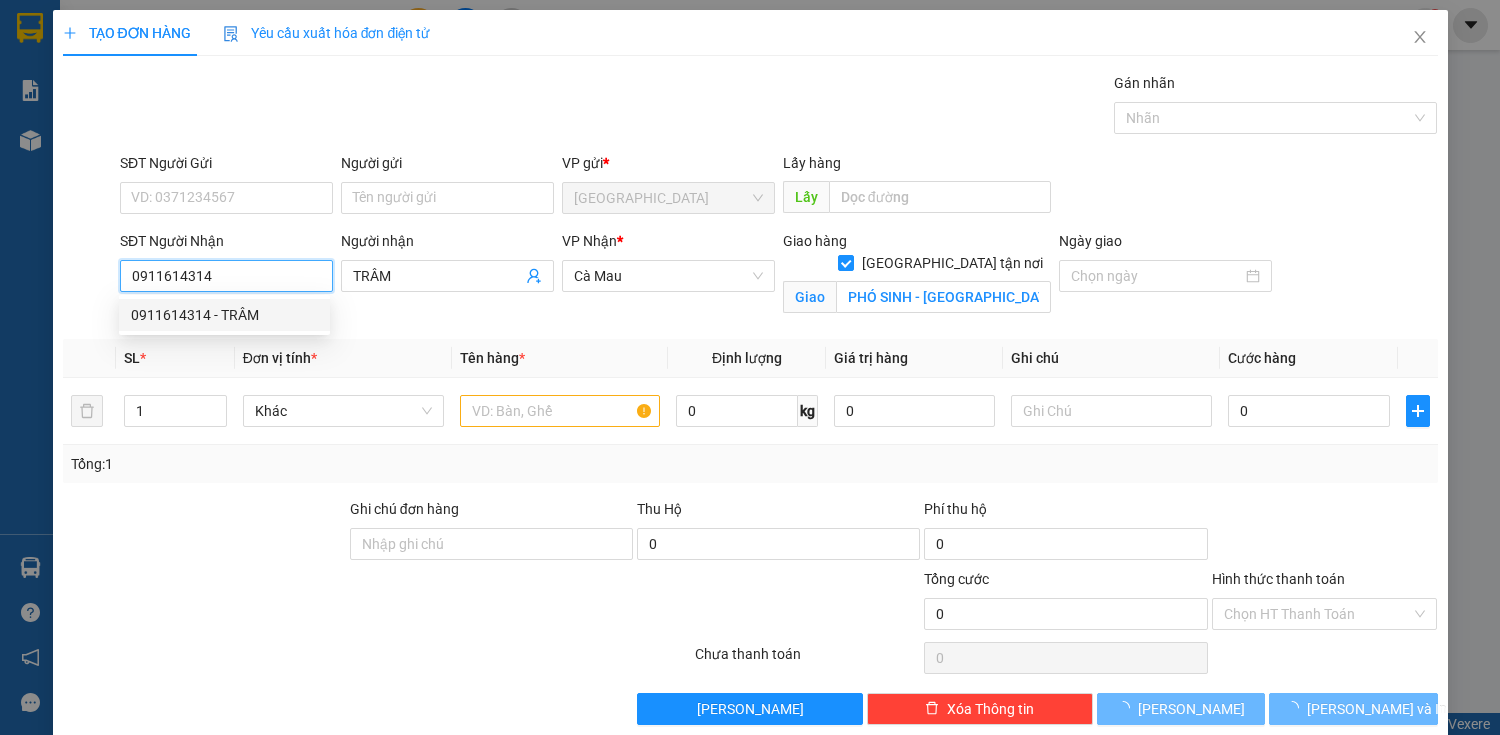type on "40.000" 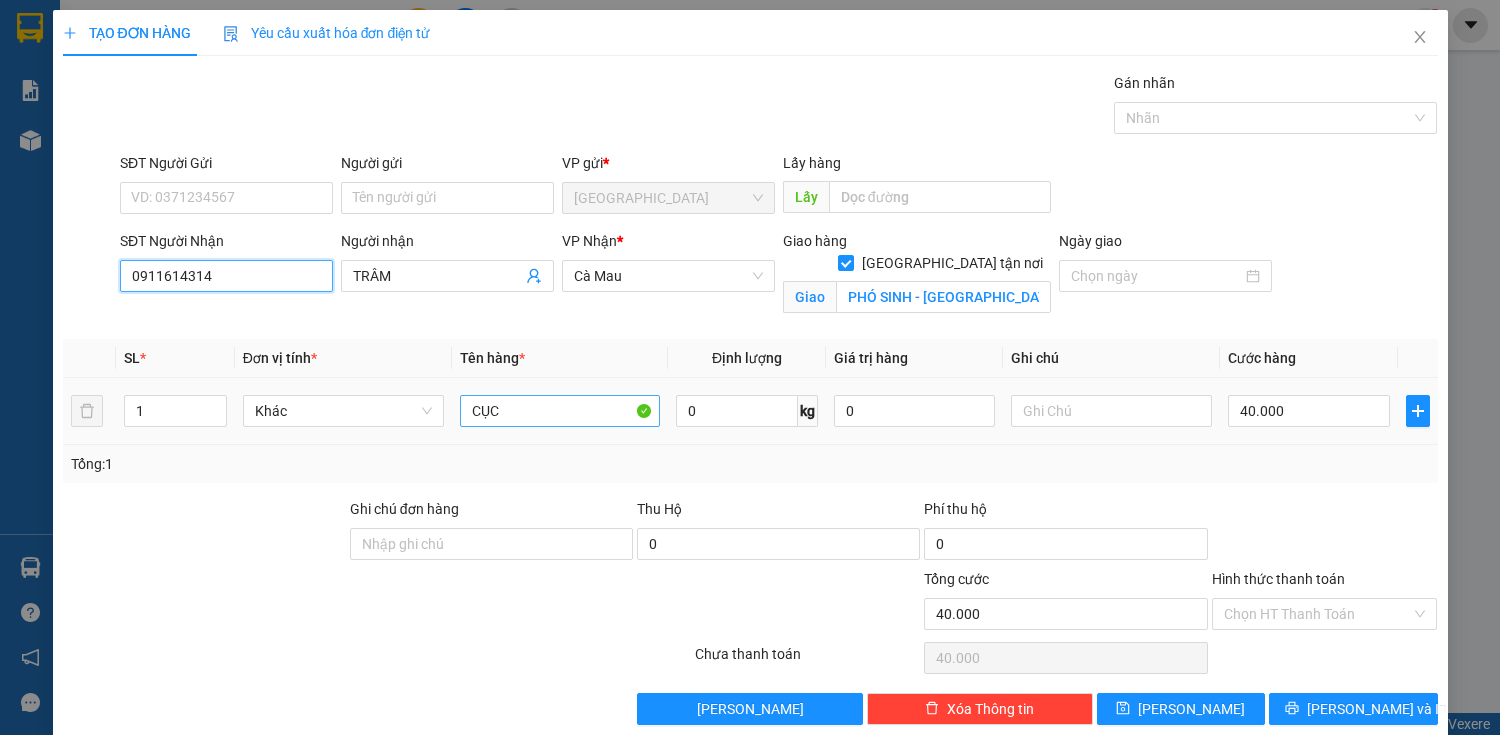 type on "0911614314" 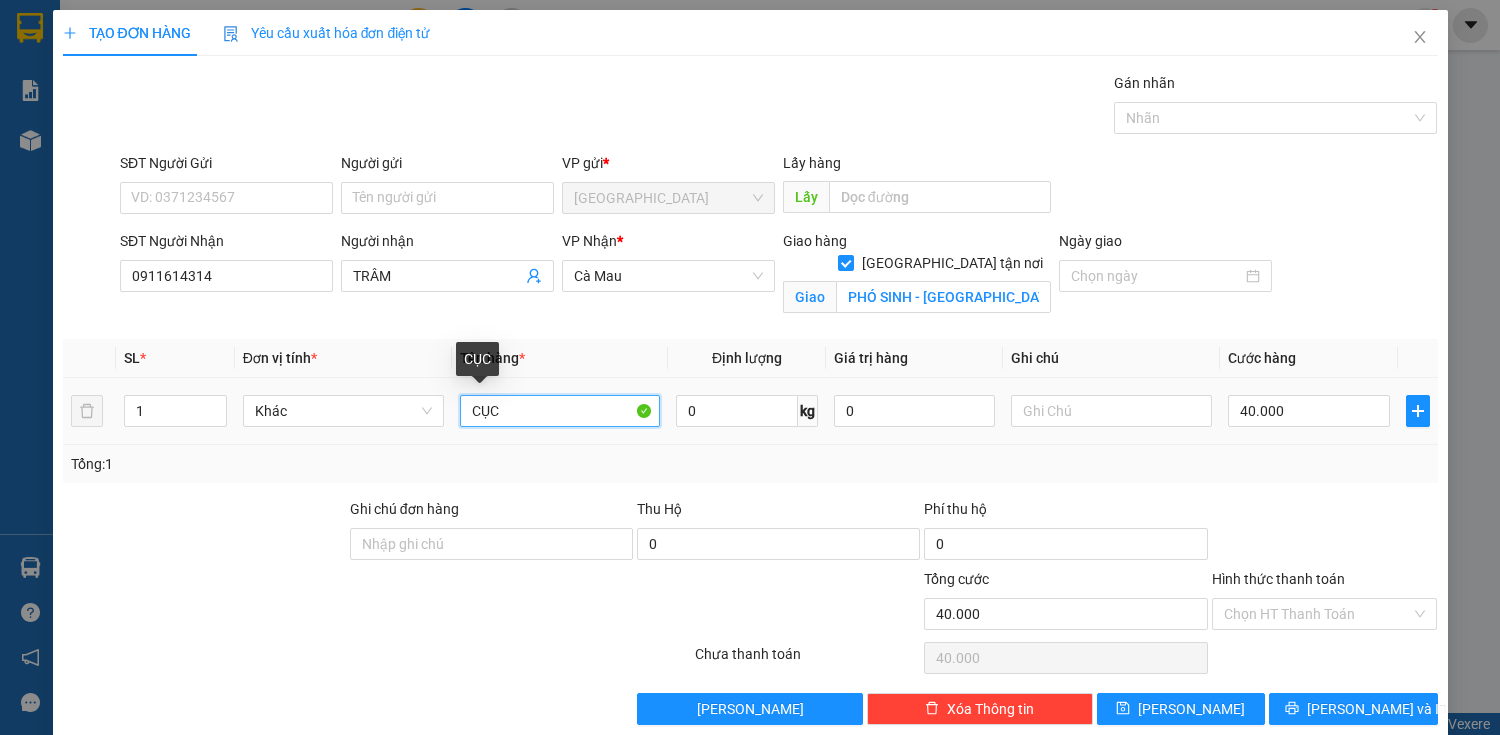 click on "CỤC" at bounding box center [560, 411] 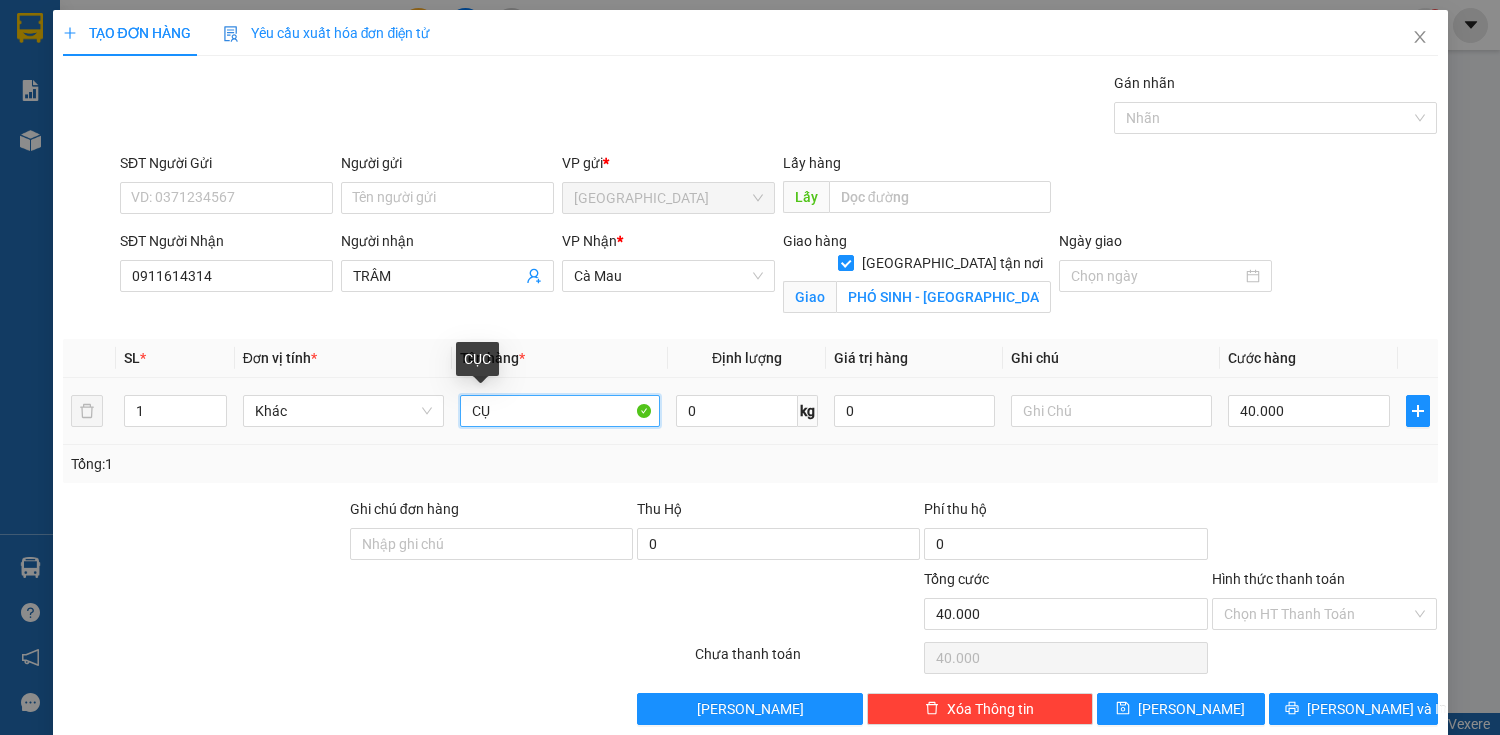 type on "C" 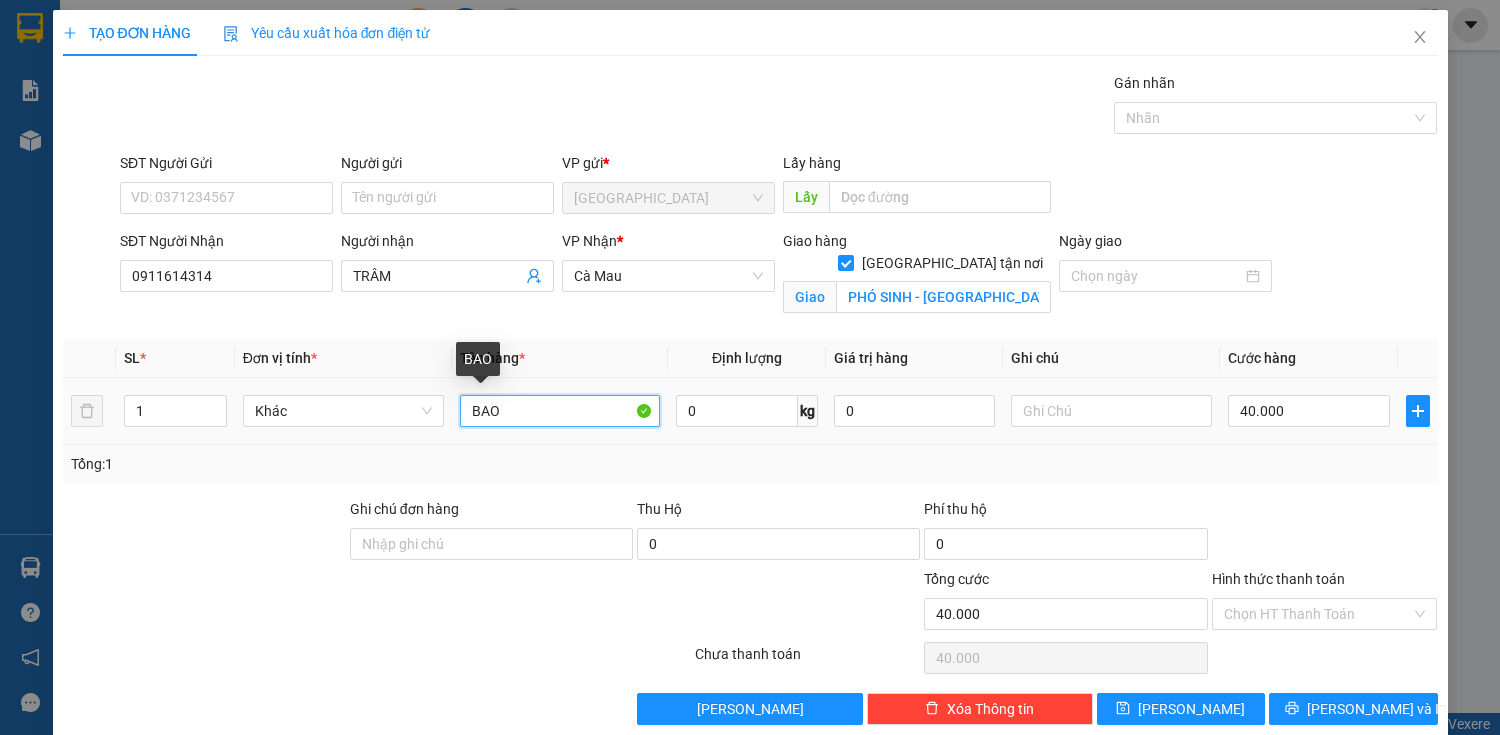 type on "BAO" 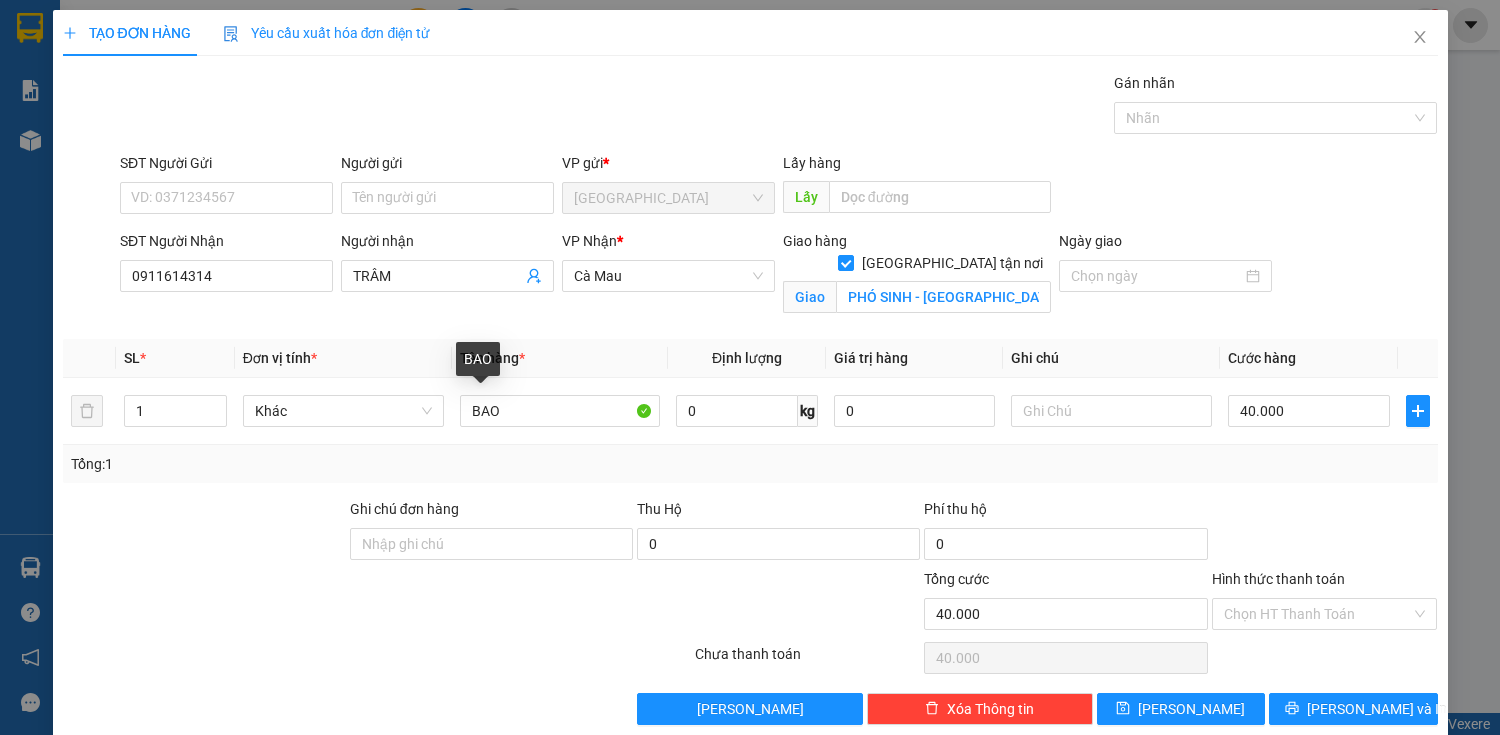 drag, startPoint x: 518, startPoint y: 409, endPoint x: 238, endPoint y: 353, distance: 285.5451 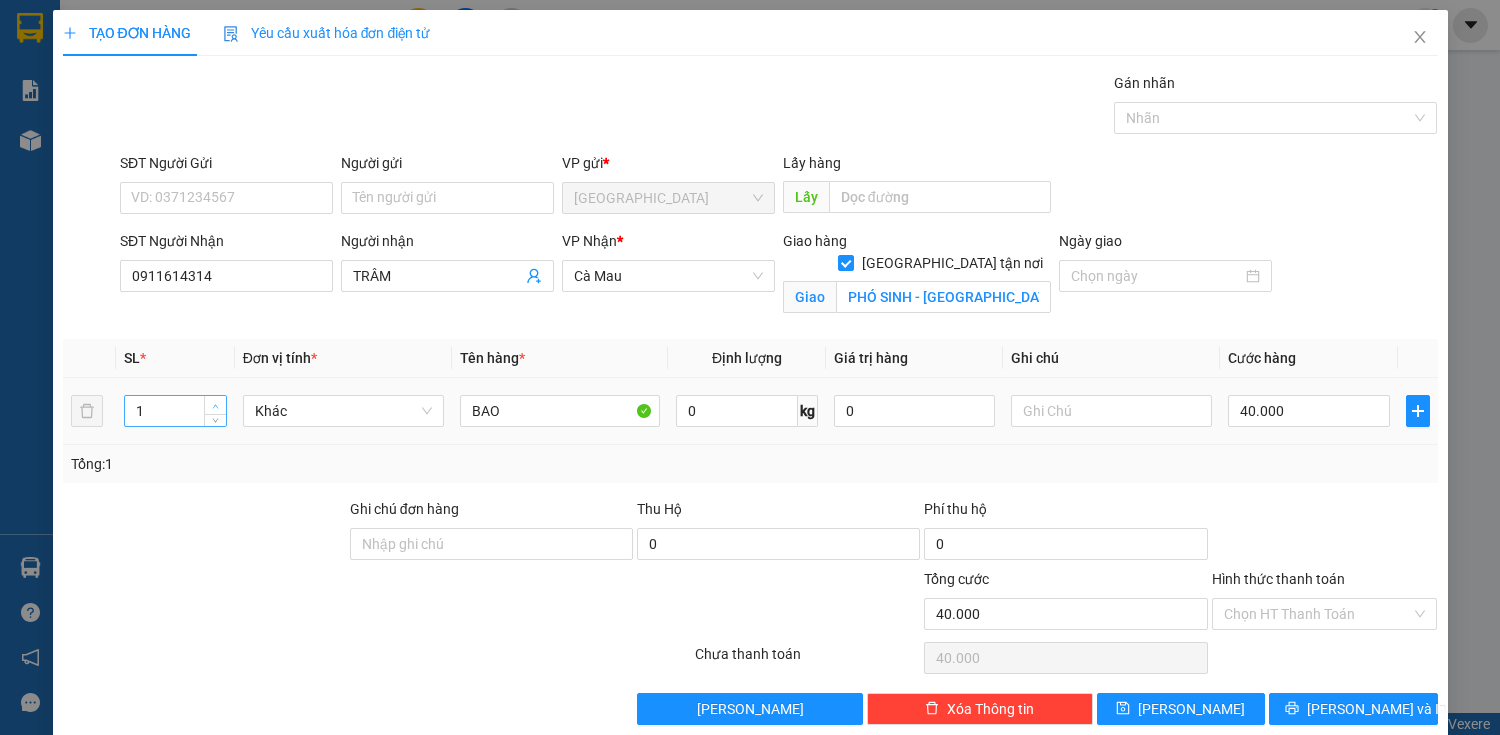 type on "2" 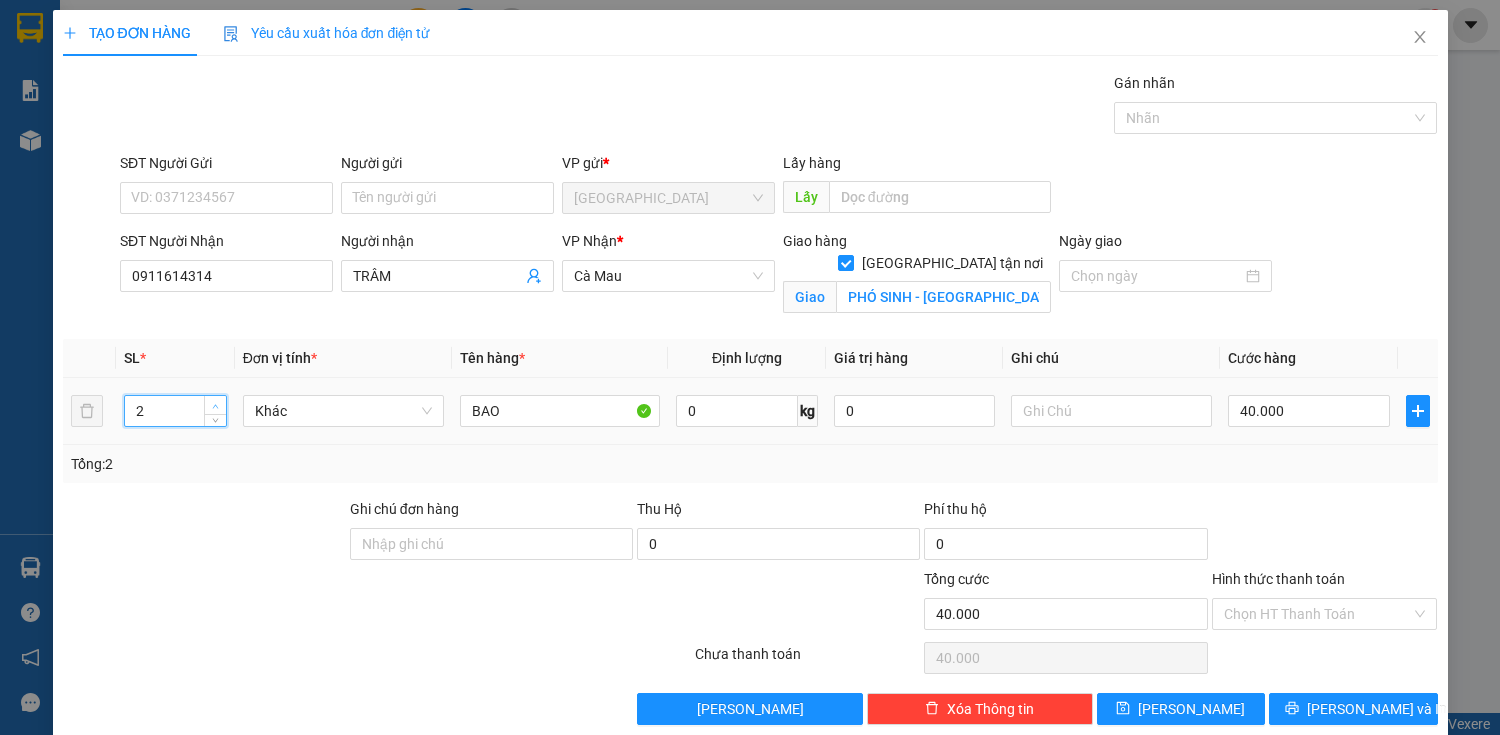click 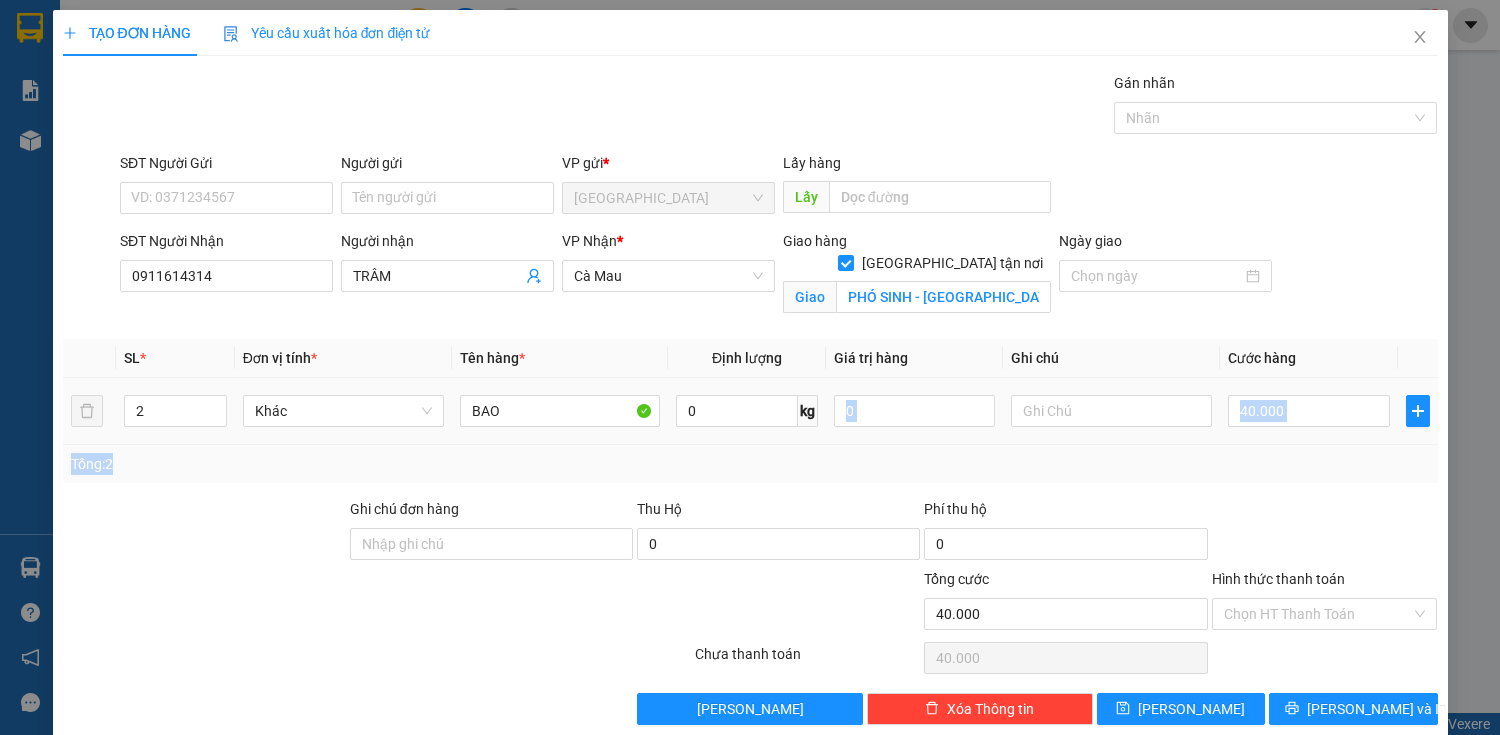 drag, startPoint x: 835, startPoint y: 411, endPoint x: 1403, endPoint y: 525, distance: 579.3272 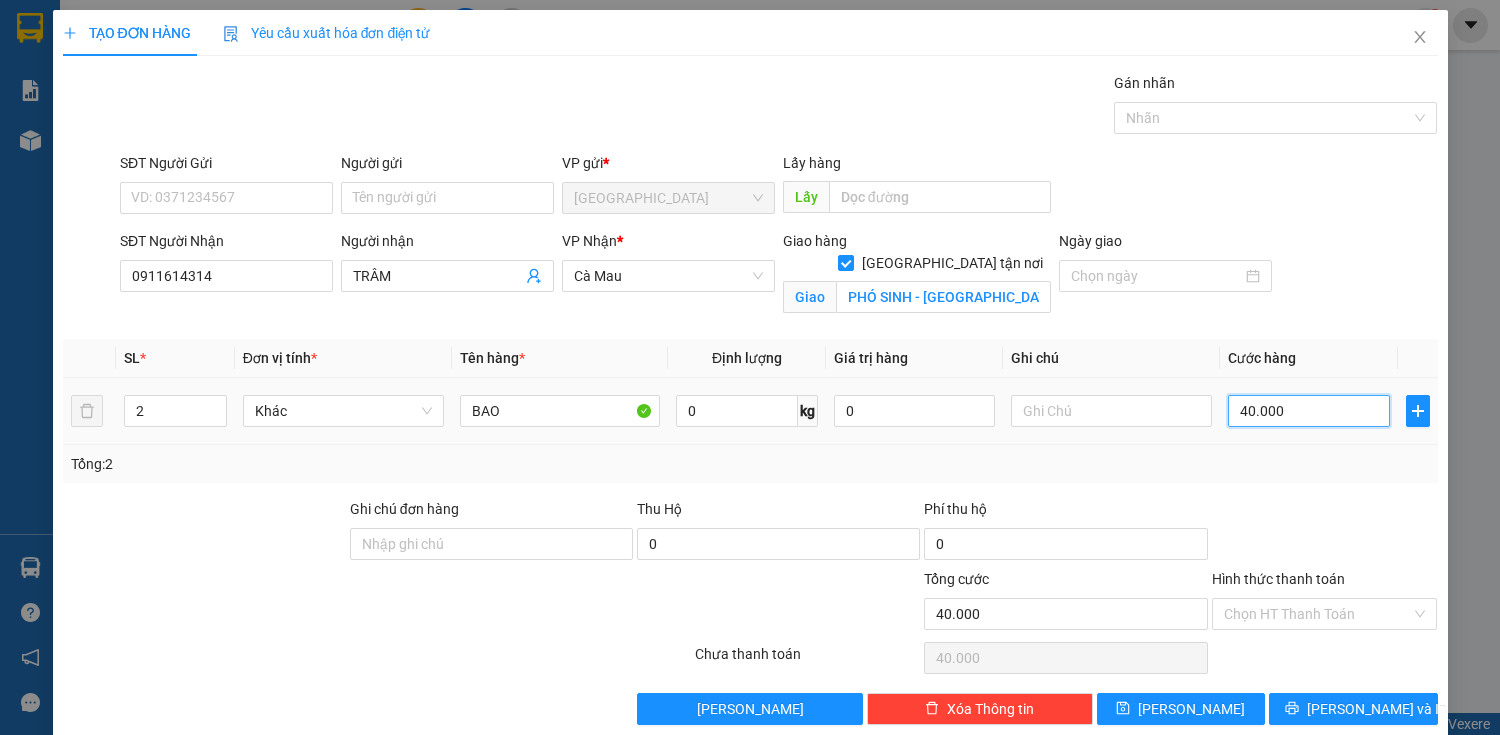 click on "40.000" at bounding box center [1308, 411] 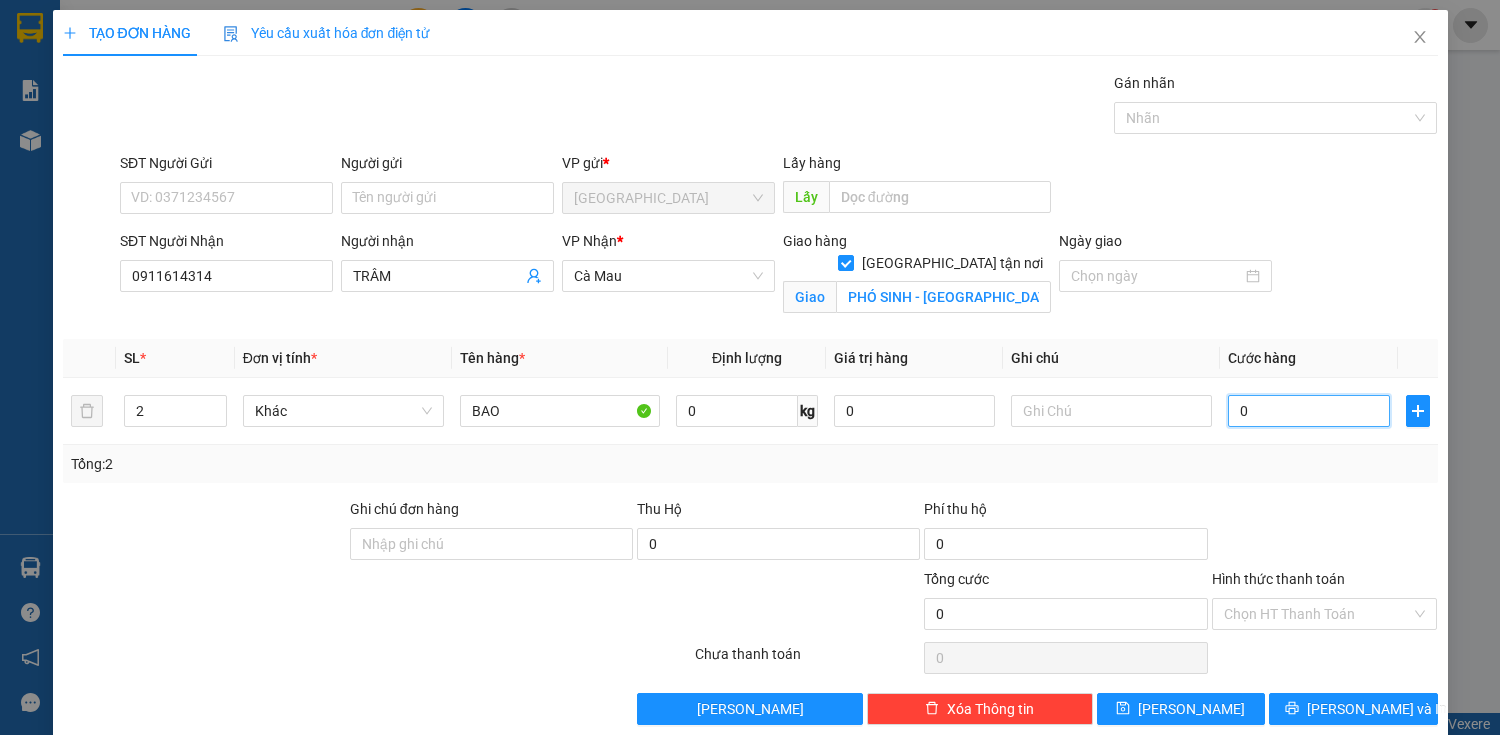 type on "20" 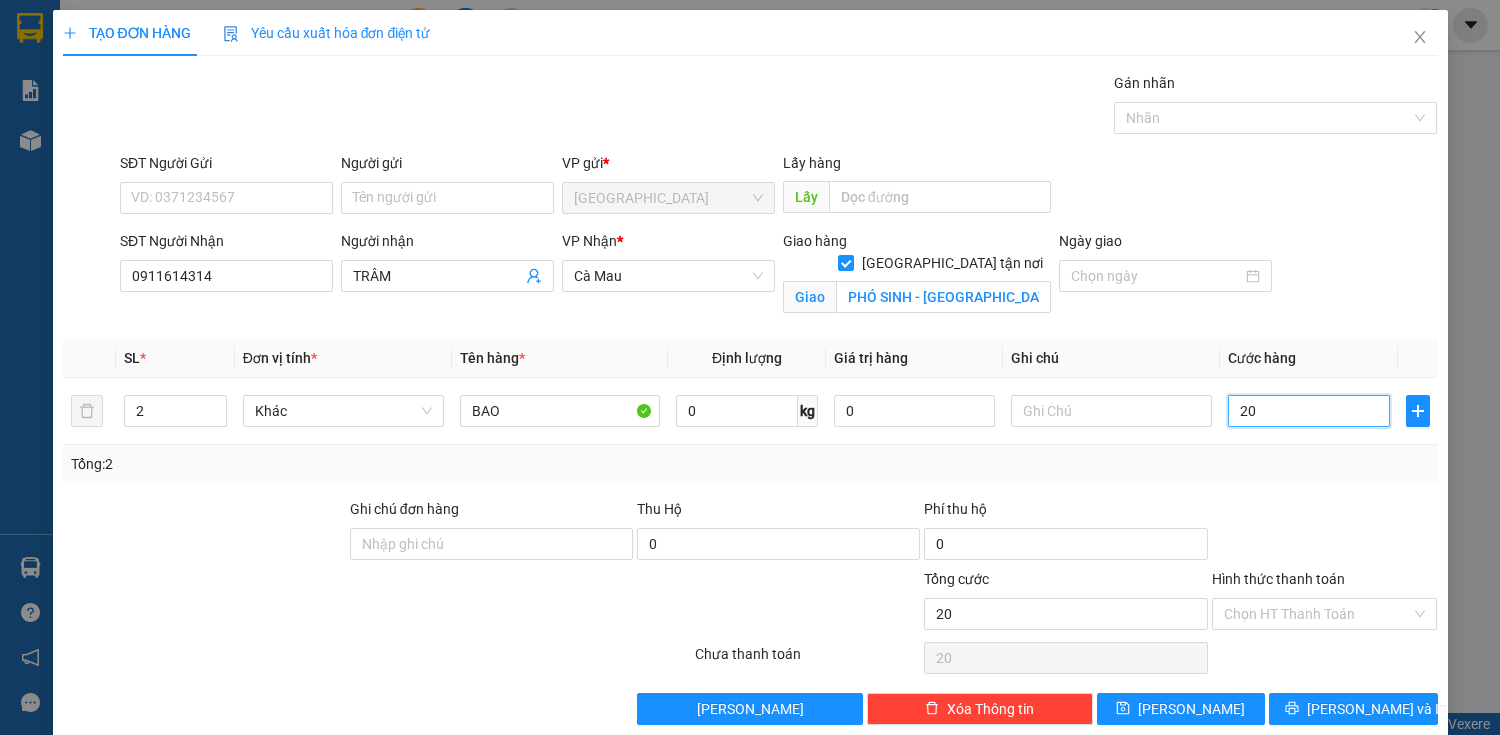 type on "220" 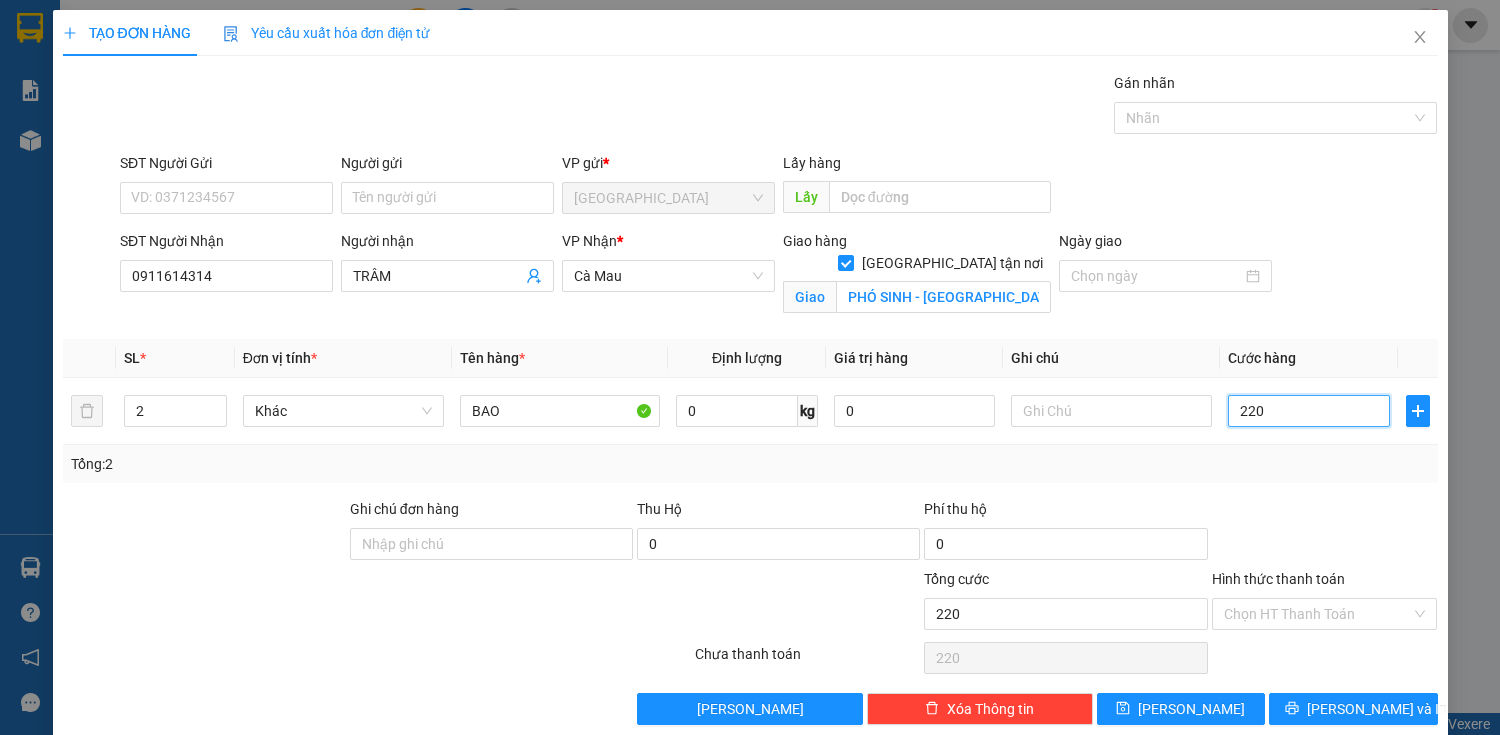 type on "2.220" 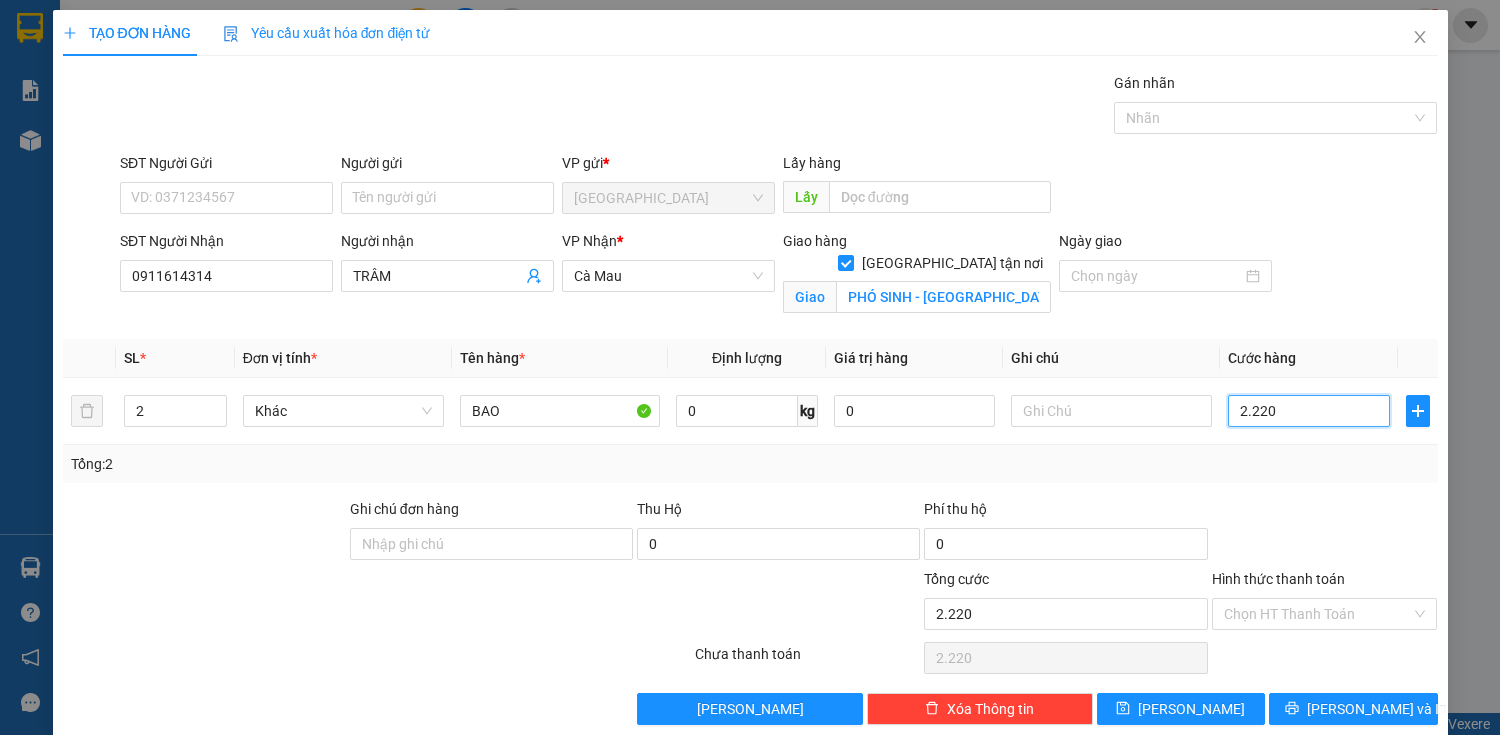 type on "22.202" 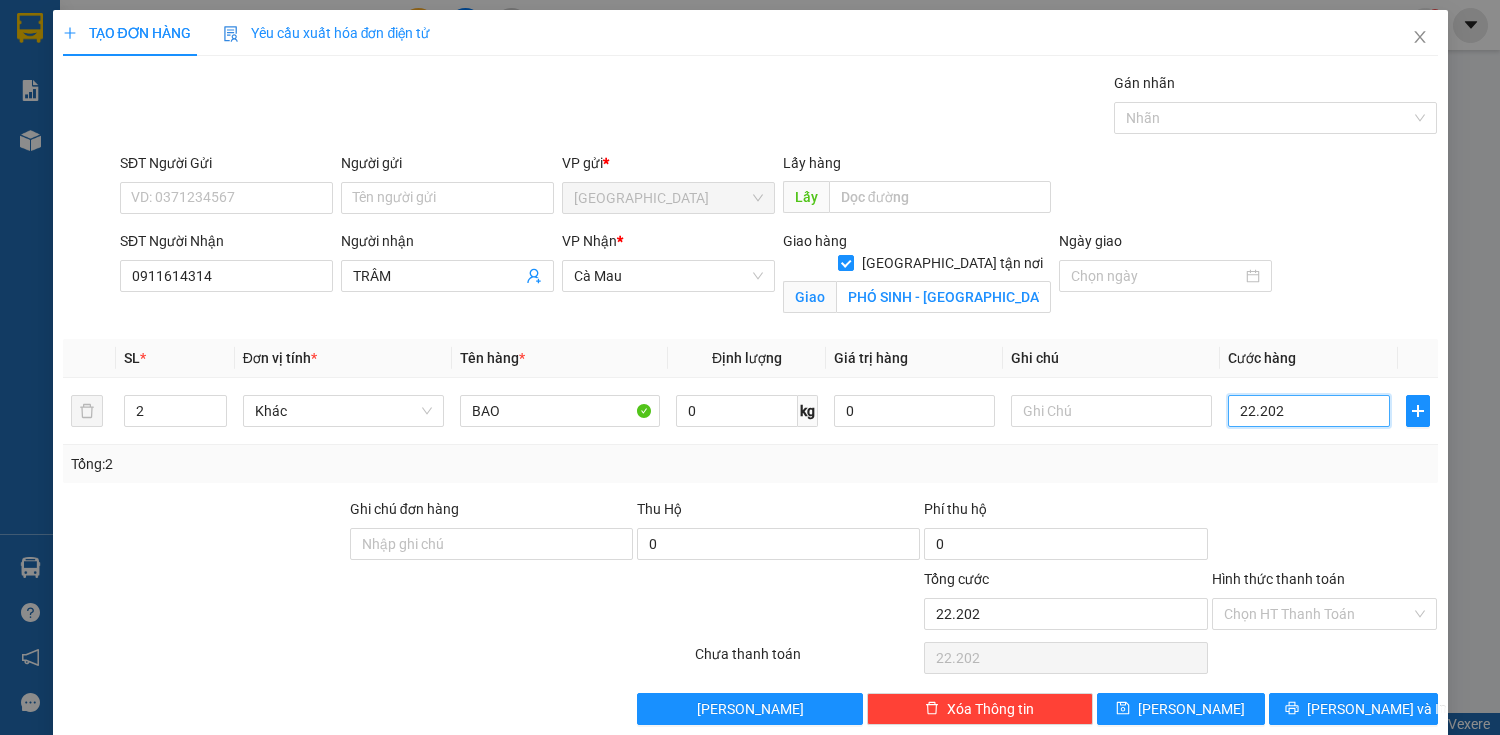 type on "222.022" 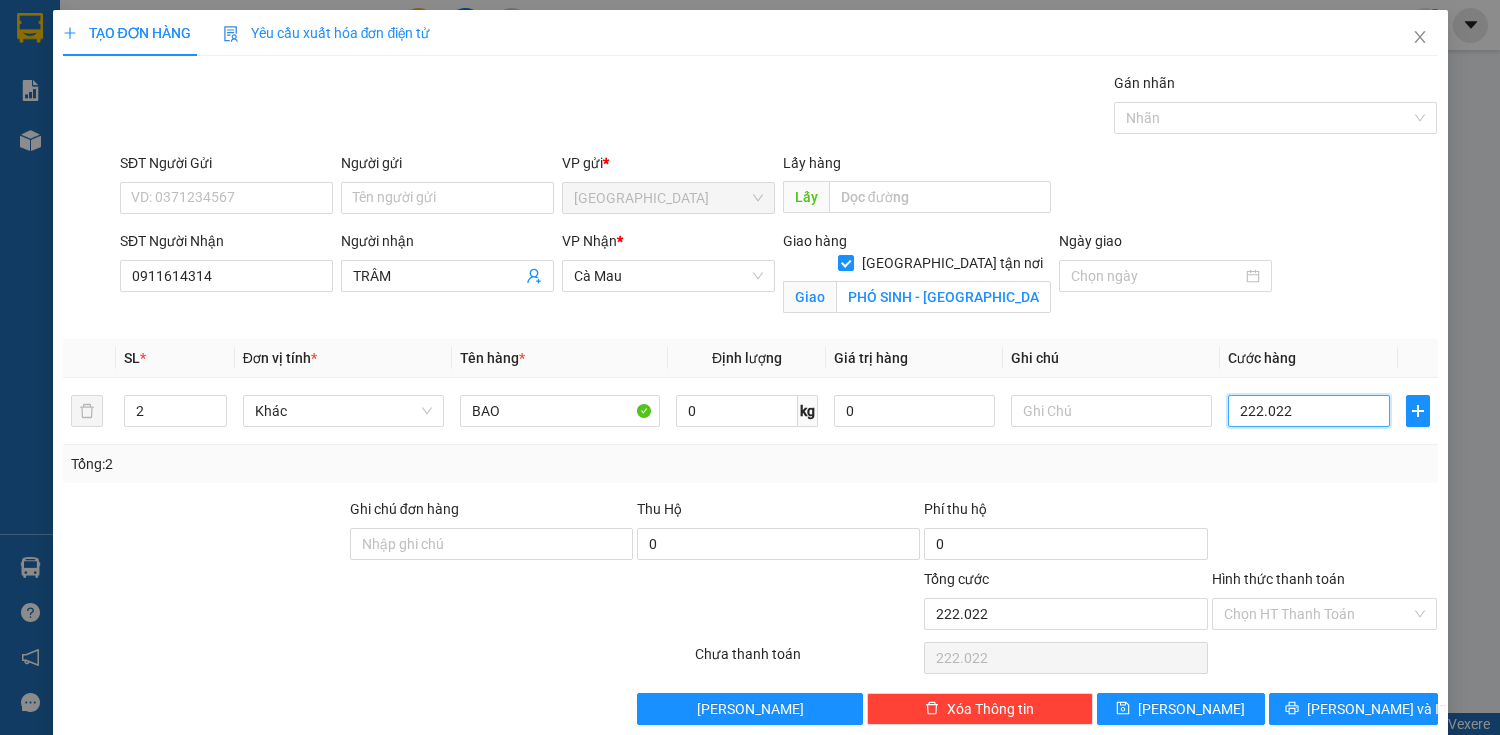 type on "22.202" 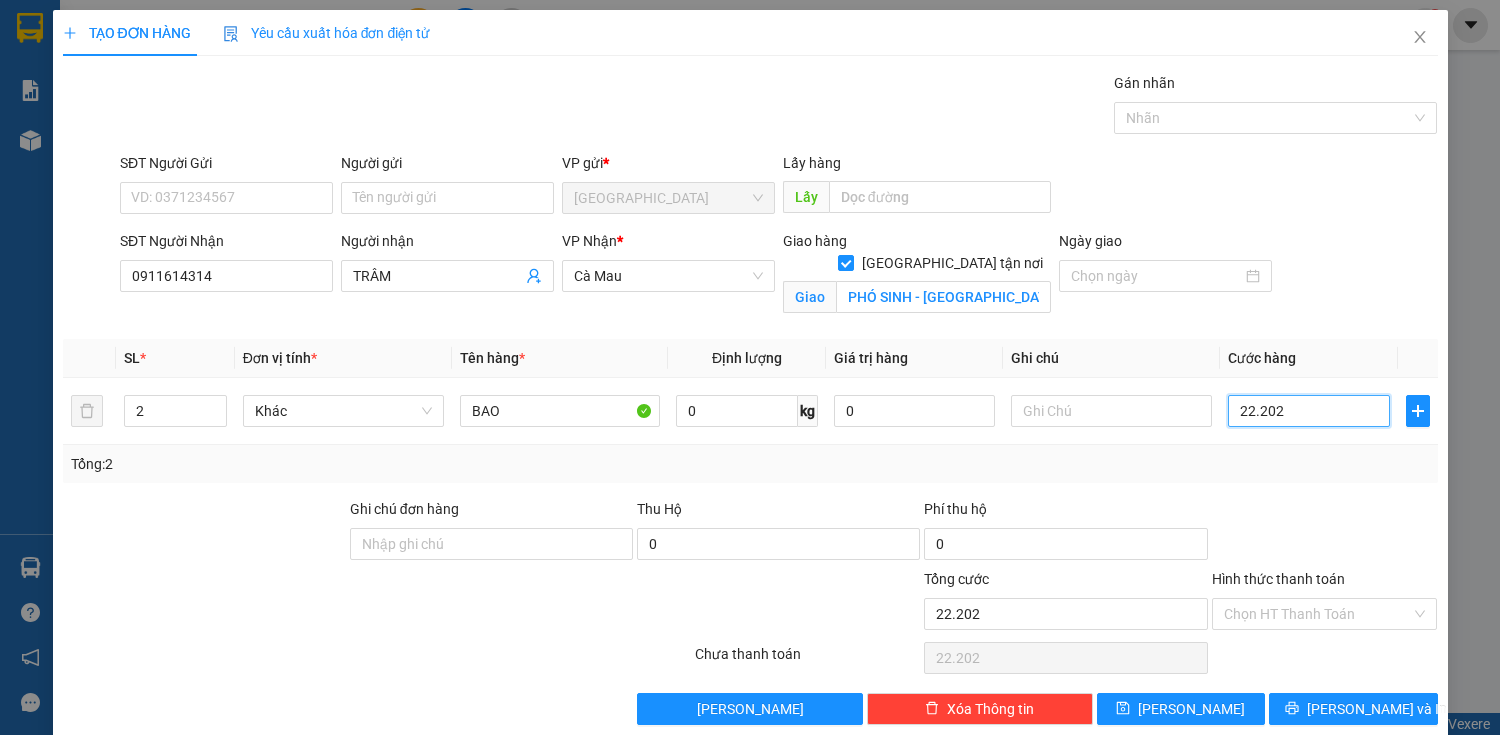 type on "2.220" 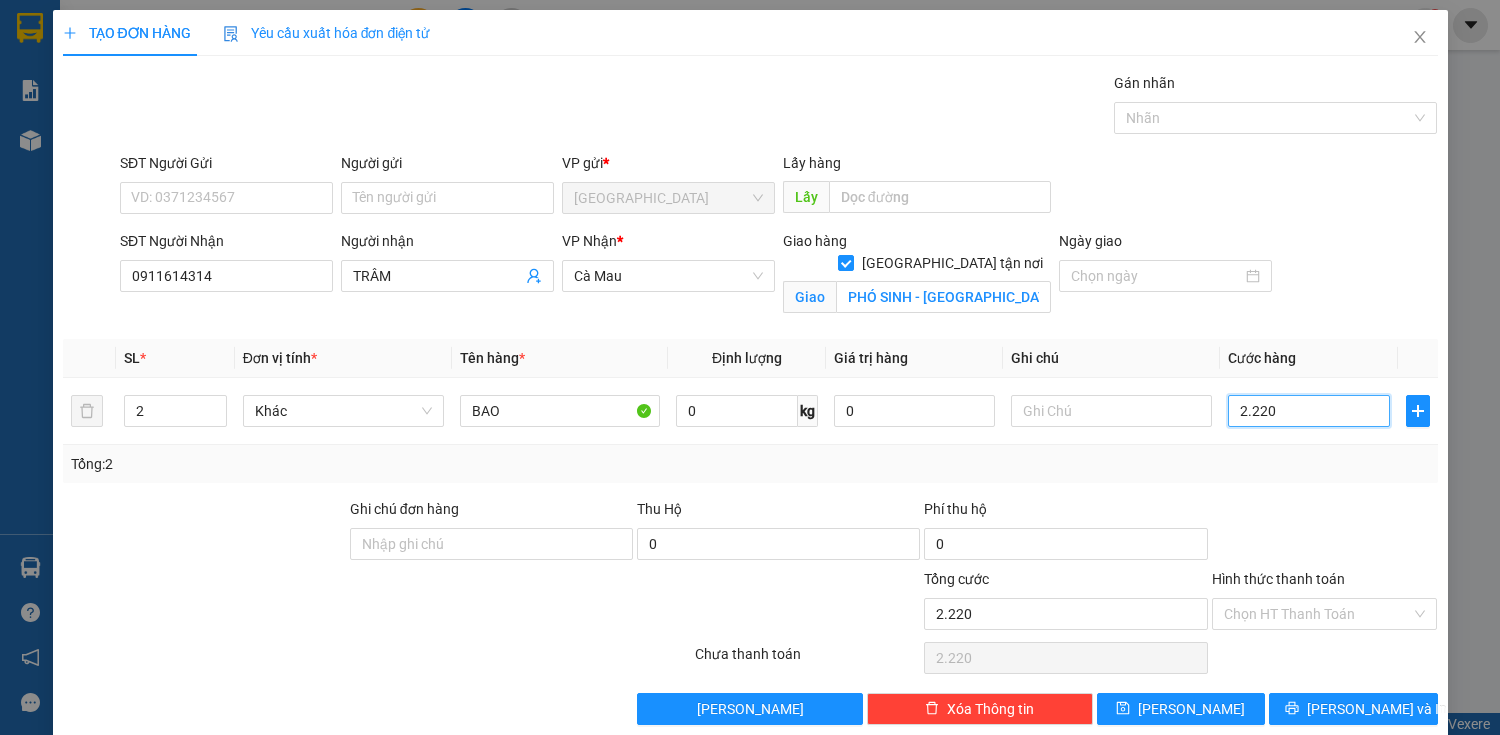 type on "222" 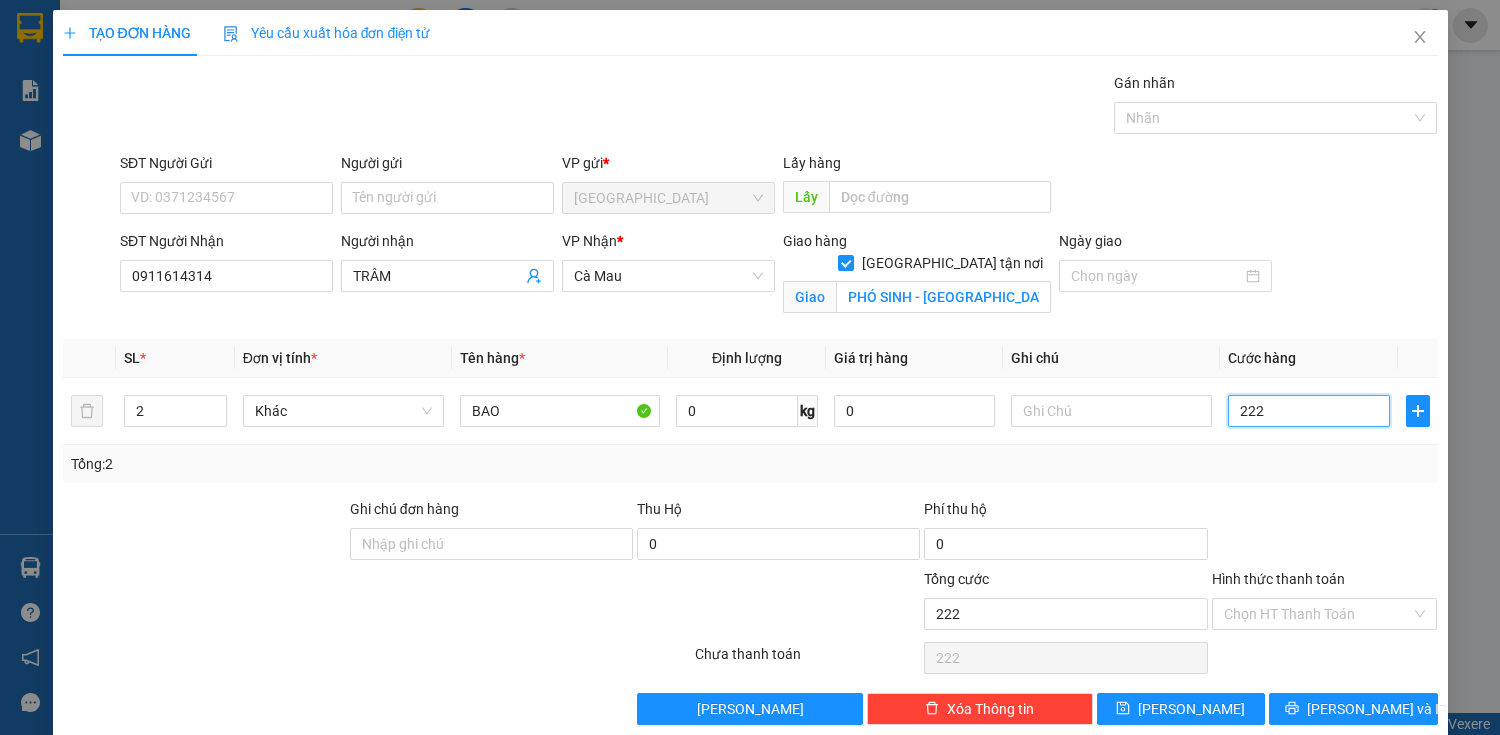 type on "22" 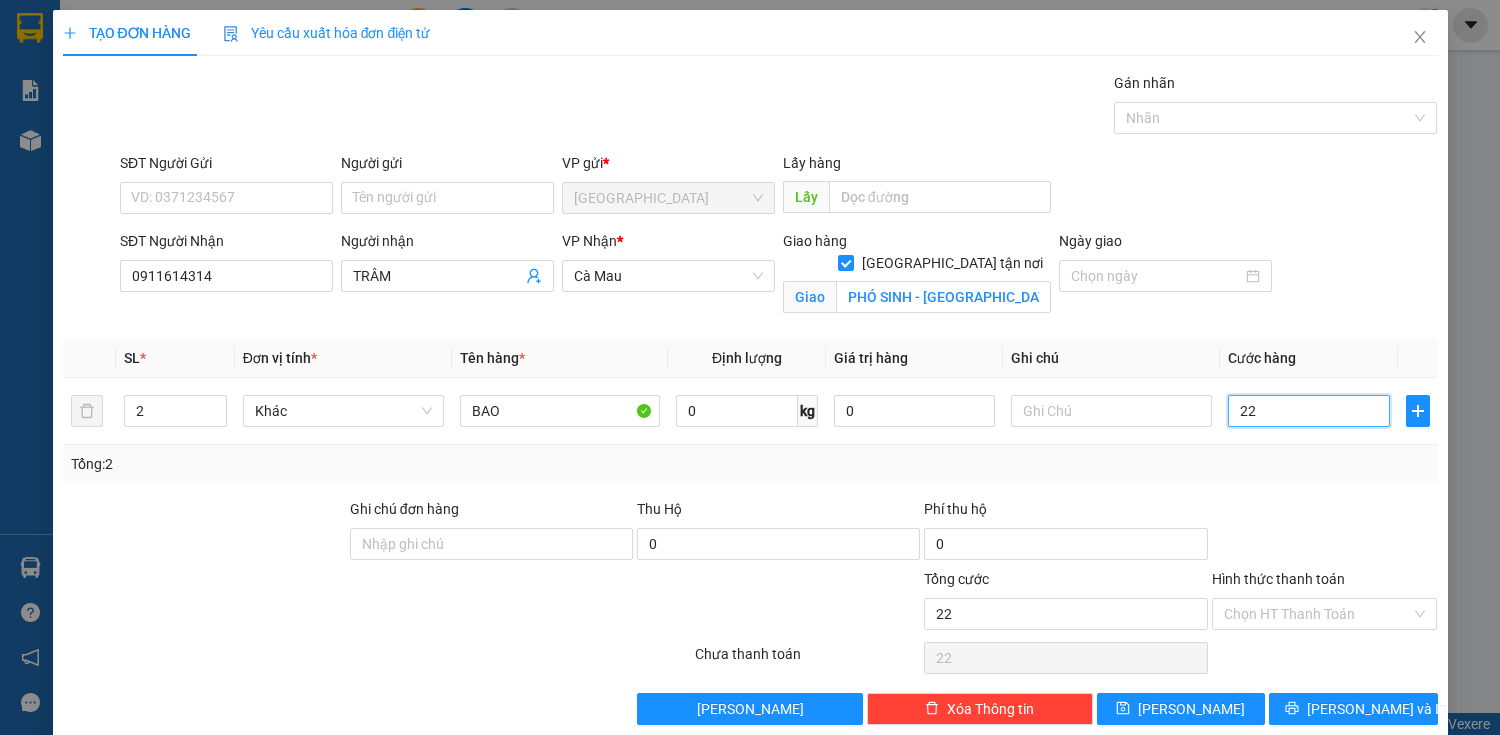 type on "2" 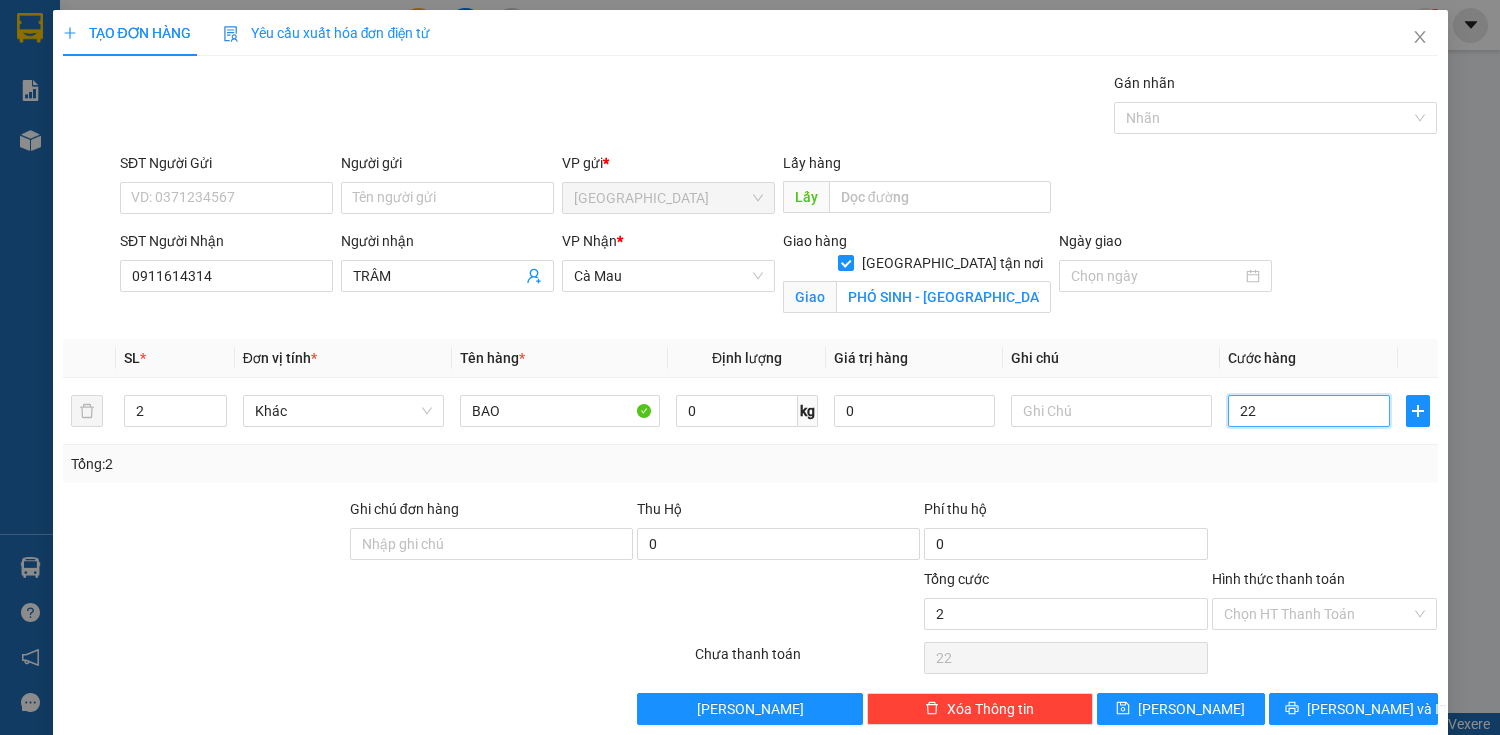 type on "2" 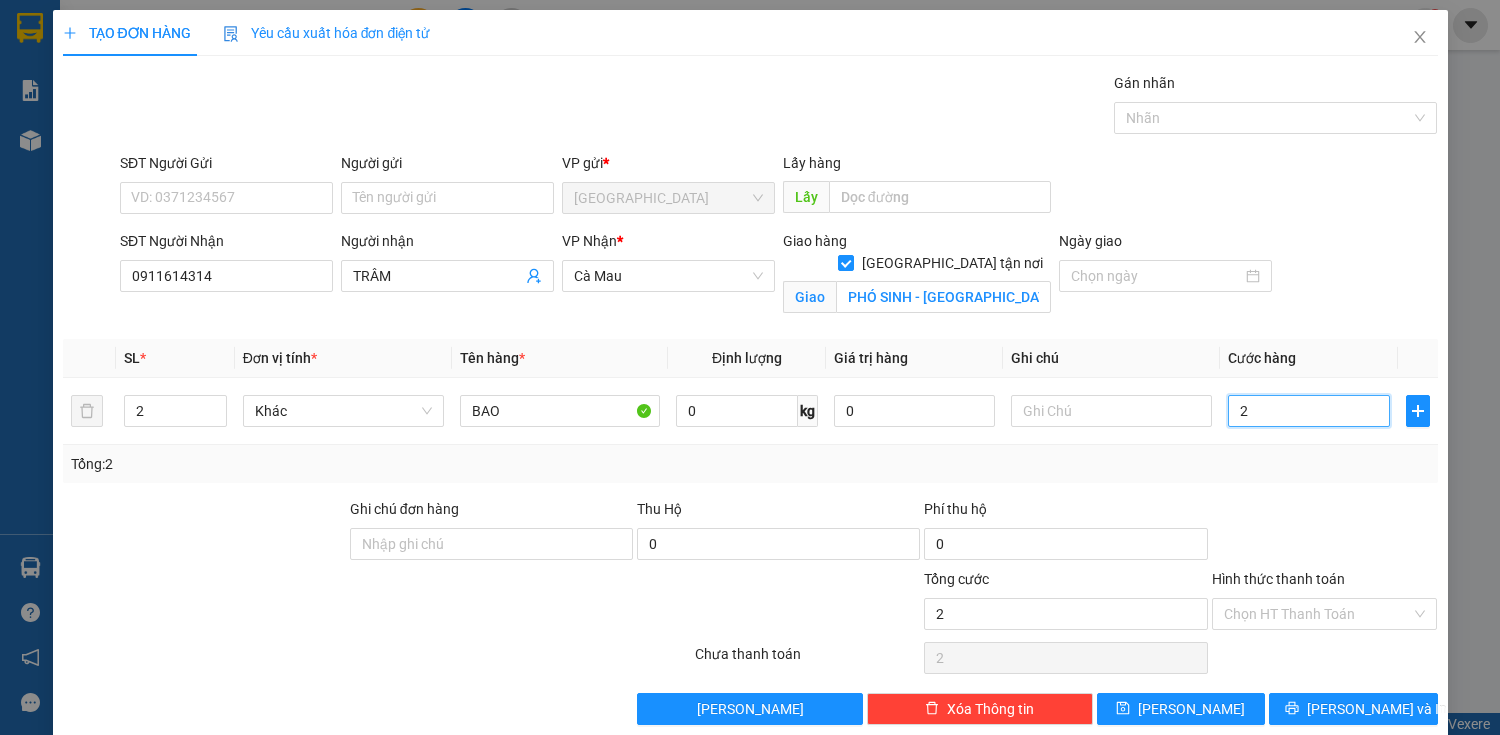 type on "0" 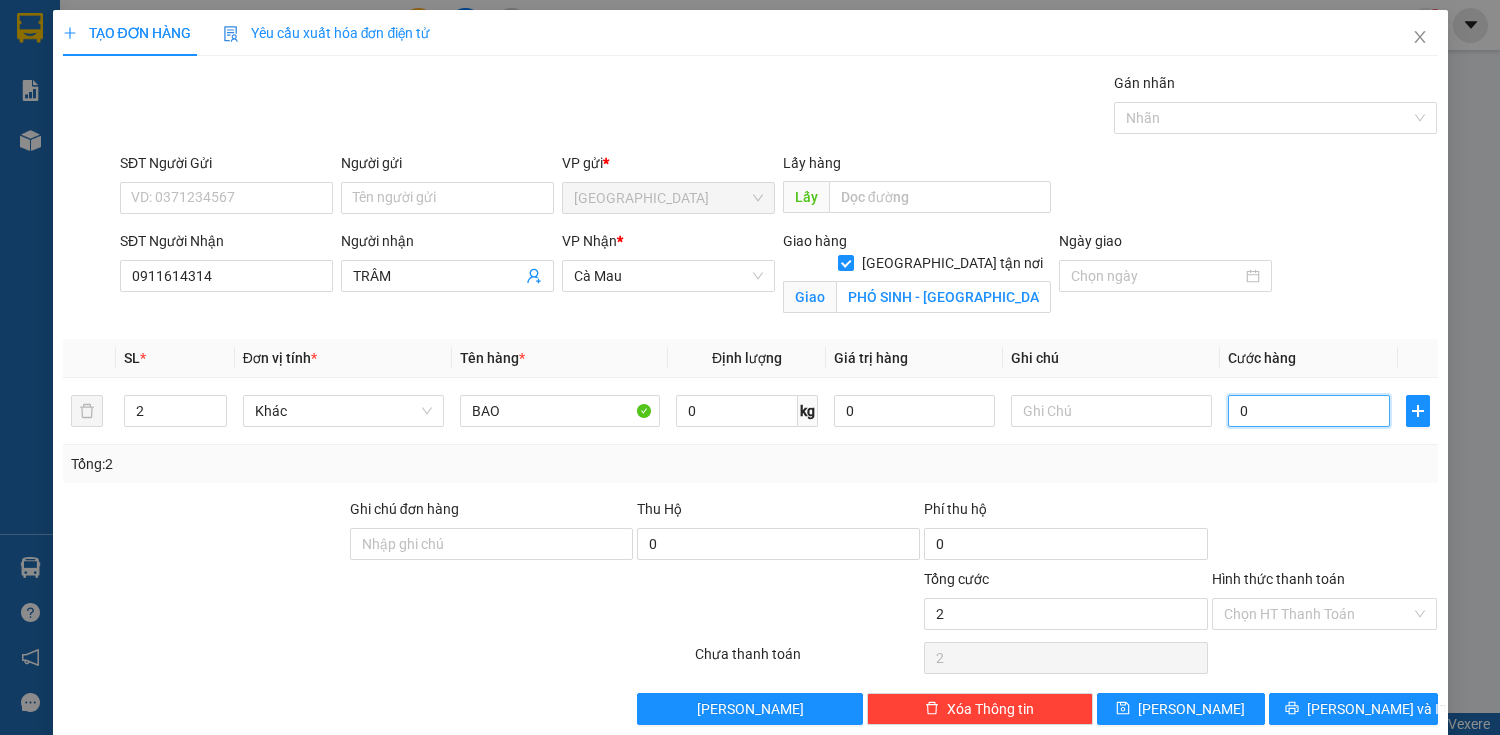 type on "0" 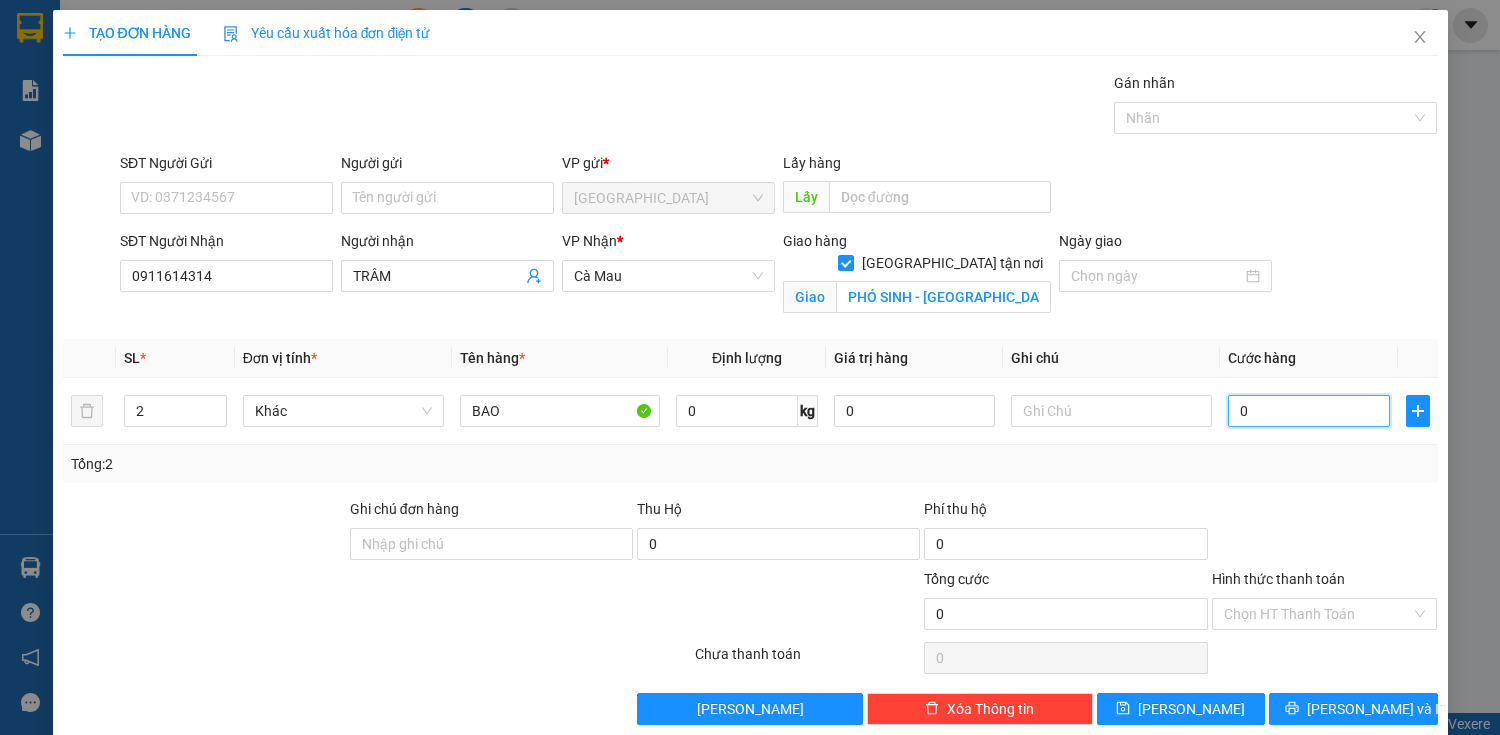 type on "0" 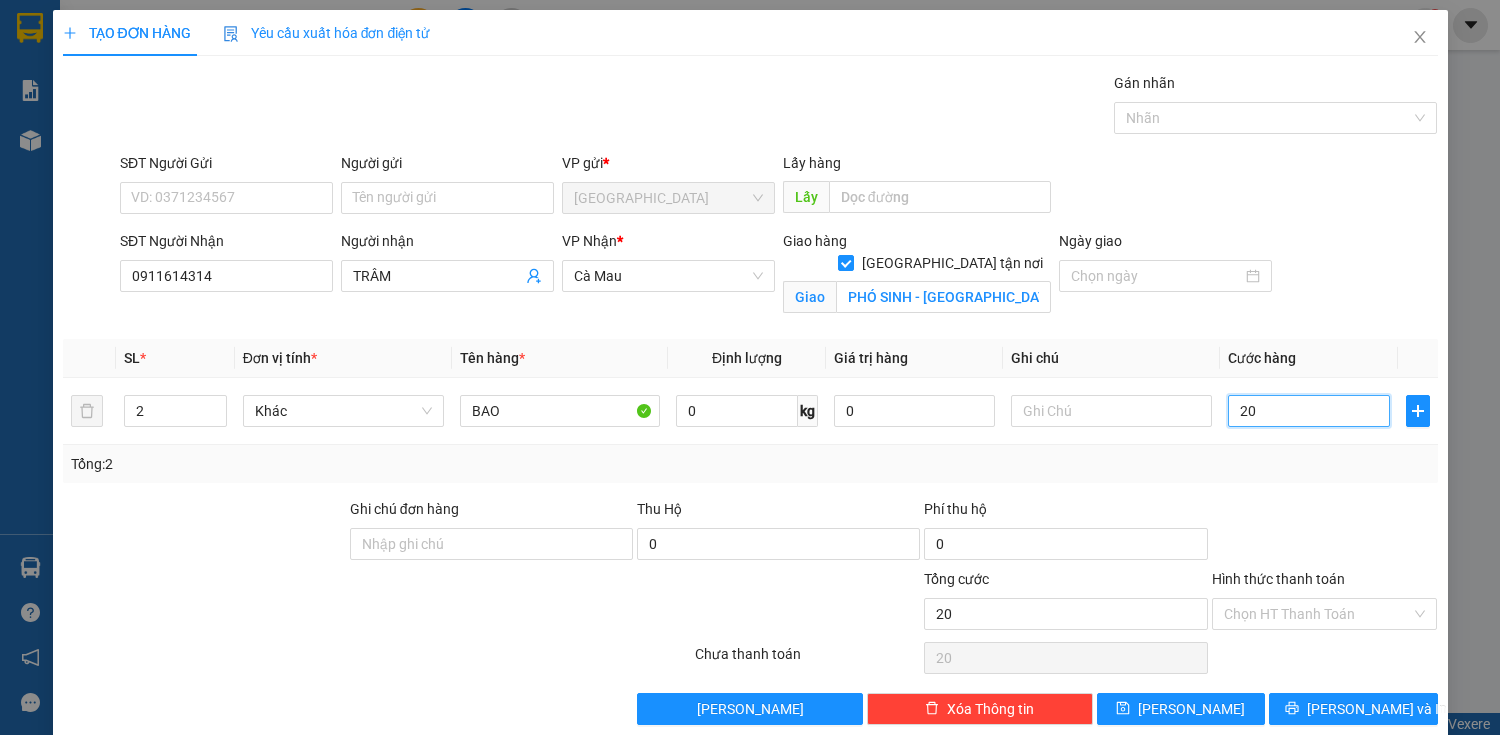 type on "200" 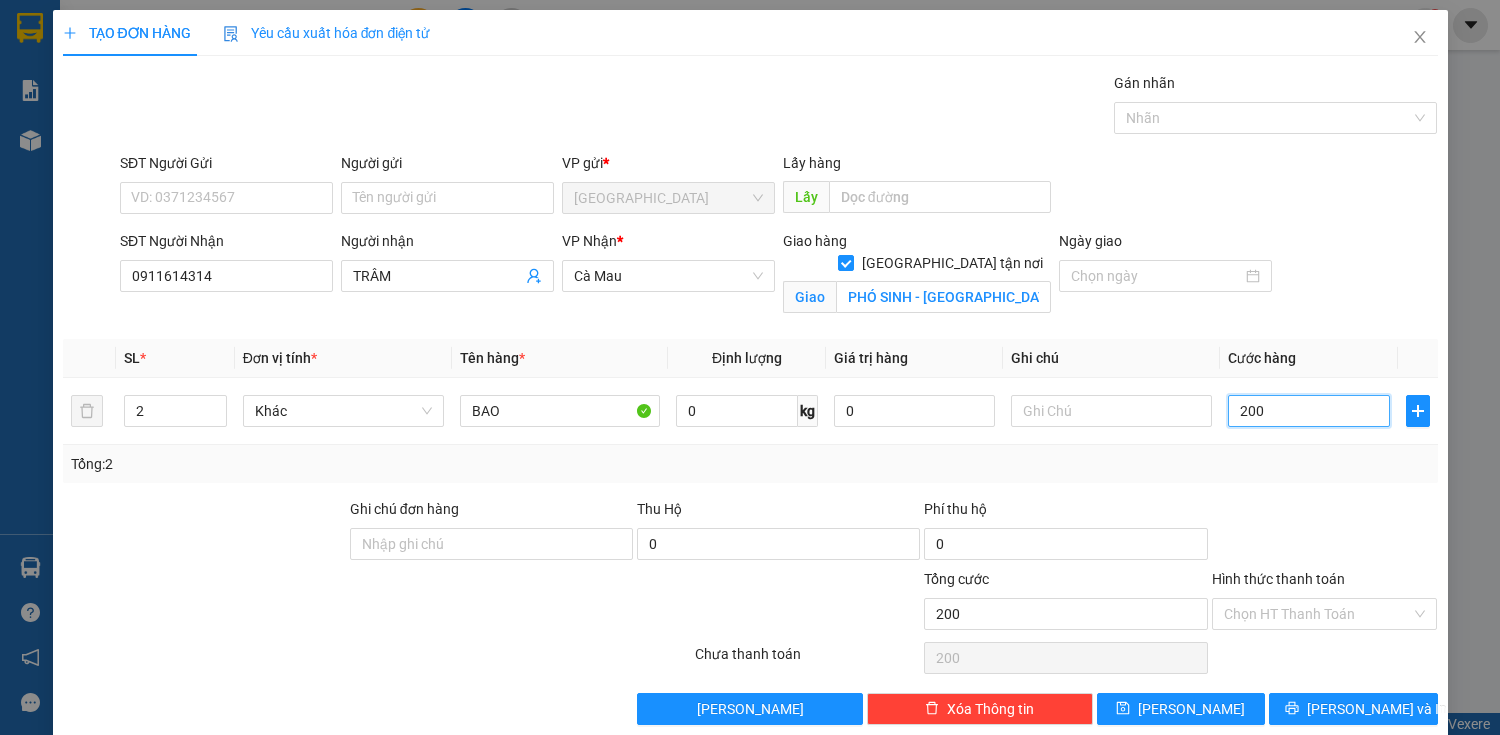 type on "2.000" 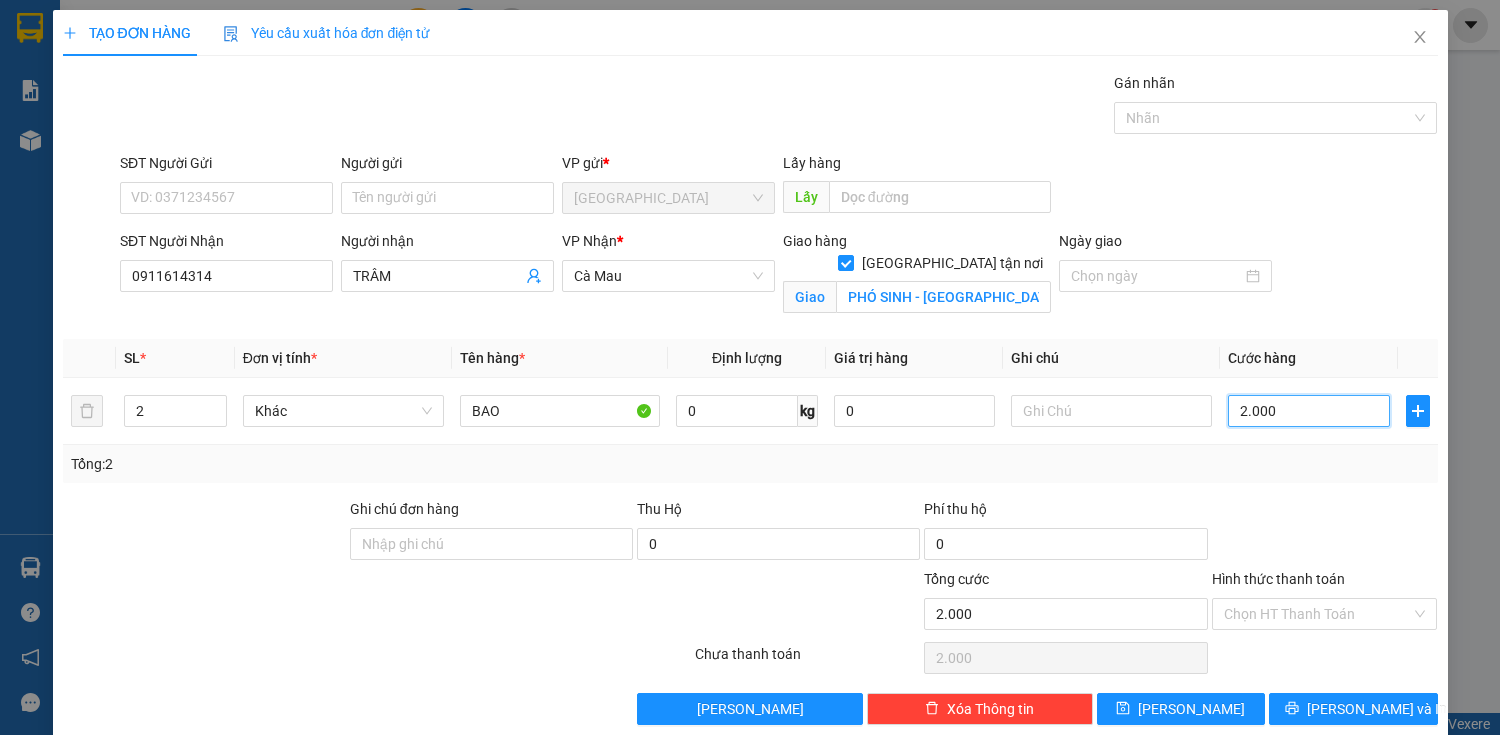 type on "20.000" 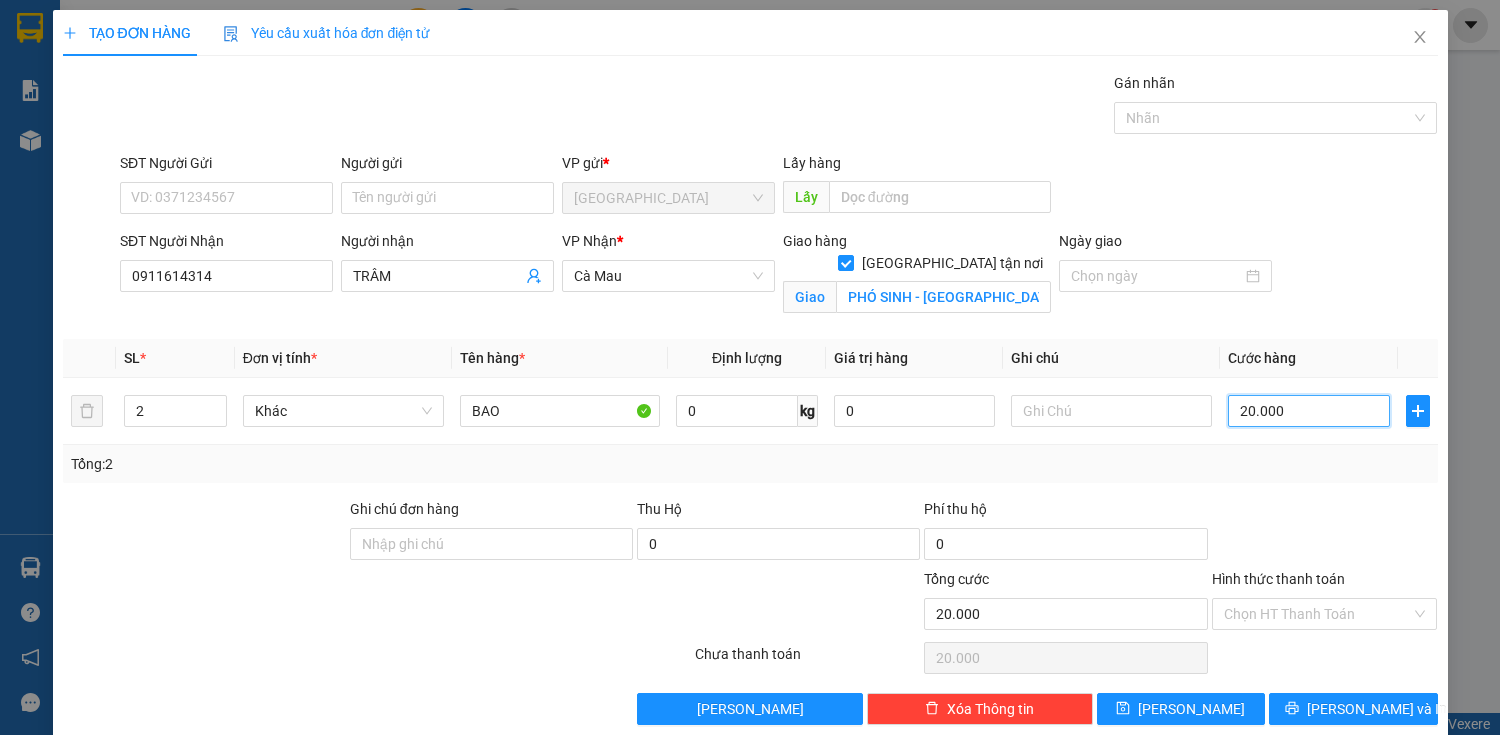 type on "200.000" 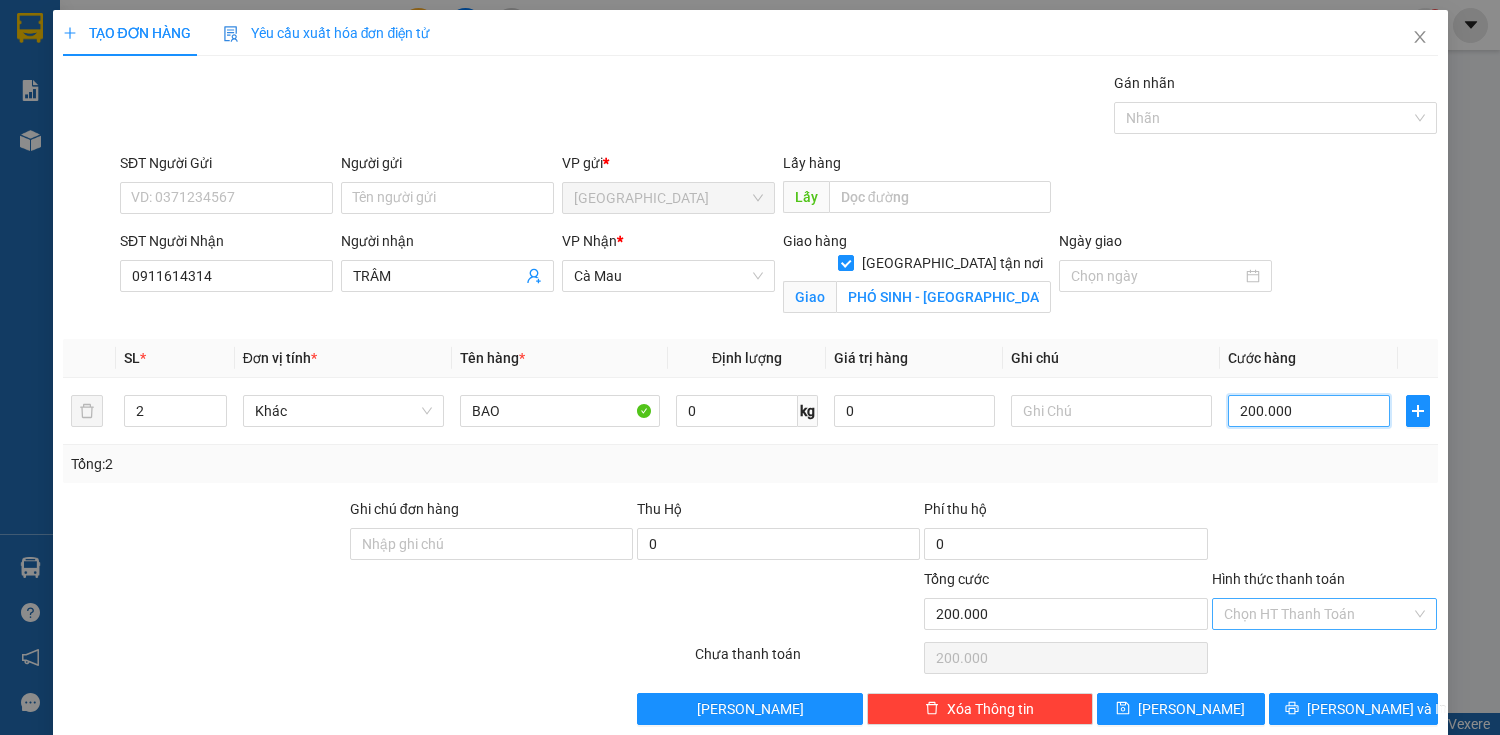 type on "200.000" 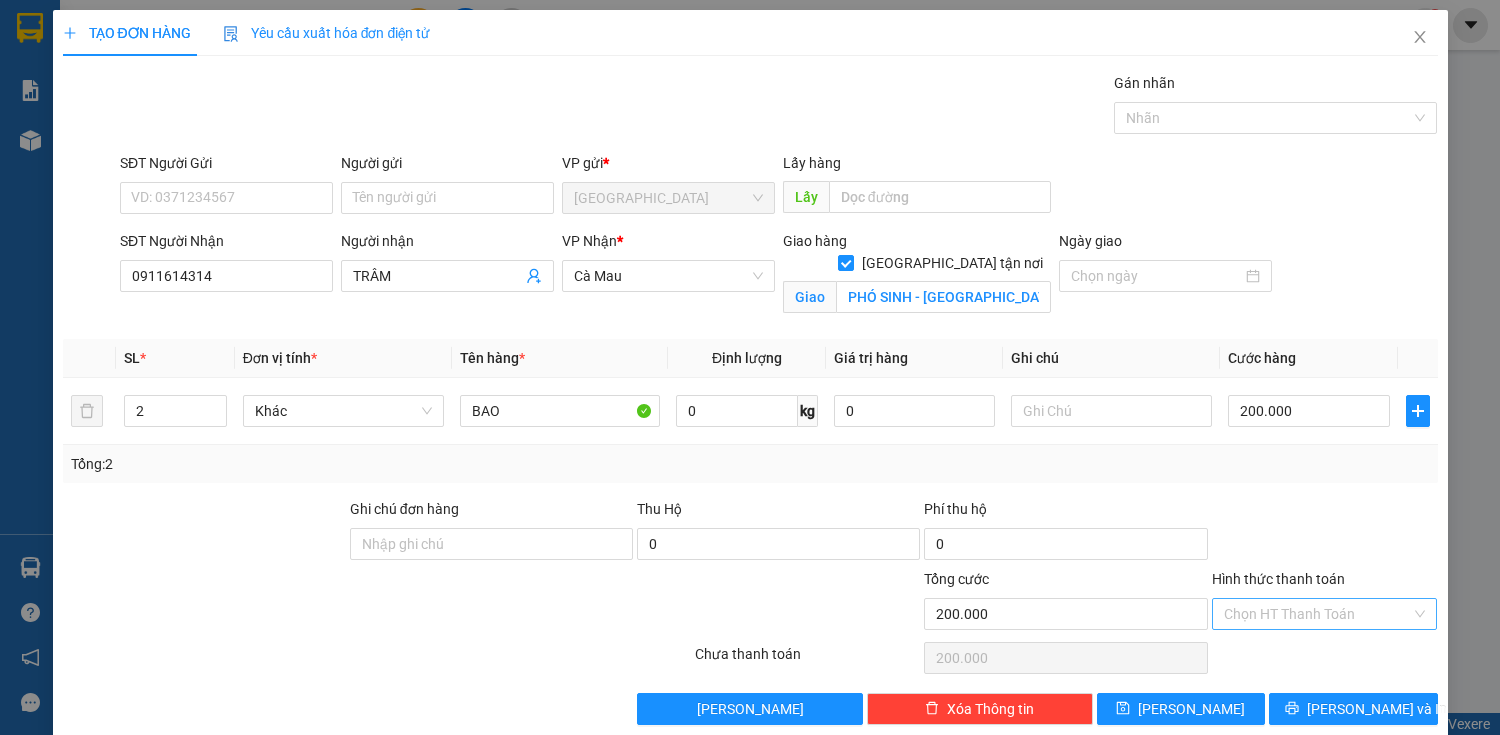 click on "Hình thức thanh toán" at bounding box center (1318, 614) 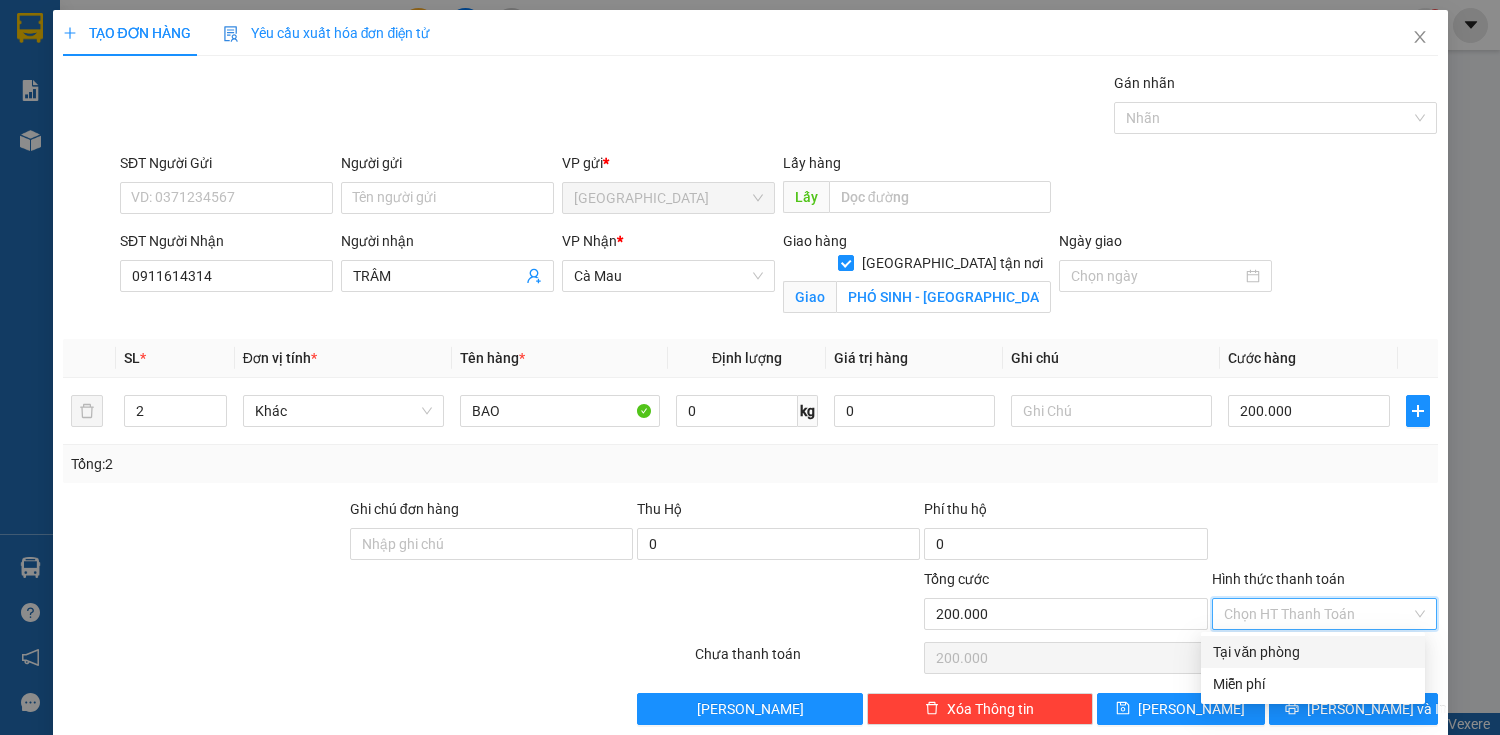drag, startPoint x: 1300, startPoint y: 556, endPoint x: 1303, endPoint y: 581, distance: 25.179358 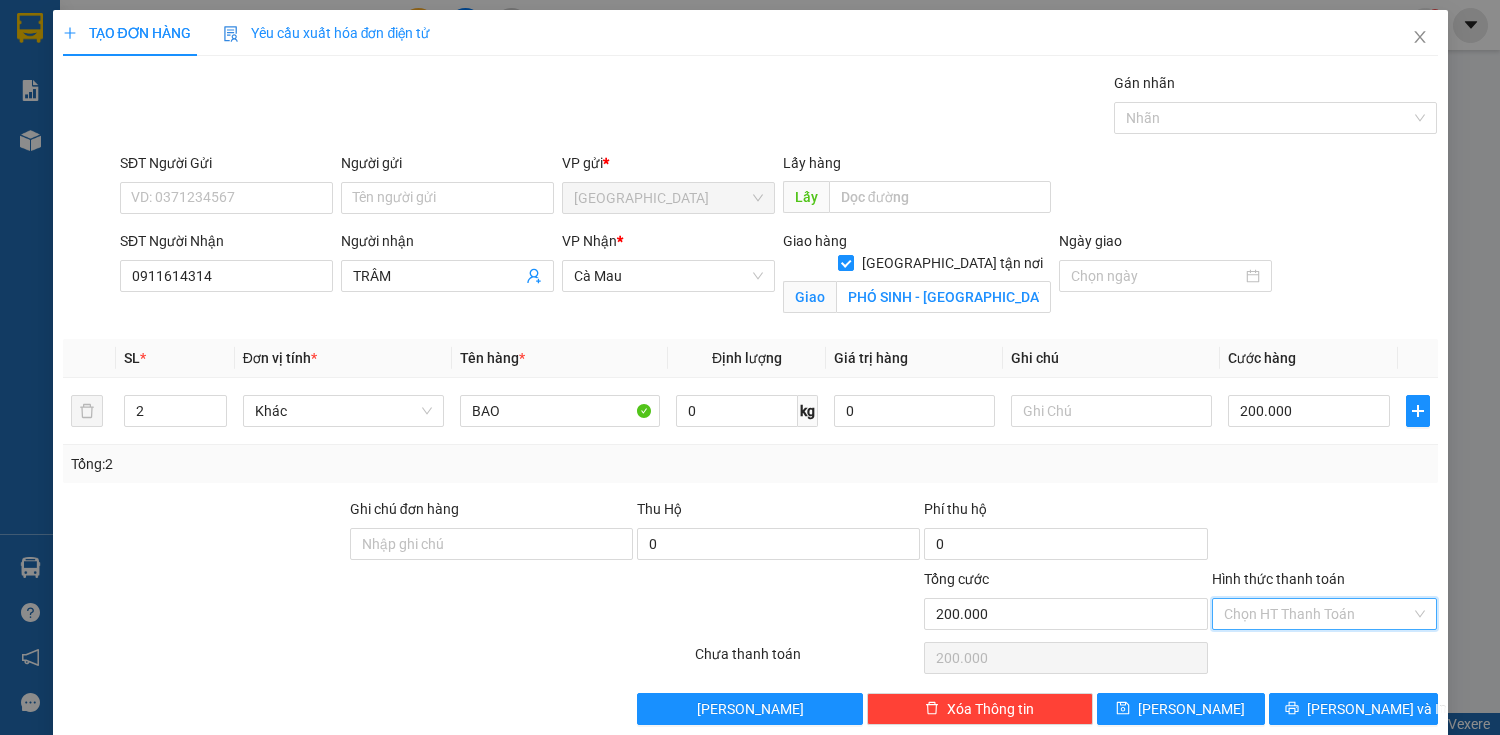 click on "Hình thức thanh toán" at bounding box center (1318, 614) 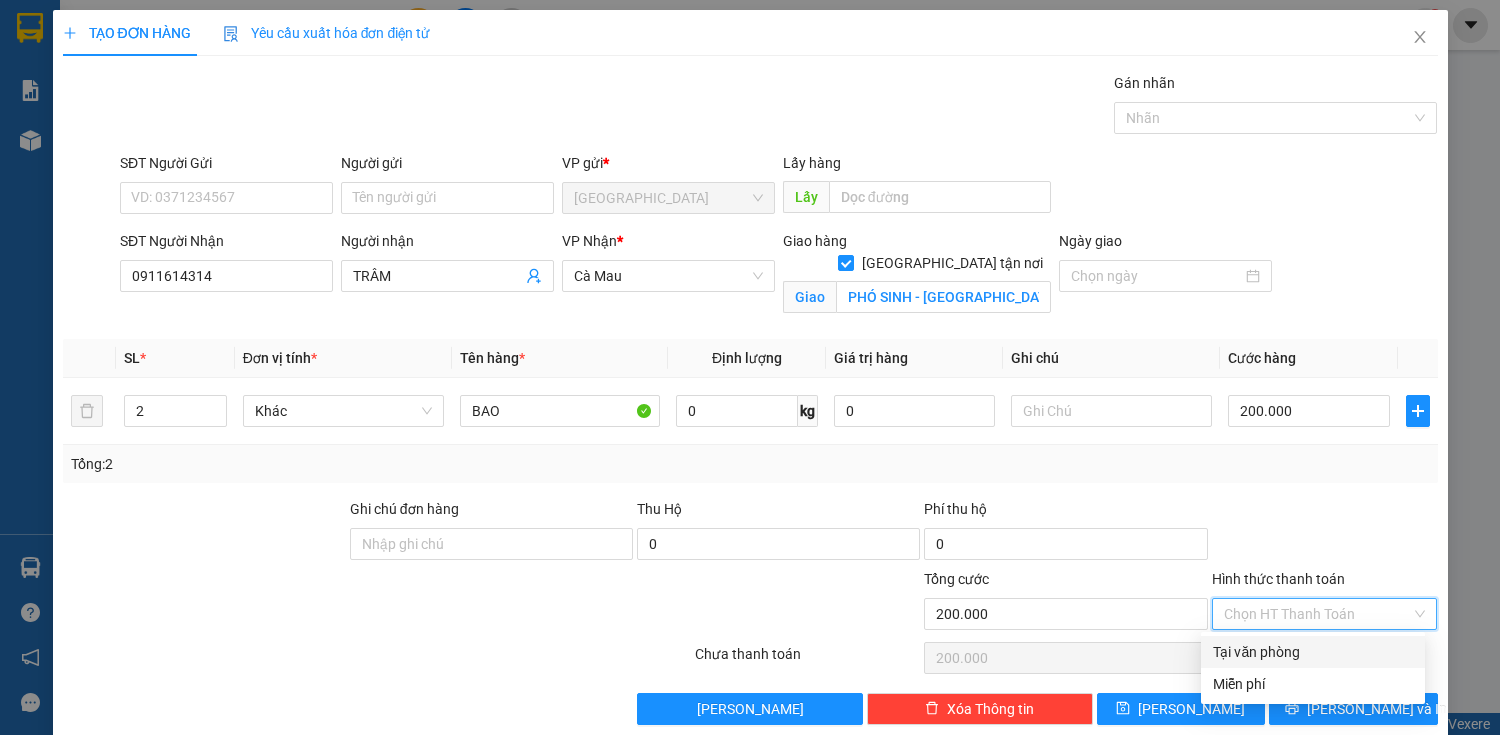 click on "Tại văn phòng" at bounding box center [1313, 652] 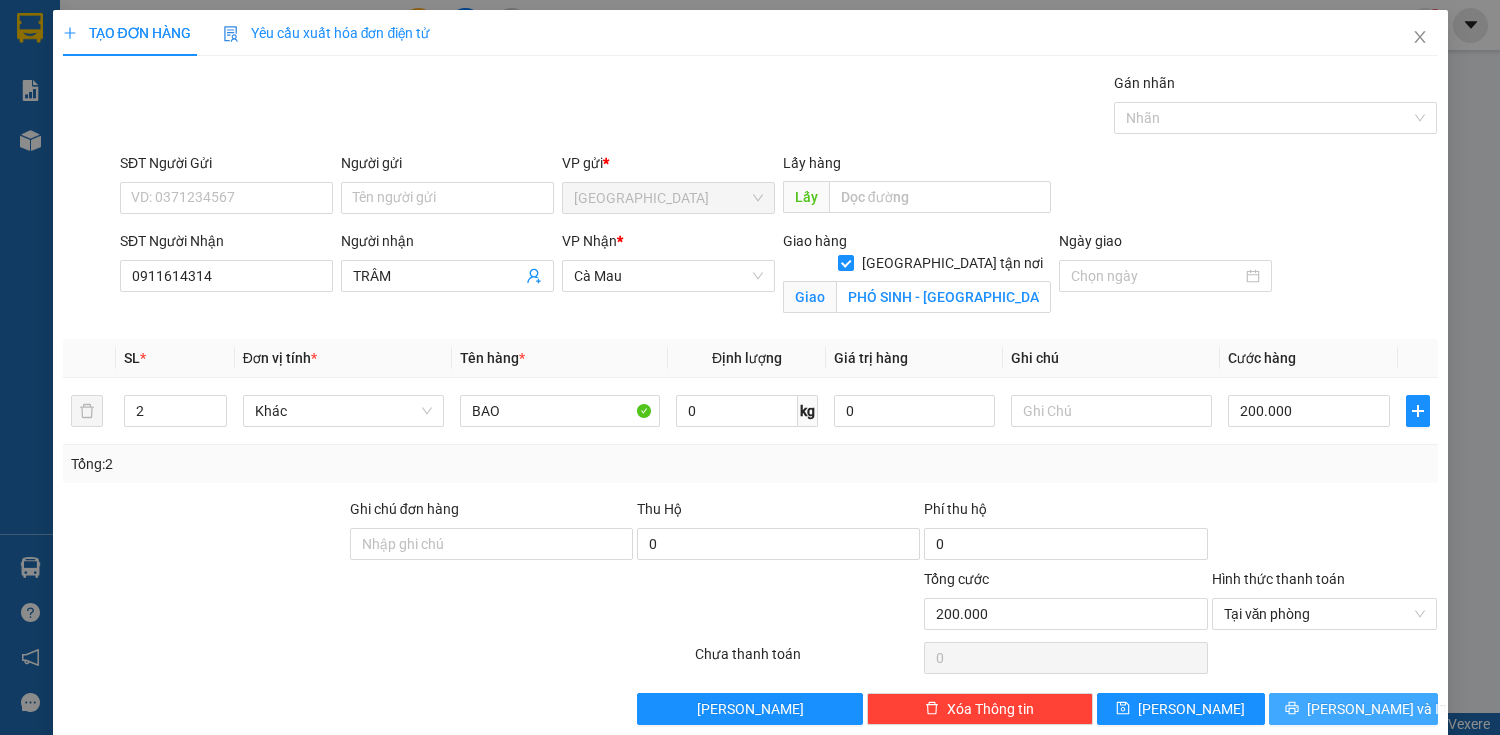 click on "[PERSON_NAME] và In" at bounding box center (1377, 709) 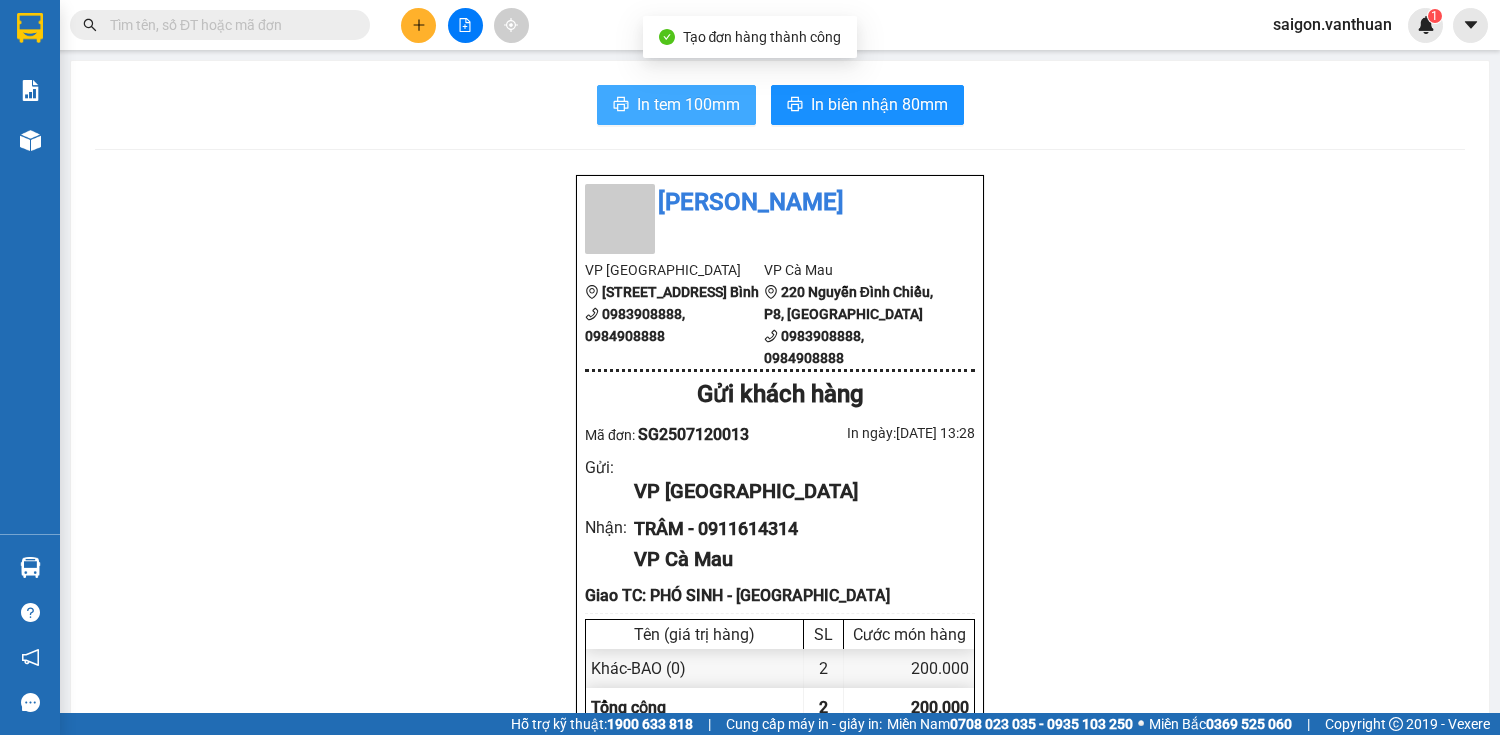 click on "In tem 100mm" at bounding box center (688, 104) 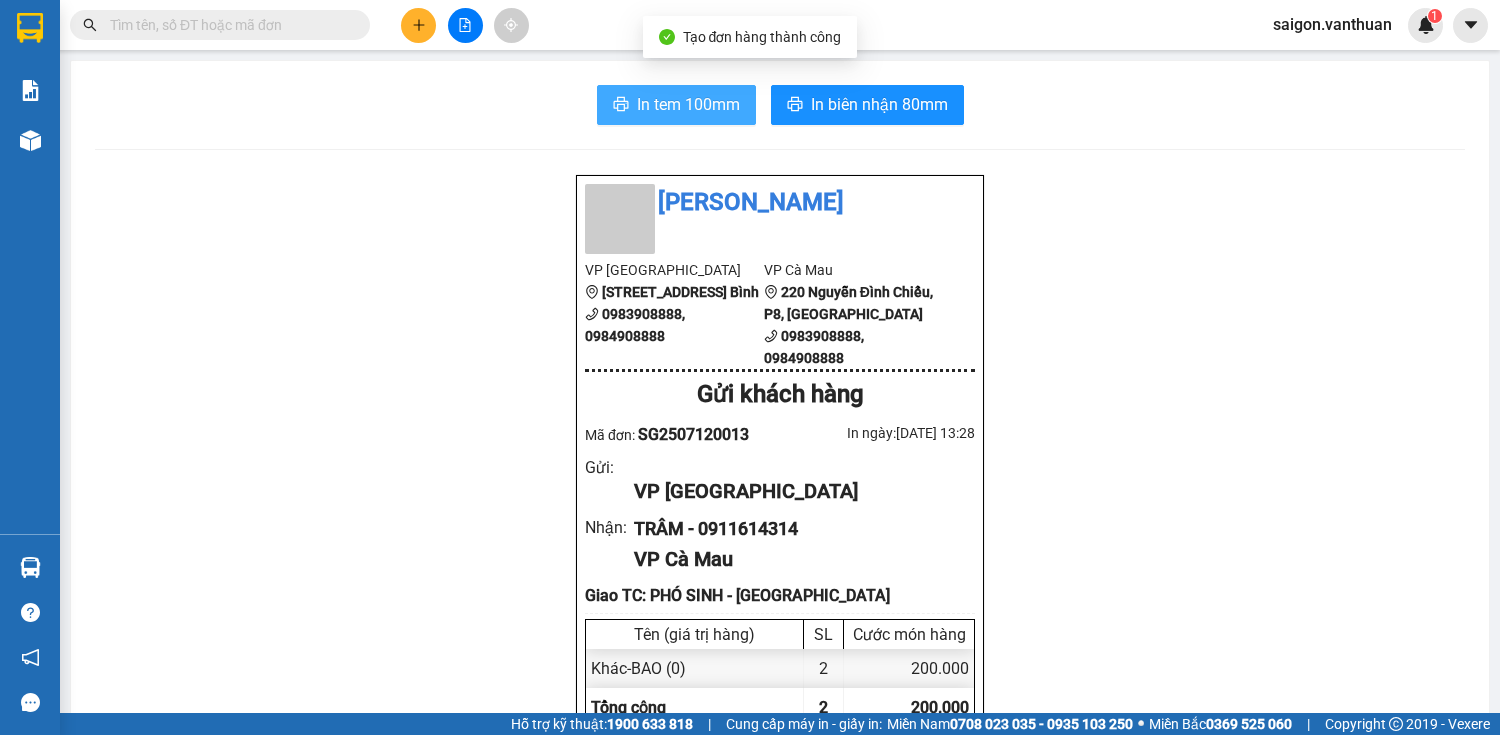 scroll, scrollTop: 0, scrollLeft: 0, axis: both 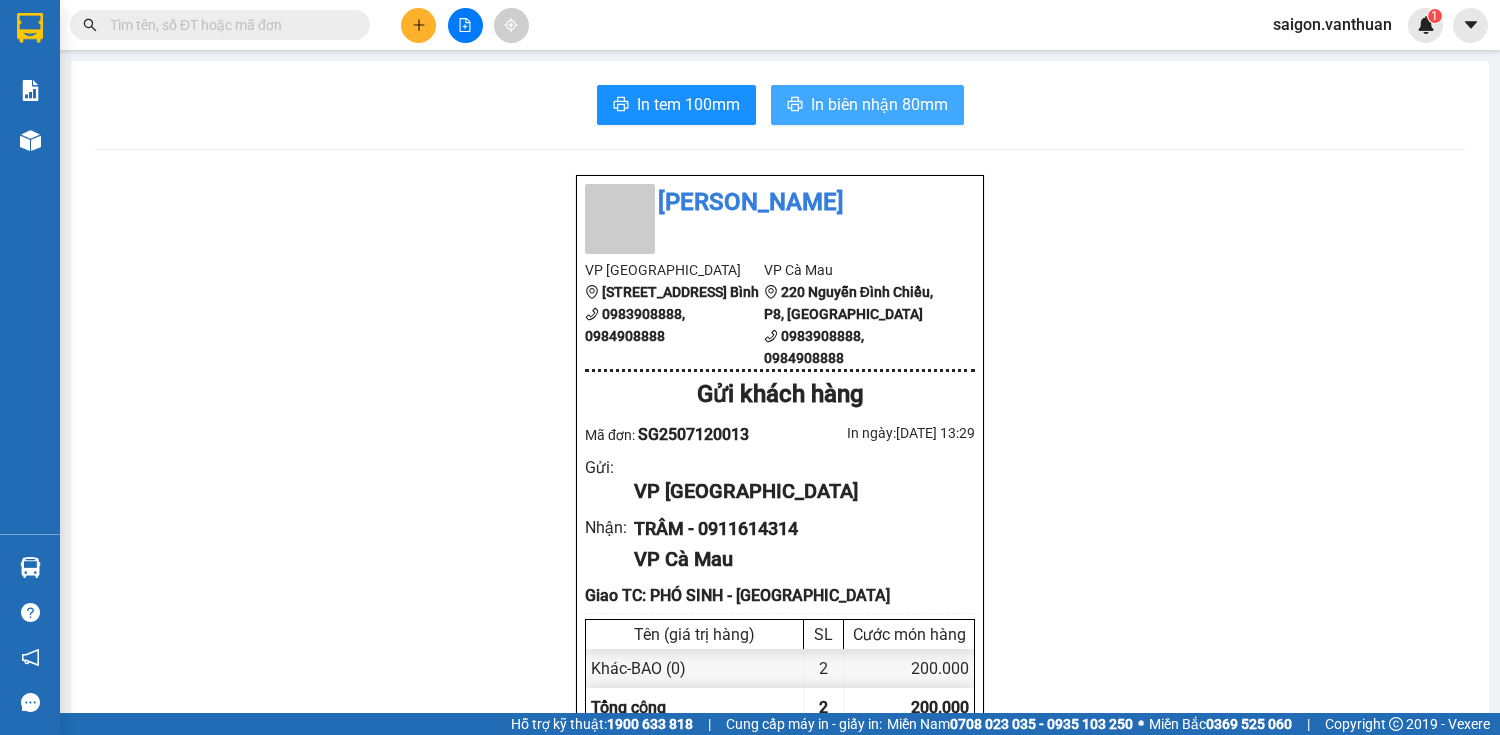 click on "In biên nhận 80mm" at bounding box center (879, 104) 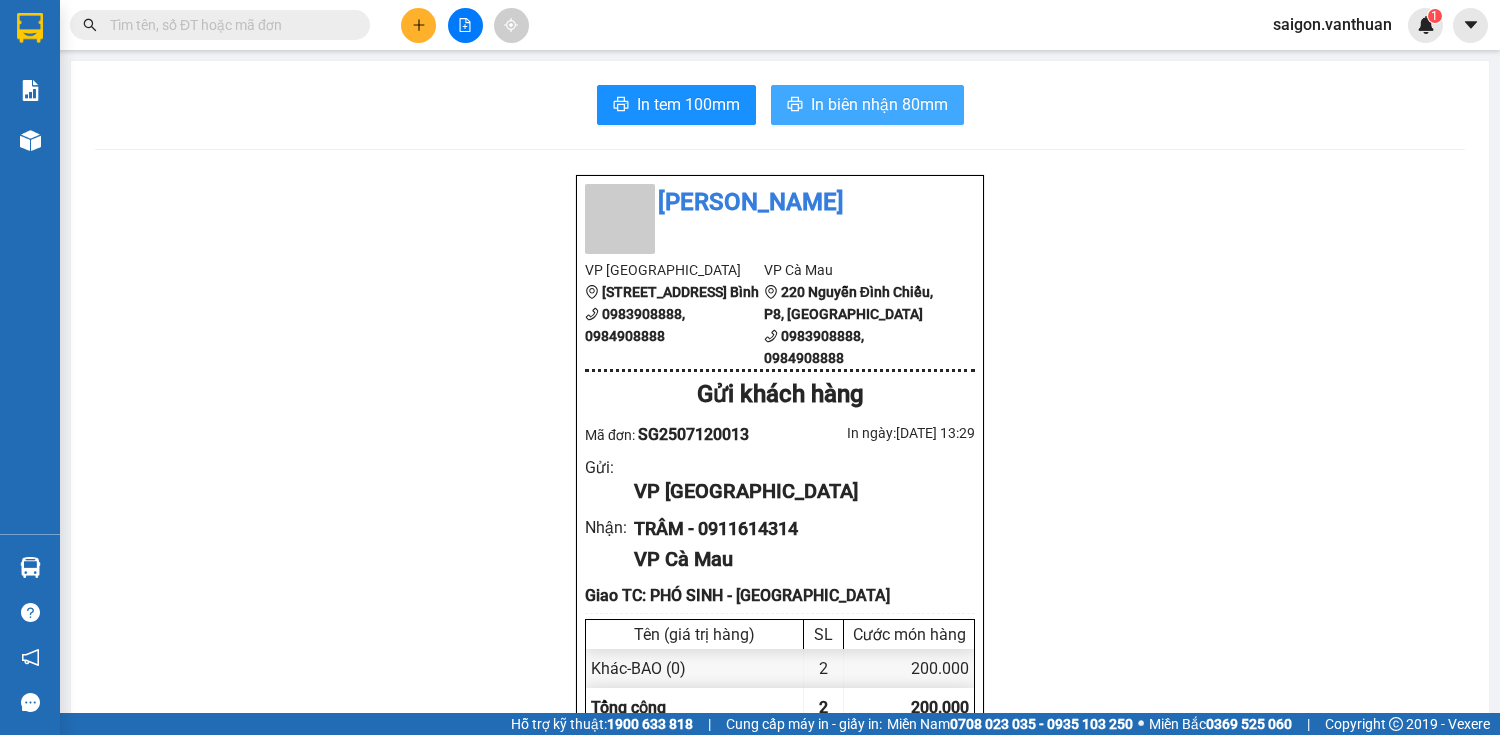 scroll, scrollTop: 0, scrollLeft: 0, axis: both 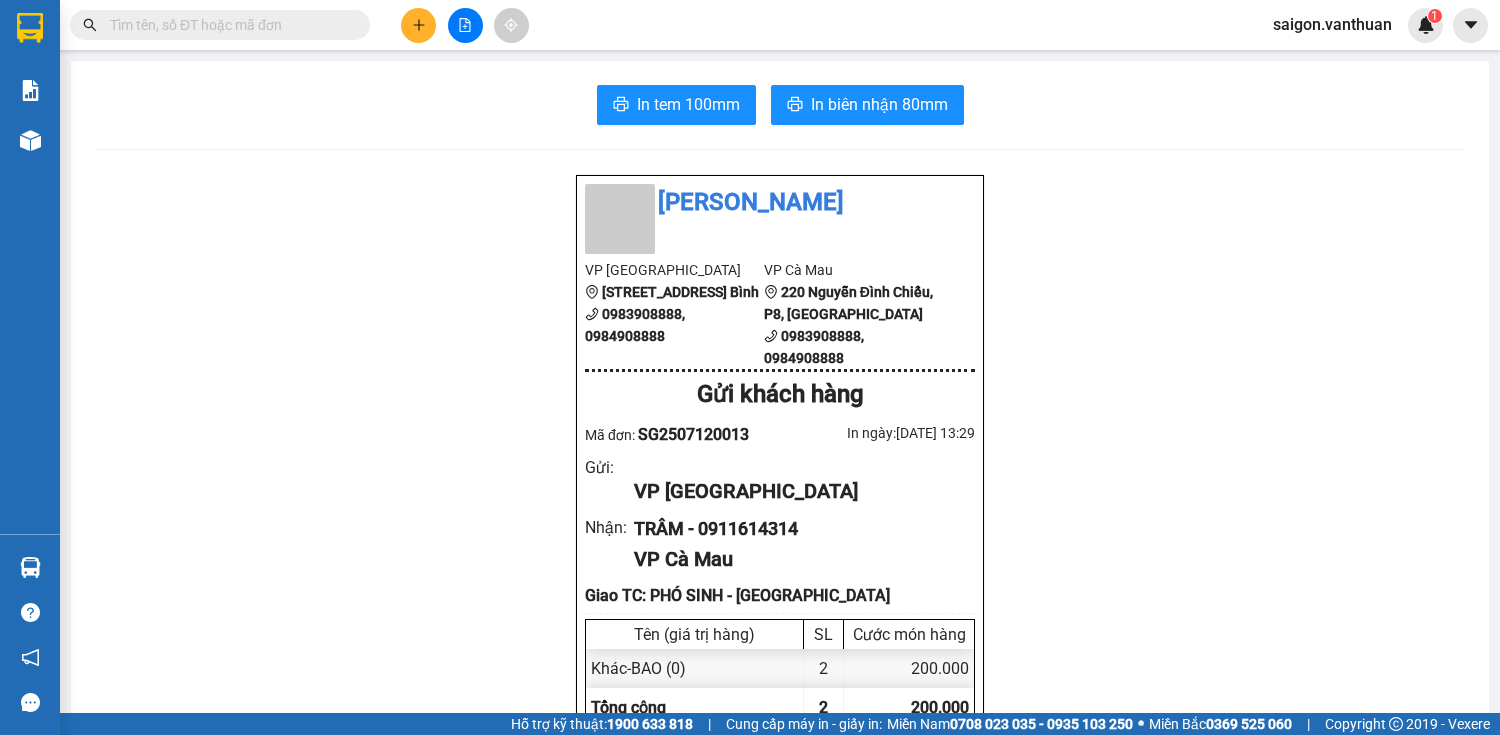 click 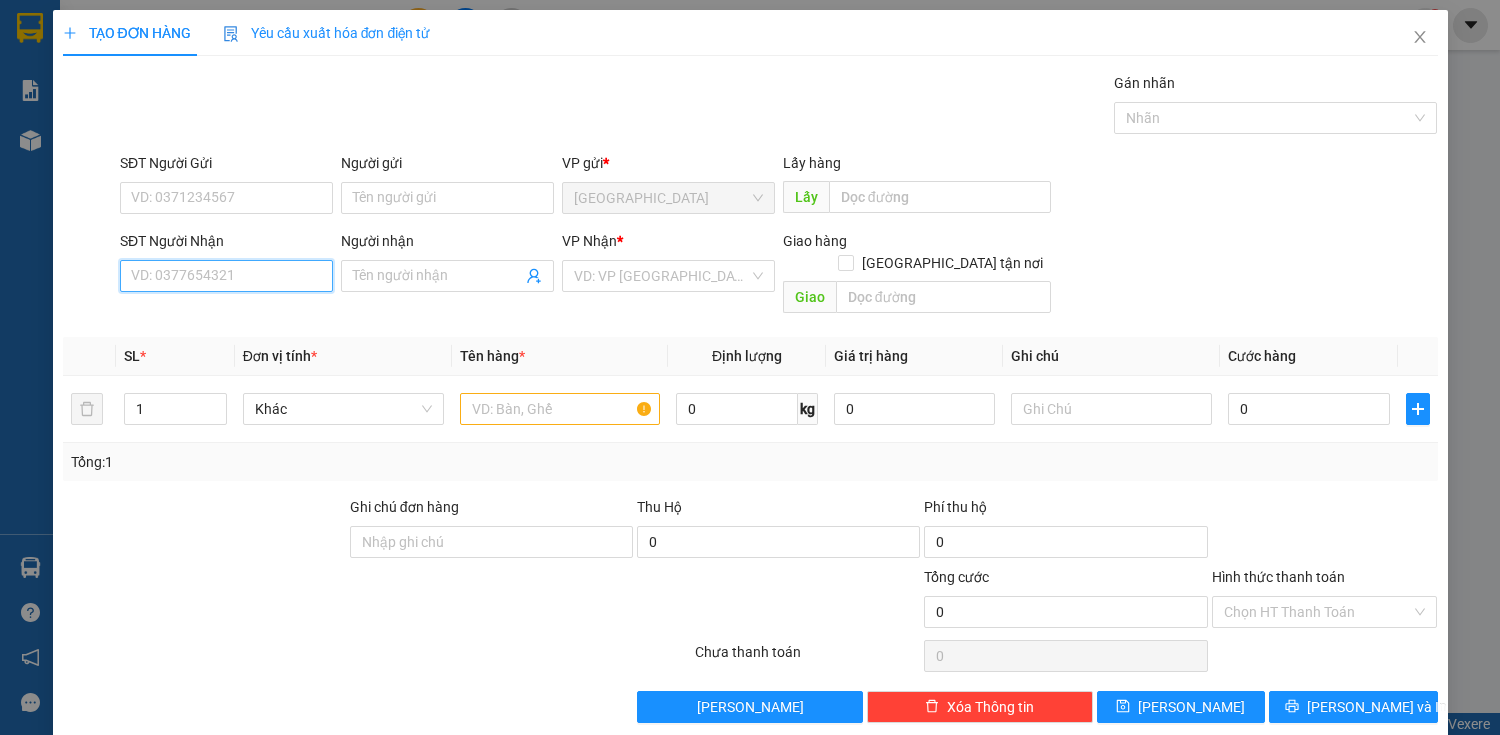 click on "SĐT Người Nhận" at bounding box center (226, 276) 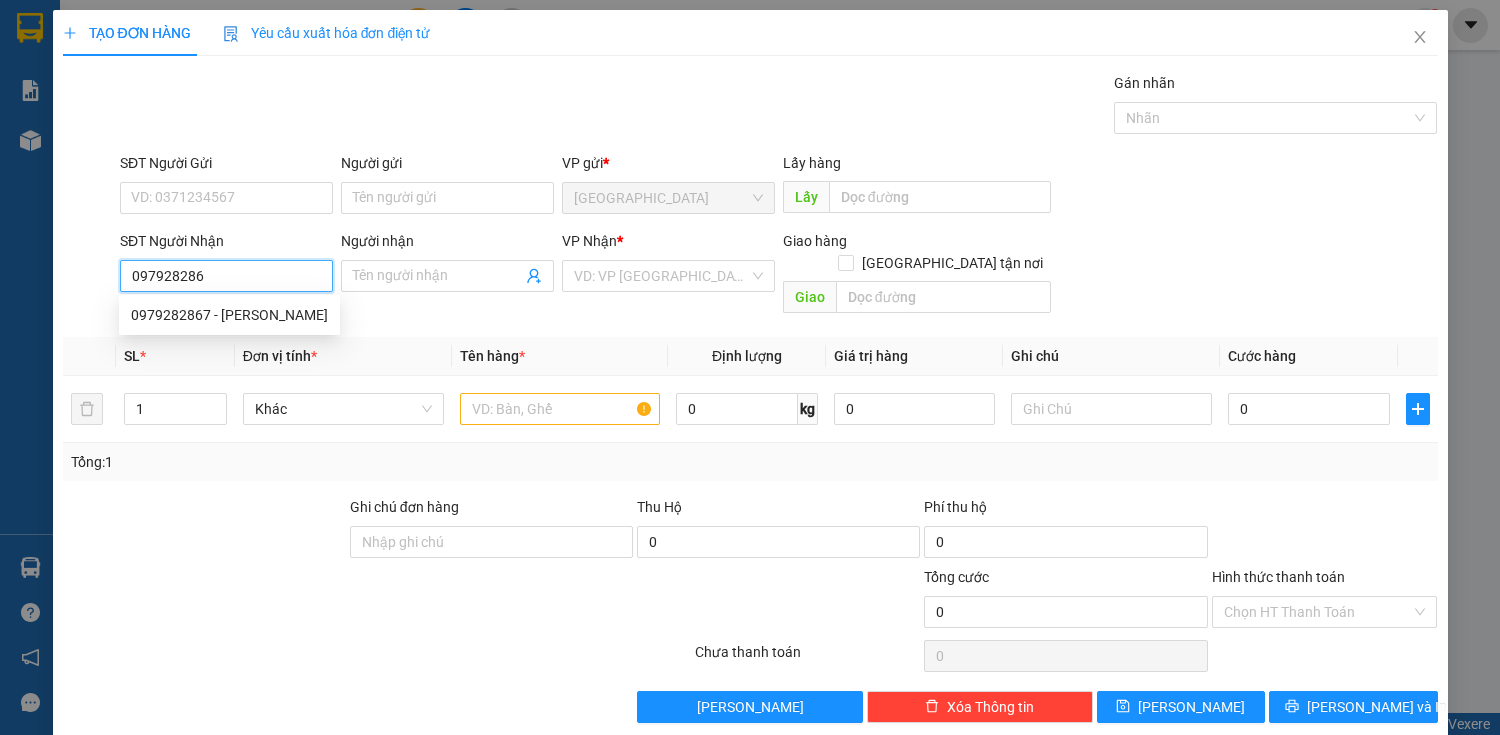 type on "0979282867" 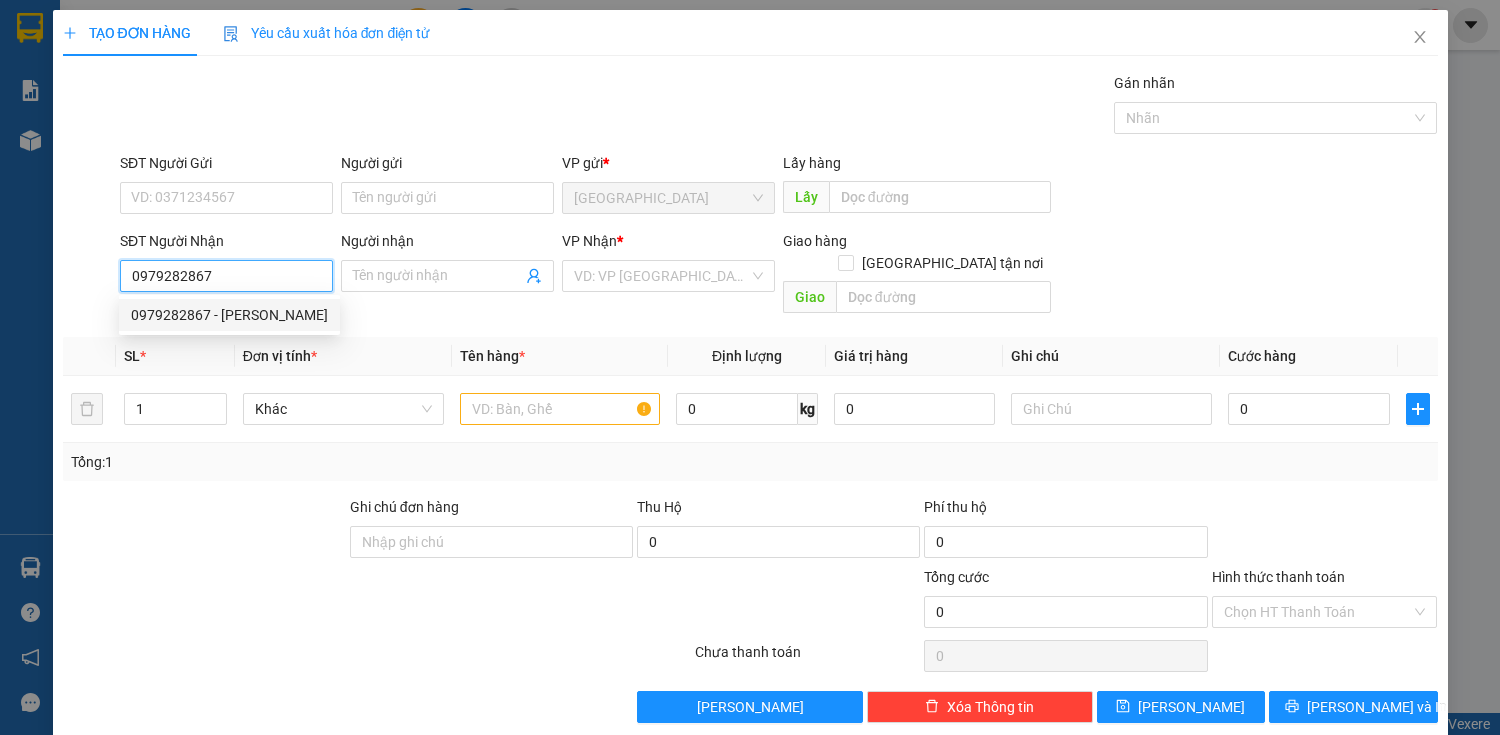 click on "0979282867 - TRIỆU BÌNH" at bounding box center (229, 315) 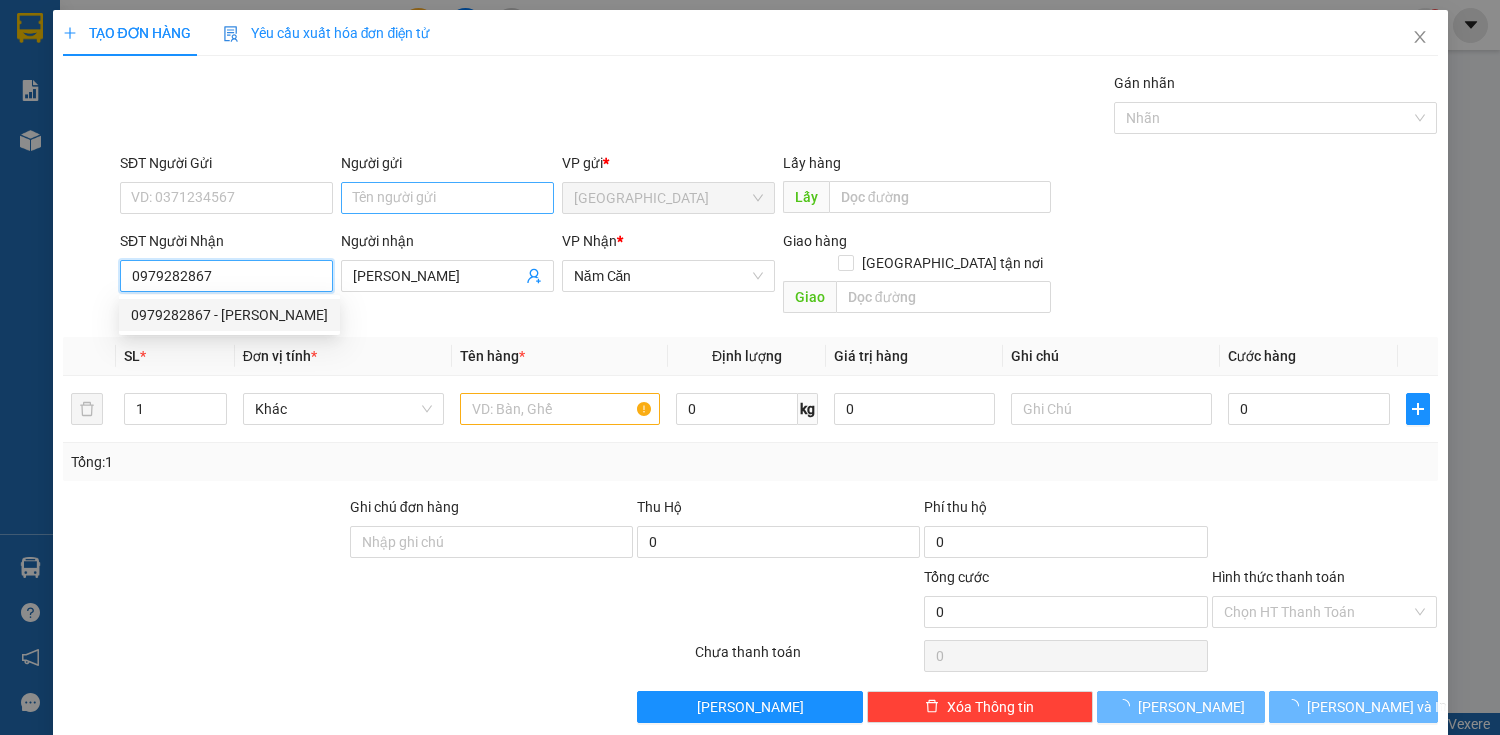 type on "60.000" 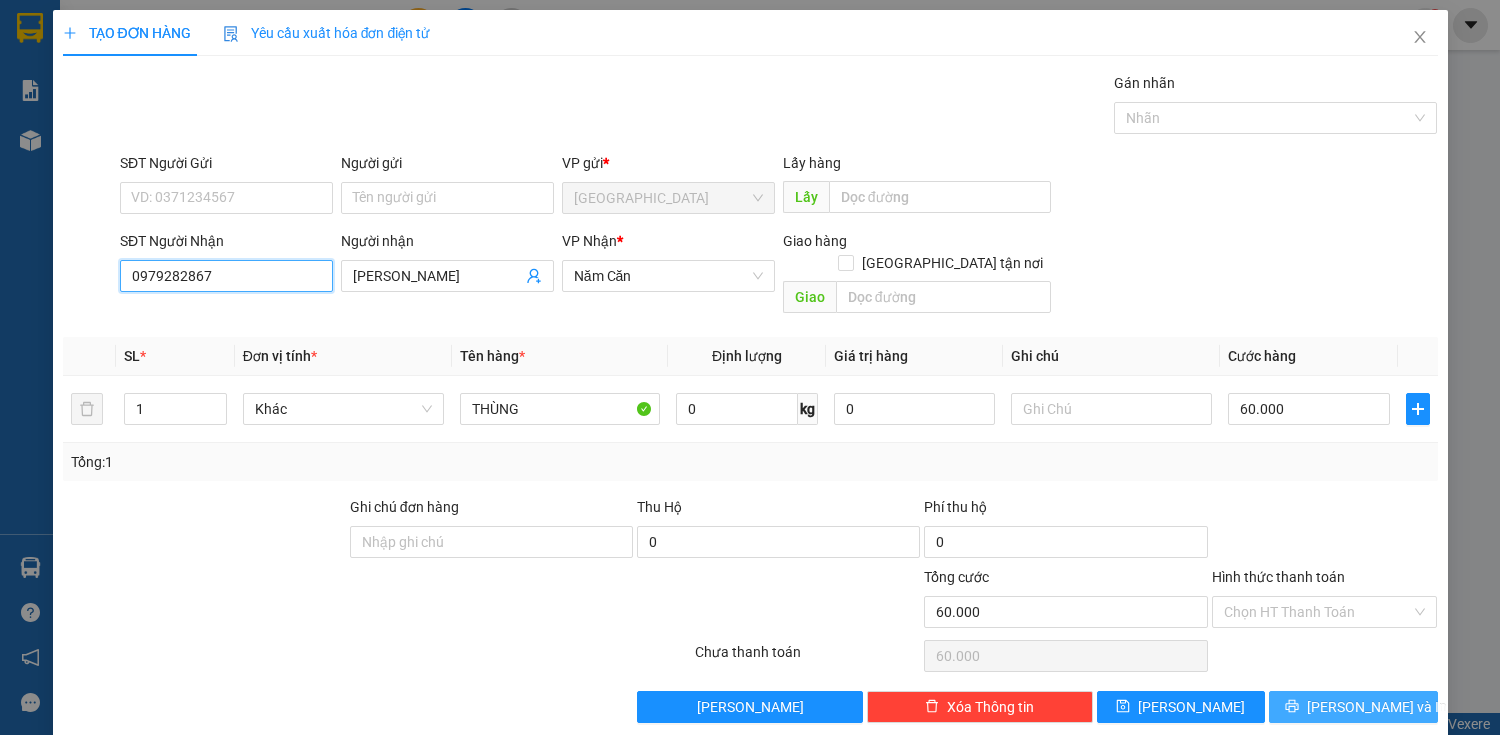 type on "0979282867" 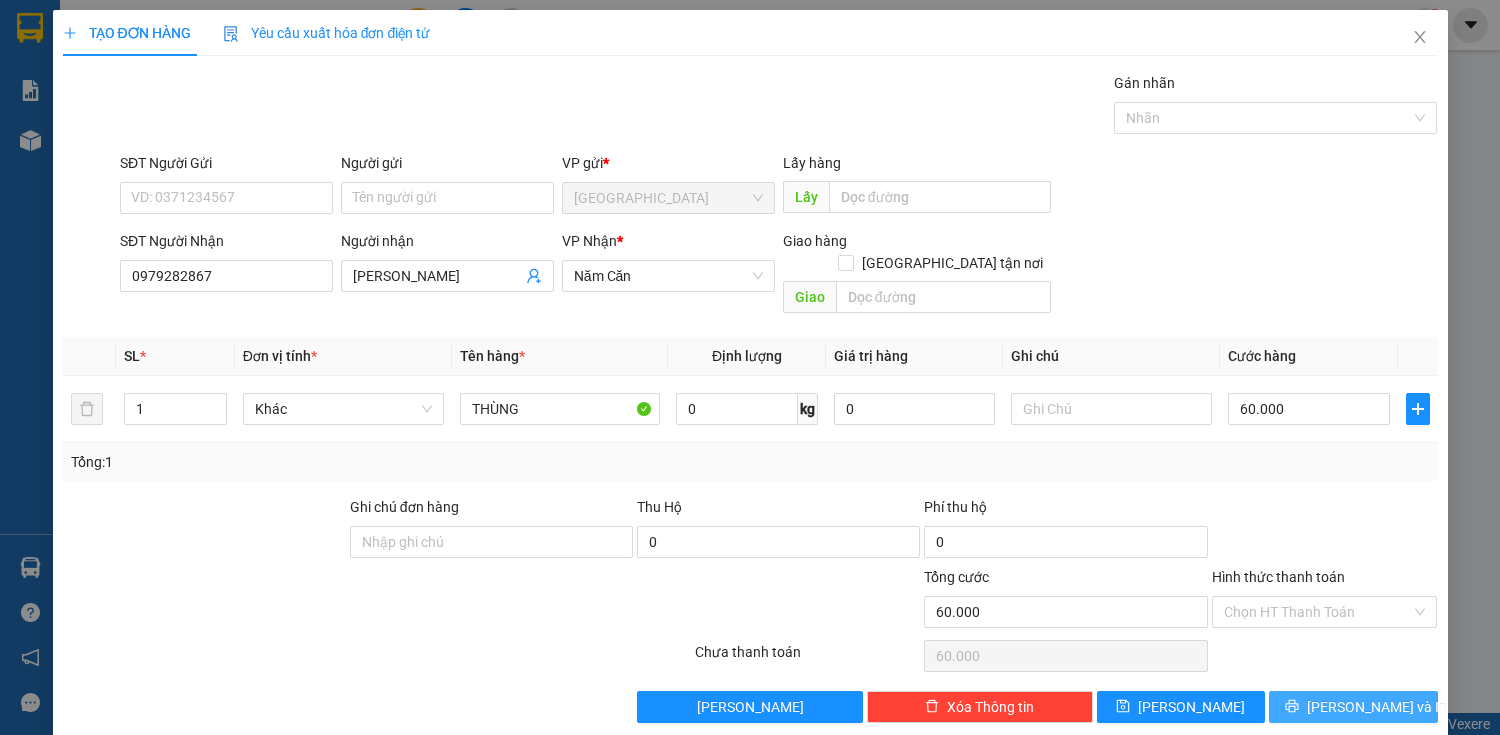 click on "[PERSON_NAME] và In" at bounding box center (1353, 707) 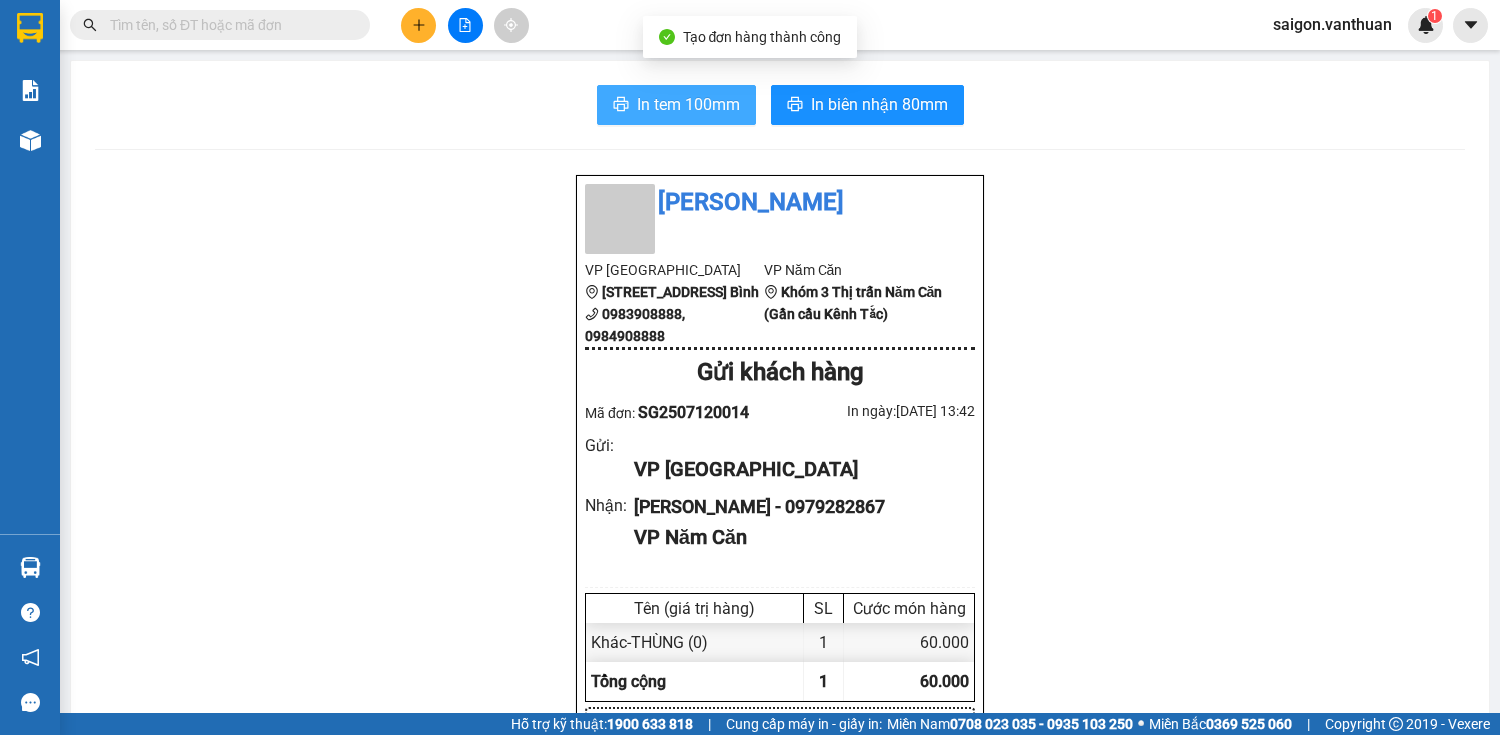 click on "In tem 100mm" at bounding box center [688, 104] 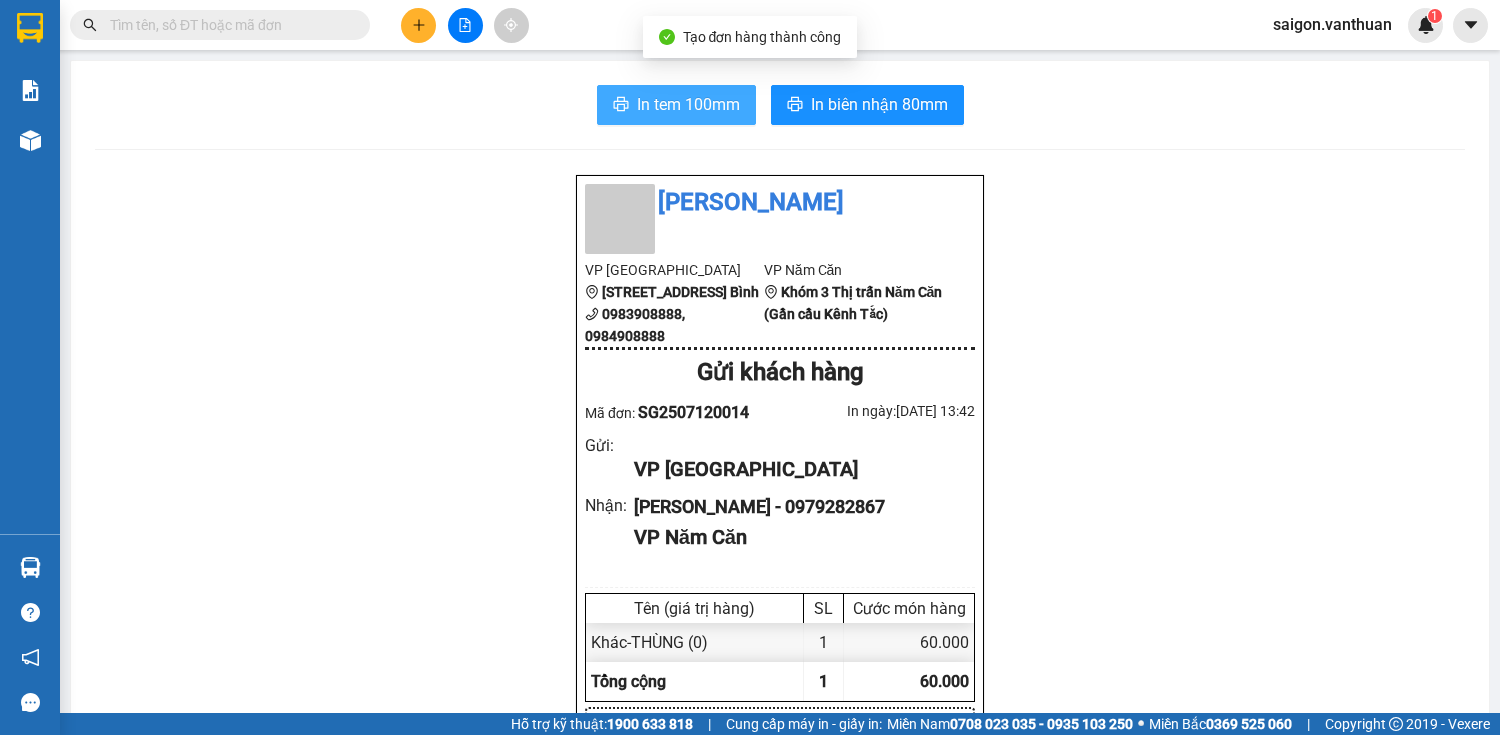scroll, scrollTop: 0, scrollLeft: 0, axis: both 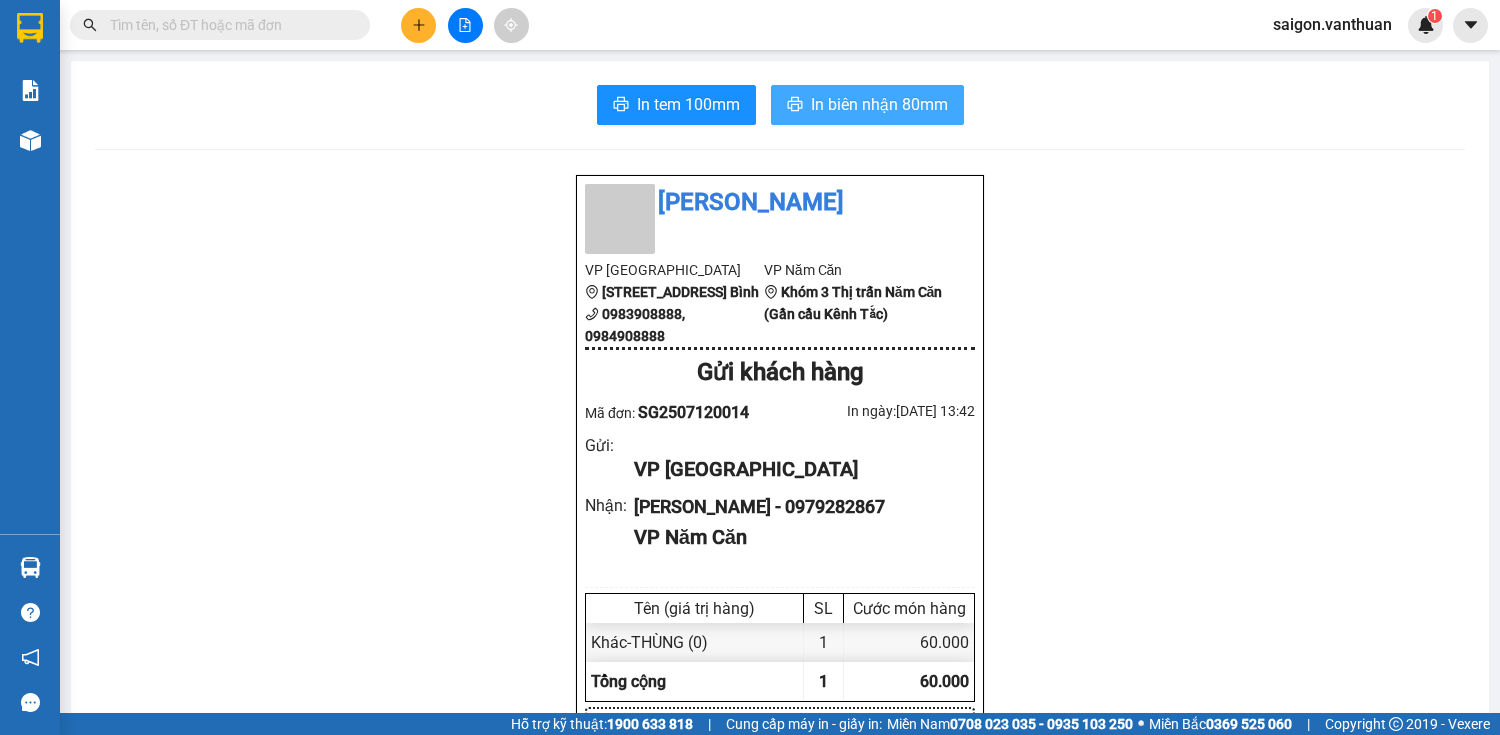 click on "In biên nhận 80mm" at bounding box center (879, 104) 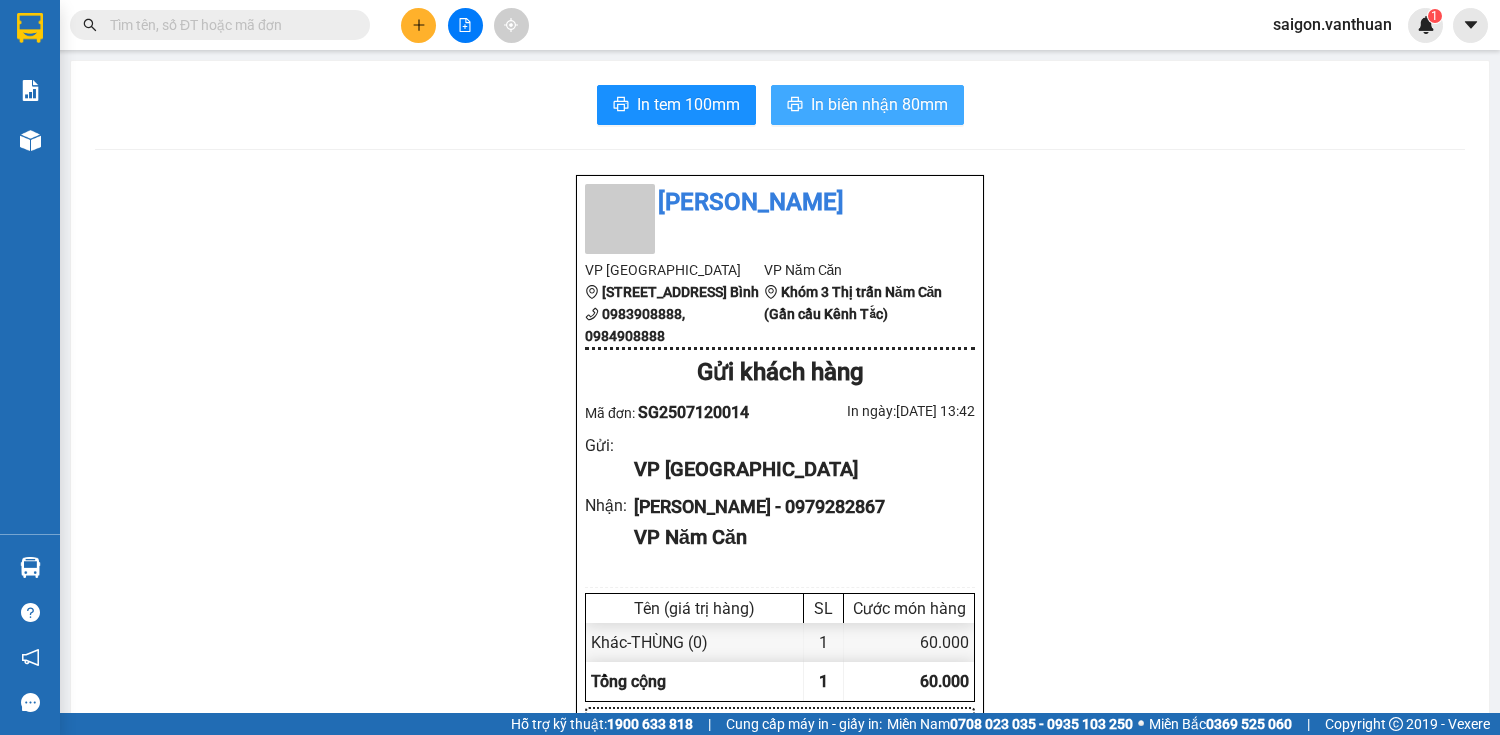 scroll, scrollTop: 0, scrollLeft: 0, axis: both 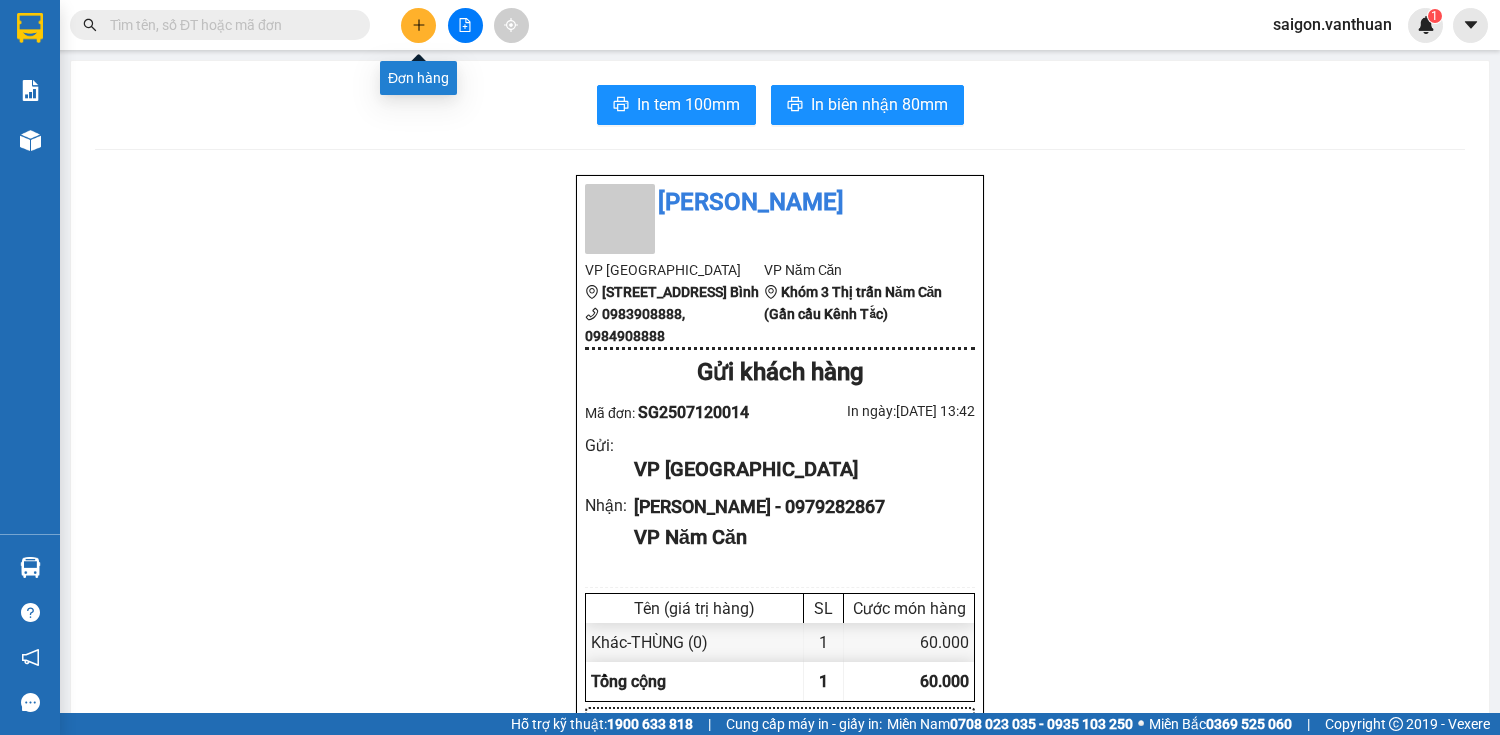 click 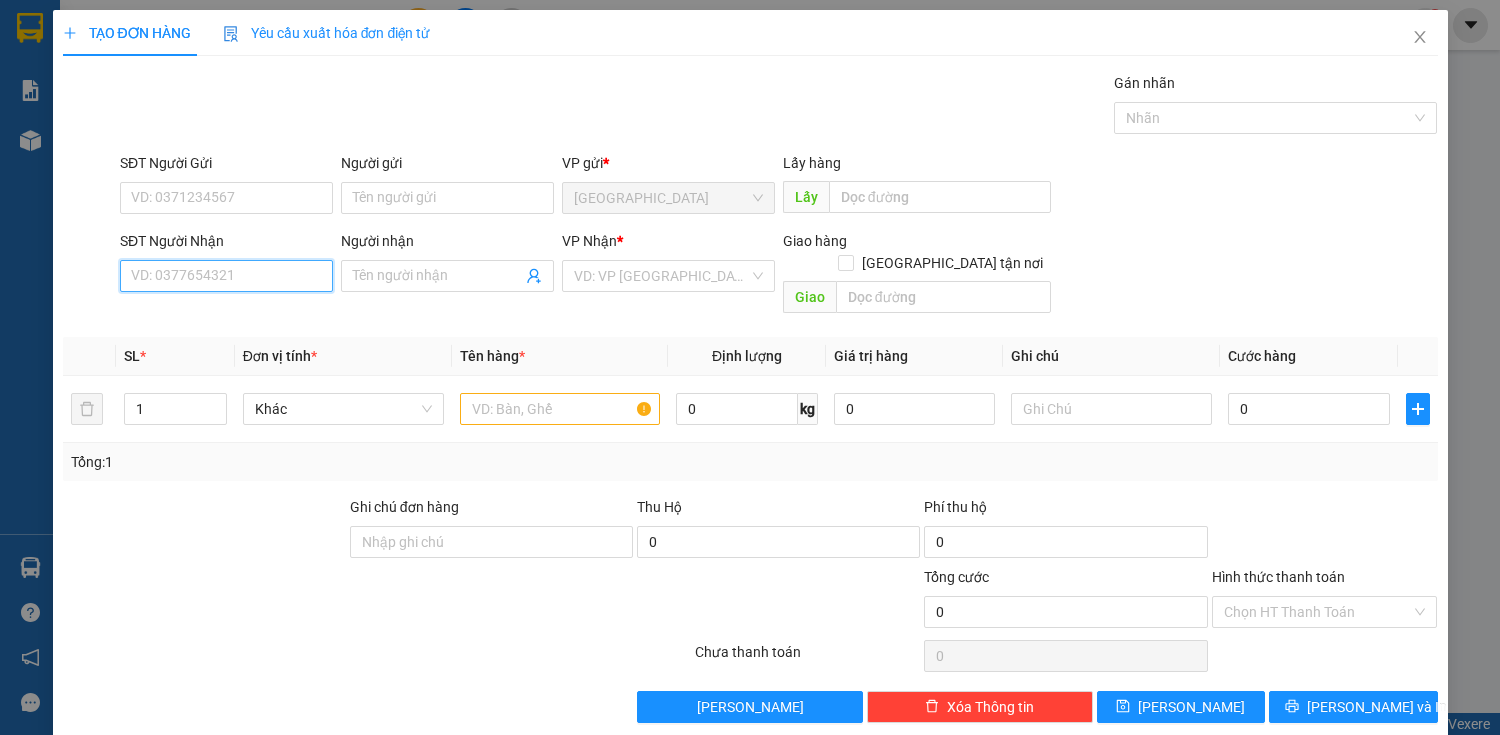 click on "SĐT Người Nhận" at bounding box center (226, 276) 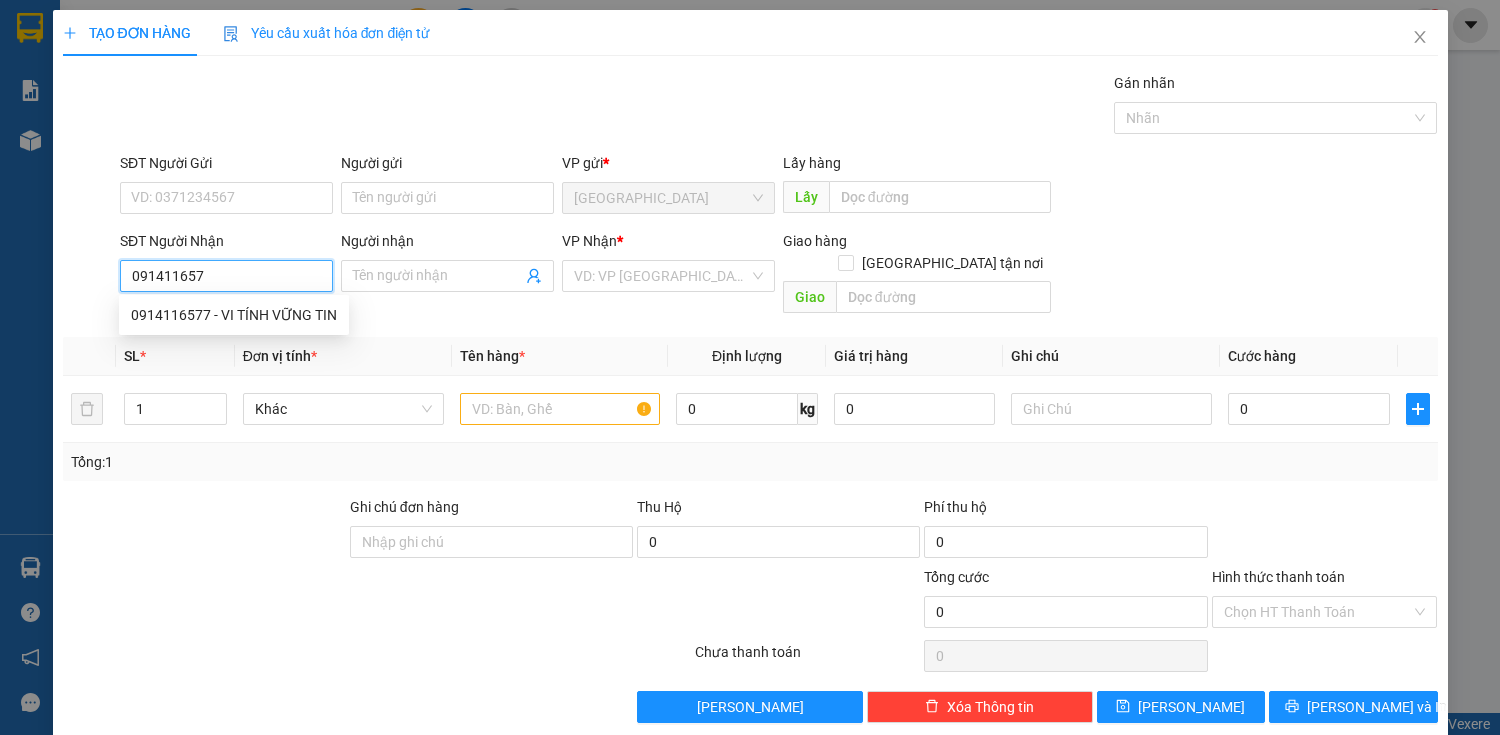 type on "0914116577" 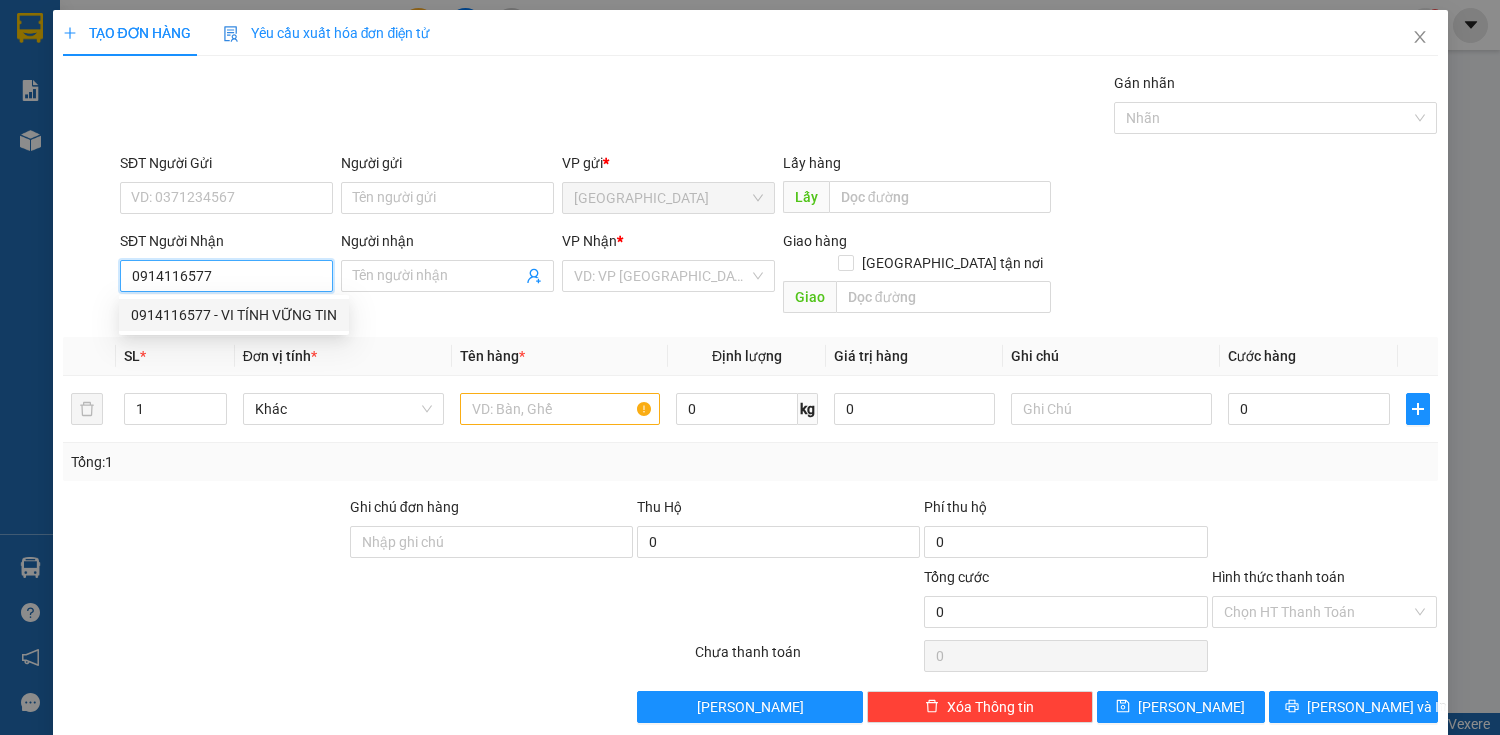 click on "0914116577 - VI TÍNH VỮNG TIN" at bounding box center [234, 315] 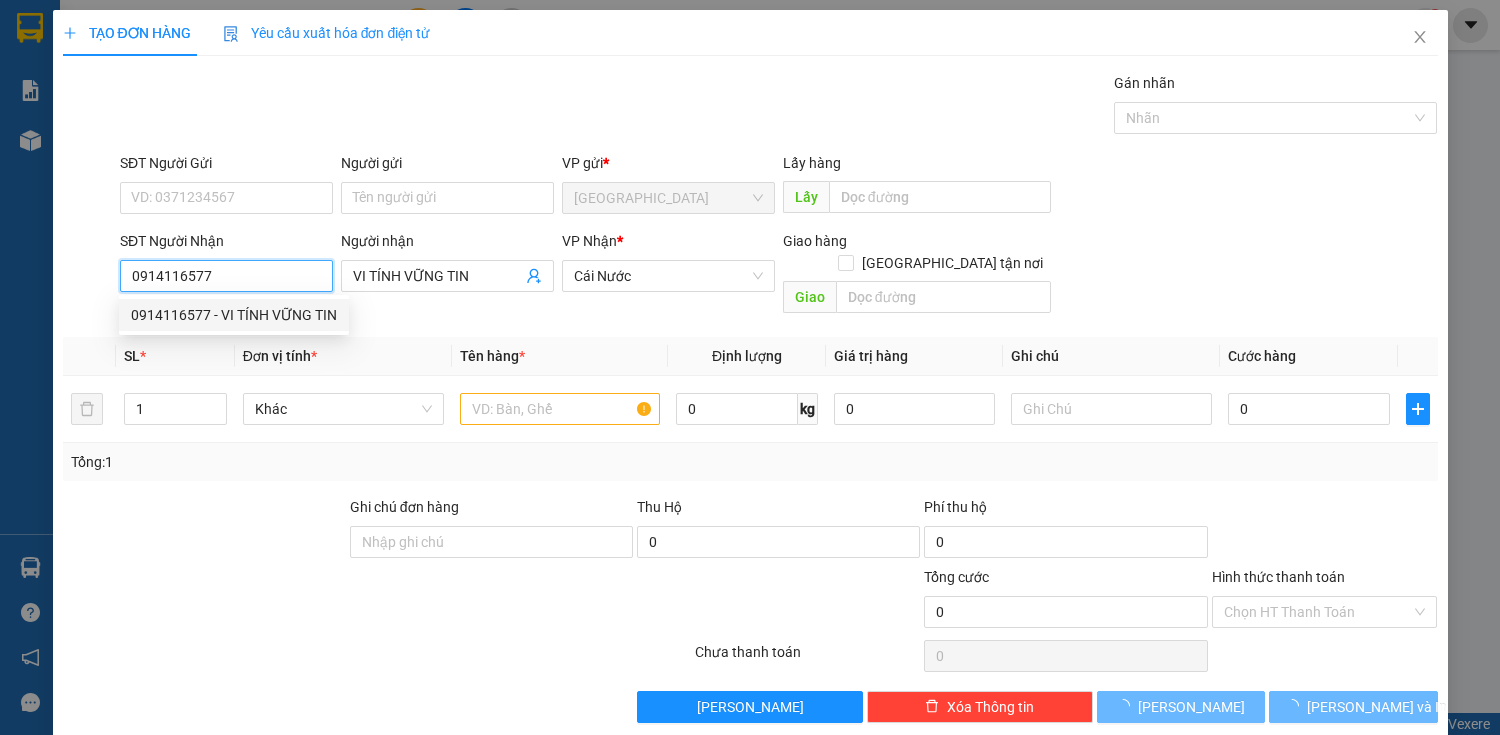 type on "50.000" 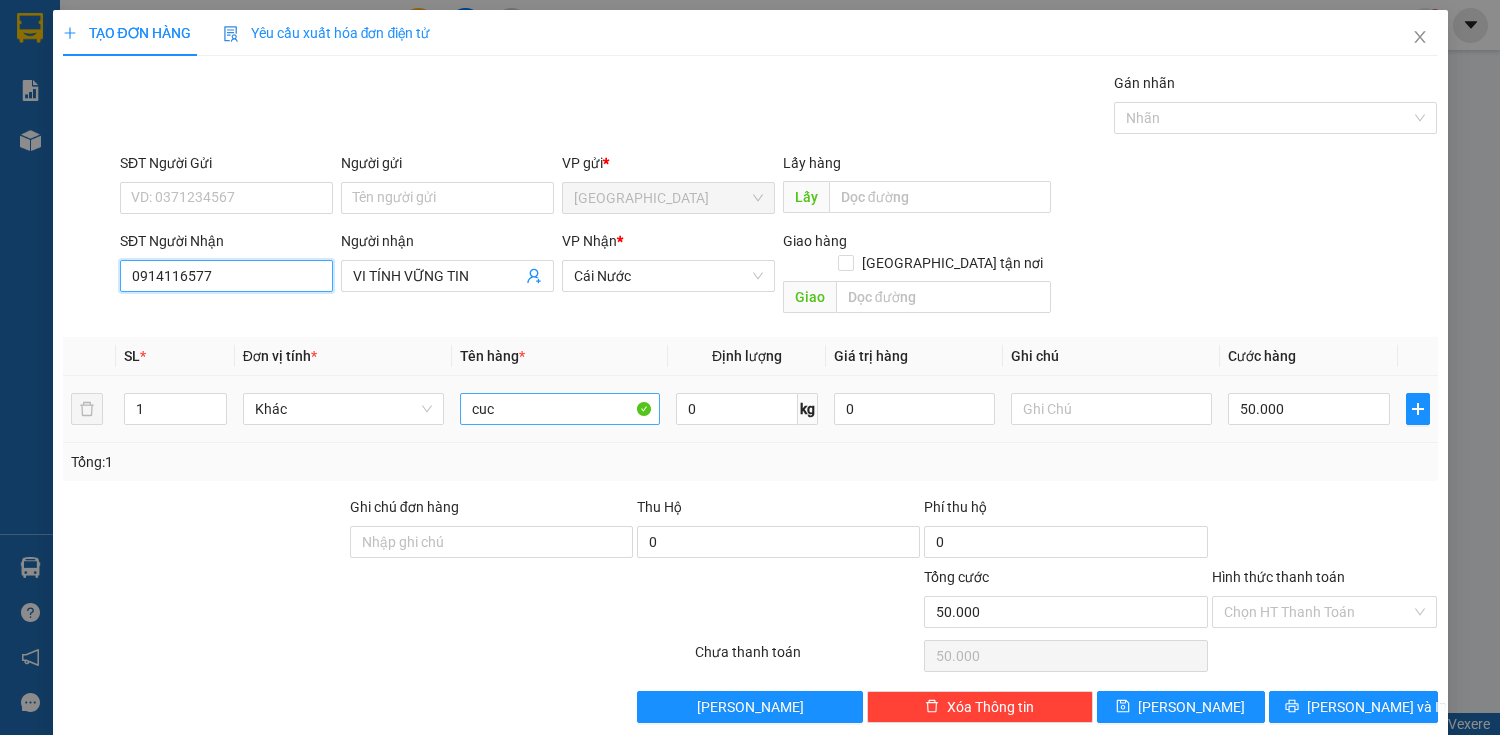 type on "0914116577" 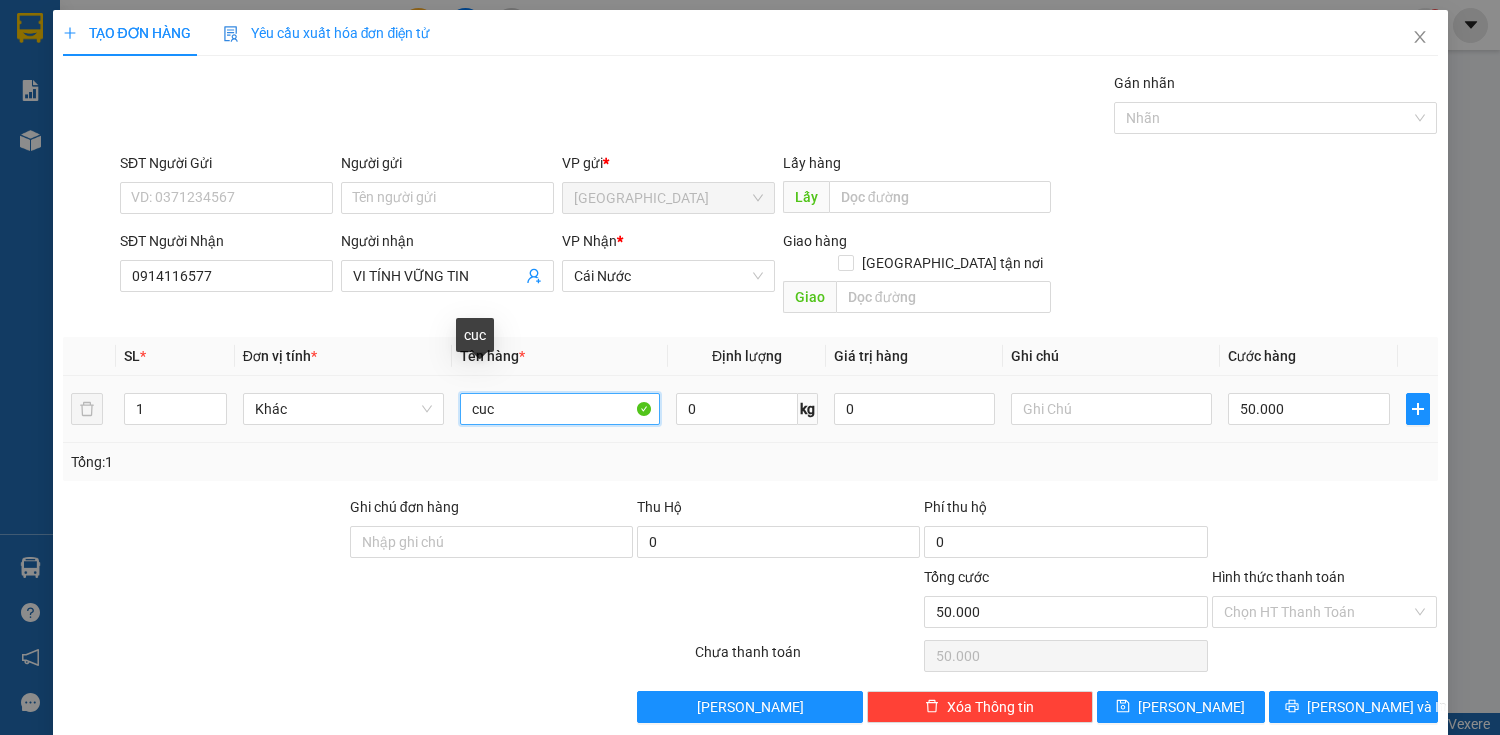 click on "cuc" at bounding box center (560, 409) 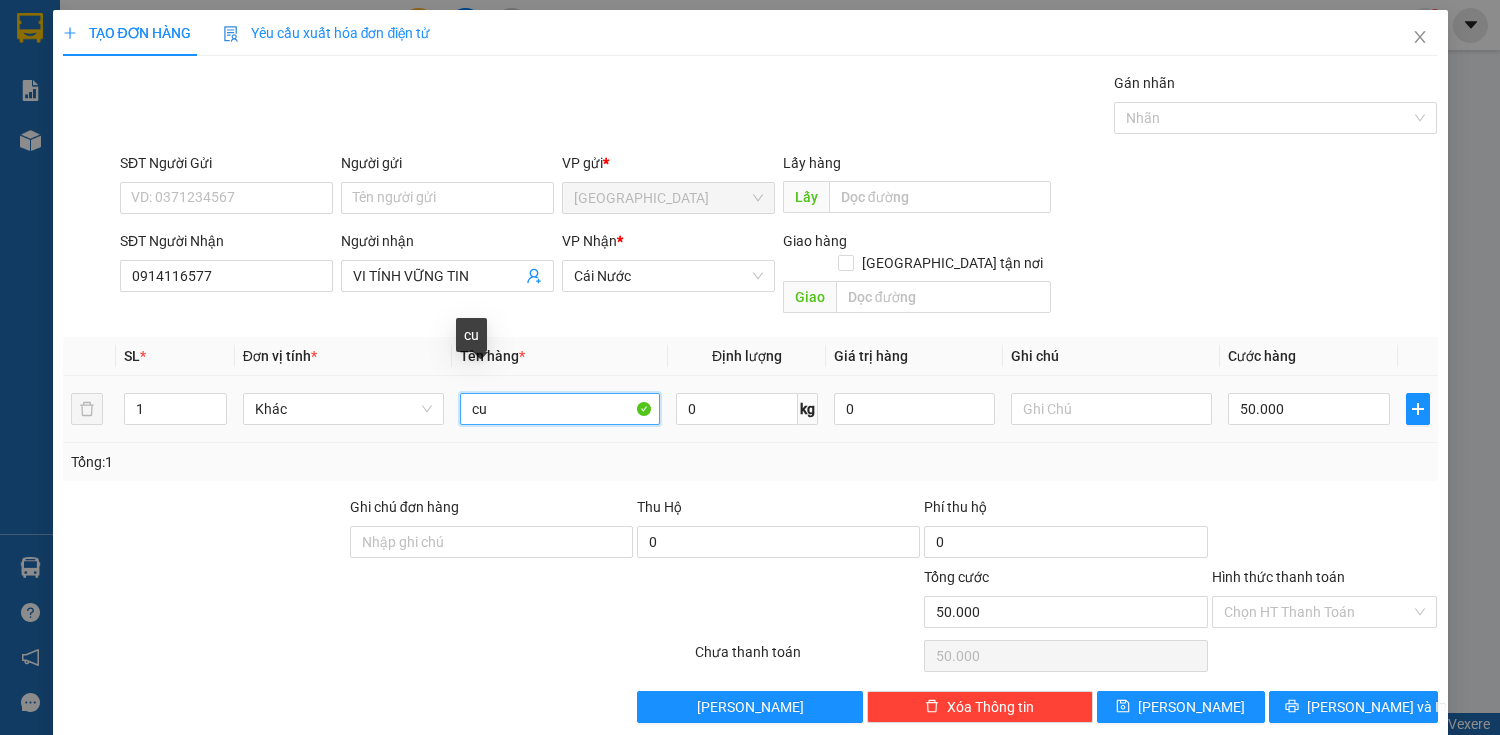 type on "c" 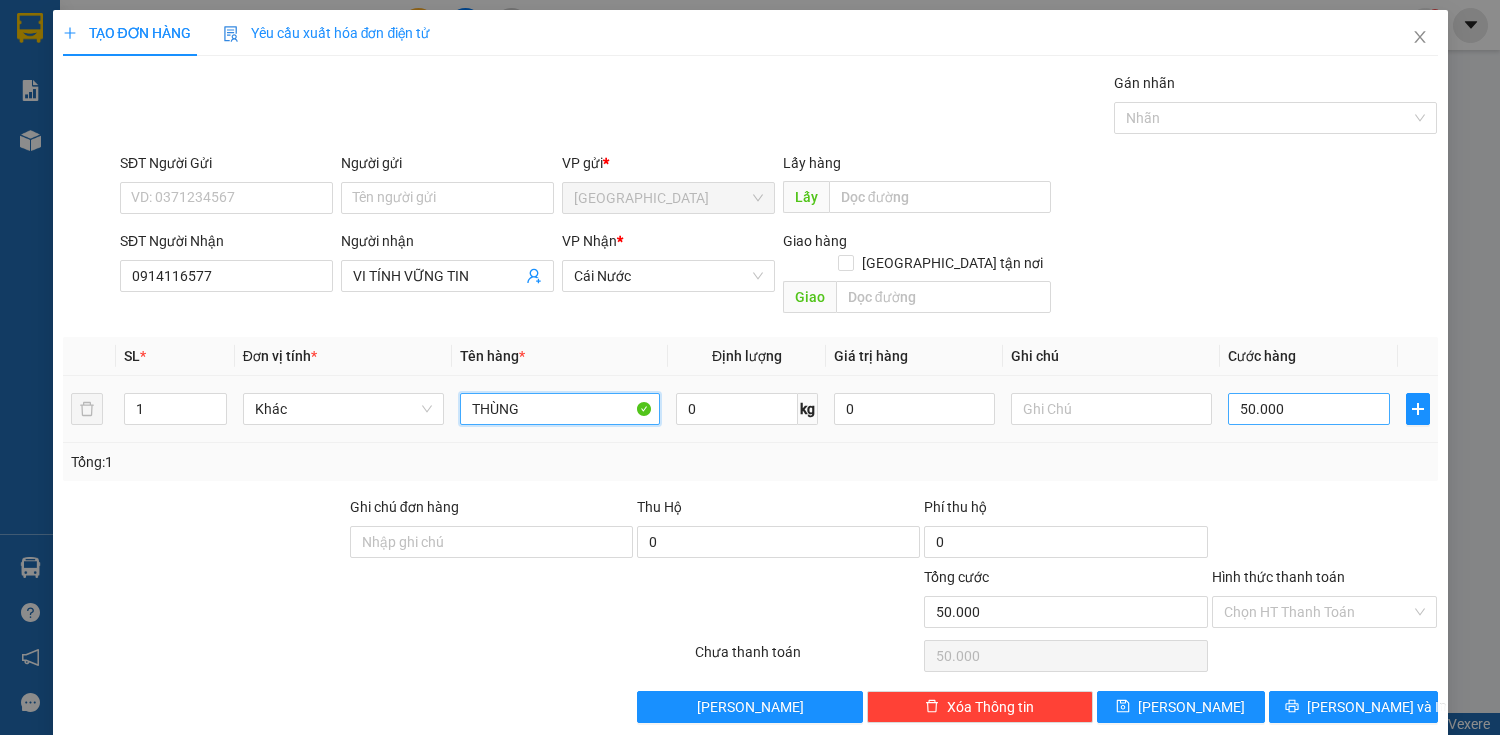 type on "THÙNG" 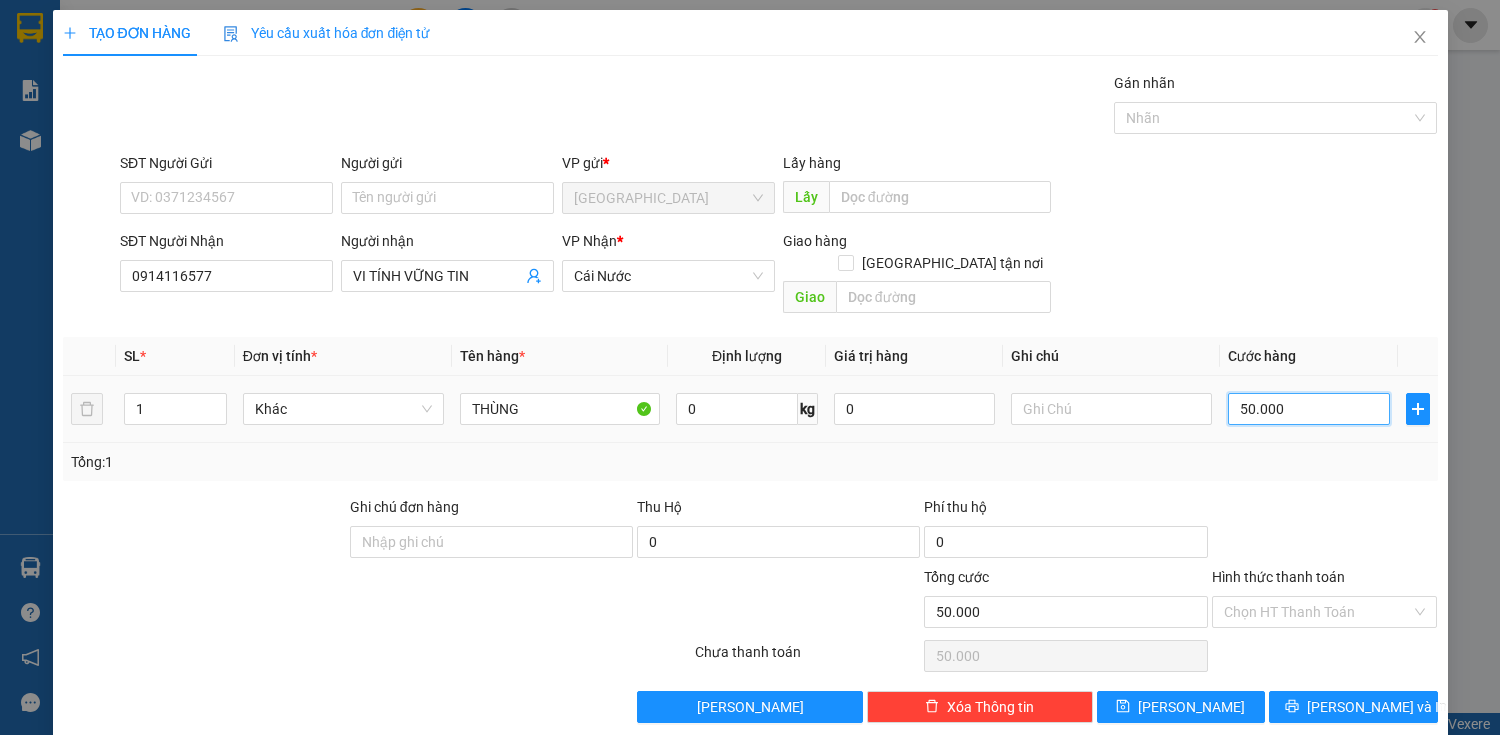 click on "50.000" at bounding box center [1308, 409] 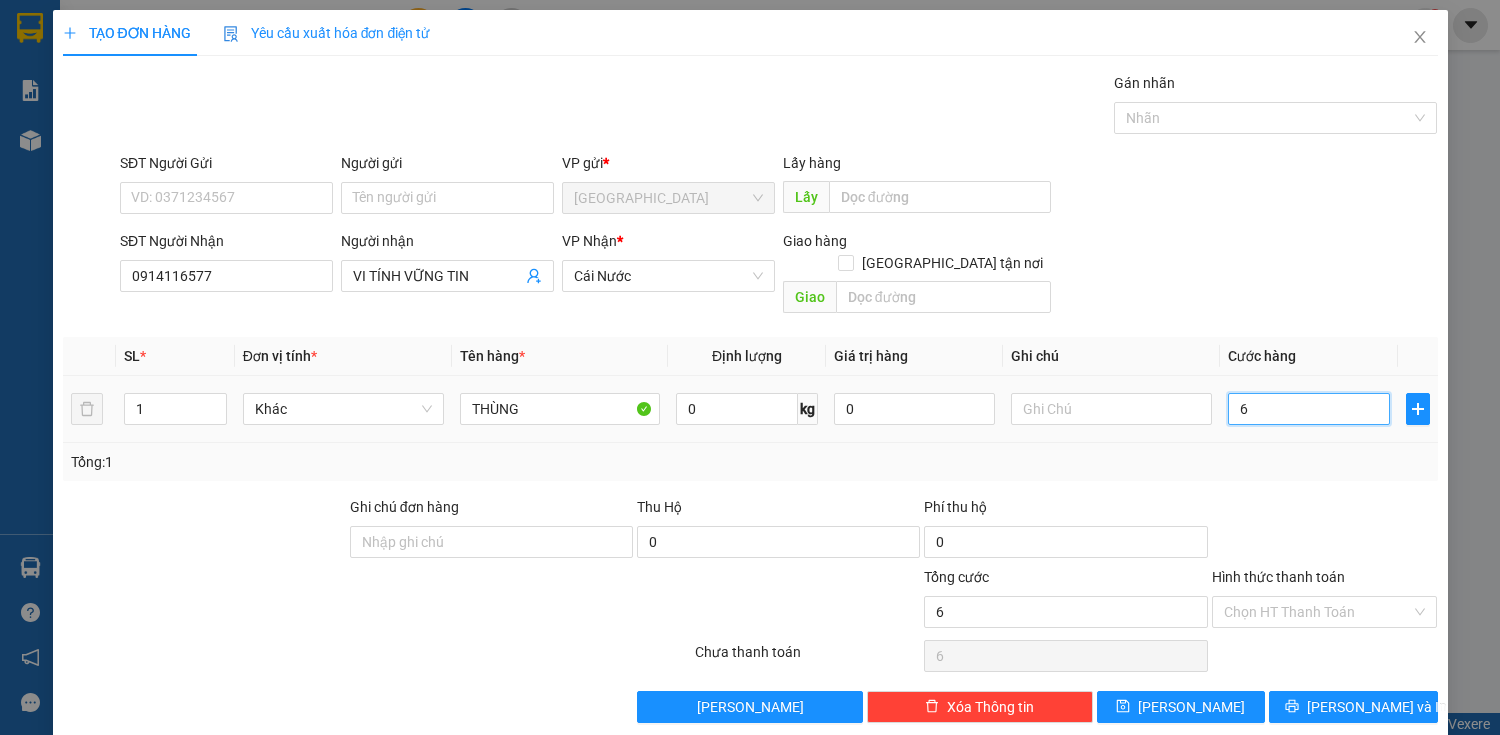 type on "60" 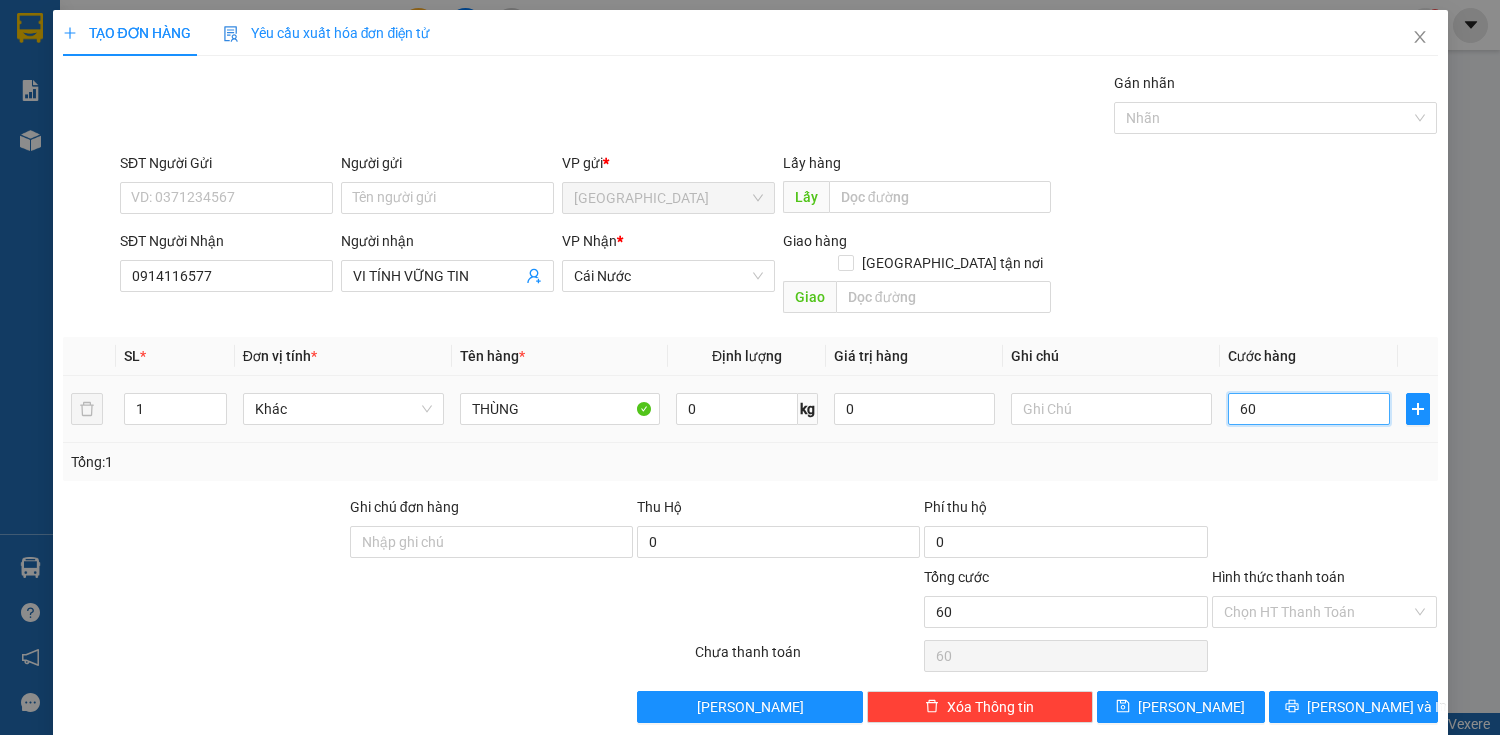 type on "600" 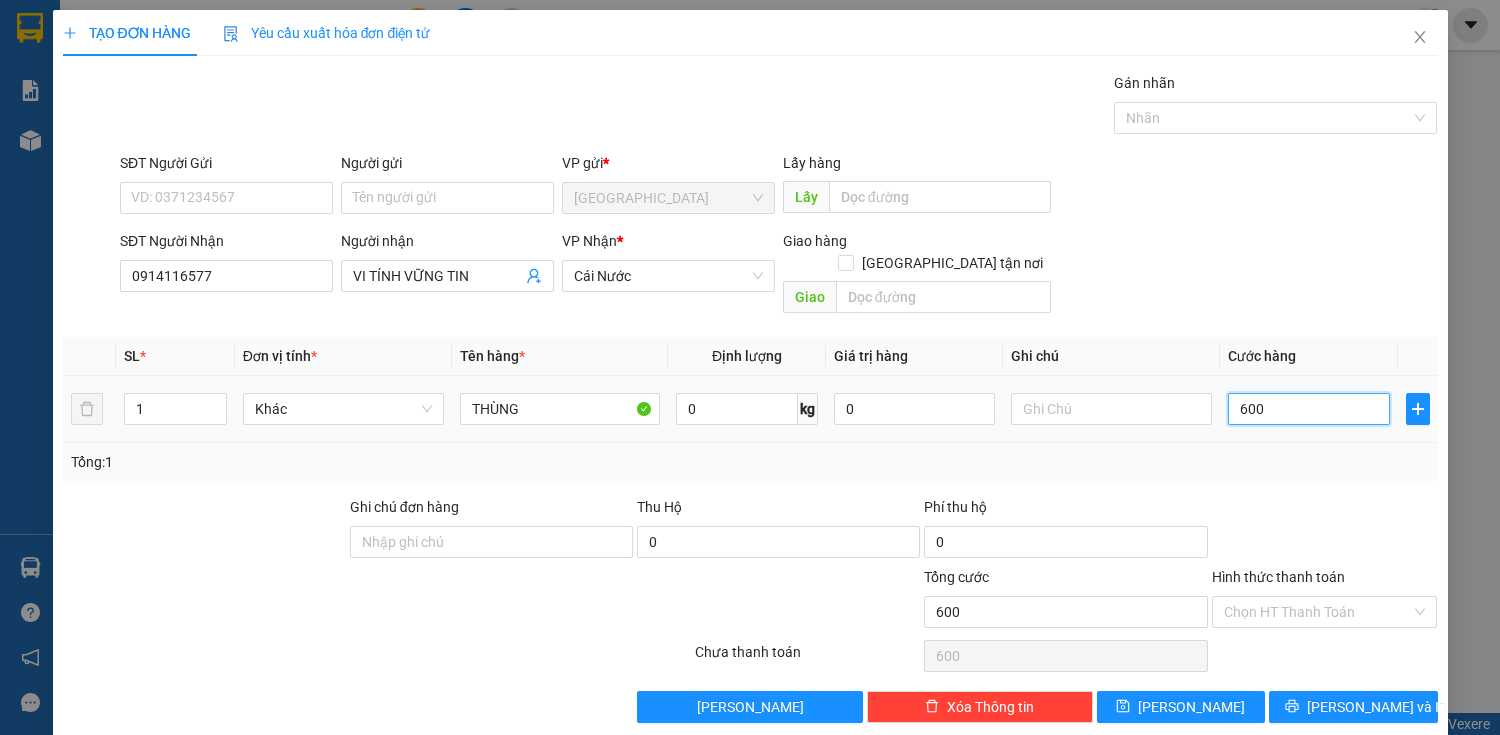type on "6.000" 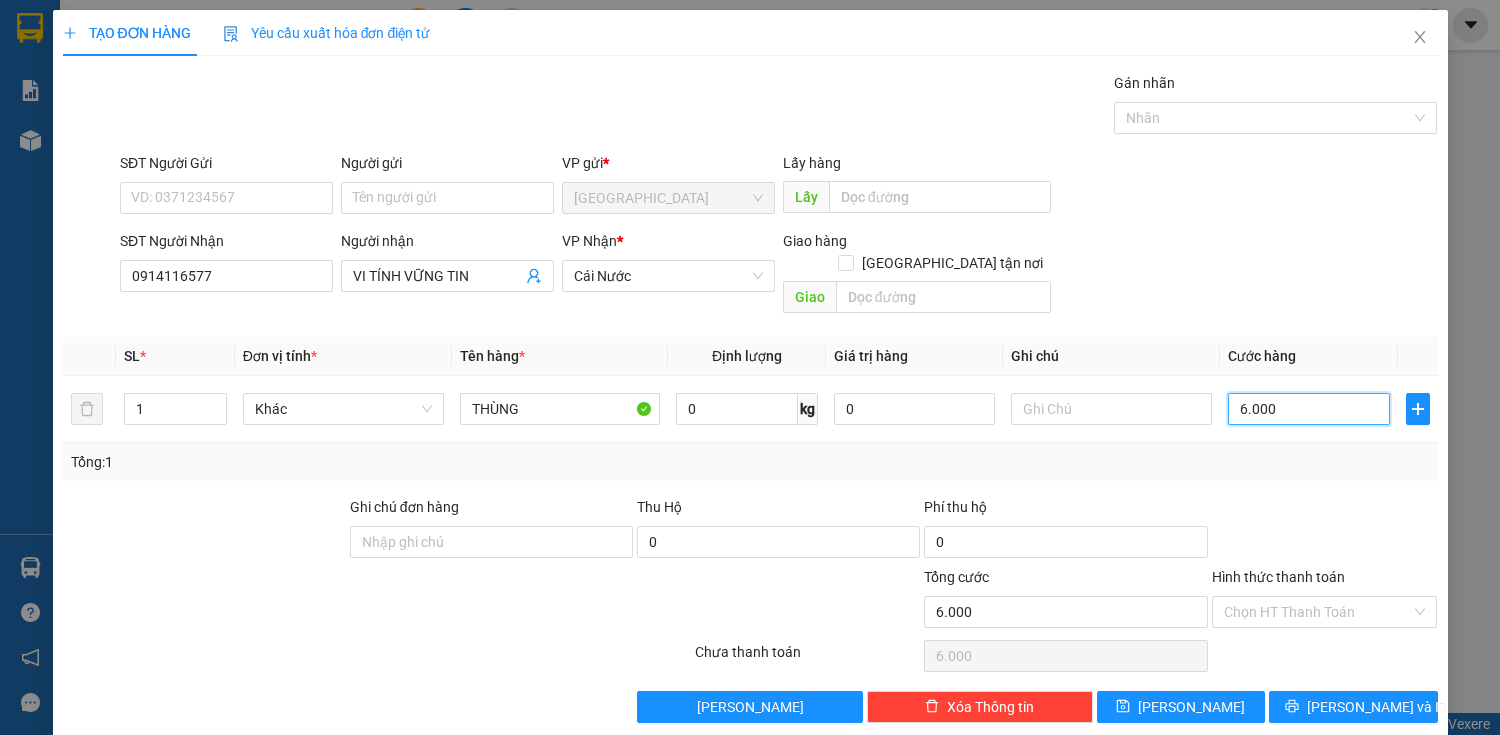 type on "60.000" 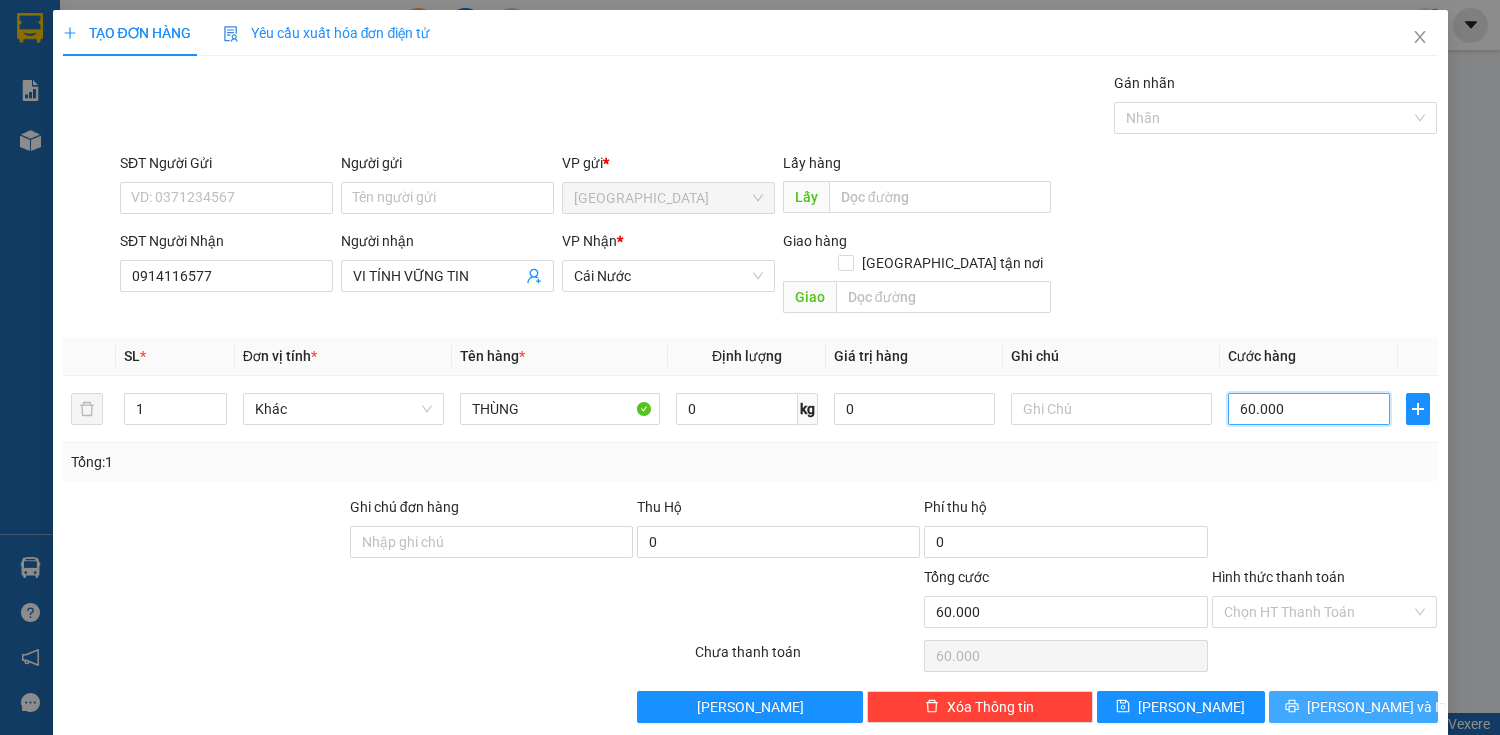type on "60.000" 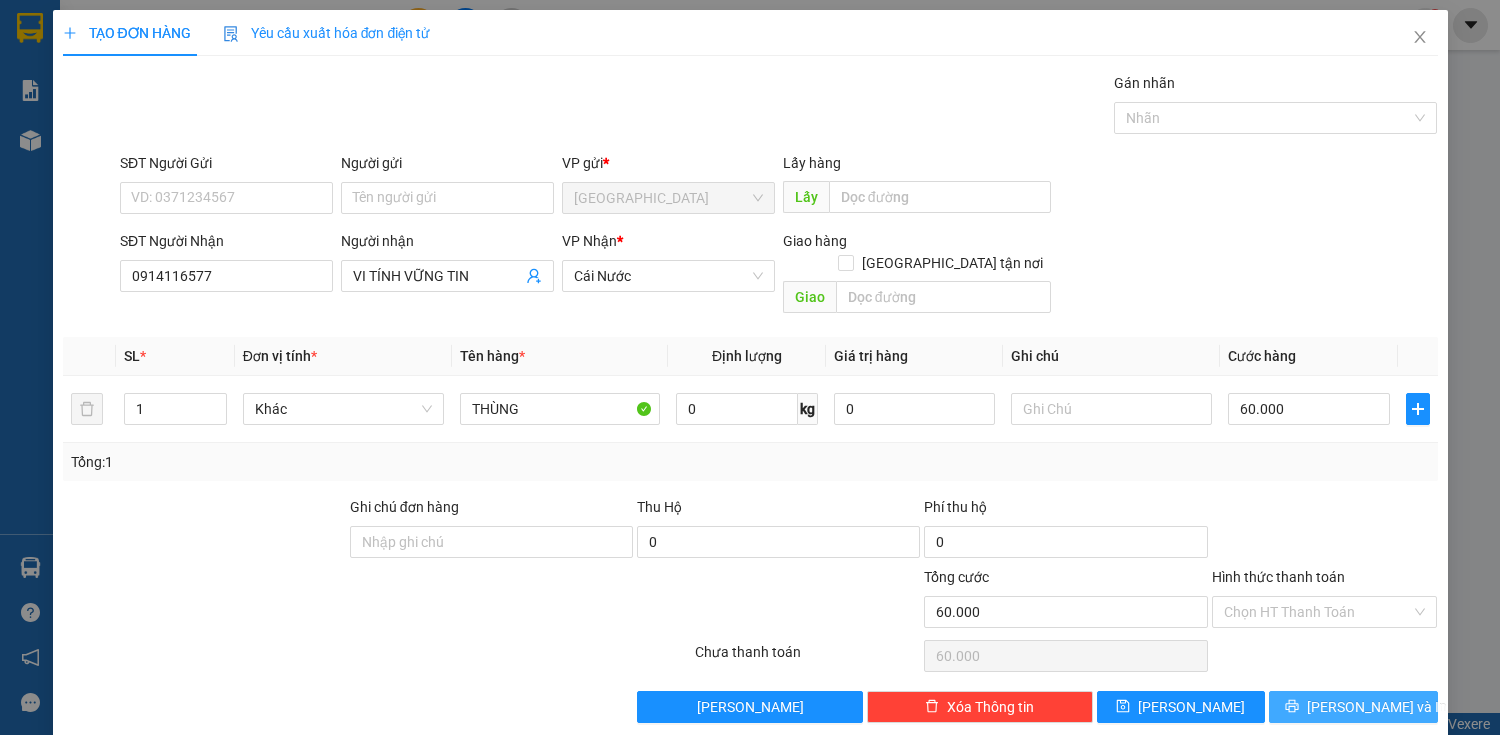click on "[PERSON_NAME] và In" at bounding box center [1353, 707] 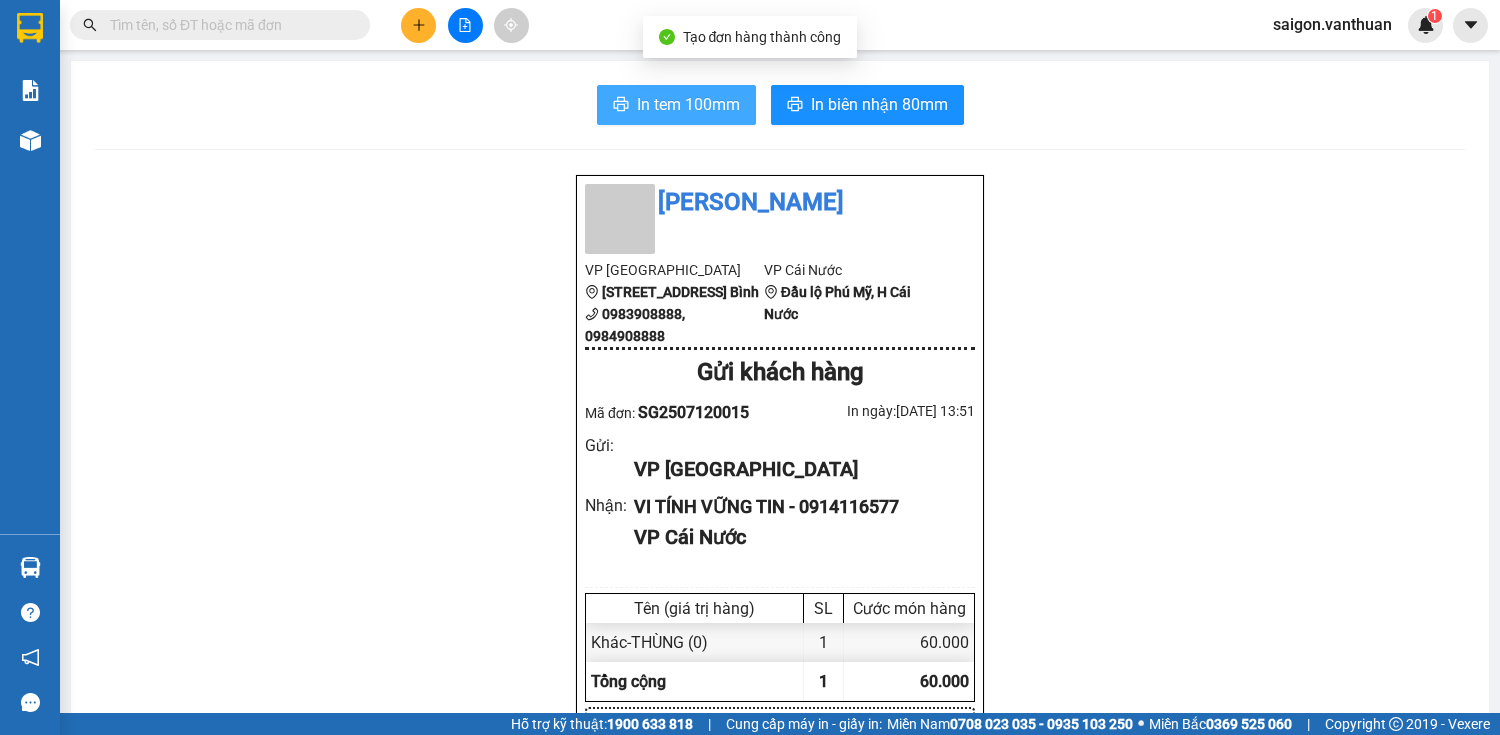 click on "In tem 100mm" at bounding box center (688, 104) 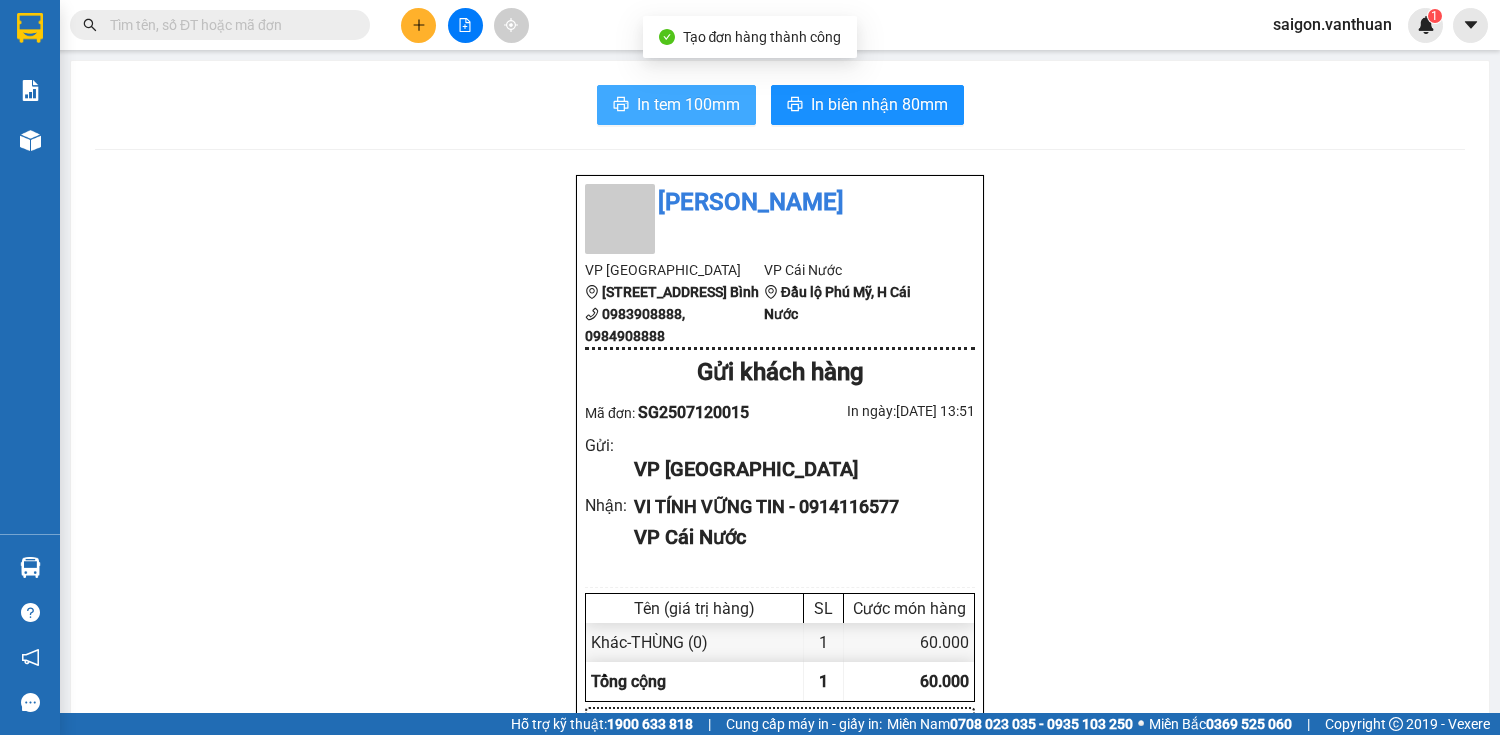 scroll, scrollTop: 0, scrollLeft: 0, axis: both 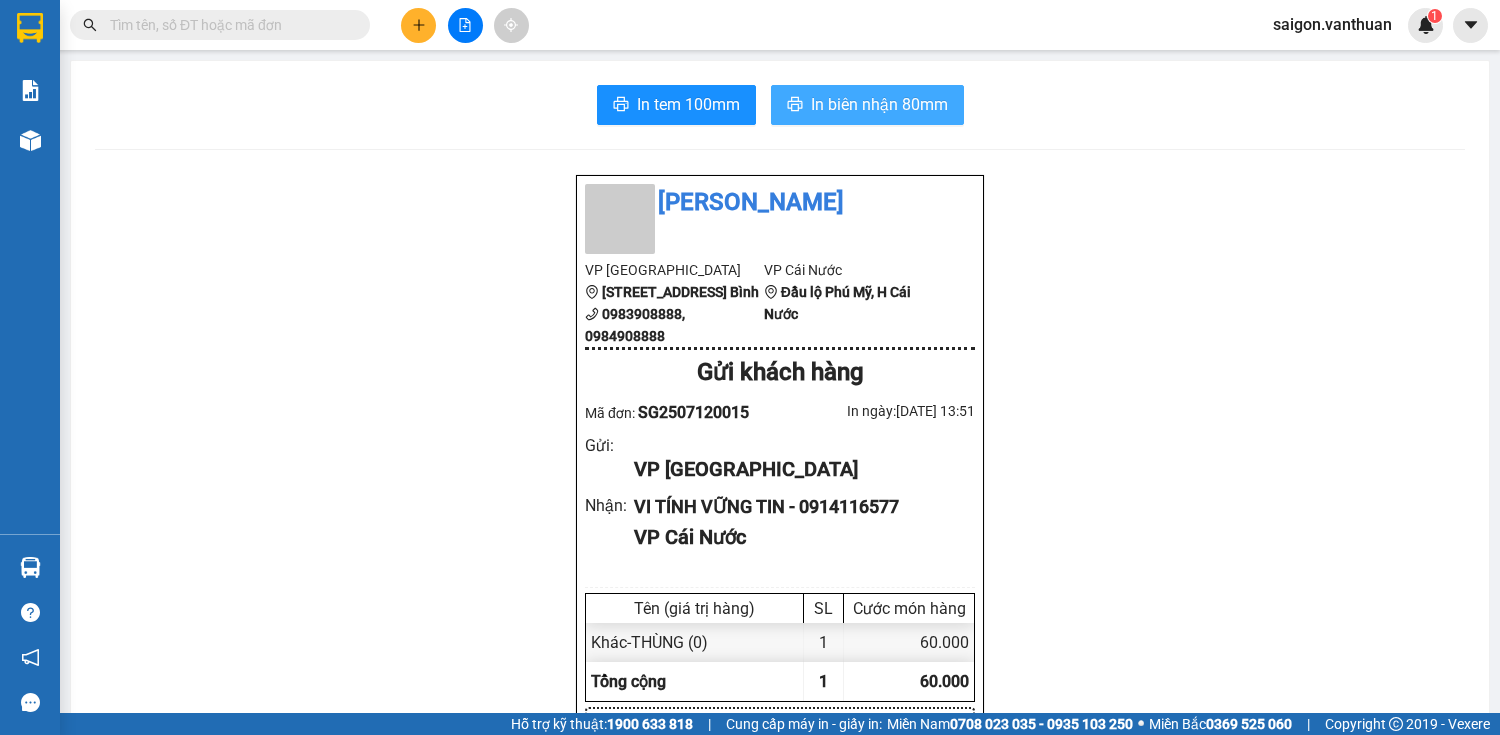 click on "In biên nhận 80mm" at bounding box center (867, 105) 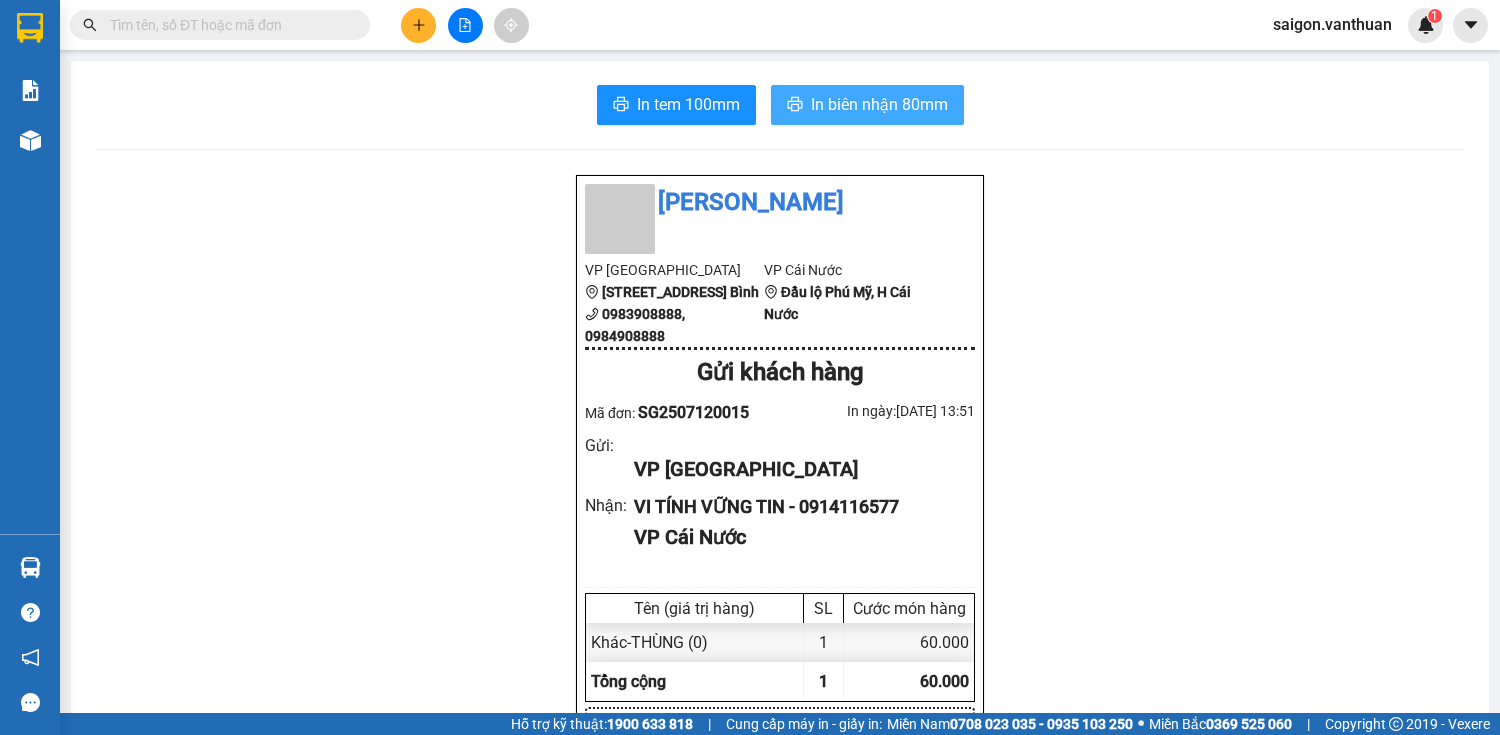 scroll, scrollTop: 0, scrollLeft: 0, axis: both 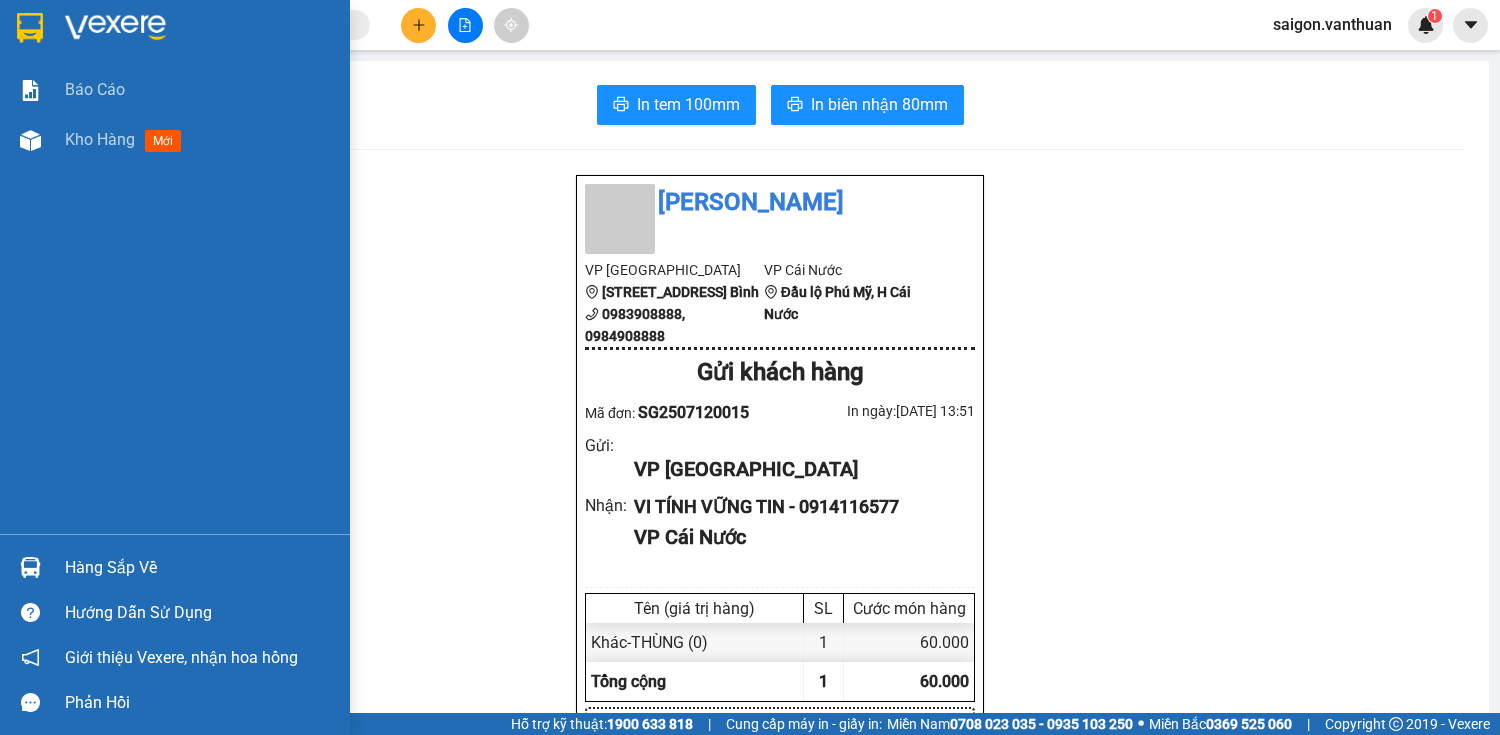 drag, startPoint x: 0, startPoint y: 469, endPoint x: 0, endPoint y: 299, distance: 170 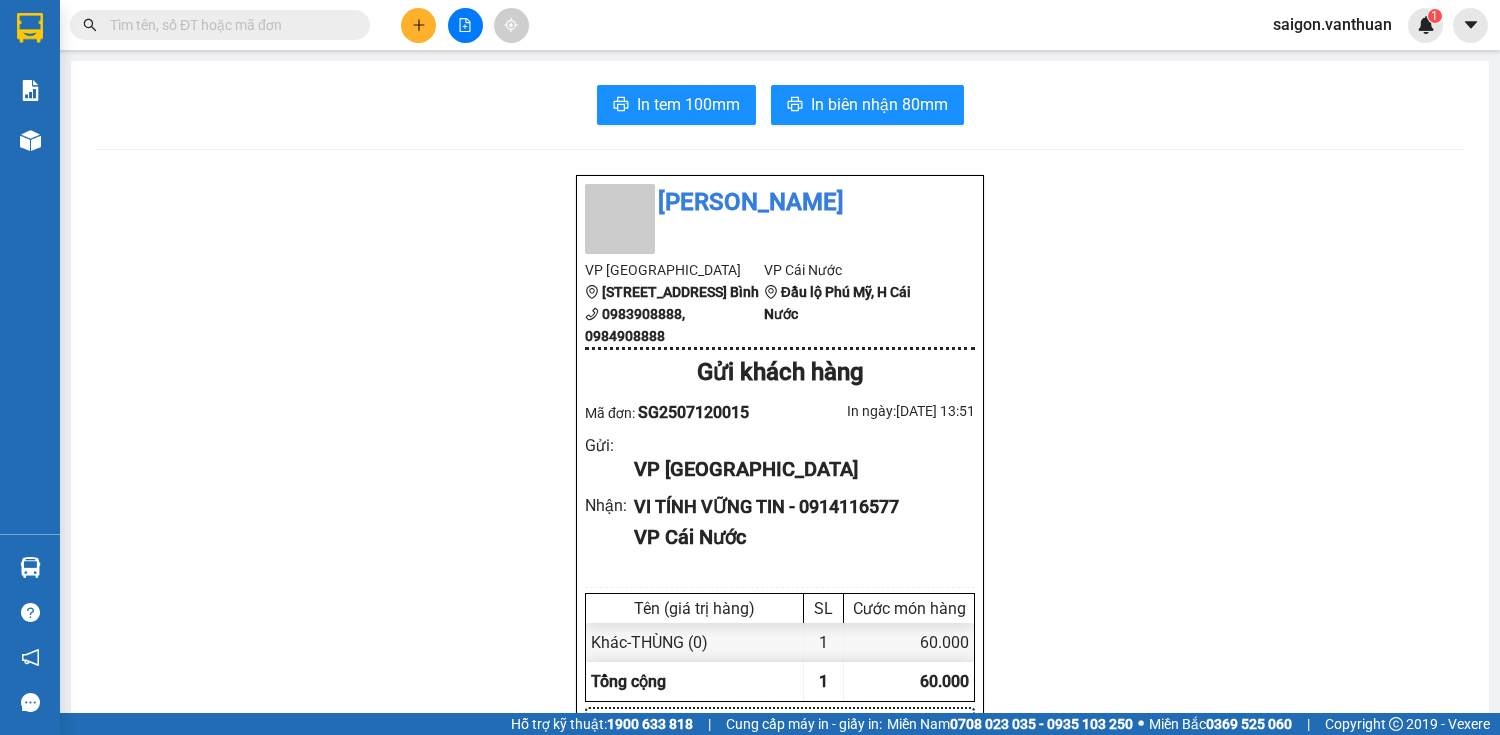 click on "VP [GEOGRAPHIC_DATA]" at bounding box center (796, 469) 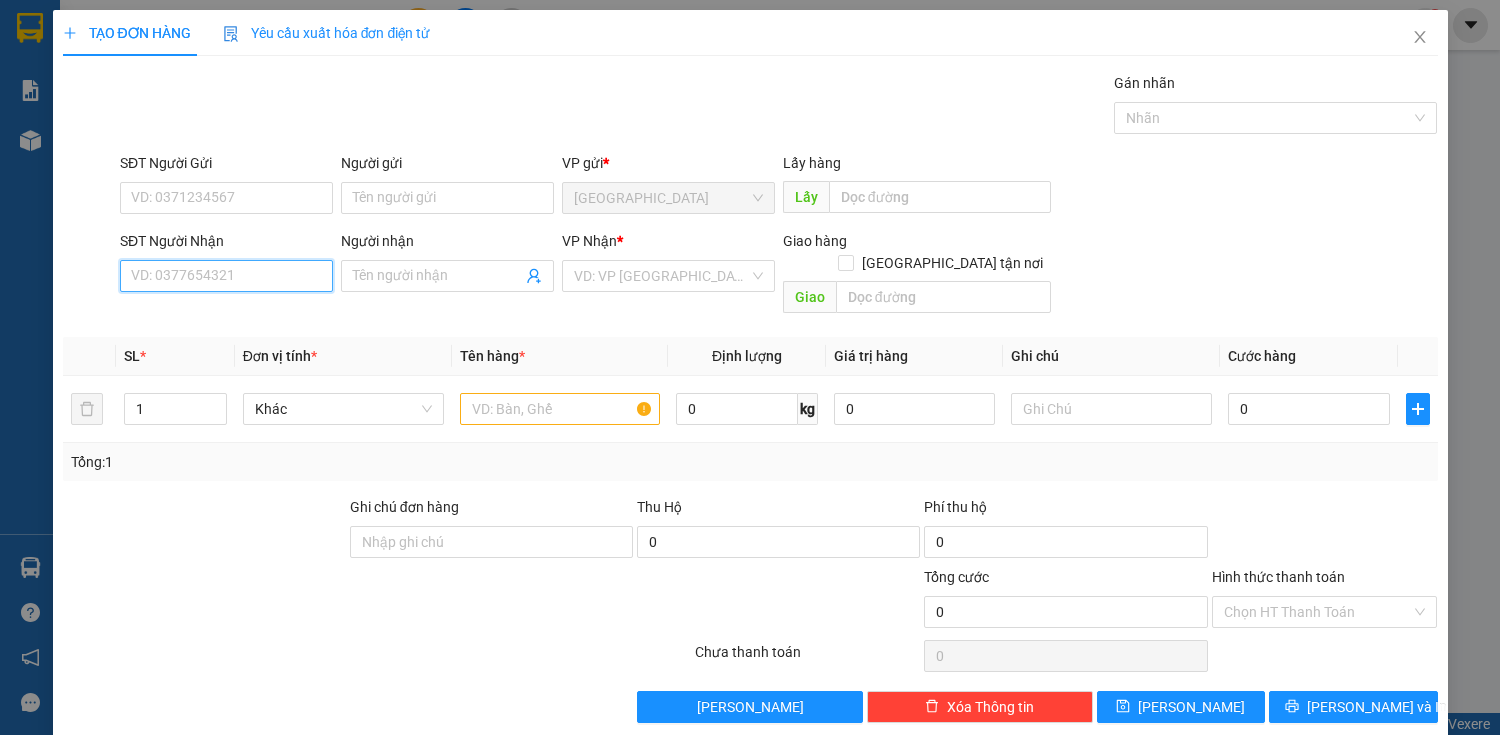 click on "SĐT Người Nhận" at bounding box center (226, 276) 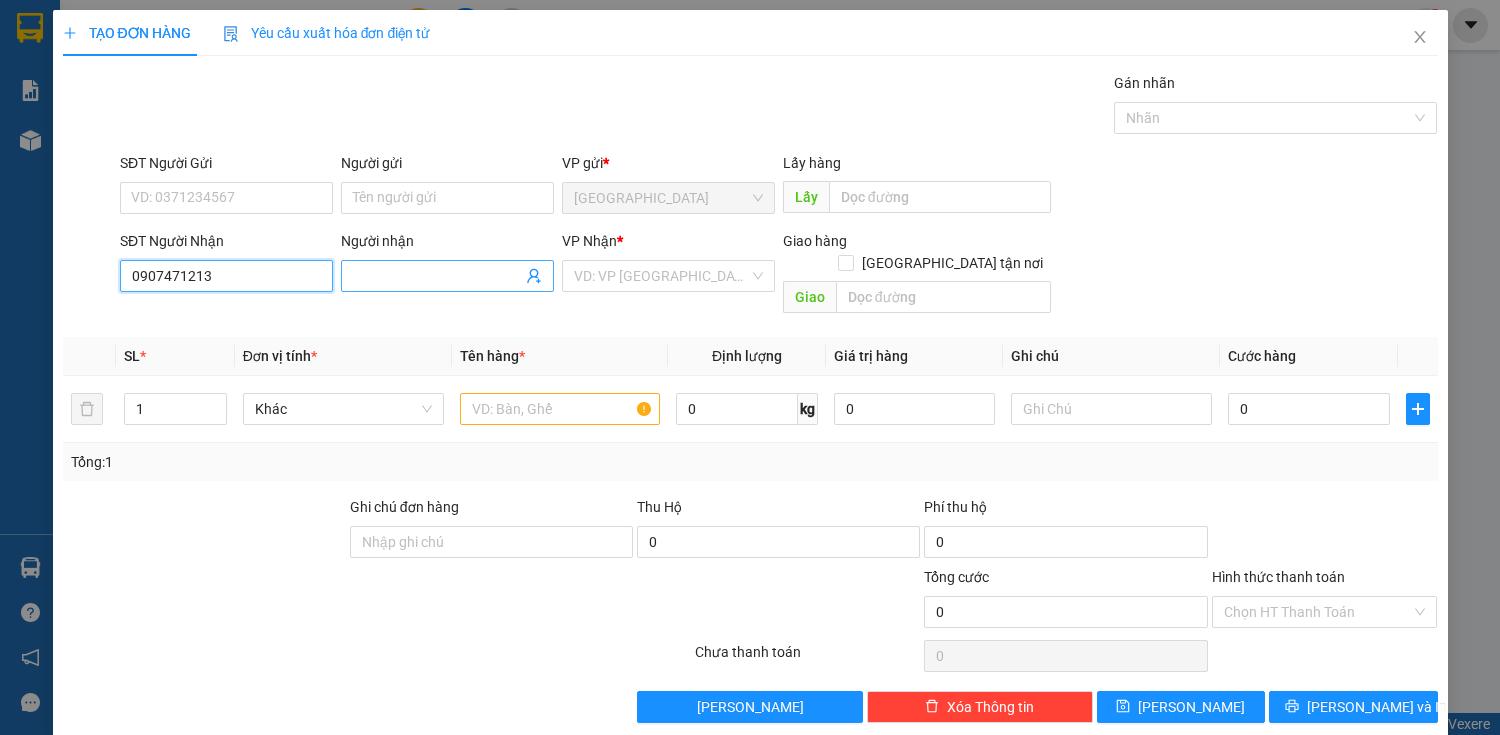 type on "0907471213" 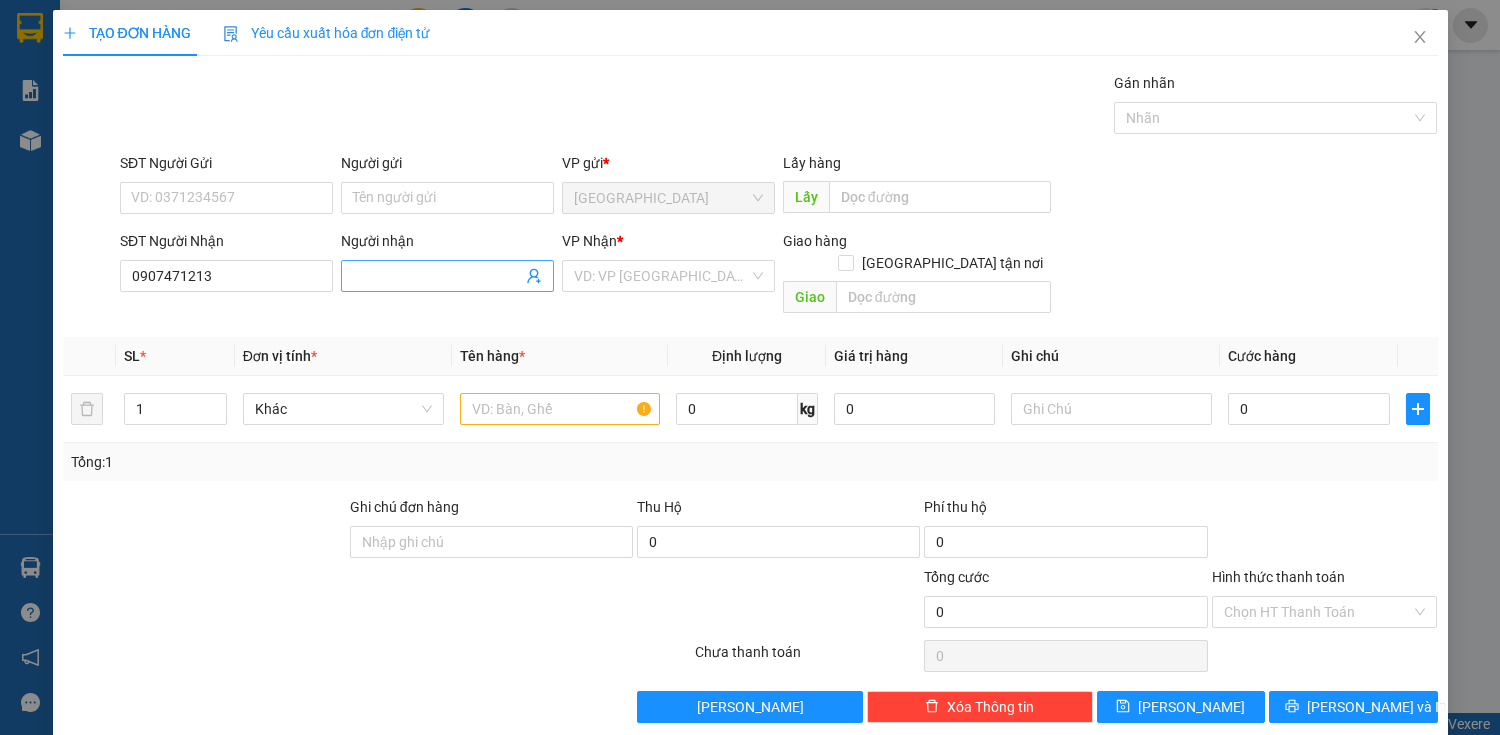 click at bounding box center [447, 276] 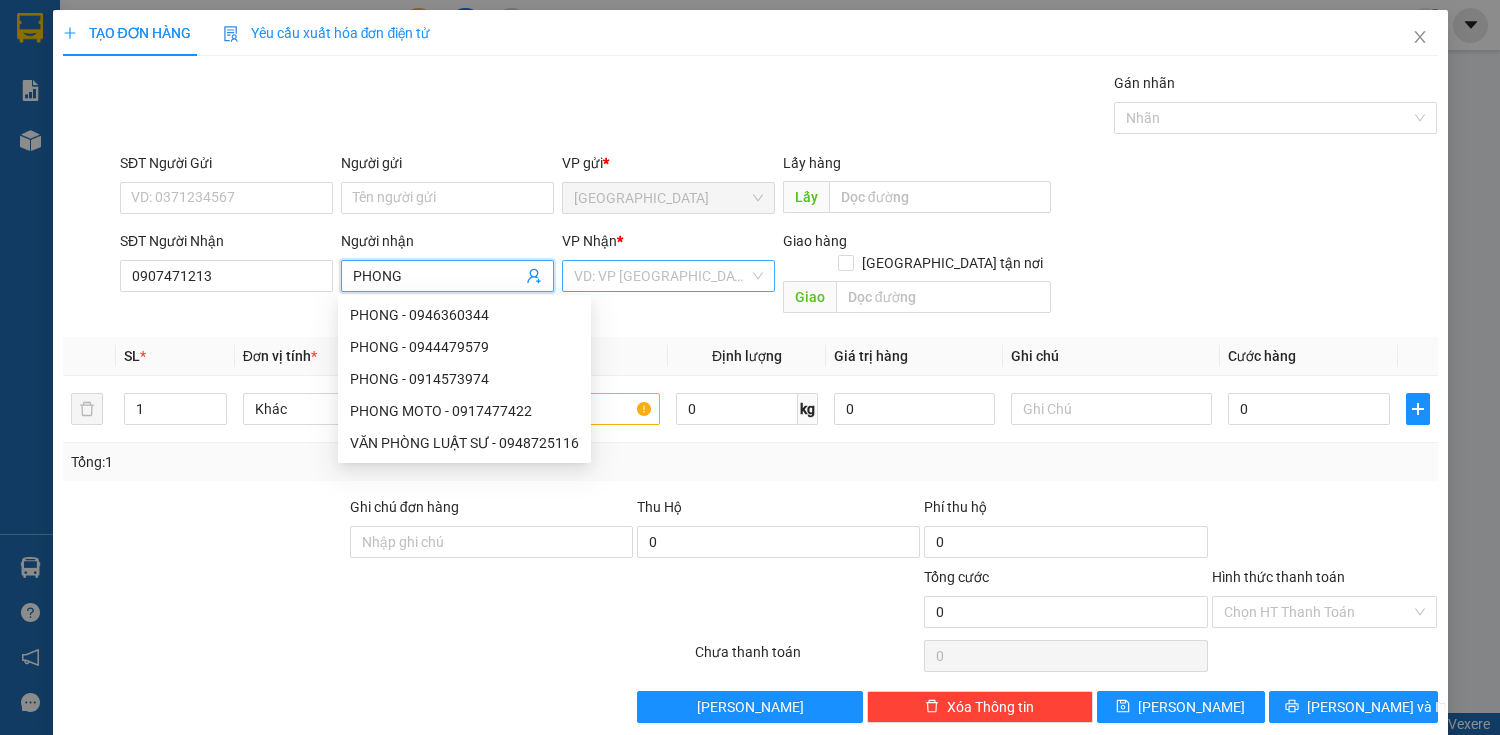 type on "PHONG" 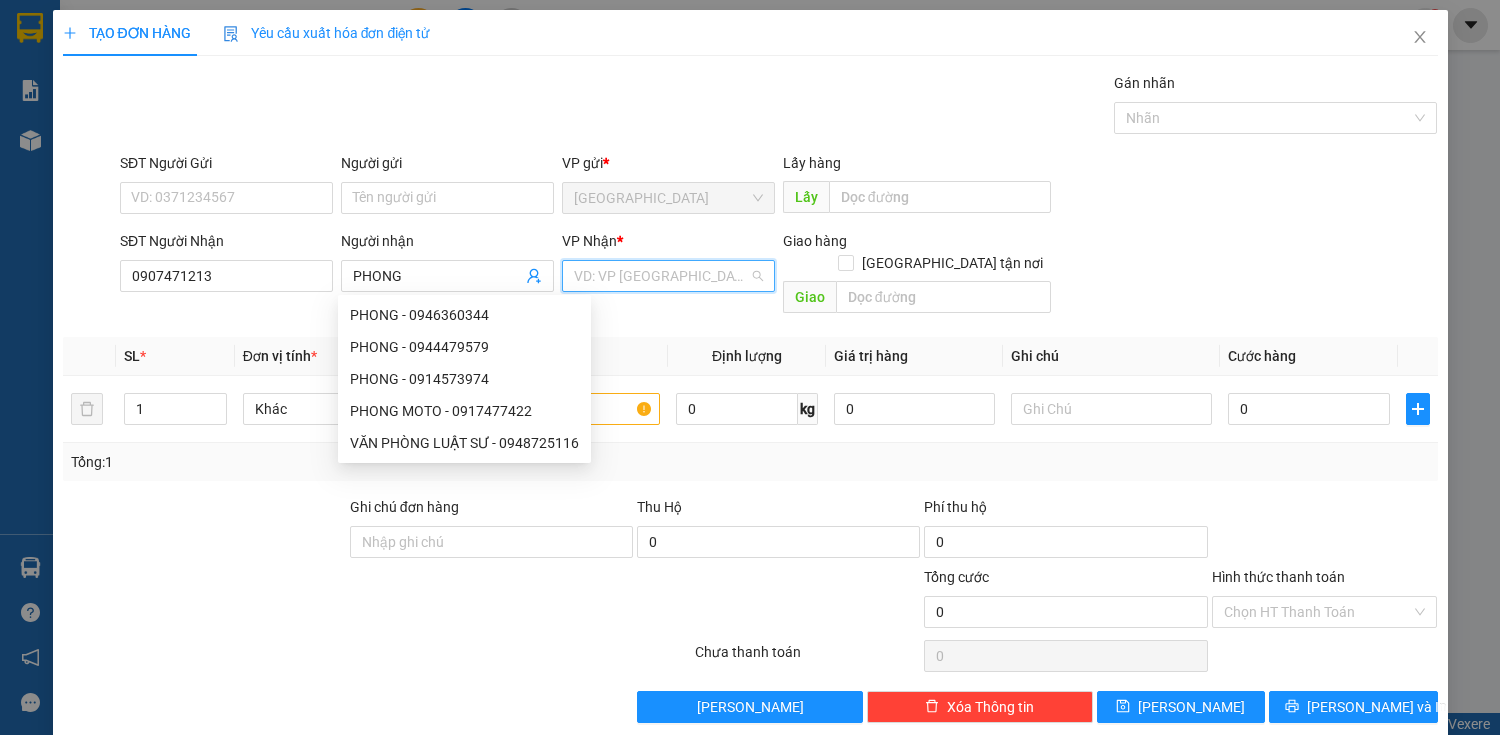 click at bounding box center [661, 276] 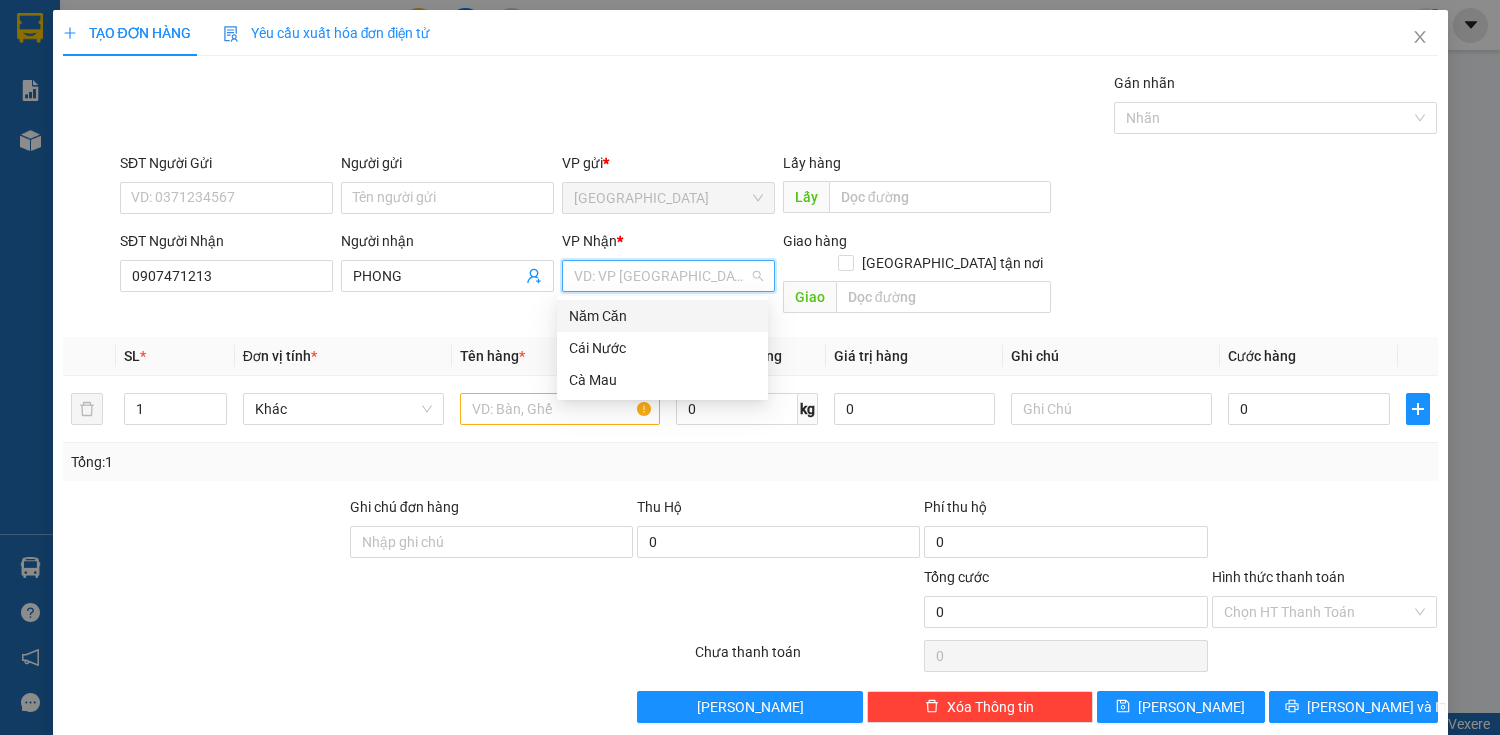 click on "Năm Căn" at bounding box center [662, 316] 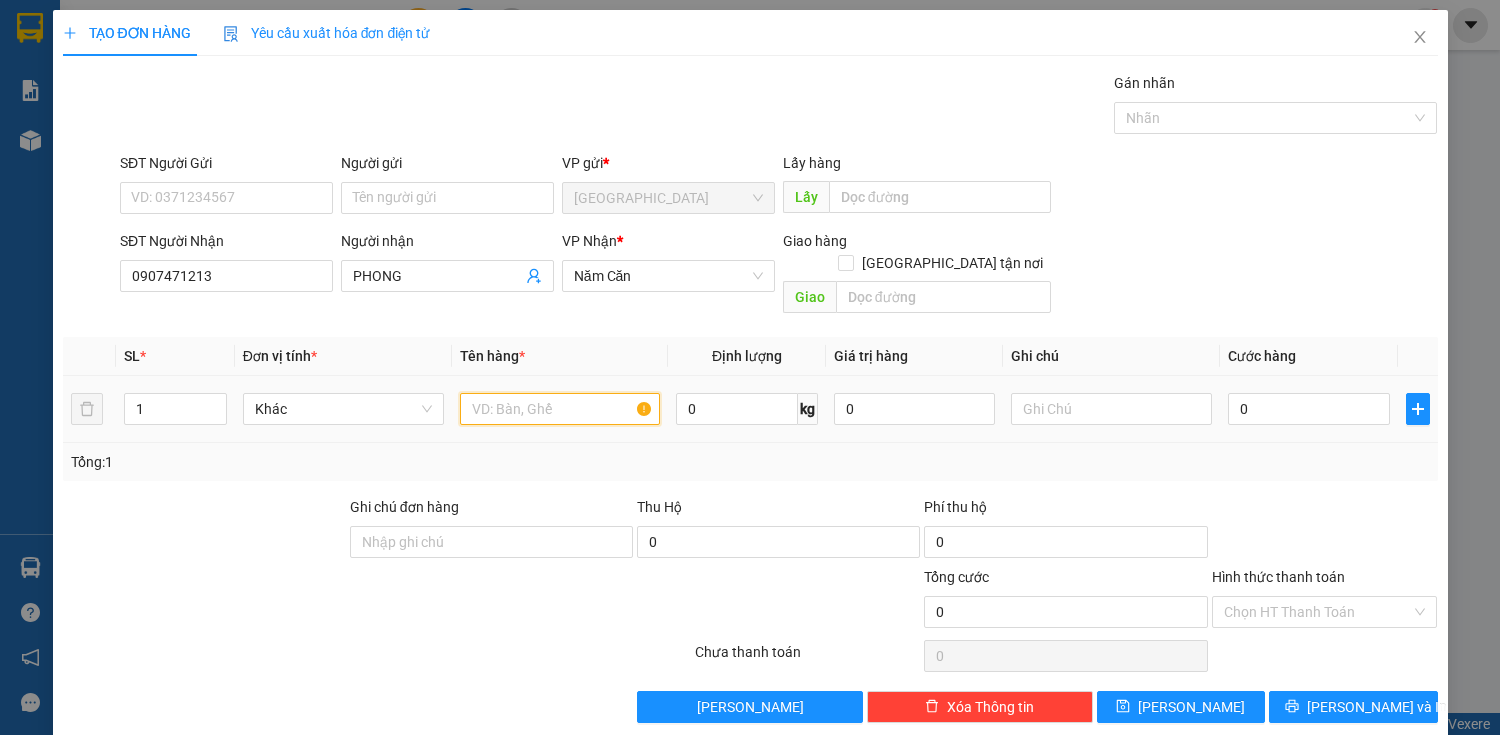 drag, startPoint x: 544, startPoint y: 392, endPoint x: 537, endPoint y: 382, distance: 12.206555 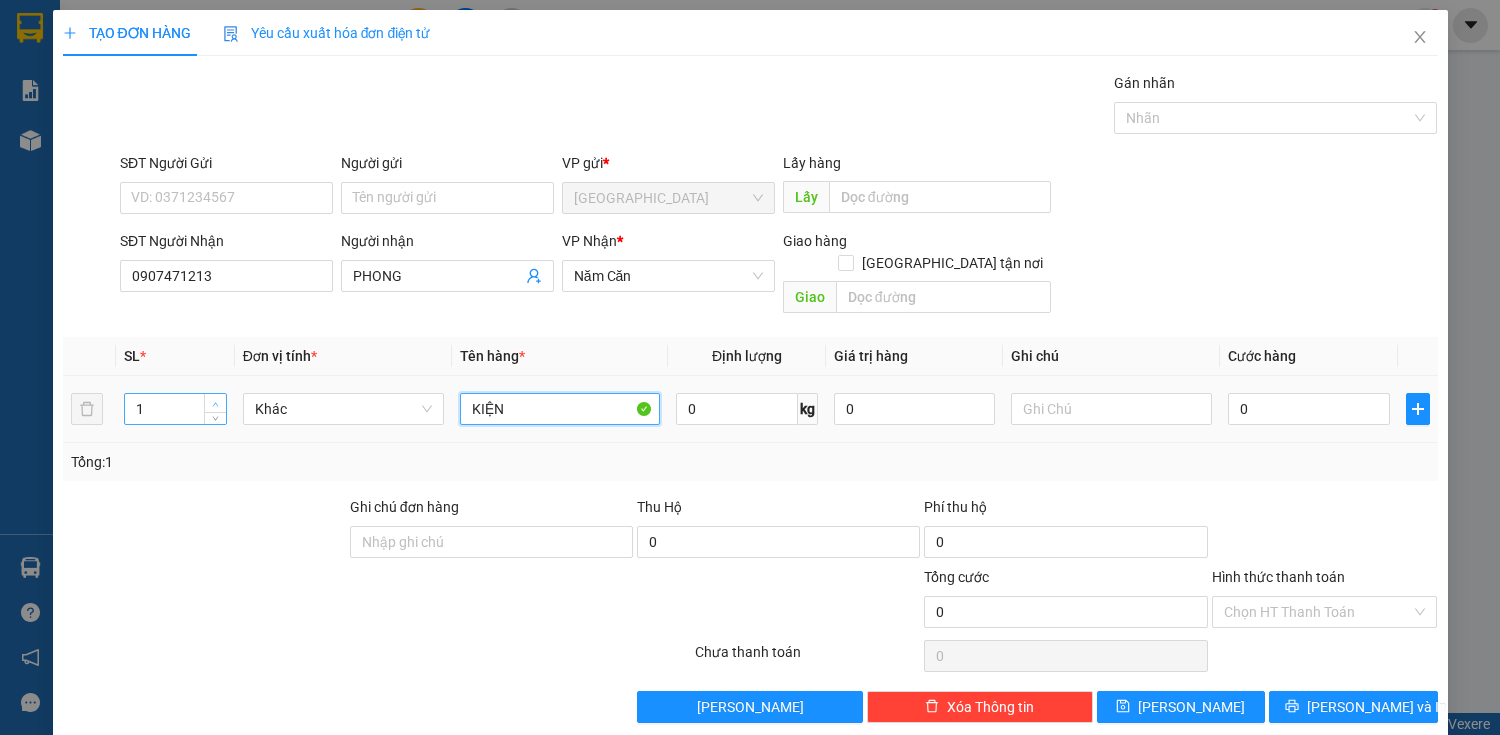 type on "KIỆN" 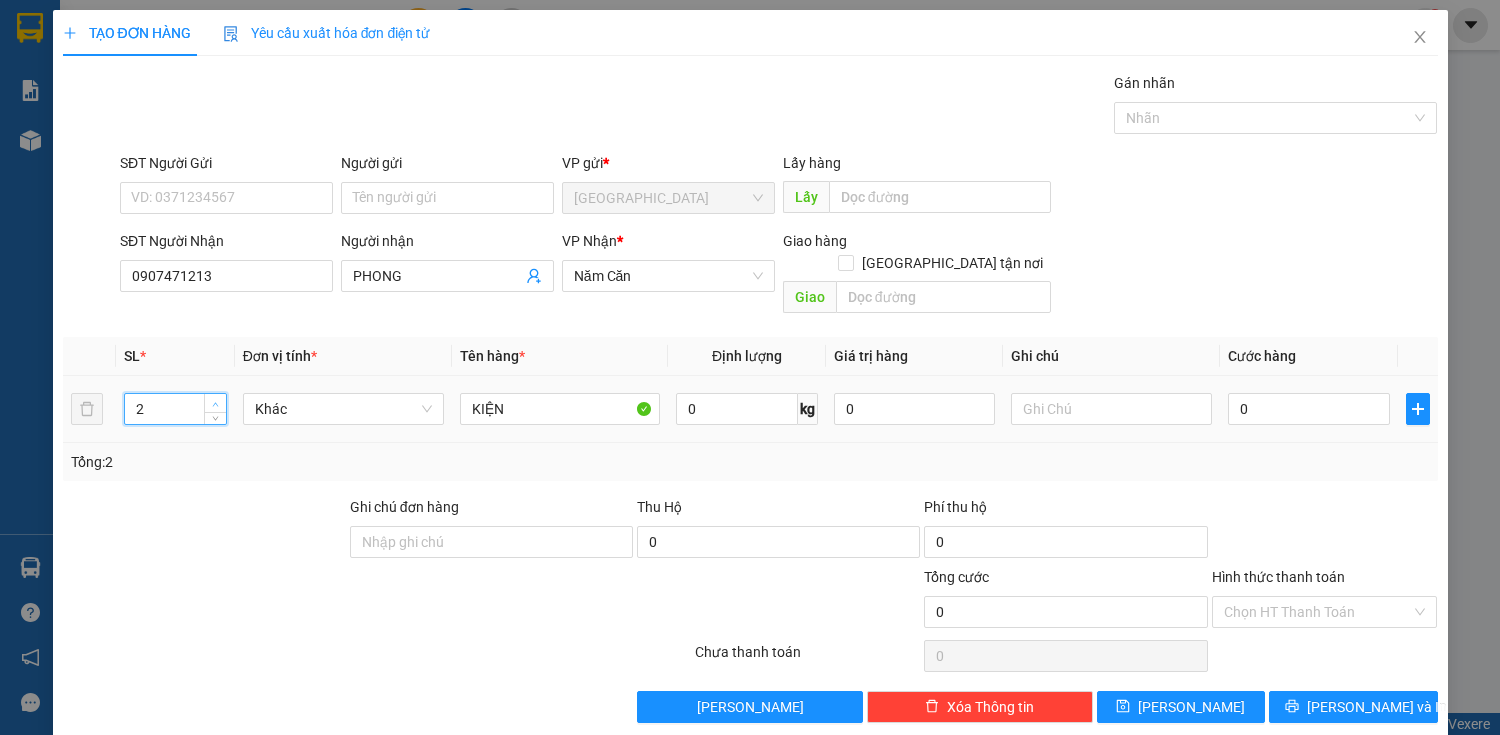 click 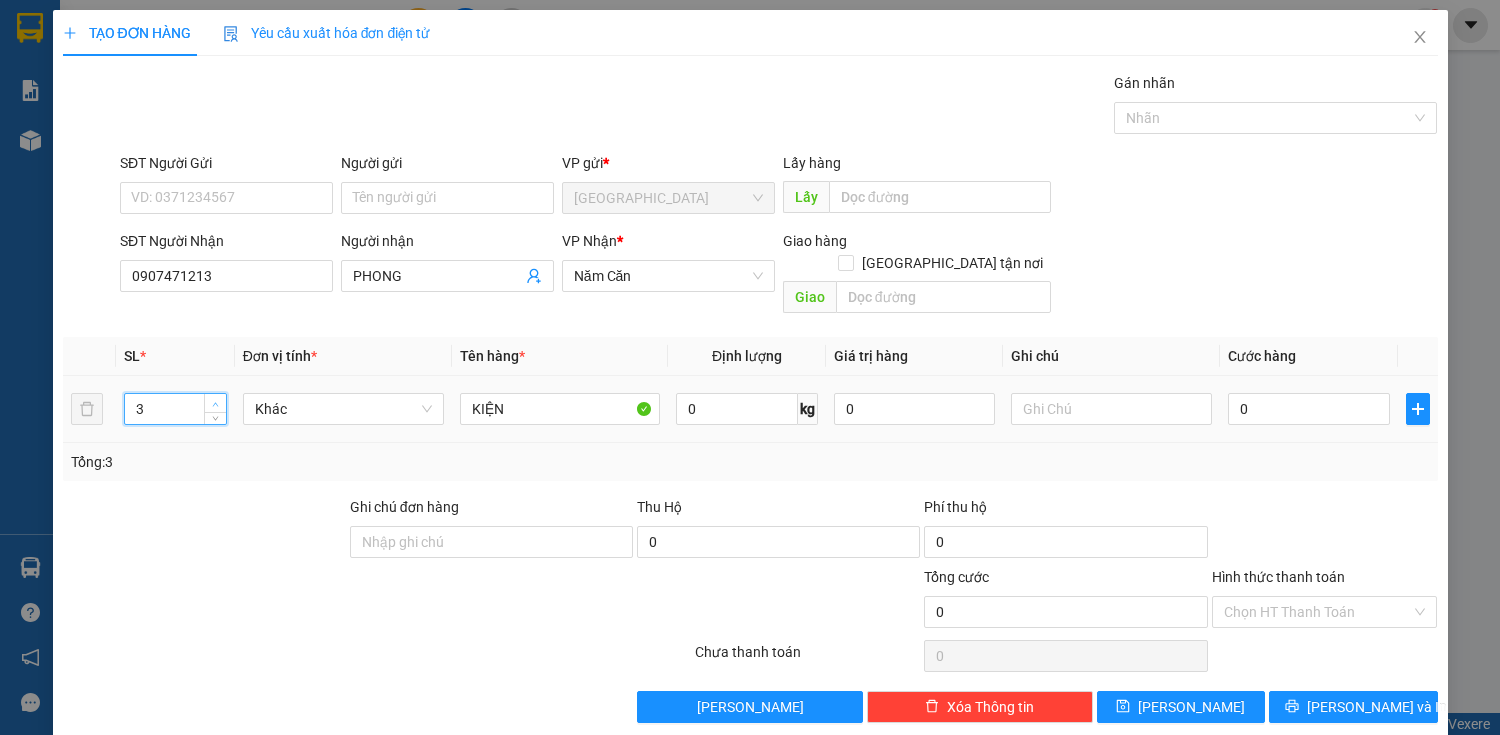 click 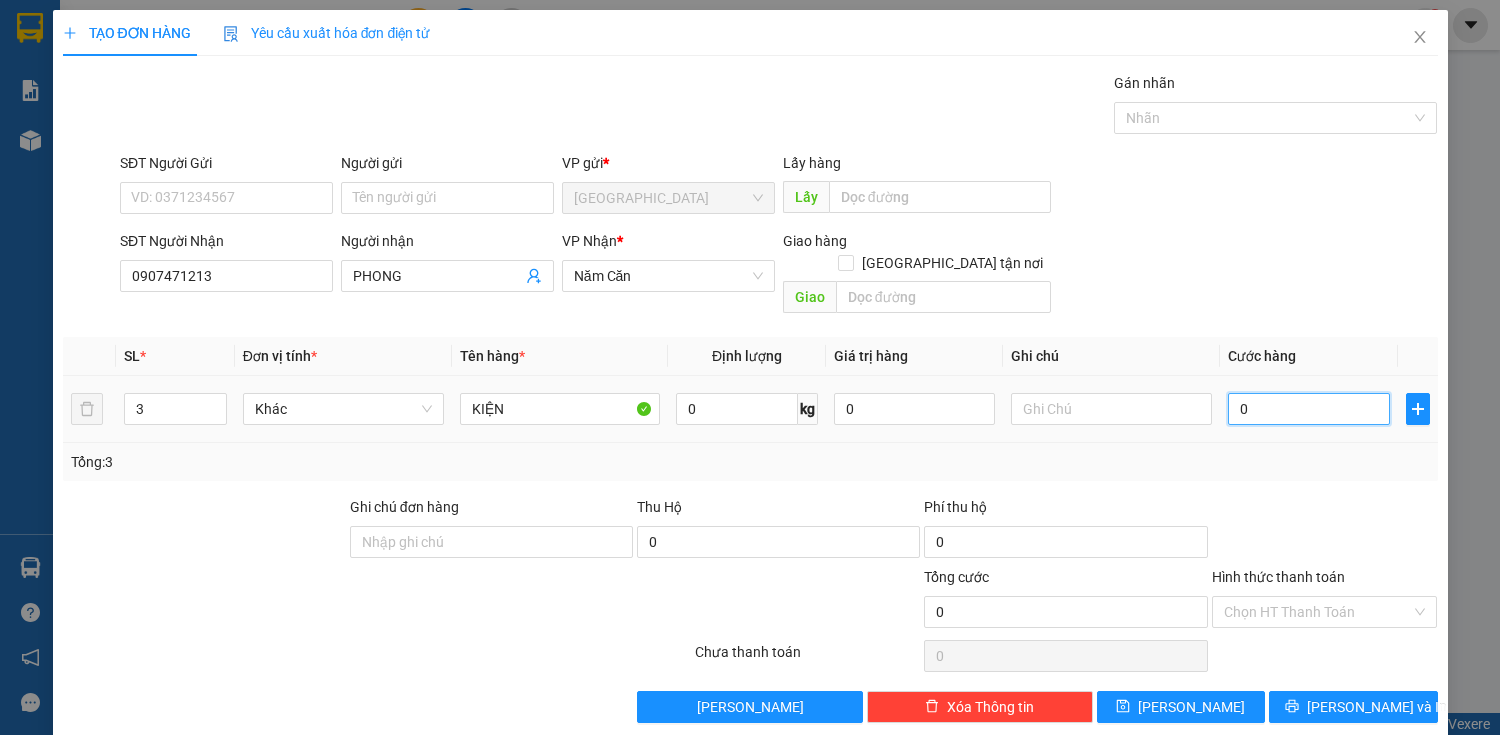 click on "0" at bounding box center [1308, 409] 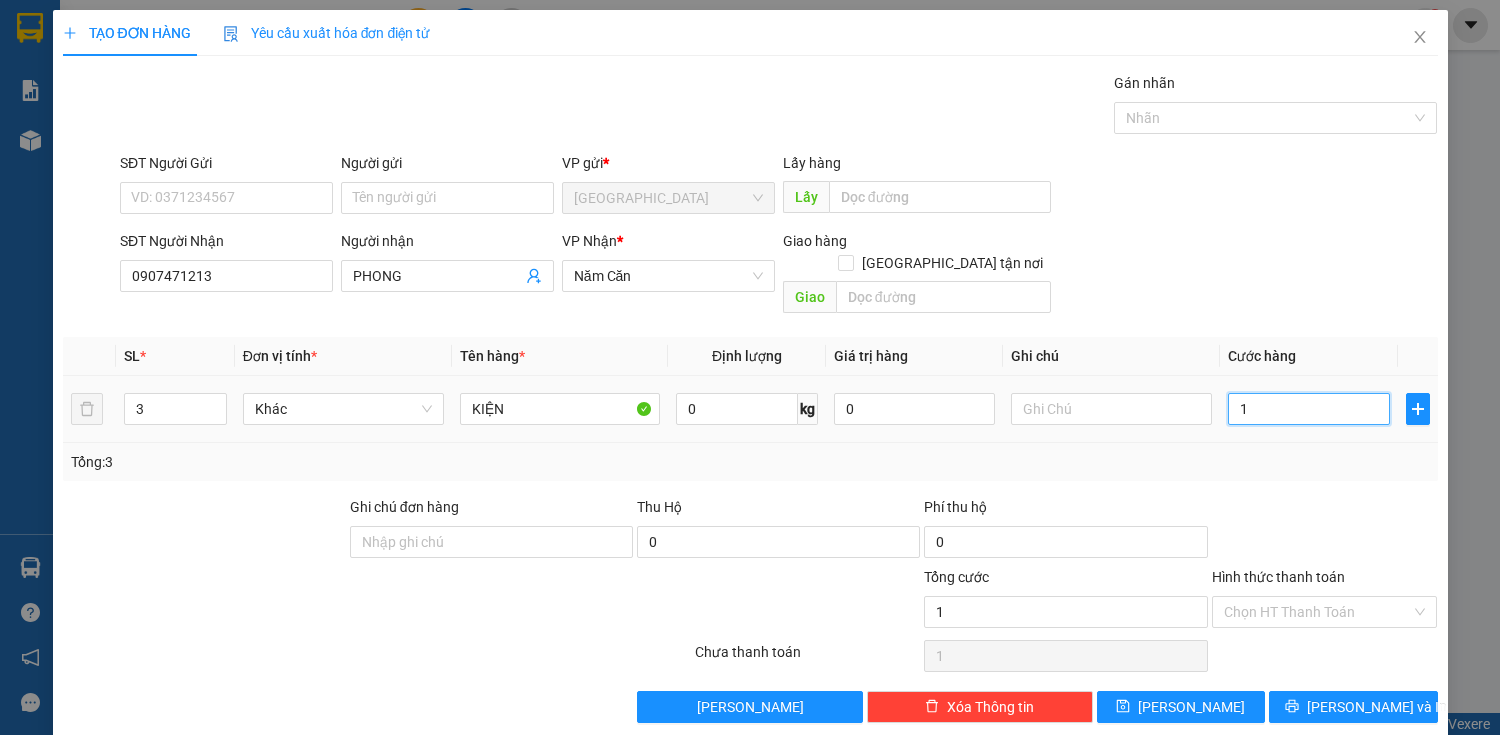 type on "15" 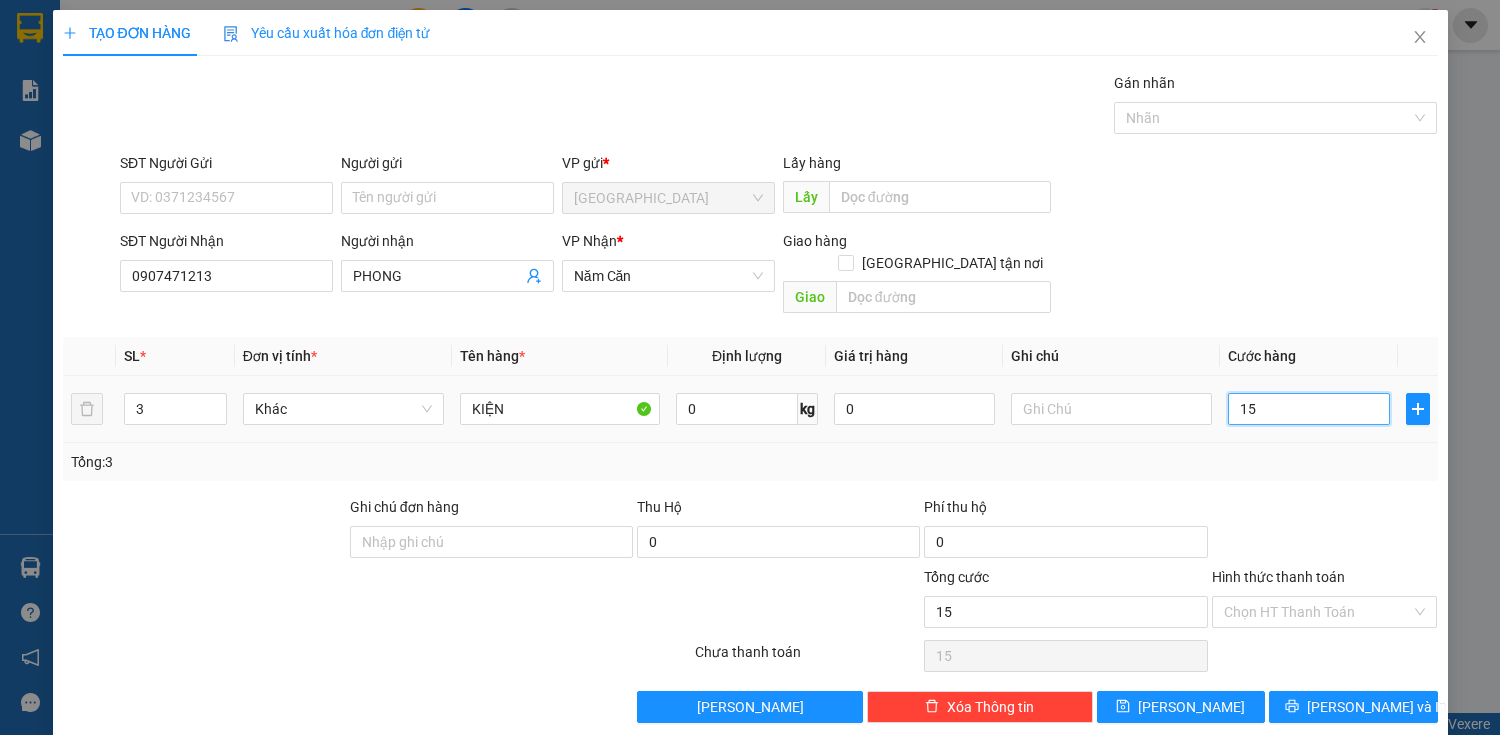 type on "150" 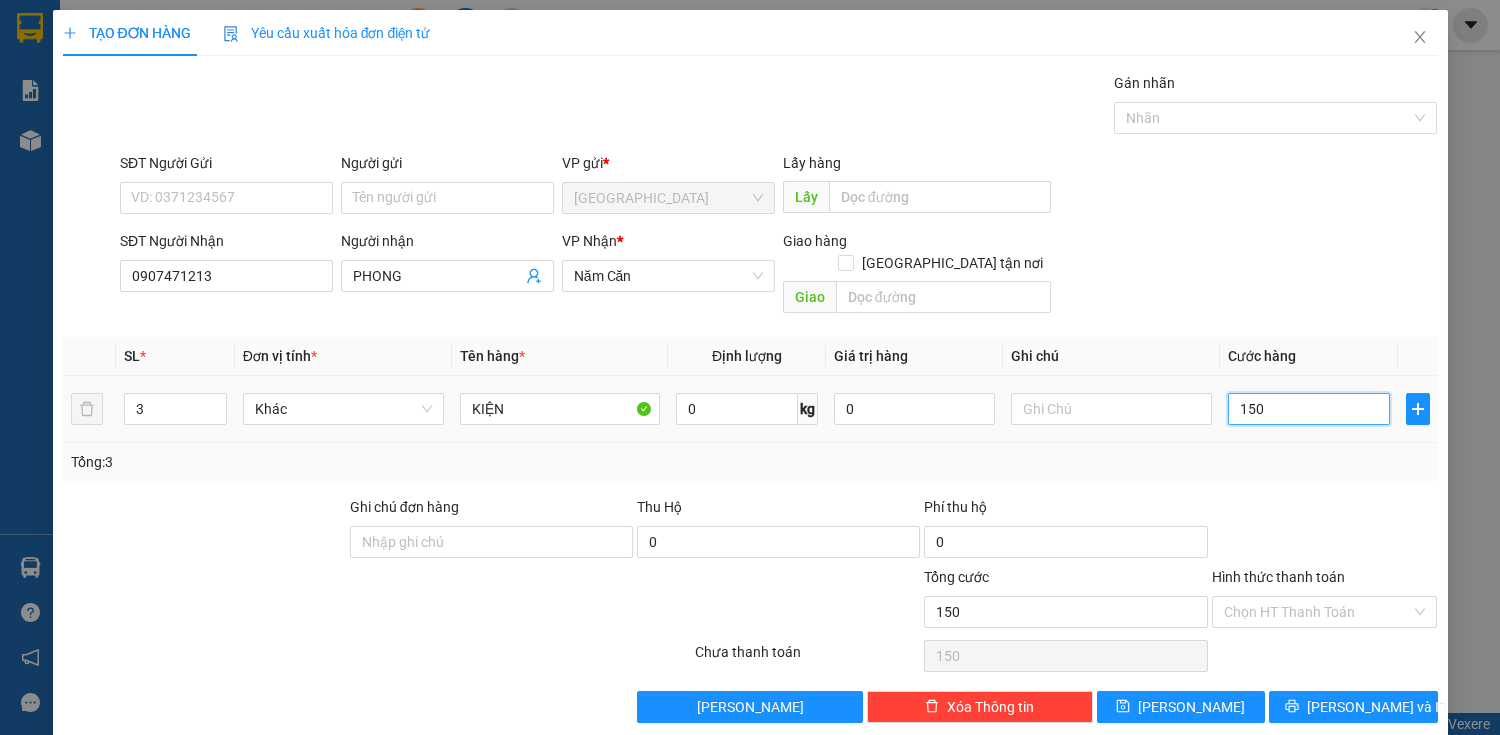 type on "1.500" 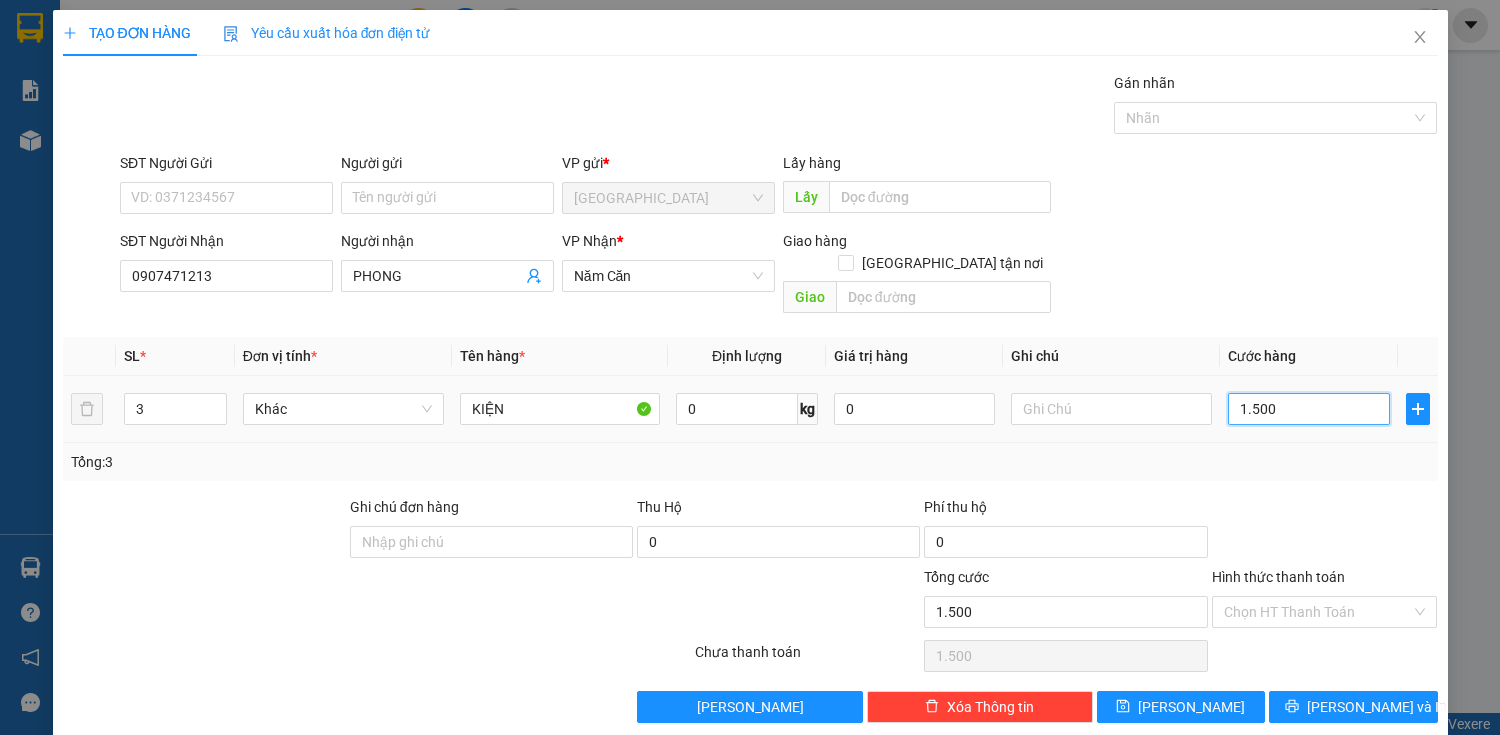 type on "15.000" 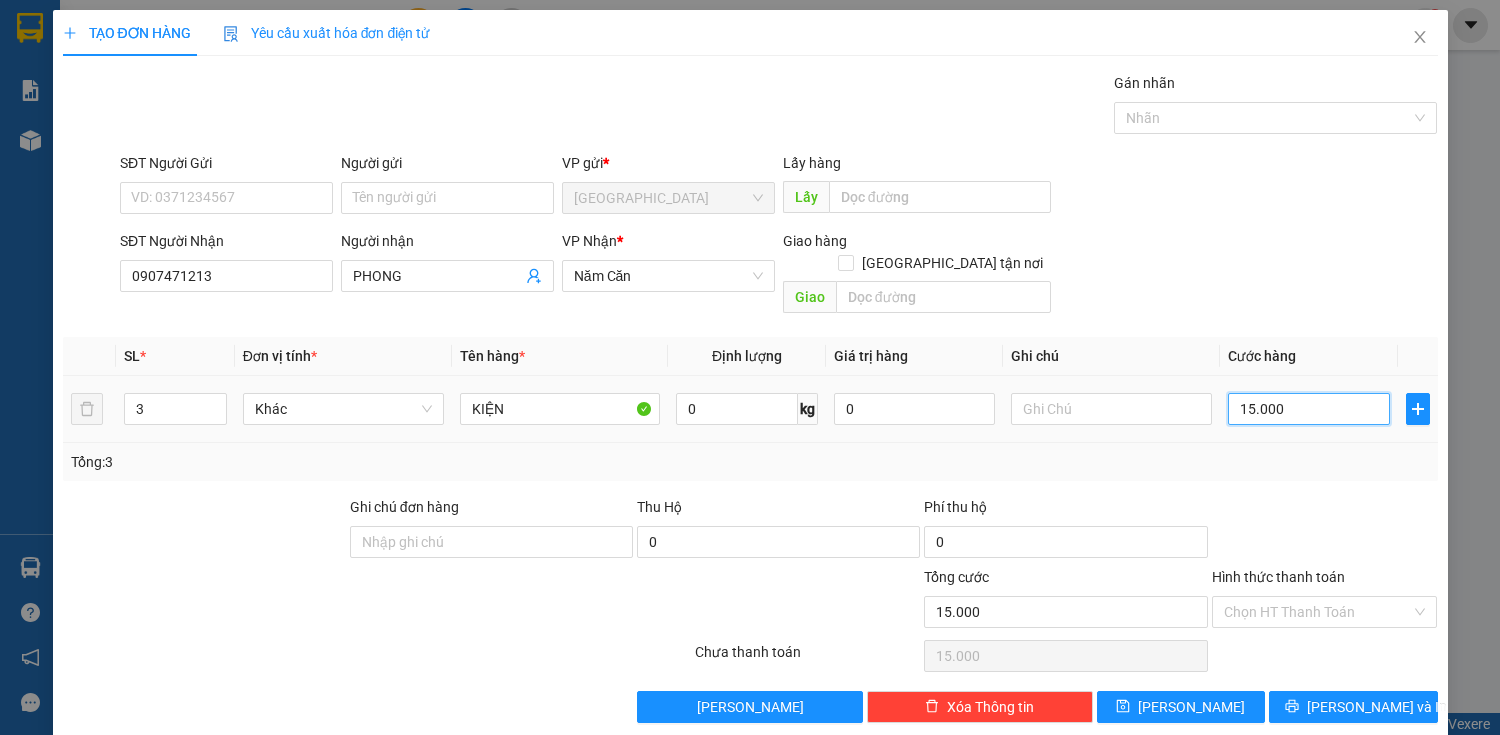 type on "150.000" 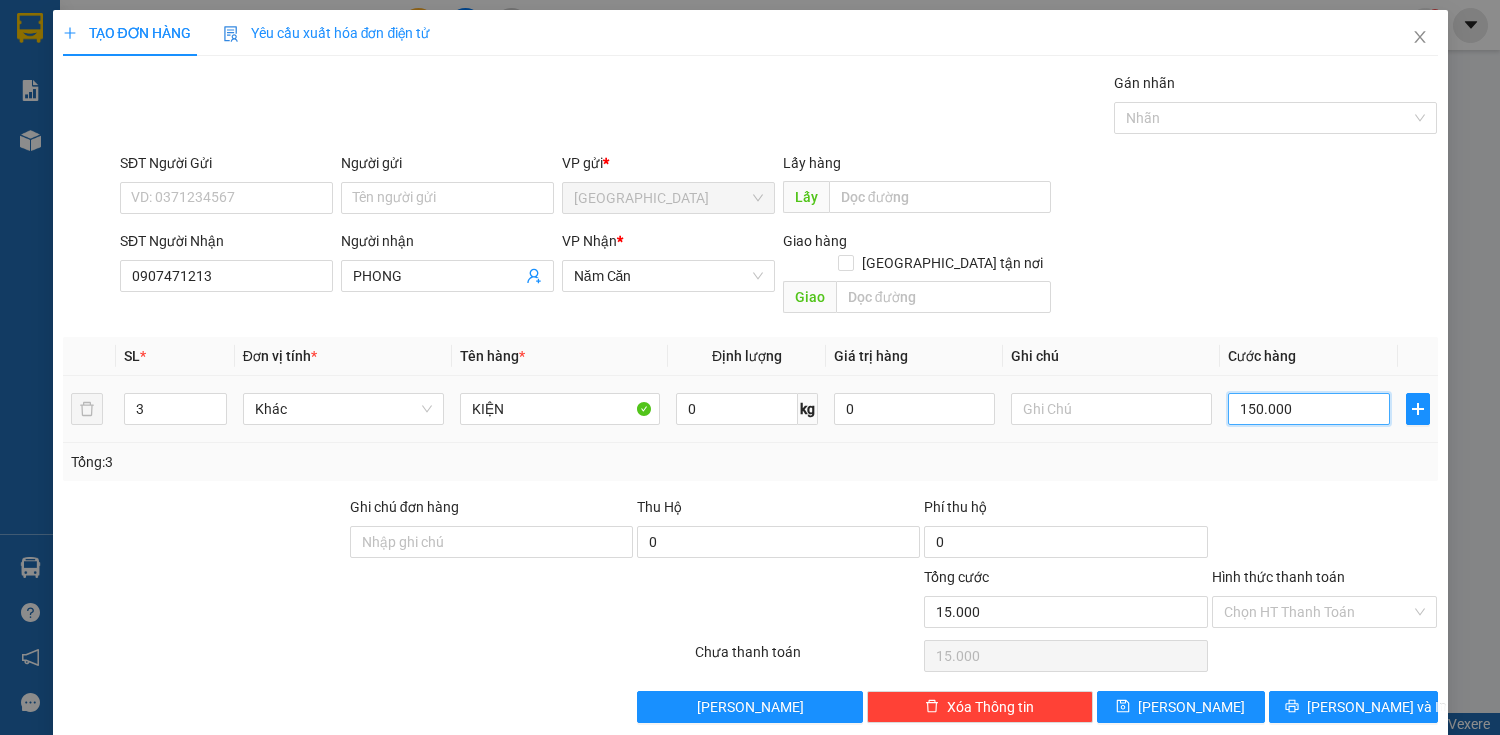 type on "150.000" 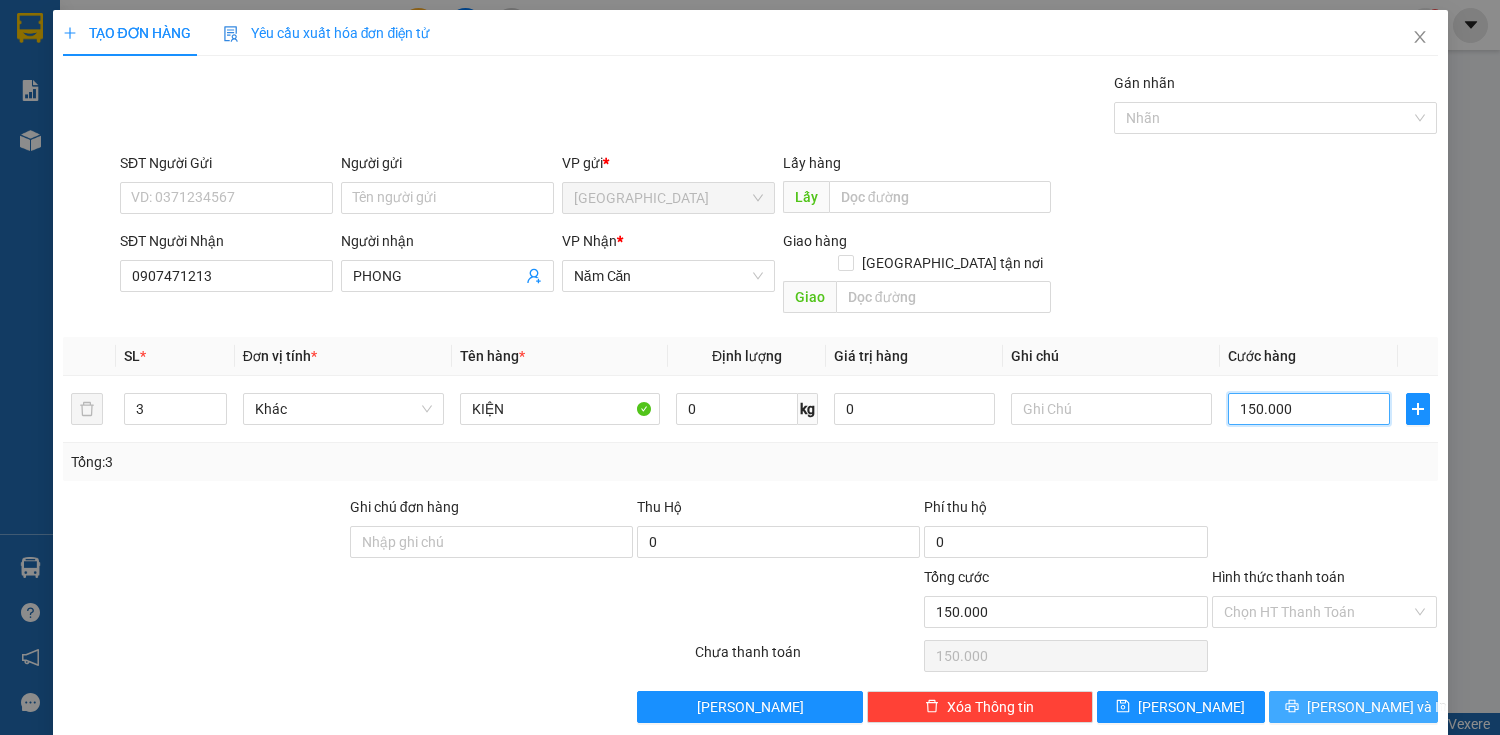 type on "150.000" 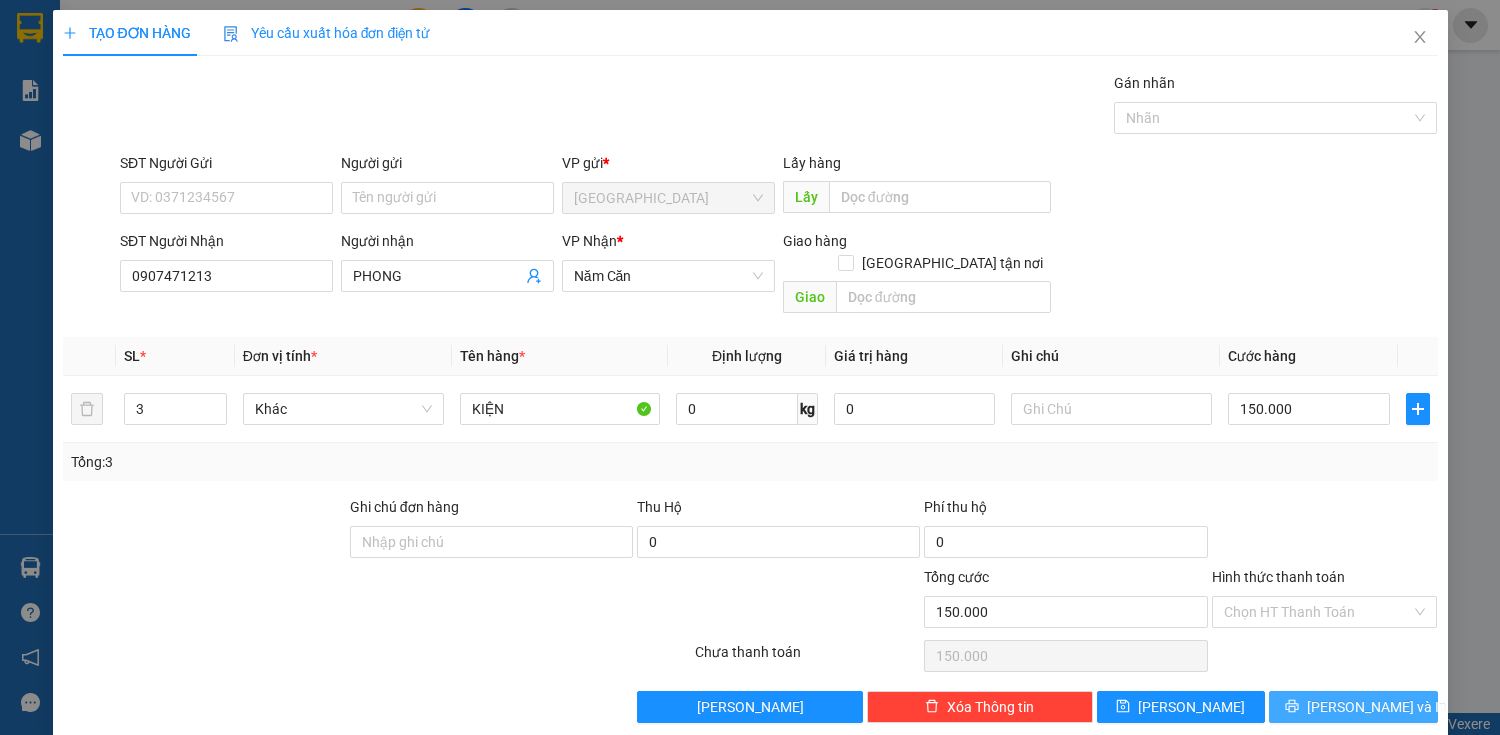 click on "[PERSON_NAME] và In" at bounding box center (1377, 707) 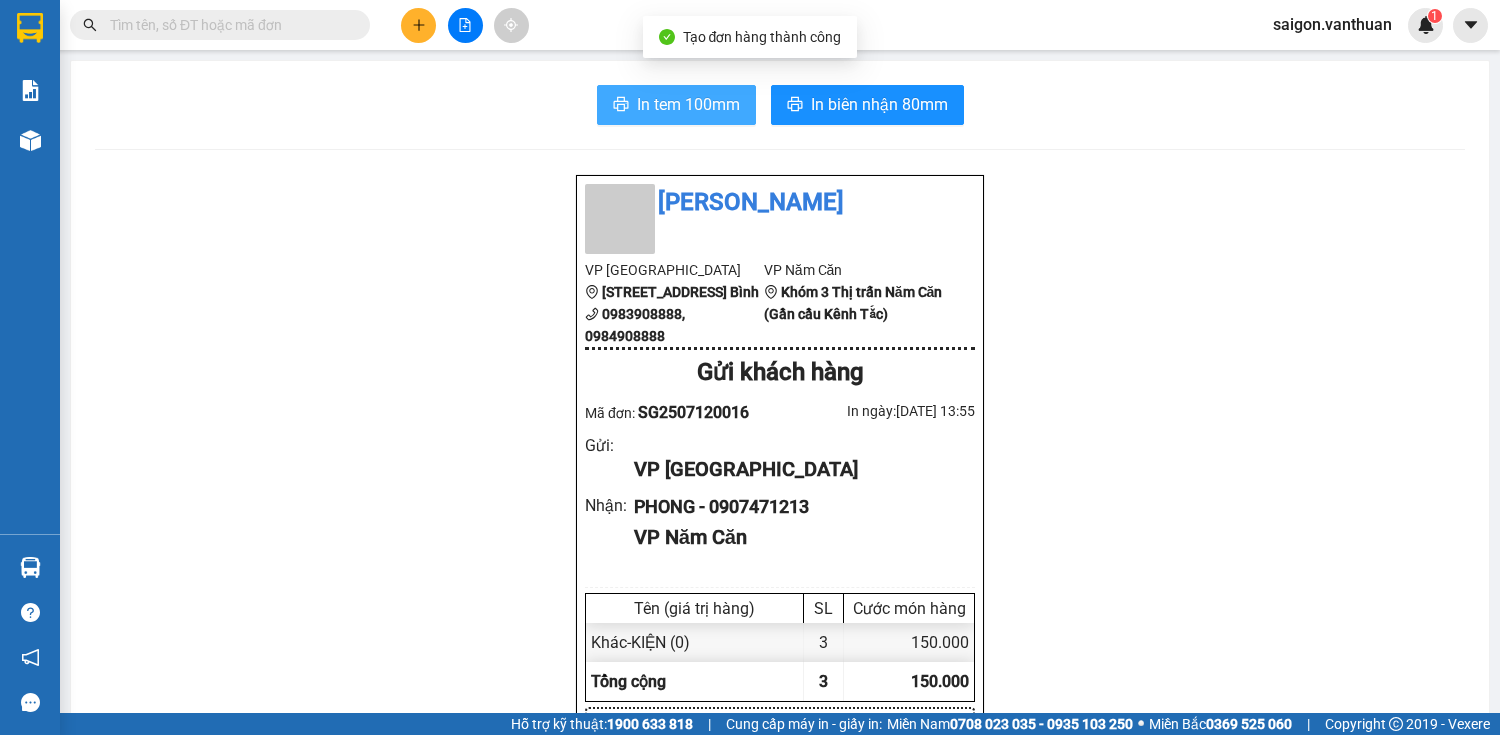 click on "In tem 100mm" at bounding box center [688, 104] 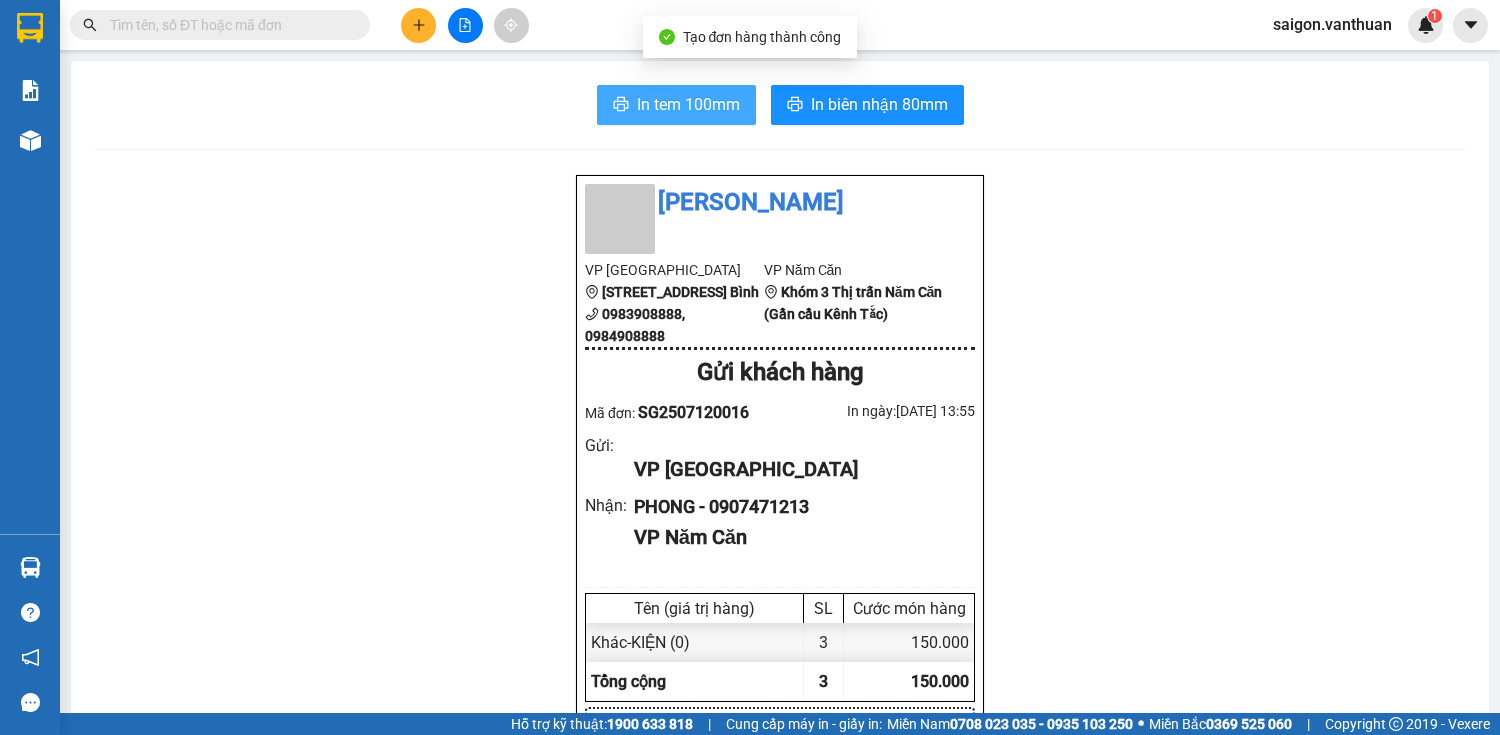 scroll, scrollTop: 0, scrollLeft: 0, axis: both 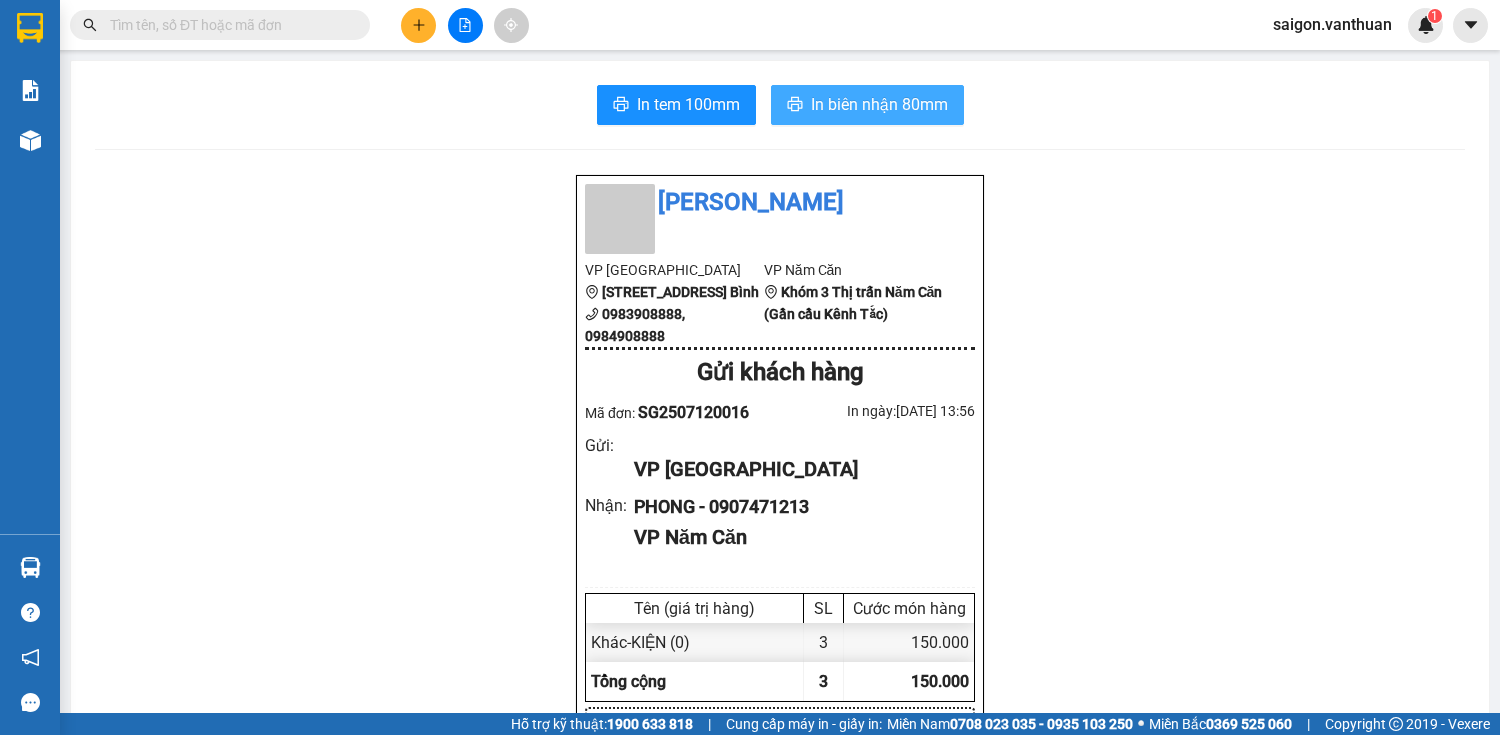 click on "In biên nhận 80mm" at bounding box center (879, 104) 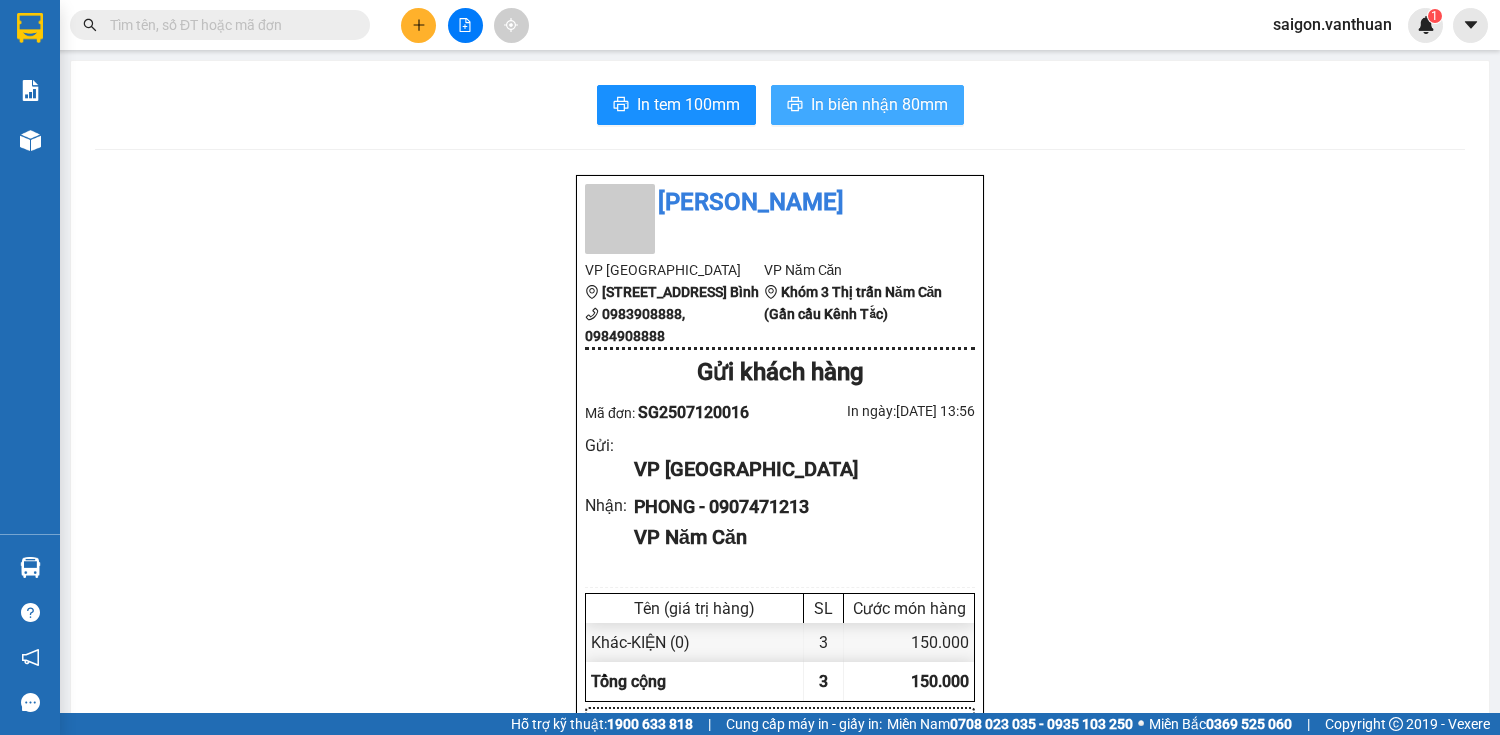 scroll, scrollTop: 0, scrollLeft: 0, axis: both 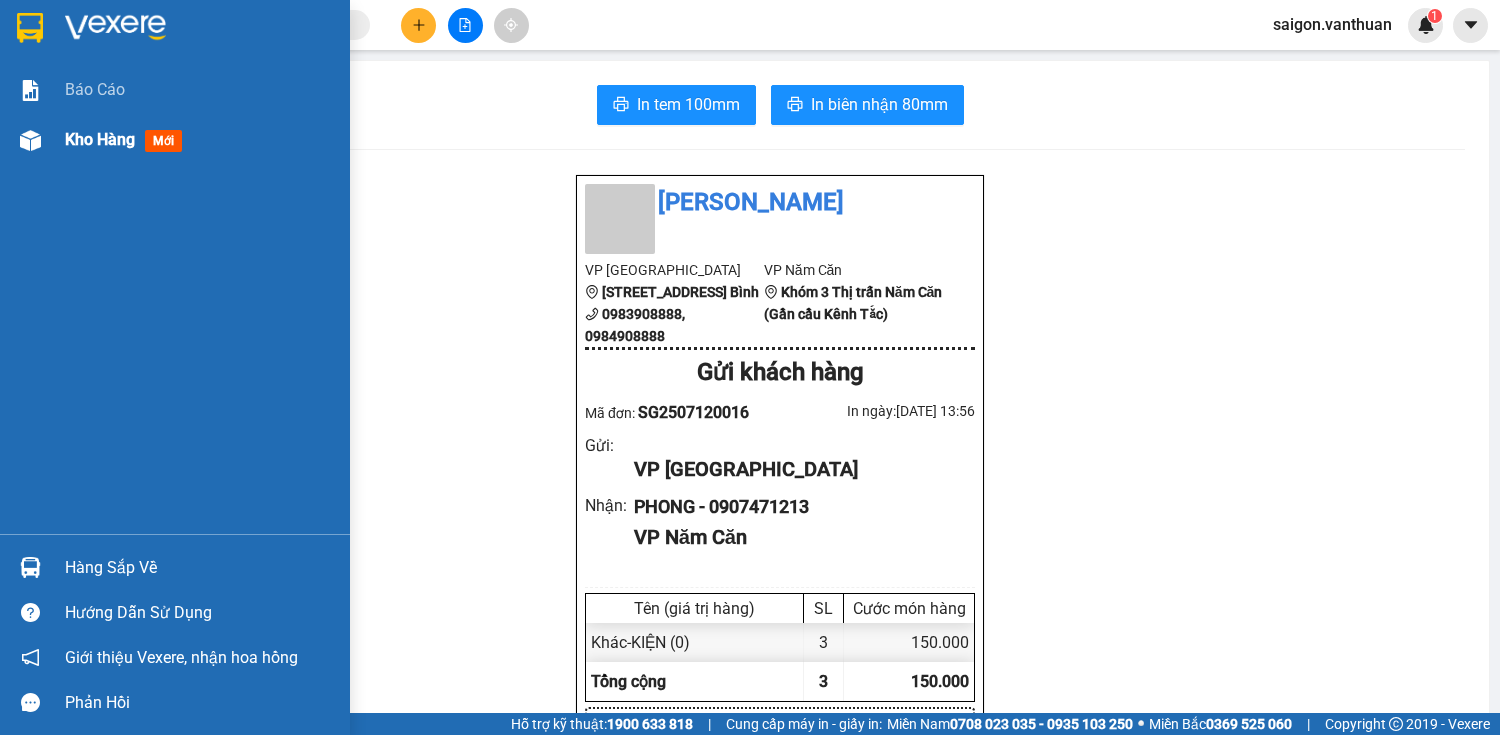 click at bounding box center (30, 140) 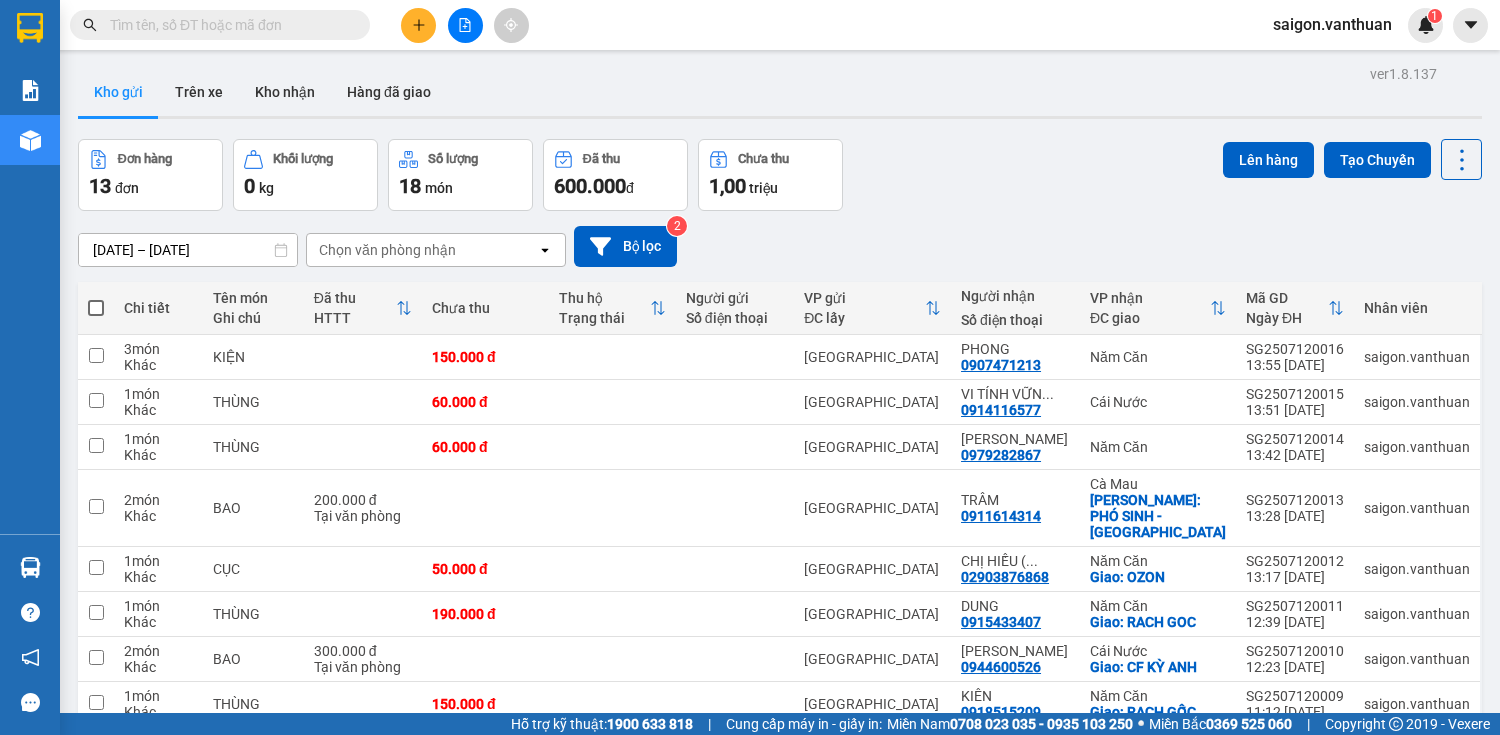 click on "Kết quả tìm kiếm ( 0 )  Bộ lọc  No Data saigon.vanthuan 1" at bounding box center (750, 25) 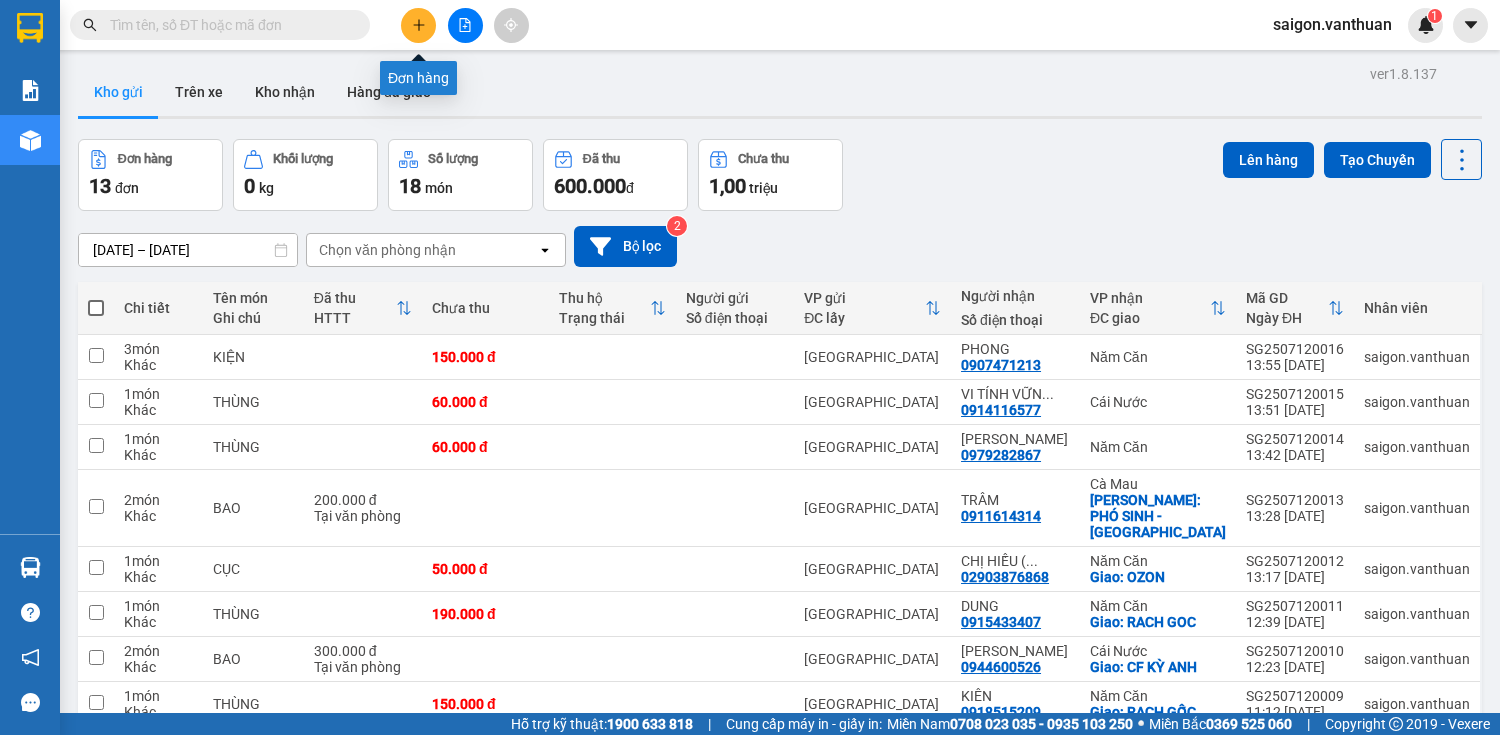click at bounding box center [418, 25] 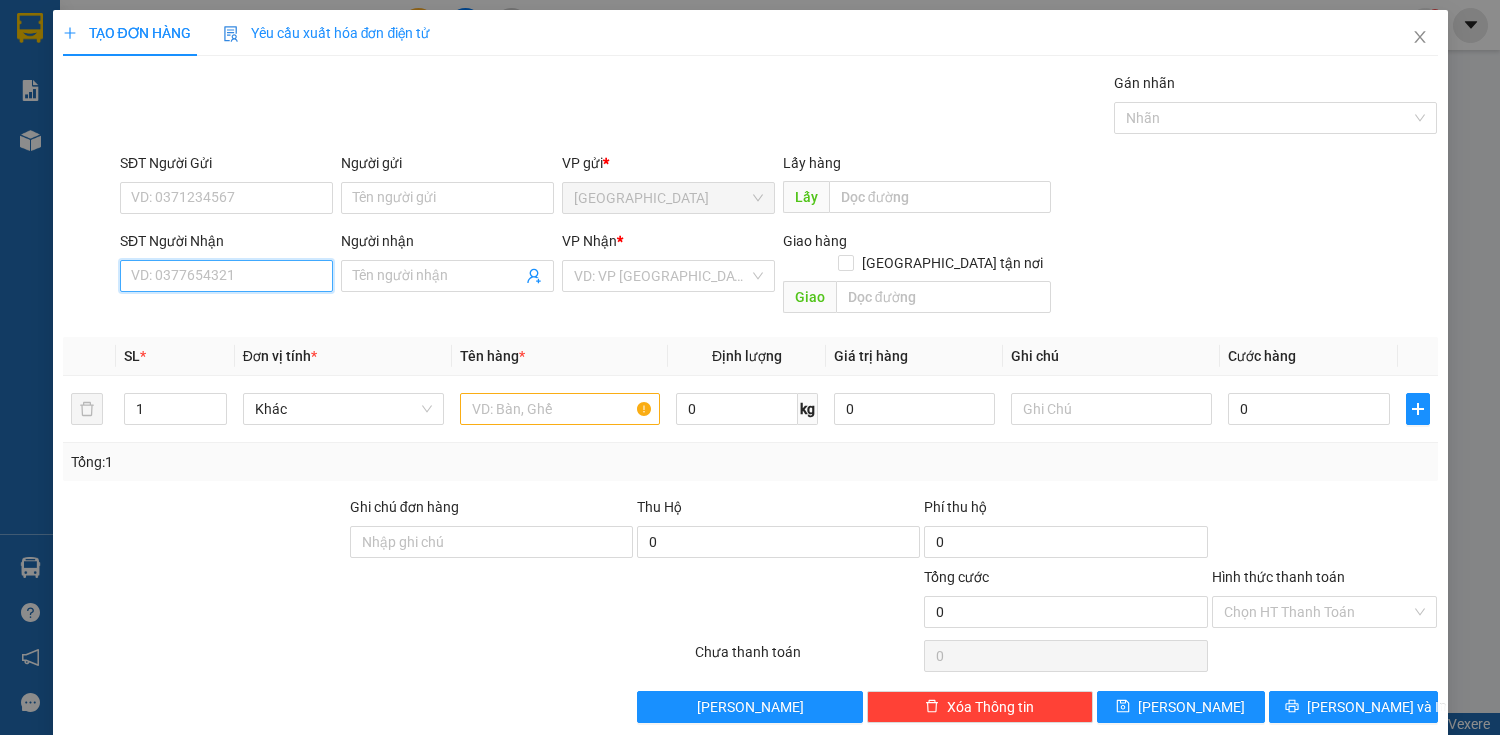 click on "SĐT Người Nhận" at bounding box center [226, 276] 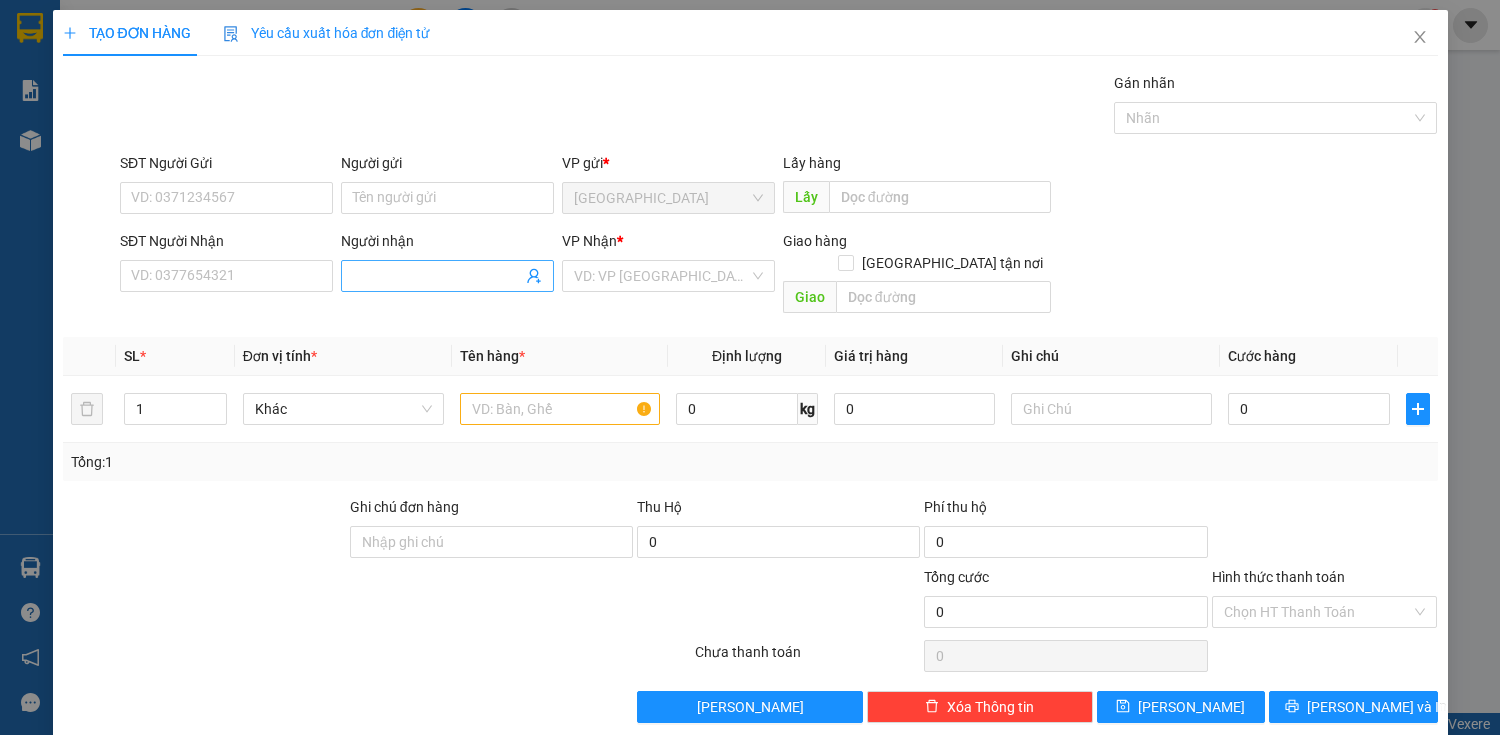 drag, startPoint x: 444, startPoint y: 284, endPoint x: 407, endPoint y: 284, distance: 37 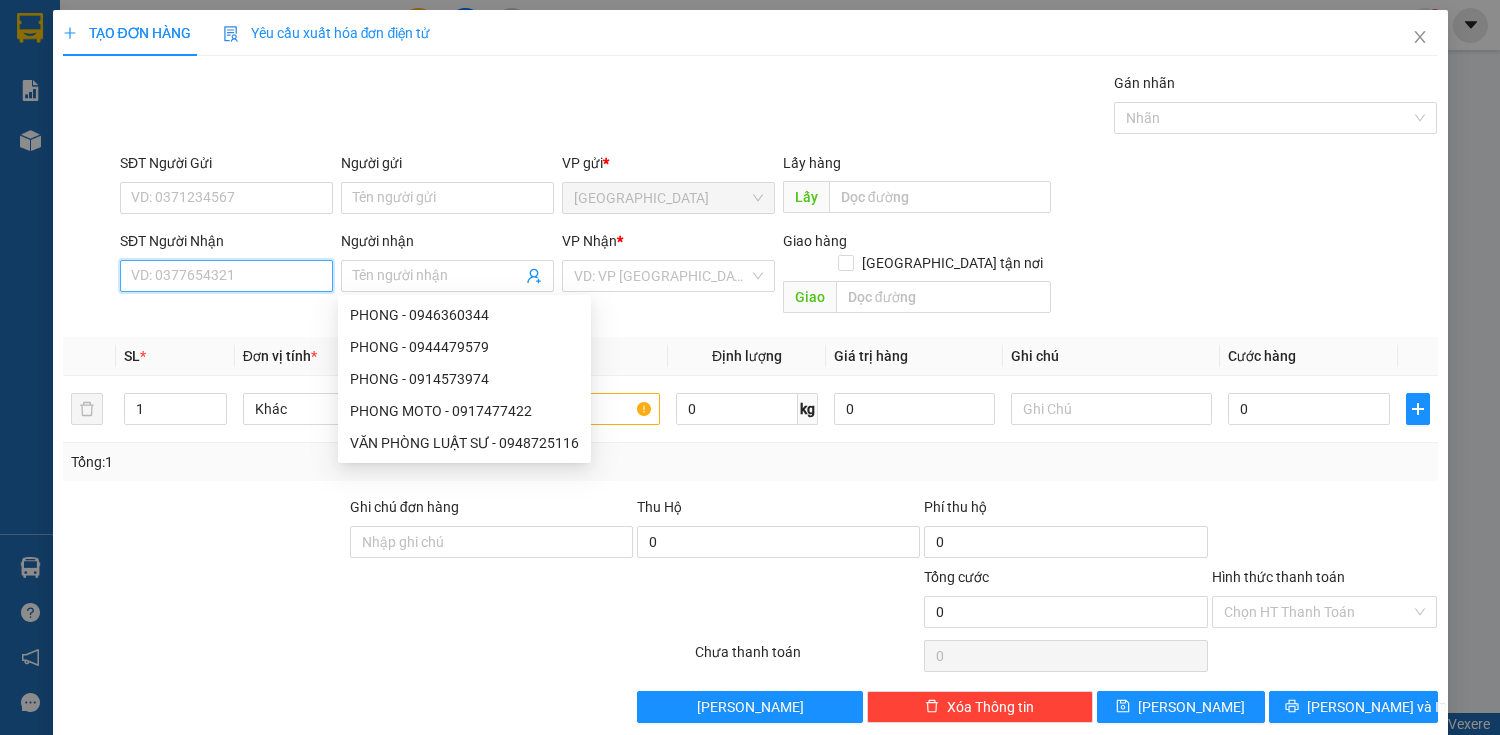 click on "SĐT Người Nhận" at bounding box center [226, 276] 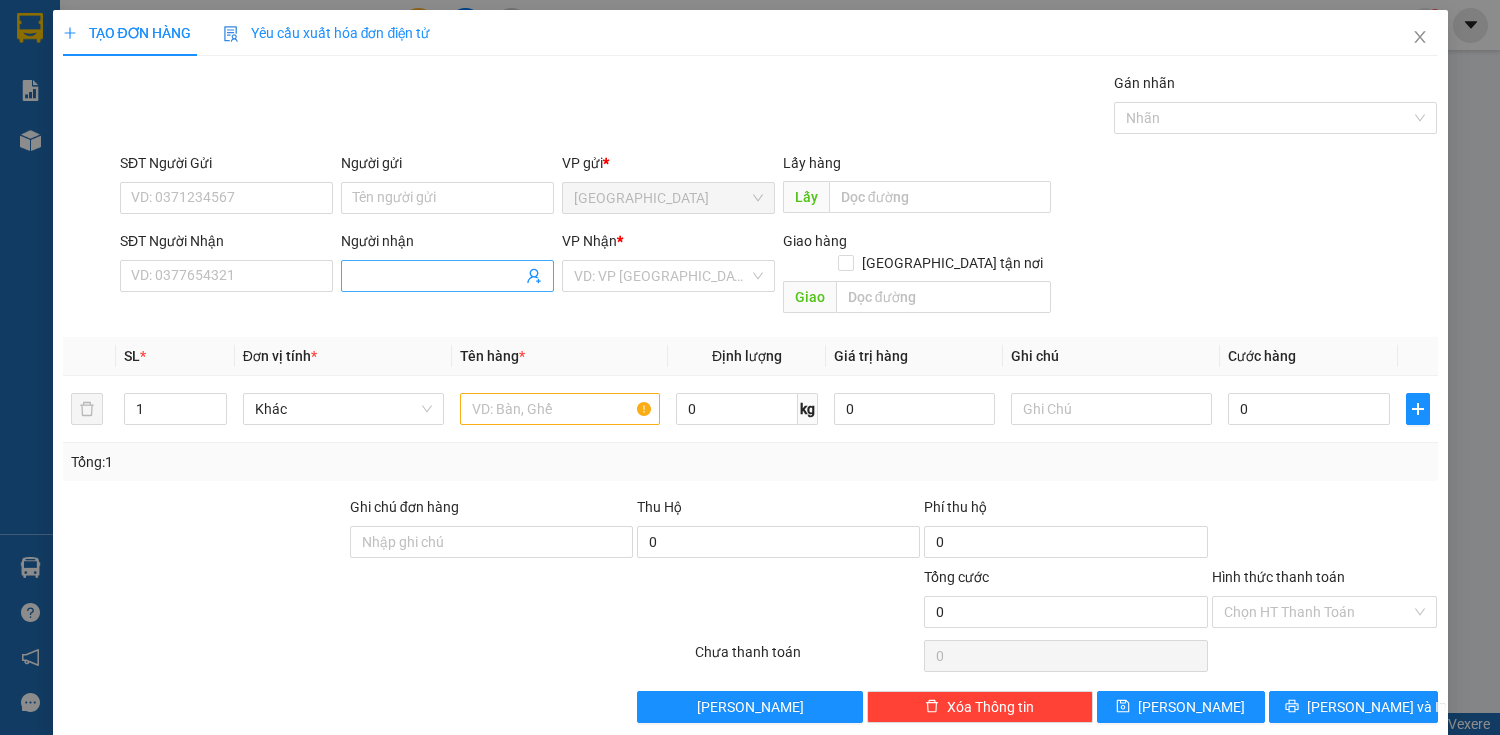 click on "Người nhận" at bounding box center [437, 276] 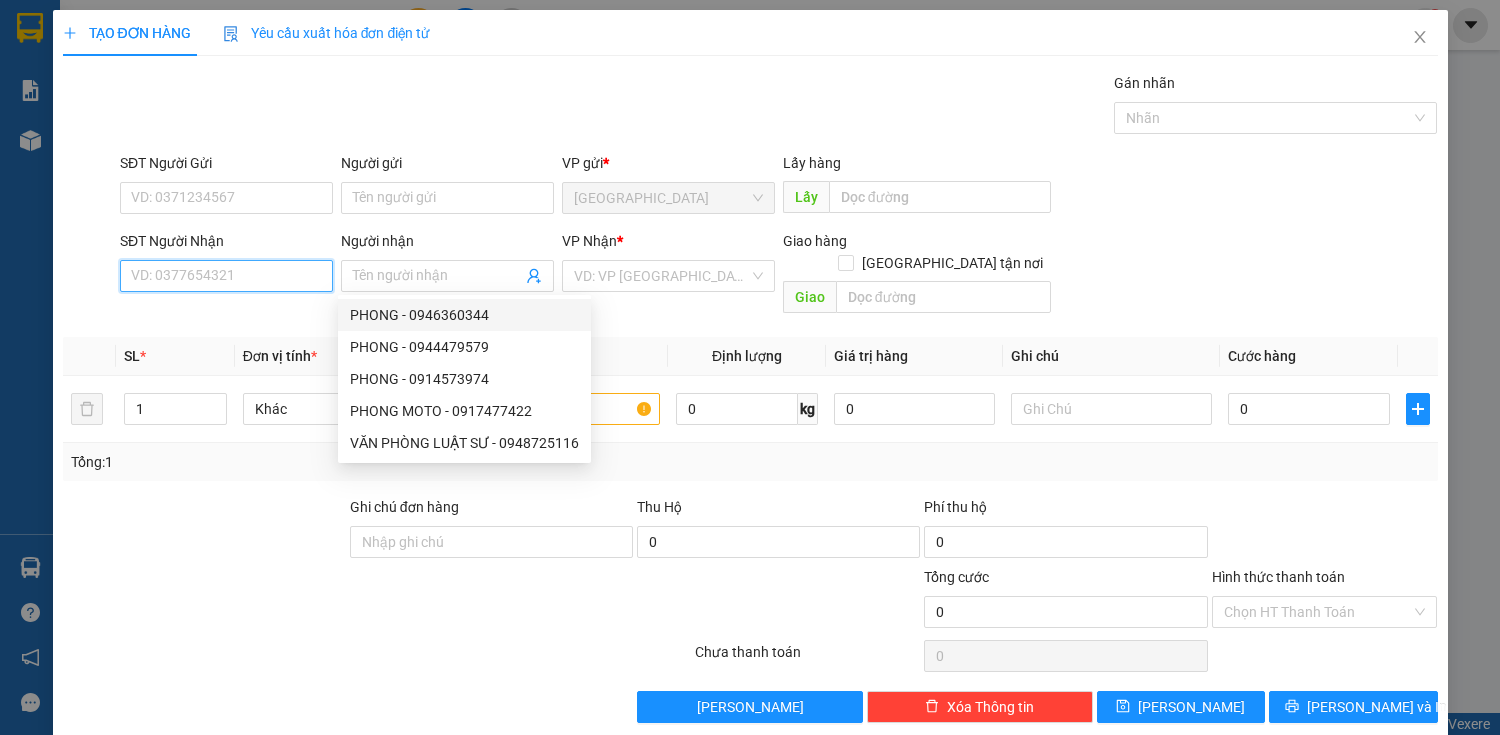 click on "SĐT Người Nhận" at bounding box center (226, 276) 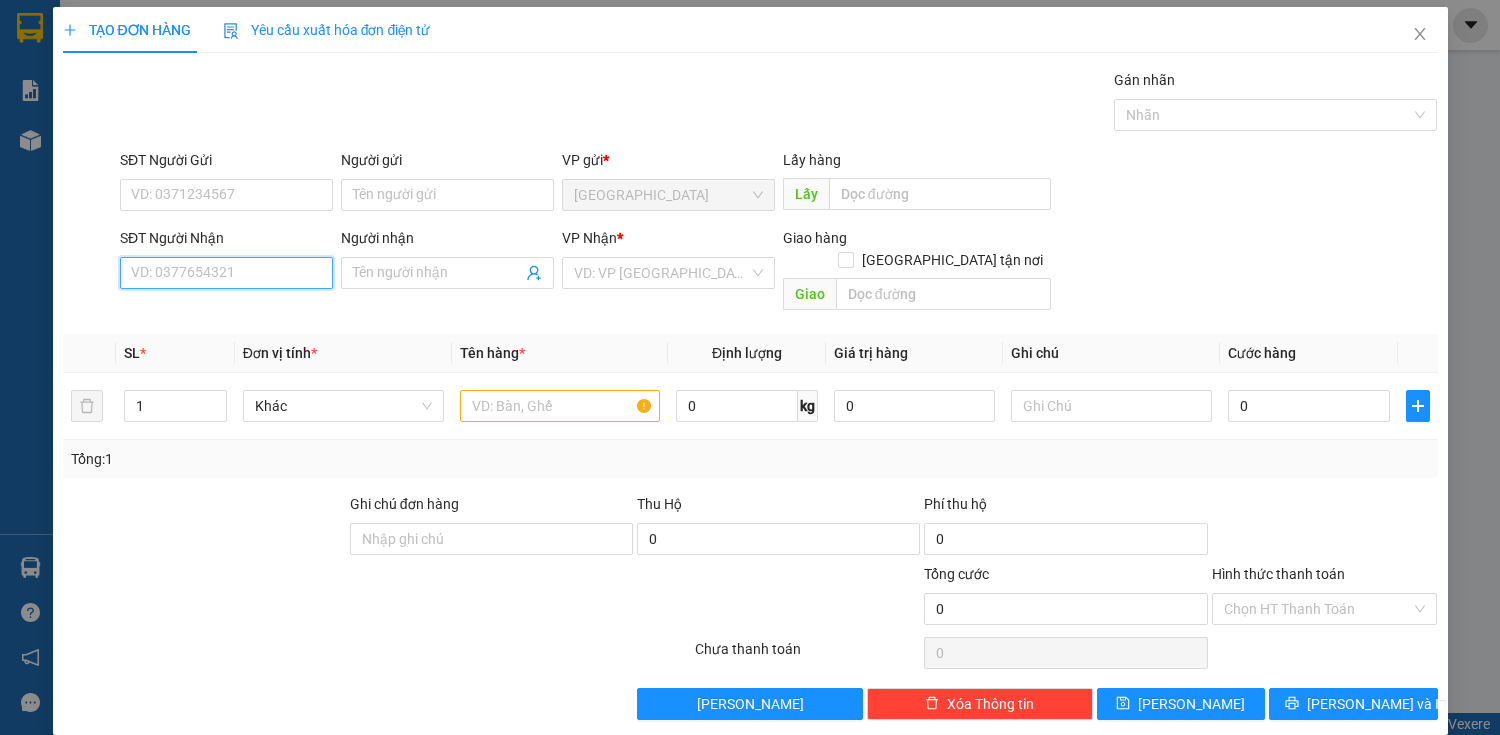 scroll, scrollTop: 0, scrollLeft: 0, axis: both 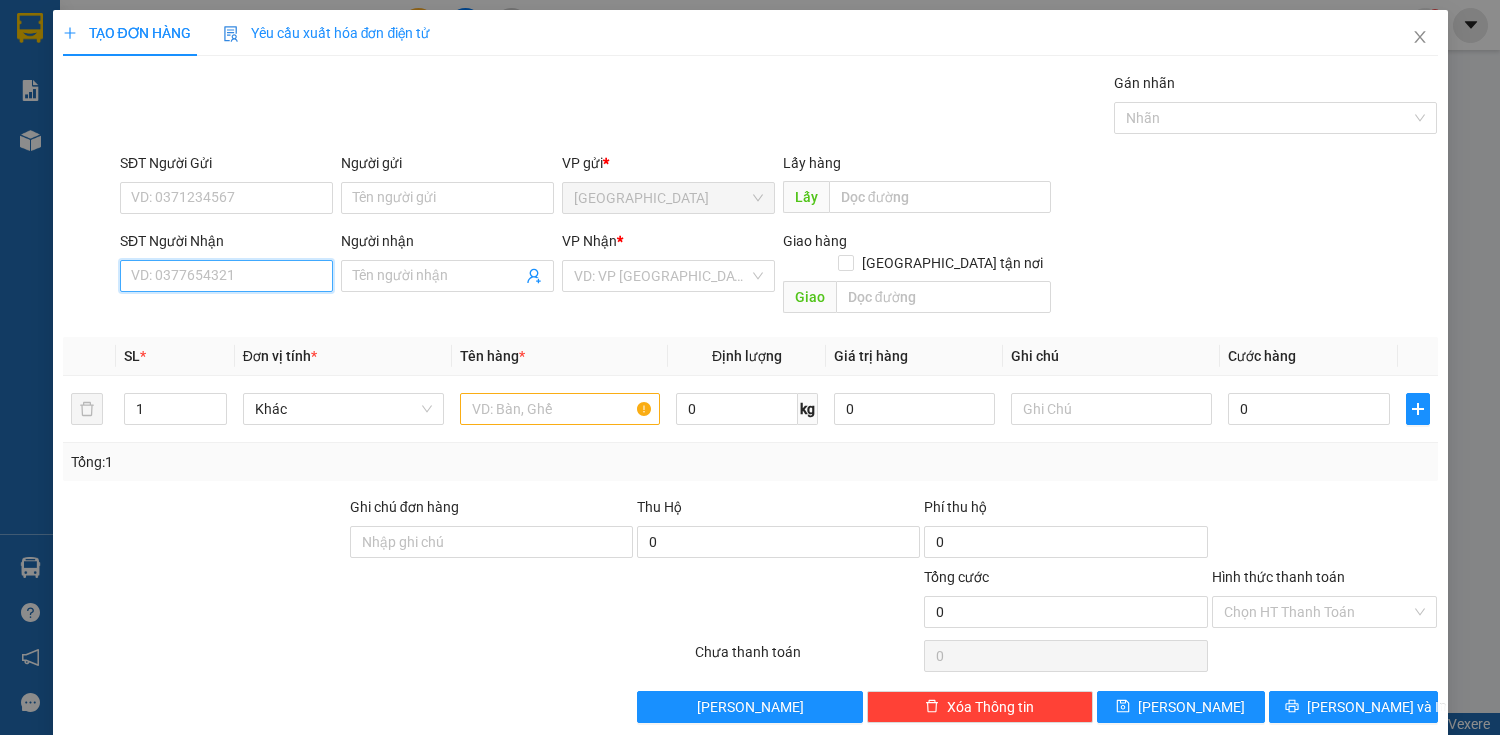 drag, startPoint x: 206, startPoint y: 288, endPoint x: 208, endPoint y: 276, distance: 12.165525 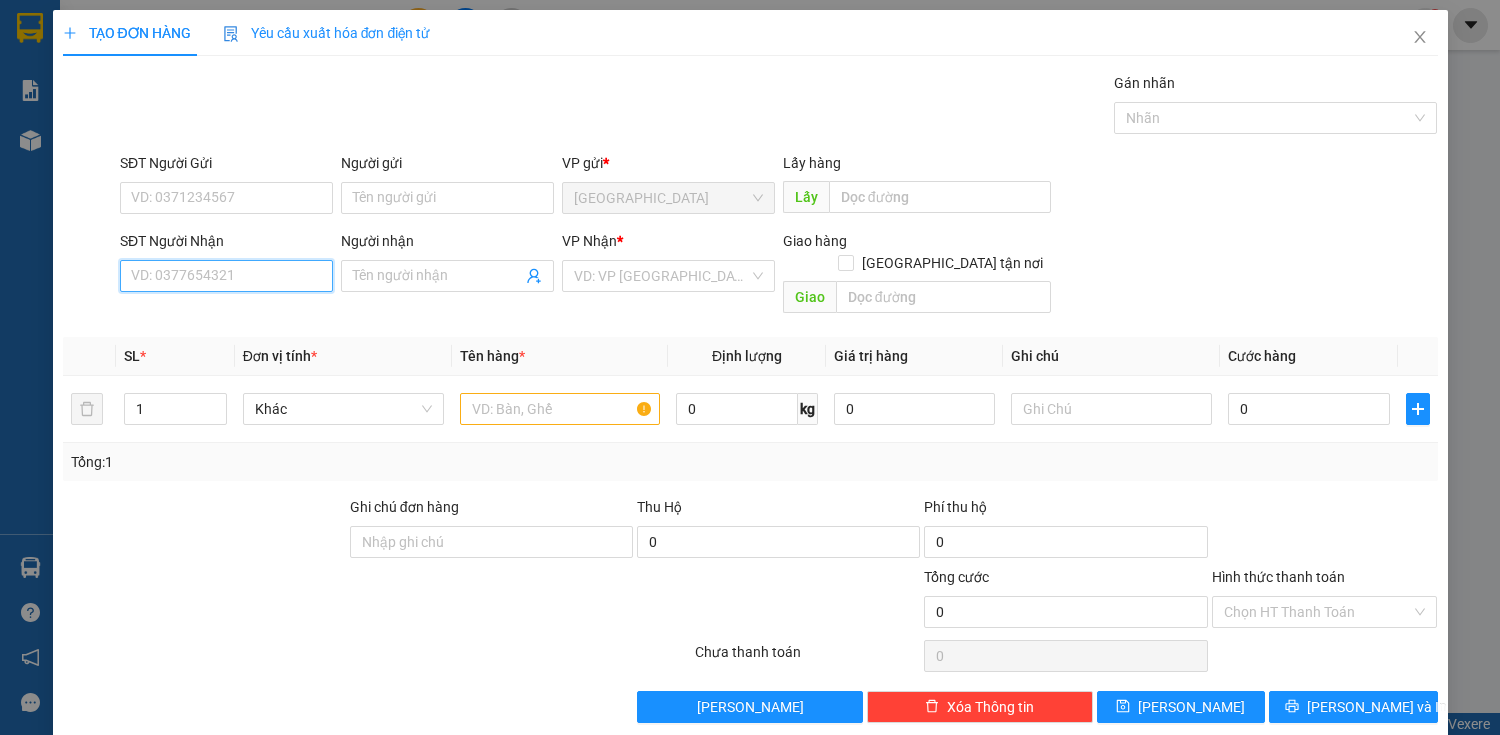click on "SĐT Người Nhận" at bounding box center [226, 276] 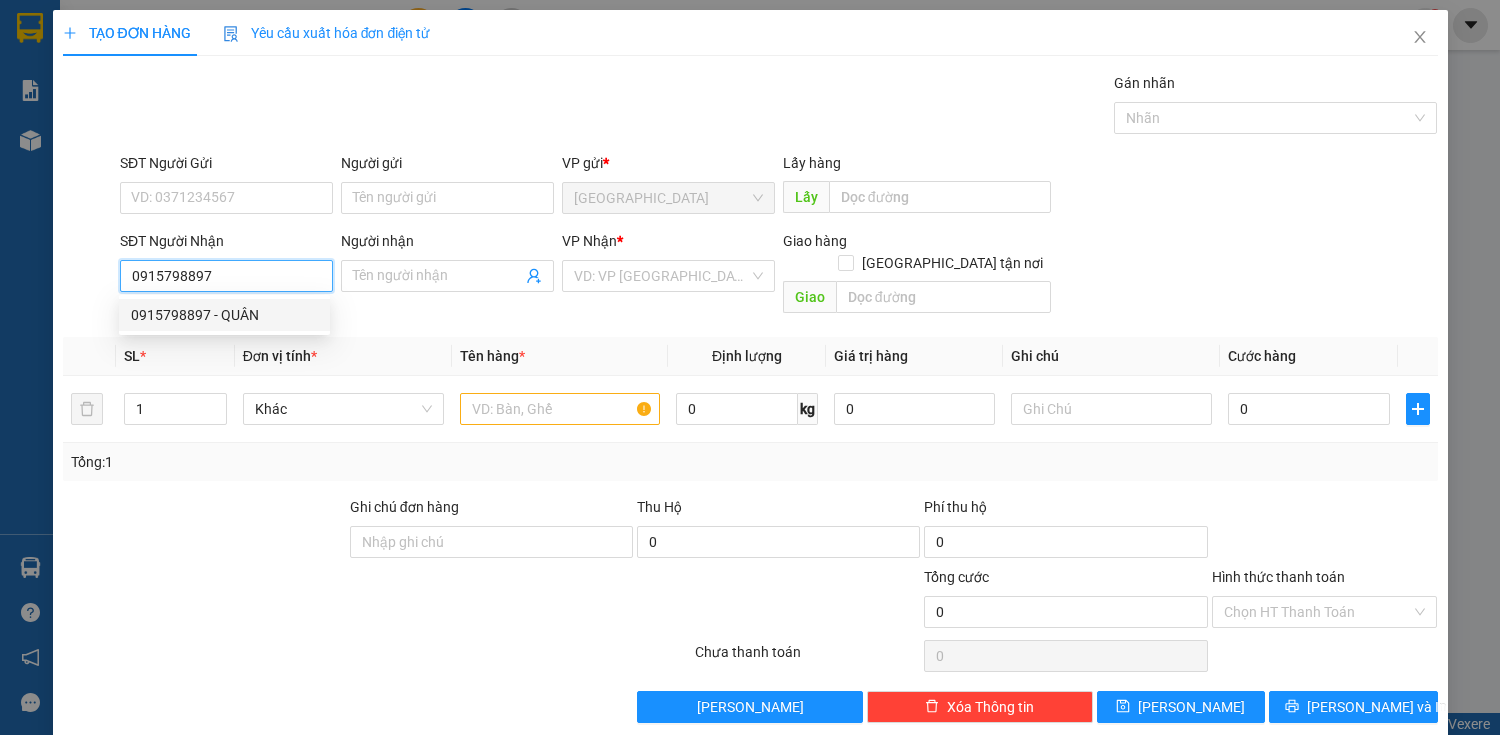 type on "0915798897" 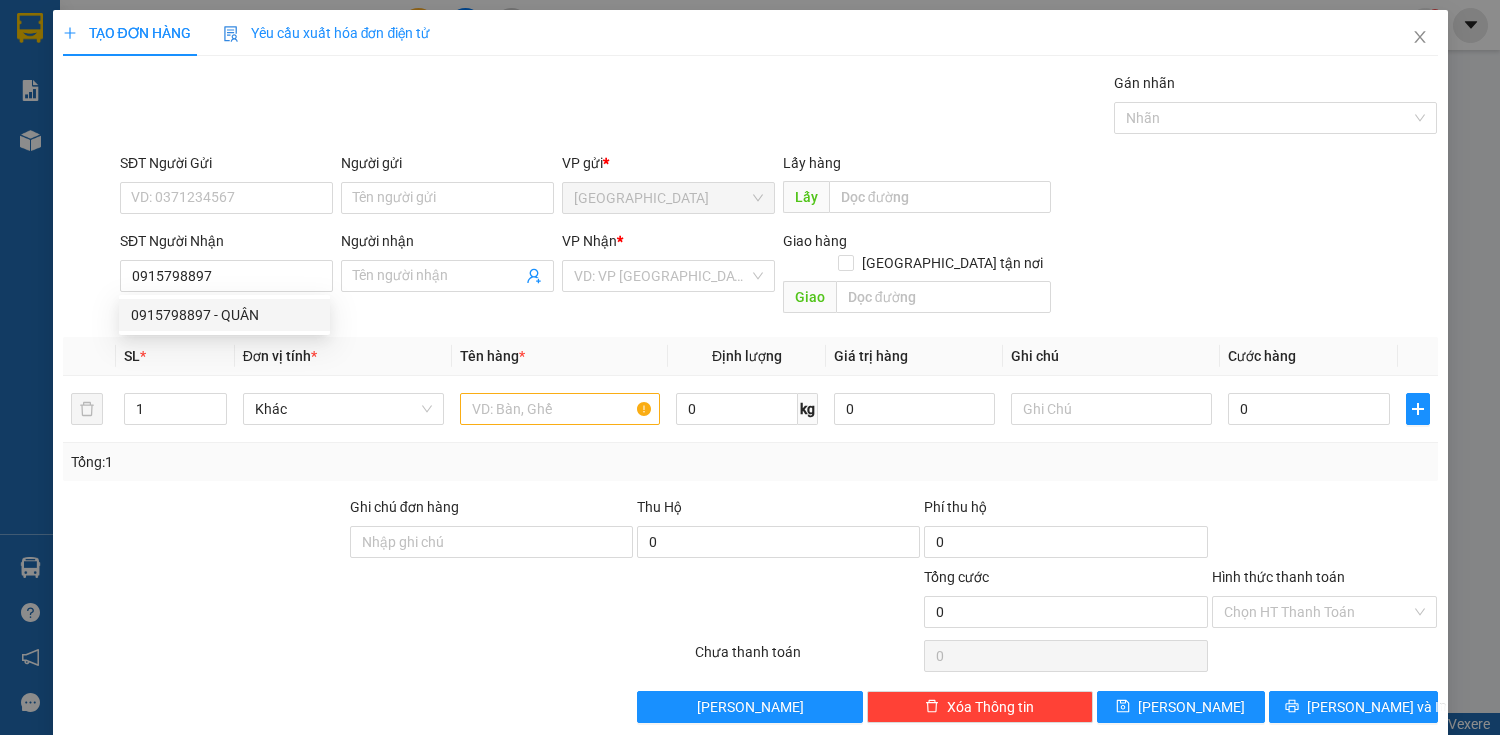 drag, startPoint x: 226, startPoint y: 346, endPoint x: 228, endPoint y: 305, distance: 41.04875 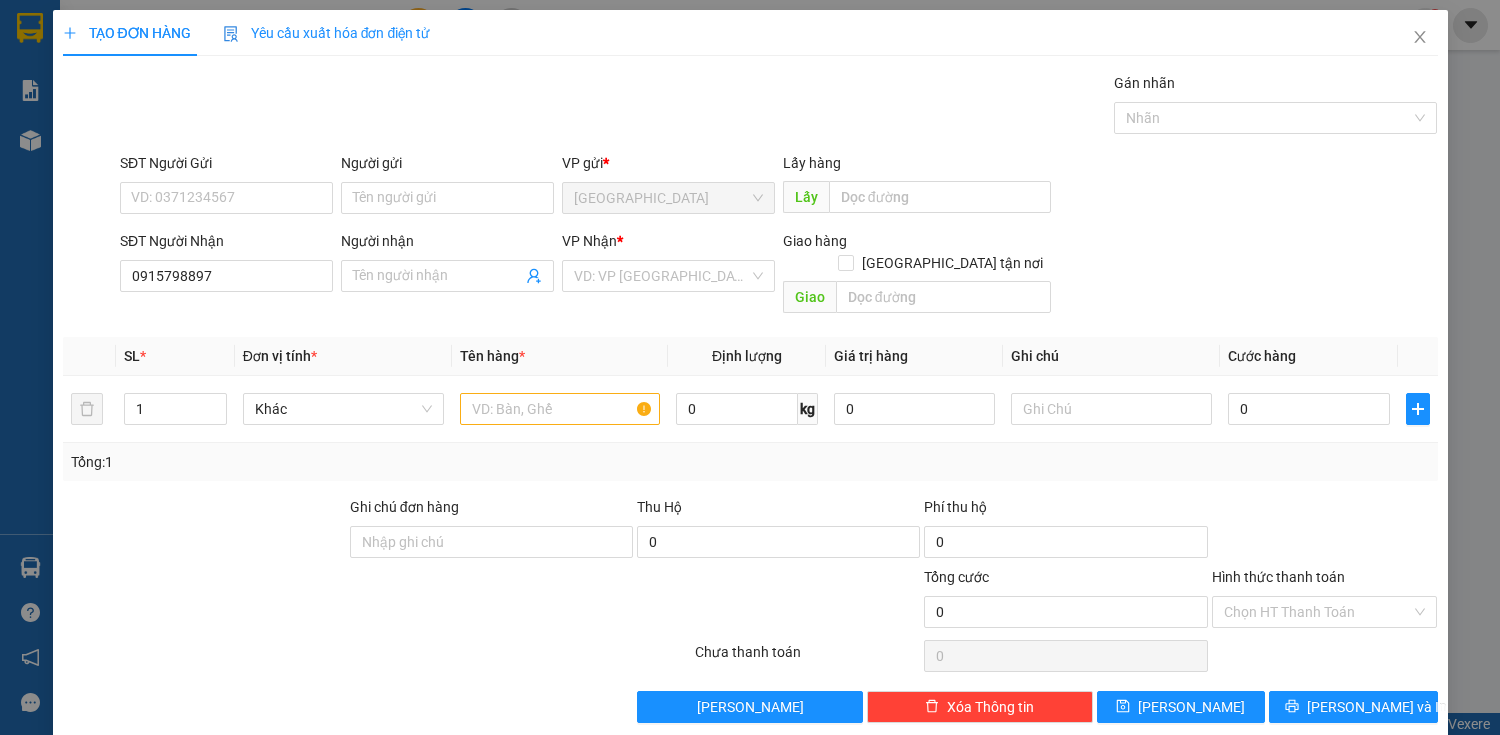 drag, startPoint x: 229, startPoint y: 309, endPoint x: 224, endPoint y: 322, distance: 13.928389 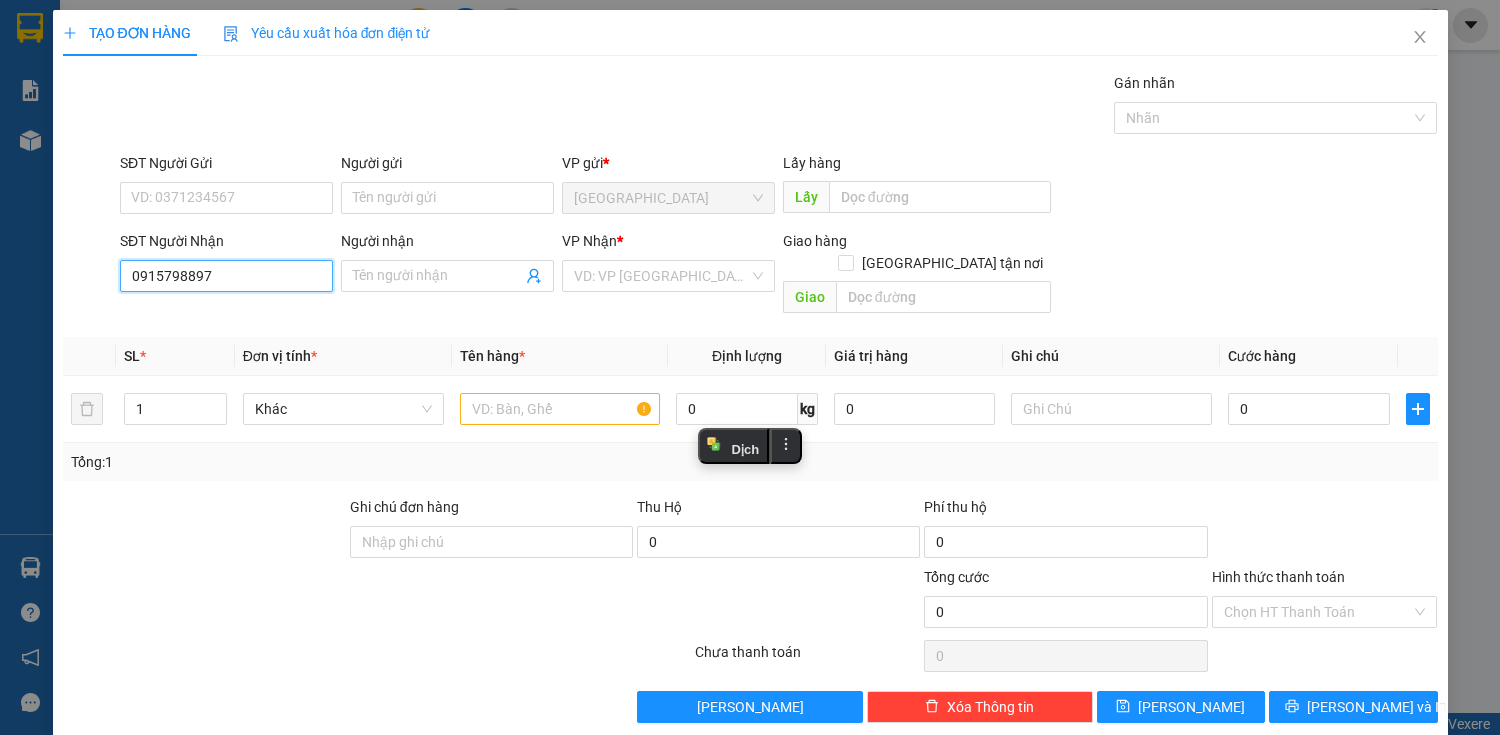 drag, startPoint x: 255, startPoint y: 268, endPoint x: 254, endPoint y: 282, distance: 14.035668 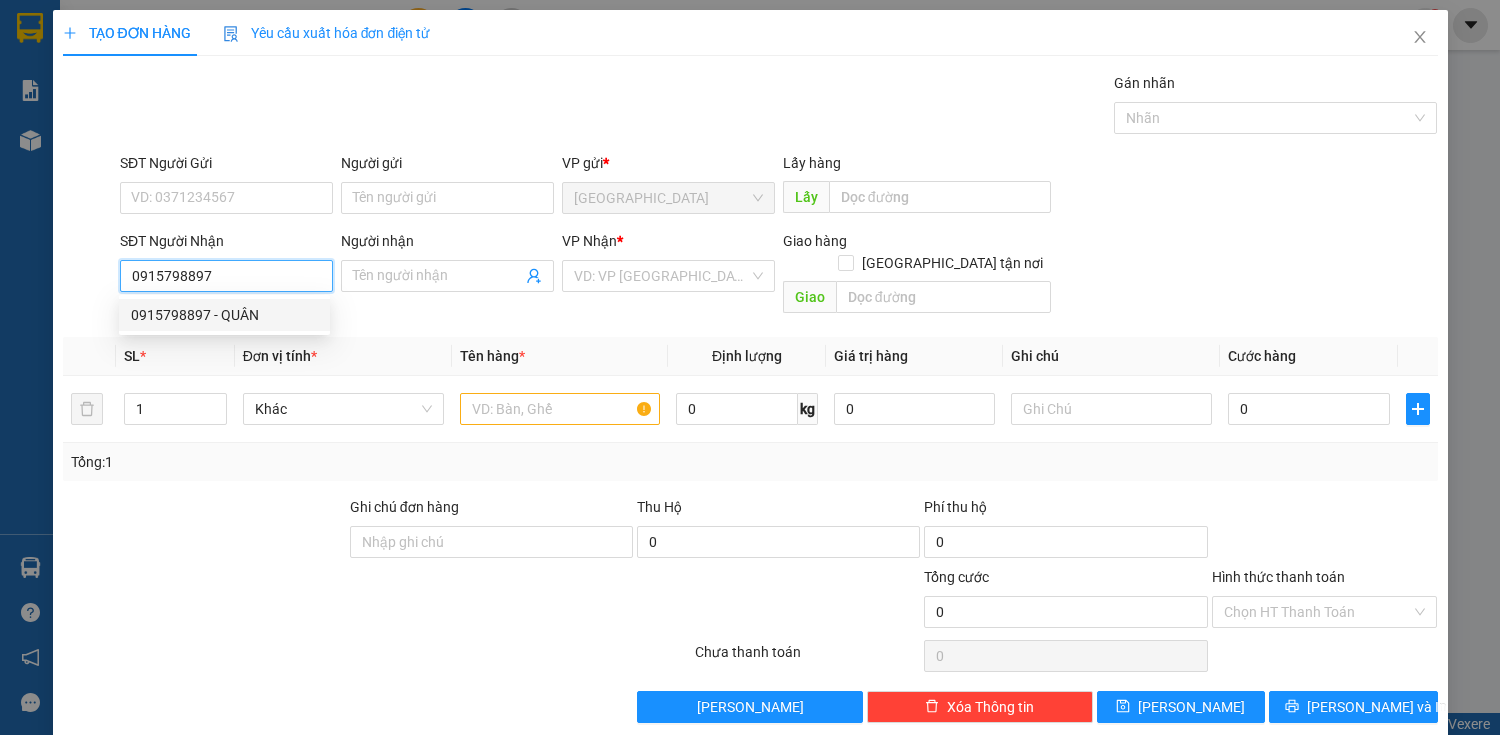 click on "0915798897 - QUÂN" at bounding box center (224, 315) 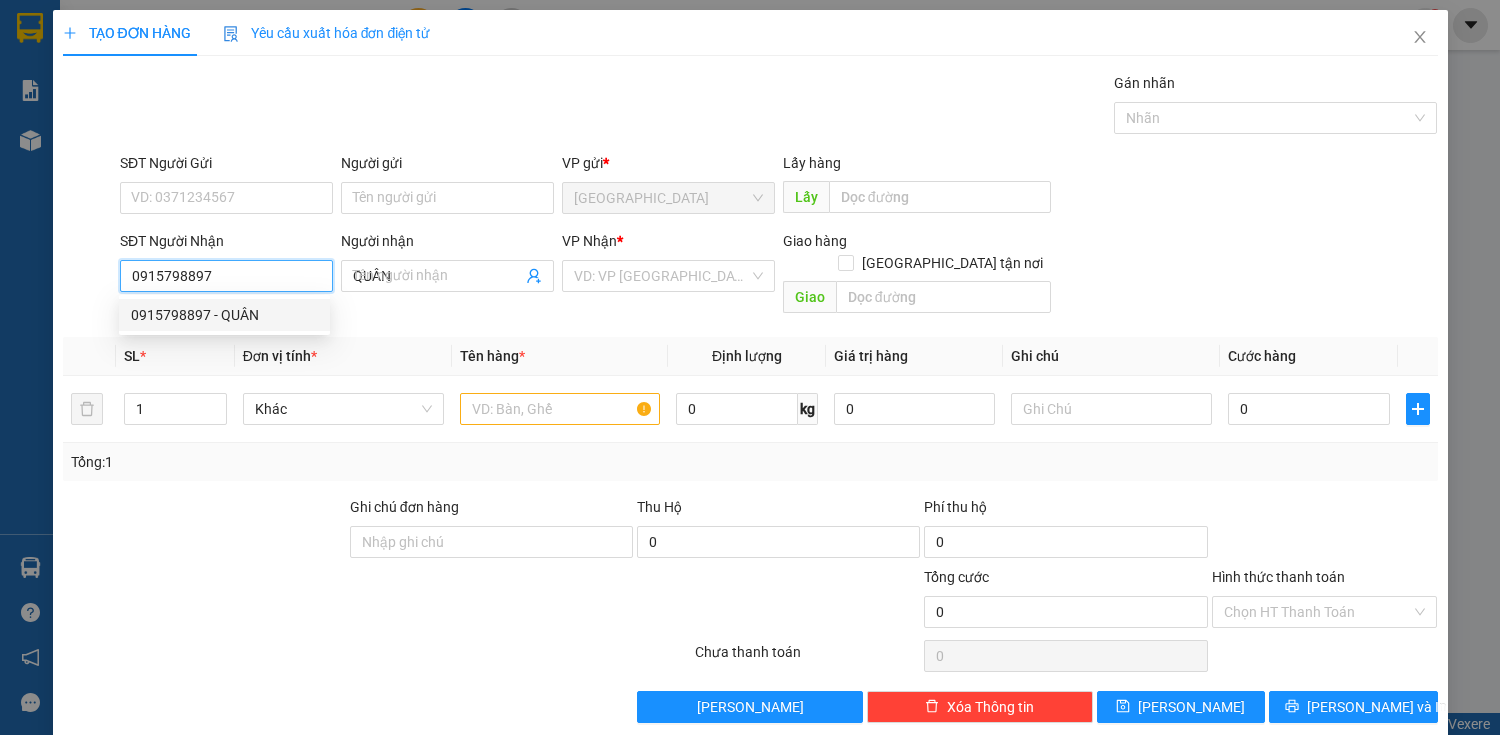 type on "50.000" 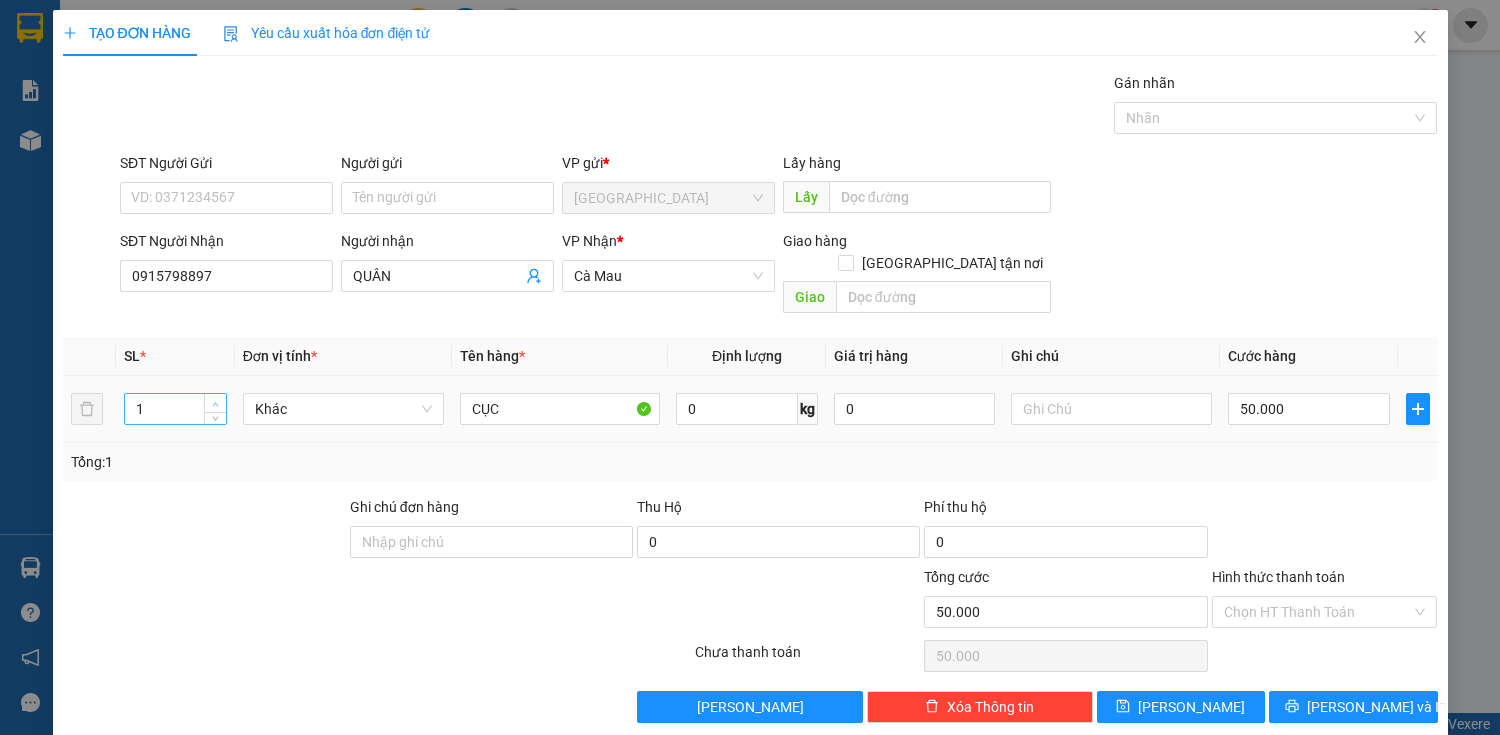 type on "2" 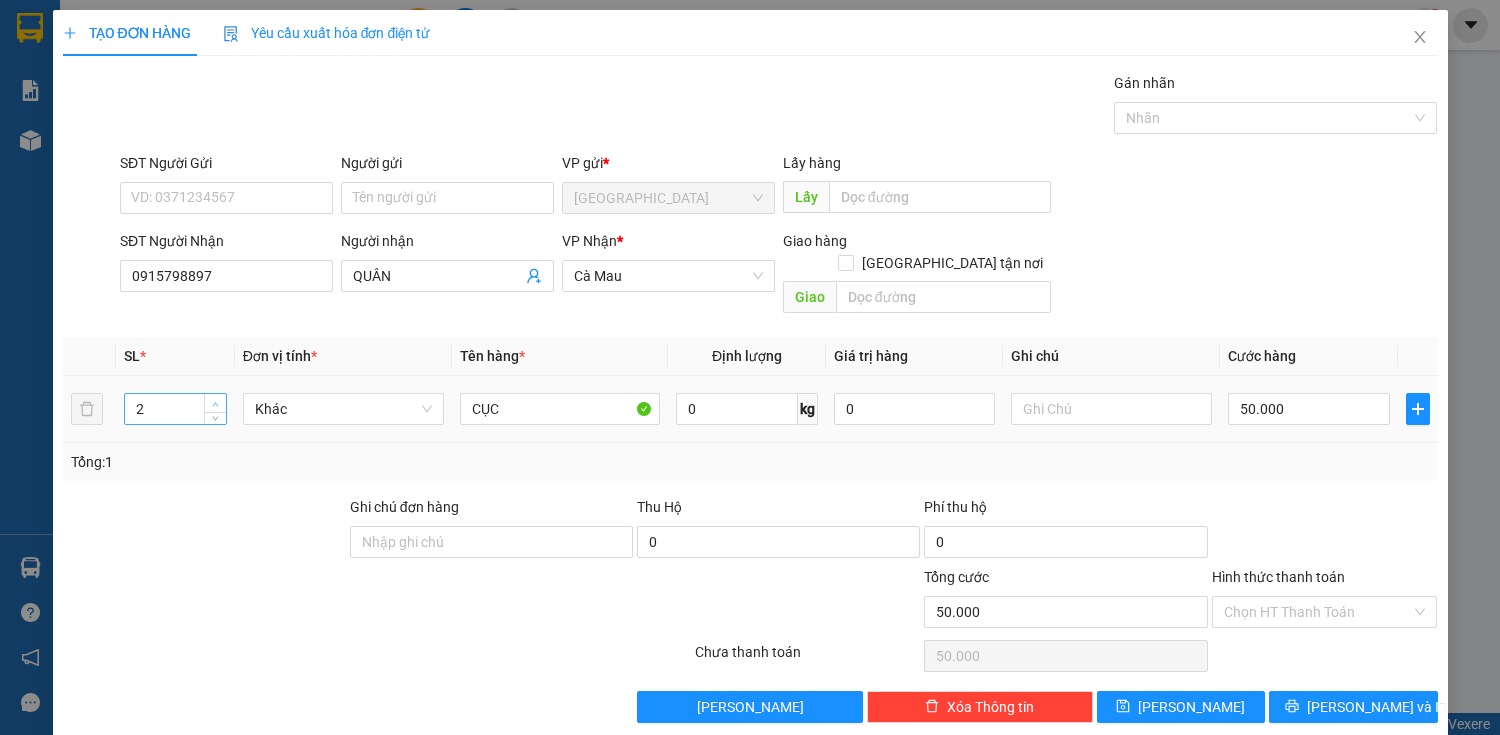 click 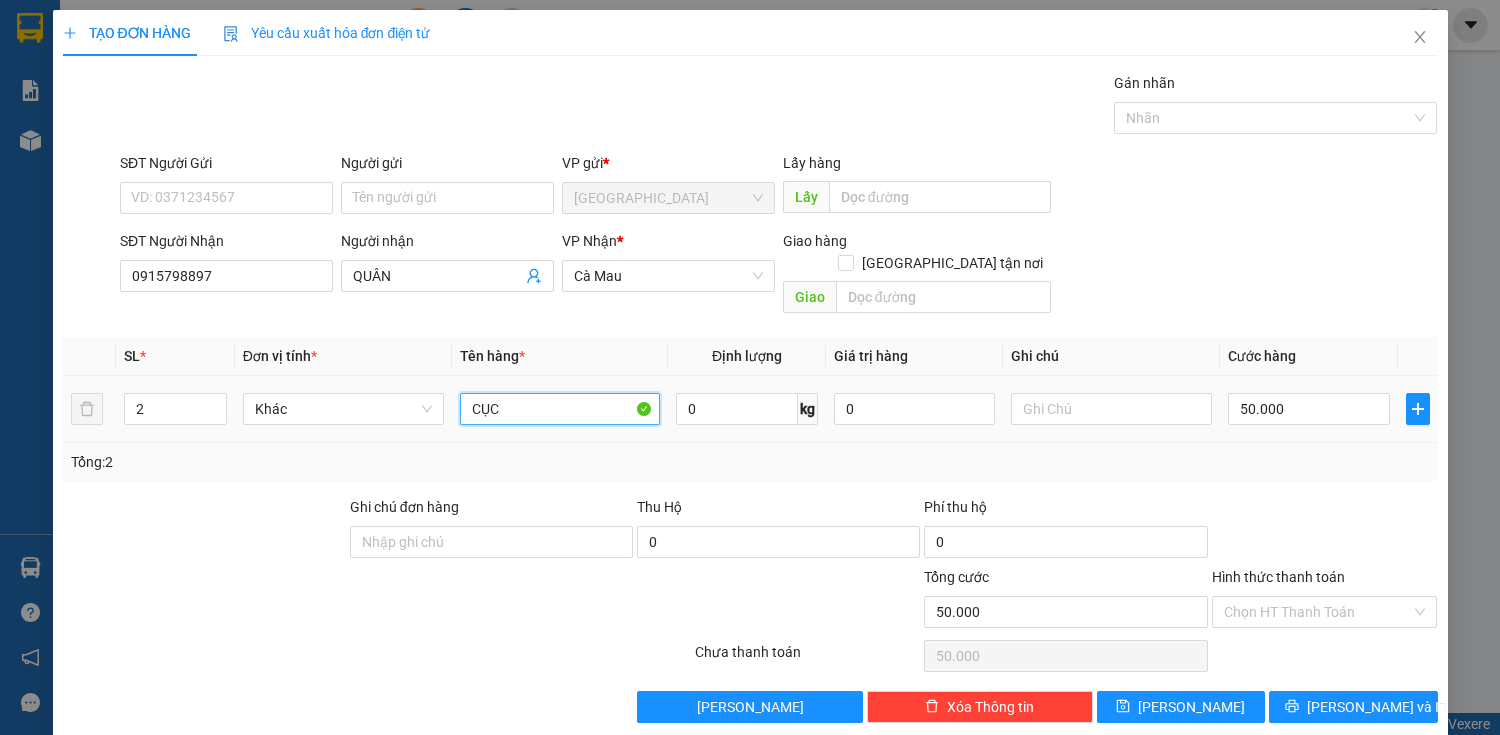 click on "CỤC" at bounding box center (560, 409) 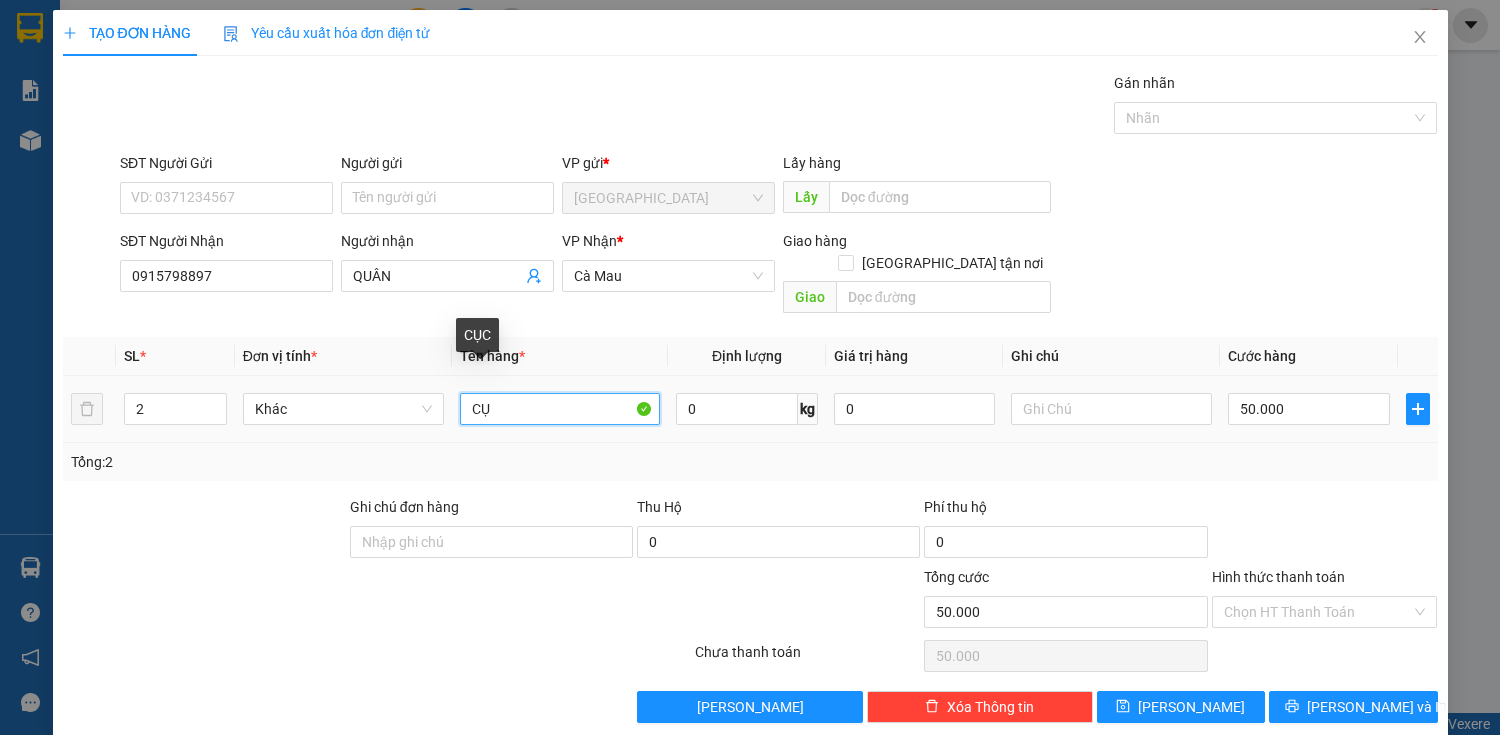 type on "C" 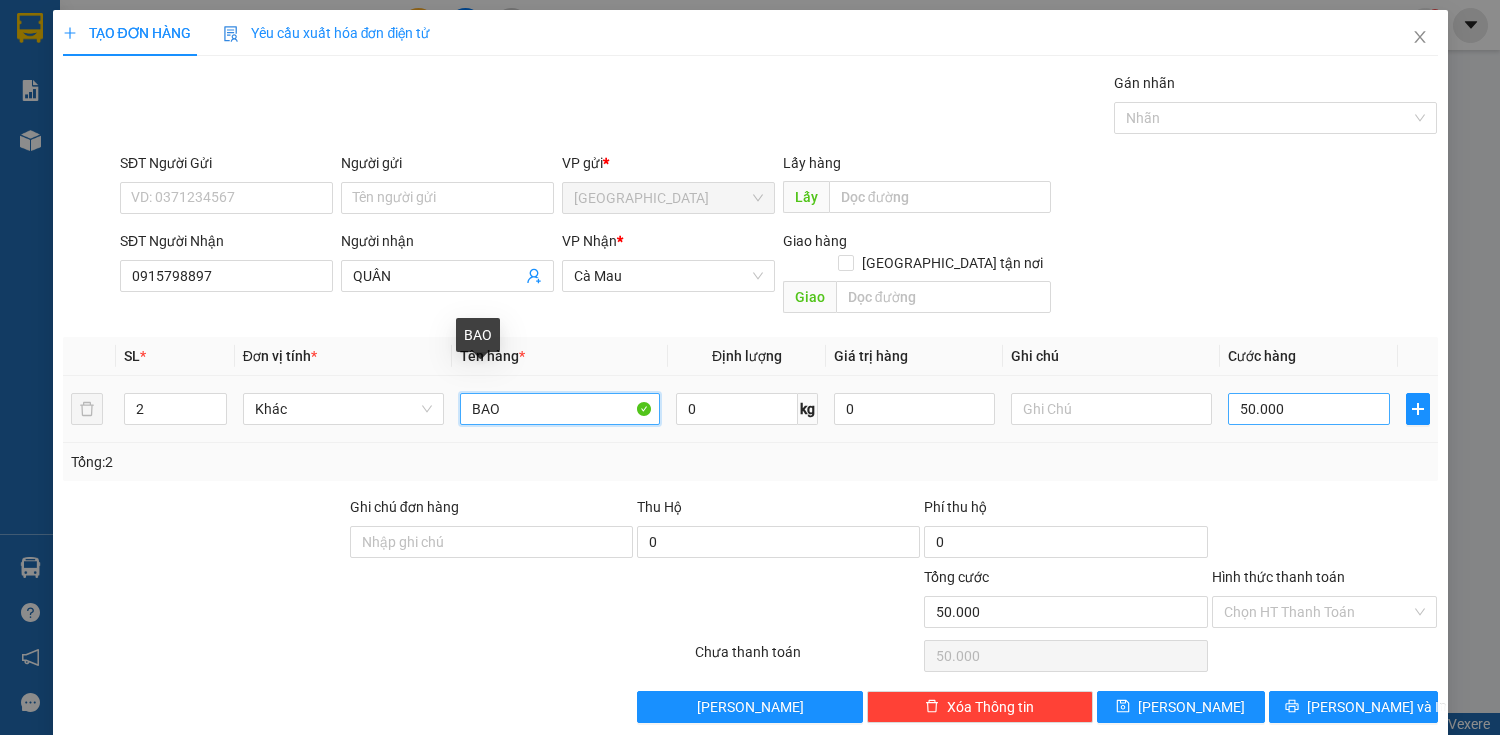 type on "BAO" 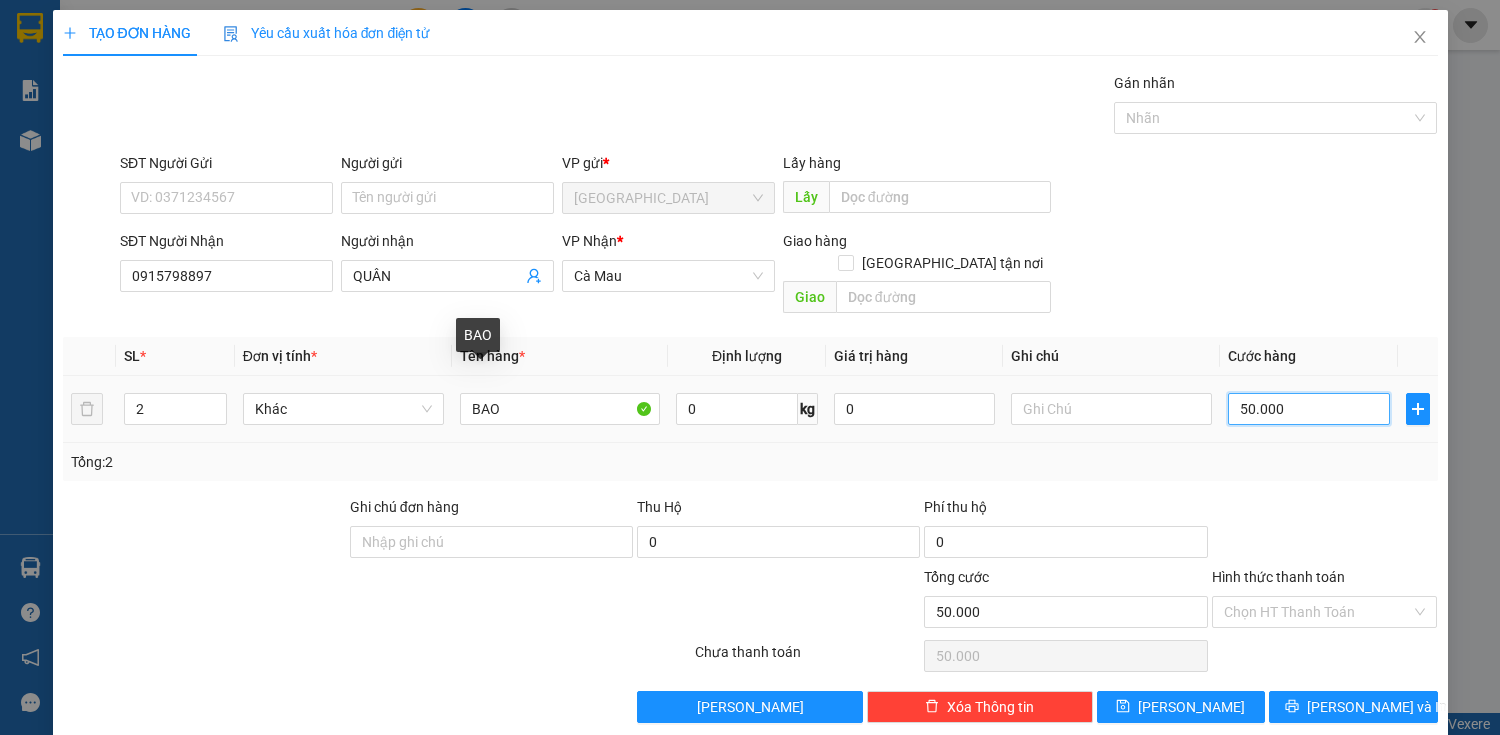click on "50.000" at bounding box center (1308, 409) 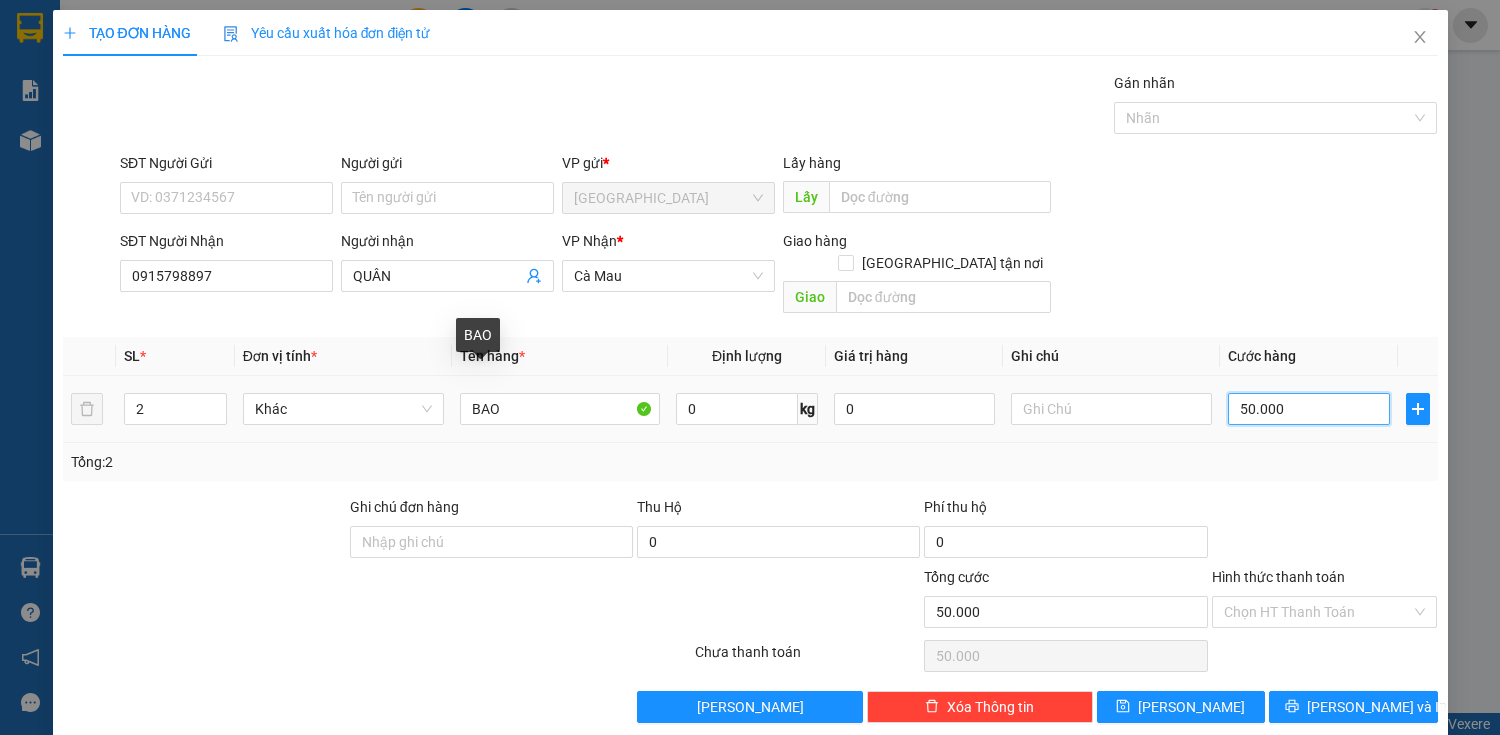 type on "0" 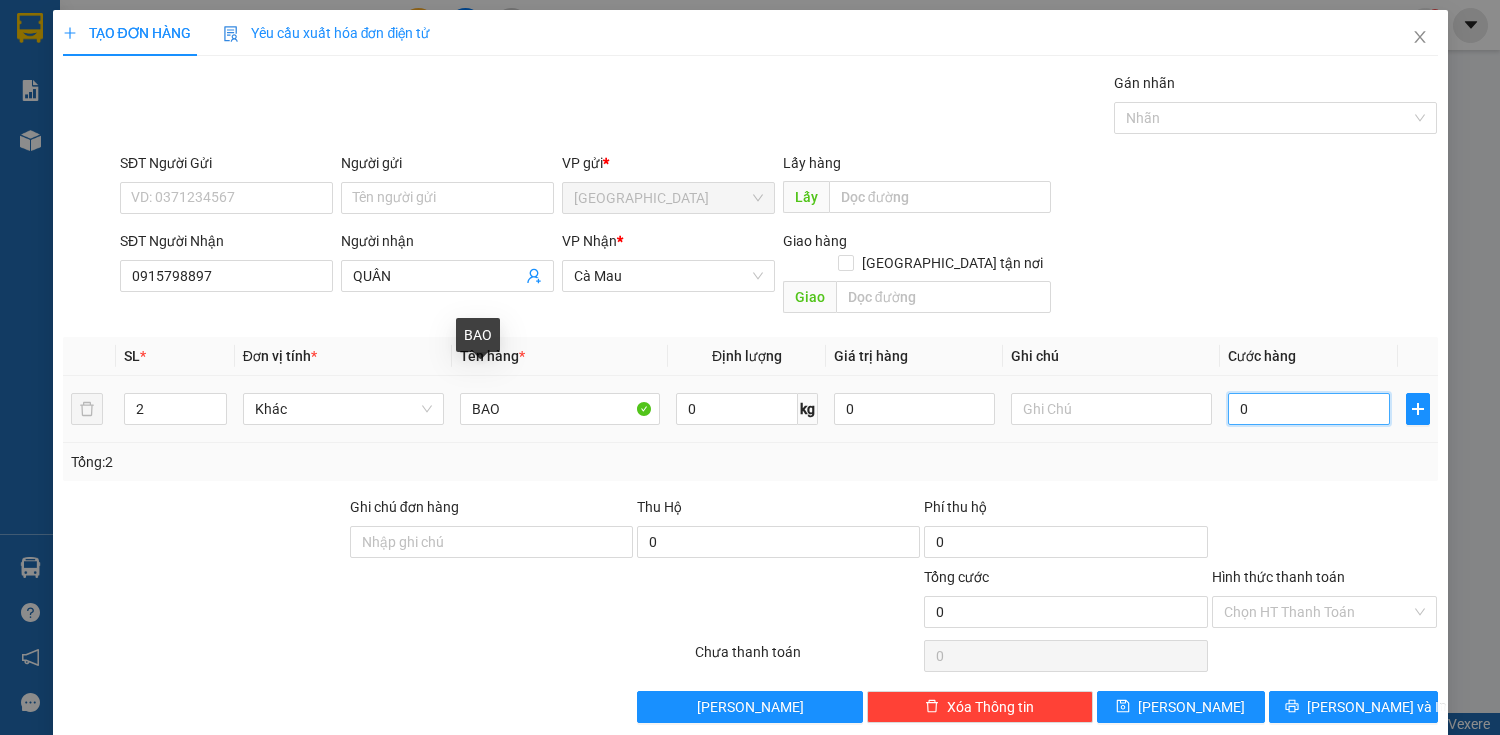 type on "1" 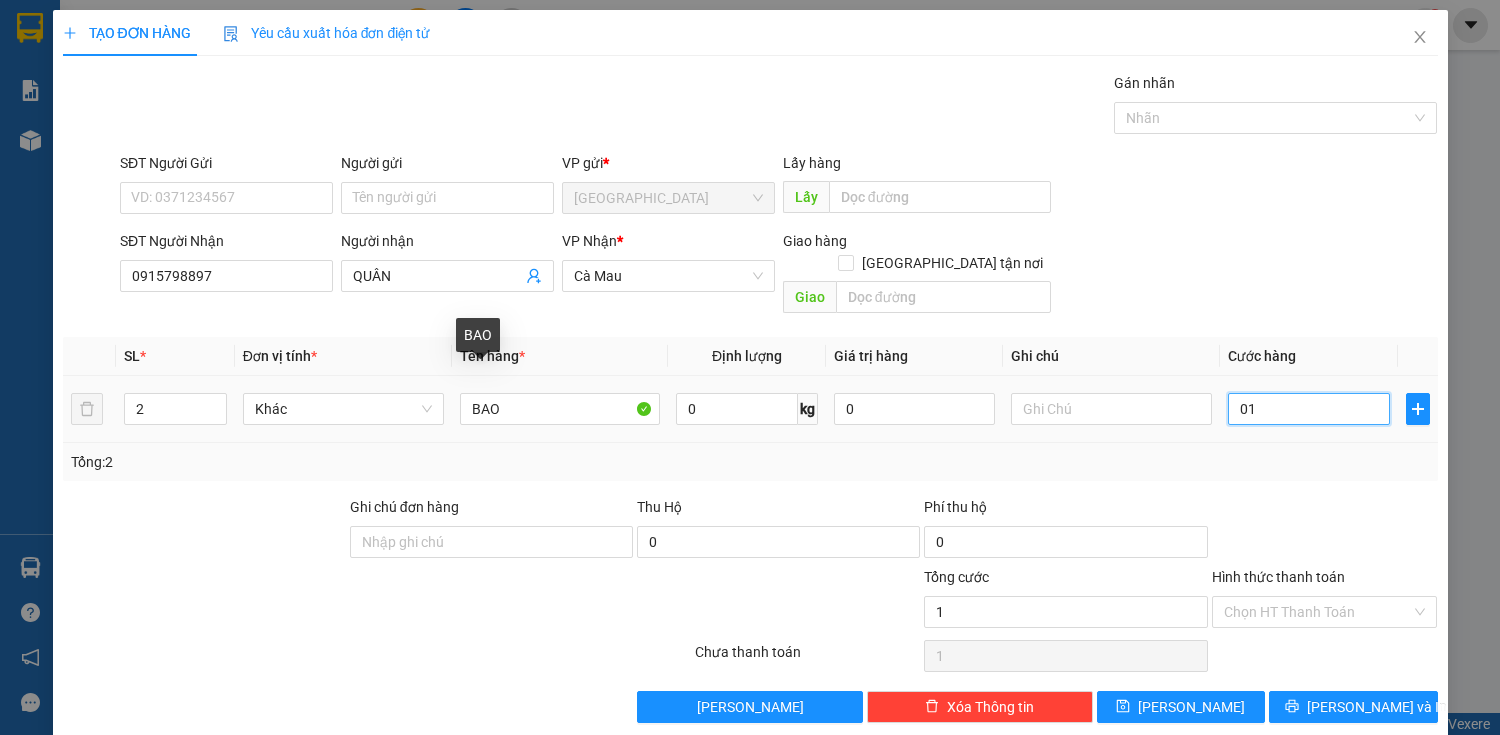 type on "14" 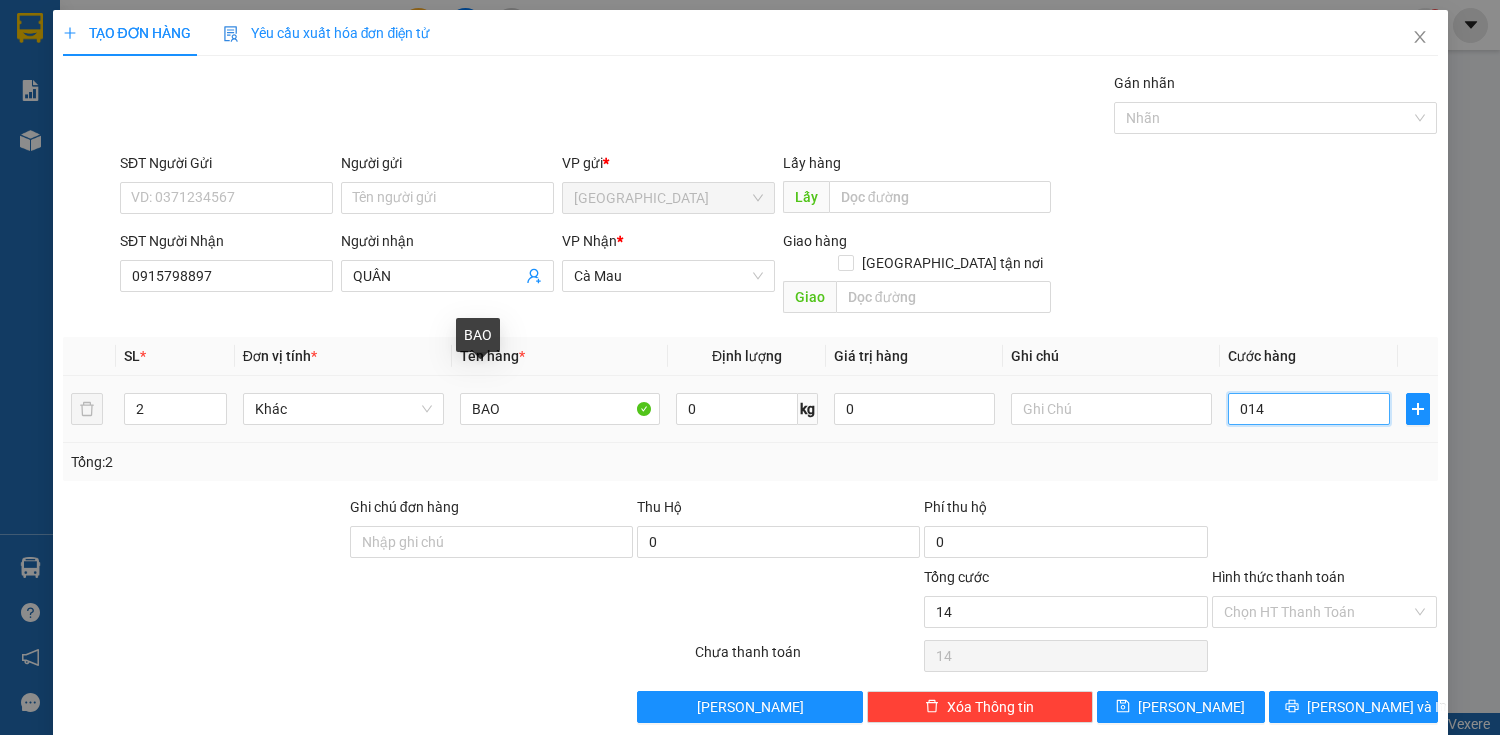 type on "140" 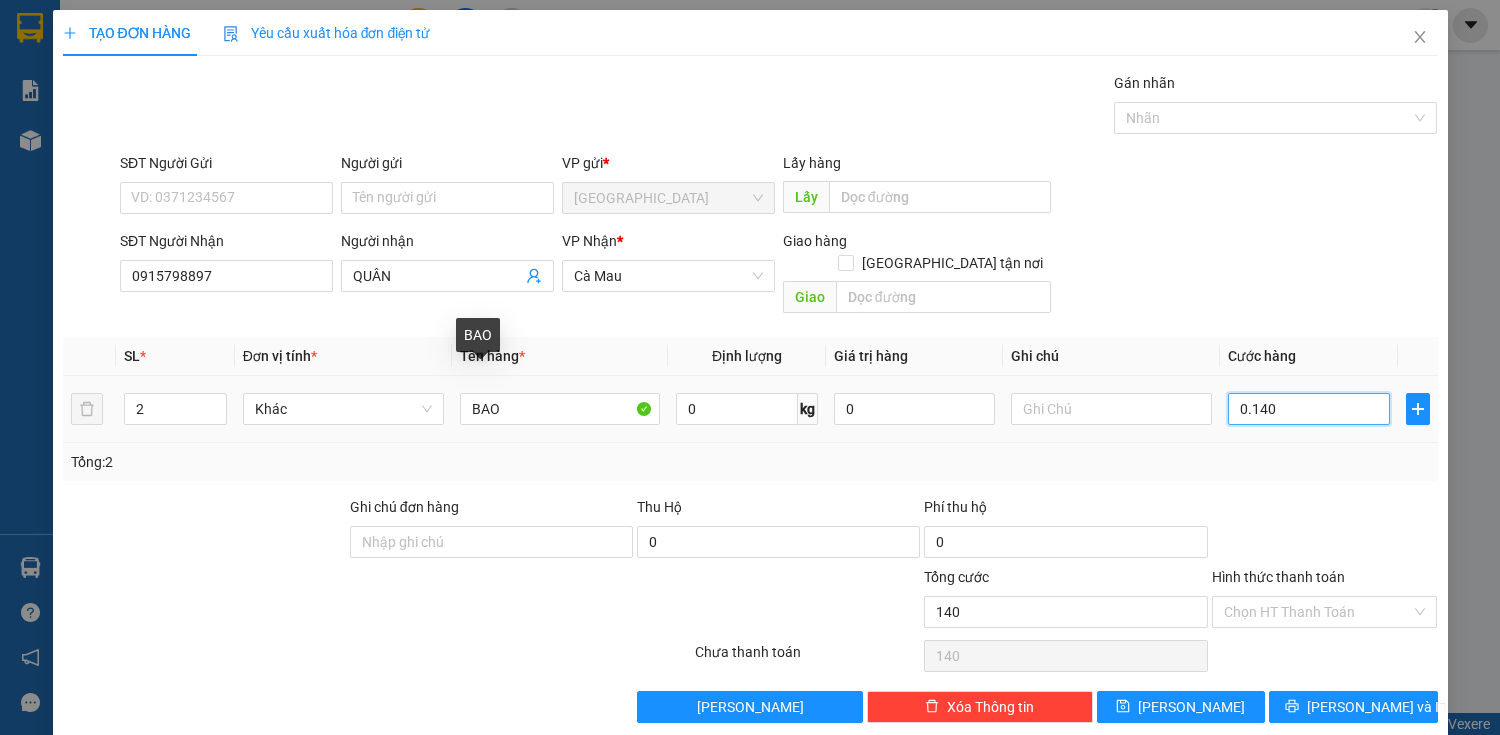 type on "1.400" 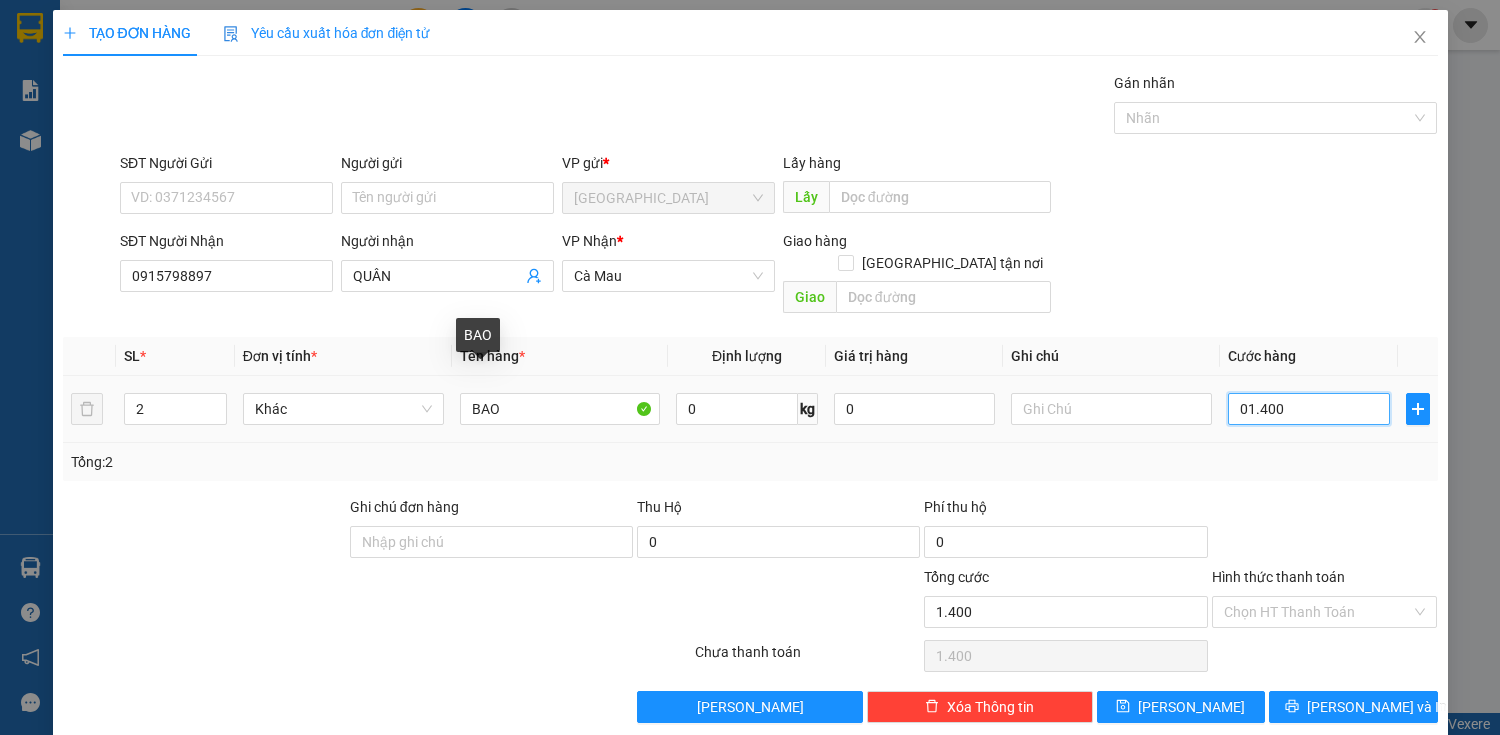type on "14.000" 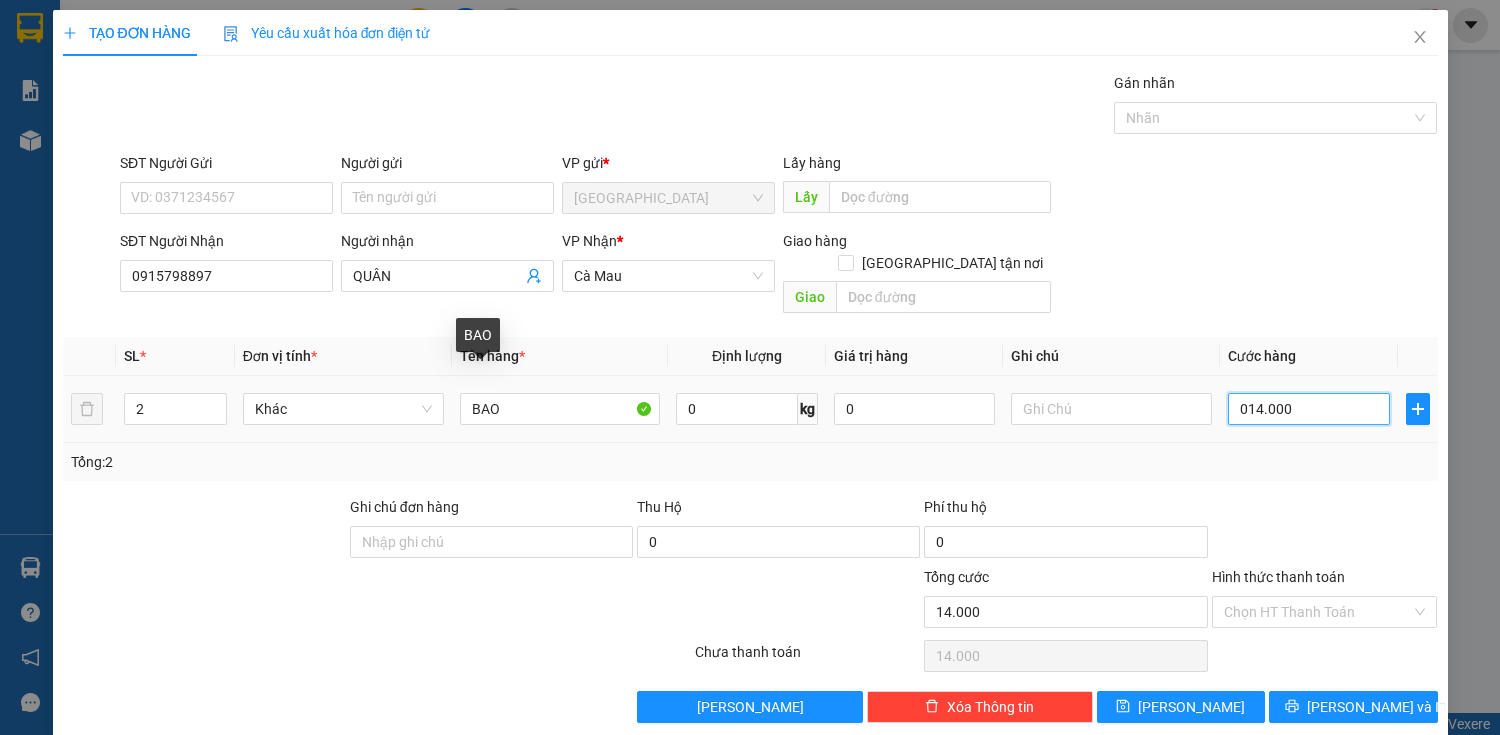 type on "140.000" 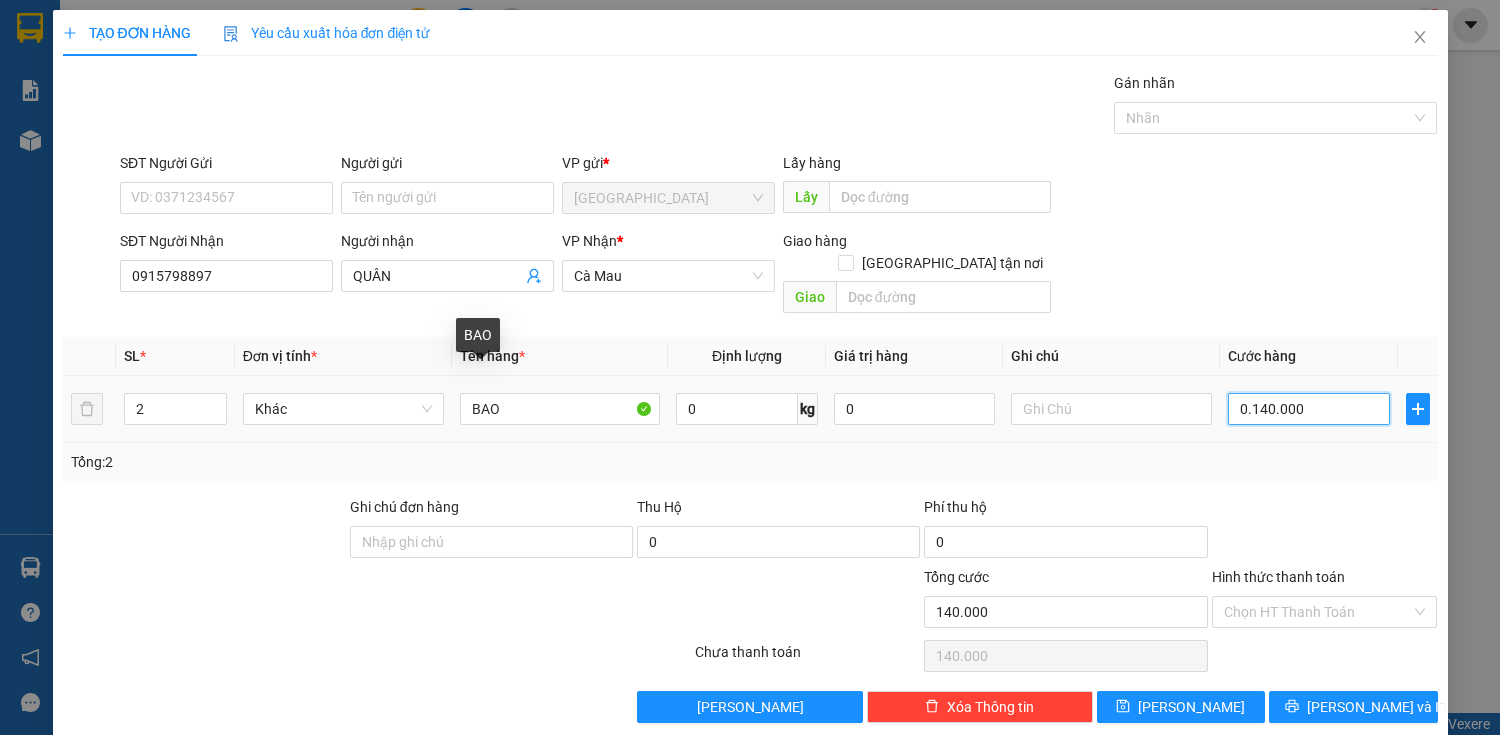 type on "14.000" 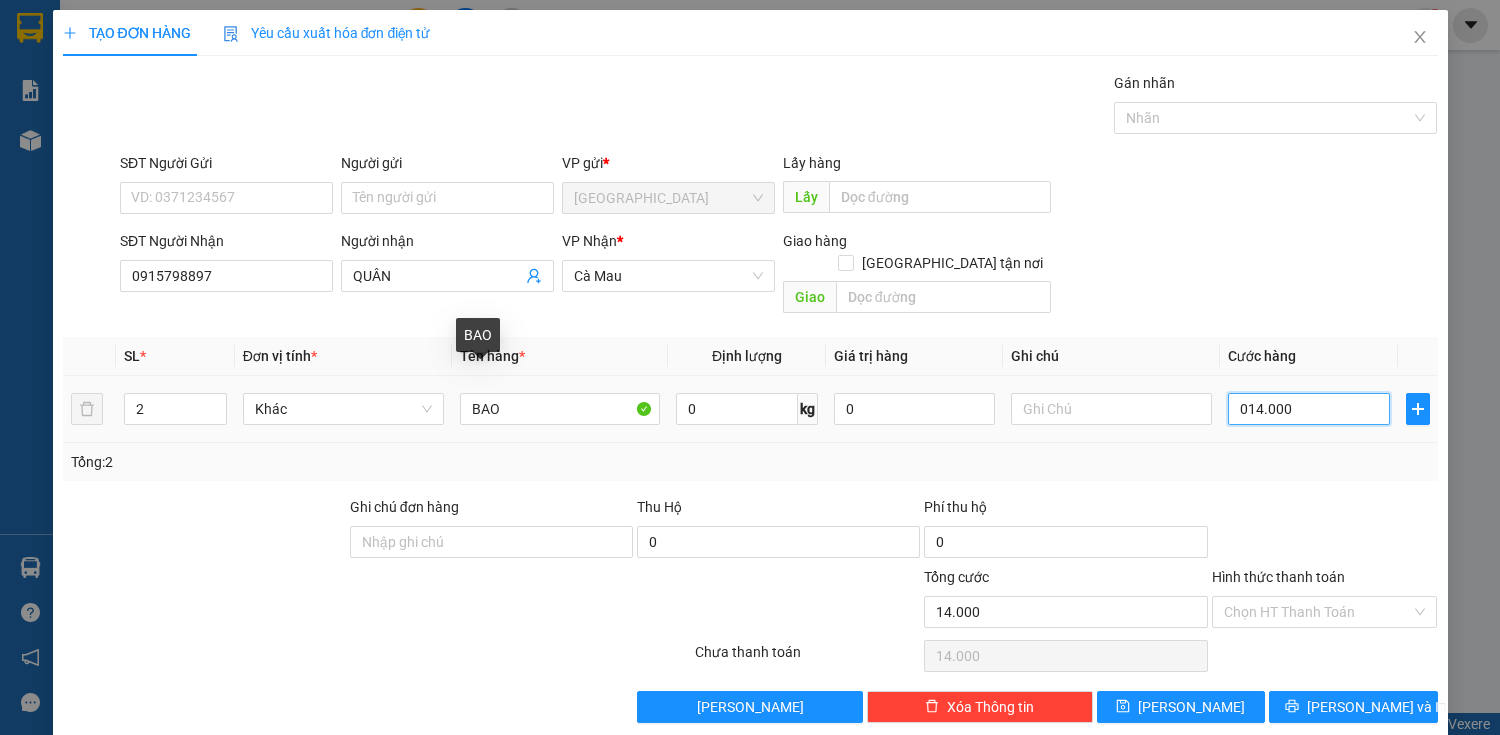 type on "01.400" 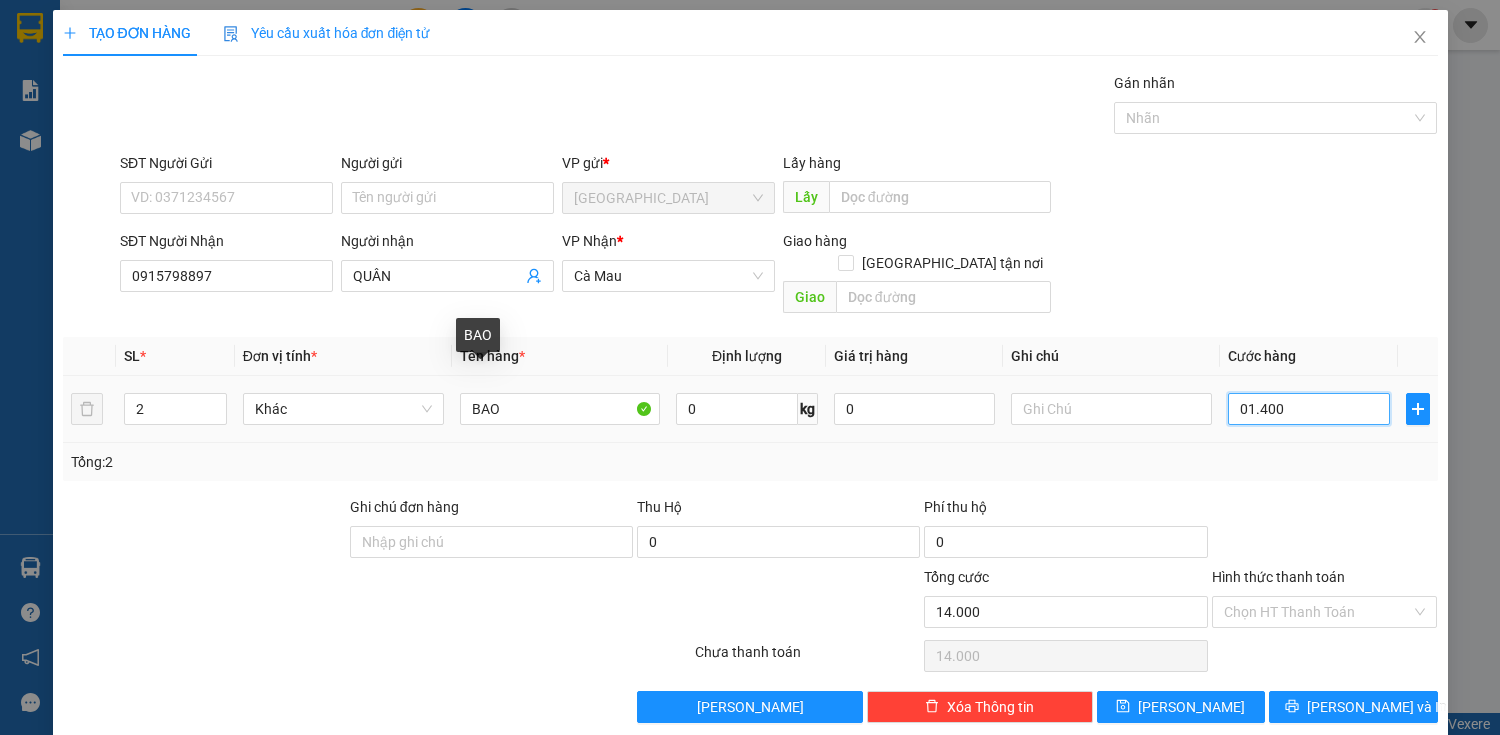 type on "140" 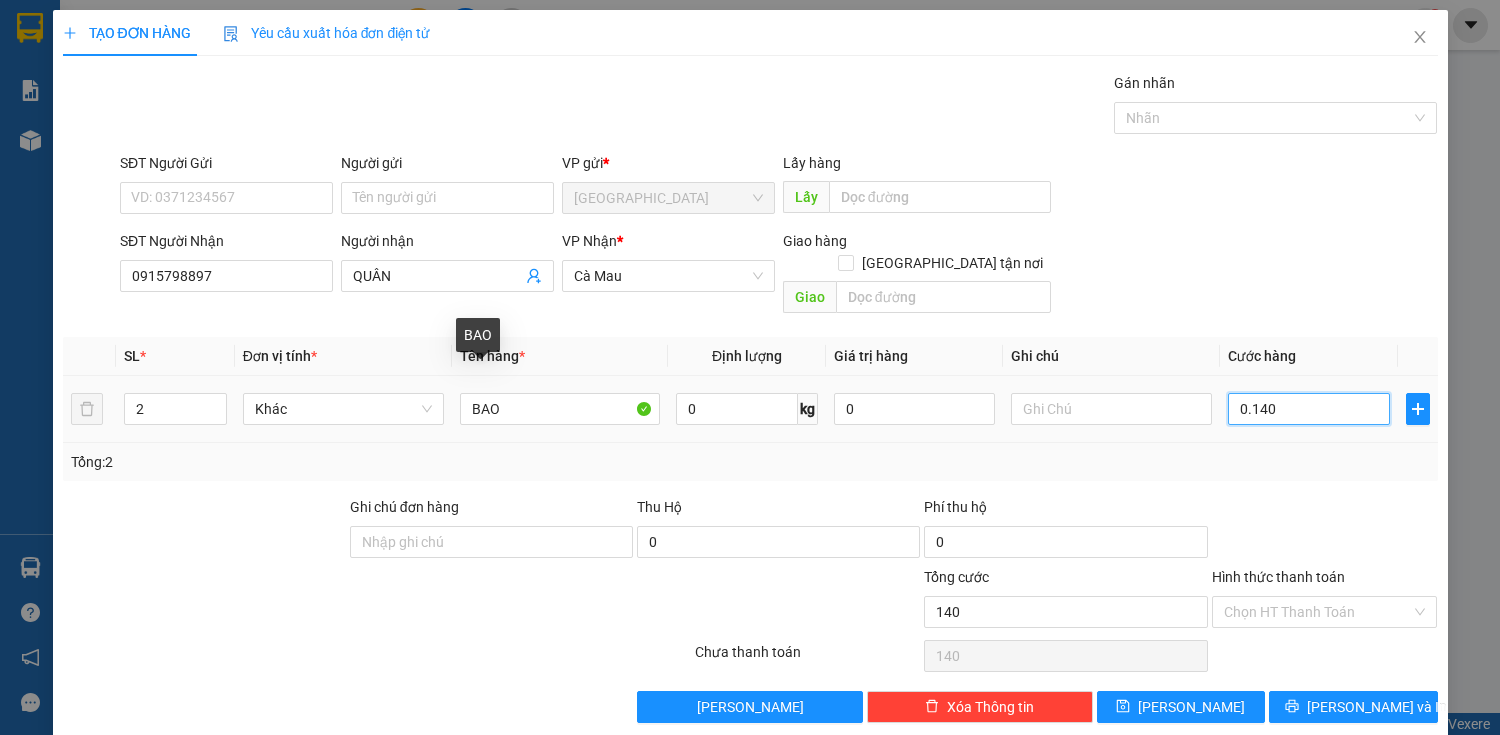 type on "14" 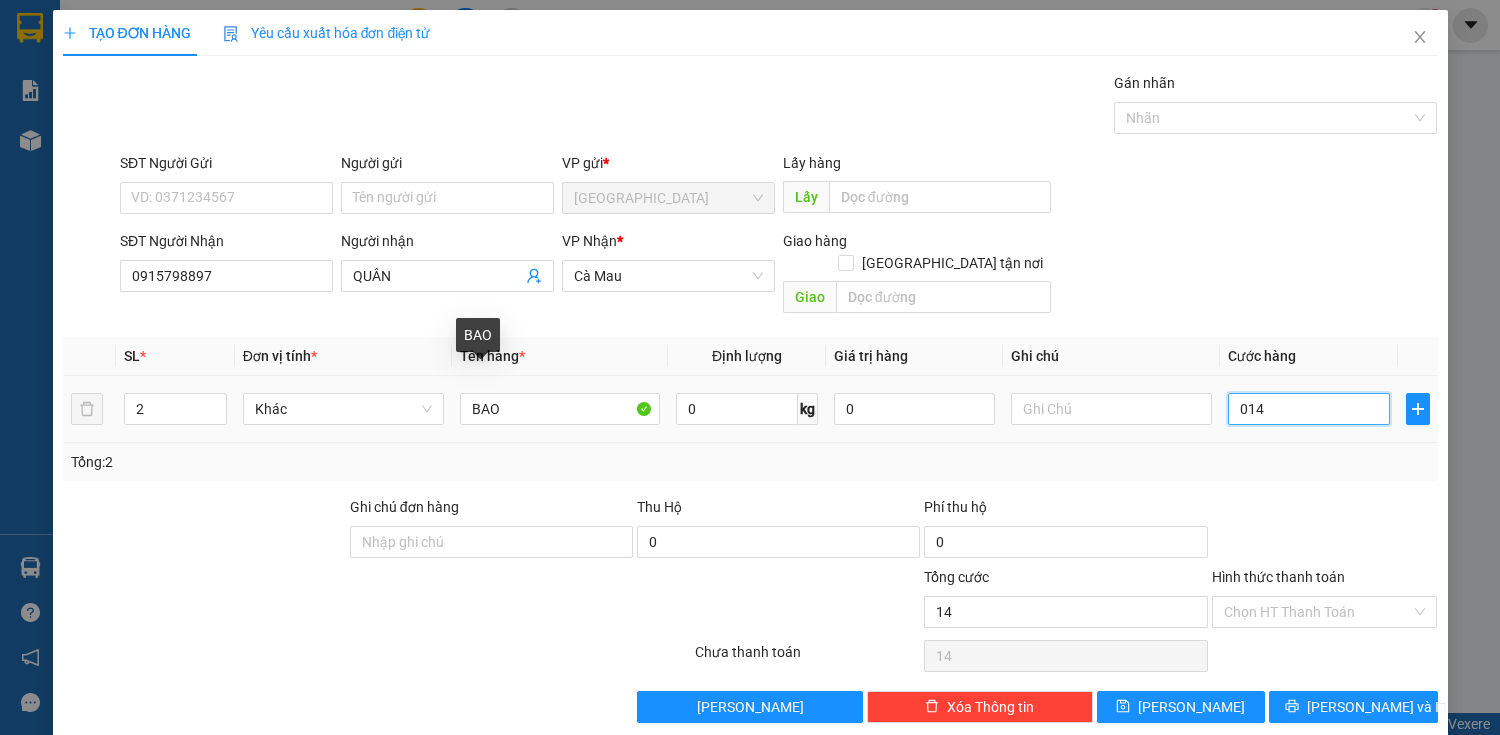 type on "1" 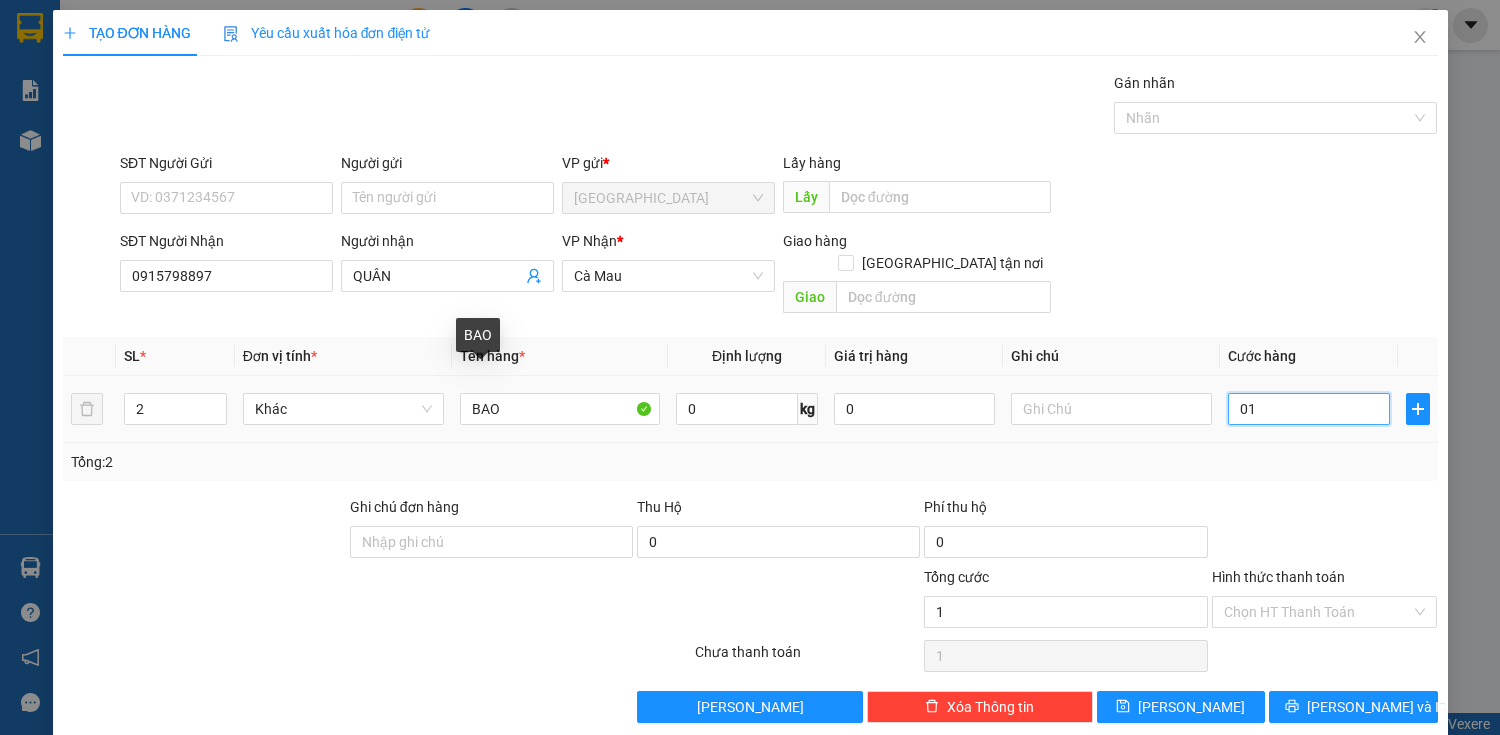 type on "0" 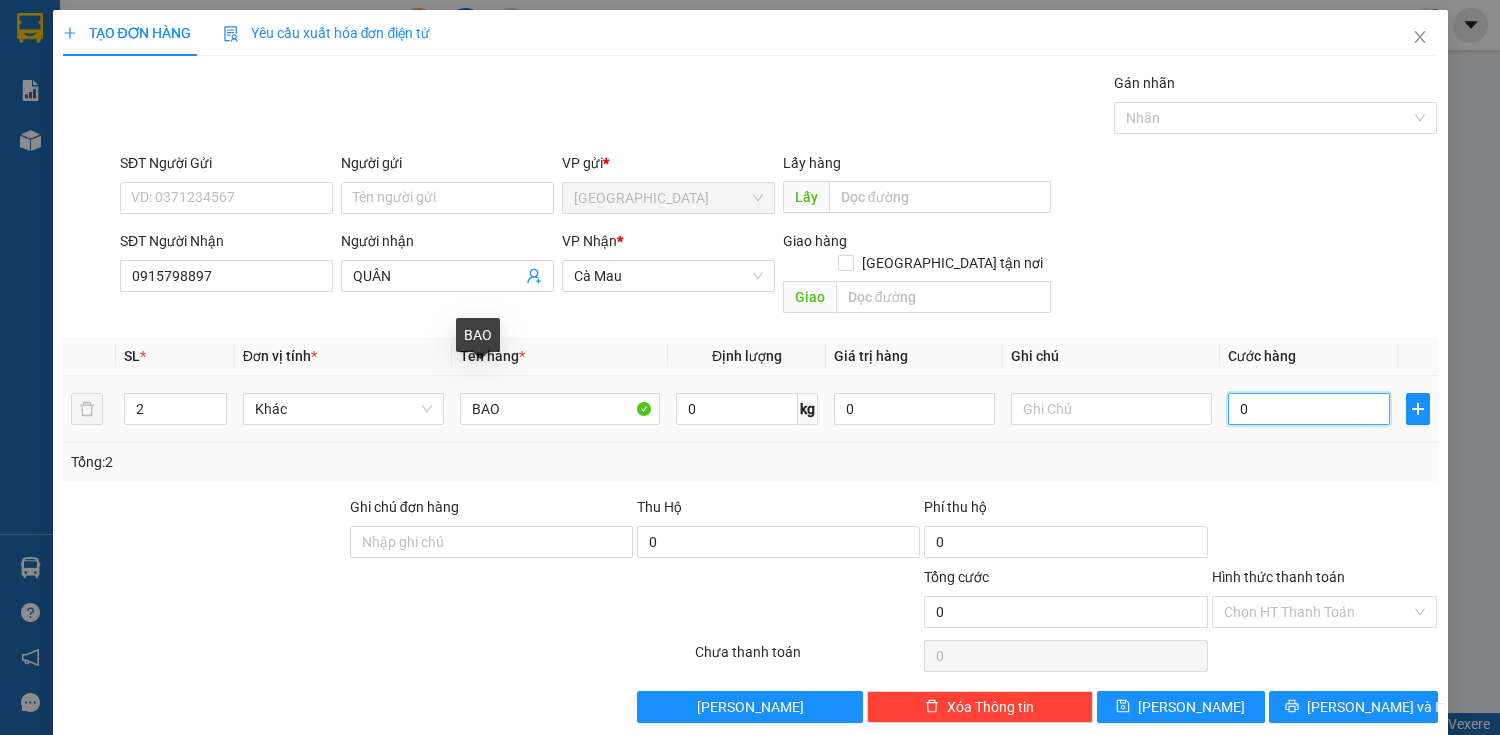 type on "0" 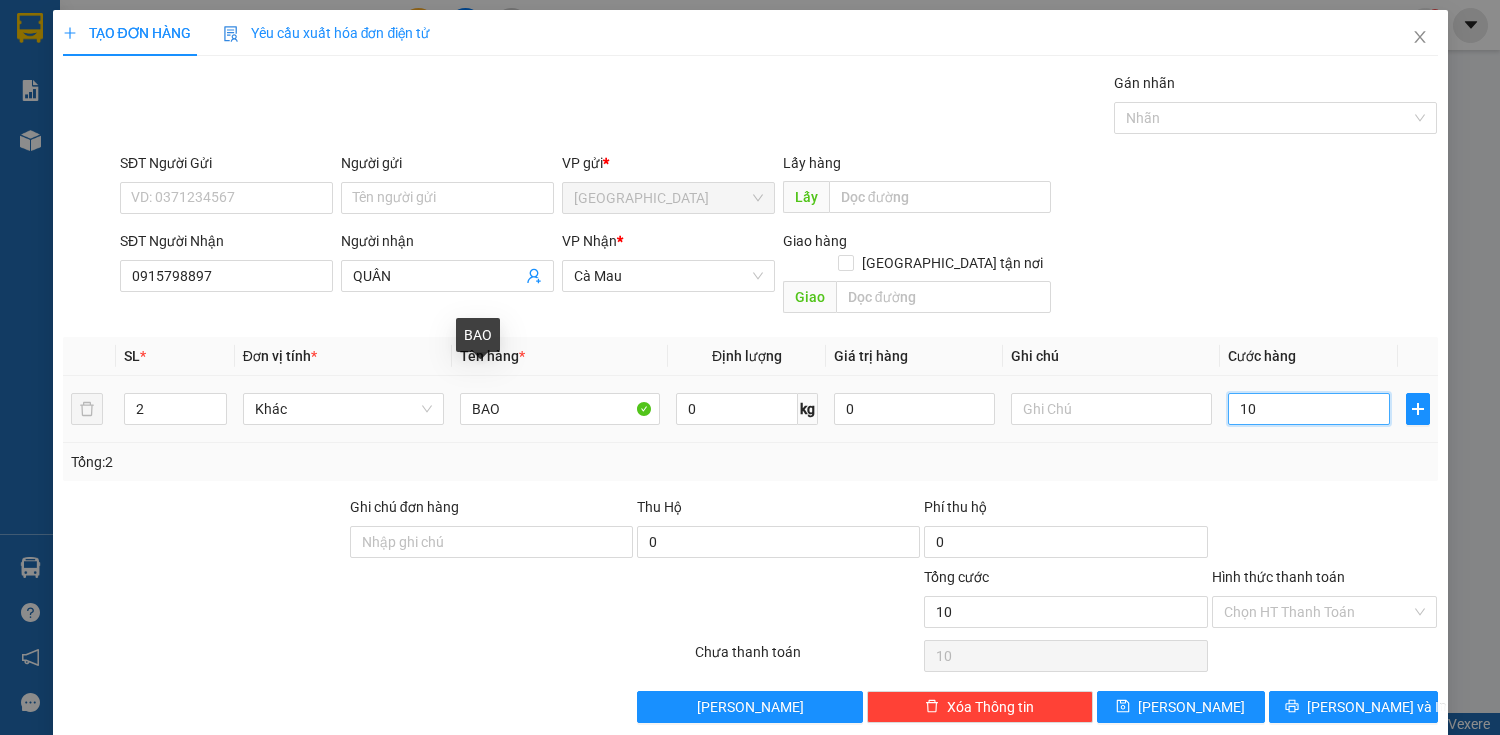 type on "140" 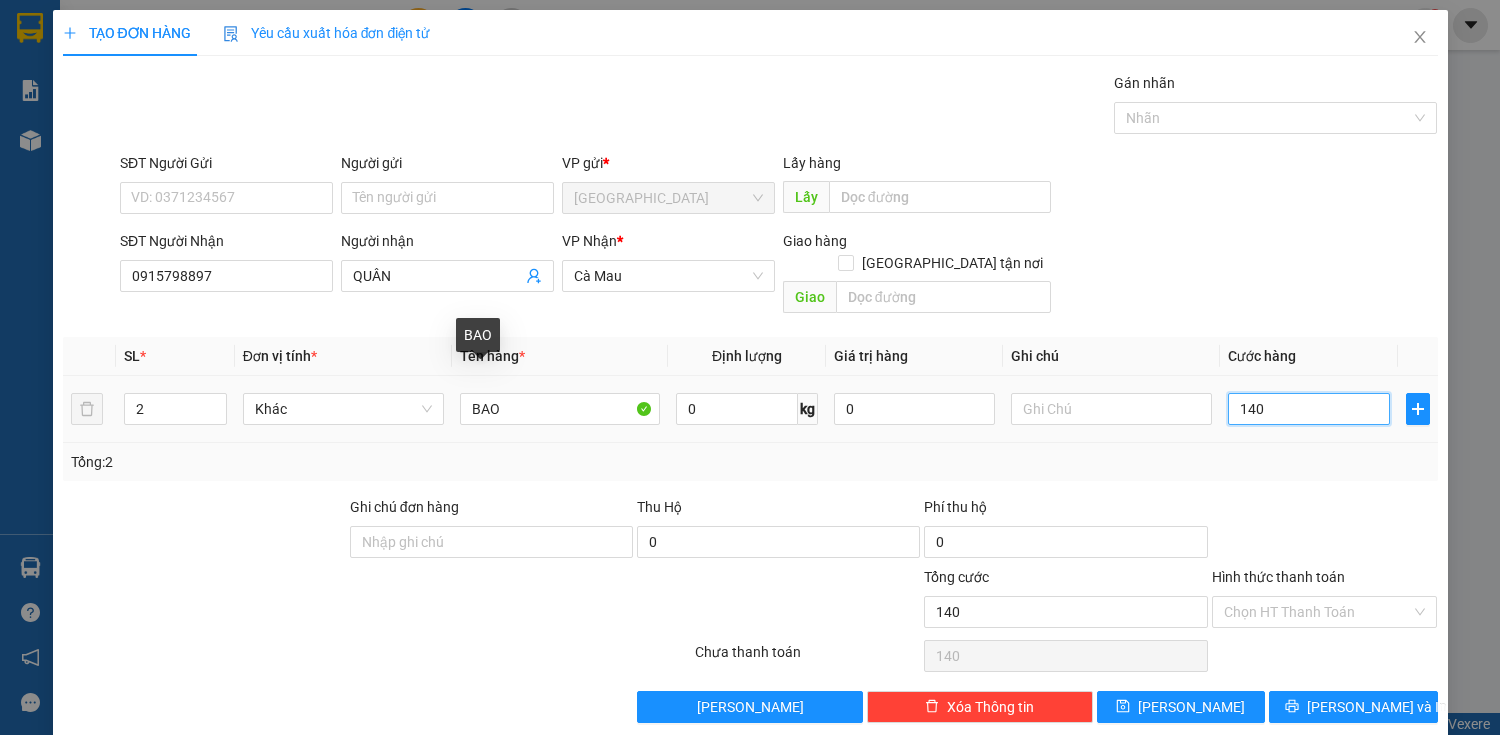 type on "1.400" 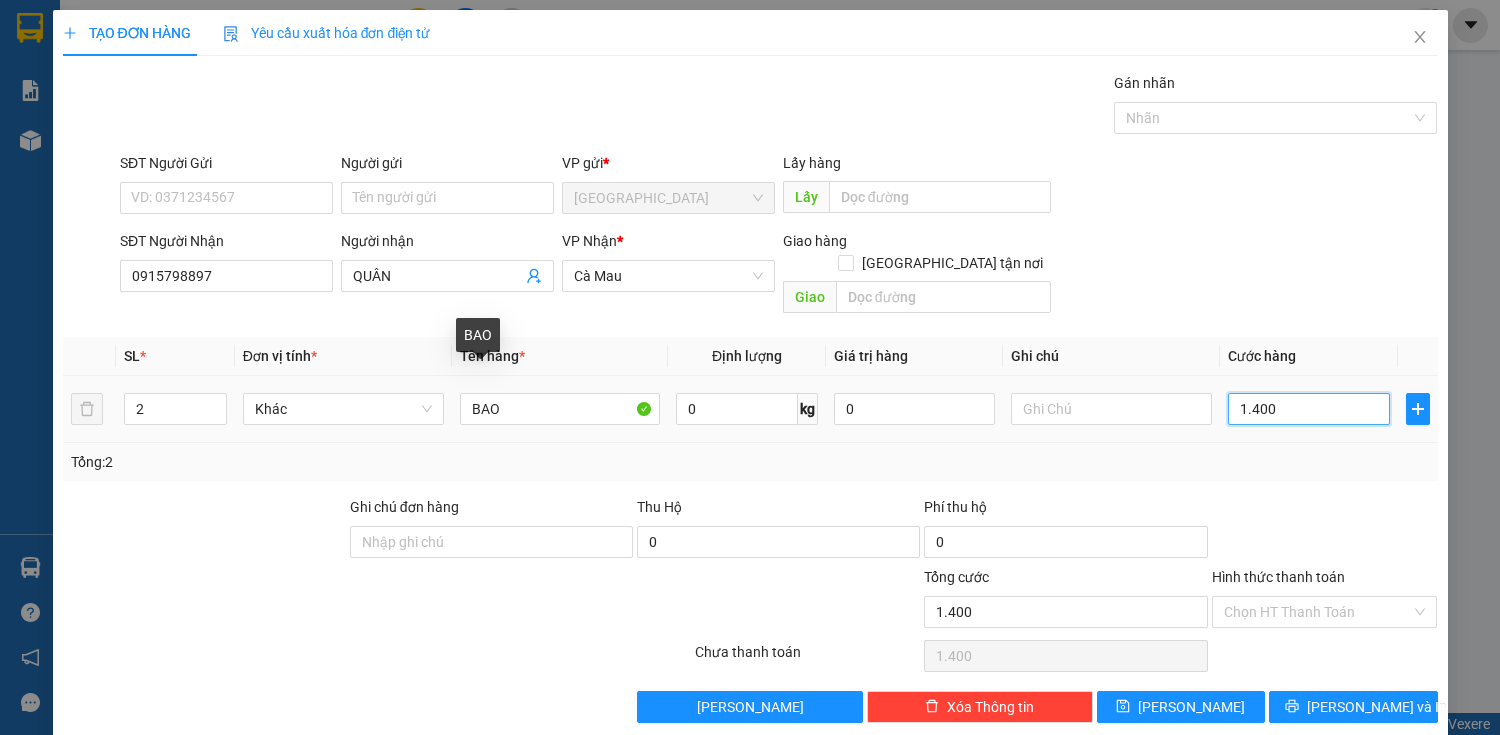 type on "14.000" 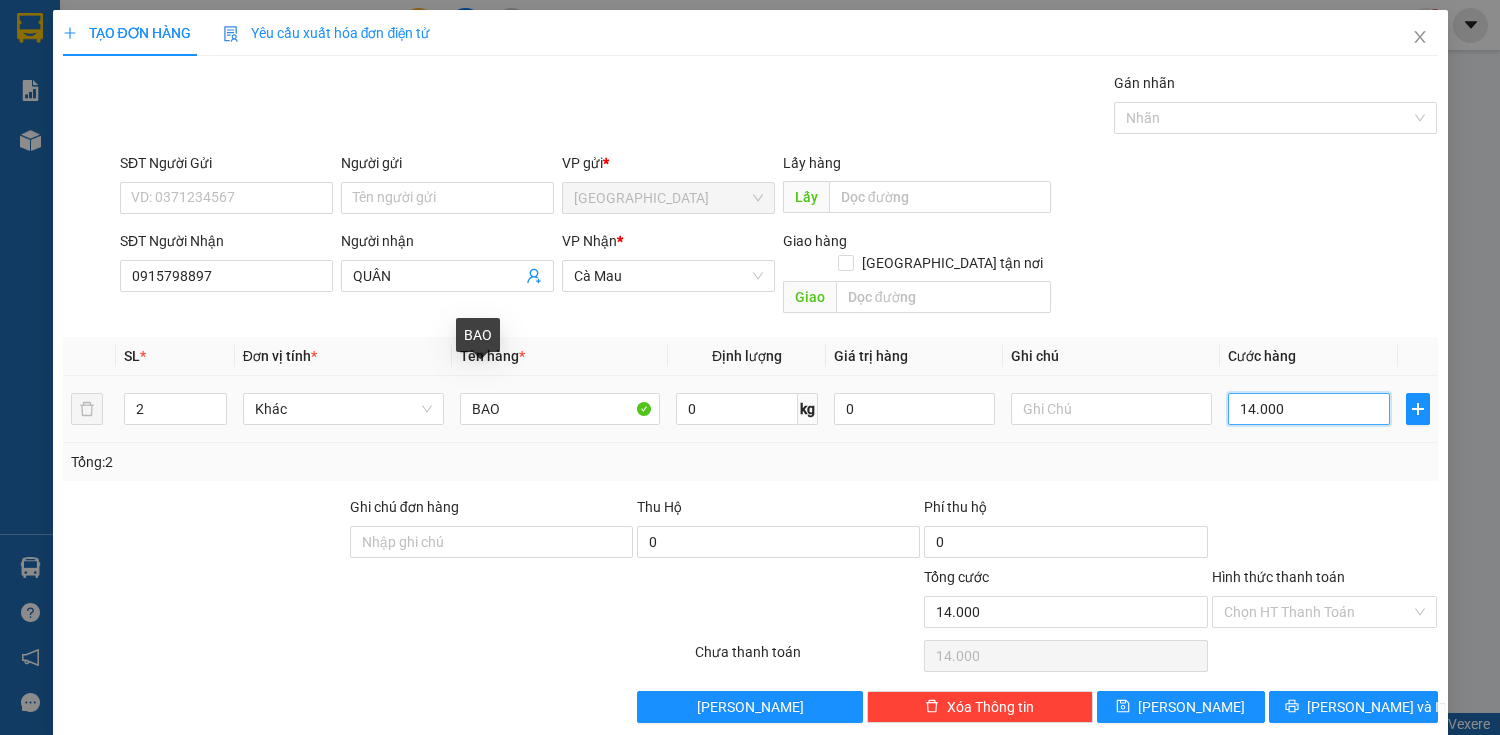 type on "140.000" 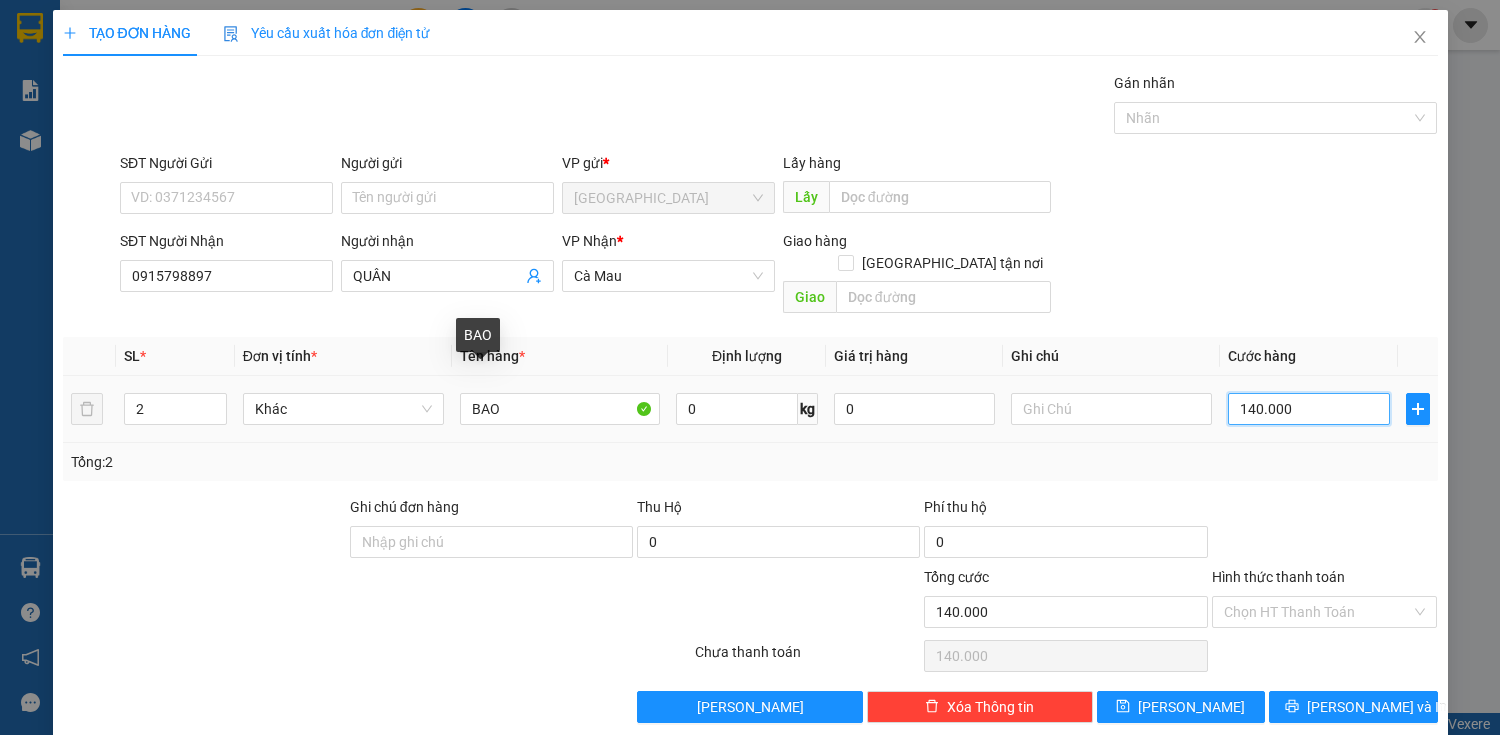 type on "1.400.000" 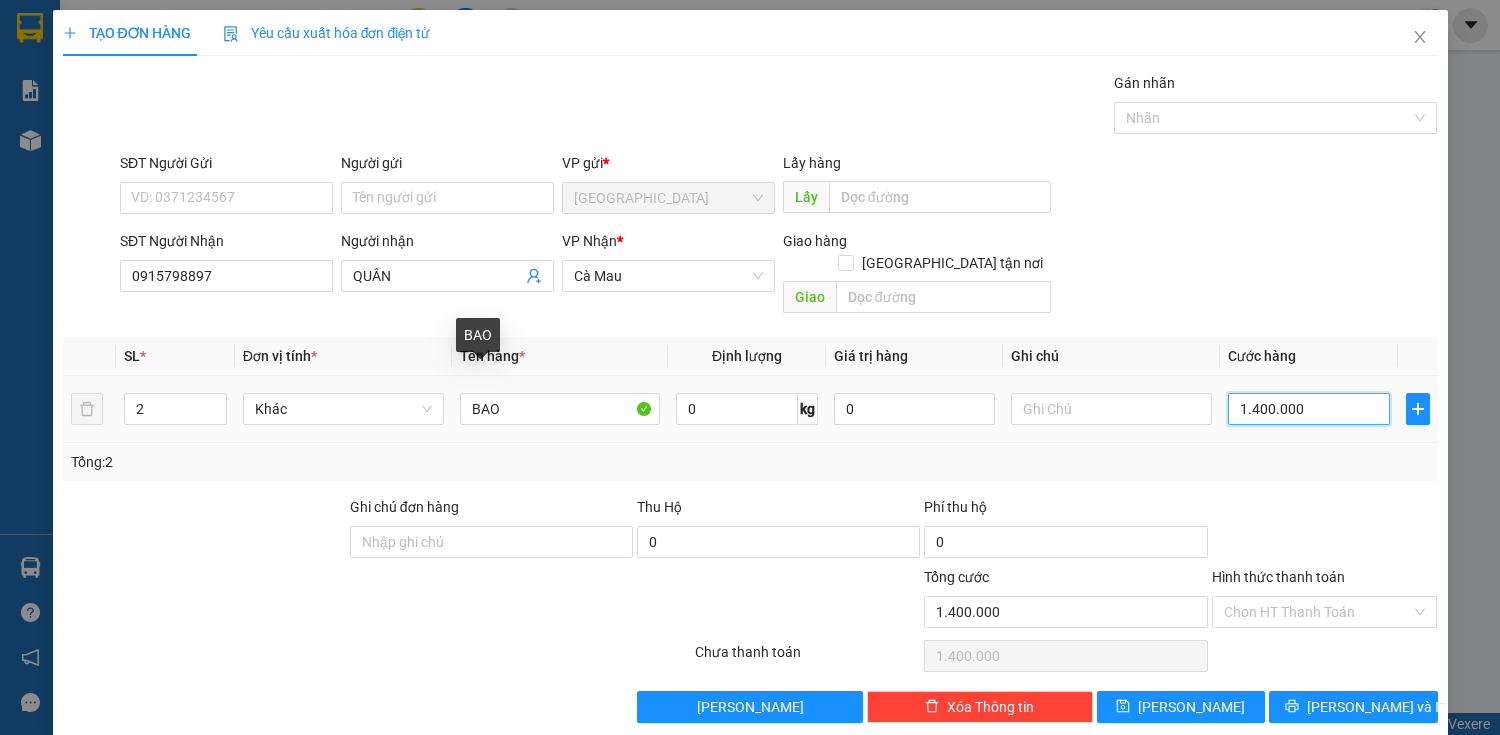 type on "140.000" 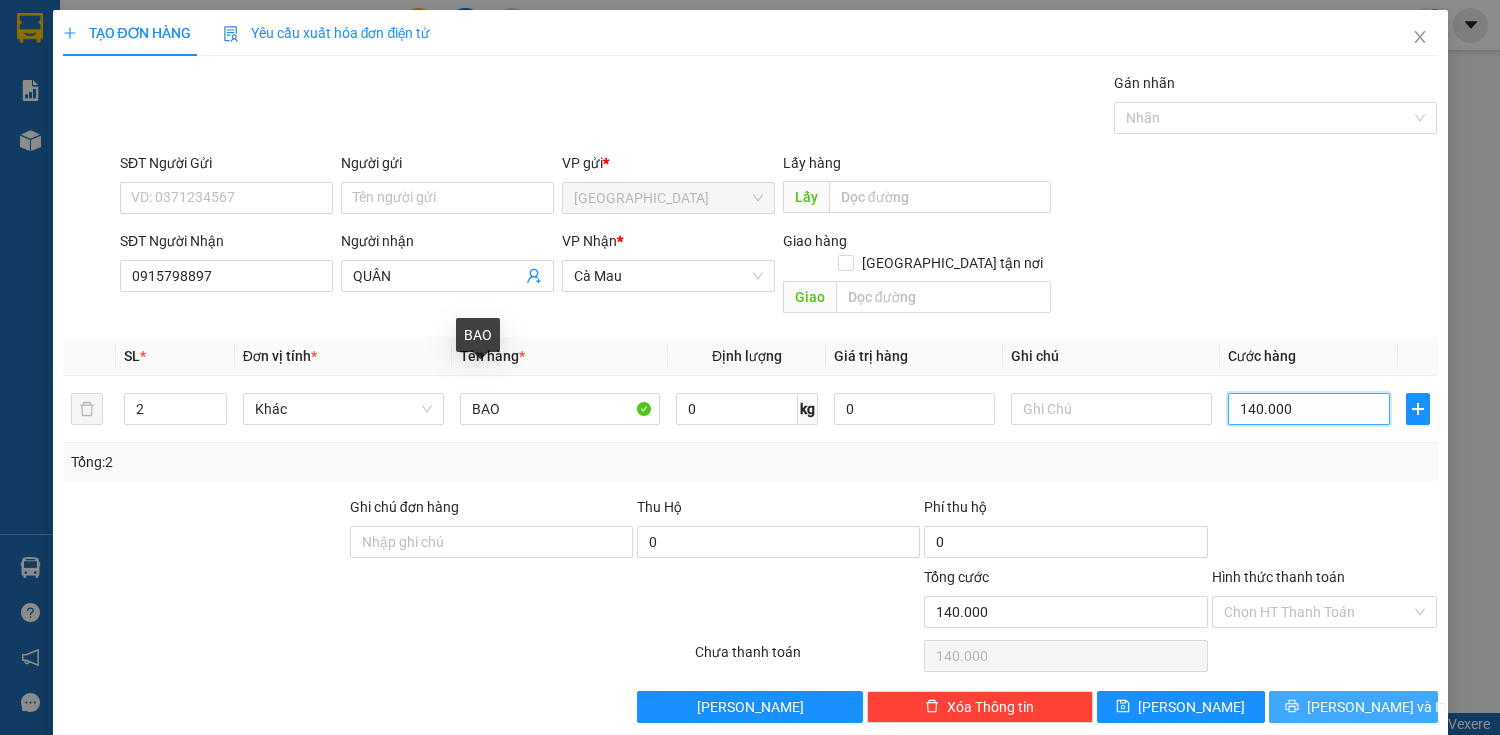type 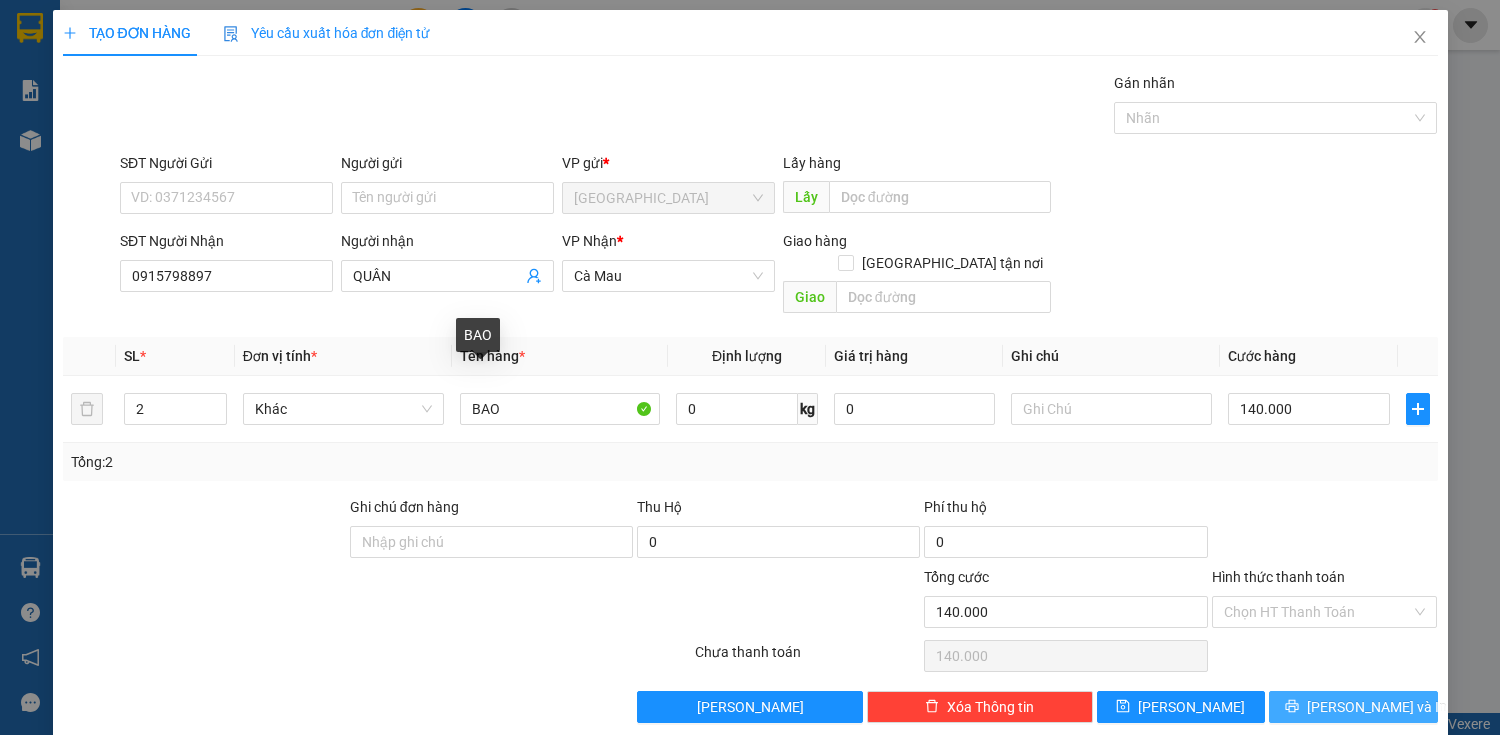 click on "[PERSON_NAME] và In" at bounding box center (1353, 707) 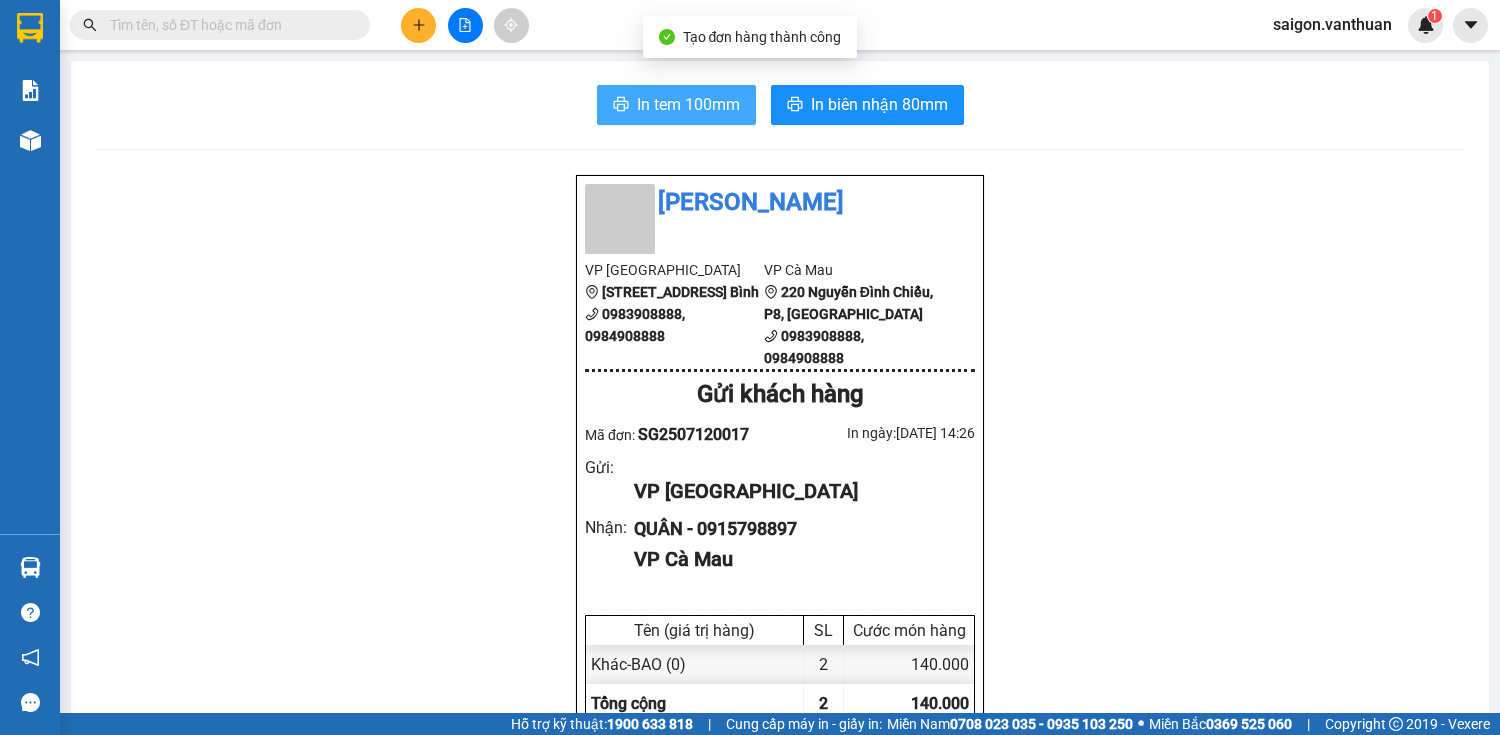 click on "In tem 100mm" at bounding box center [676, 105] 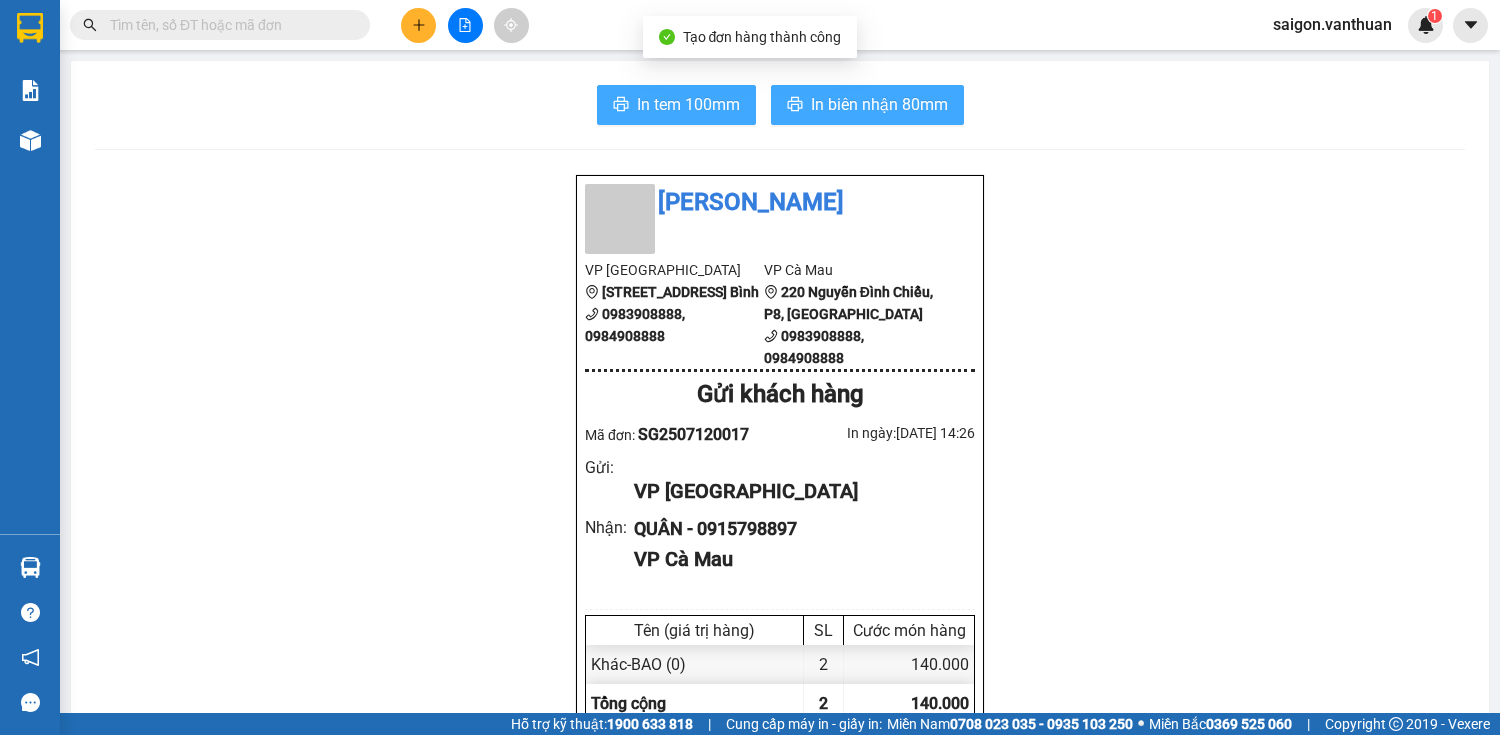 scroll, scrollTop: 0, scrollLeft: 0, axis: both 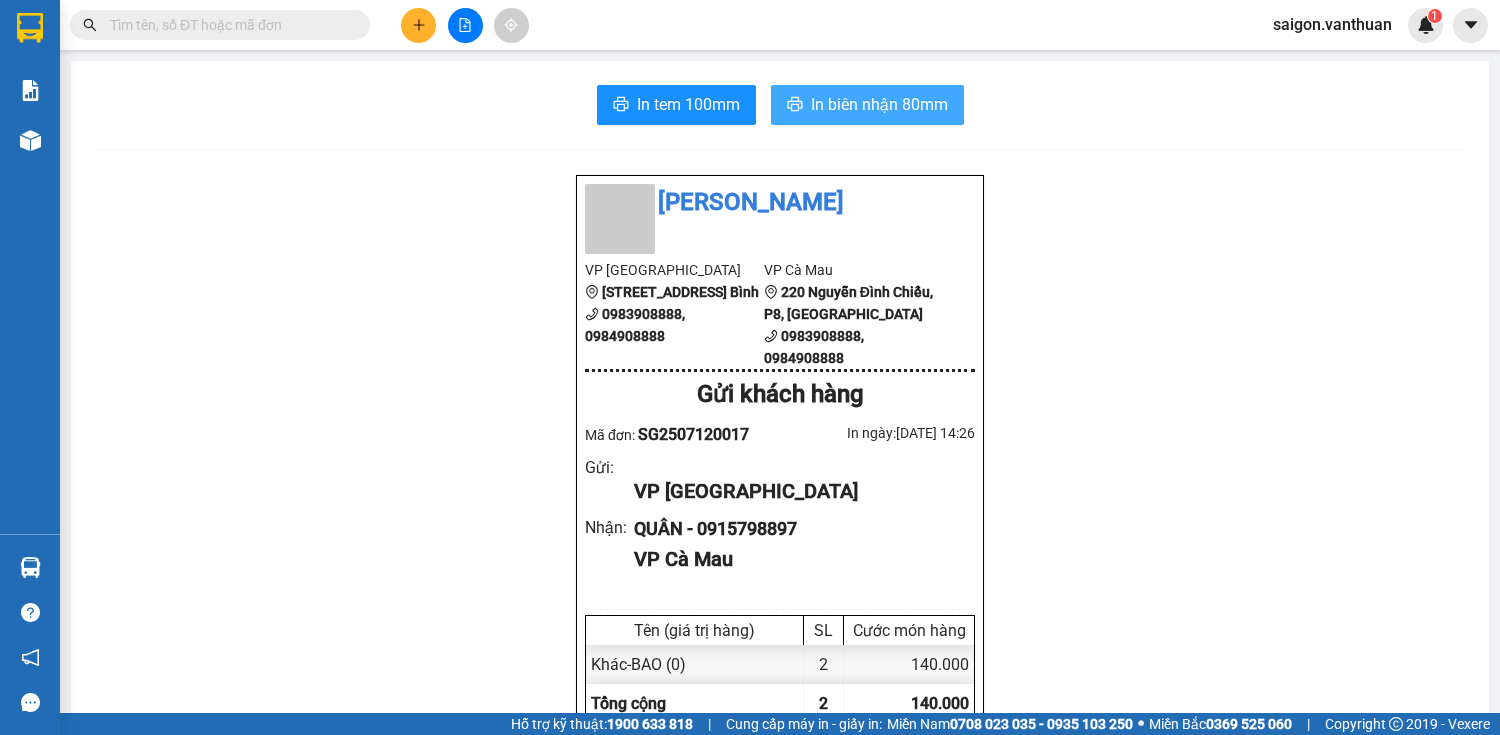 click on "In biên nhận 80mm" at bounding box center (867, 105) 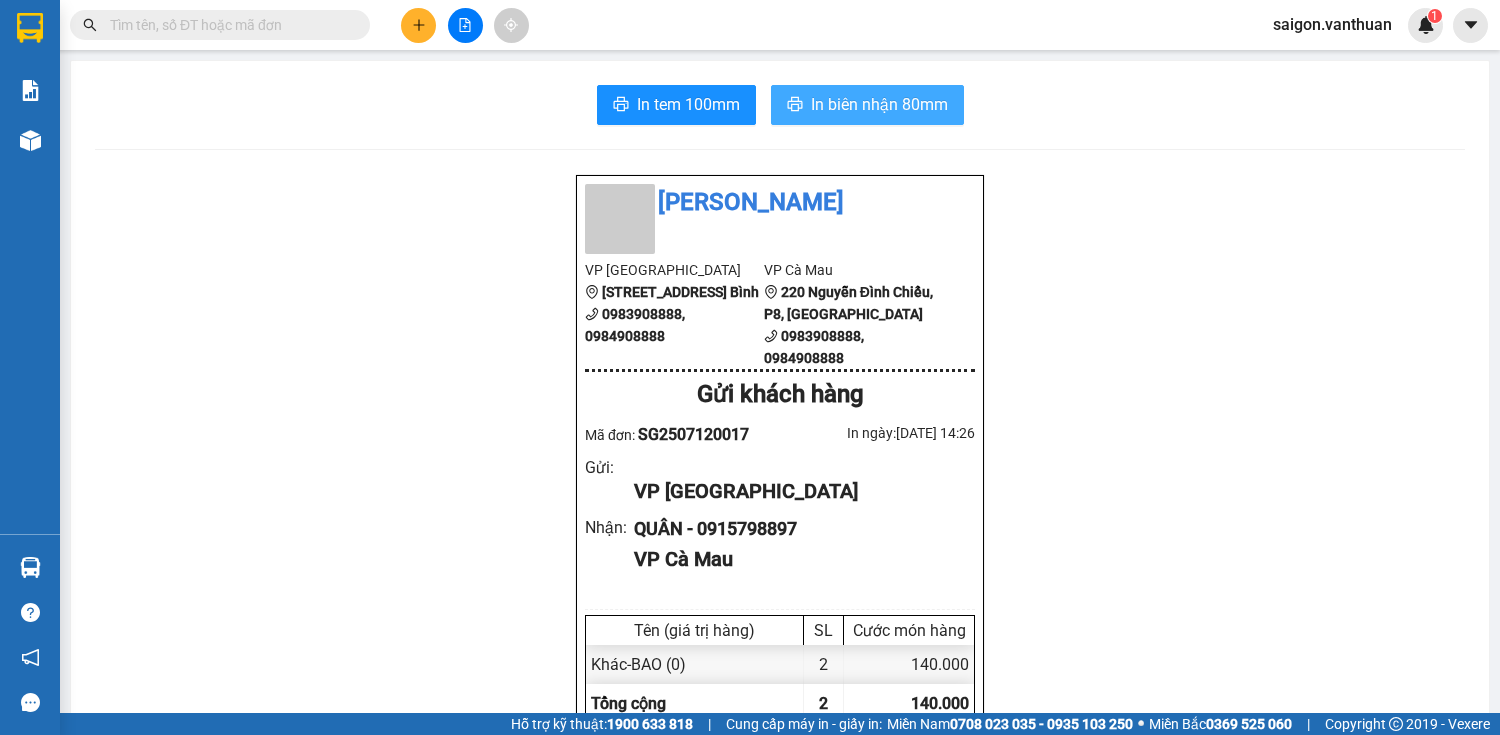 scroll, scrollTop: 0, scrollLeft: 0, axis: both 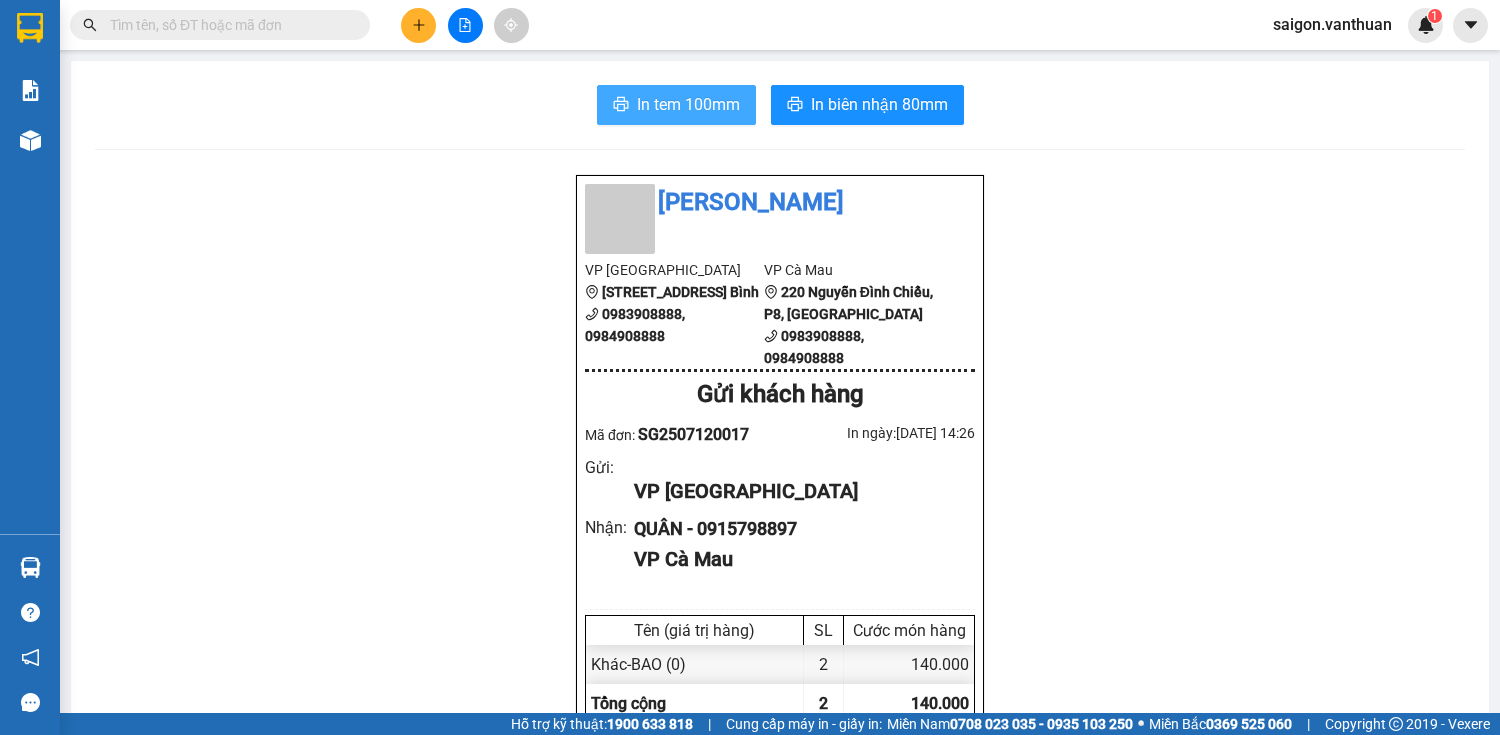 click on "In tem 100mm" at bounding box center [688, 104] 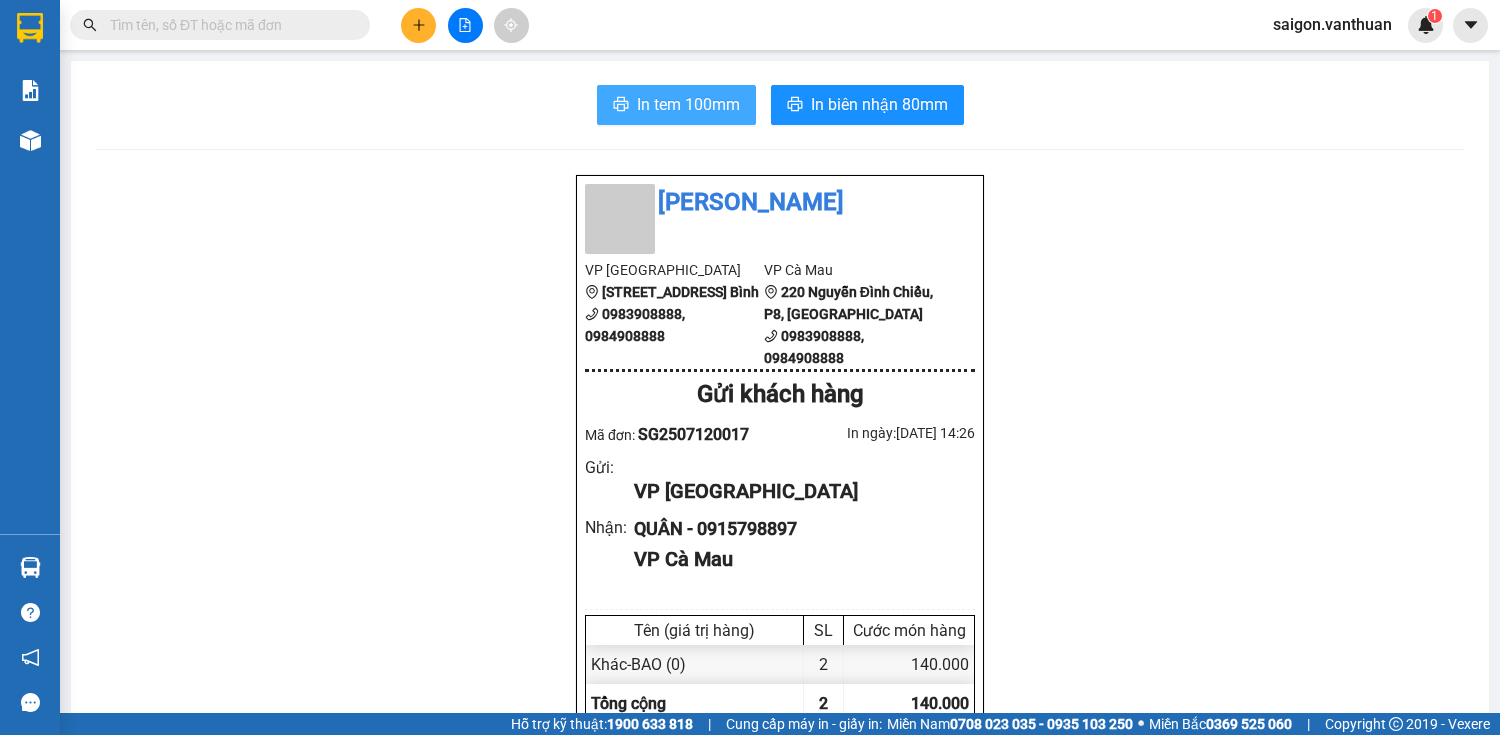 scroll, scrollTop: 0, scrollLeft: 0, axis: both 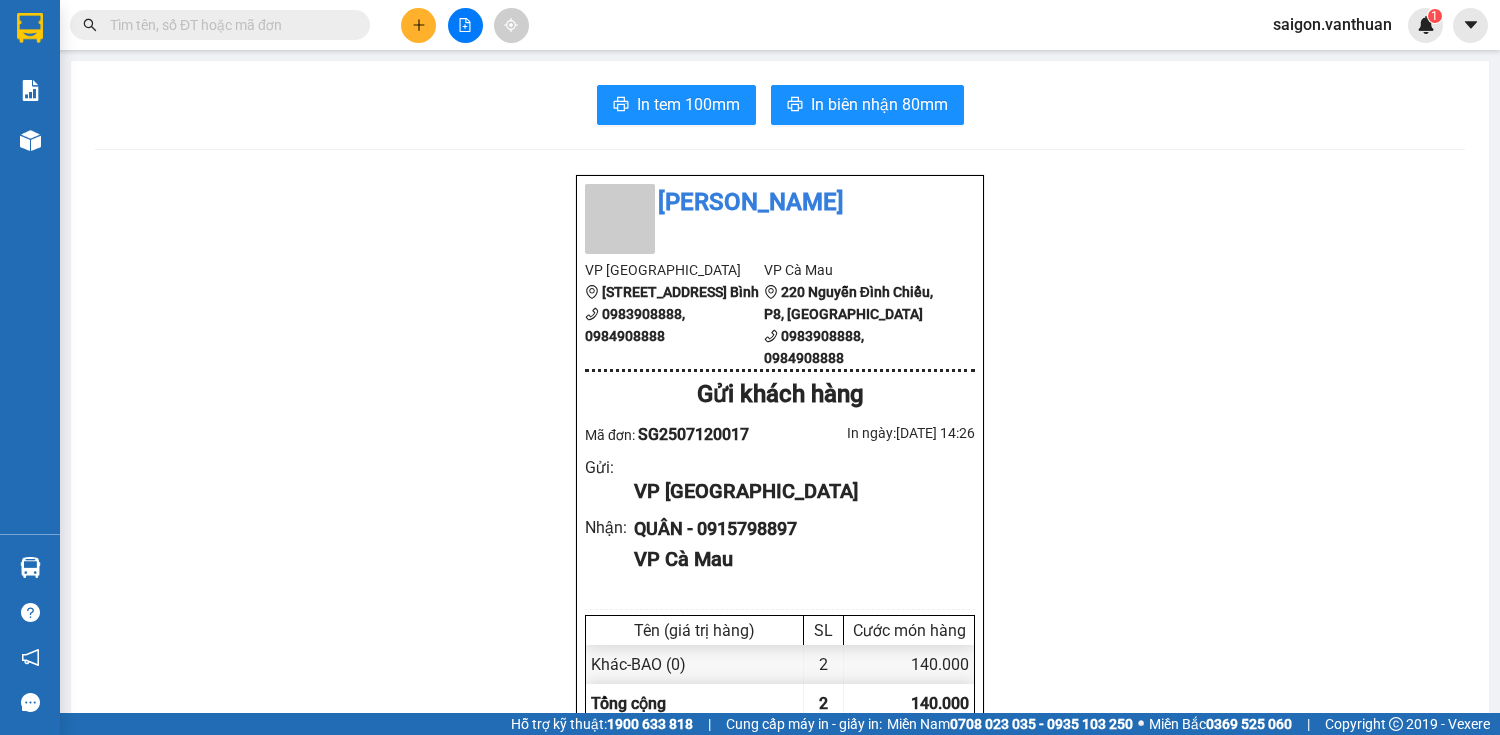 click 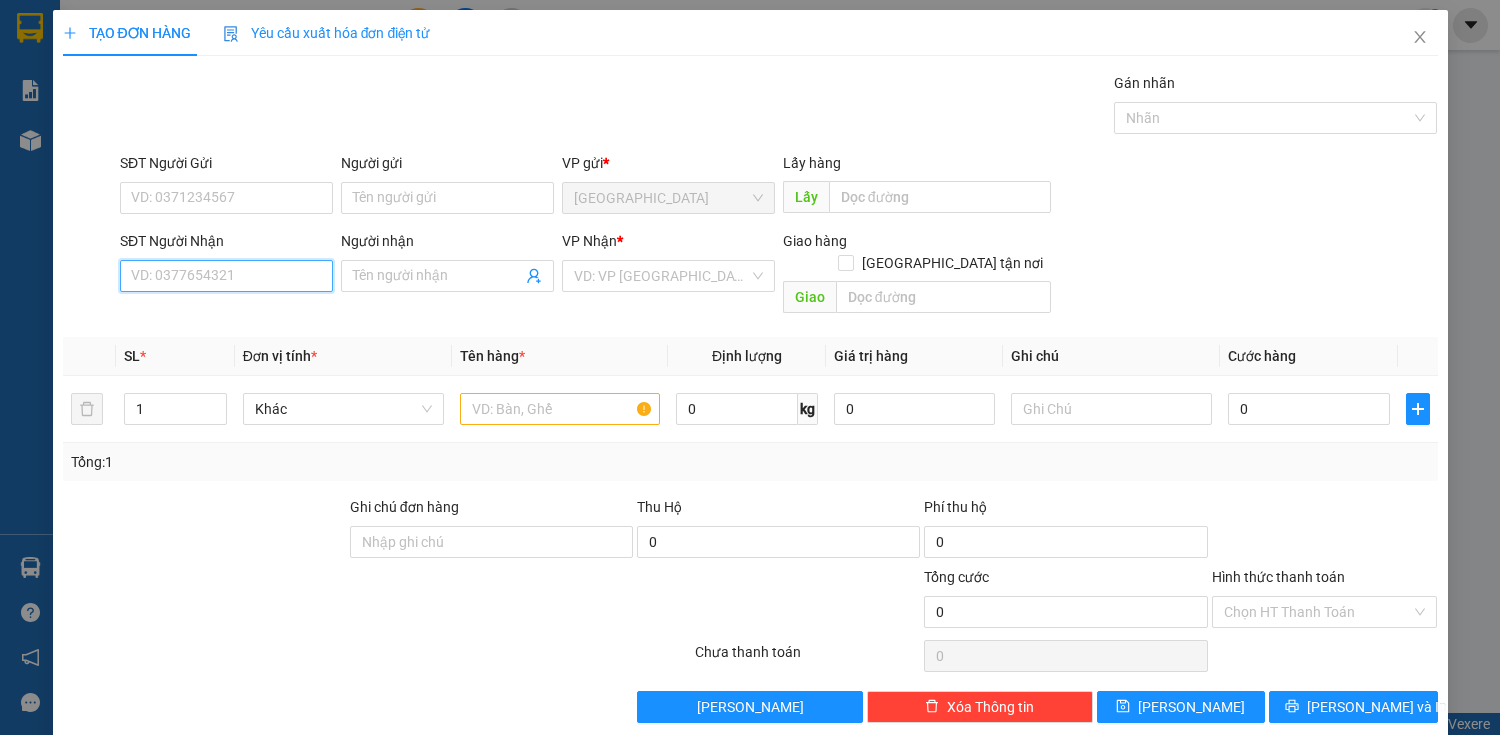 click on "SĐT Người Nhận" at bounding box center (226, 276) 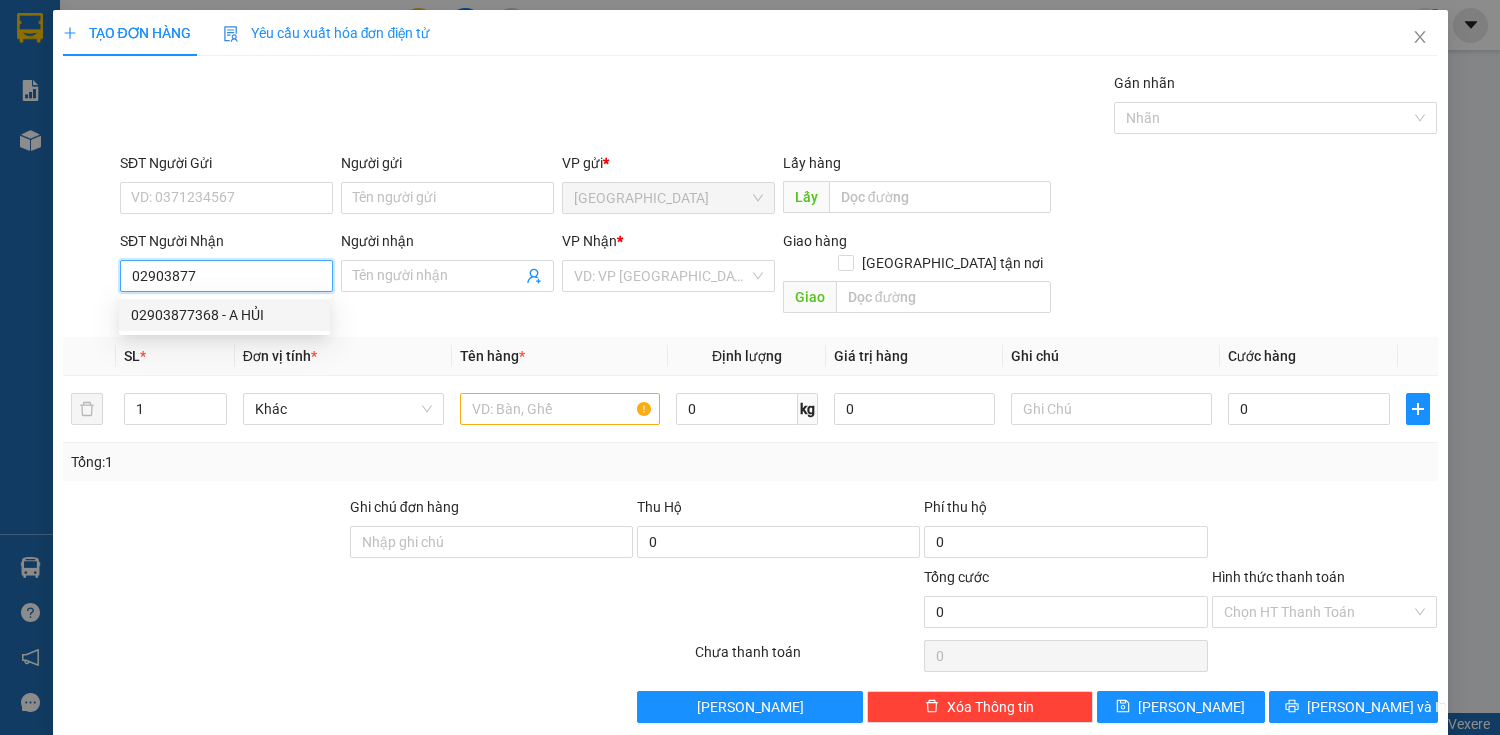 drag, startPoint x: 218, startPoint y: 304, endPoint x: 259, endPoint y: 308, distance: 41.19466 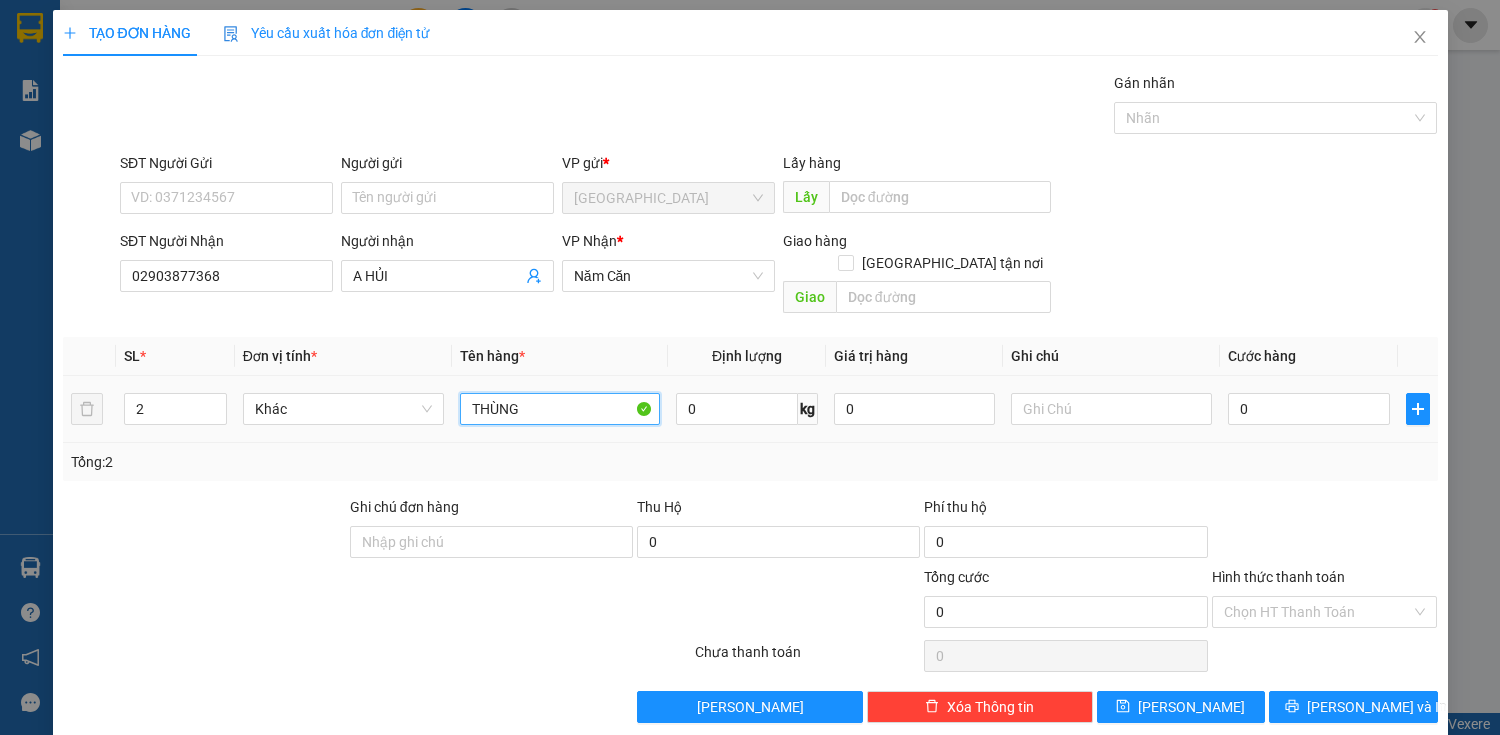 click on "THÙNG" at bounding box center (560, 409) 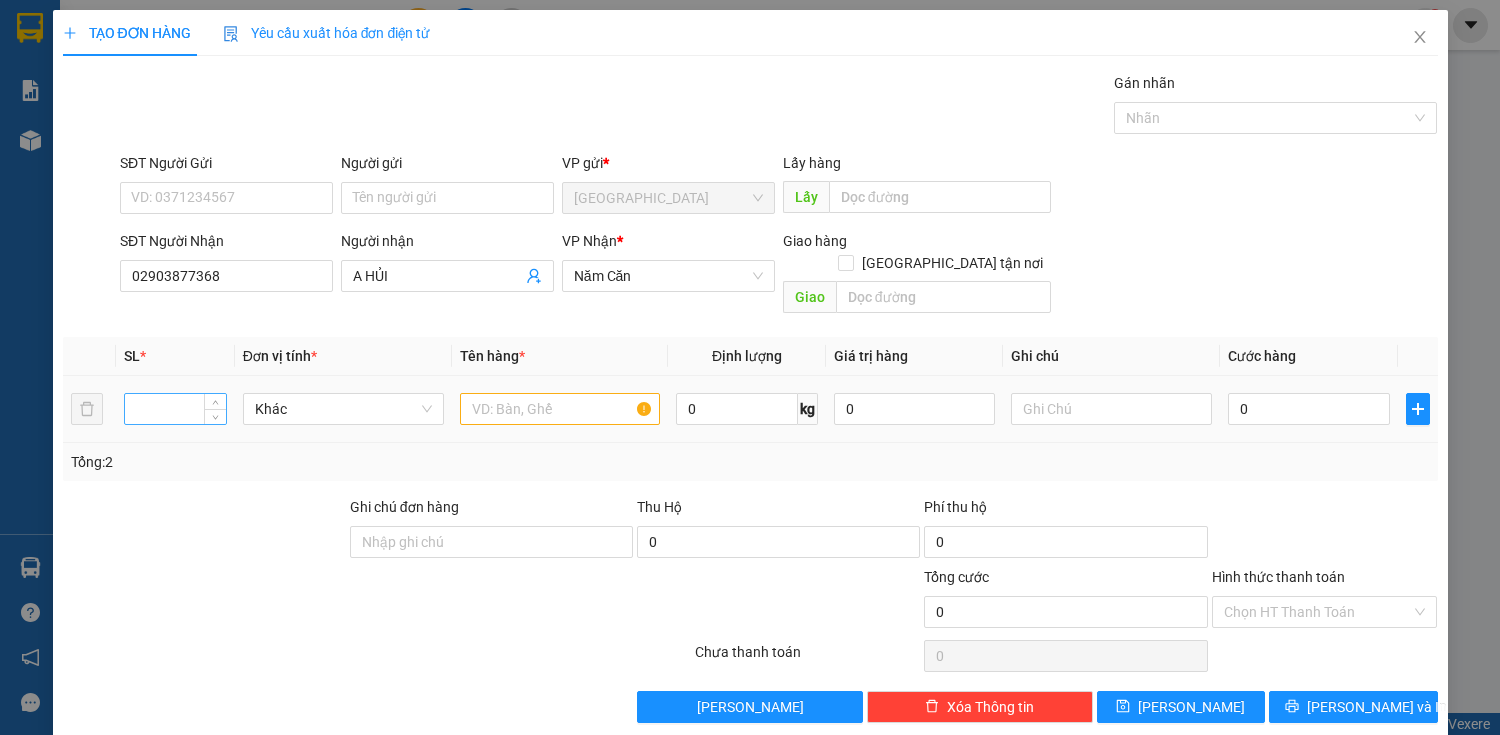 click at bounding box center [175, 409] 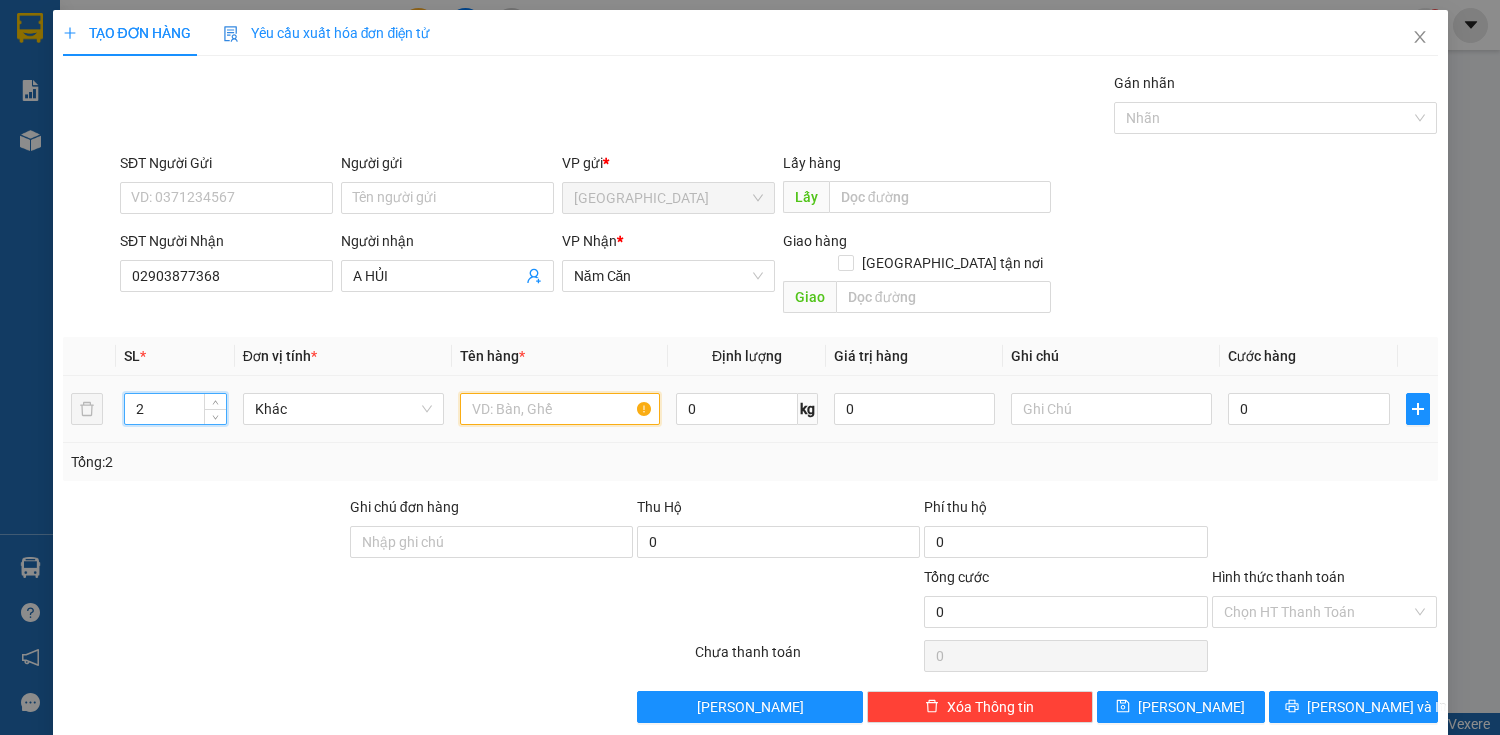 click at bounding box center [560, 409] 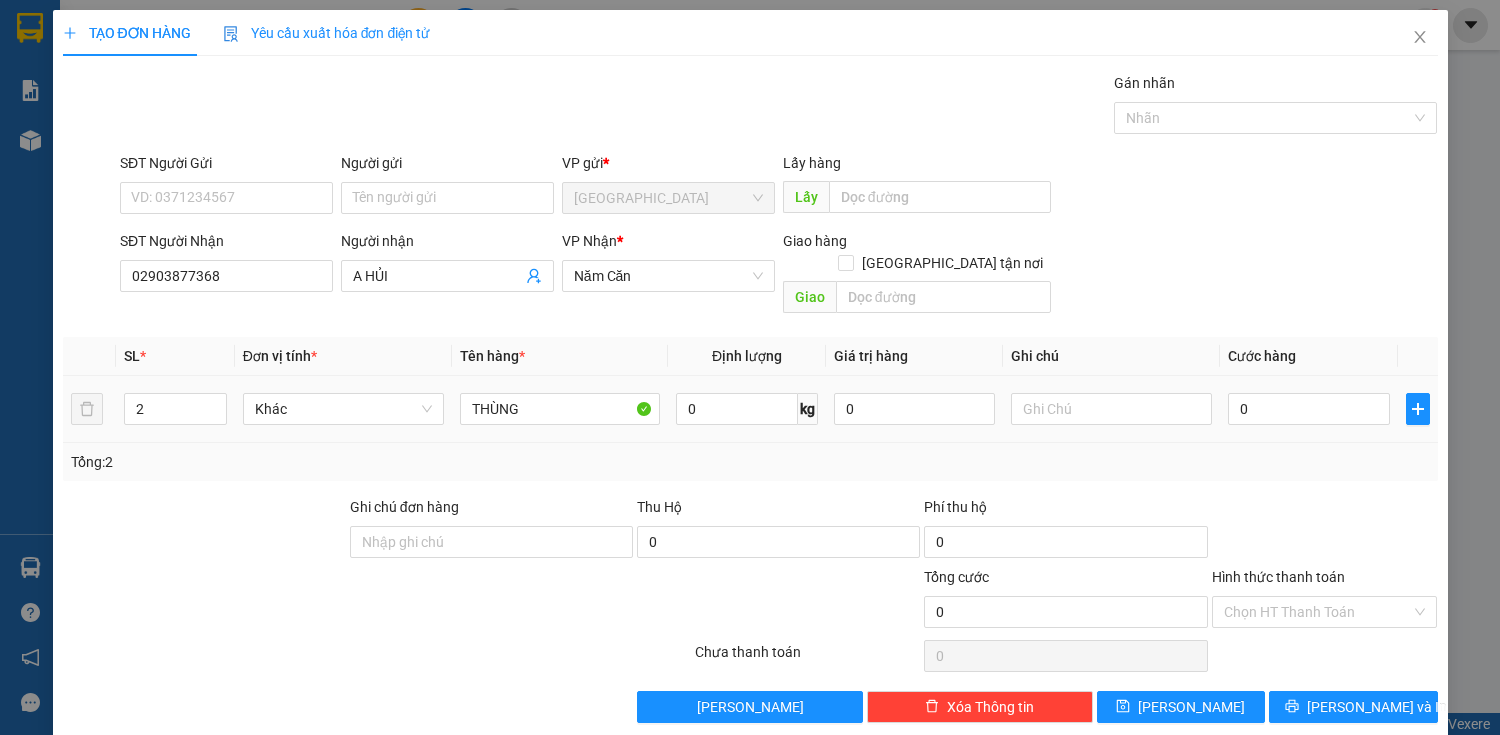 drag, startPoint x: 1271, startPoint y: 351, endPoint x: 1263, endPoint y: 408, distance: 57.558666 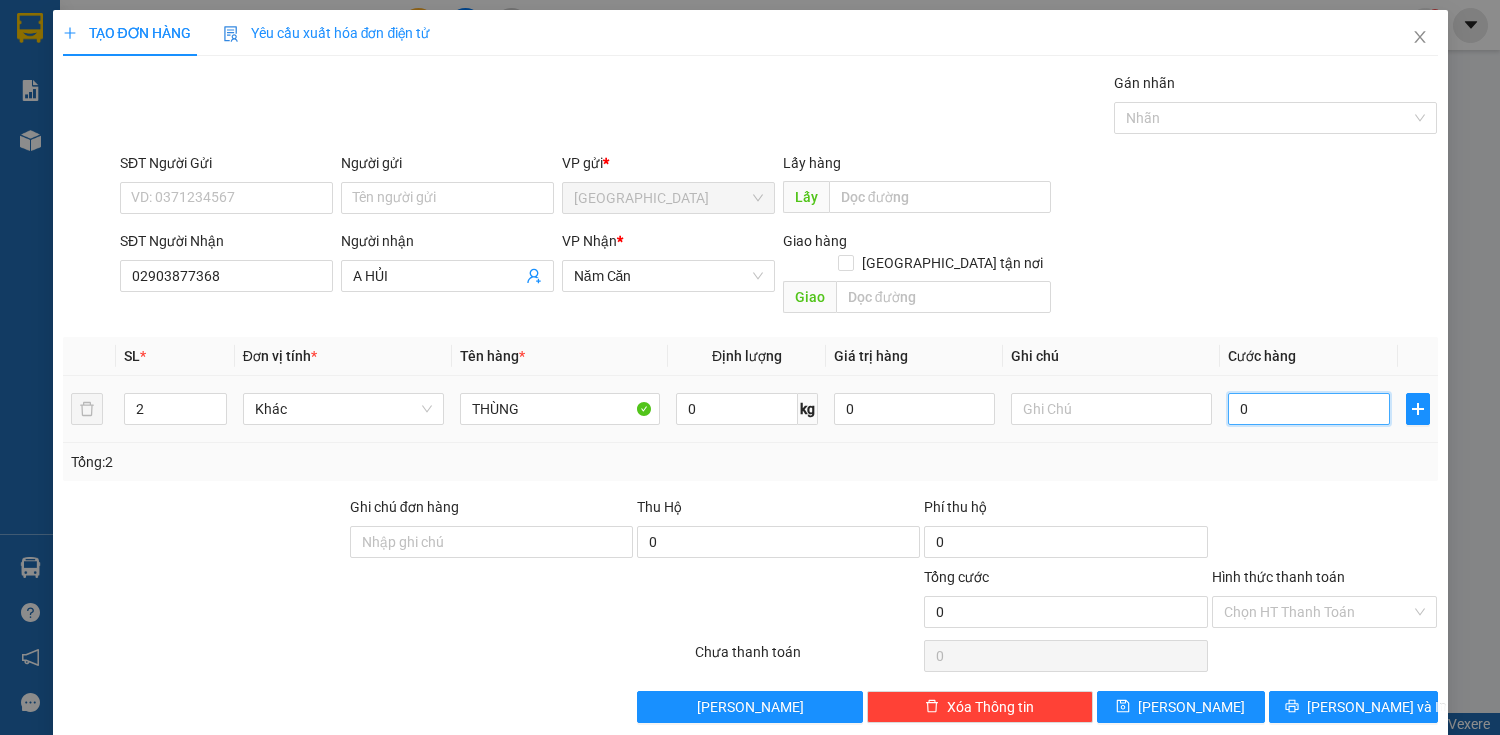 click on "0" at bounding box center (1308, 409) 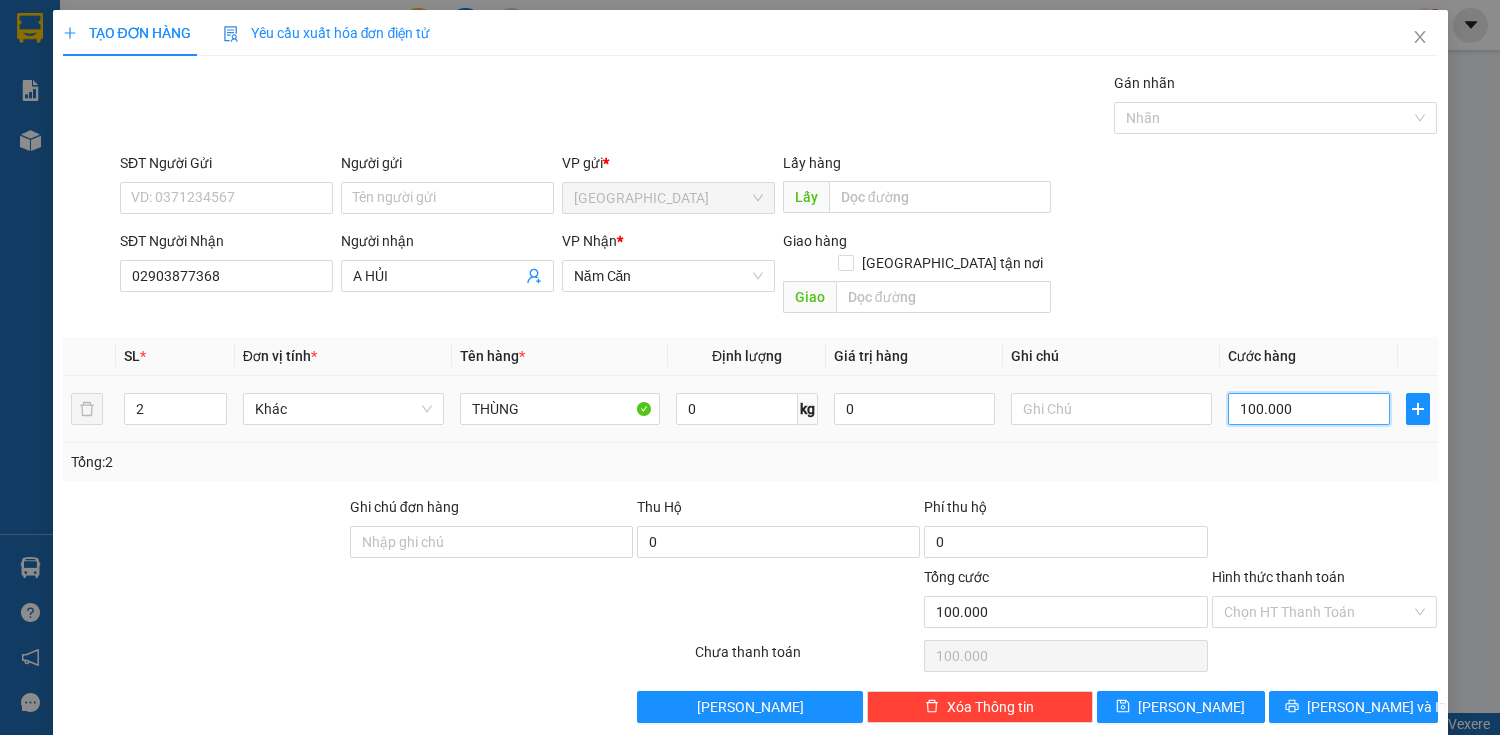 click on "100.000" at bounding box center (1308, 409) 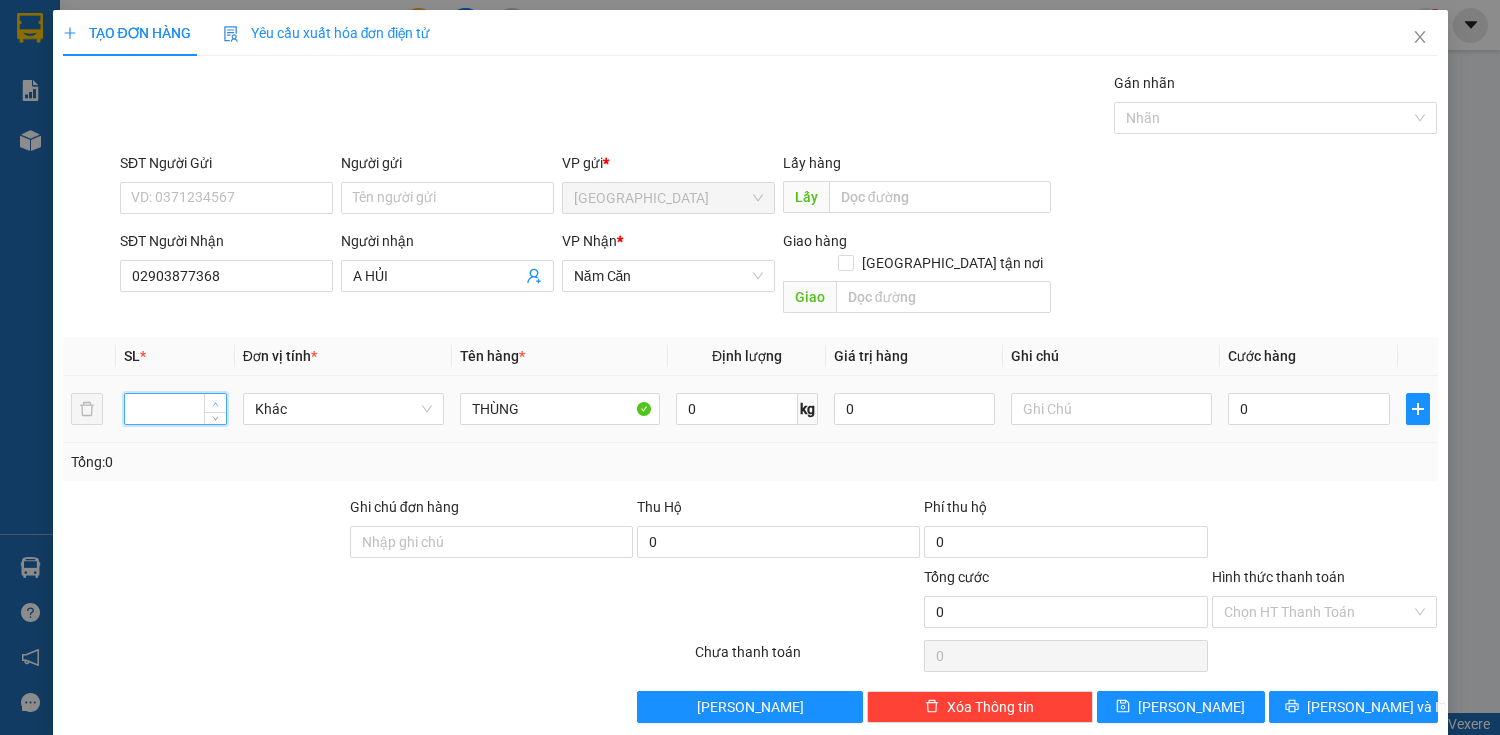click 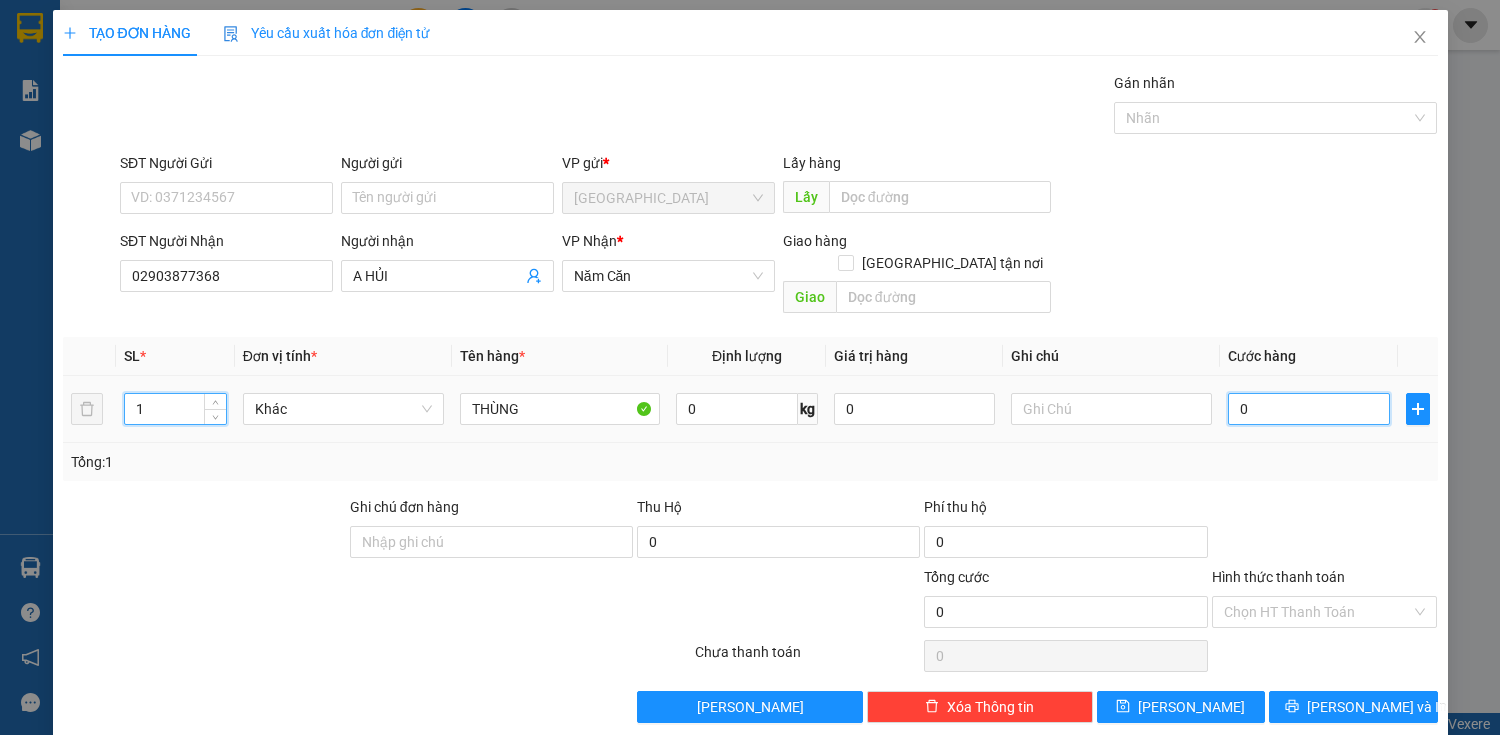 click on "0" at bounding box center [1308, 409] 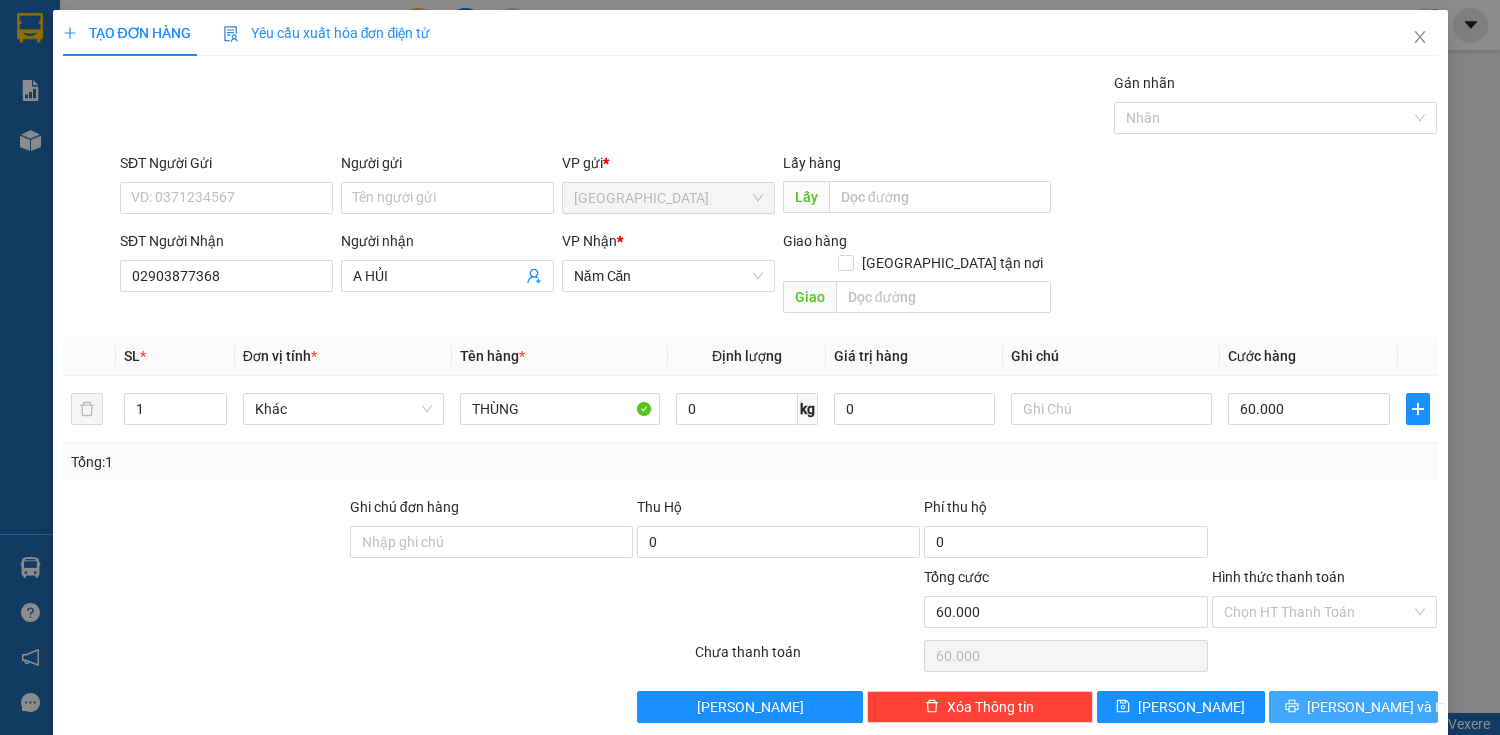 drag, startPoint x: 1383, startPoint y: 682, endPoint x: 1360, endPoint y: 658, distance: 33.24154 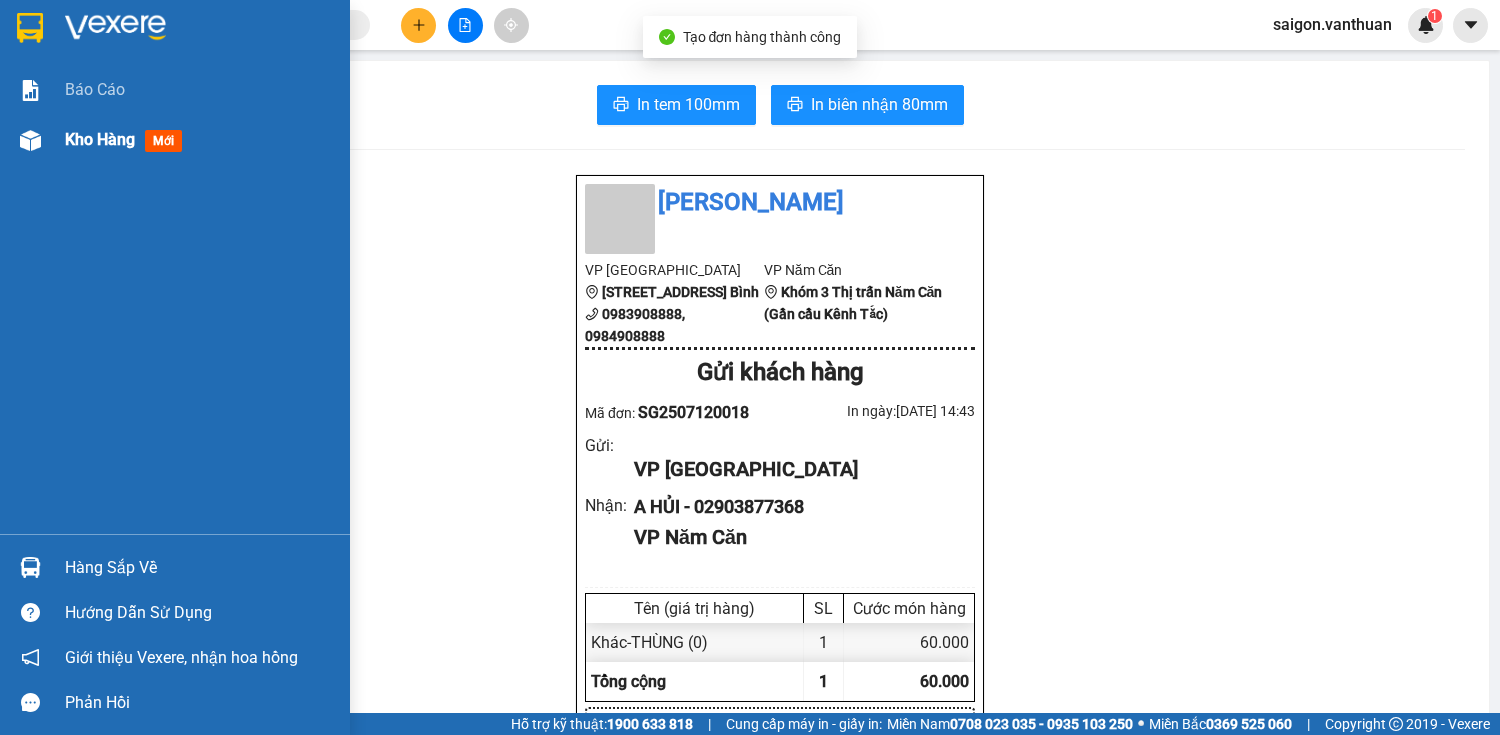 click on "Kho hàng mới" at bounding box center (175, 140) 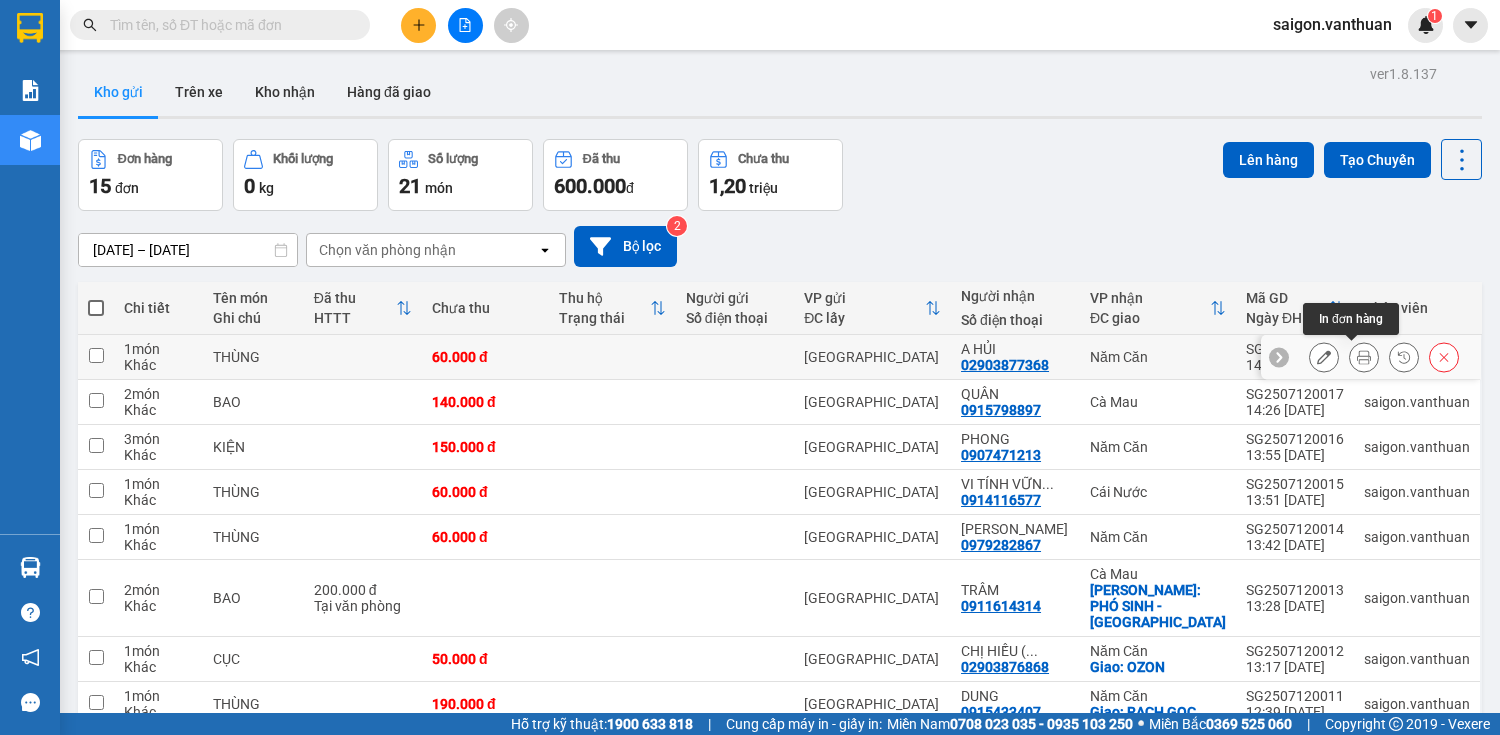 click at bounding box center [1324, 357] 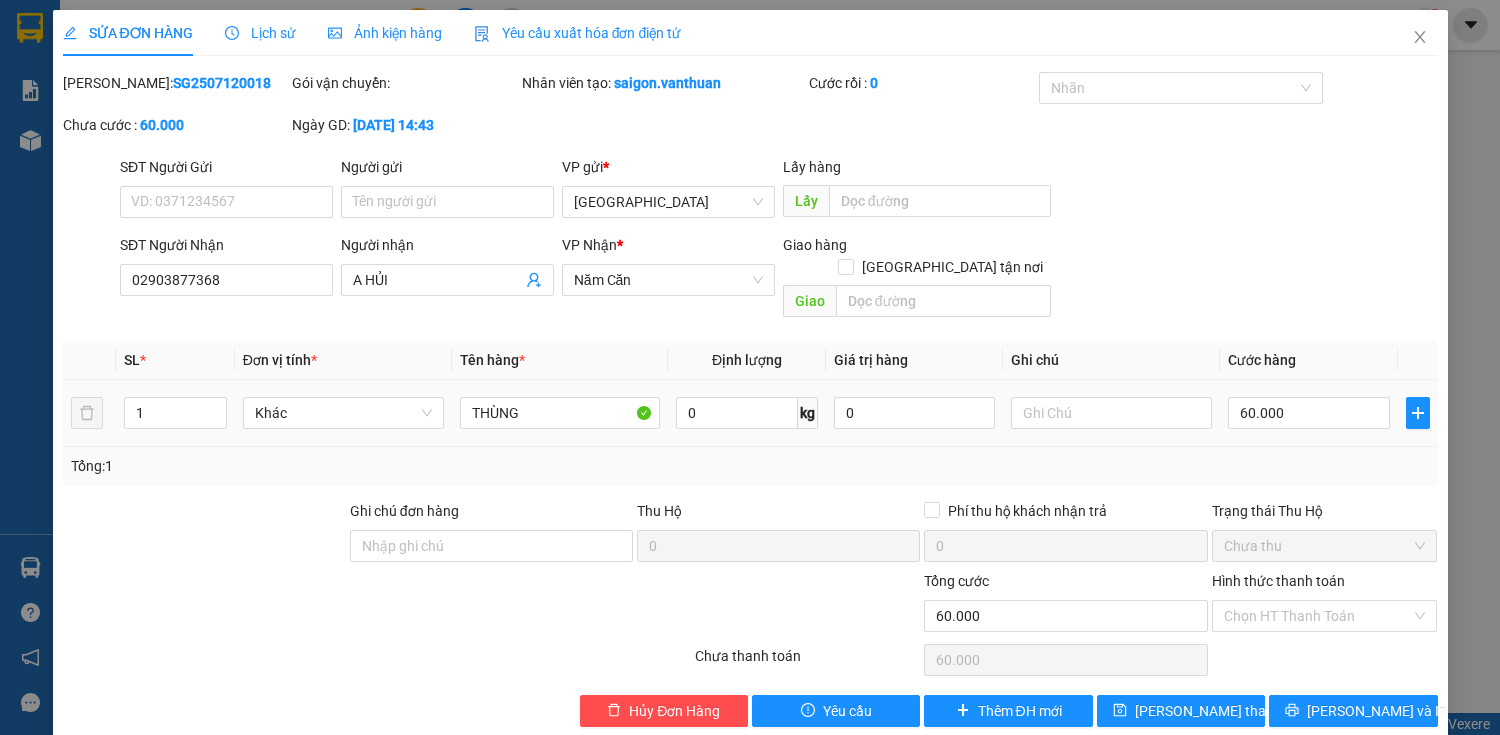 click at bounding box center [1325, 660] 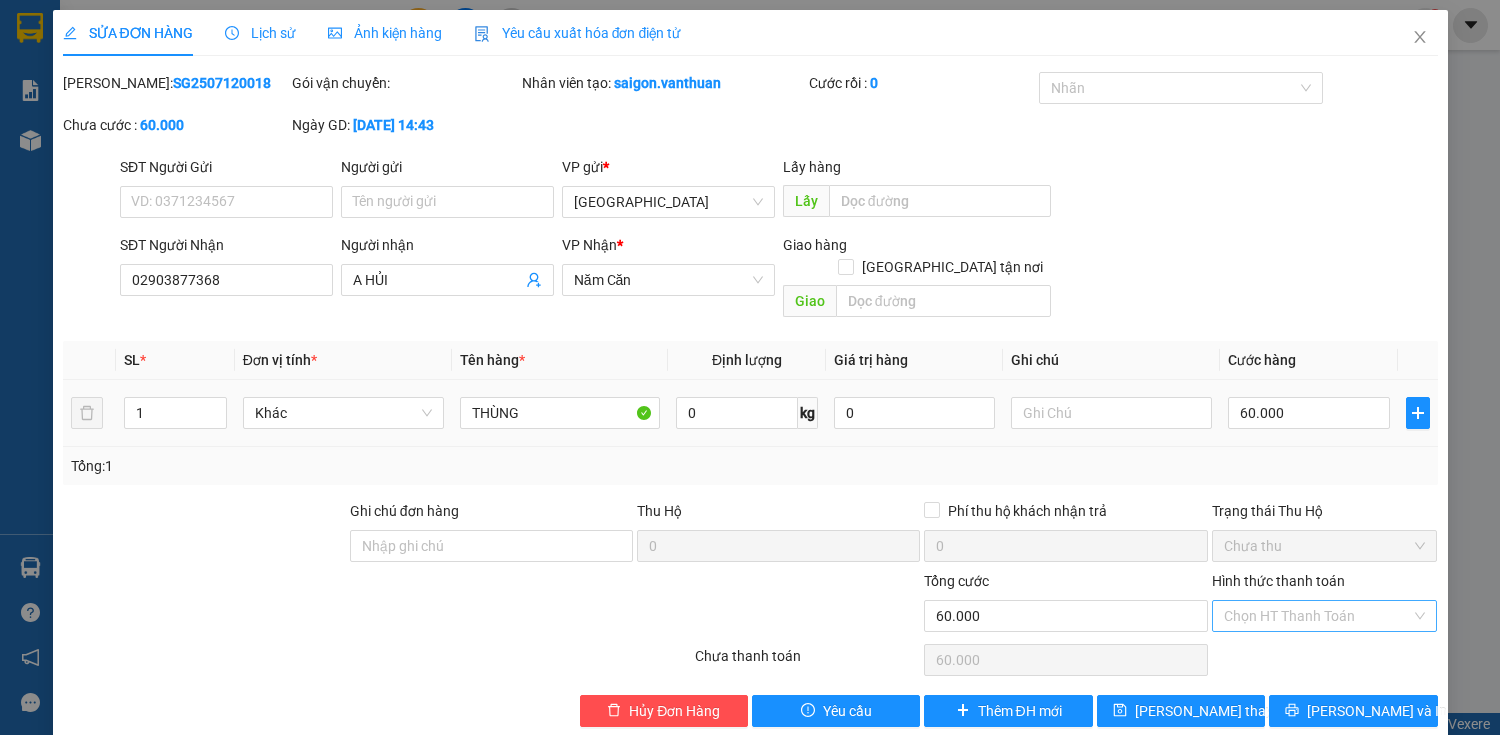 click on "Hình thức thanh toán" at bounding box center [1318, 616] 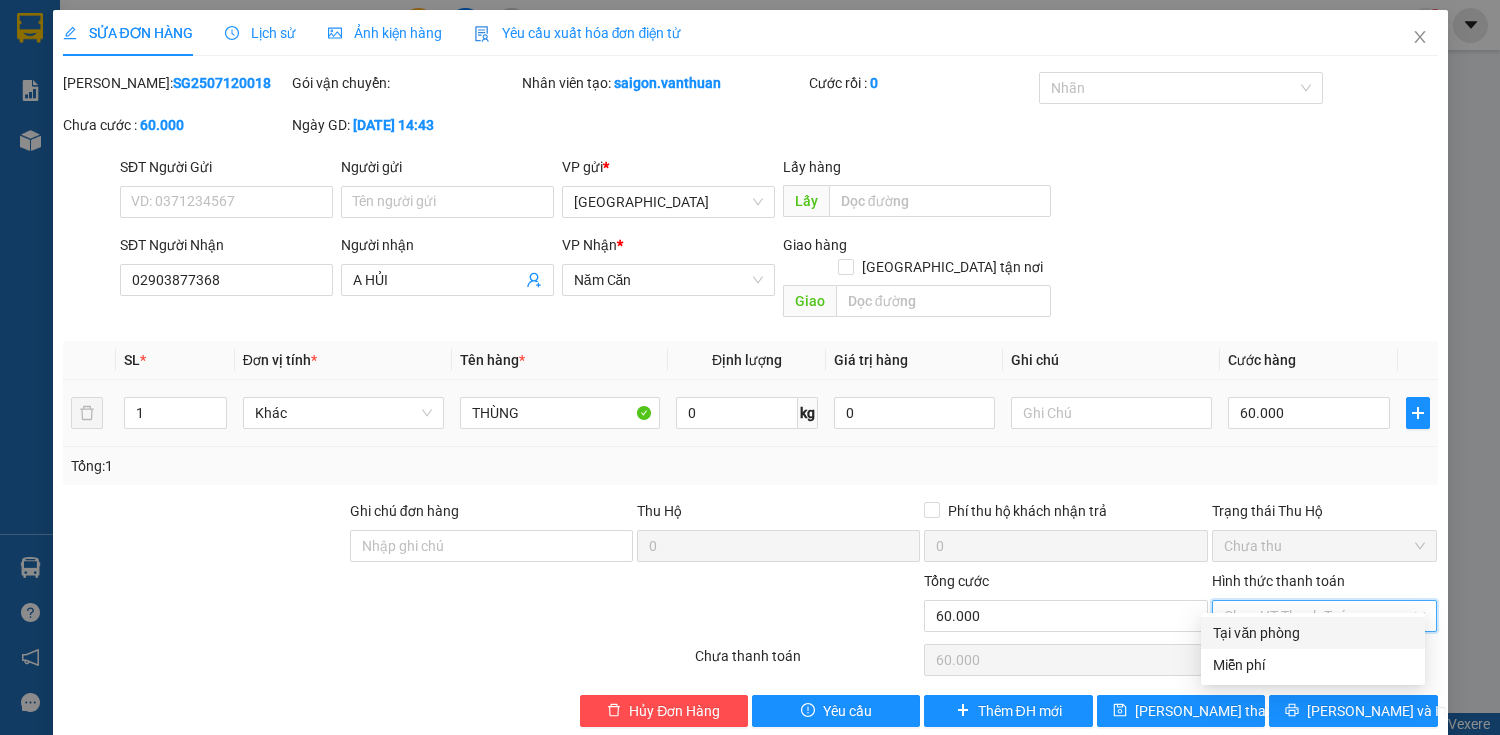 click on "Tại văn phòng" at bounding box center (1313, 633) 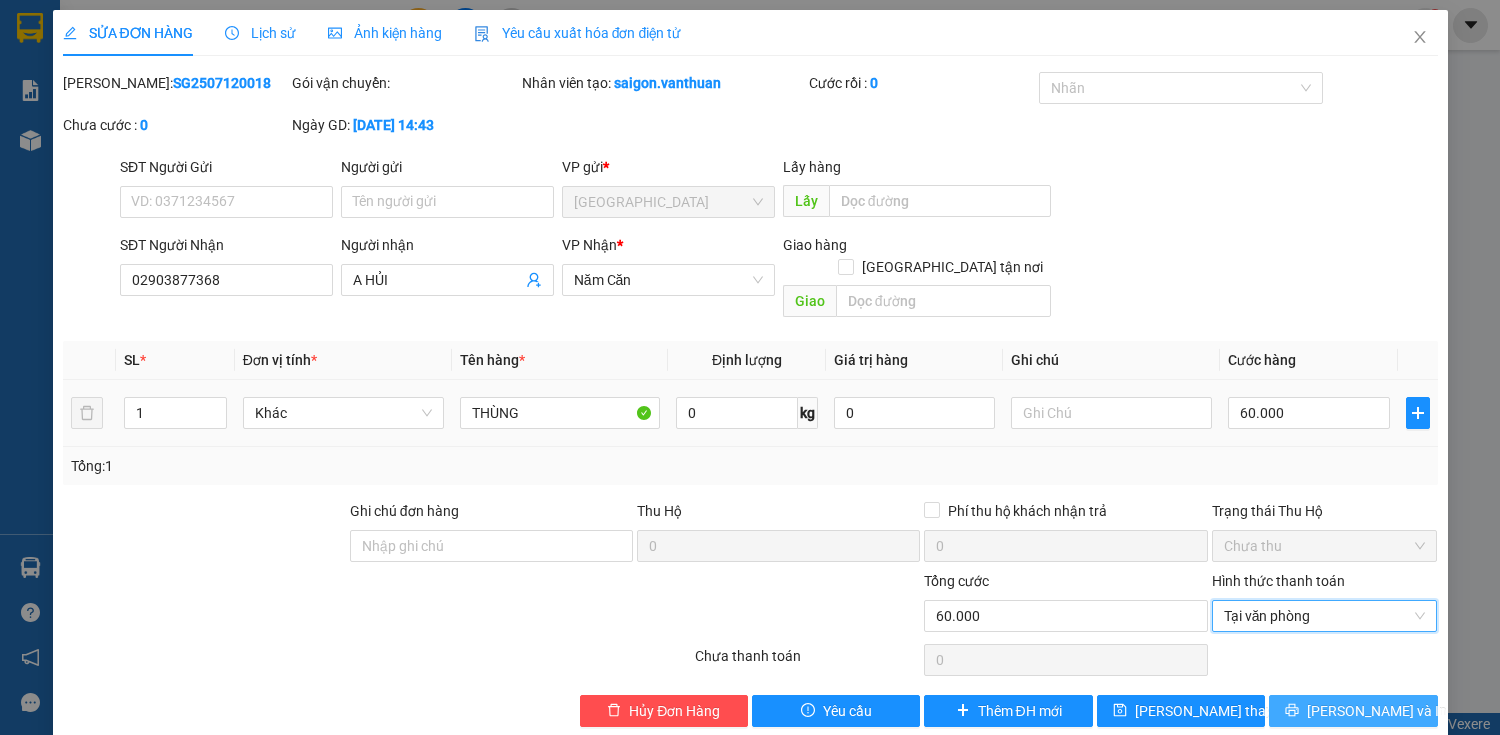 click on "[PERSON_NAME] và In" at bounding box center (1377, 711) 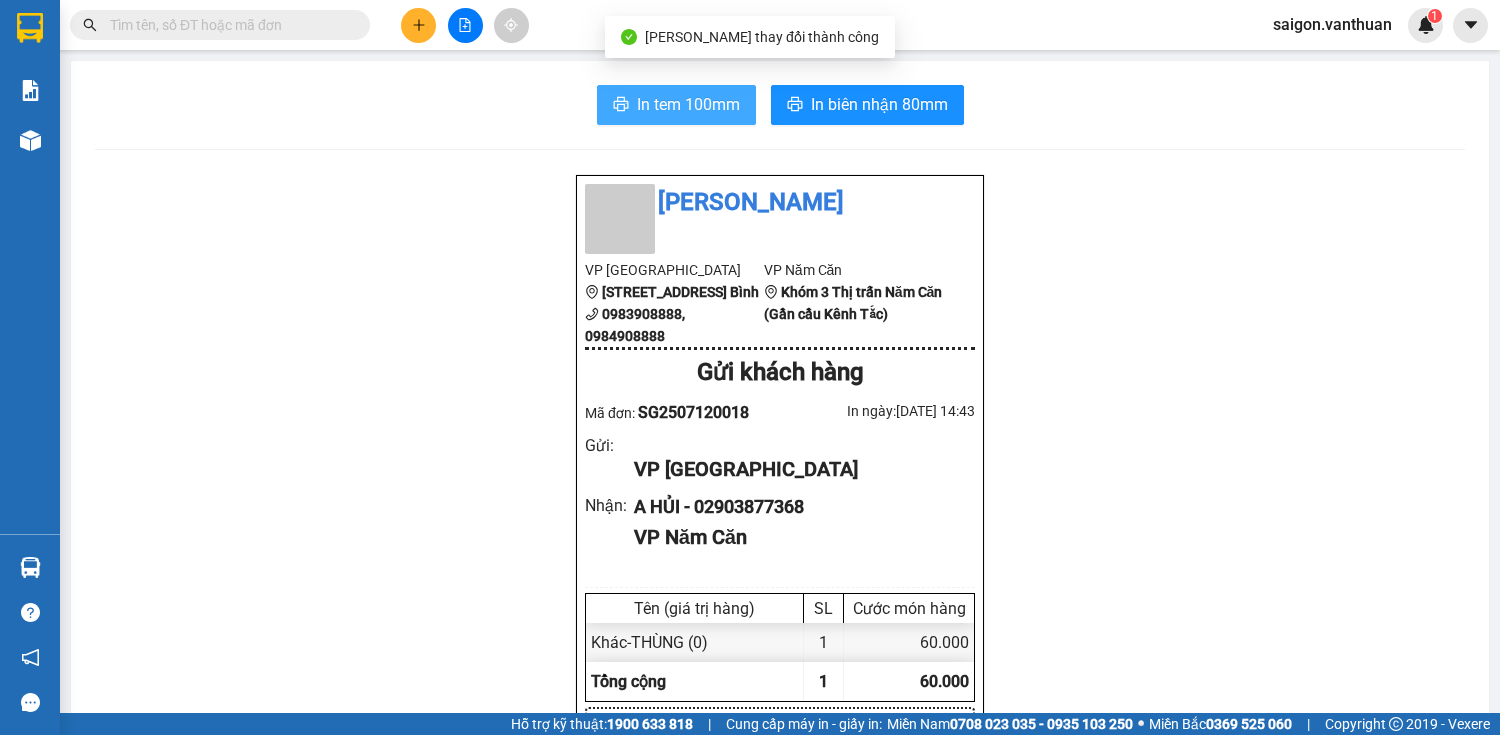 click on "In tem 100mm" at bounding box center (676, 105) 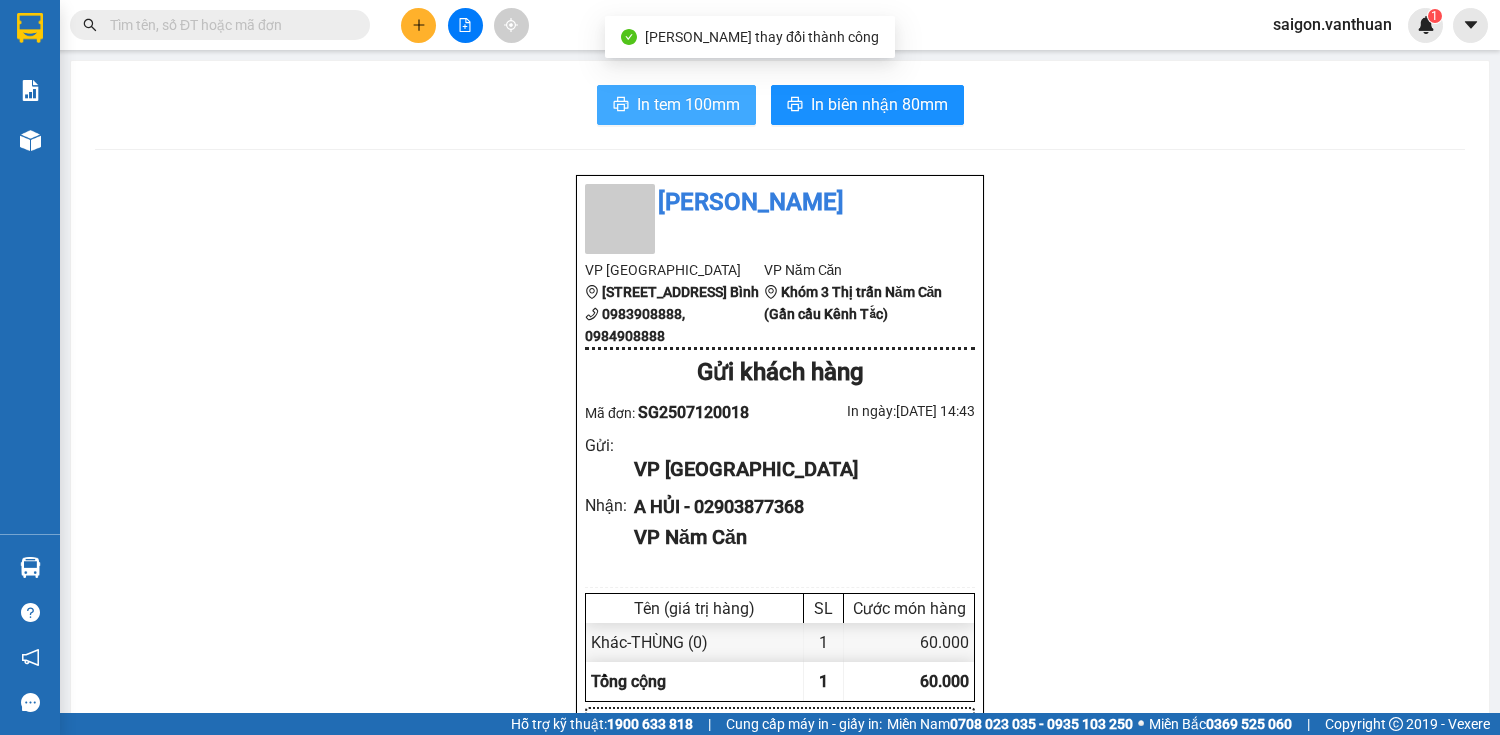 scroll, scrollTop: 0, scrollLeft: 0, axis: both 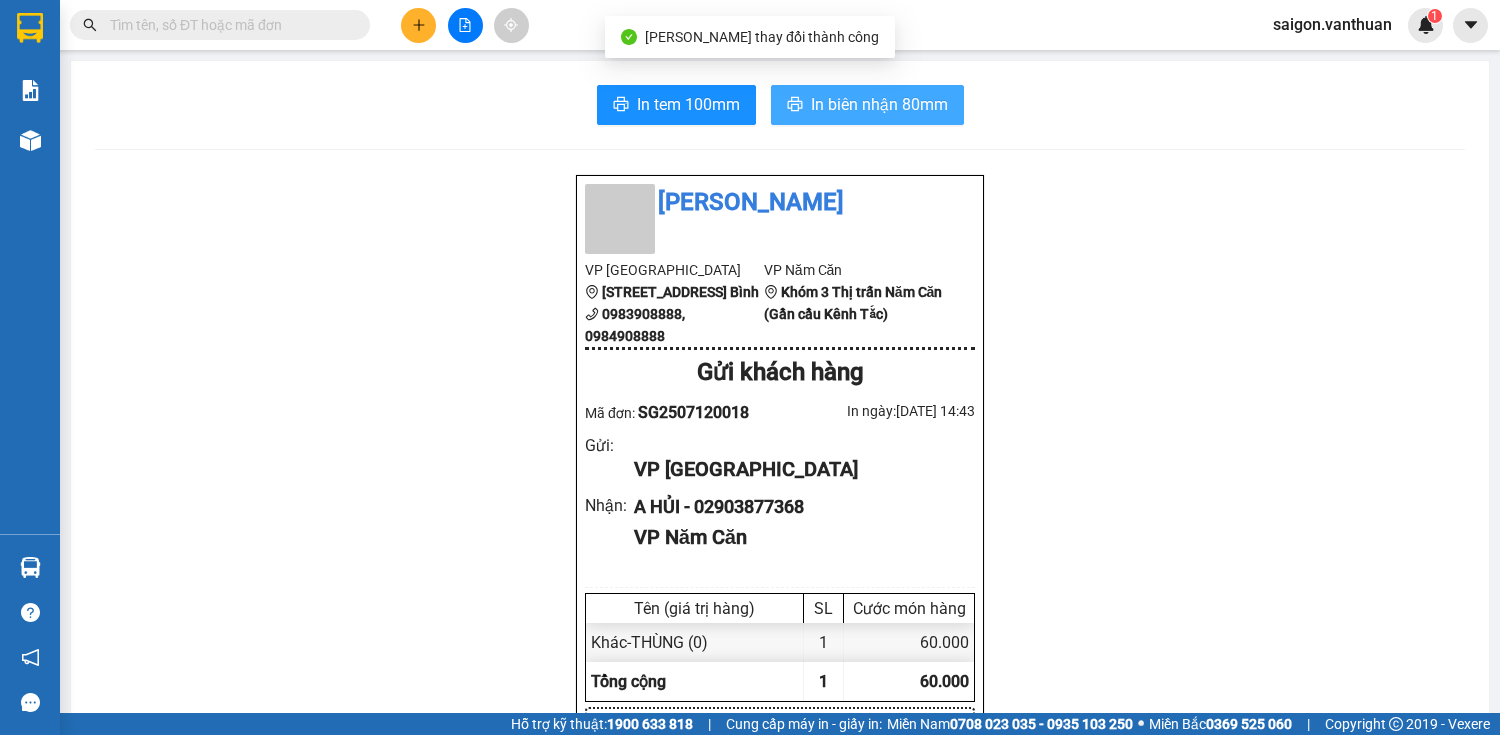 click on "In biên nhận 80mm" at bounding box center (867, 105) 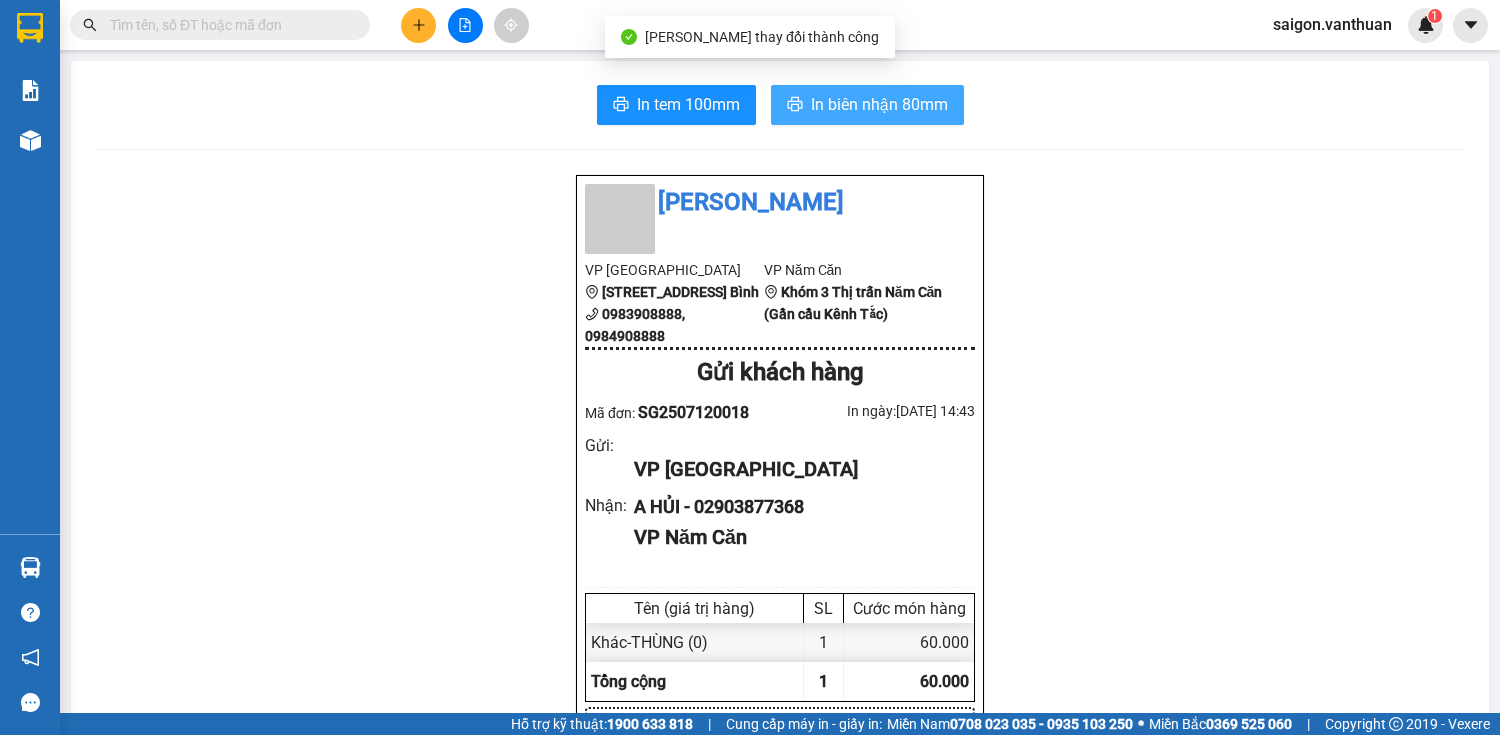 scroll, scrollTop: 0, scrollLeft: 0, axis: both 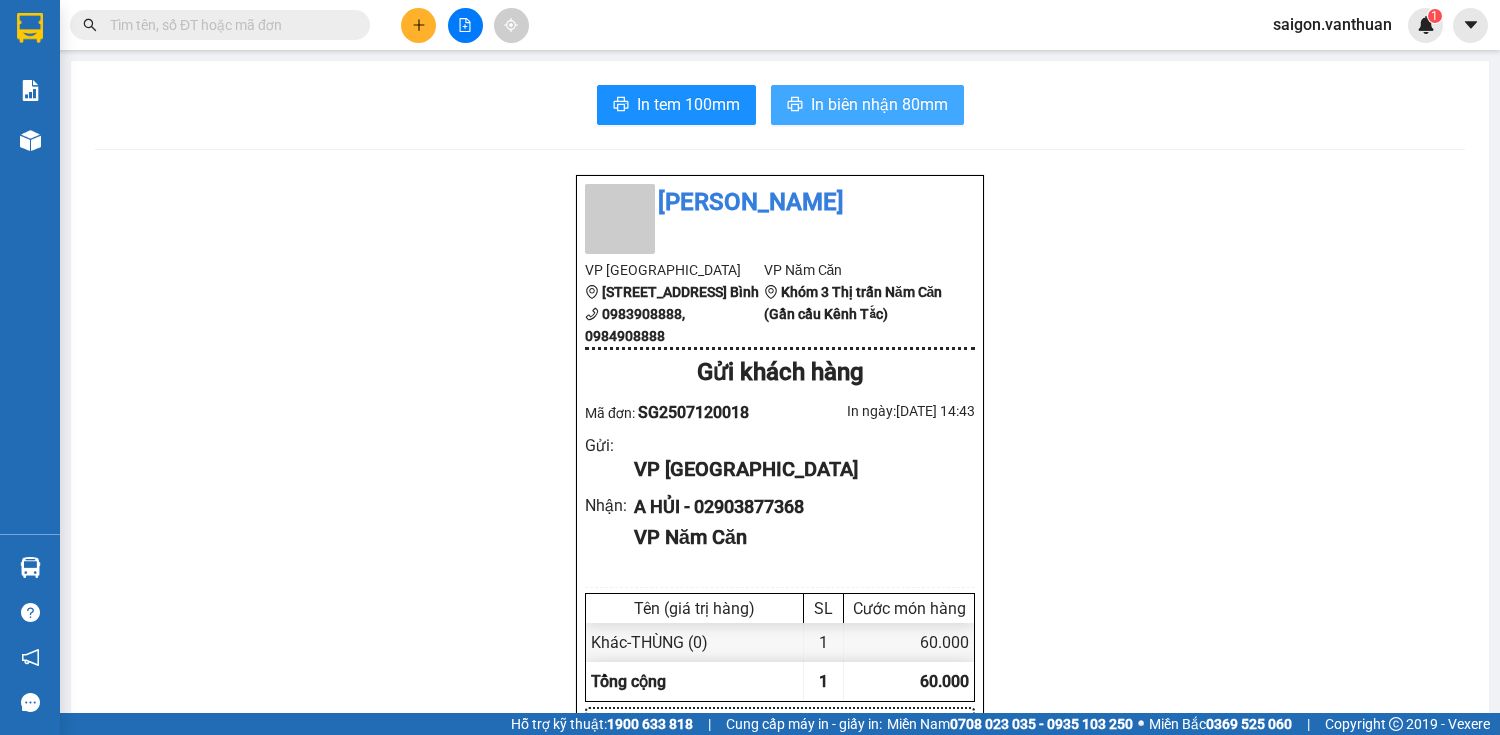 click 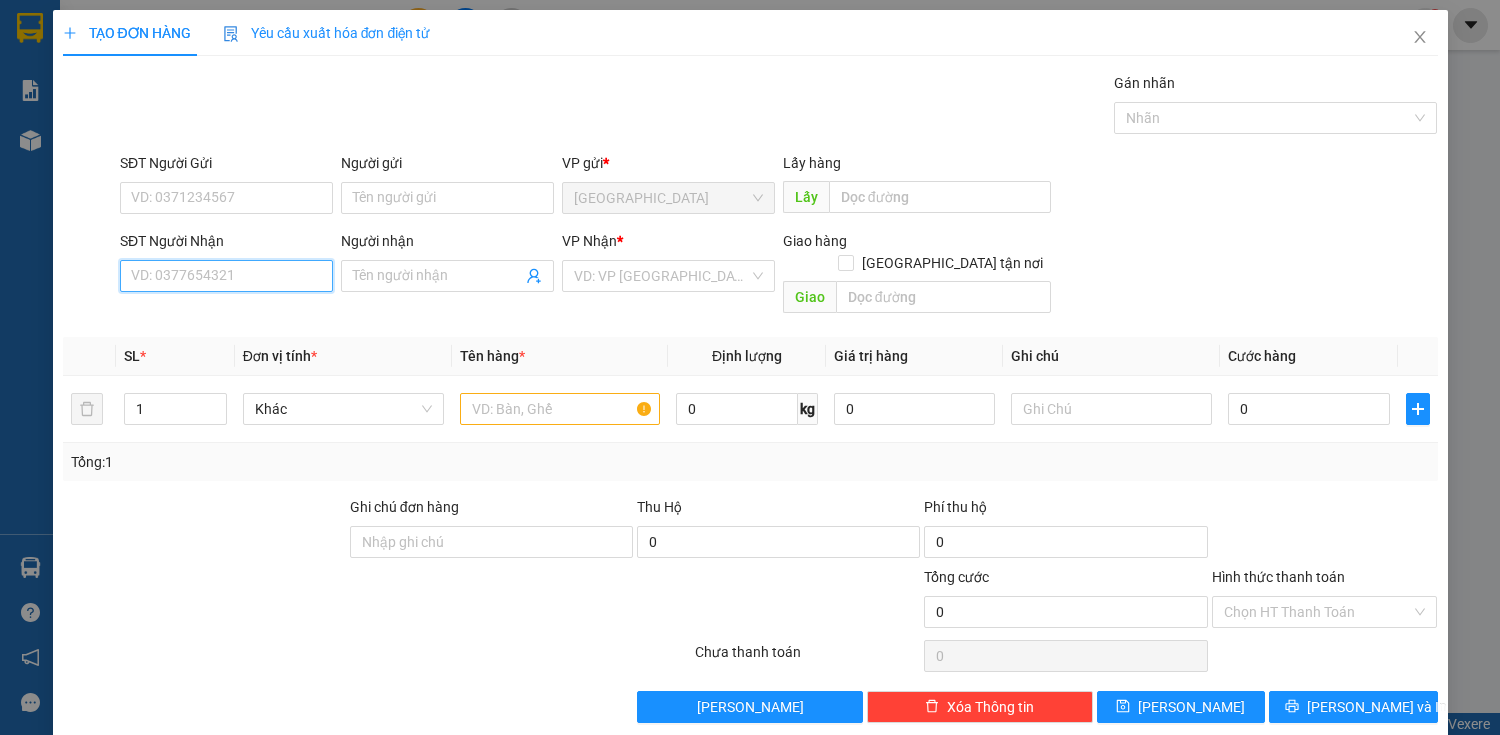 click on "SĐT Người Nhận" at bounding box center (226, 276) 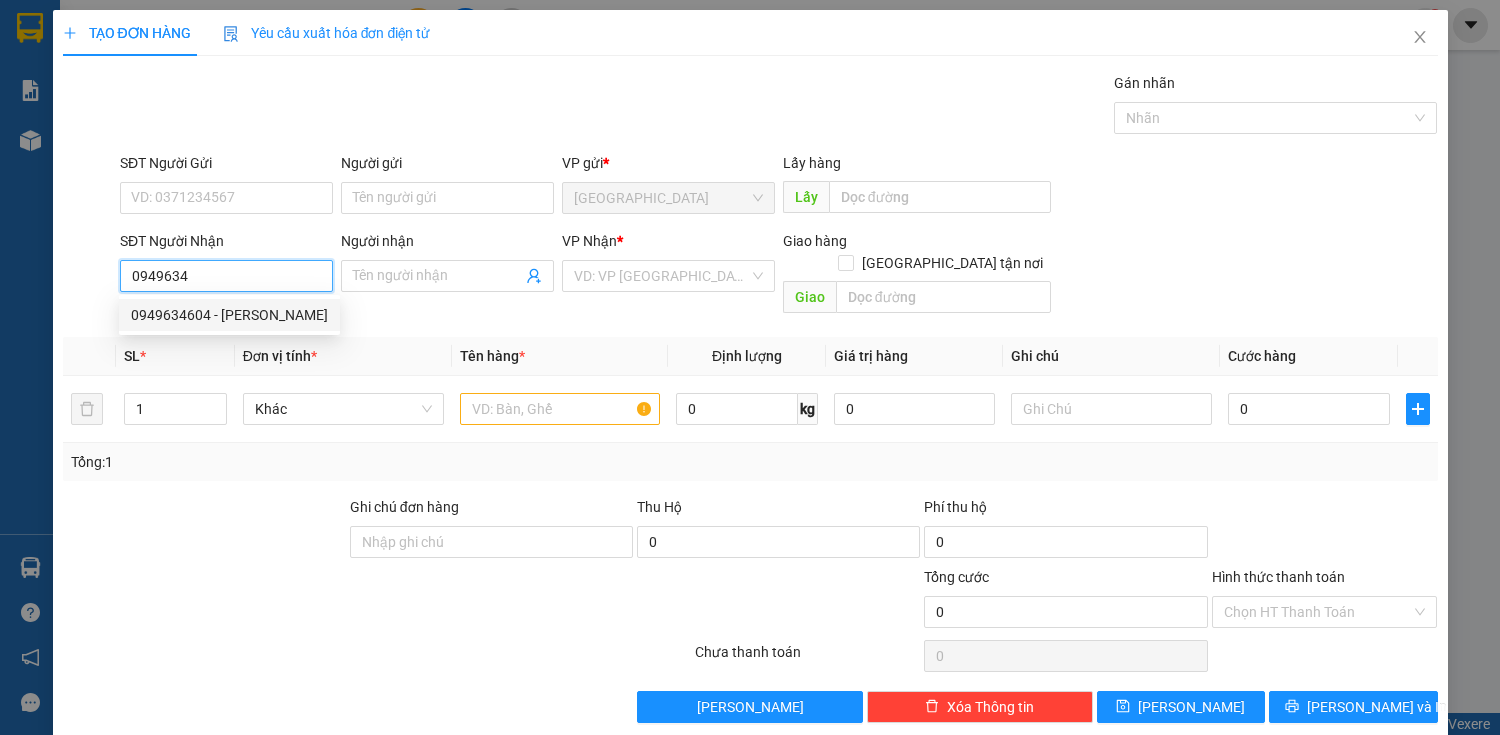 click on "0949634604 - [PERSON_NAME]" at bounding box center [229, 315] 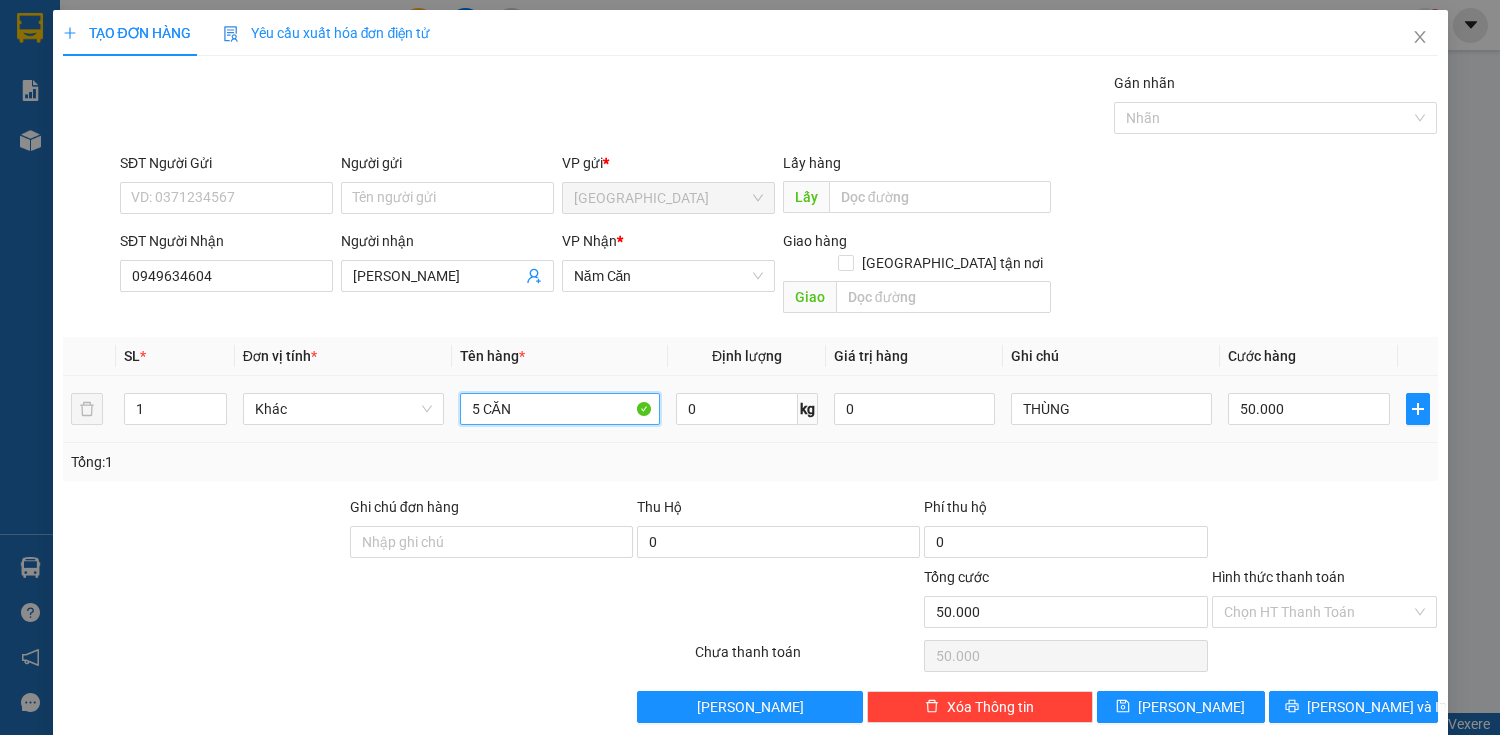 click on "5 CĂN" at bounding box center (560, 409) 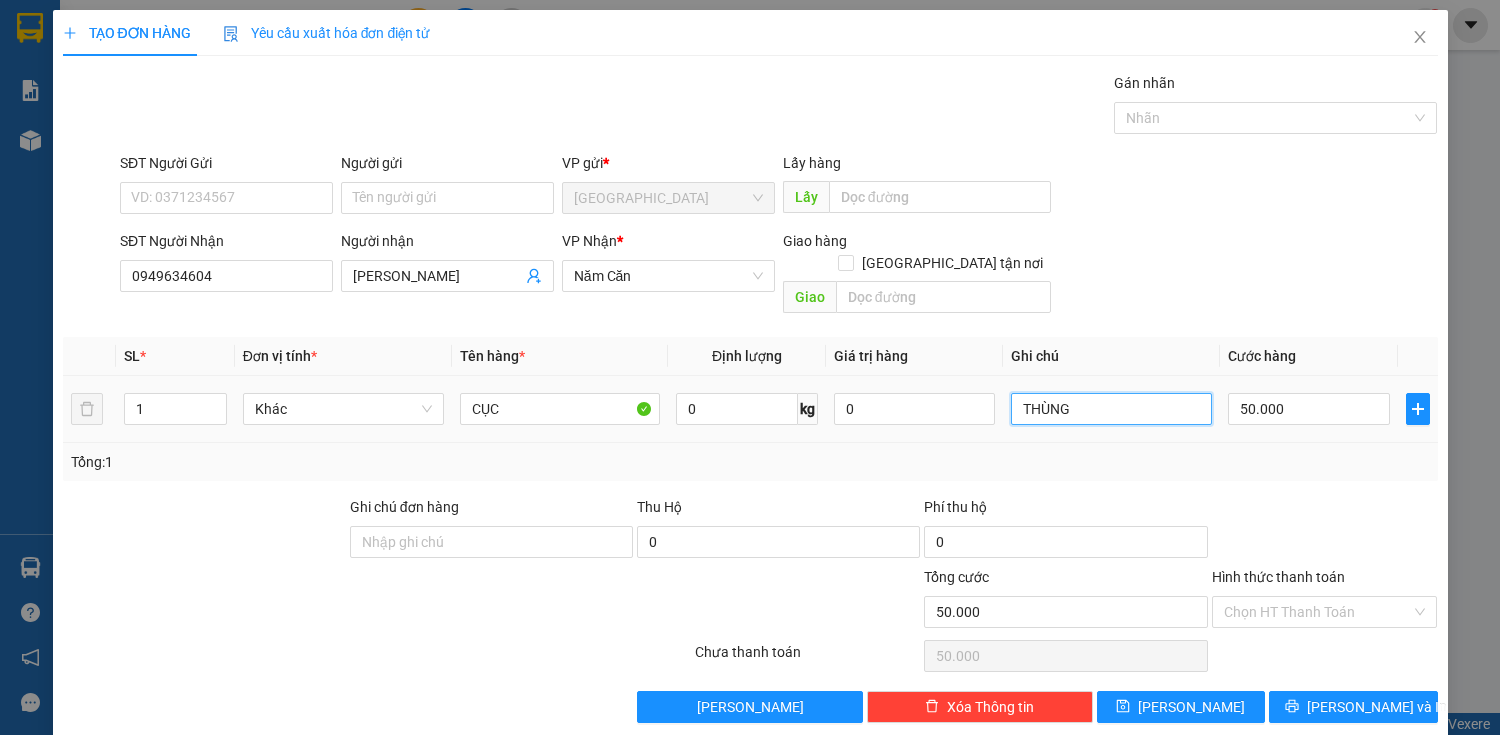 click on "THÙNG" at bounding box center (1111, 409) 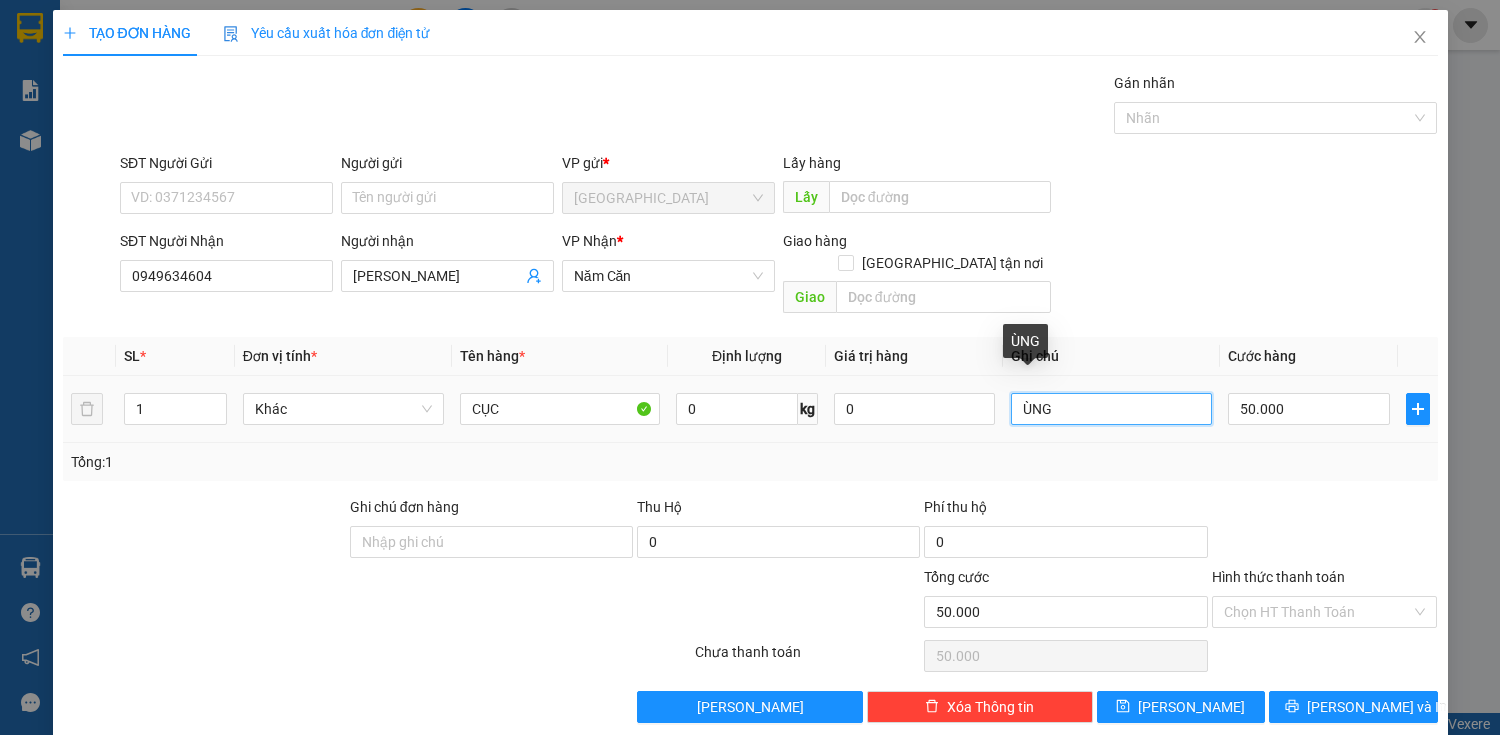 click on "ÙNG" at bounding box center (1111, 409) 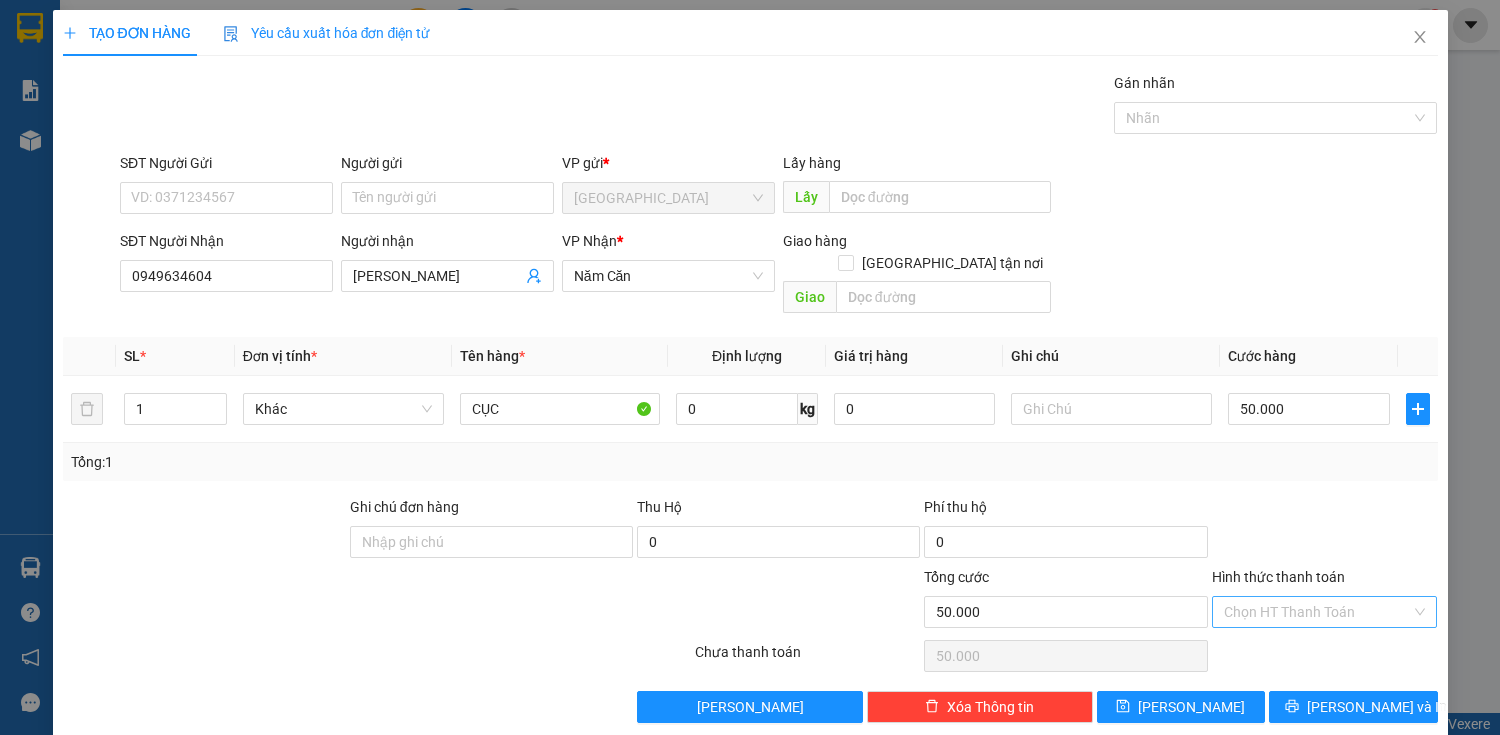 drag, startPoint x: 1368, startPoint y: 565, endPoint x: 1380, endPoint y: 584, distance: 22.472204 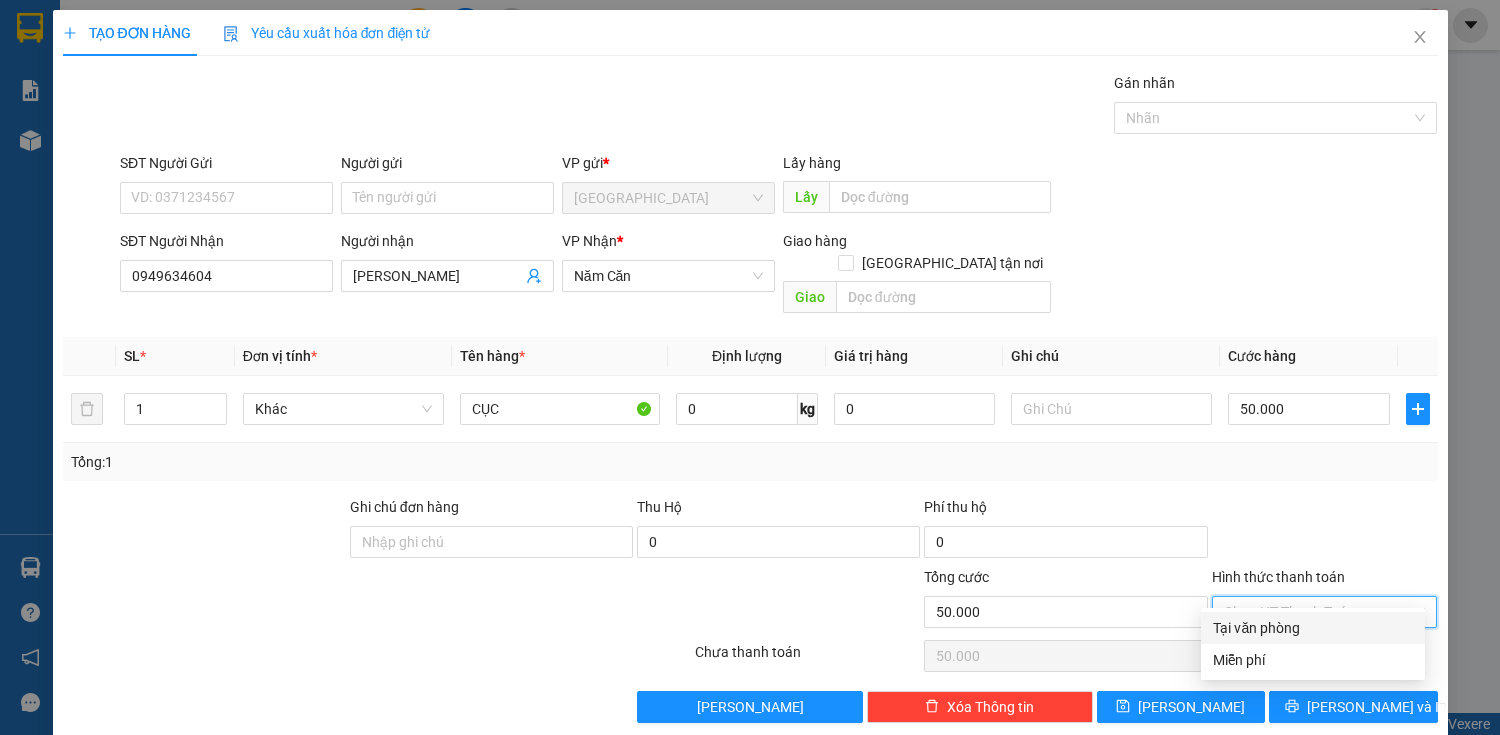drag, startPoint x: 1376, startPoint y: 614, endPoint x: 1376, endPoint y: 627, distance: 13 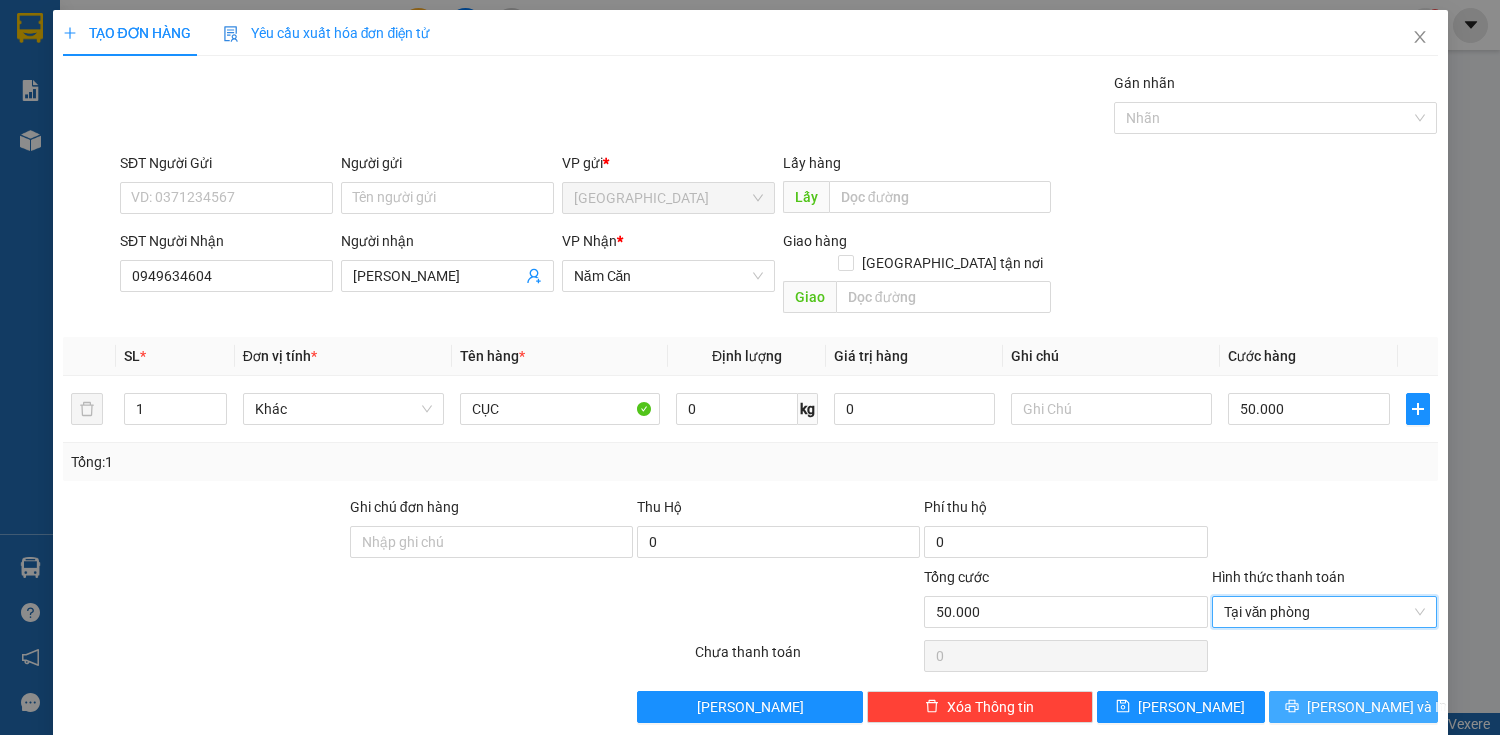 click on "[PERSON_NAME] và In" at bounding box center [1353, 707] 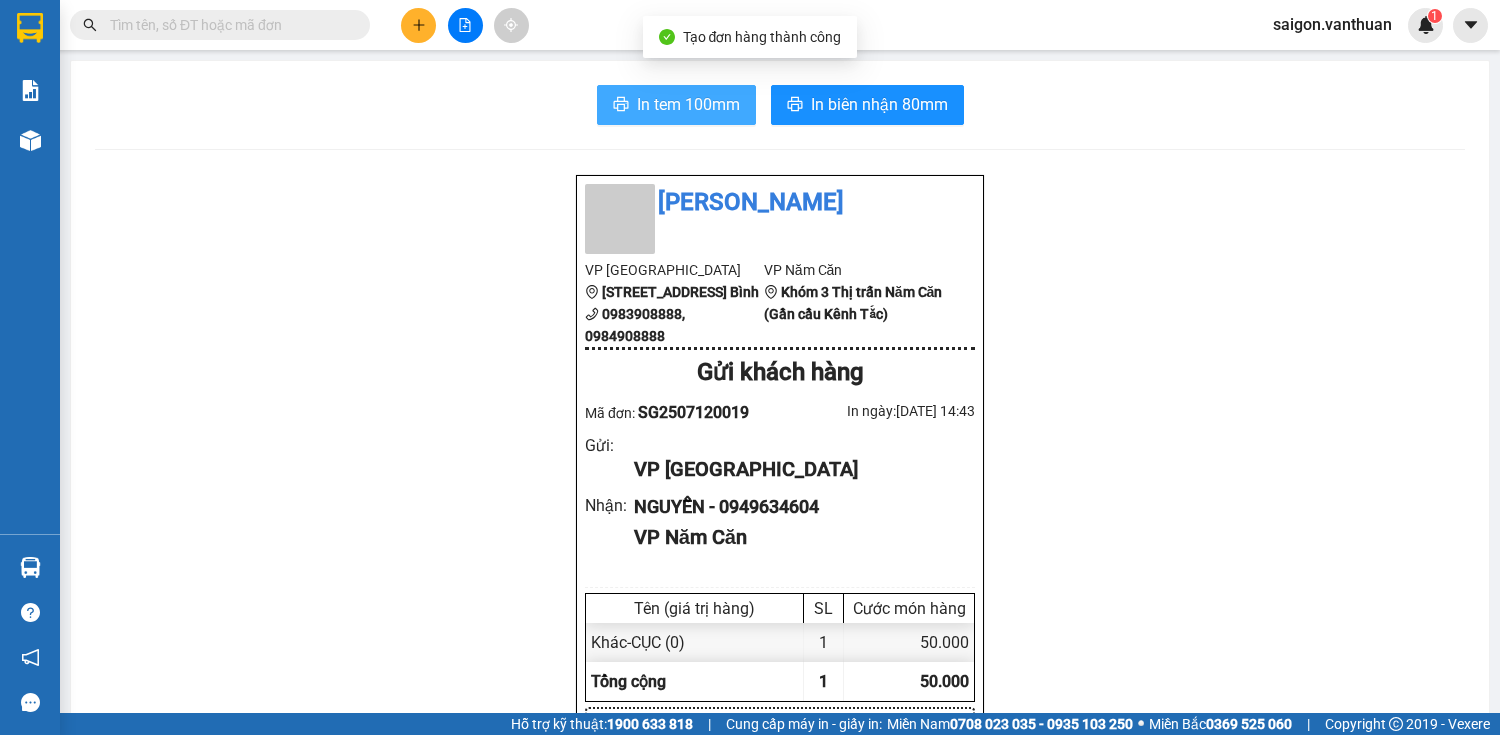 click on "In tem 100mm" at bounding box center (688, 104) 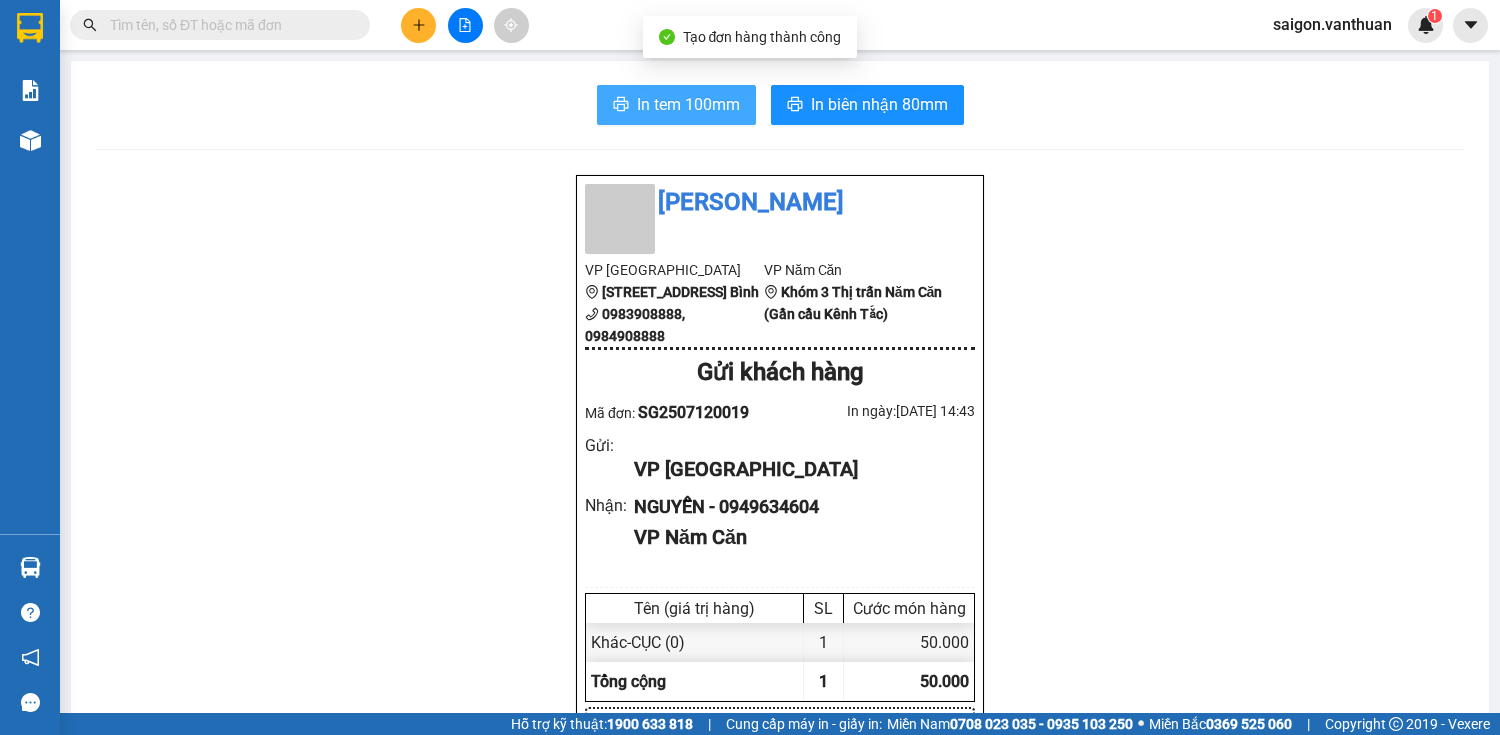 scroll, scrollTop: 0, scrollLeft: 0, axis: both 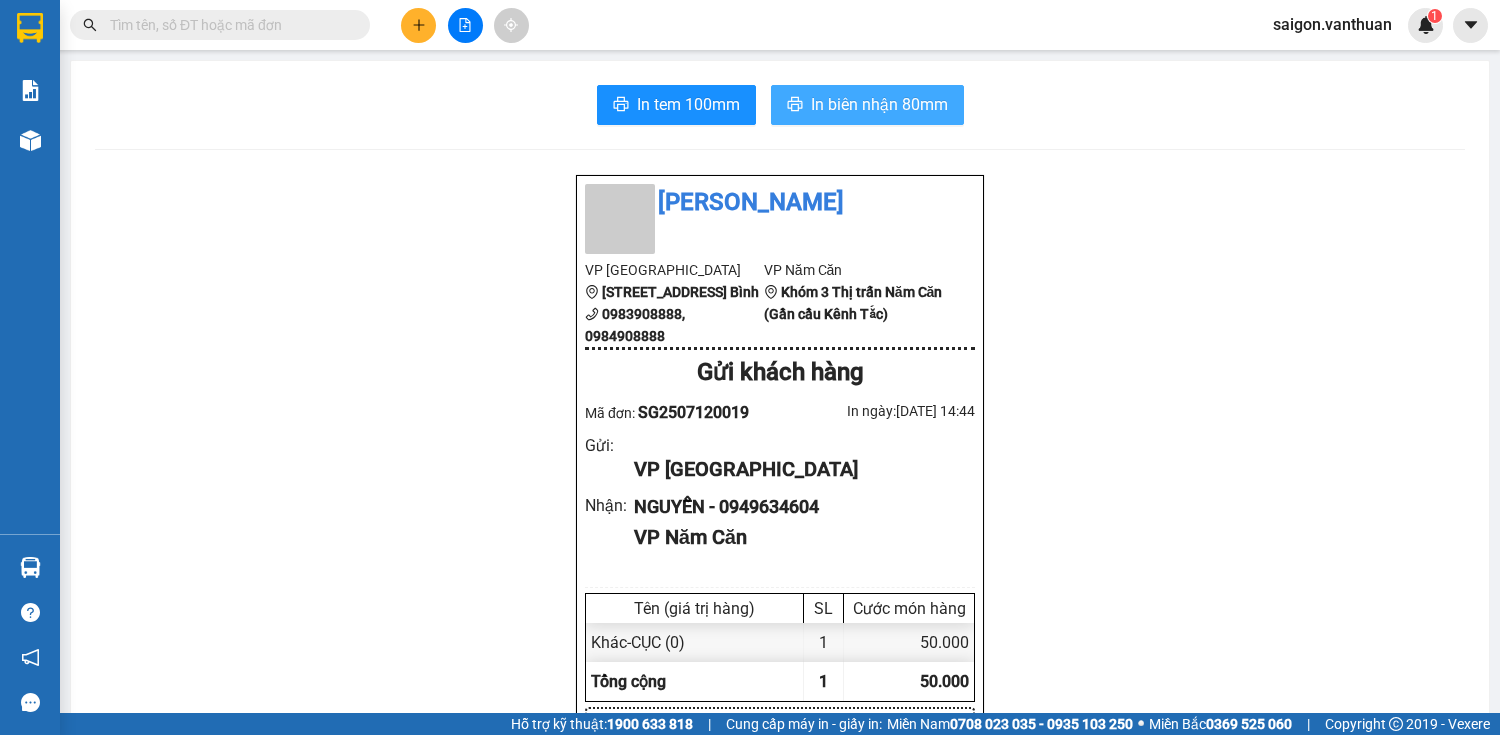 click on "In biên nhận 80mm" at bounding box center [879, 104] 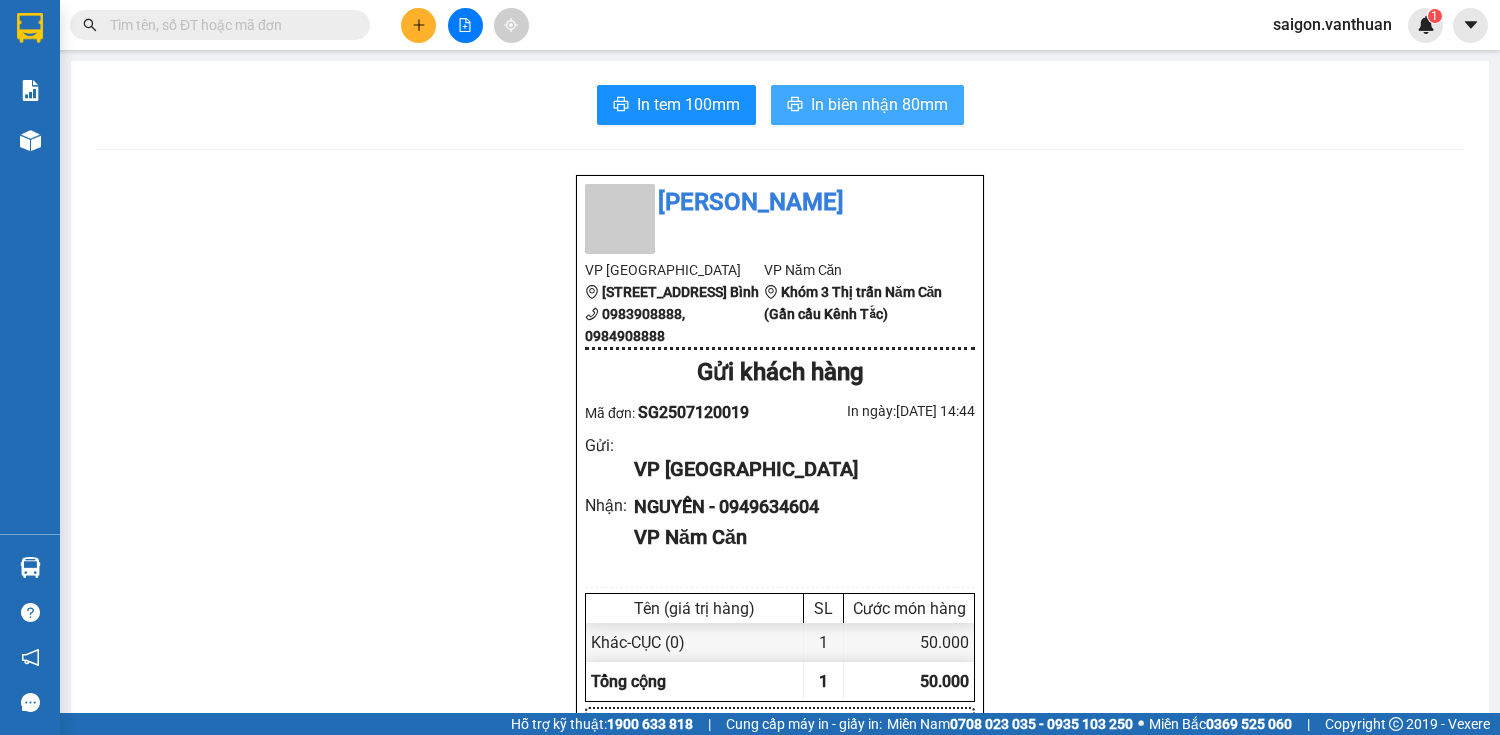 scroll, scrollTop: 0, scrollLeft: 0, axis: both 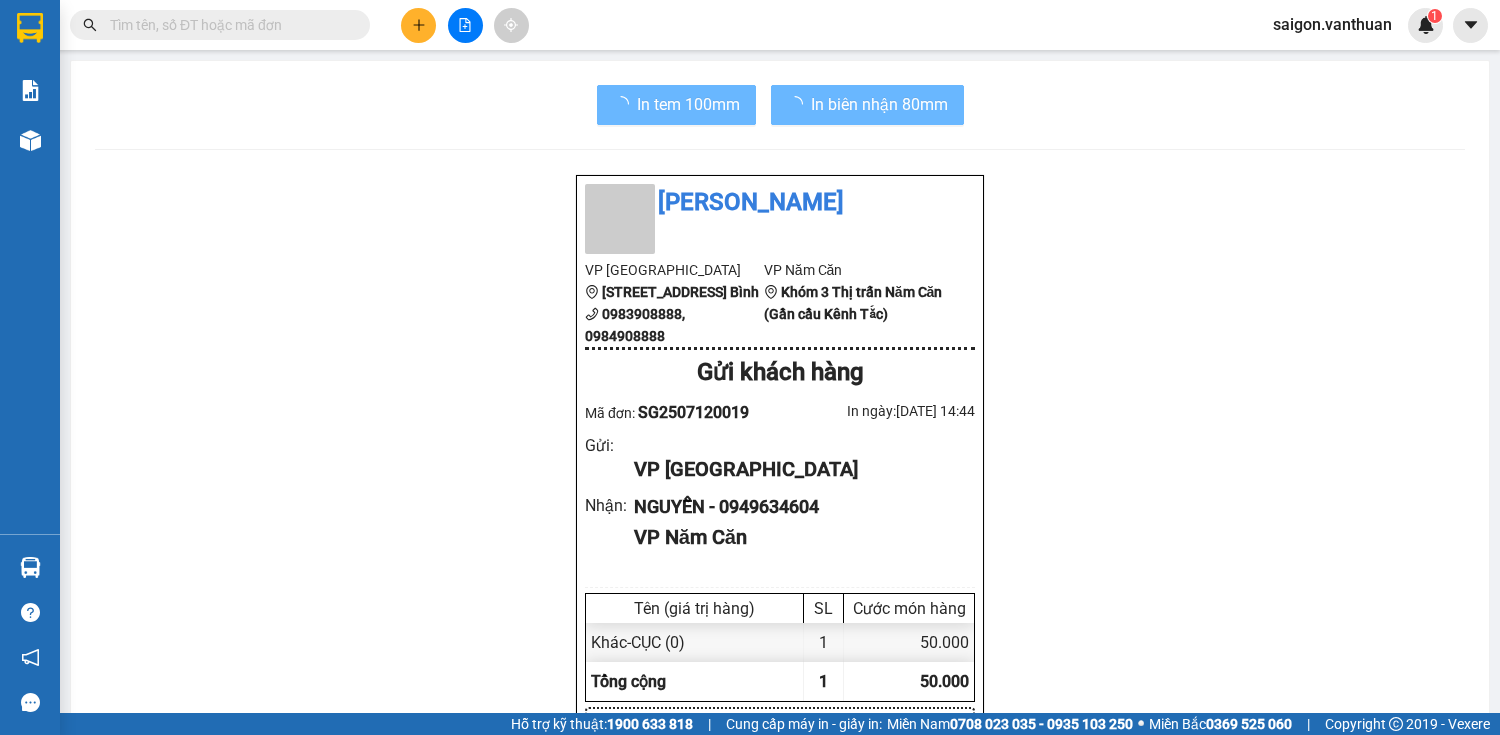 click on "Vân Thuận VP Sài Gòn   111 Bàu Cát 4, phường 14, QTân Bình    0983908888, 0984908888 VP Năm Căn   Khóm 3 Thị trấn Năm Căn (Gần cầu Kênh Tắc) Gửi khách hàng Mã đơn:   SG2507120019 In ngày:  12/07/2025   14:44 Gửi :      VP Sài Gòn Nhận :   NGUYỄN - 0949634604 VP Năm Căn Tên (giá trị hàng) SL Cước món hàng Khác - CỤC   (0) 1 50.000 Tổng cộng 1 50.000 Loading... Cước rồi : 50.000 VND Tổng phải thu : 0 VND Người gửi hàng xác nhận NV nhận hàng (Kí và ghi rõ họ tên) hang hoa NV nhận hàng (Kí và ghi rõ họ tên) Quy định nhận/gửi hàng : Không chở hàng quốc cấm Số ngày giữ tối đa tại VP nhận: 07 ngày, với thực phẩm không quá 24h Hàng dễ vỡ, hư bể không đền Hàng gửi không kiểm, quý khách tự niêm phong Quý khách vui lòng kiểm tra thông tin trước khi rời khỏi VP - Xin cảm ơn! Vexere.com Copyright   2019 - Vexere Gửi:    Sài Gòn Nhận:    :" at bounding box center (780, 955) 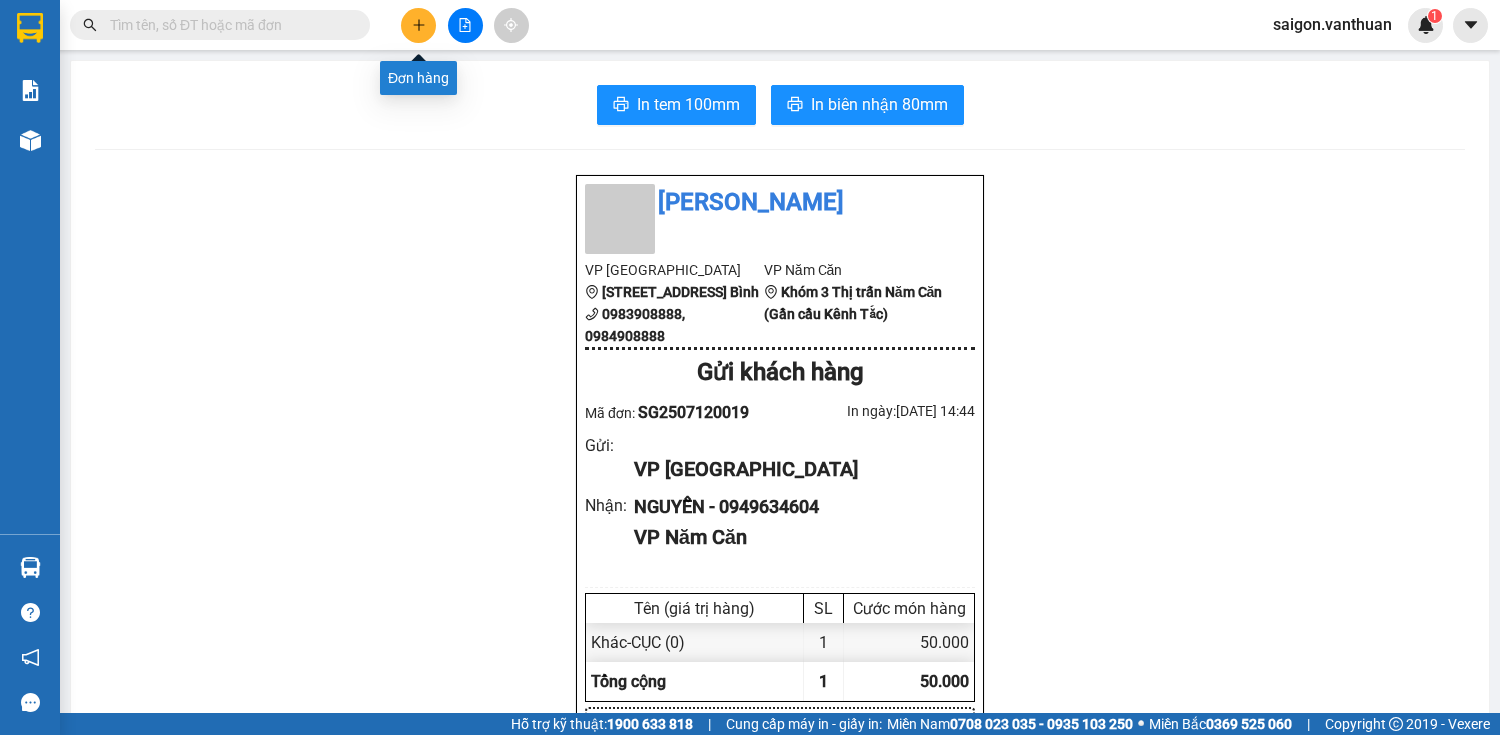 click at bounding box center [418, 25] 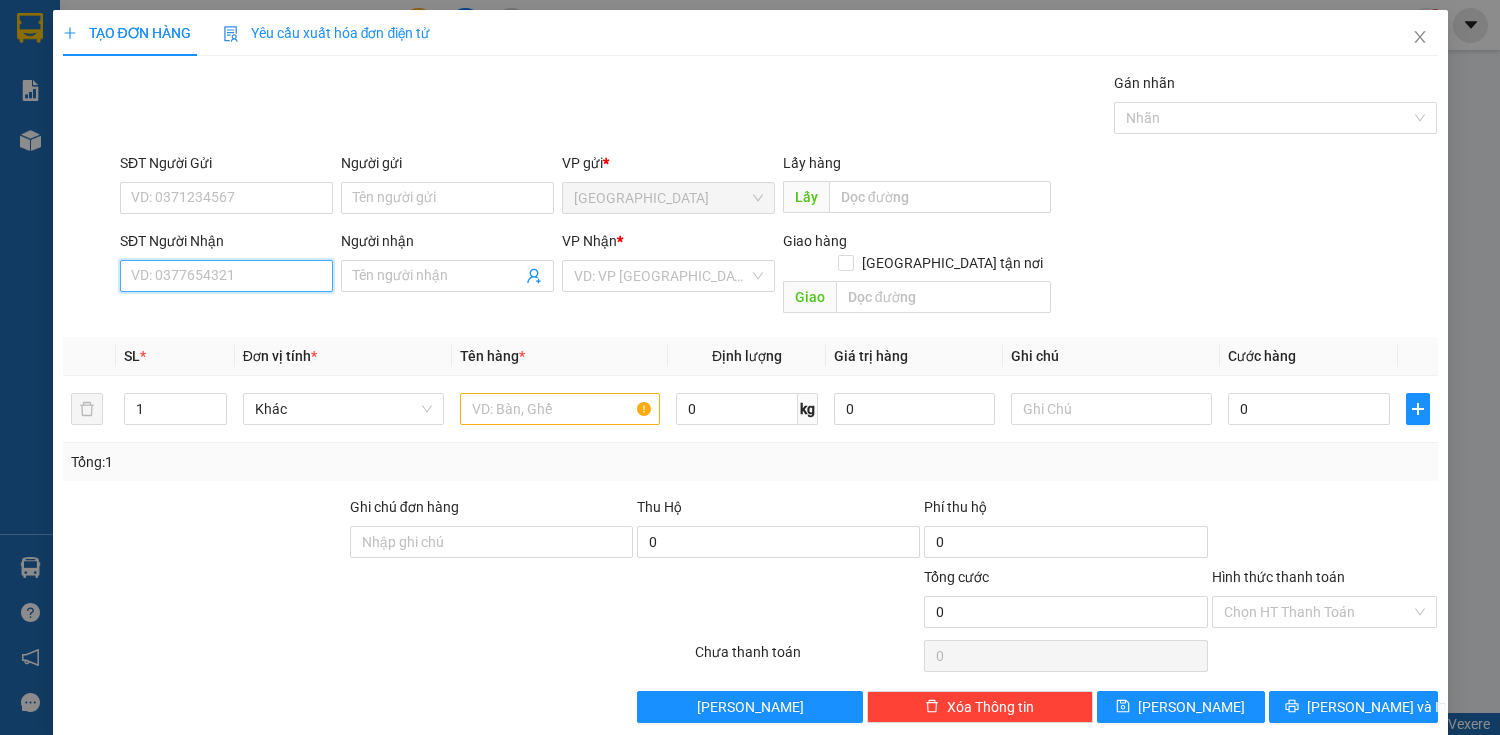 click on "SĐT Người Nhận" at bounding box center [226, 276] 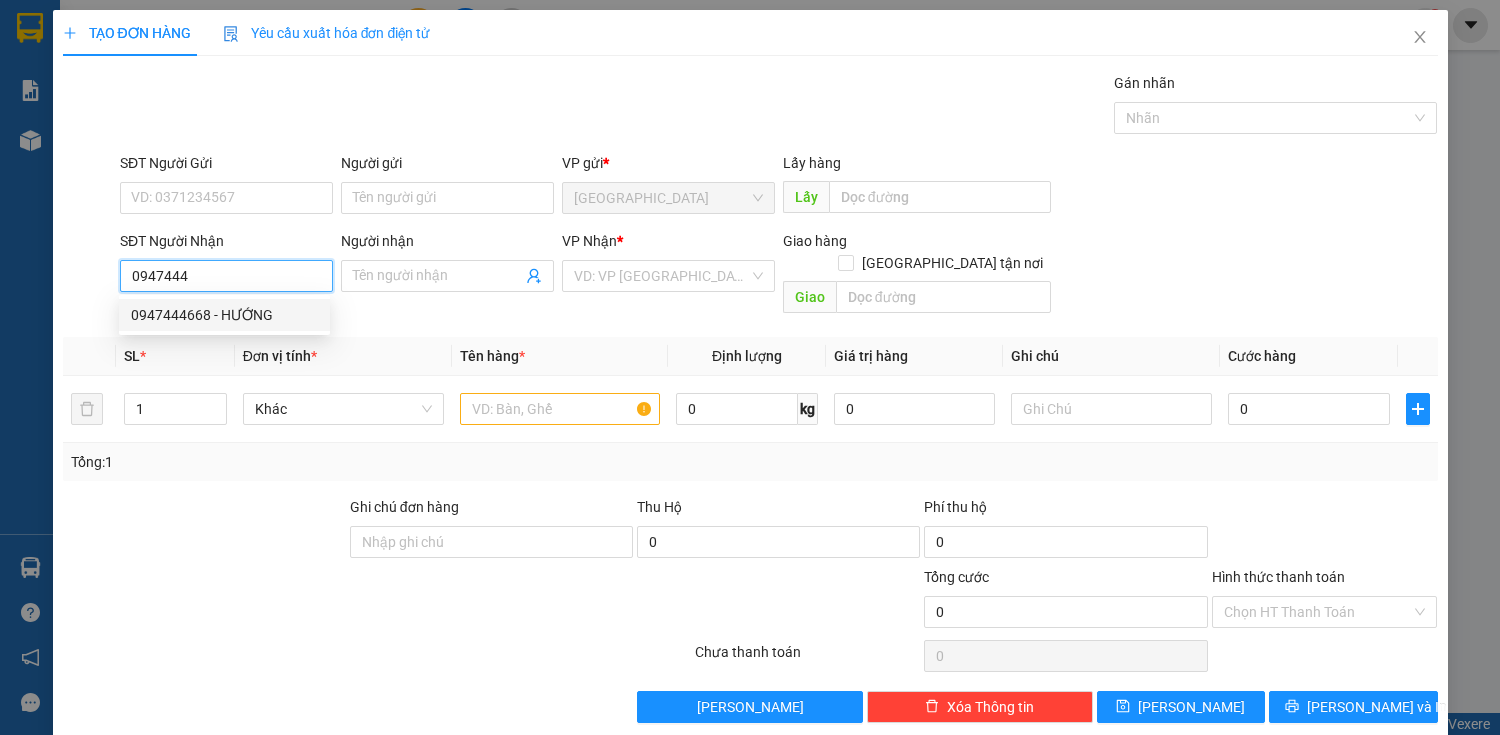 click on "0947444668 - HƯỚNG" at bounding box center (224, 315) 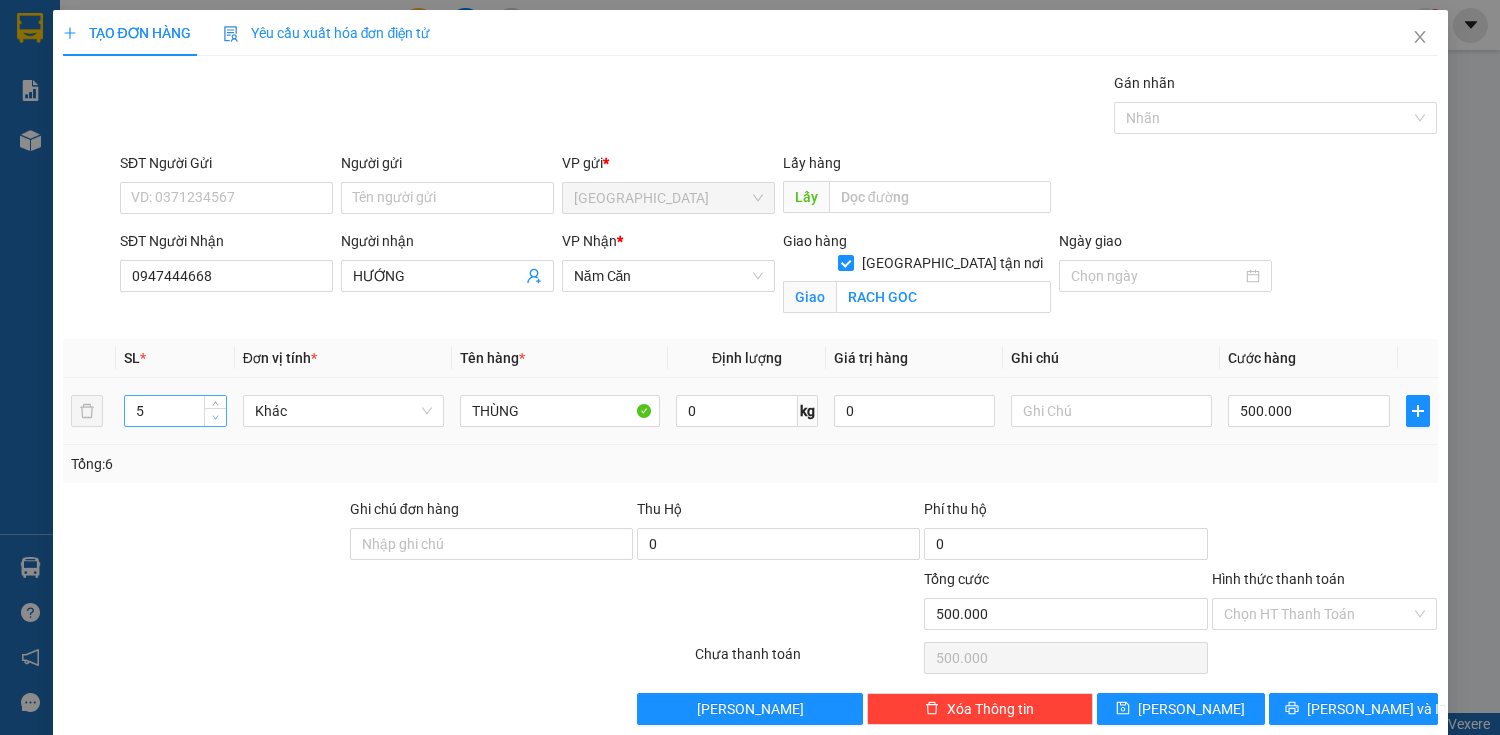 click at bounding box center [216, 418] 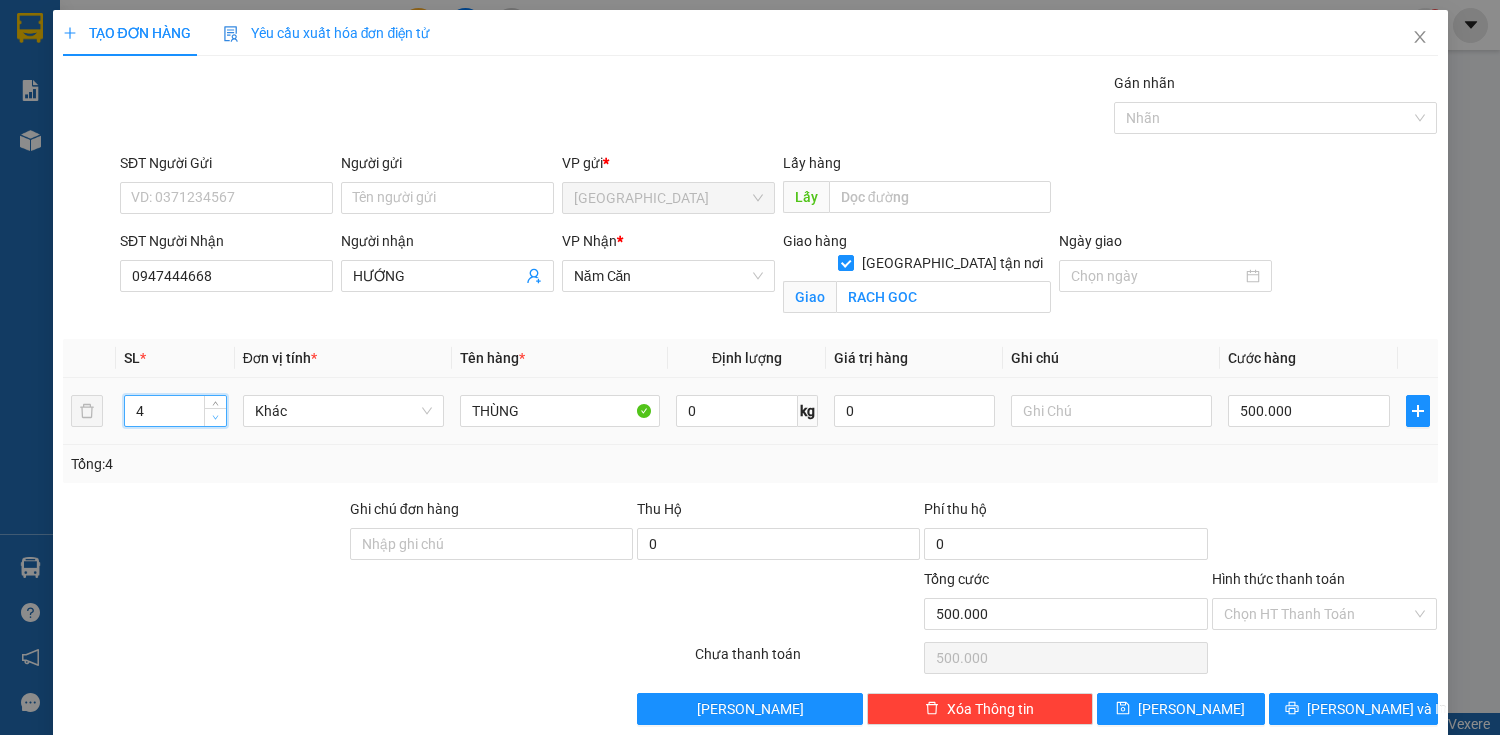 click at bounding box center (216, 418) 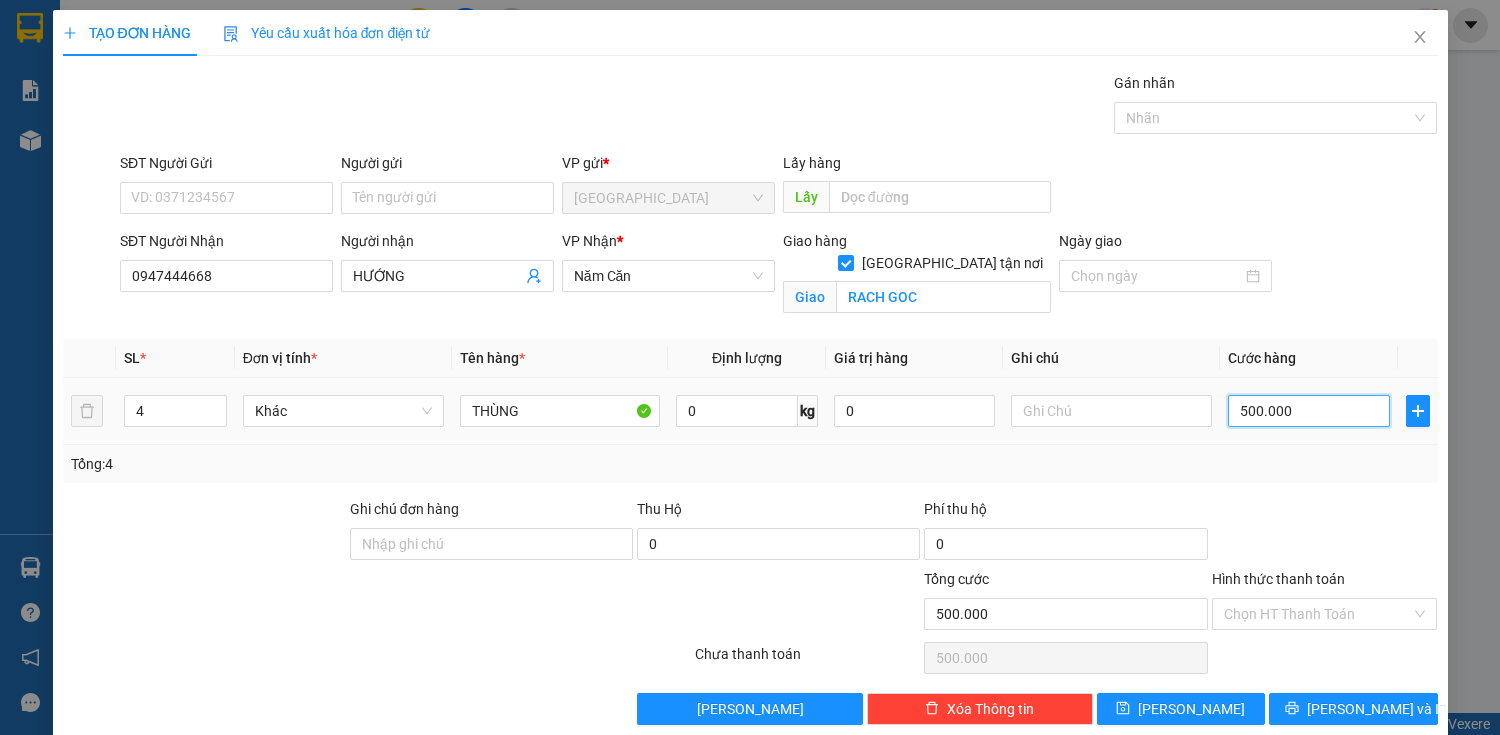 click on "500.000" at bounding box center [1308, 411] 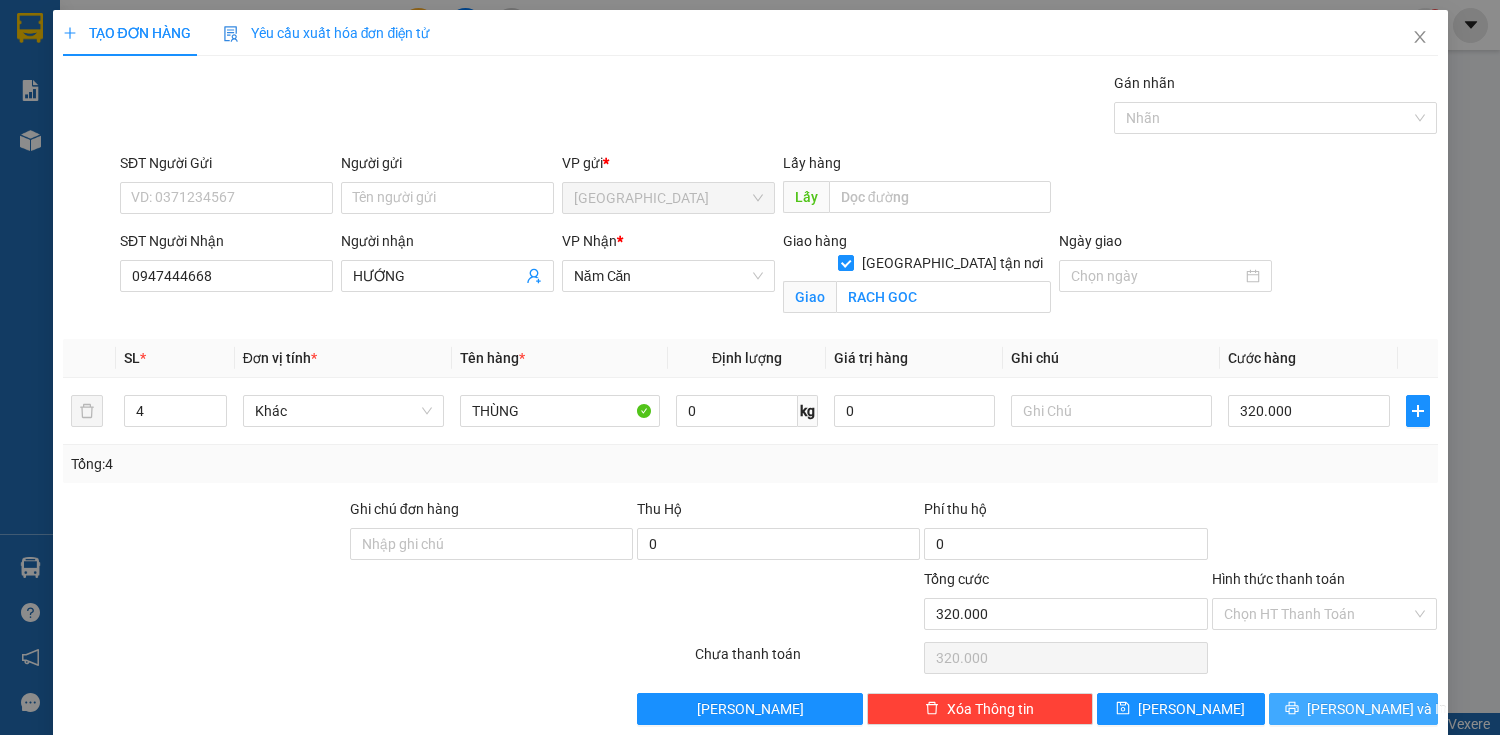 click on "[PERSON_NAME] và In" at bounding box center [1353, 709] 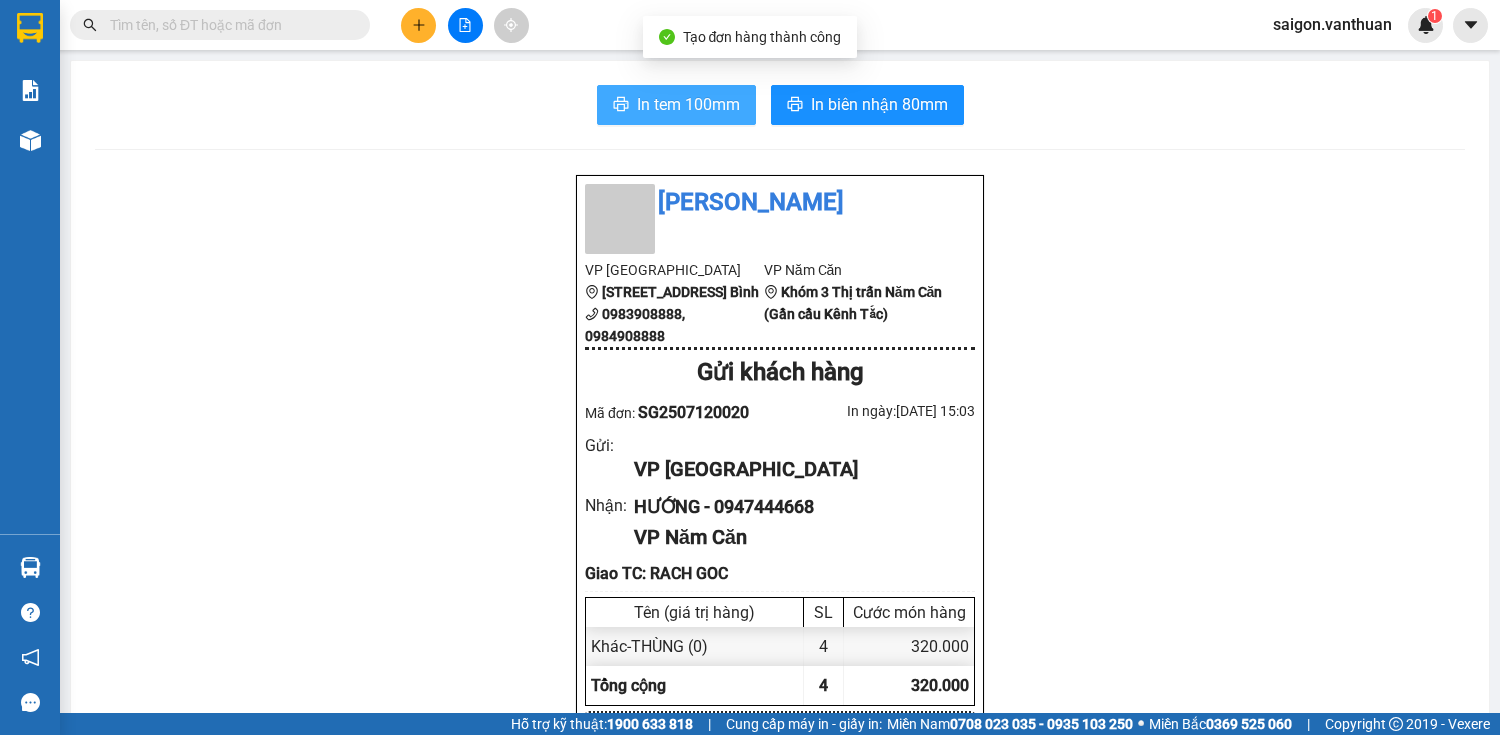 click on "In tem 100mm" at bounding box center [688, 104] 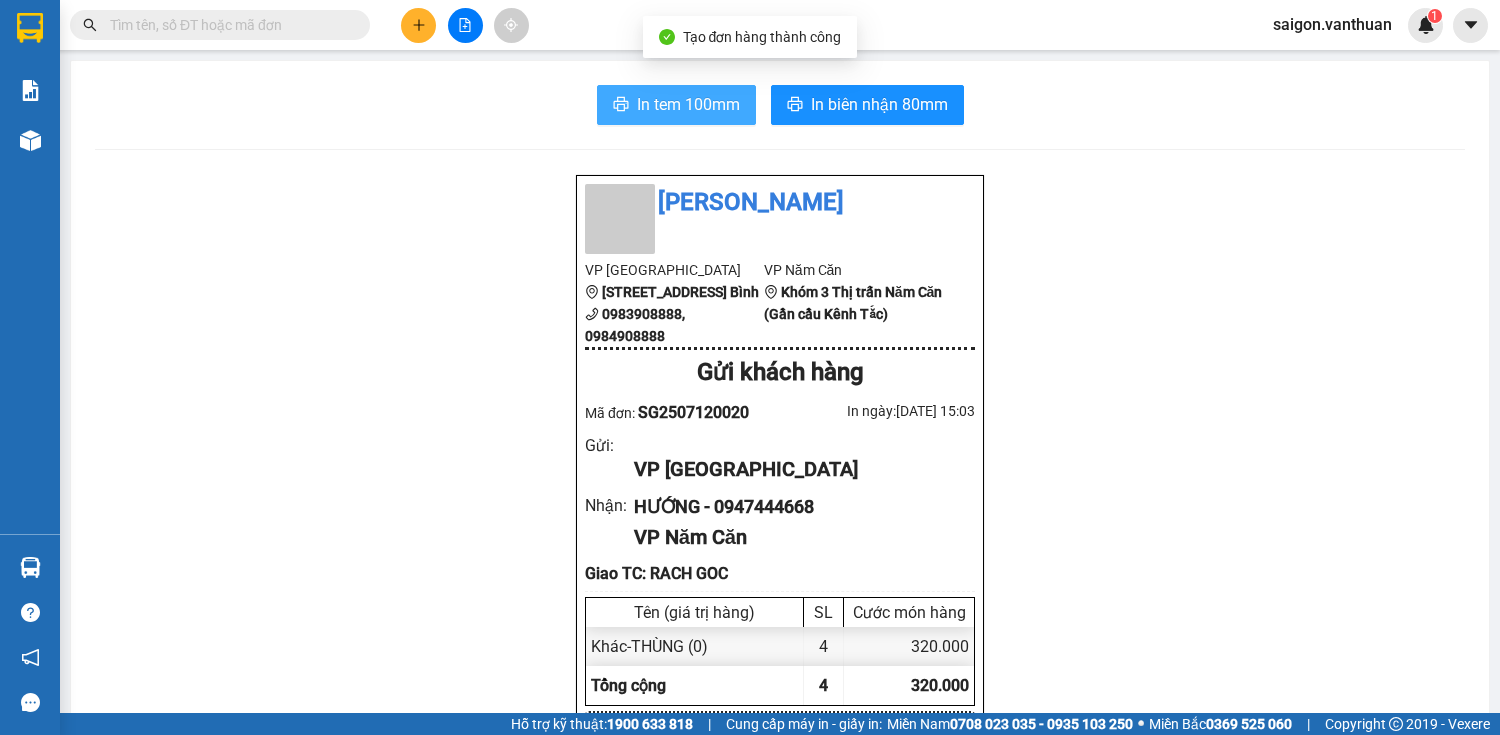 scroll, scrollTop: 0, scrollLeft: 0, axis: both 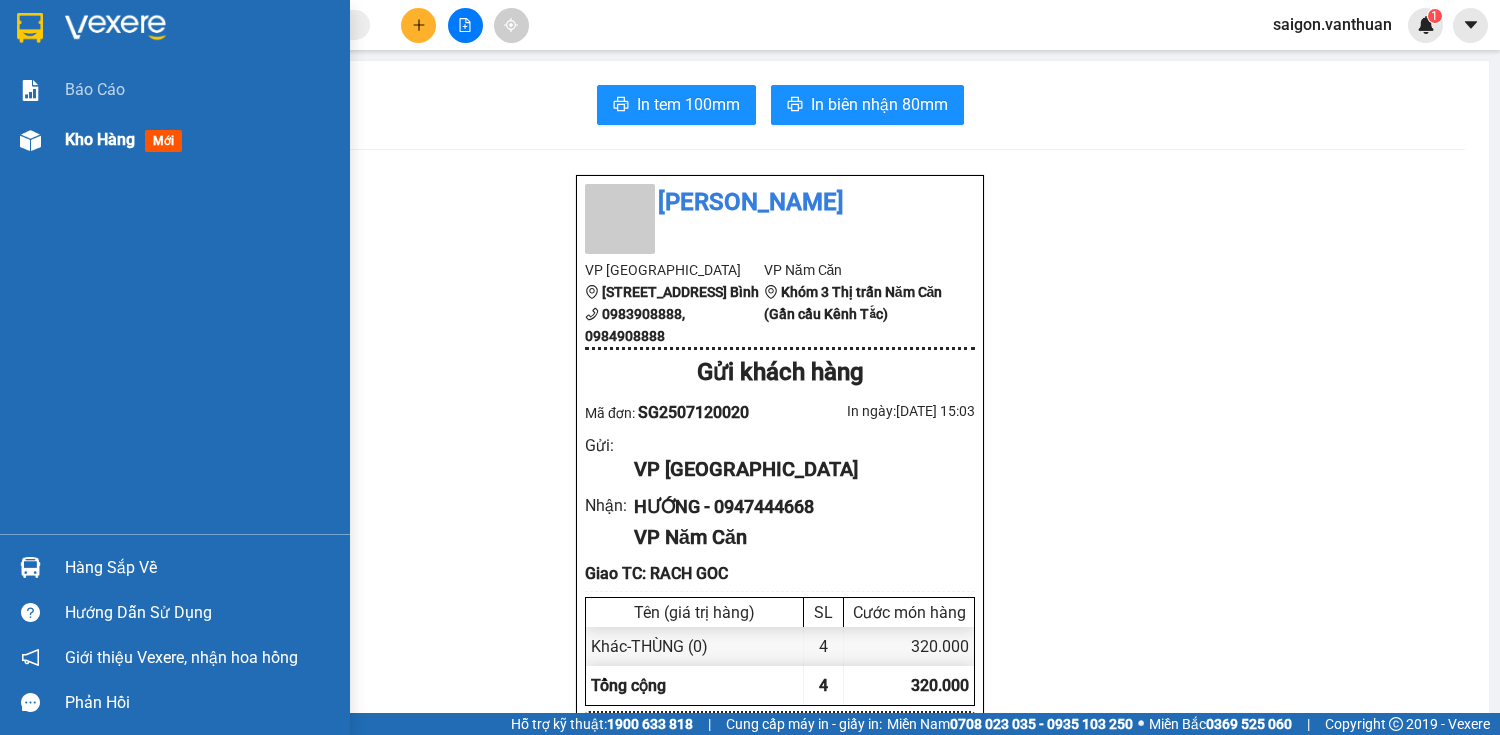 click at bounding box center (30, 140) 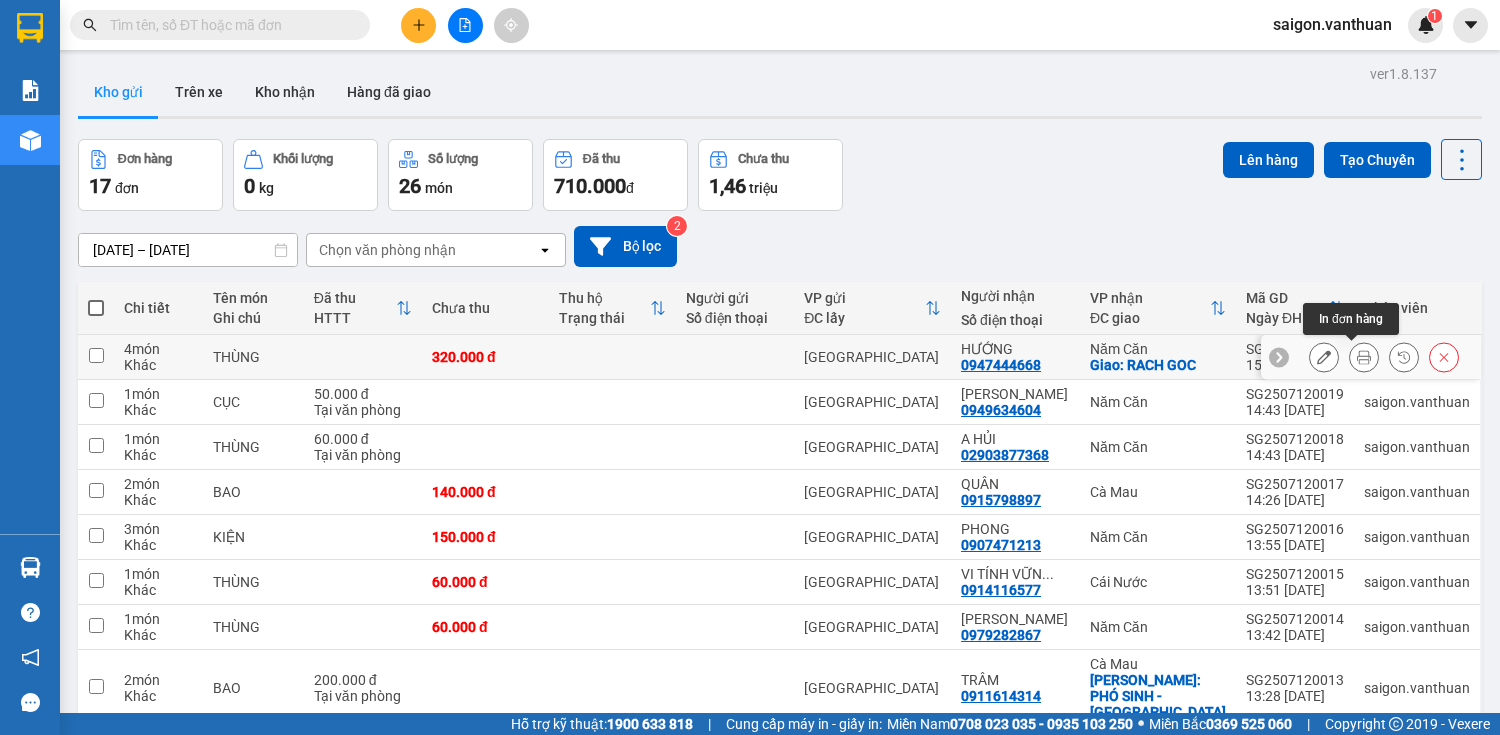 click at bounding box center (1324, 357) 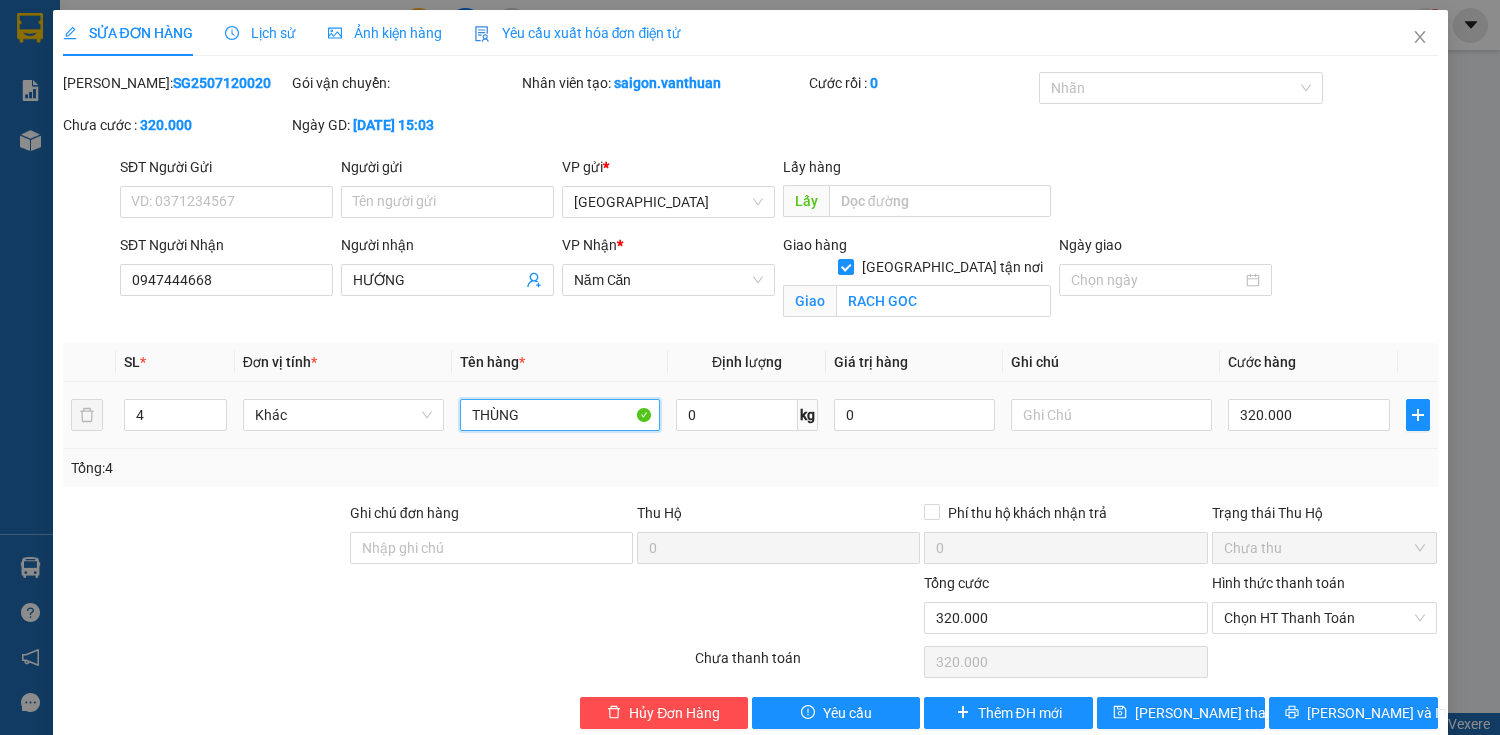 click on "THÙNG" at bounding box center [560, 415] 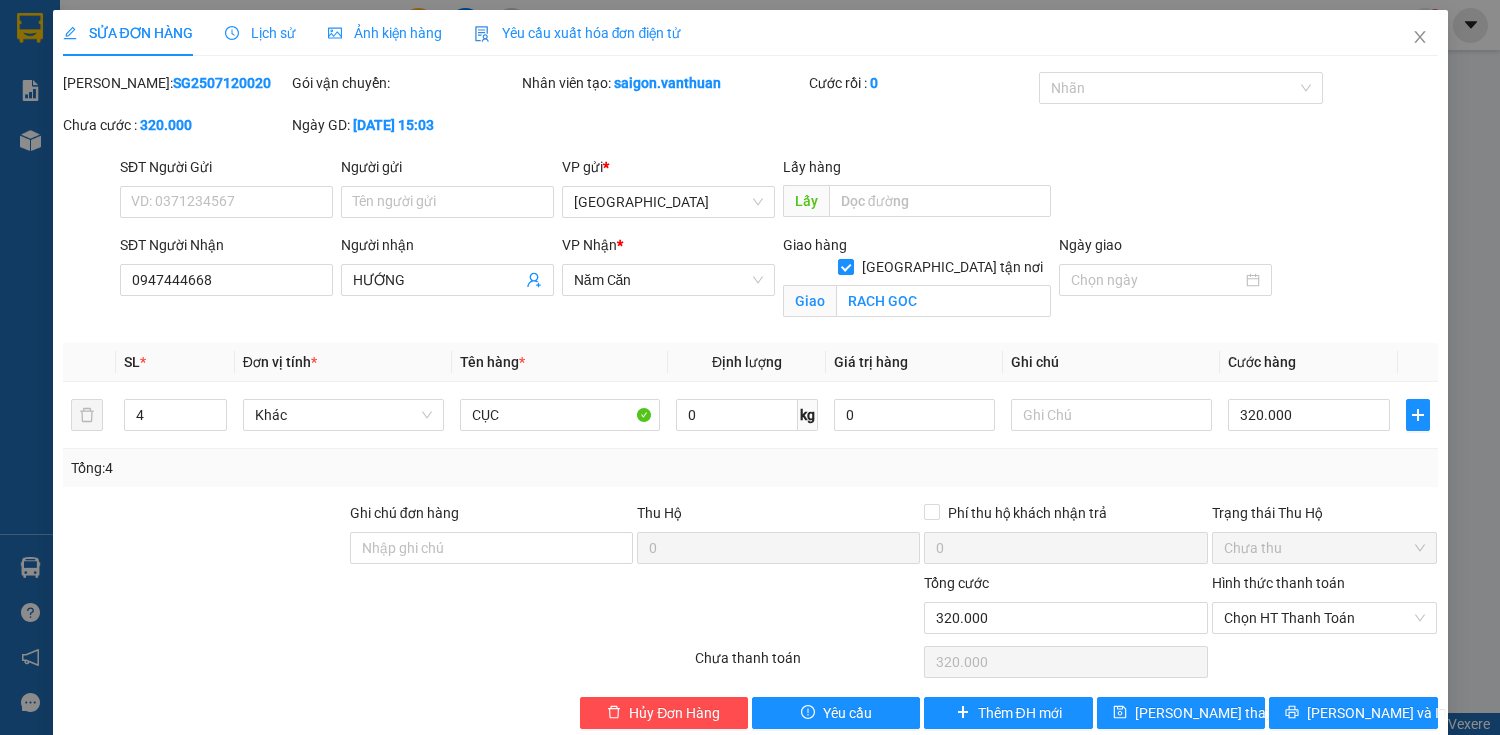 click on "Total Paid Fee 0 Total UnPaid Fee 320.000 Cash Collection Total Fee Mã ĐH:  SG2507120020 Gói vận chuyển:   Nhân viên tạo:   saigon.vanthuan Cước rồi :   0   Nhãn Chưa cước :   320.000 Ngày GD:   12-07-2025 lúc 15:03 SĐT Người Gửi VD: 0371234567 Người gửi Tên người gửi VP gửi  * Sài Gòn Lấy hàng Lấy SĐT Người Nhận 0947444668 Người nhận HƯỚNG VP Nhận  * Năm Căn Giao hàng Giao tận nơi Giao RACH GOC Ngày giao SL  * Đơn vị tính  * Tên hàng  * Định lượng Giá trị hàng Ghi chú Cước hàng                   4 Khác CỤC 0 kg 0 320.000 Tổng:  4 Ghi chú đơn hàng Thu Hộ 0 Phí thu hộ khách nhận trả 0 Trạng thái Thu Hộ   Chưa thu Tổng cước 320.000 Hình thức thanh toán Chọn HT Thanh Toán Số tiền thu trước 0 Chọn HT Thanh Toán Chưa thanh toán 320.000 Chọn HT Thanh Toán Hủy Đơn Hàng Yêu cầu Thêm ĐH mới Lưu thay đổi Lưu và In CỤC" at bounding box center (750, 400) 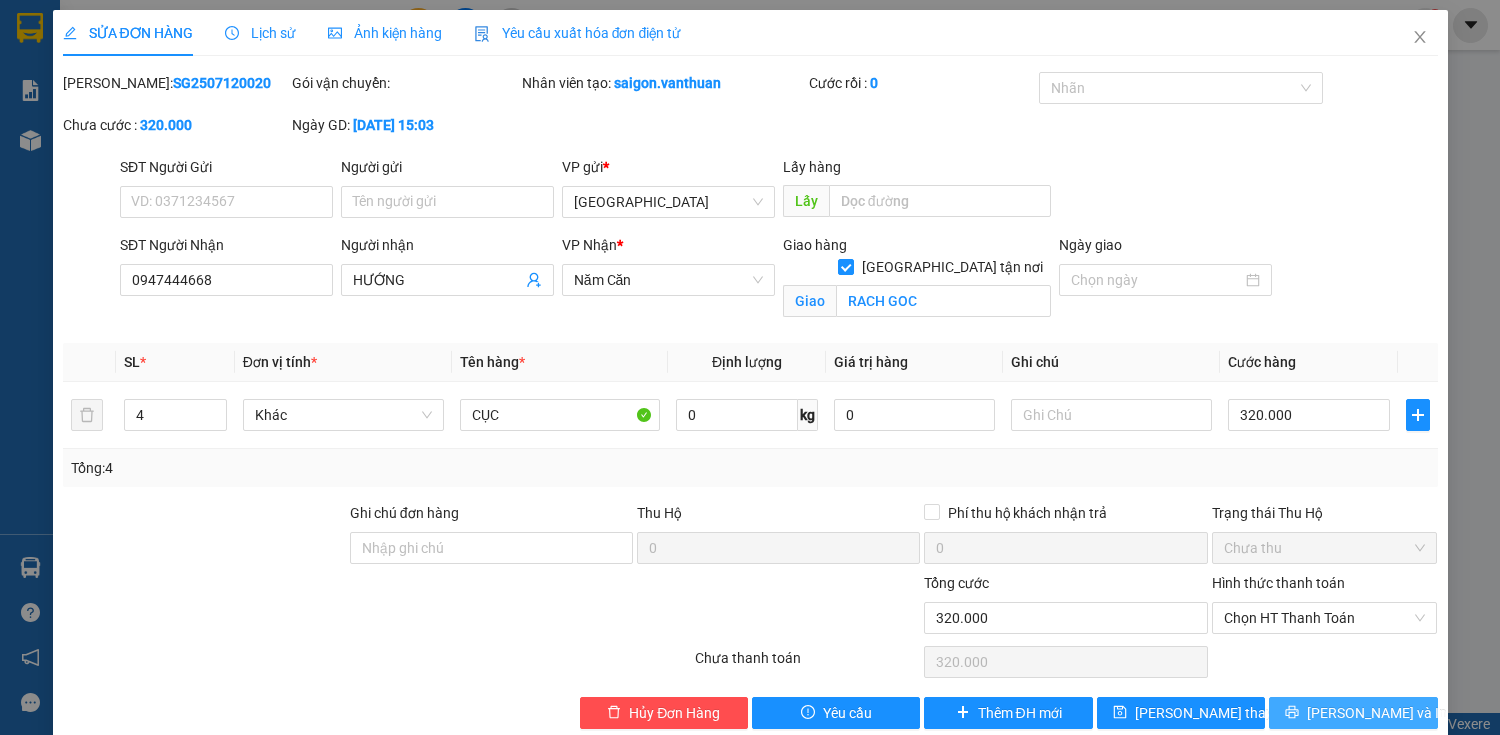 click on "Total Paid Fee 0 Total UnPaid Fee 320.000 Cash Collection Total Fee Mã ĐH:  SG2507120020 Gói vận chuyển:   Nhân viên tạo:   saigon.vanthuan Cước rồi :   0   Nhãn Chưa cước :   320.000 Ngày GD:   12-07-2025 lúc 15:03 SĐT Người Gửi VD: 0371234567 Người gửi Tên người gửi VP gửi  * Sài Gòn Lấy hàng Lấy SĐT Người Nhận 0947444668 Người nhận HƯỚNG VP Nhận  * Năm Căn Giao hàng Giao tận nơi Giao RACH GOC Ngày giao SL  * Đơn vị tính  * Tên hàng  * Định lượng Giá trị hàng Ghi chú Cước hàng                   4 Khác CỤC 0 kg 0 320.000 Tổng:  4 Ghi chú đơn hàng Thu Hộ 0 Phí thu hộ khách nhận trả 0 Trạng thái Thu Hộ   Chưa thu Tổng cước 320.000 Hình thức thanh toán Chọn HT Thanh Toán Số tiền thu trước 0 Chọn HT Thanh Toán Chưa thanh toán 320.000 Chọn HT Thanh Toán Hủy Đơn Hàng Yêu cầu Thêm ĐH mới Lưu thay đổi Lưu và In CỤC" at bounding box center [750, 400] 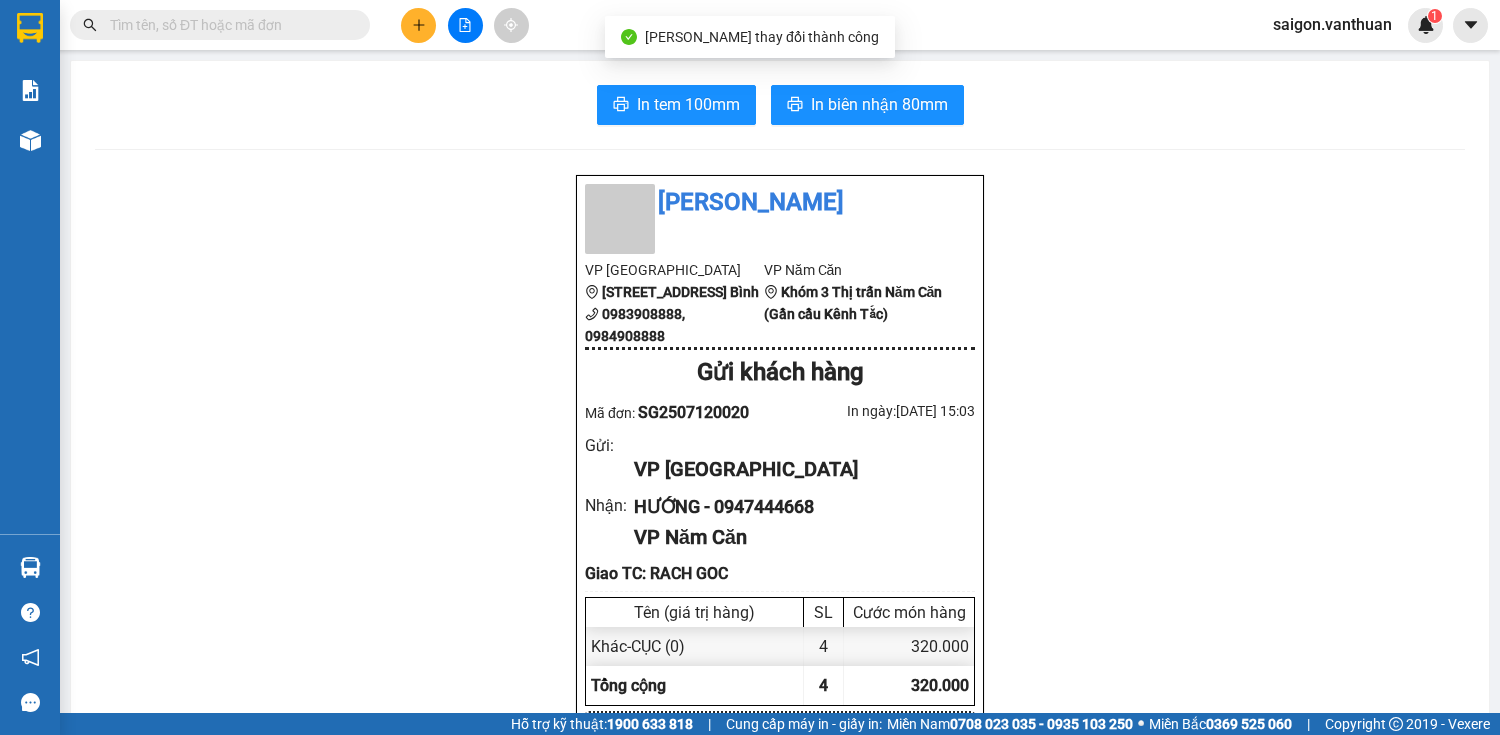 drag, startPoint x: 800, startPoint y: 71, endPoint x: 808, endPoint y: 91, distance: 21.540659 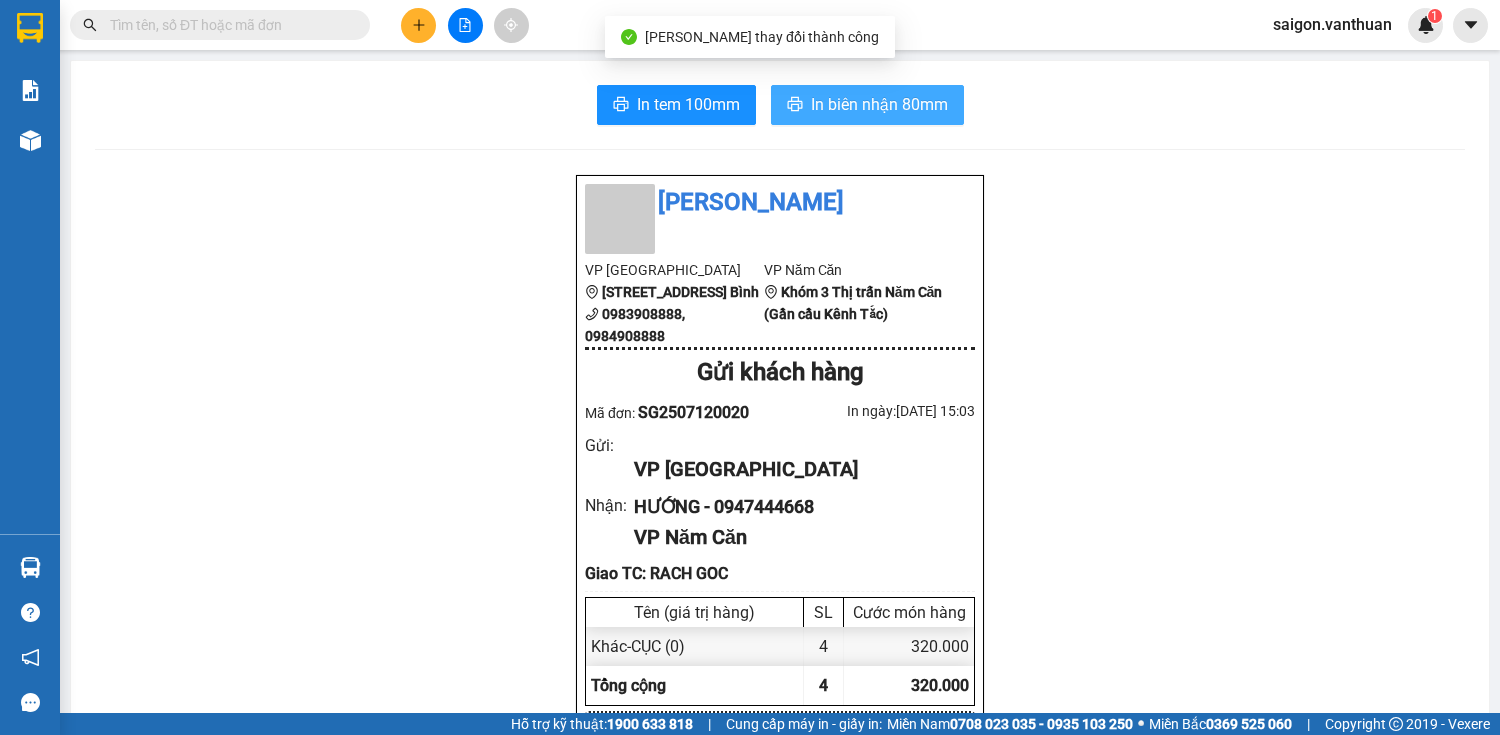 click on "In biên nhận 80mm" at bounding box center [867, 105] 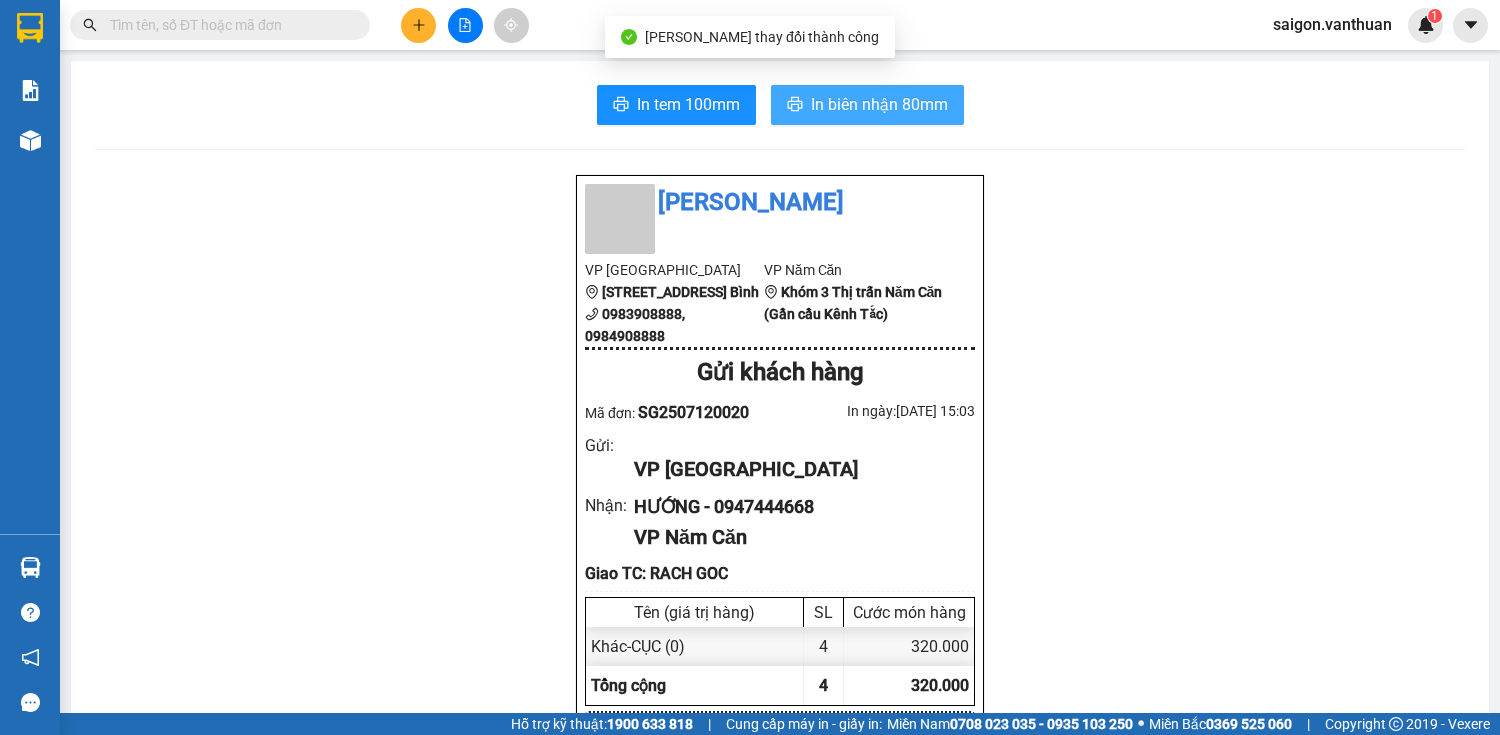 scroll, scrollTop: 0, scrollLeft: 0, axis: both 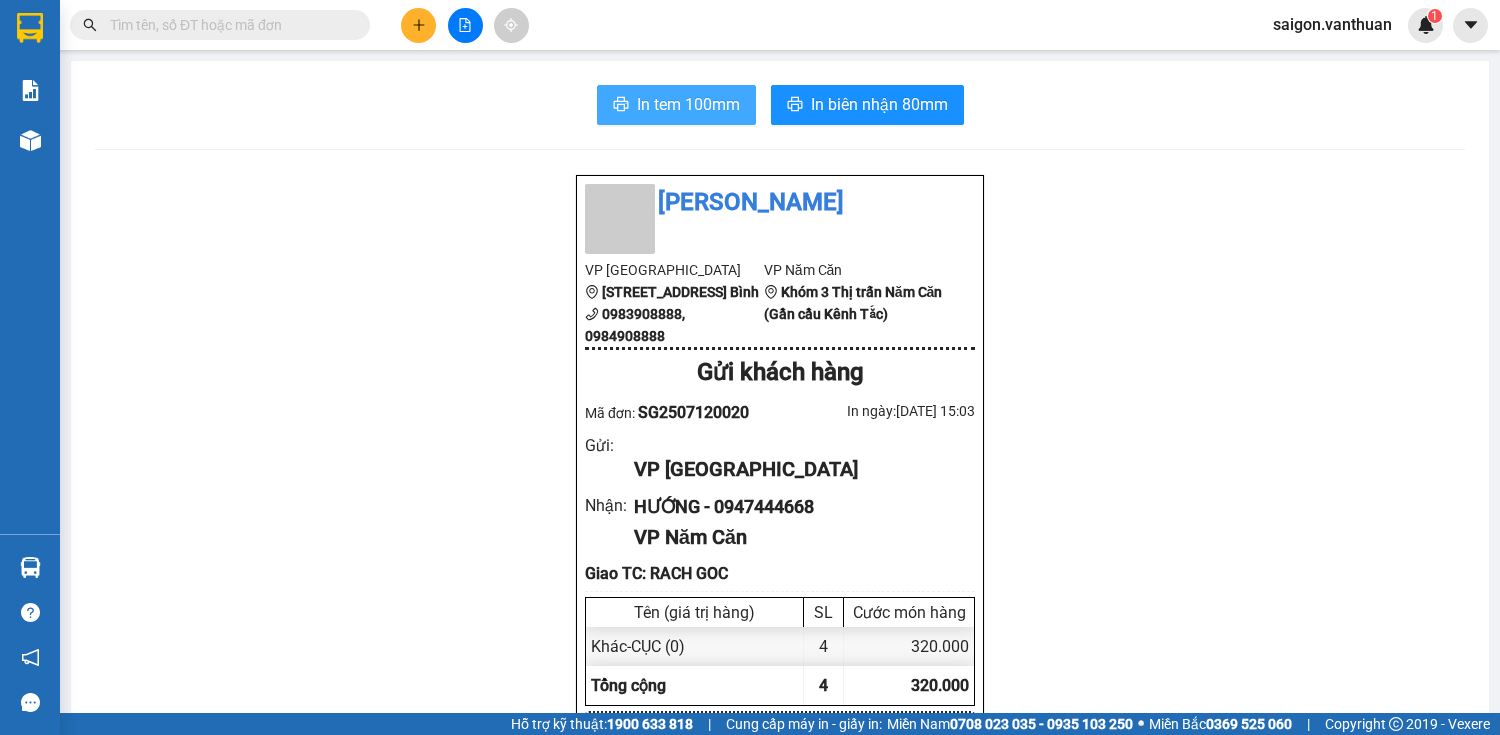 click on "In tem 100mm" at bounding box center [688, 104] 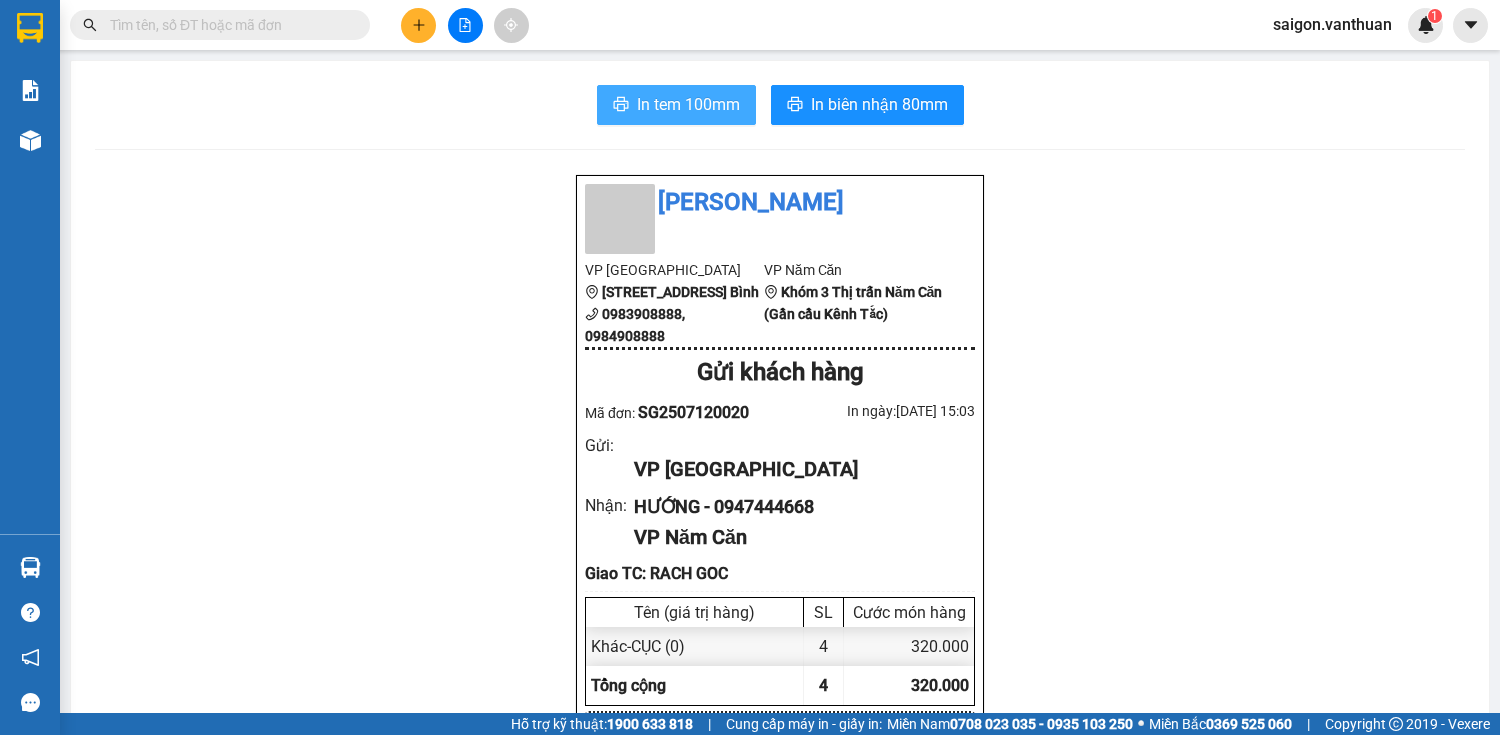 scroll, scrollTop: 0, scrollLeft: 0, axis: both 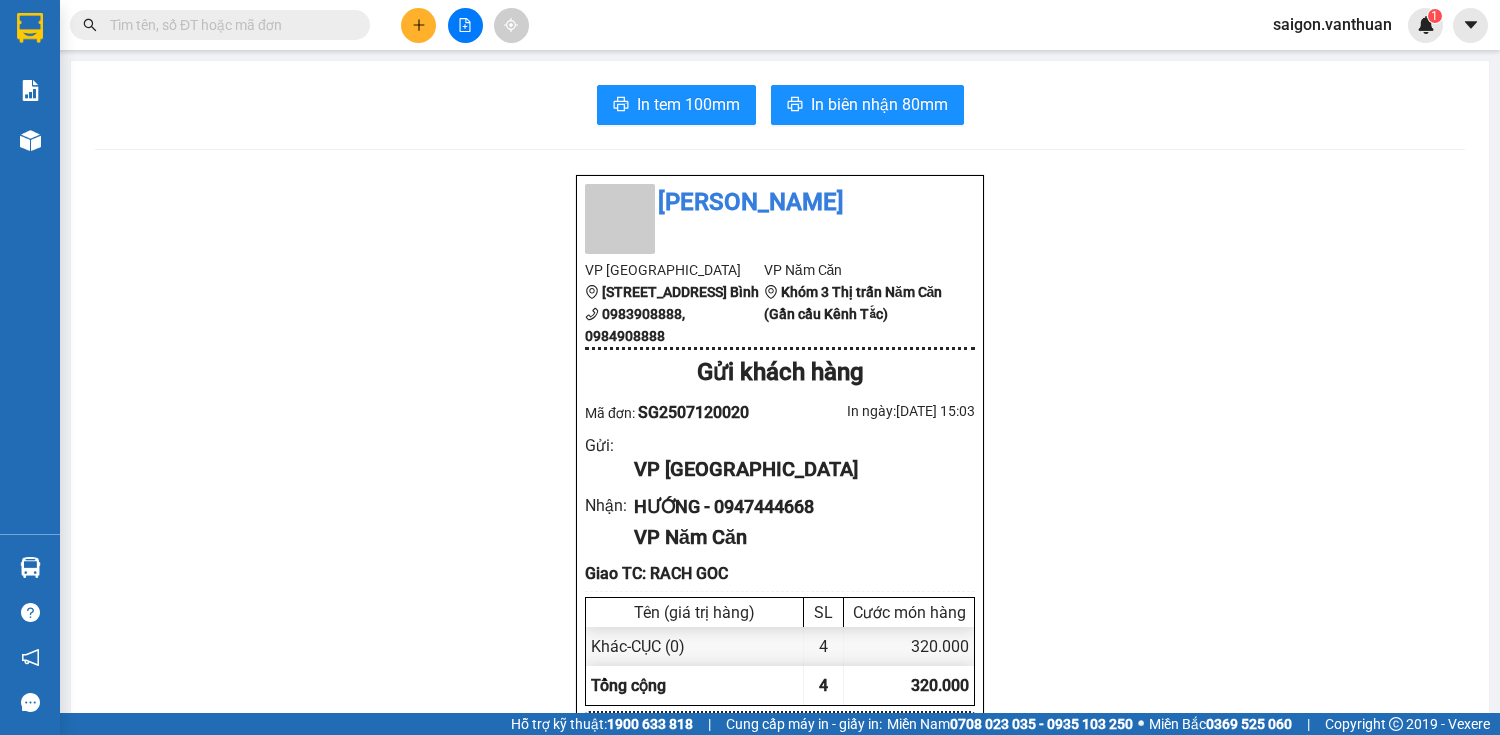 click at bounding box center [465, 25] 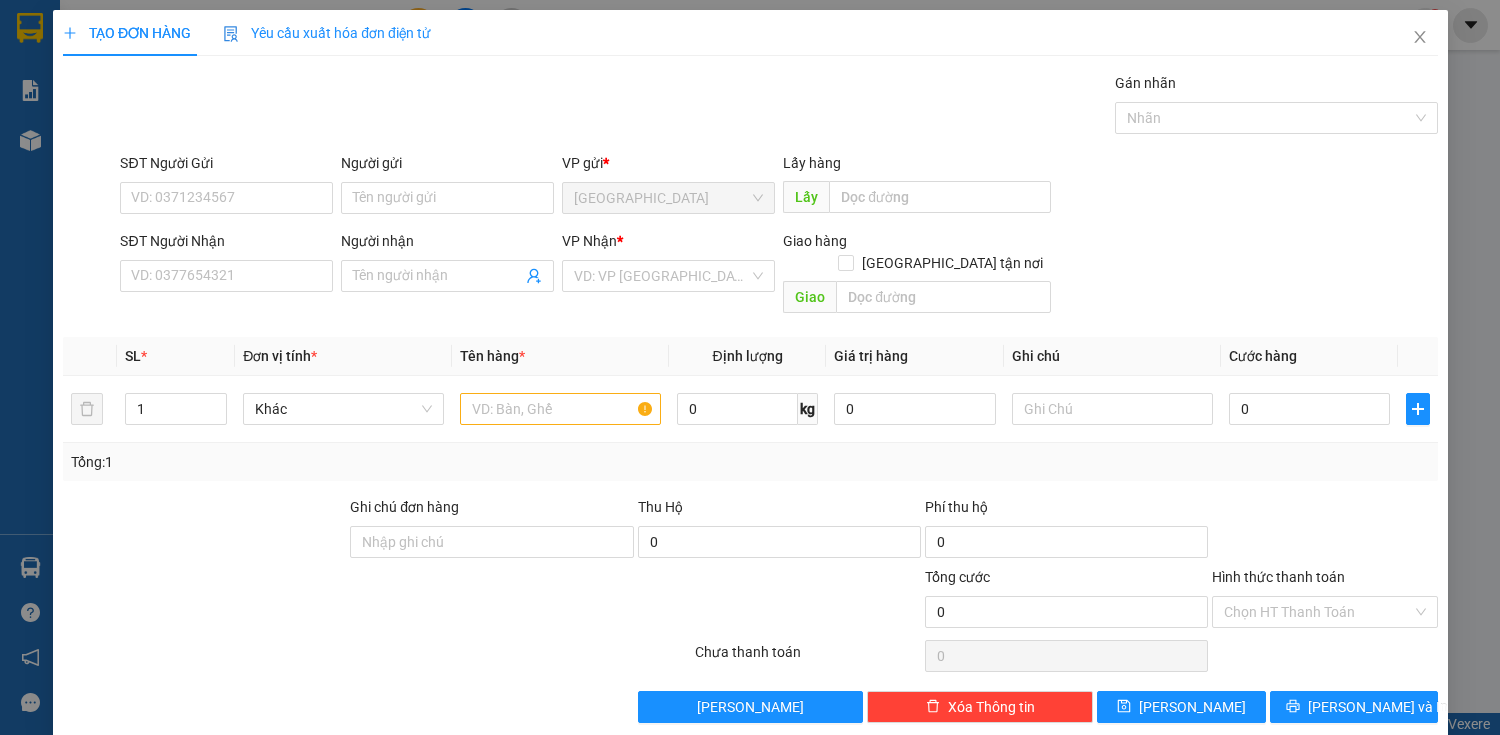 click on "Yêu cầu xuất hóa đơn điện tử" at bounding box center [327, 33] 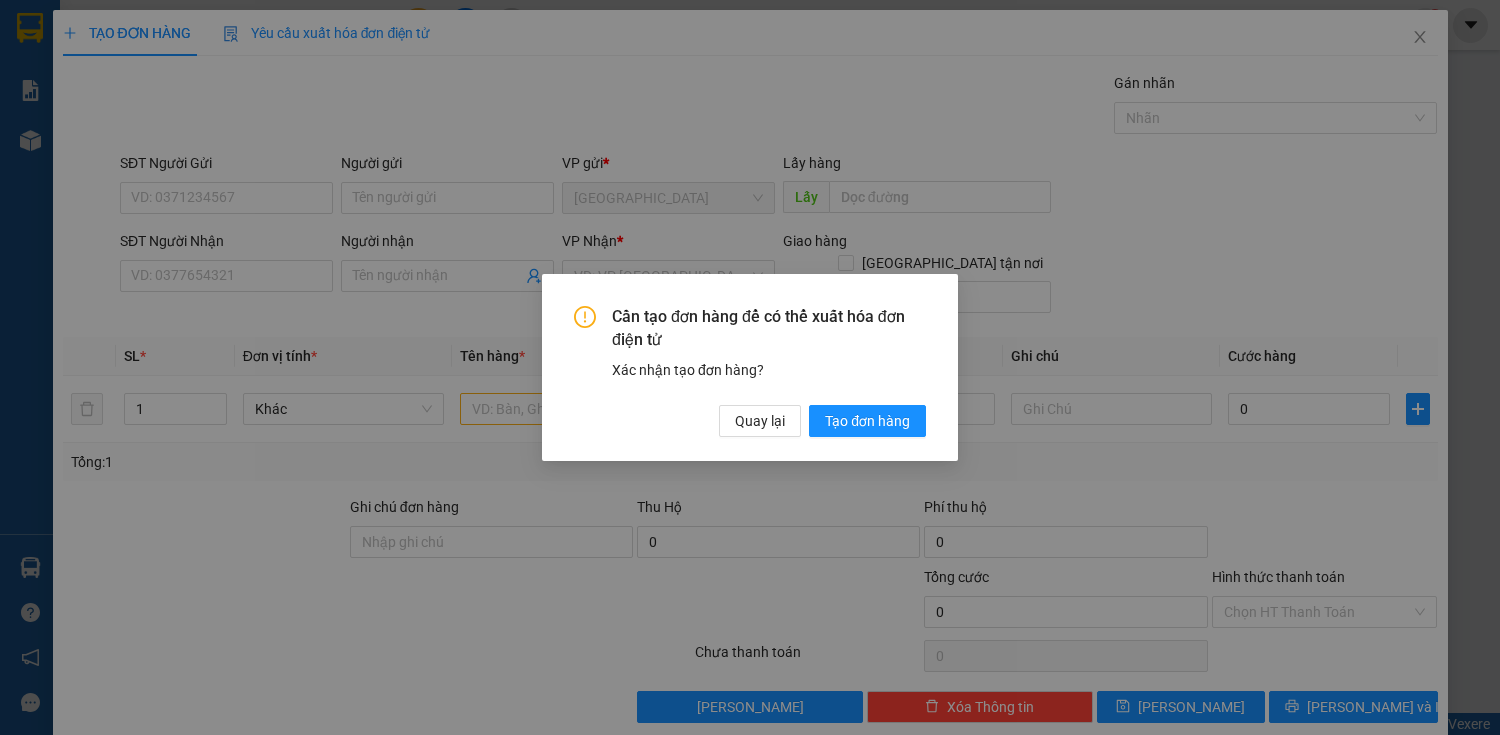 click on "Cần tạo đơn hàng để có thể xuất hóa đơn điện tử Xác nhận tạo đơn hàng? Quay lại Tạo đơn hàng" at bounding box center (750, 367) 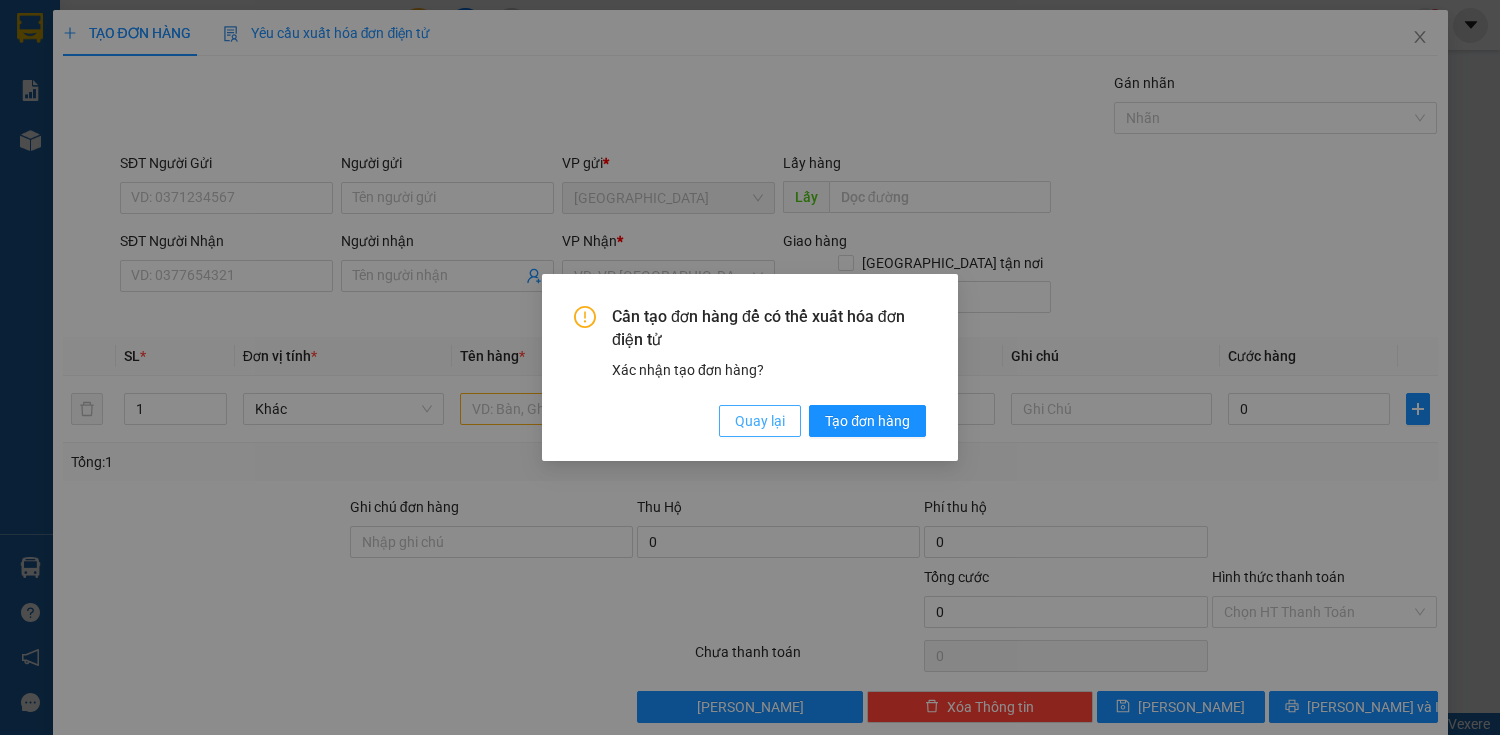 click on "Quay lại" at bounding box center (760, 421) 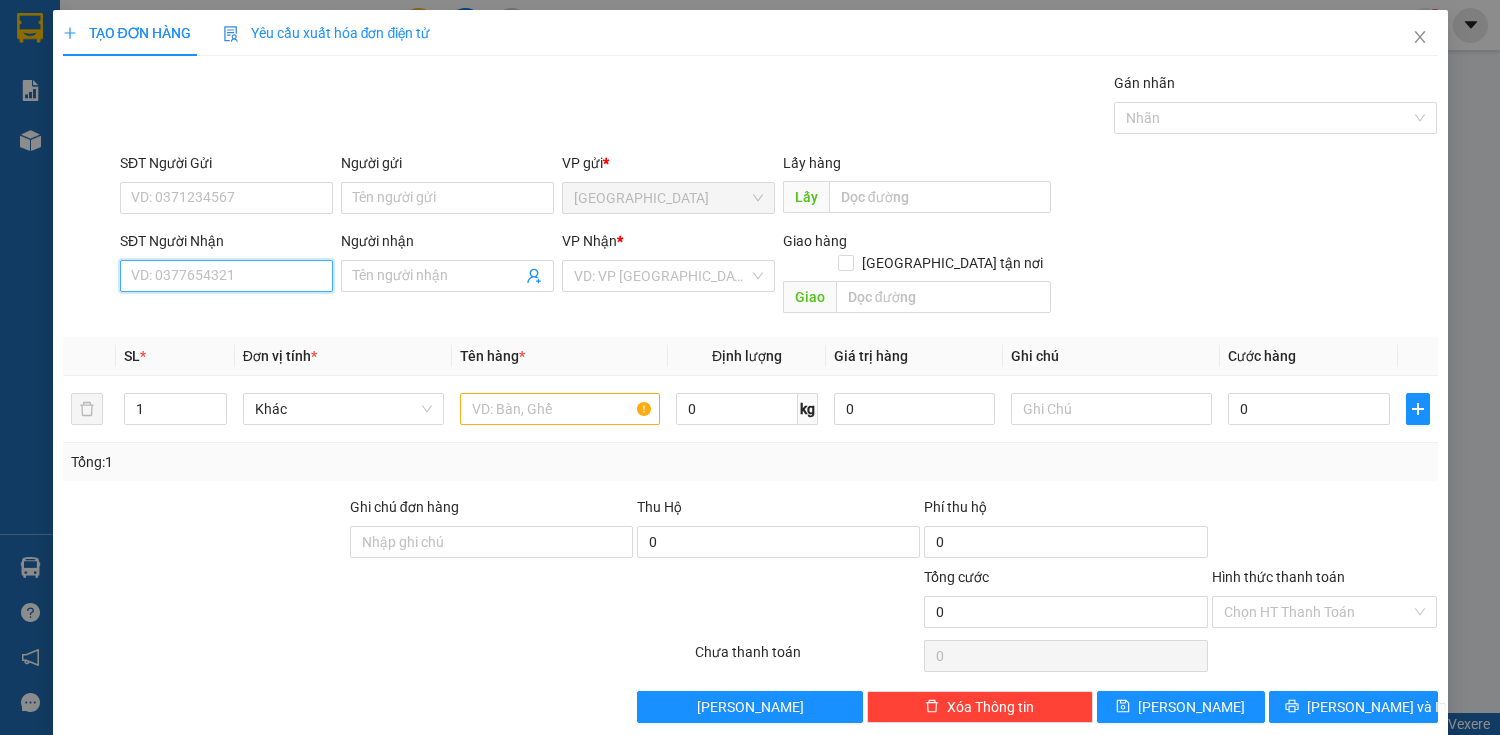 click on "SĐT Người Nhận" at bounding box center (226, 276) 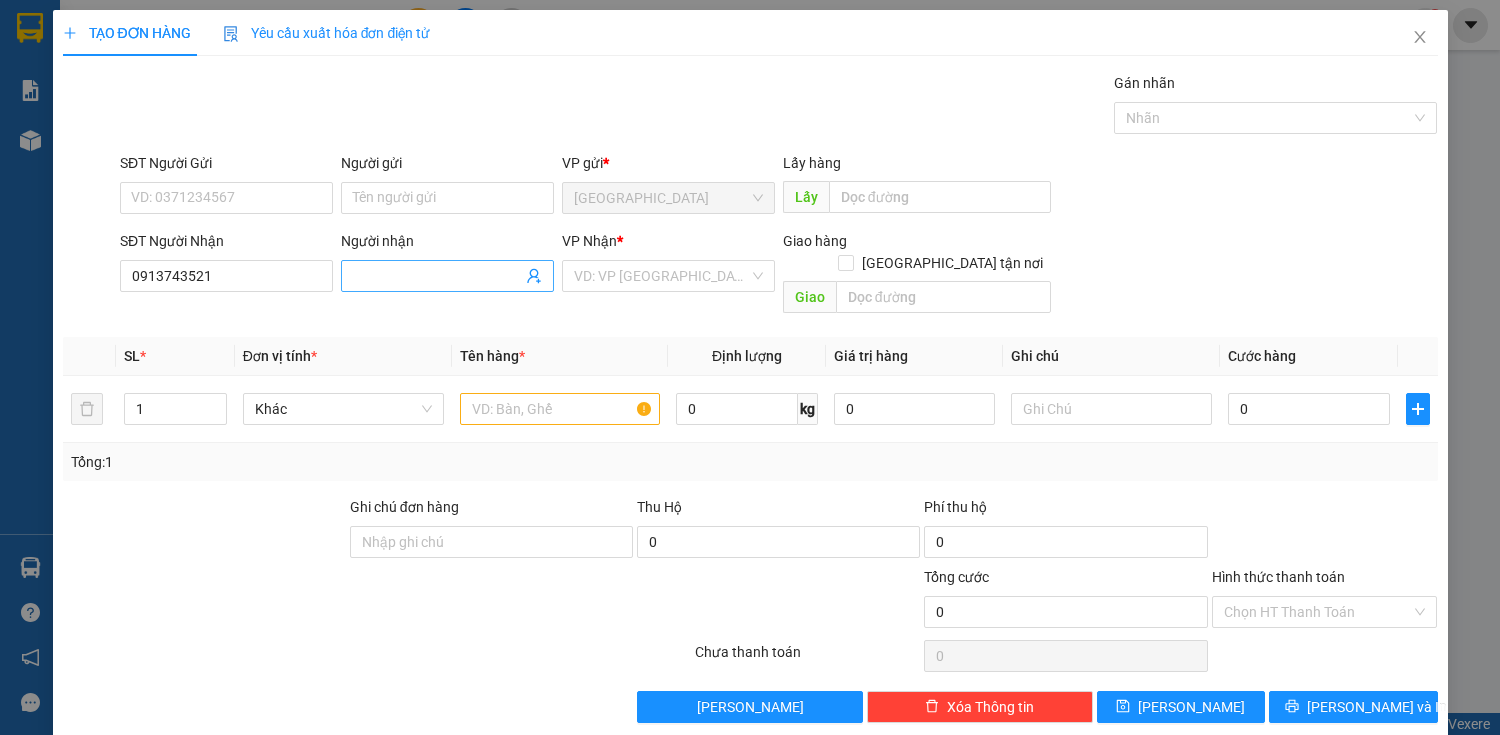 click on "Người nhận" at bounding box center (437, 276) 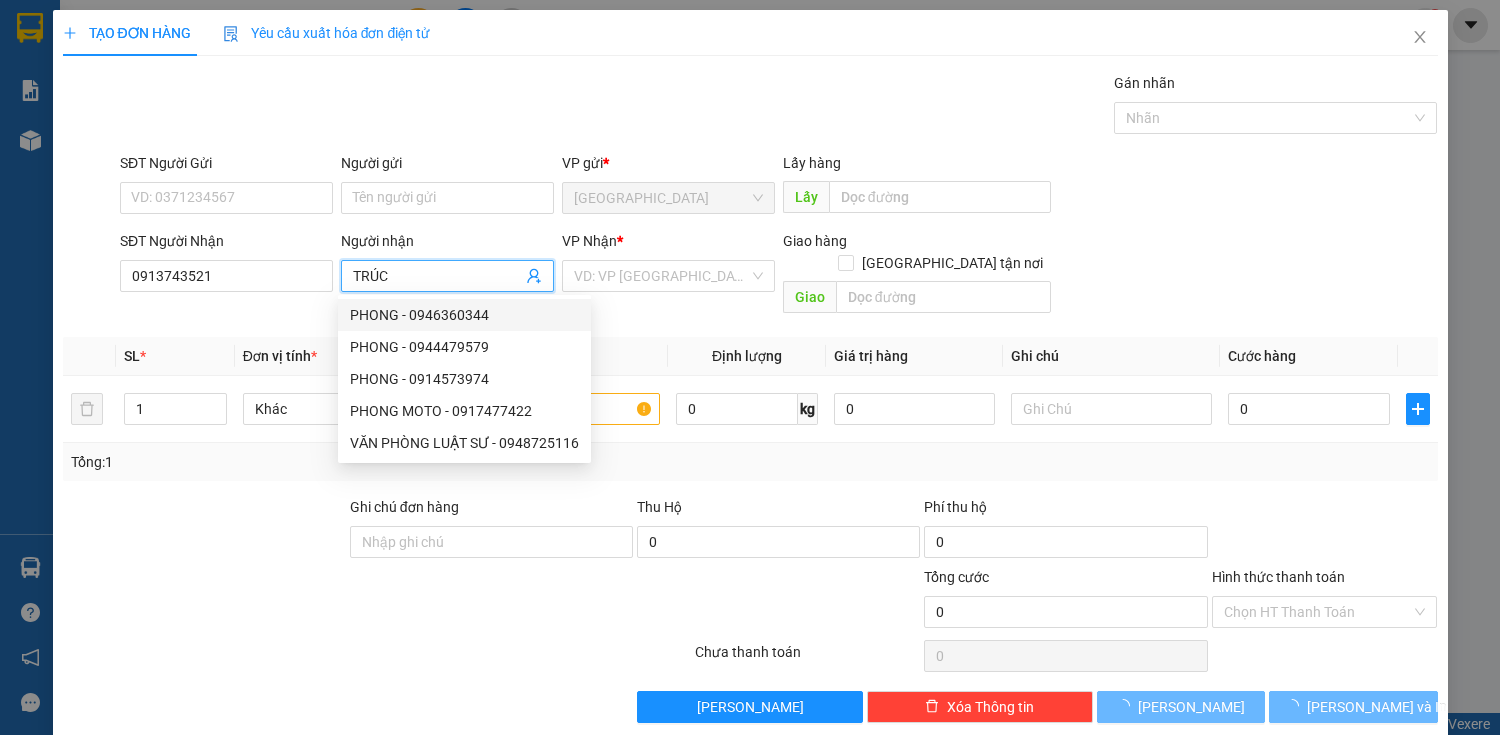 click on "VP Nhận" at bounding box center (589, 241) 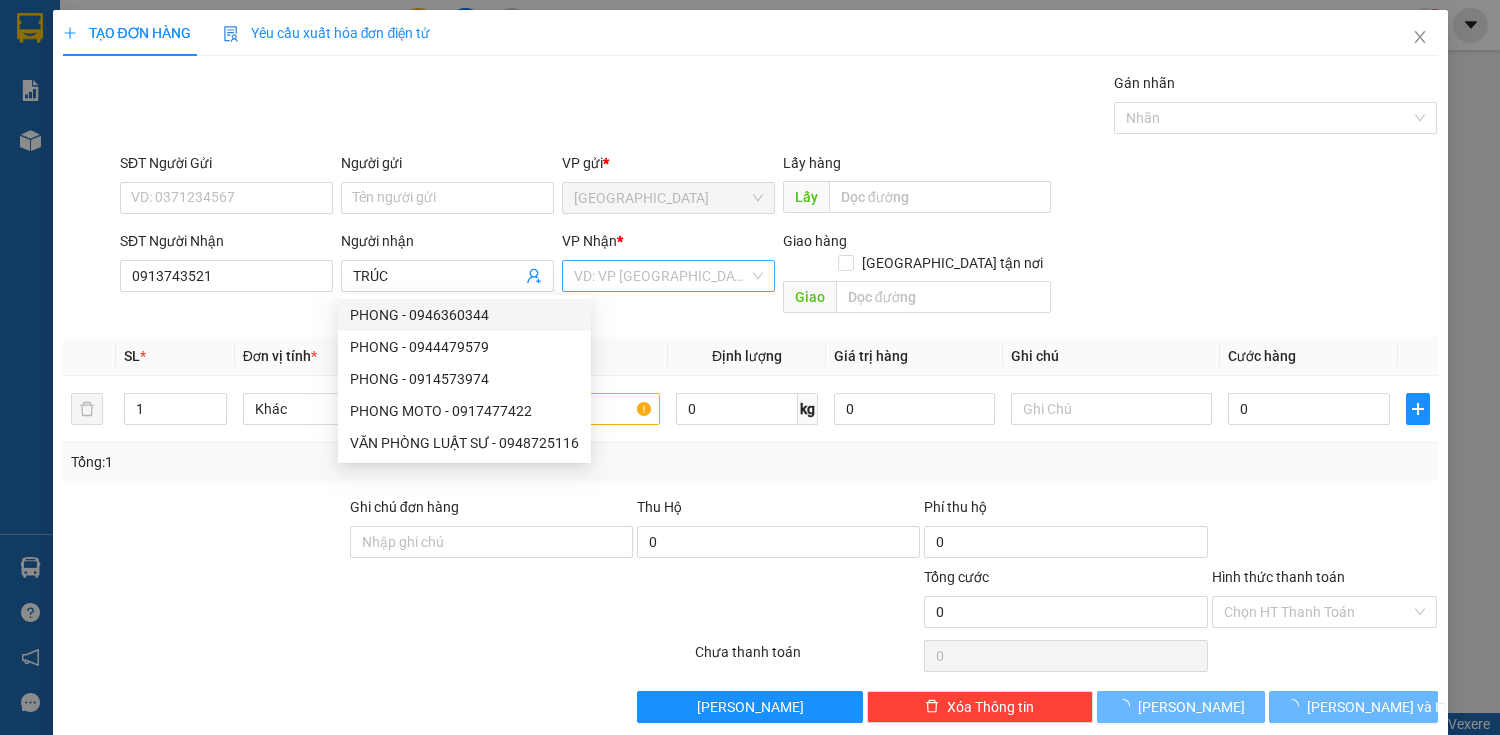 click at bounding box center (661, 276) 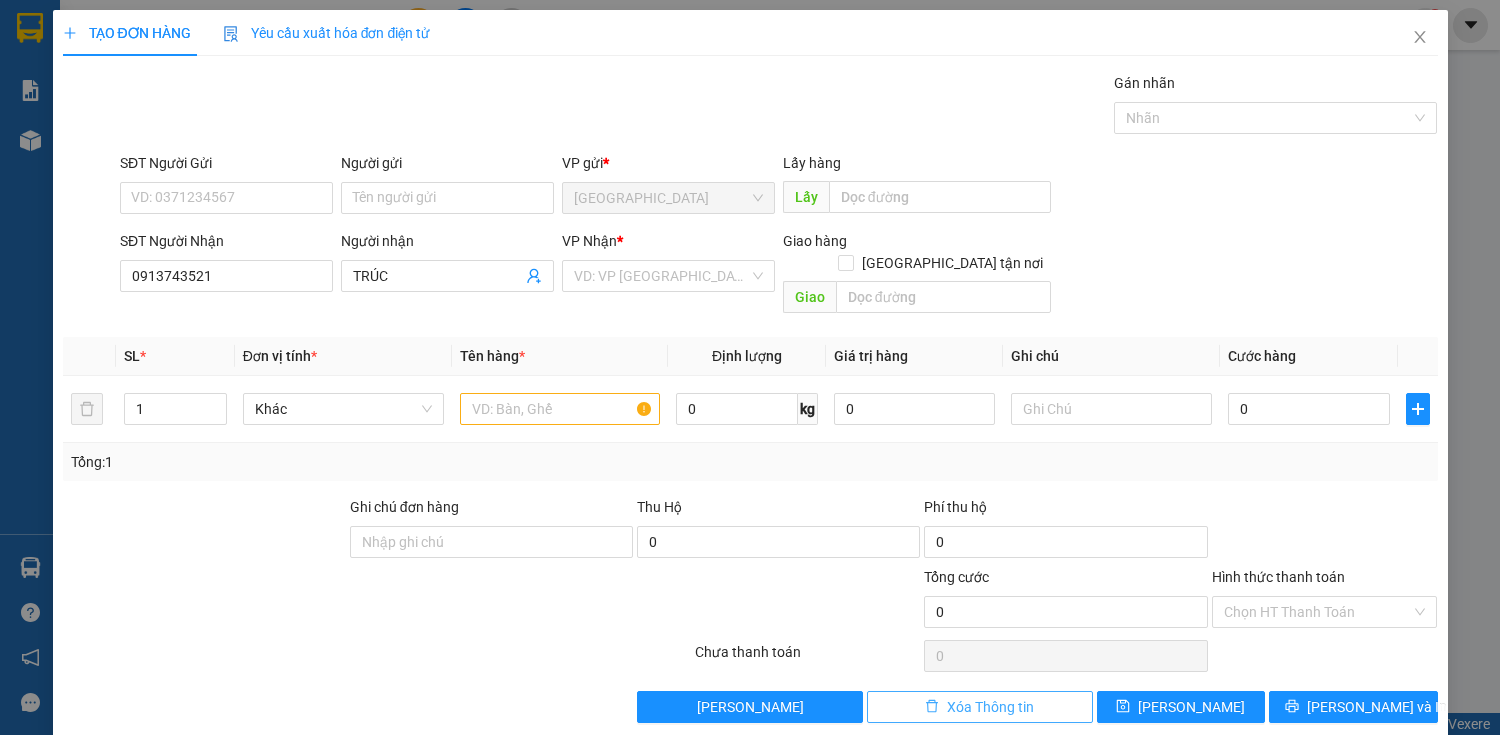 click on "Xóa Thông tin" at bounding box center [990, 707] 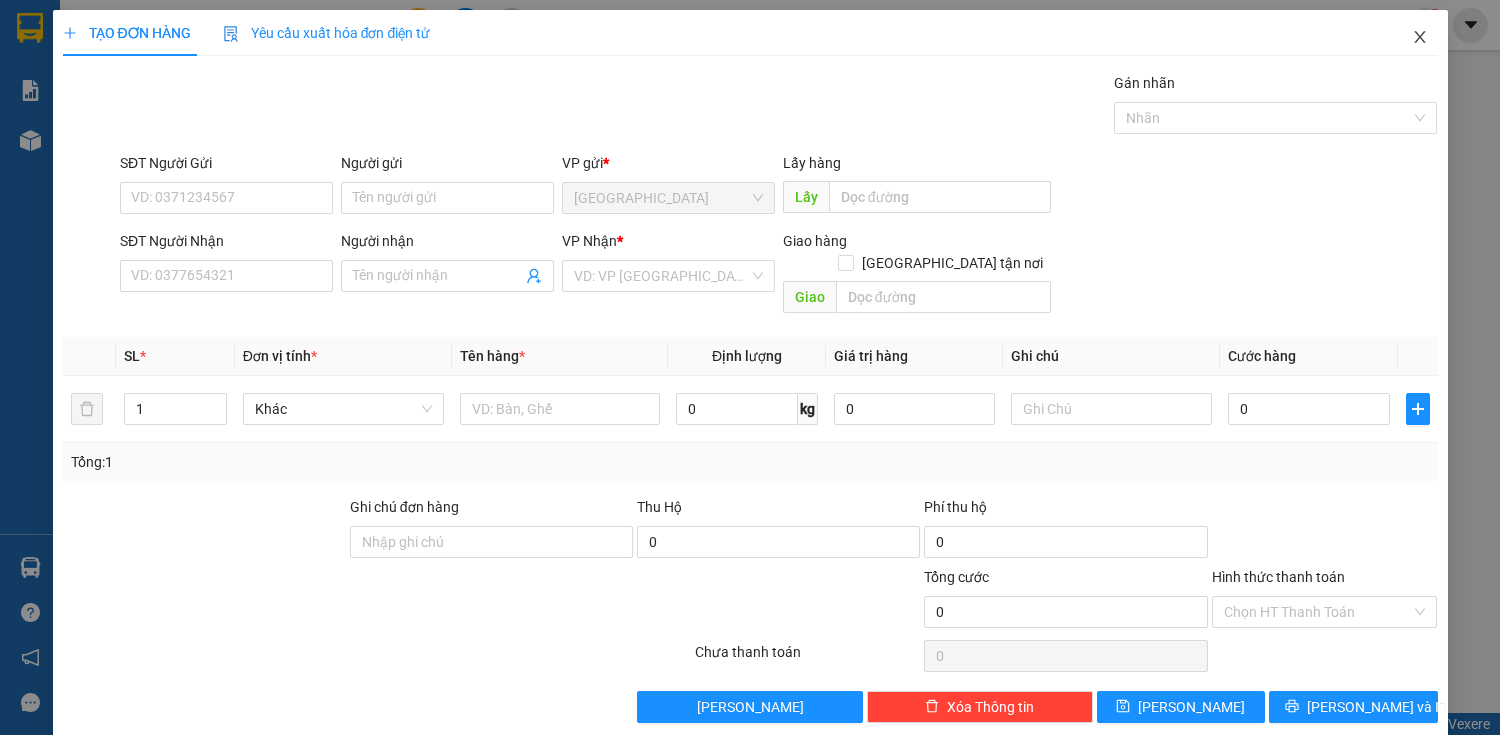 click 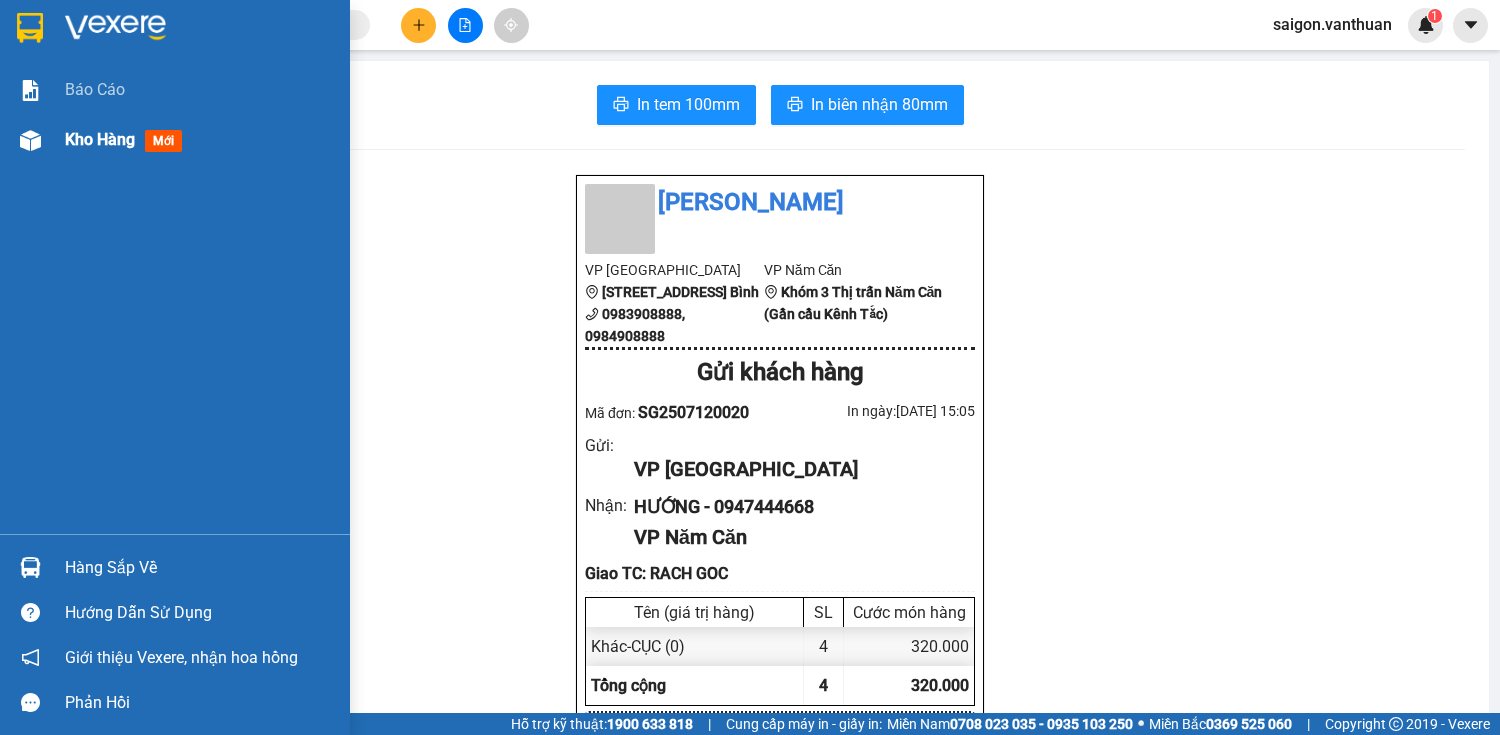 click on "Kho hàng" at bounding box center (100, 139) 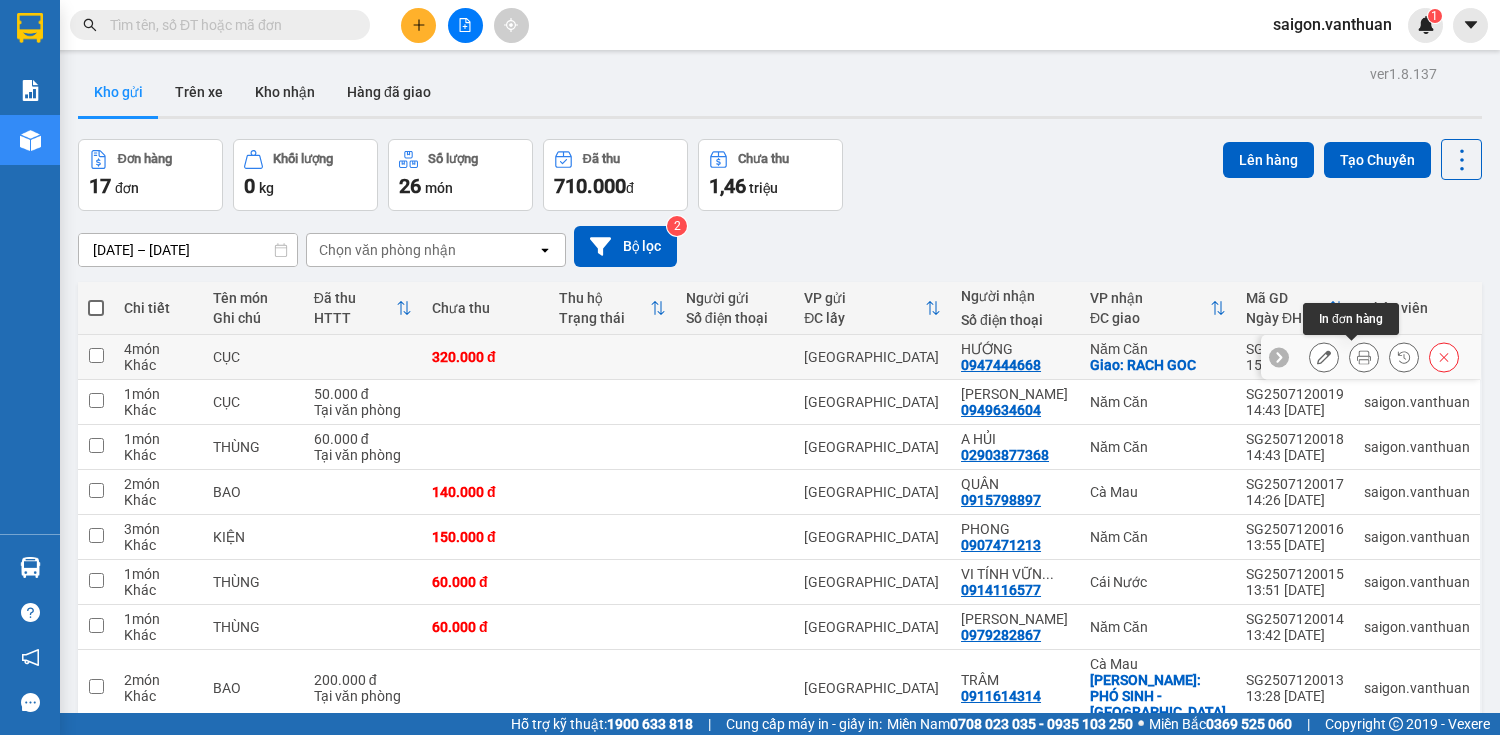 click at bounding box center [1364, 357] 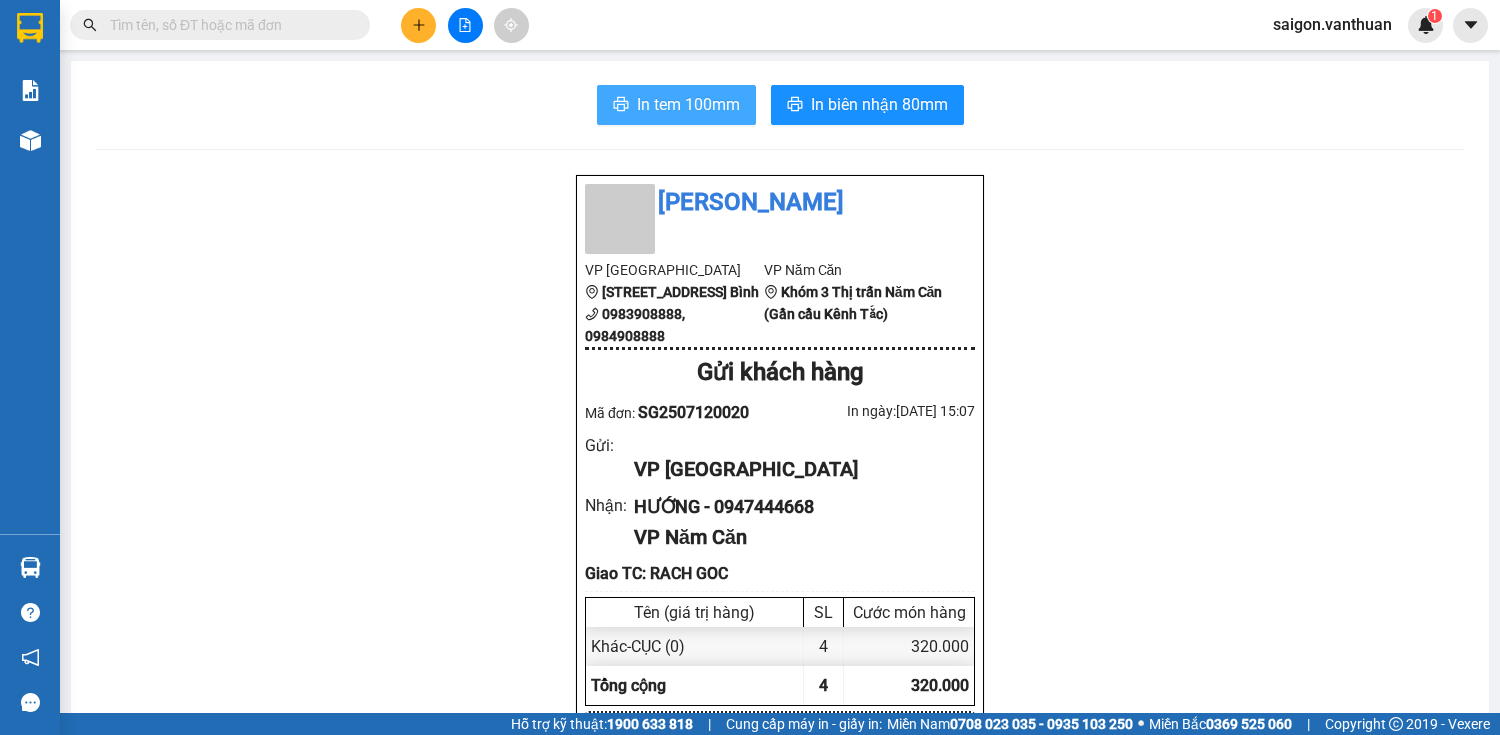 click on "In tem 100mm" at bounding box center (688, 104) 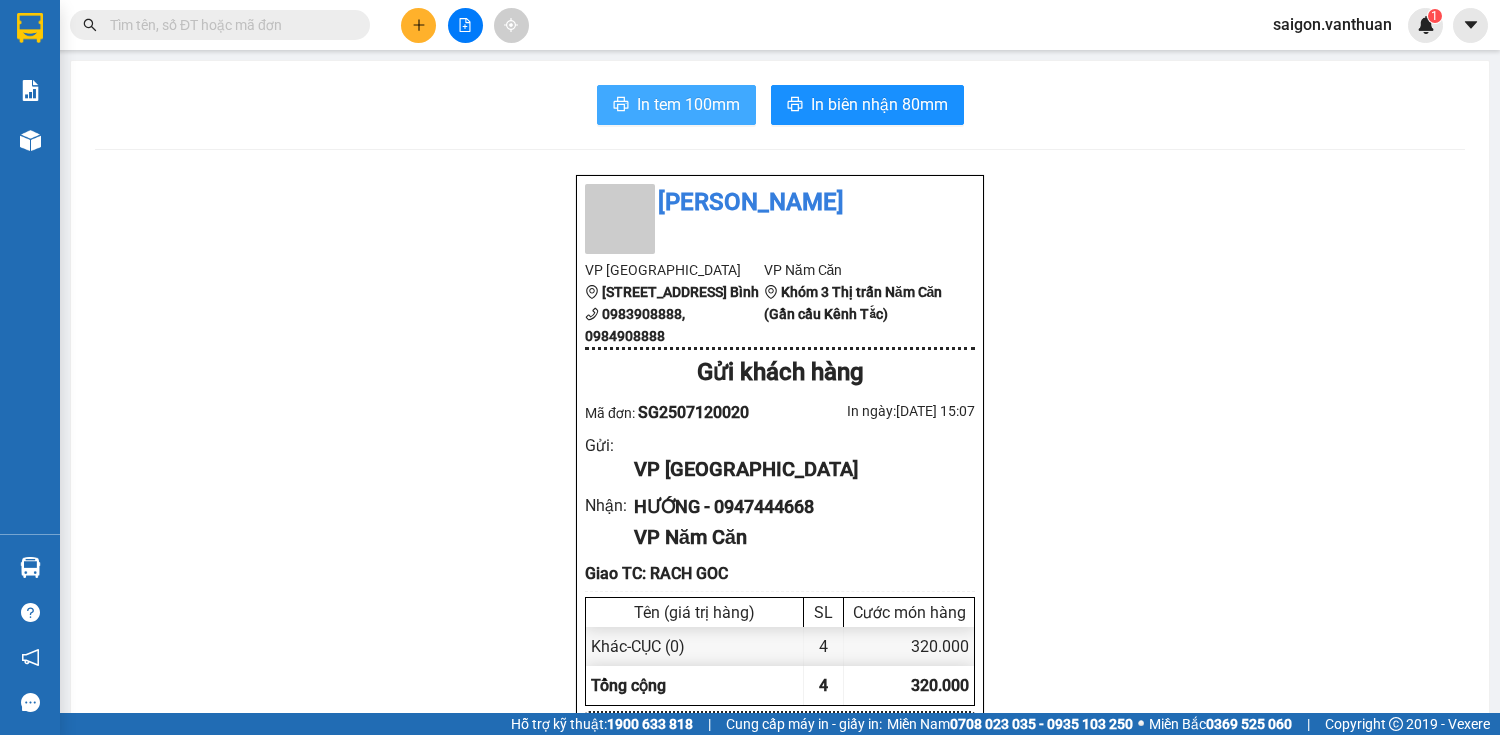 scroll, scrollTop: 0, scrollLeft: 0, axis: both 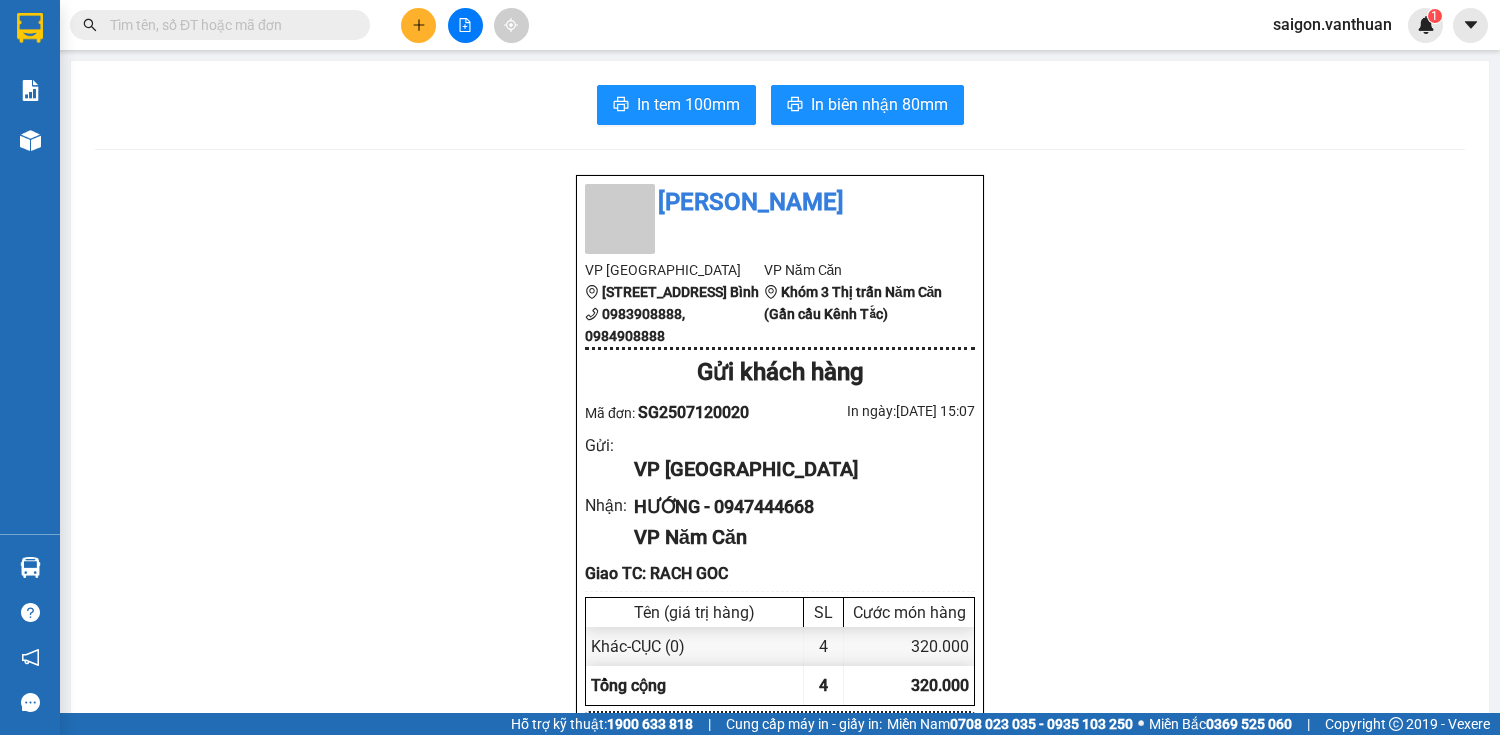 click 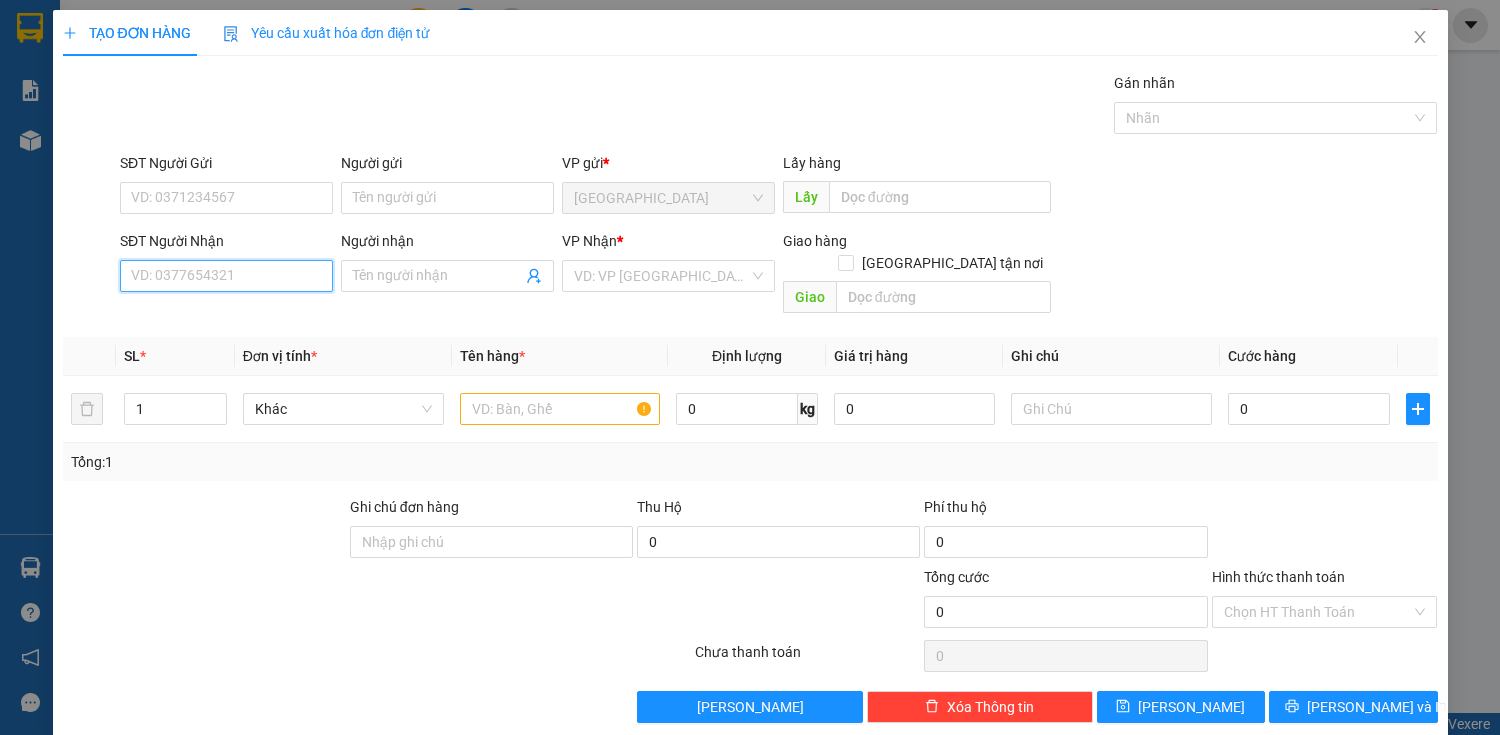 click on "SĐT Người Nhận" at bounding box center [226, 276] 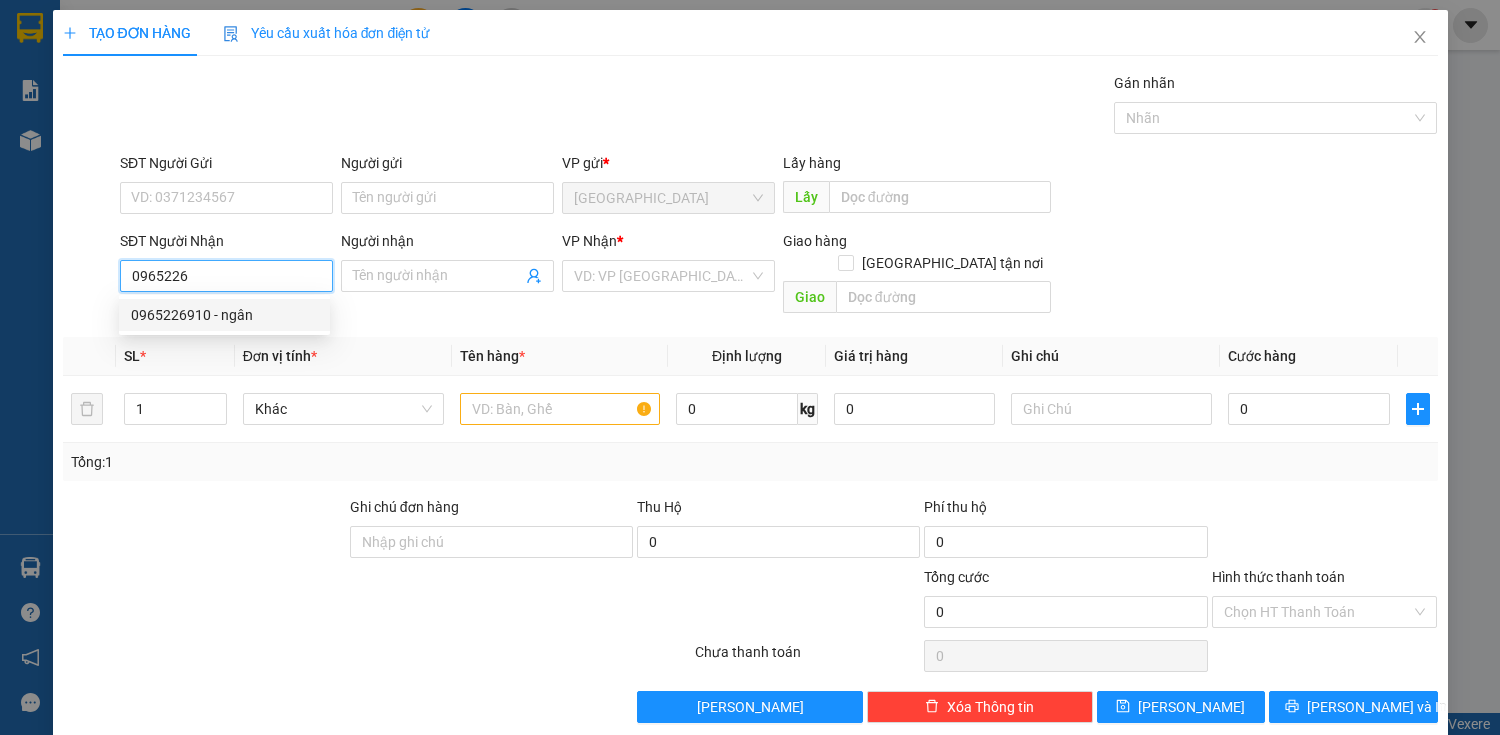 drag, startPoint x: 265, startPoint y: 324, endPoint x: 289, endPoint y: 303, distance: 31.890438 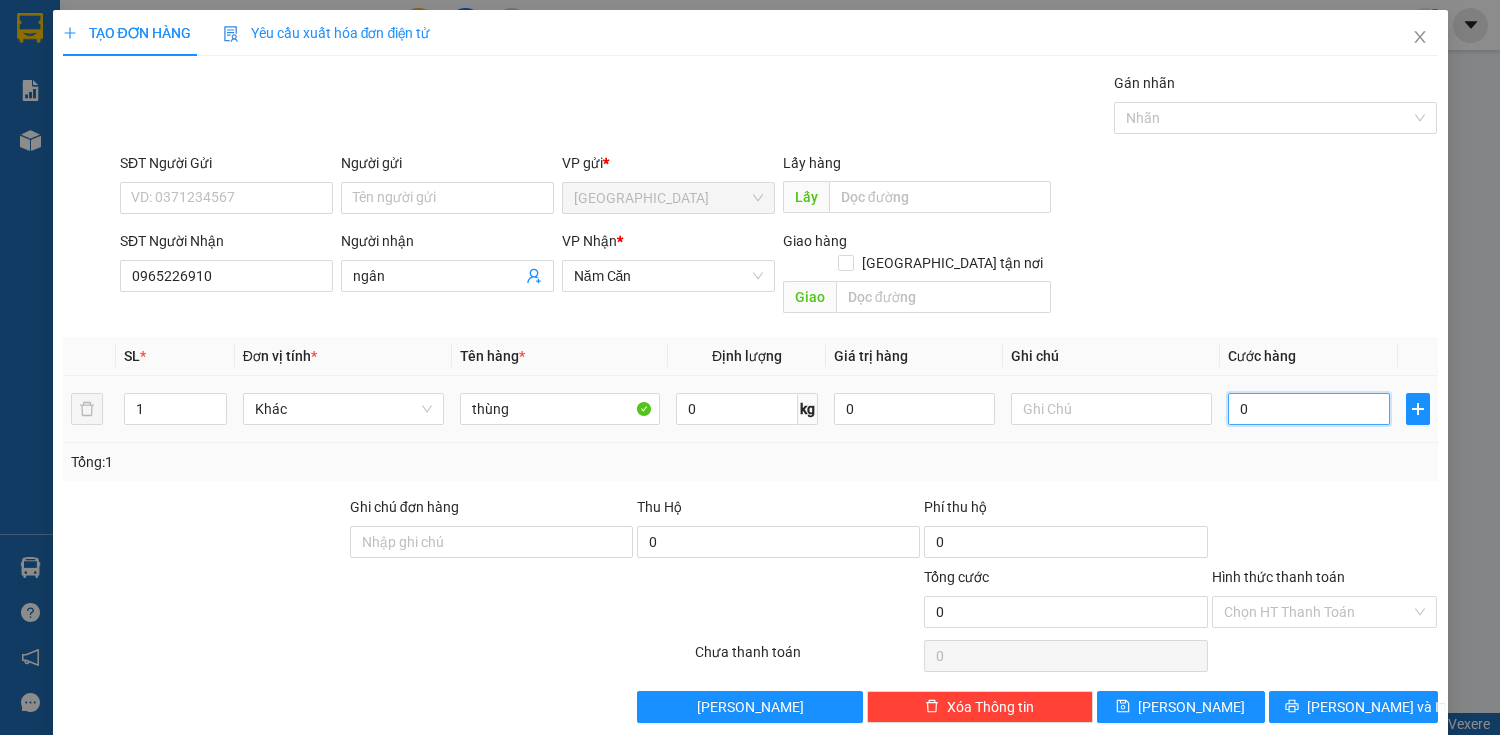click on "0" at bounding box center [1308, 409] 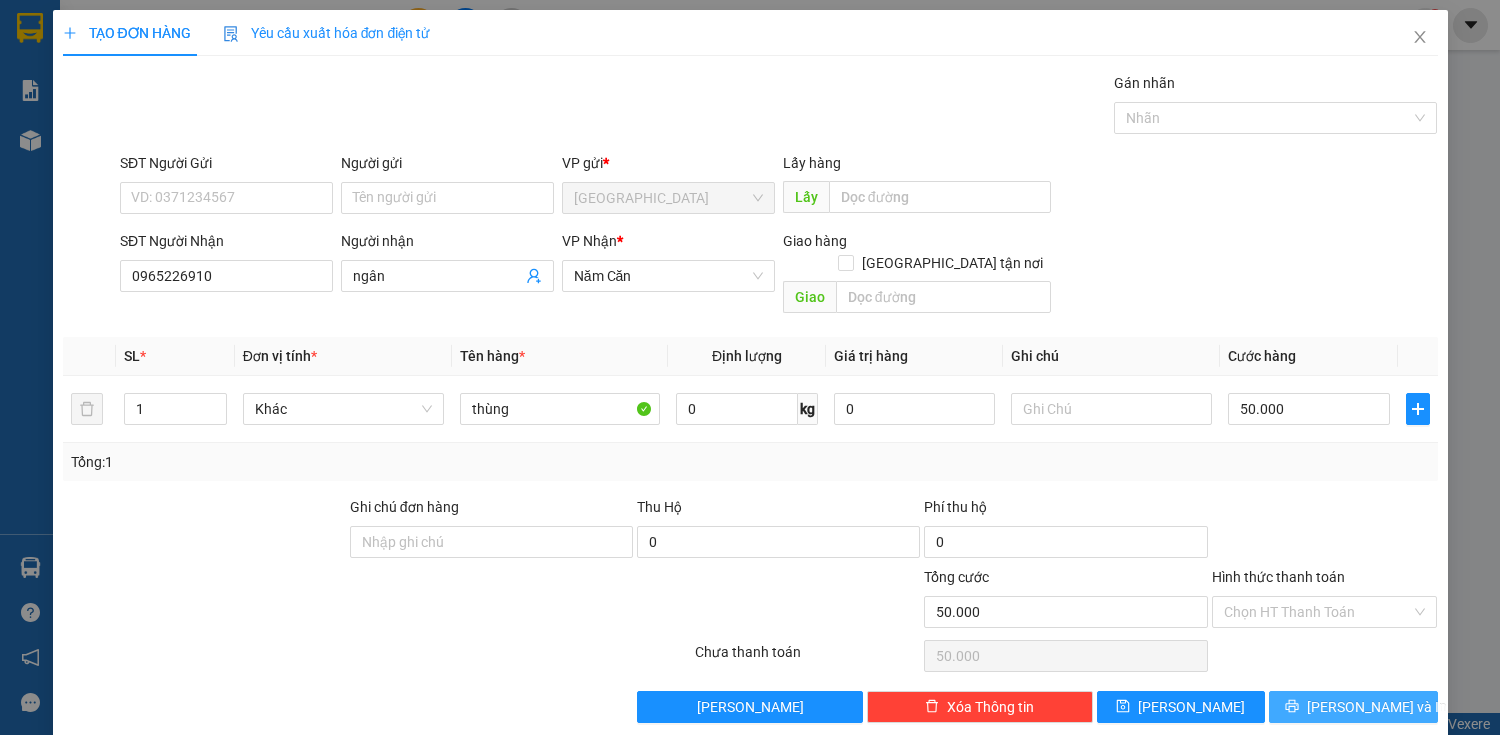 click on "[PERSON_NAME] và In" at bounding box center (1353, 707) 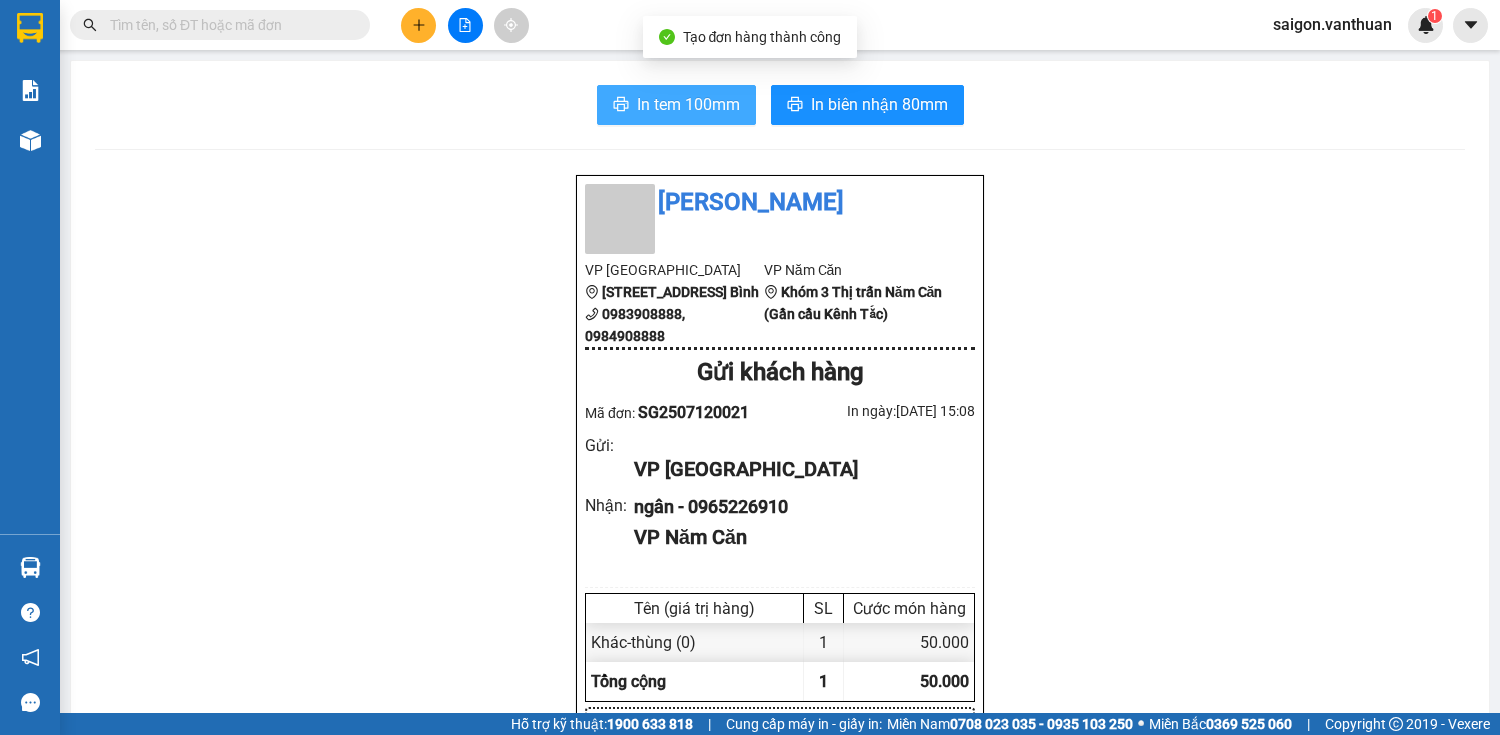 click on "In tem 100mm" at bounding box center [688, 104] 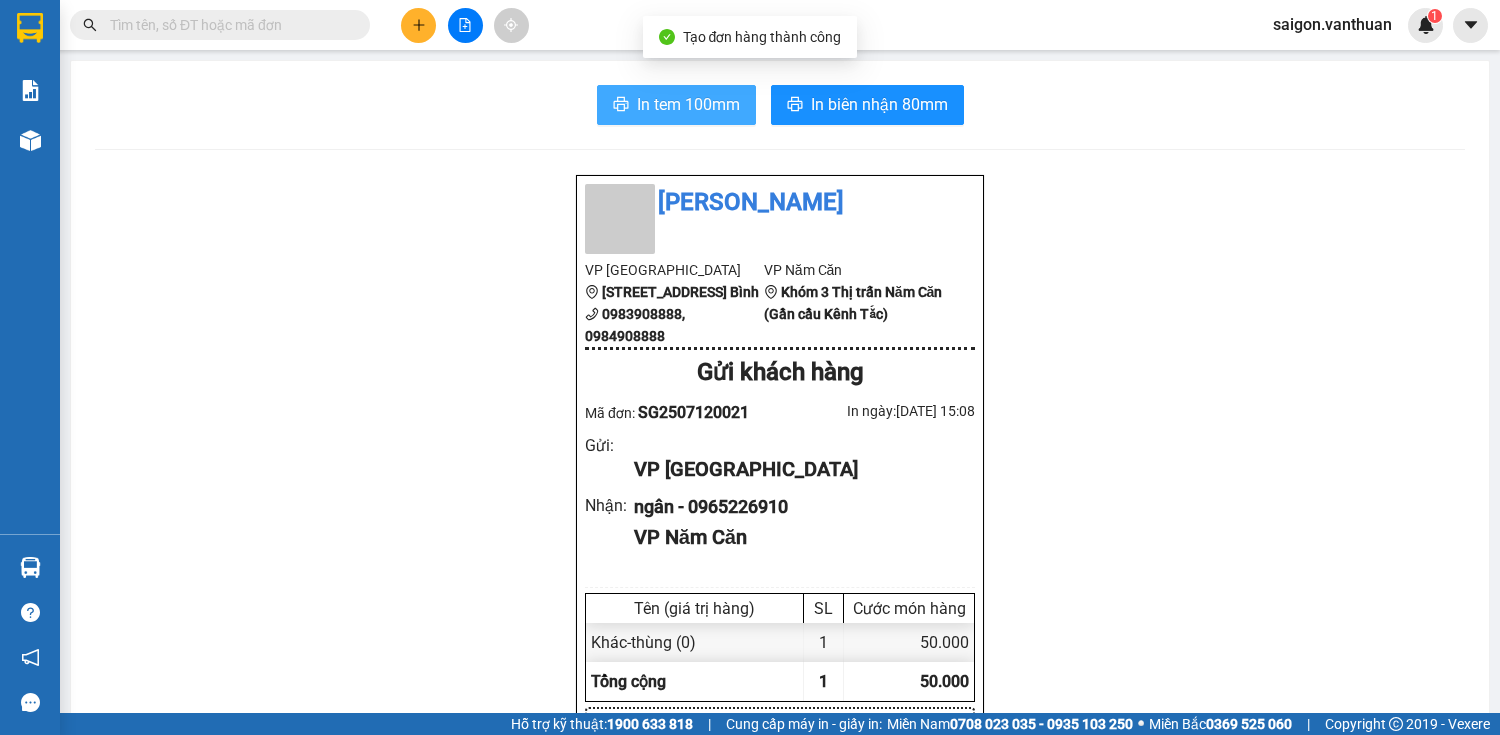 scroll, scrollTop: 0, scrollLeft: 0, axis: both 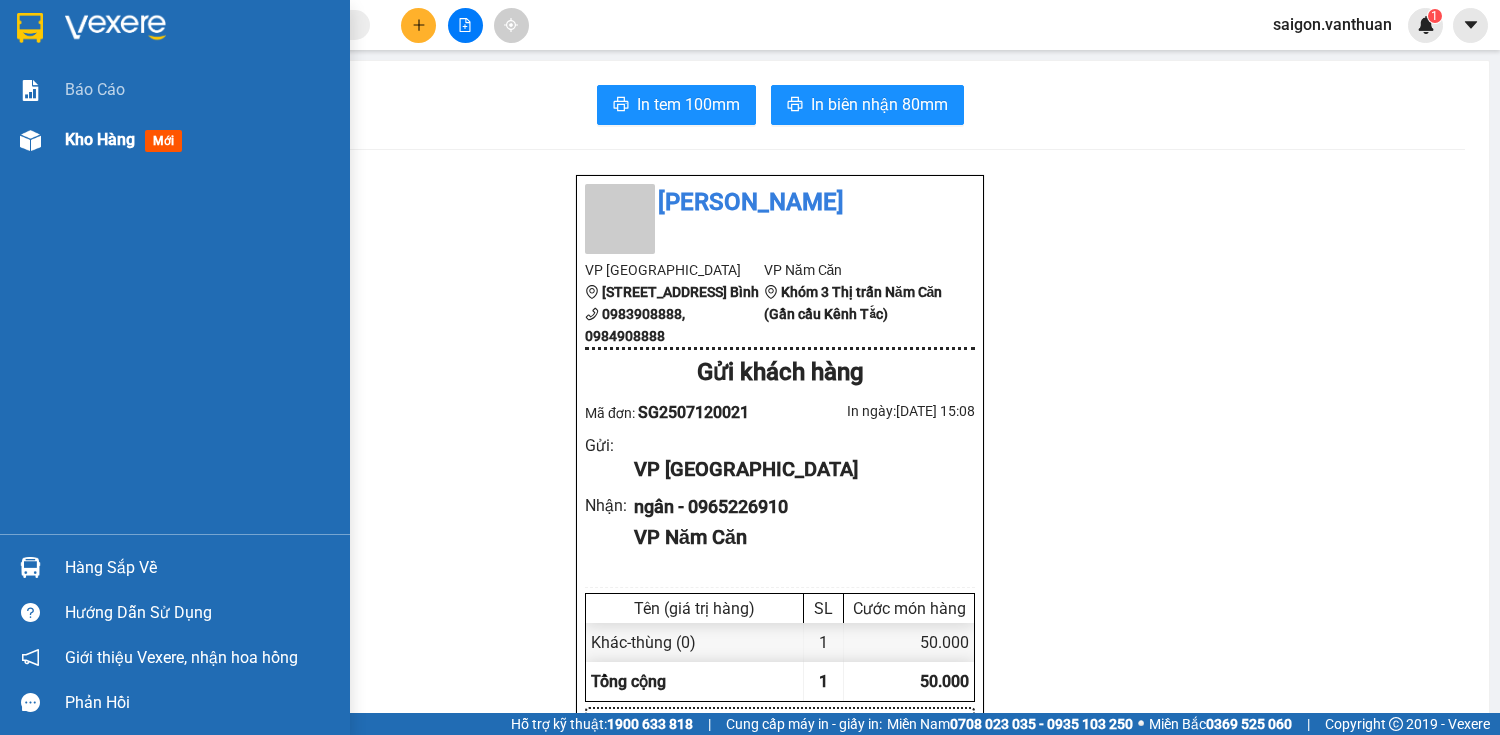 click at bounding box center [30, 140] 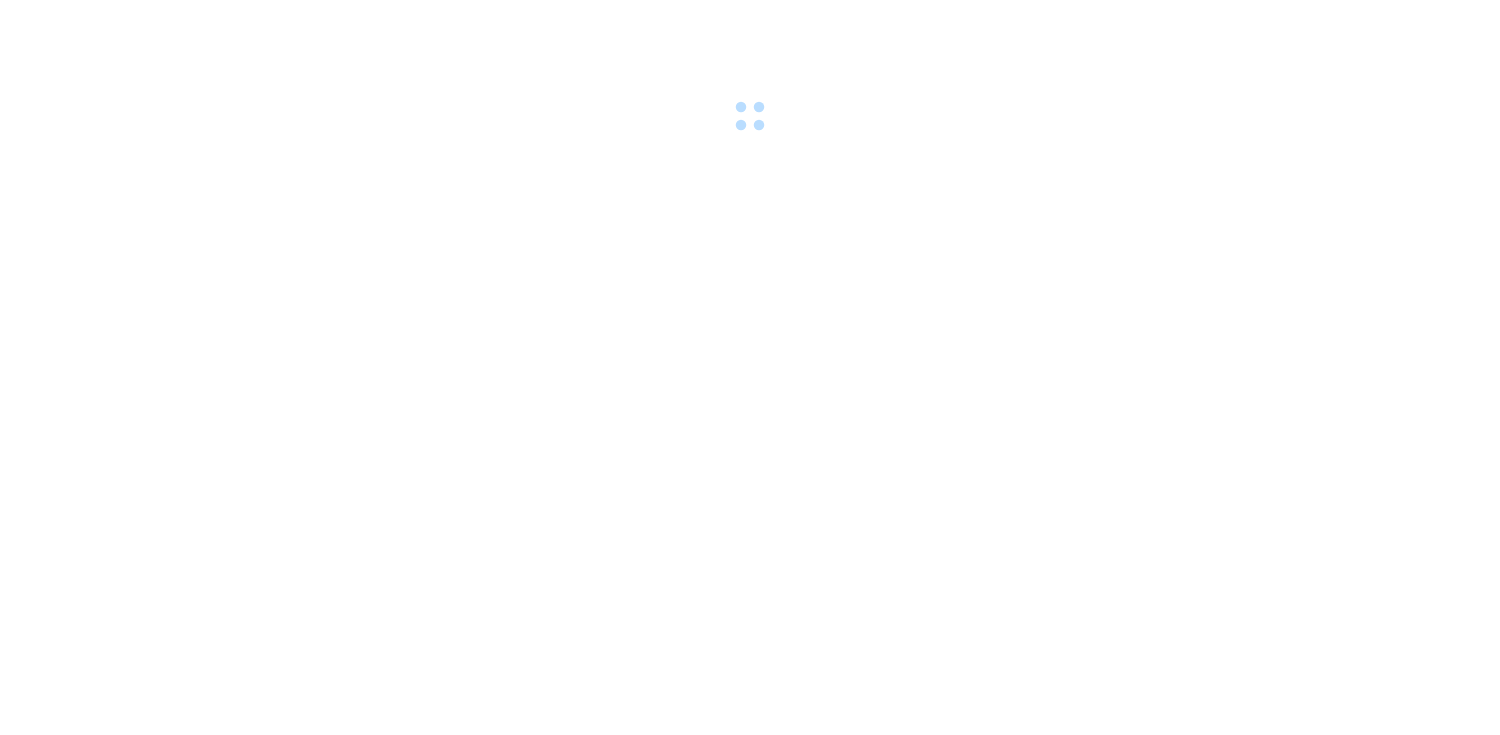 scroll, scrollTop: 0, scrollLeft: 0, axis: both 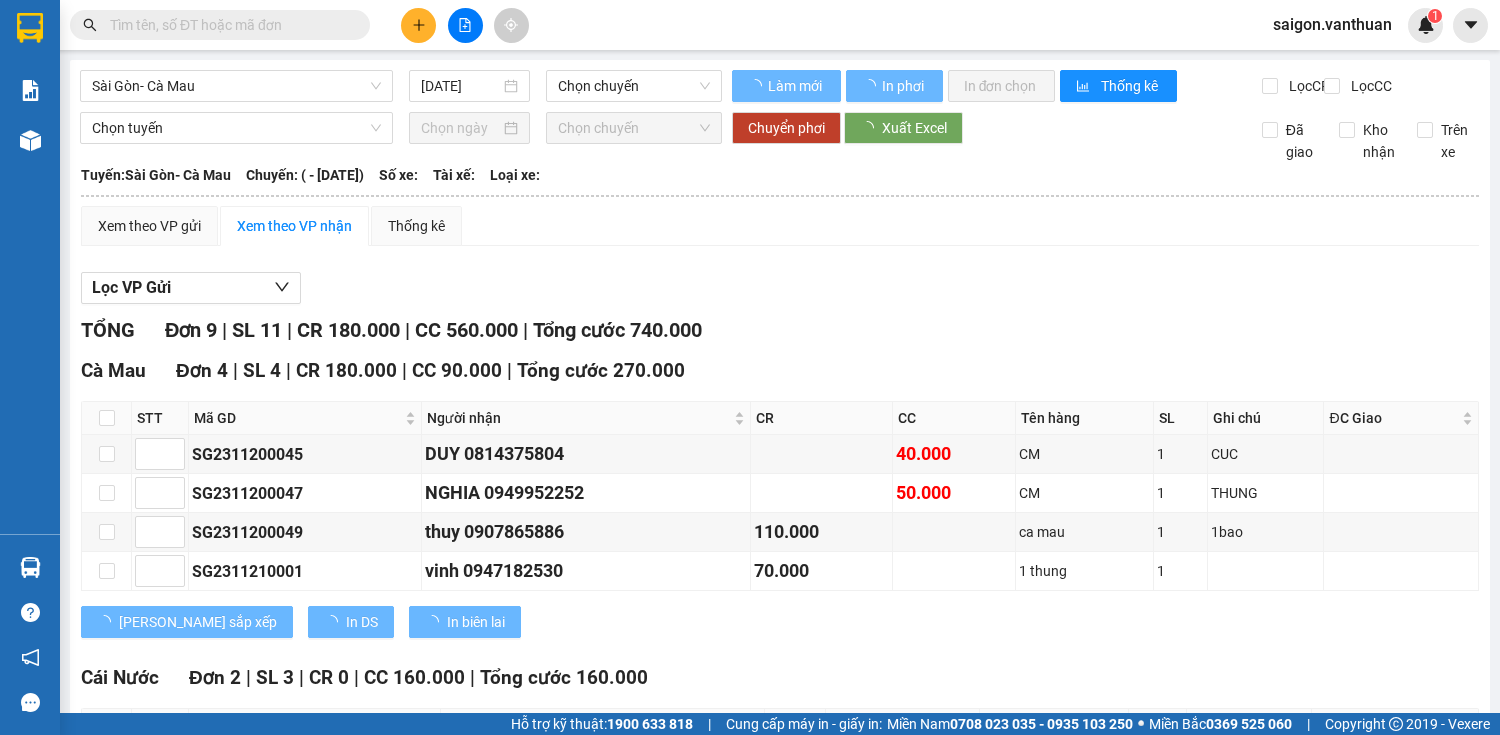 type on "[DATE]" 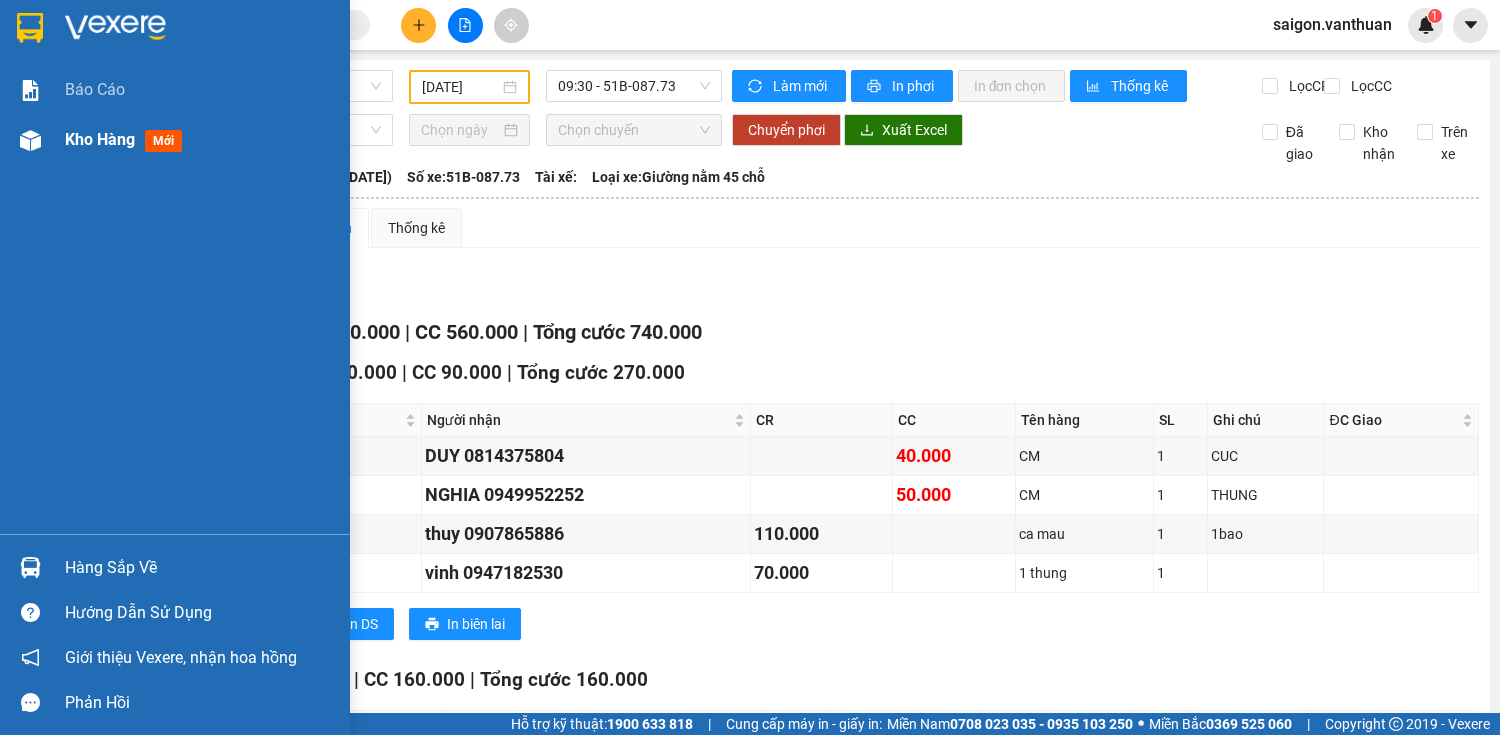 drag, startPoint x: 0, startPoint y: 120, endPoint x: 24, endPoint y: 132, distance: 26.832815 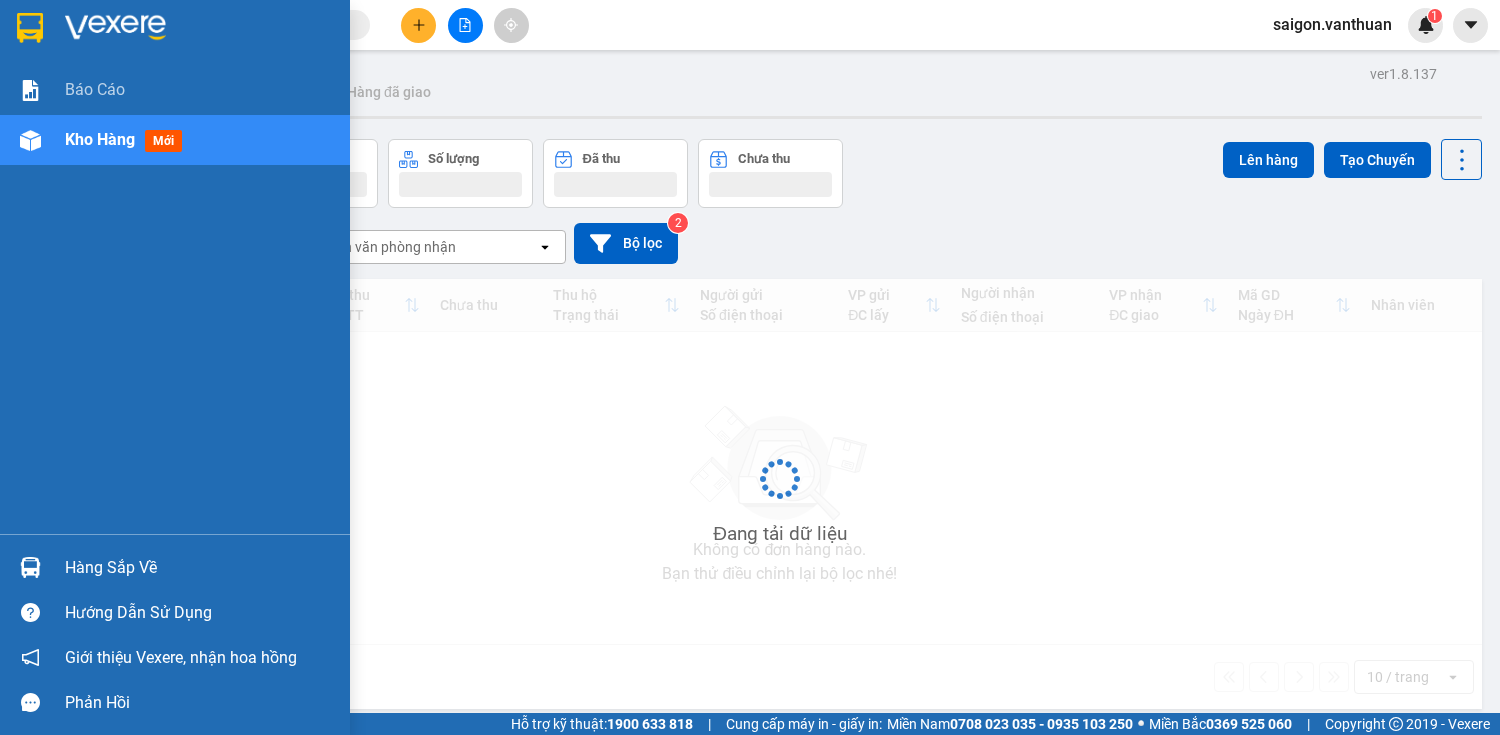 click at bounding box center (30, 140) 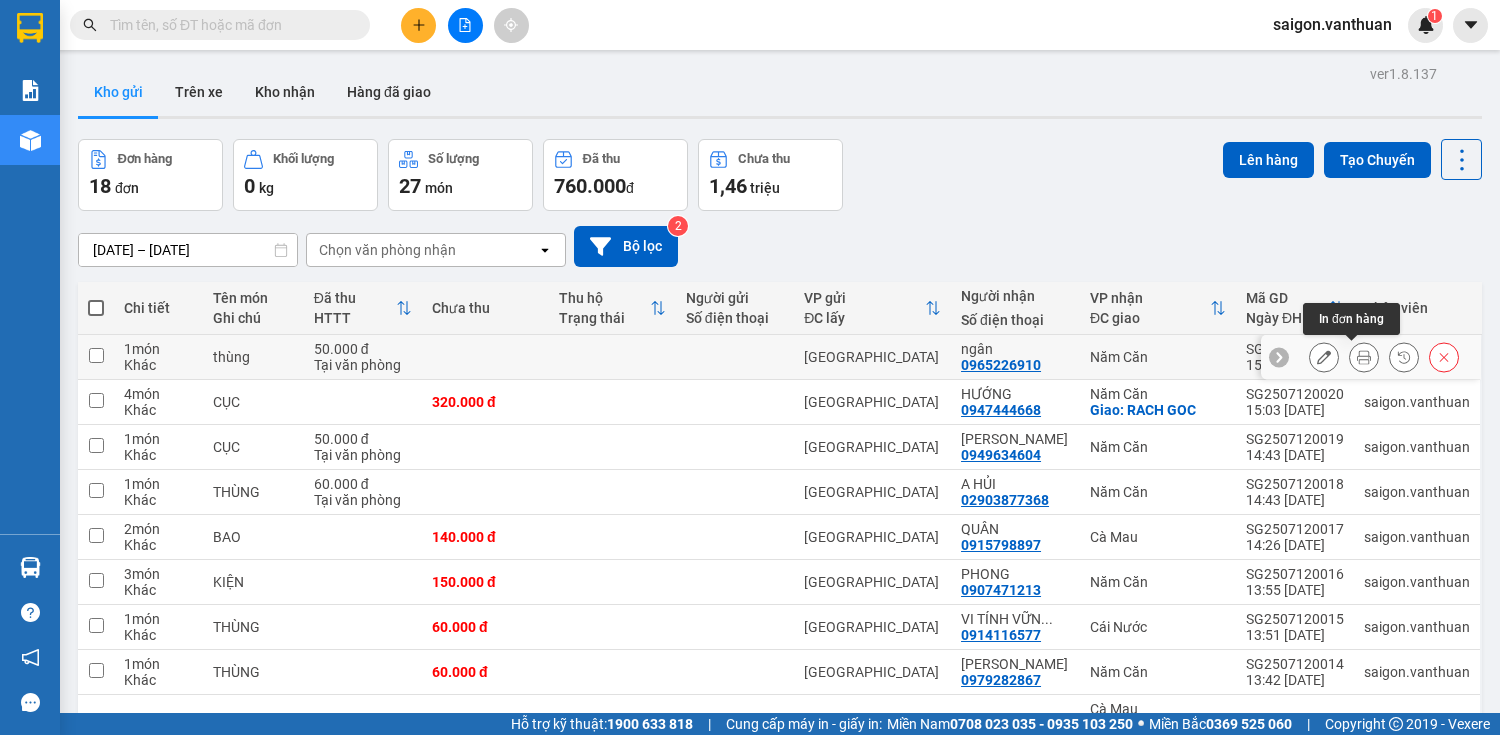 click 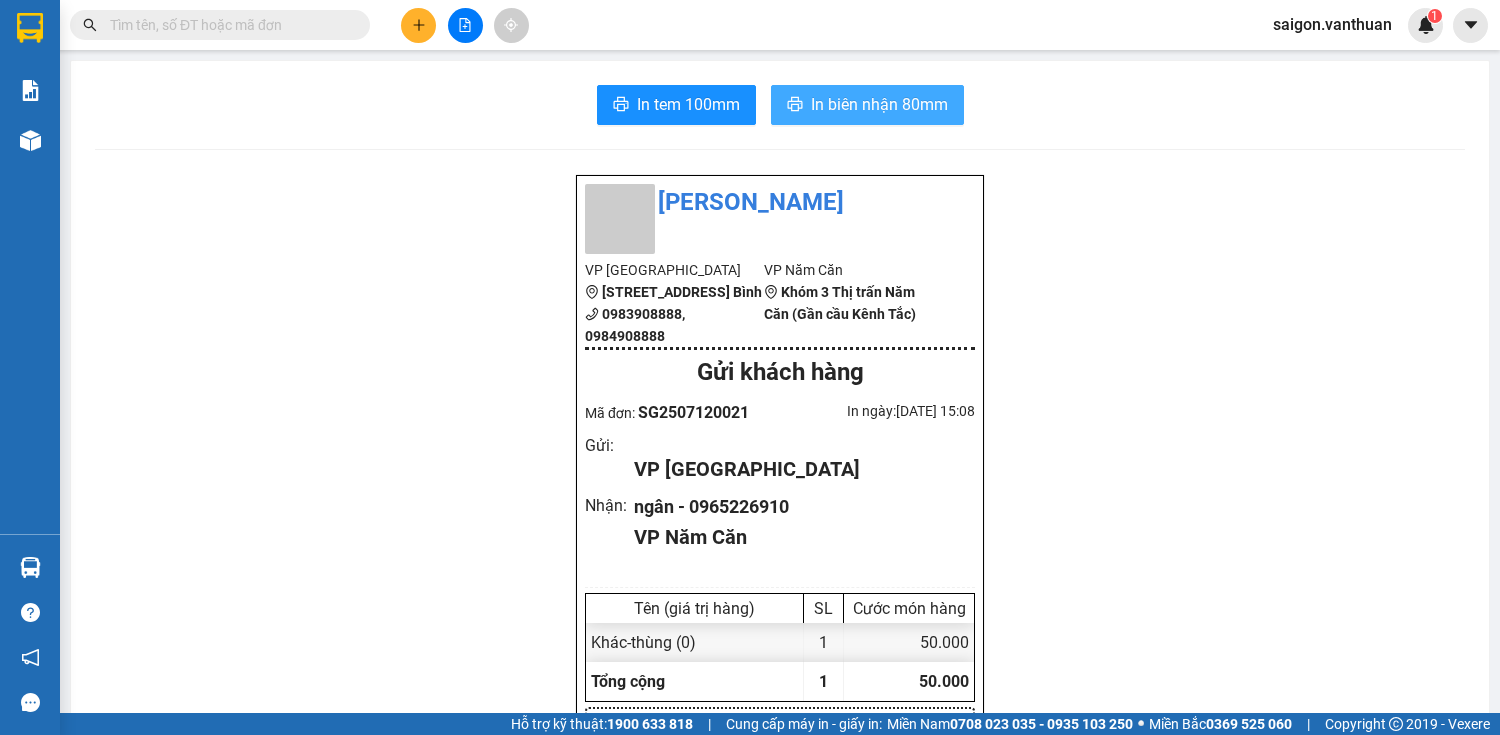 click on "In biên nhận 80mm" at bounding box center (879, 104) 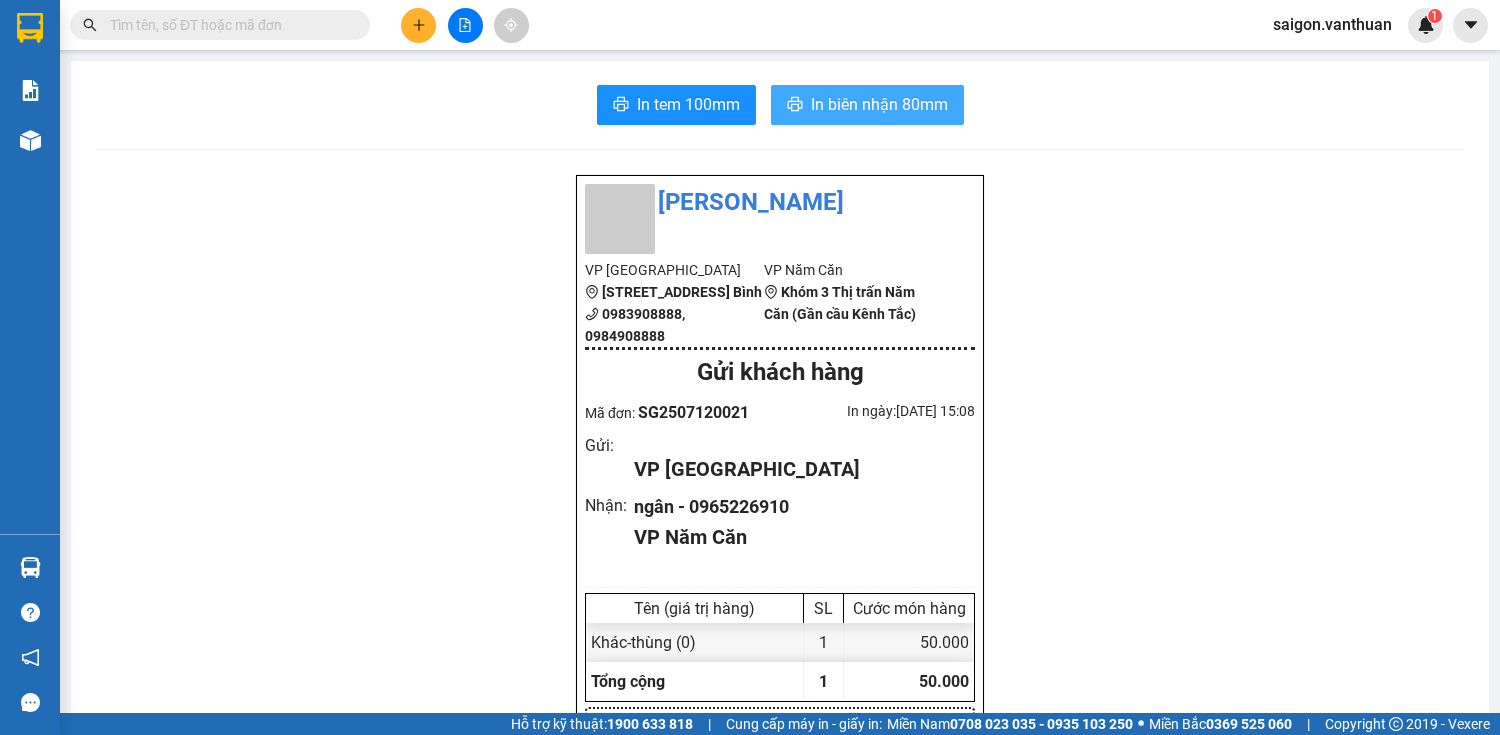 scroll, scrollTop: 0, scrollLeft: 0, axis: both 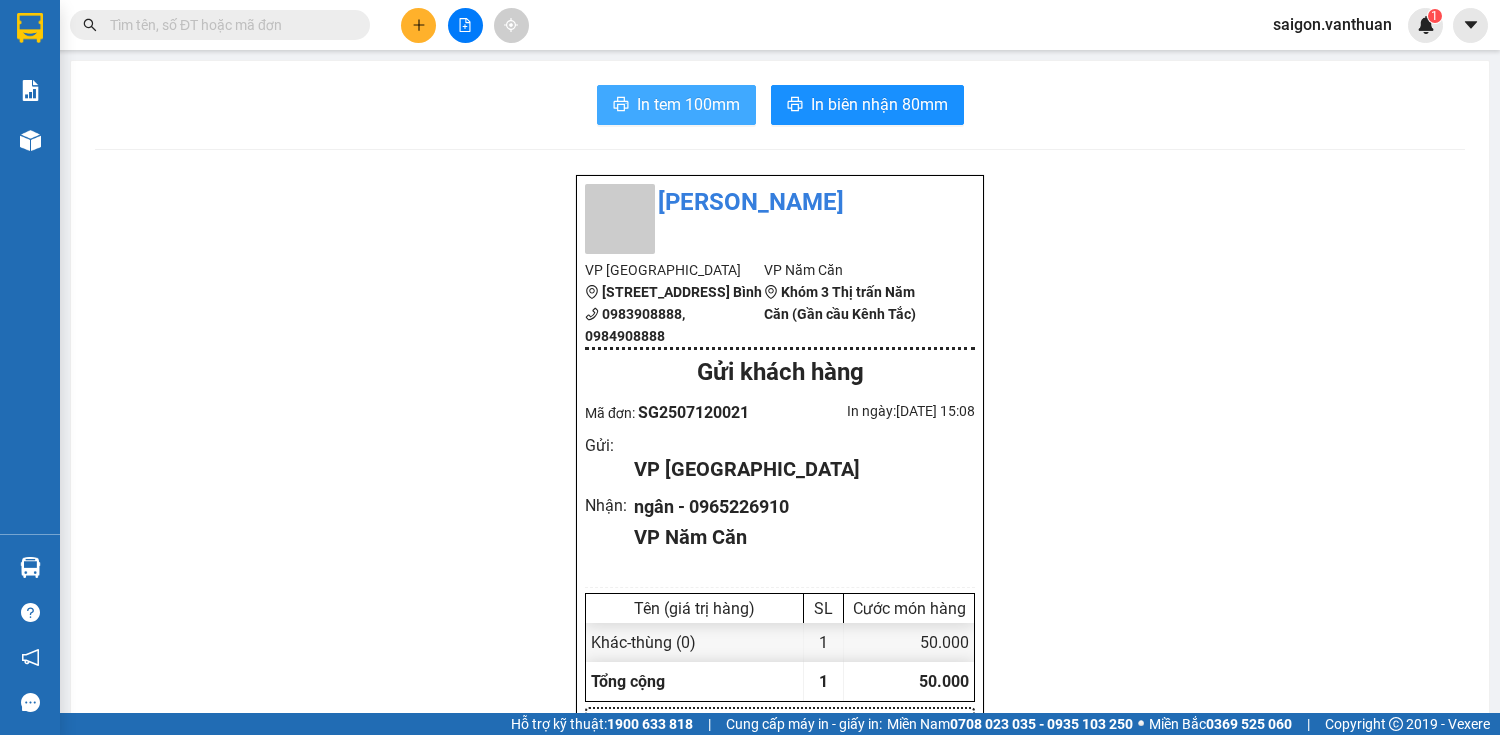 click on "In tem 100mm" at bounding box center [676, 105] 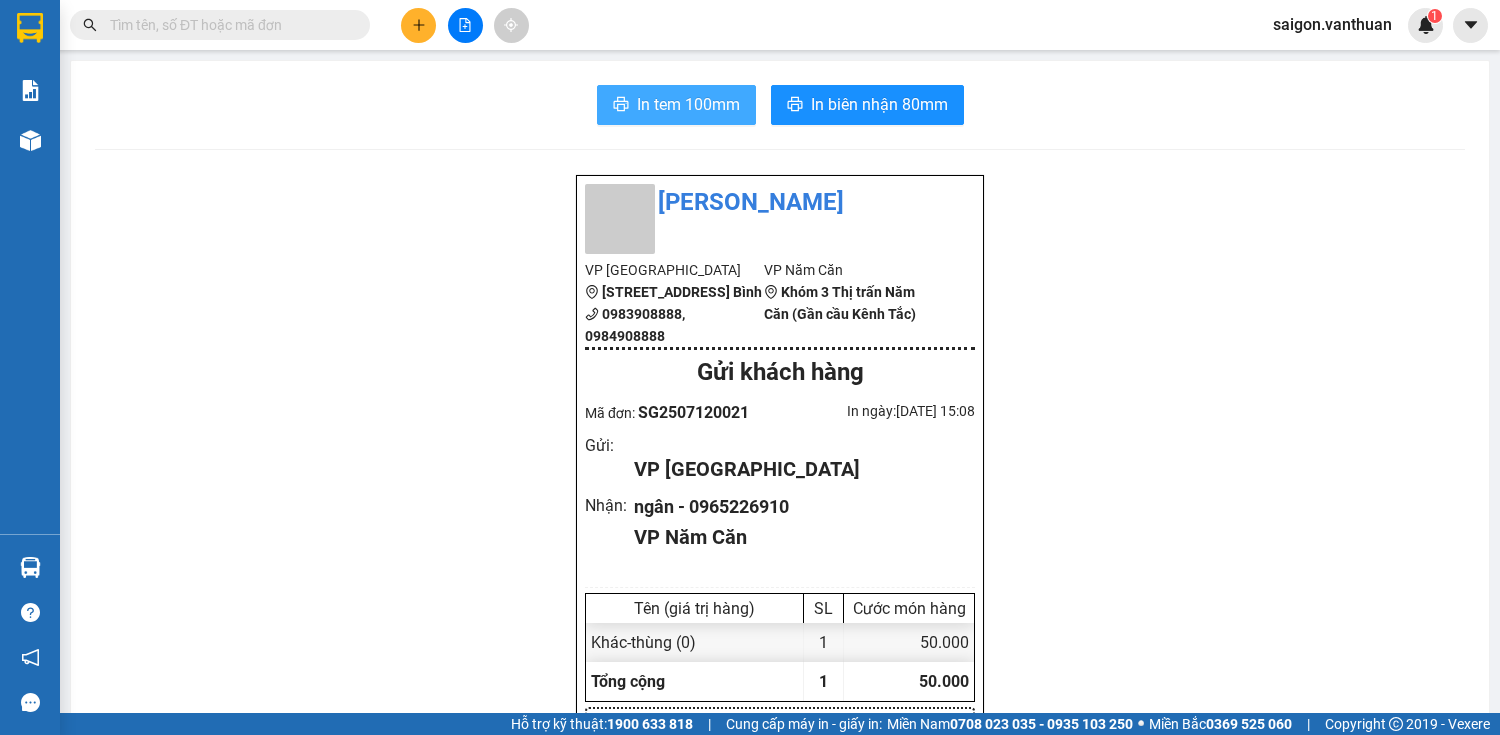 scroll, scrollTop: 0, scrollLeft: 0, axis: both 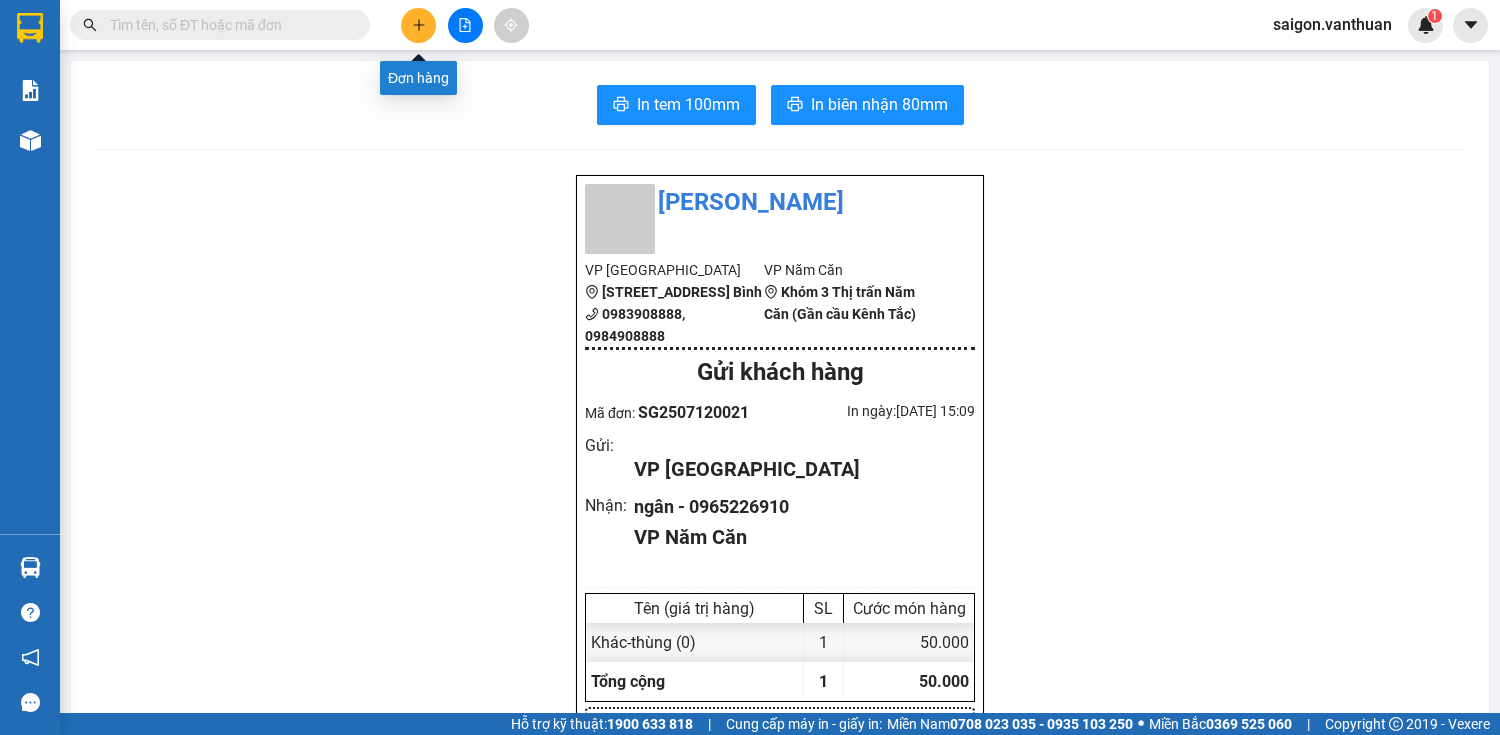 click at bounding box center [418, 25] 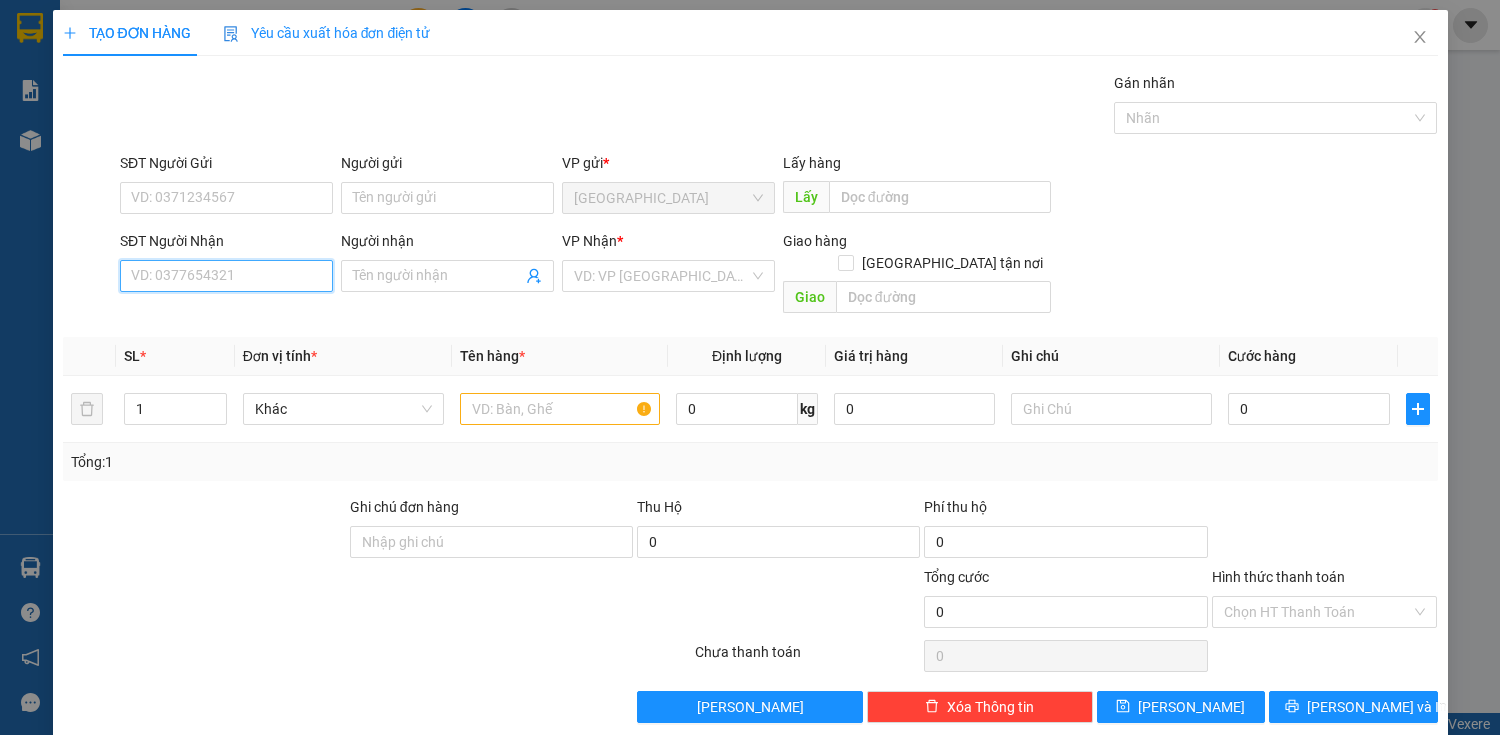 click on "SĐT Người Nhận" at bounding box center (226, 276) 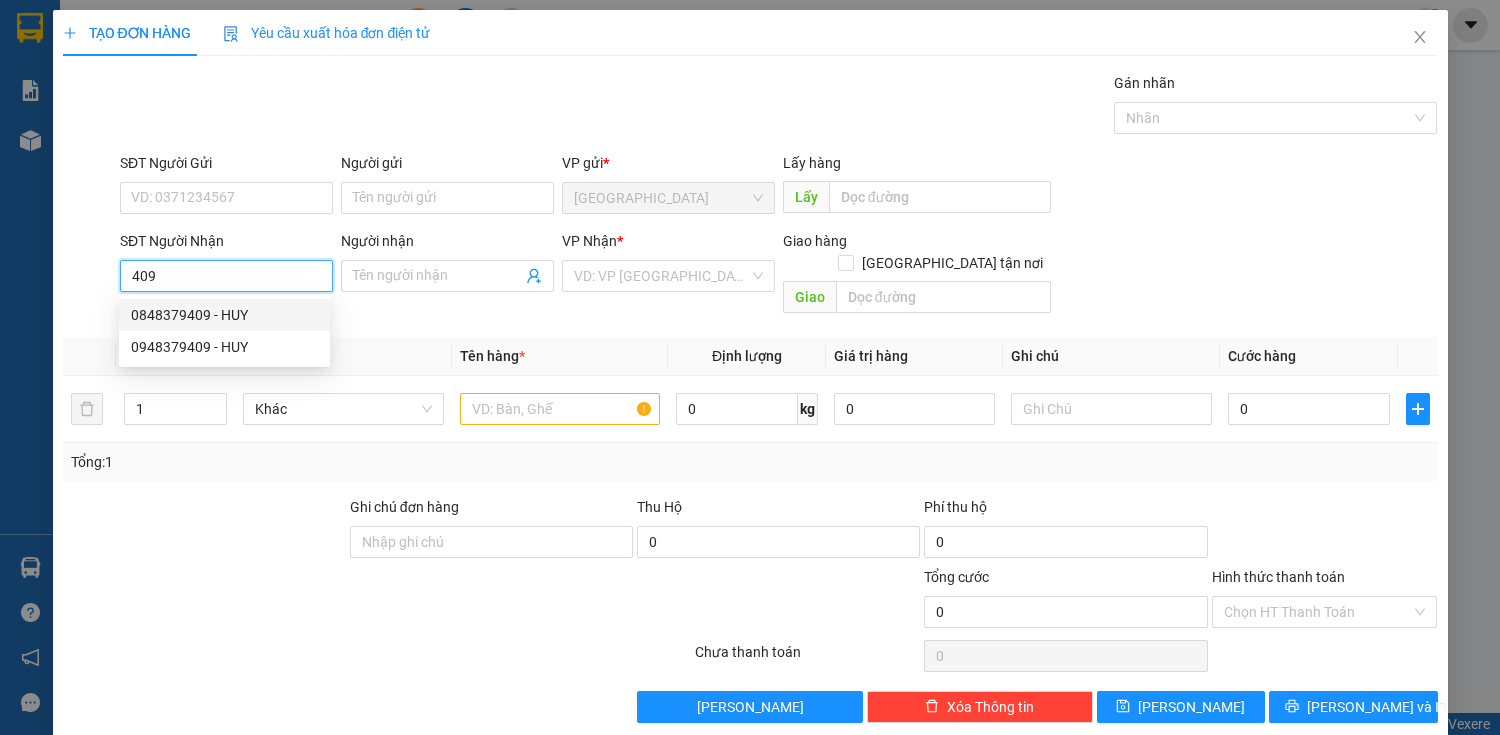 click on "0848379409 - HUY" at bounding box center (224, 315) 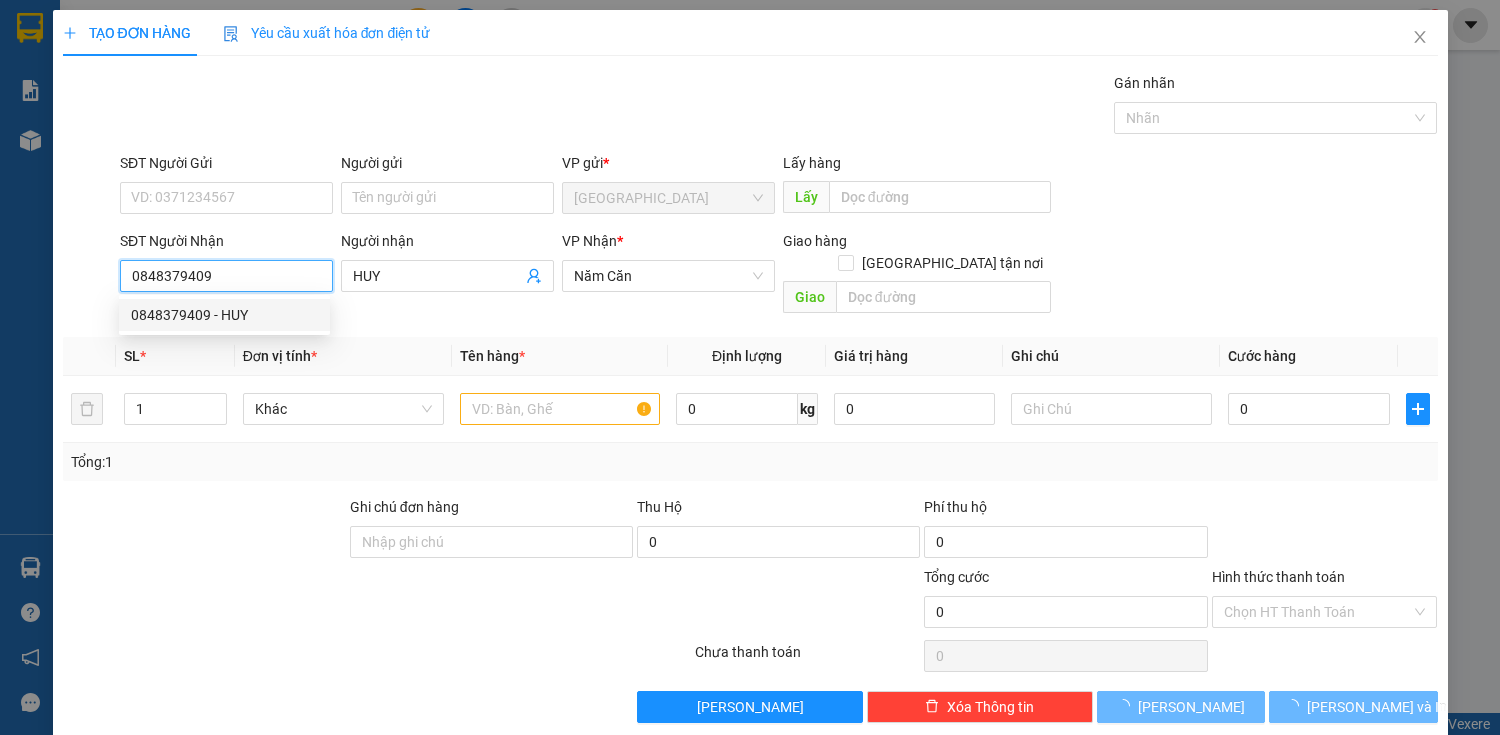 type on "90.000" 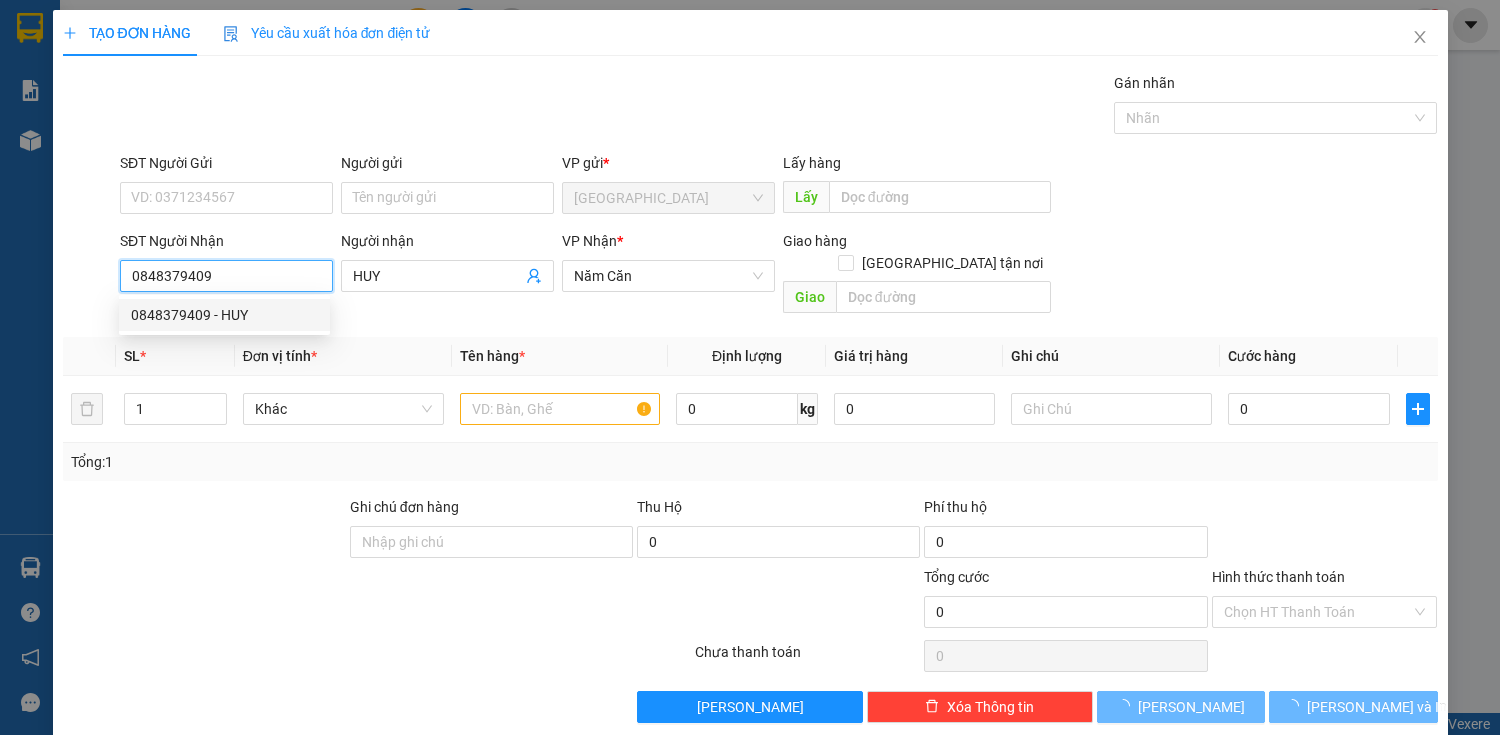 type on "90.000" 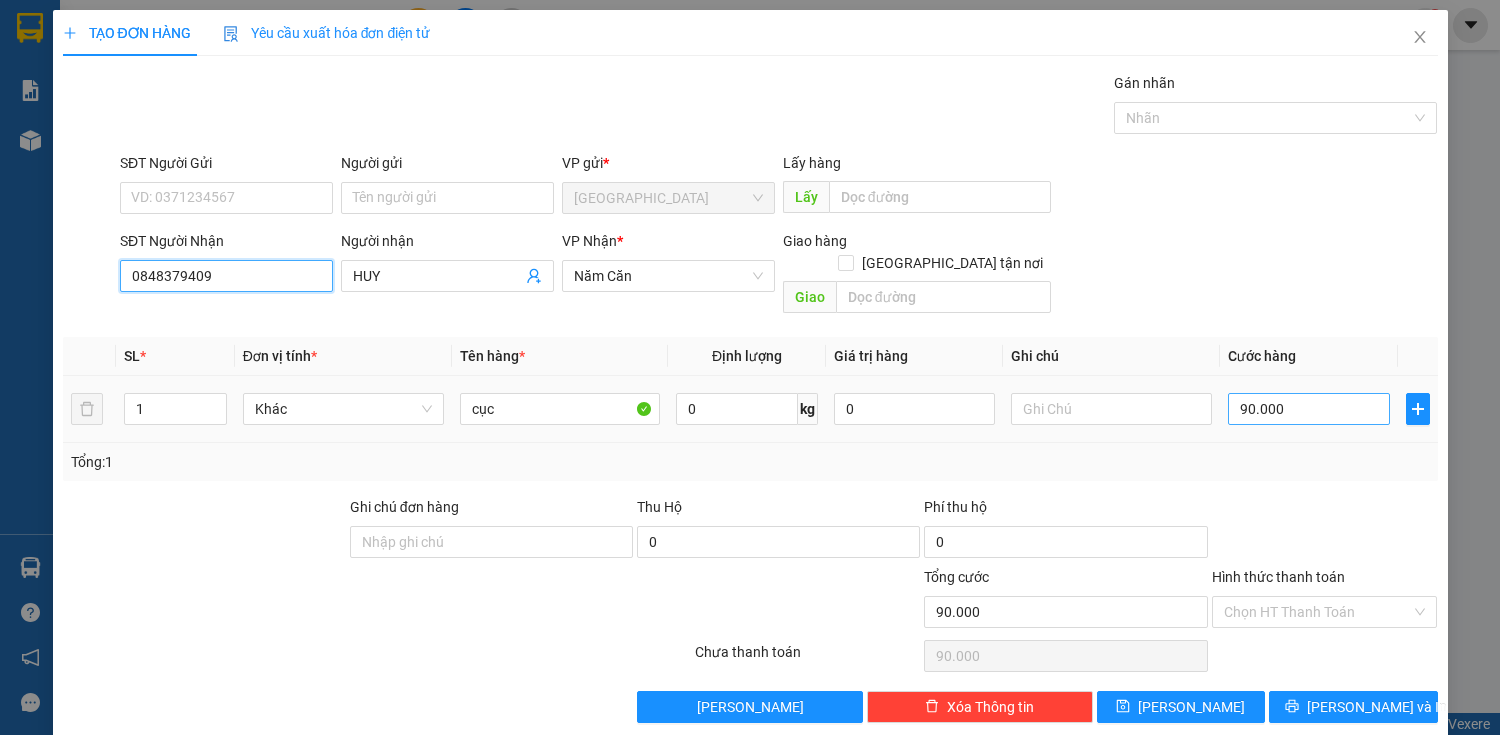 type on "0848379409" 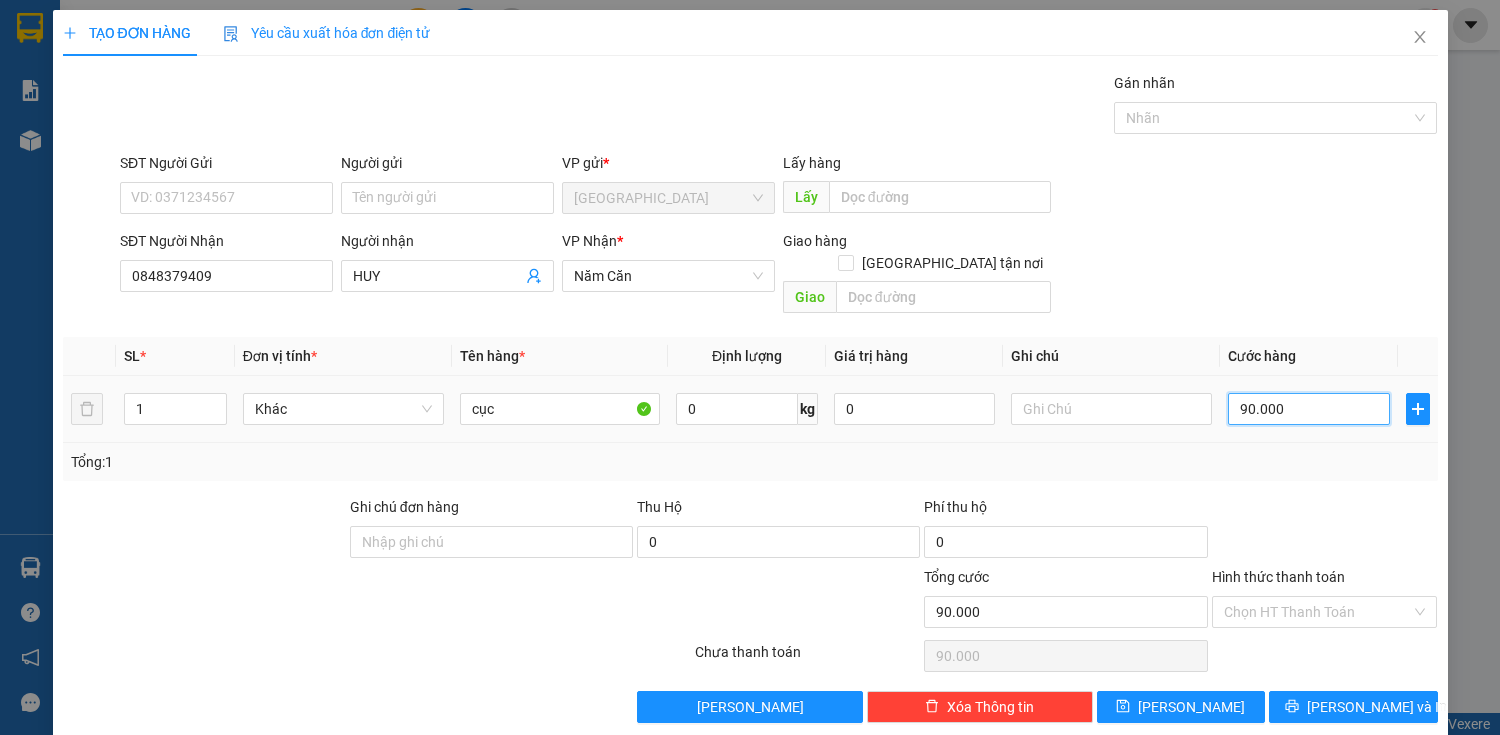 click on "90.000" at bounding box center [1308, 409] 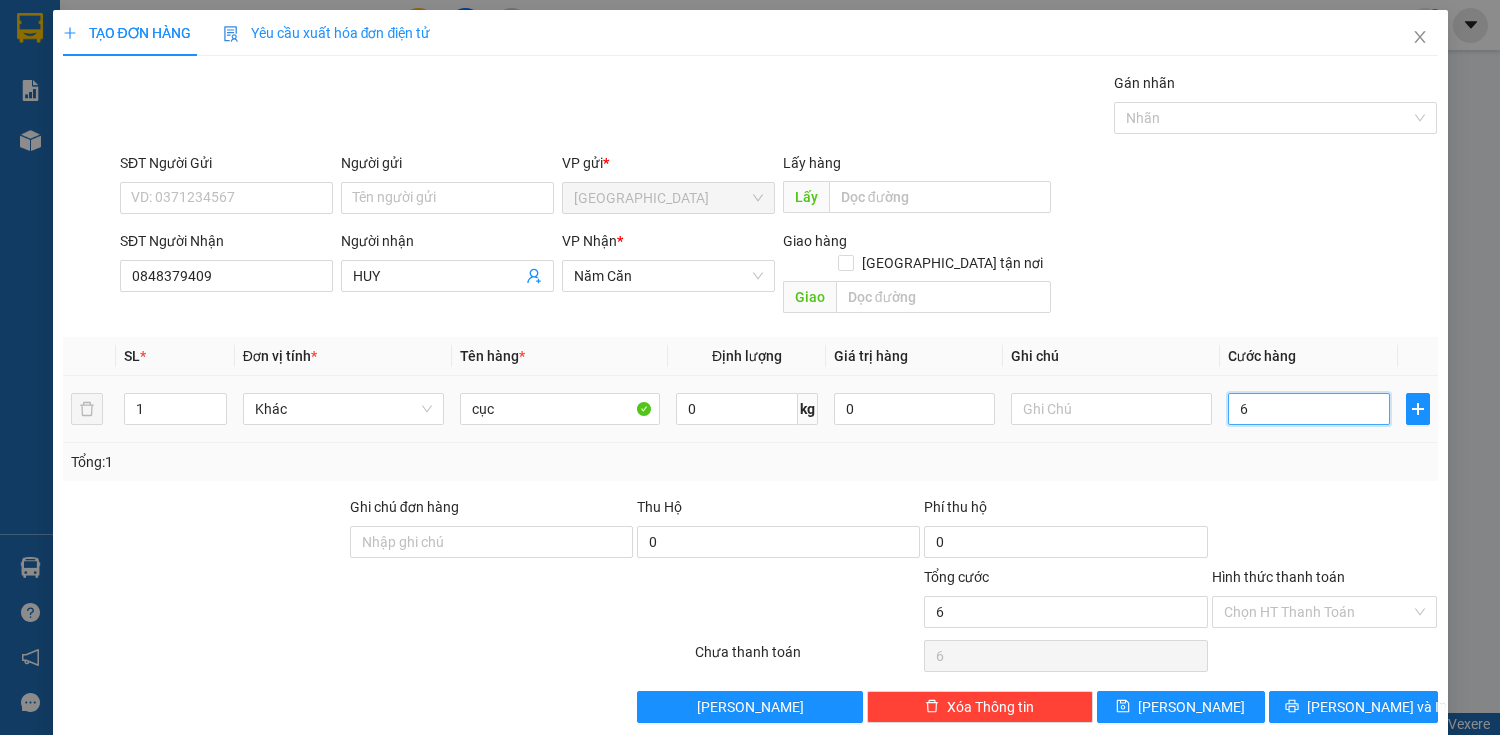 type on "60" 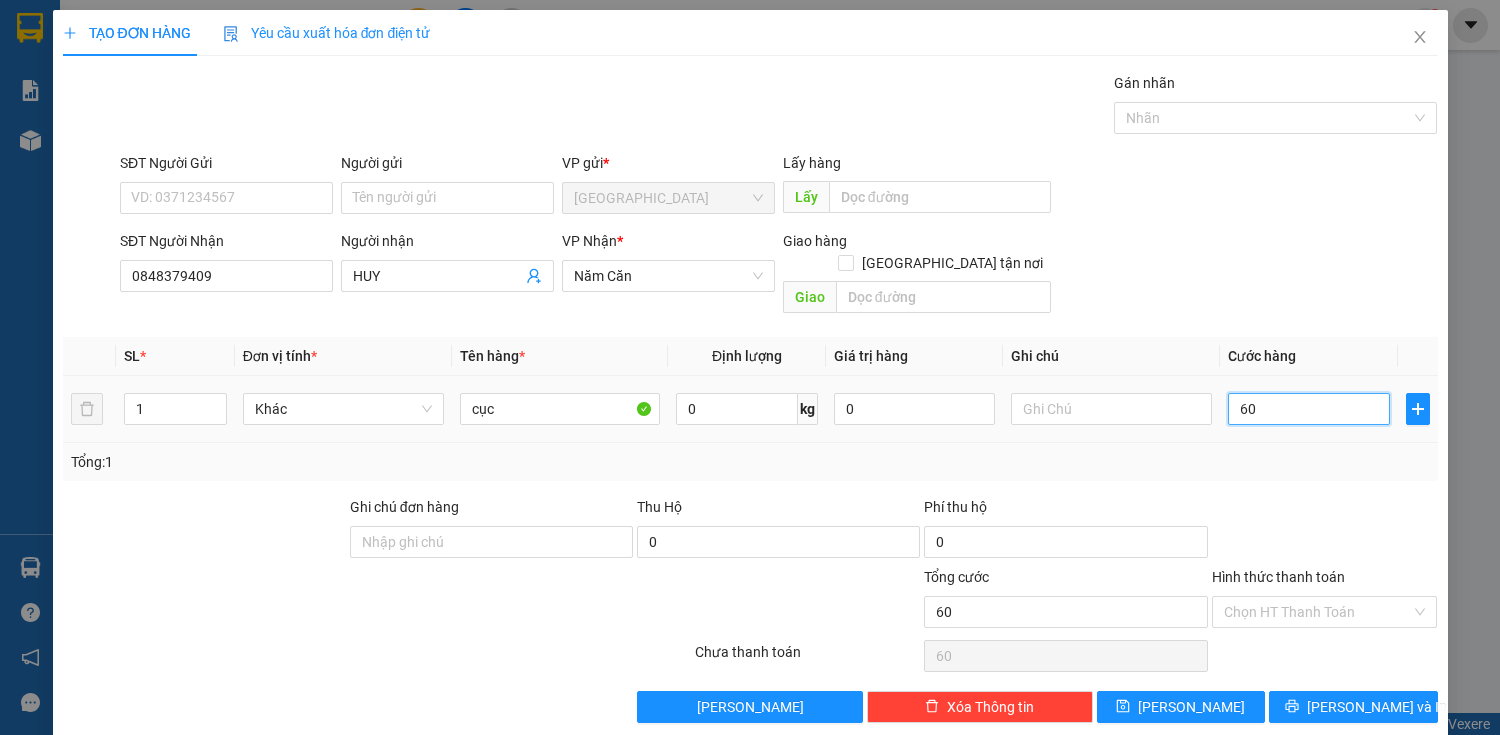 type on "600" 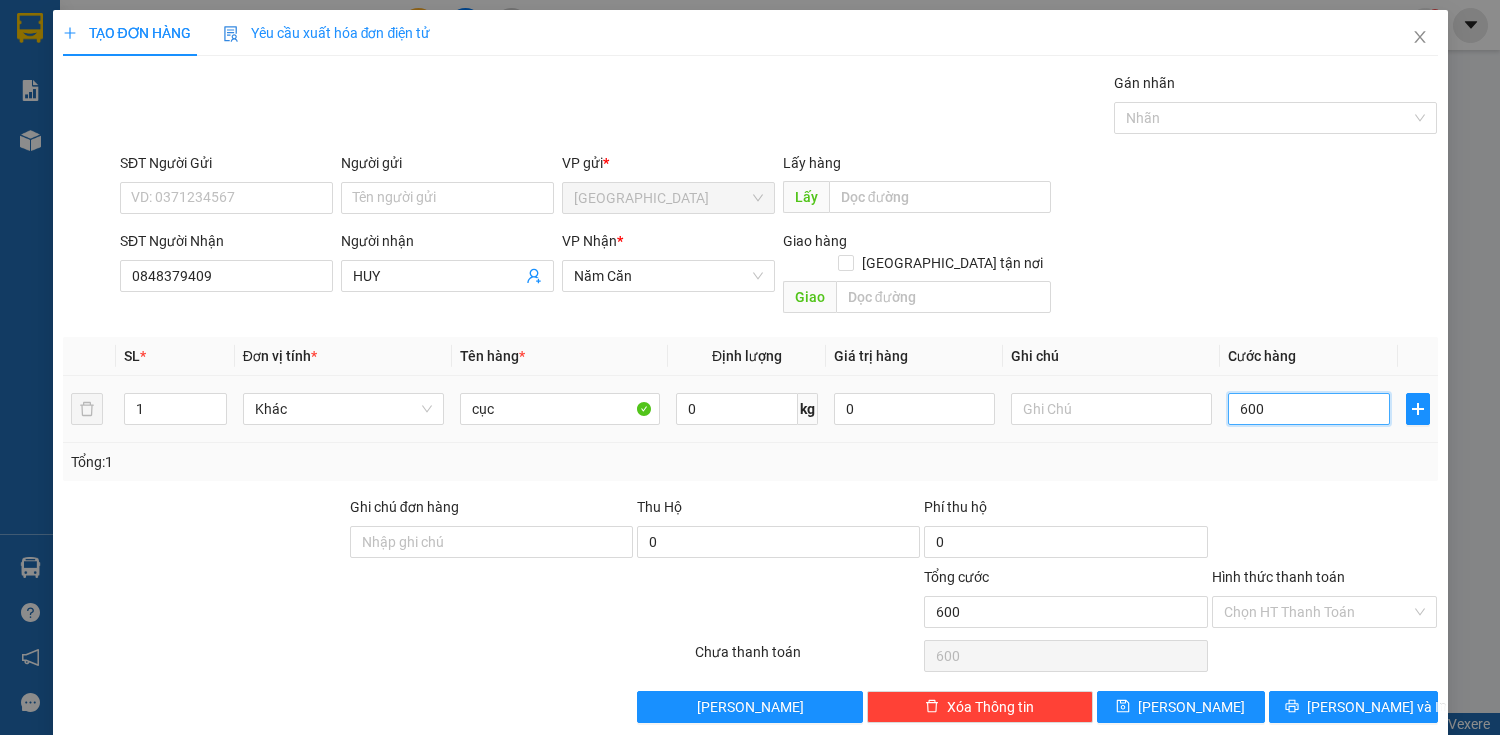 type on "6.000" 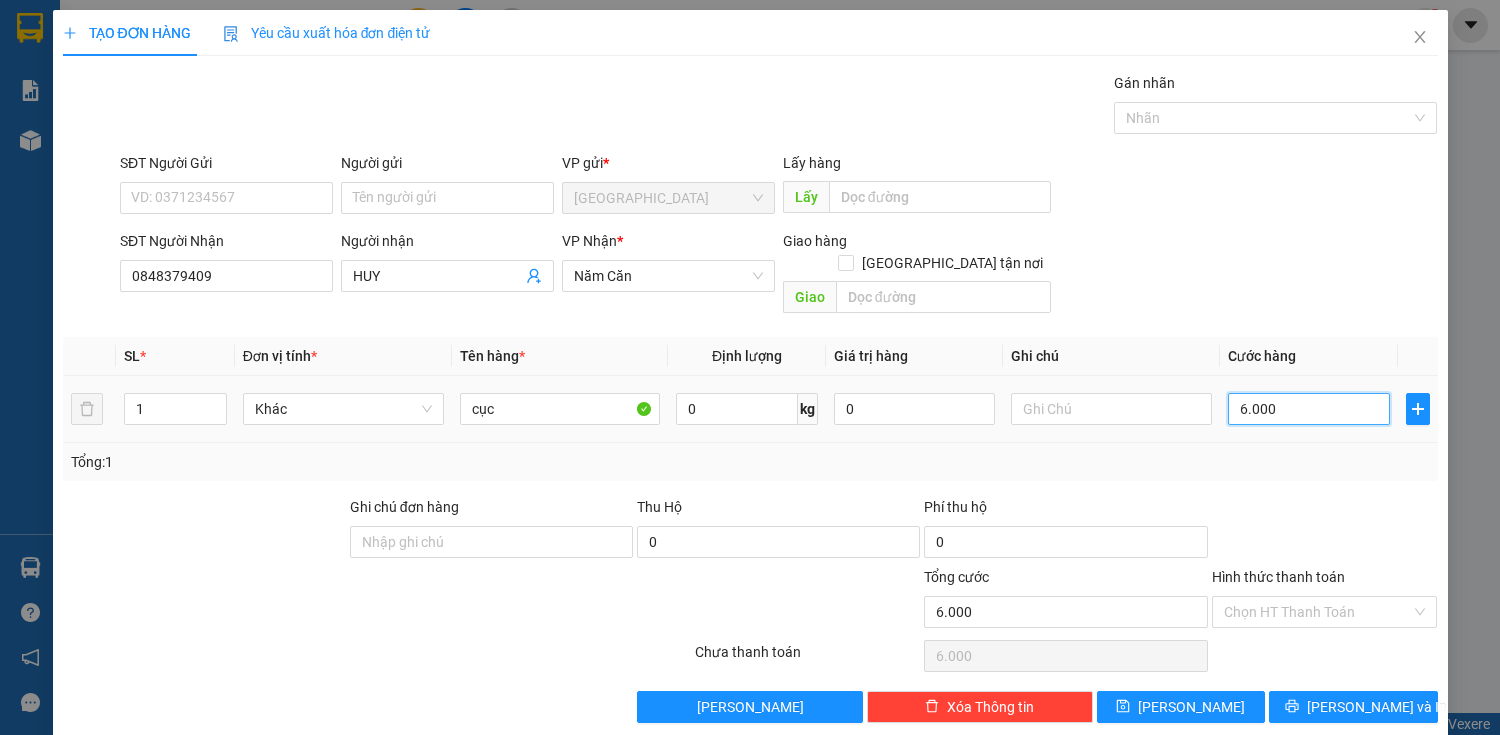 type on "60.000" 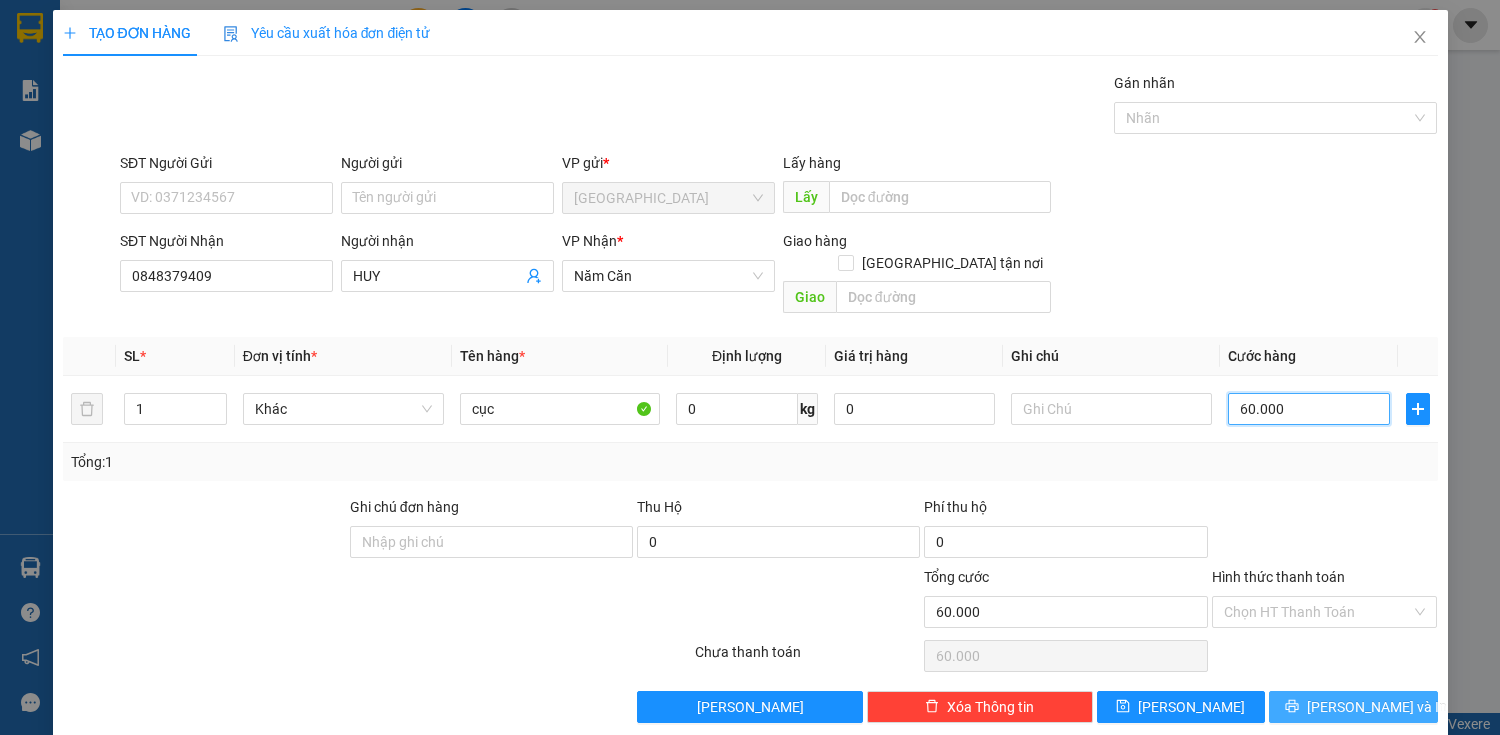 type on "60.000" 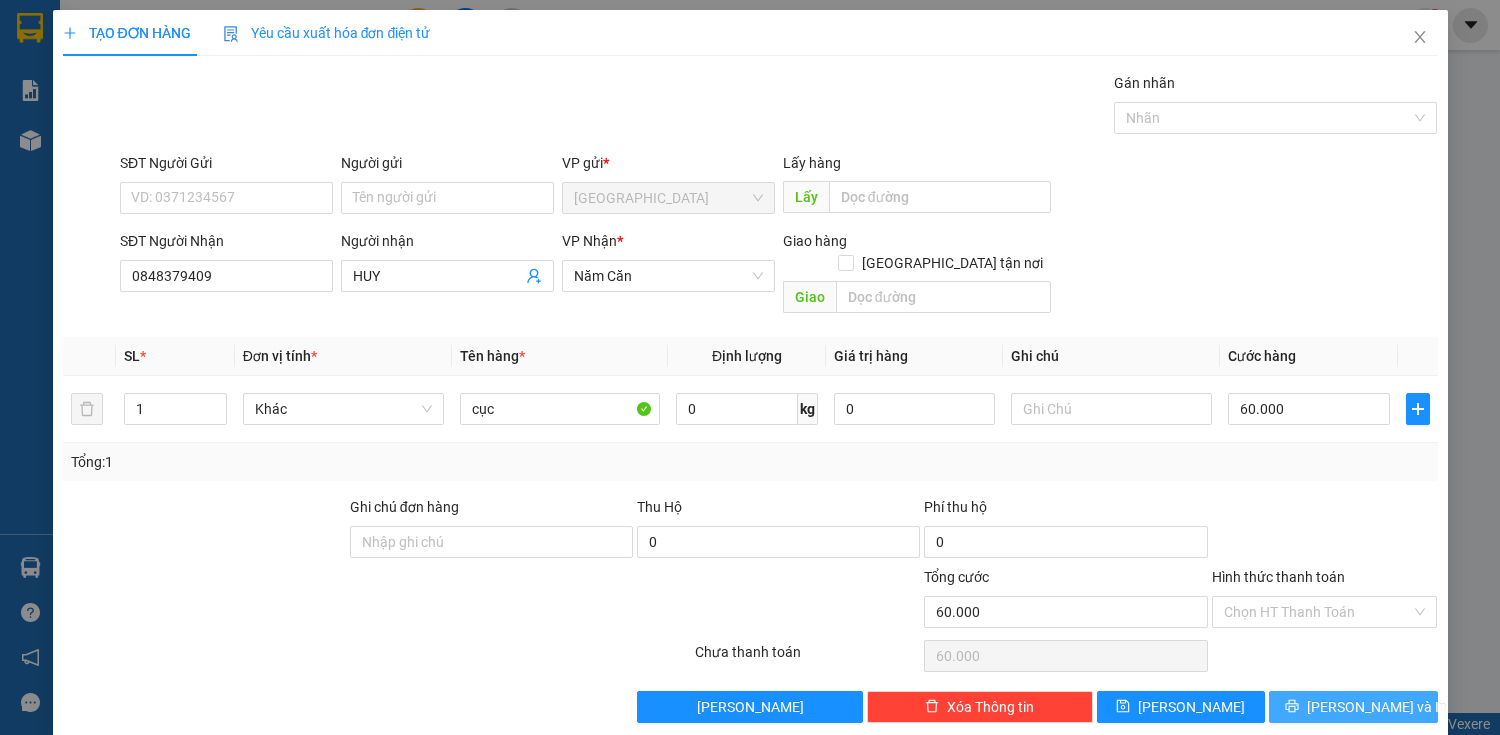 click on "[PERSON_NAME] và In" at bounding box center (1353, 707) 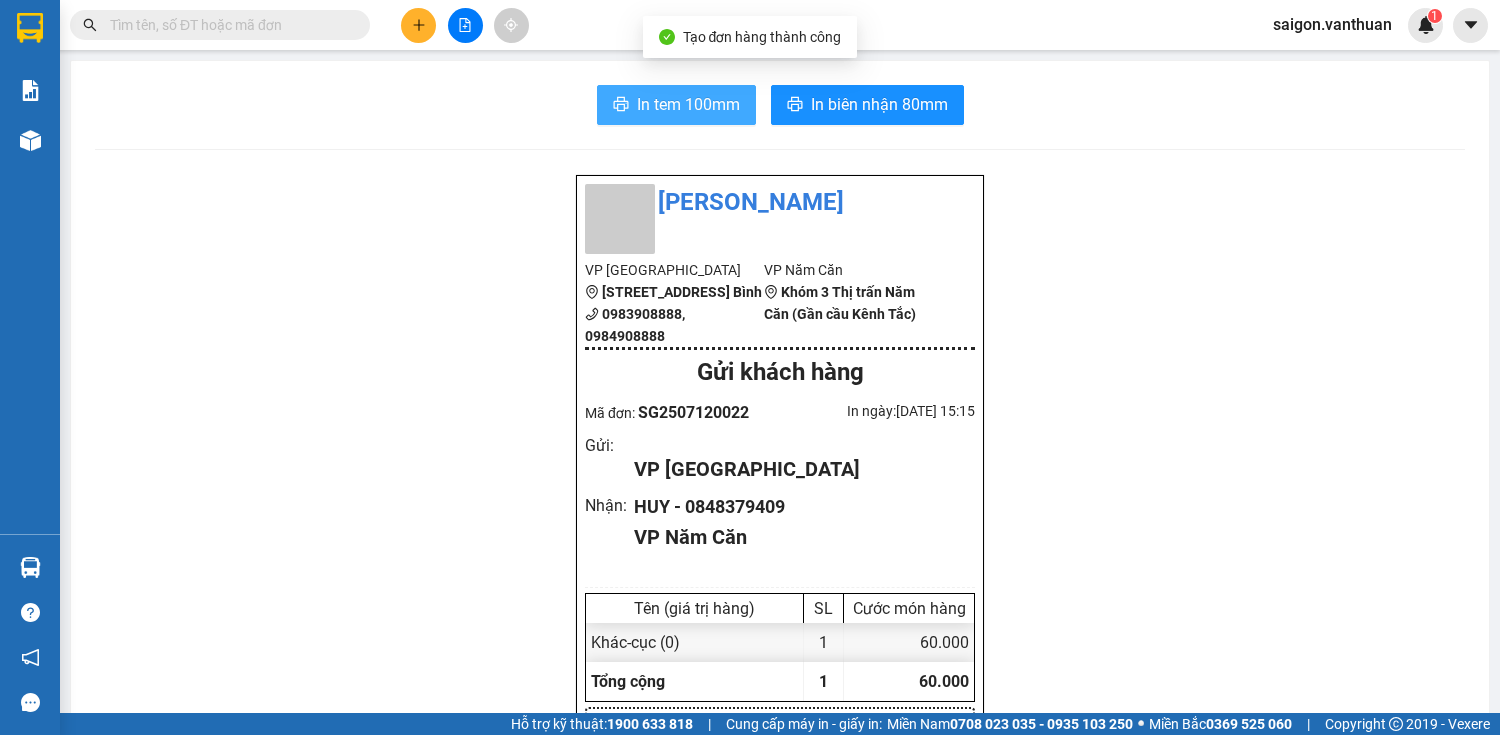 click on "In tem 100mm" at bounding box center [688, 104] 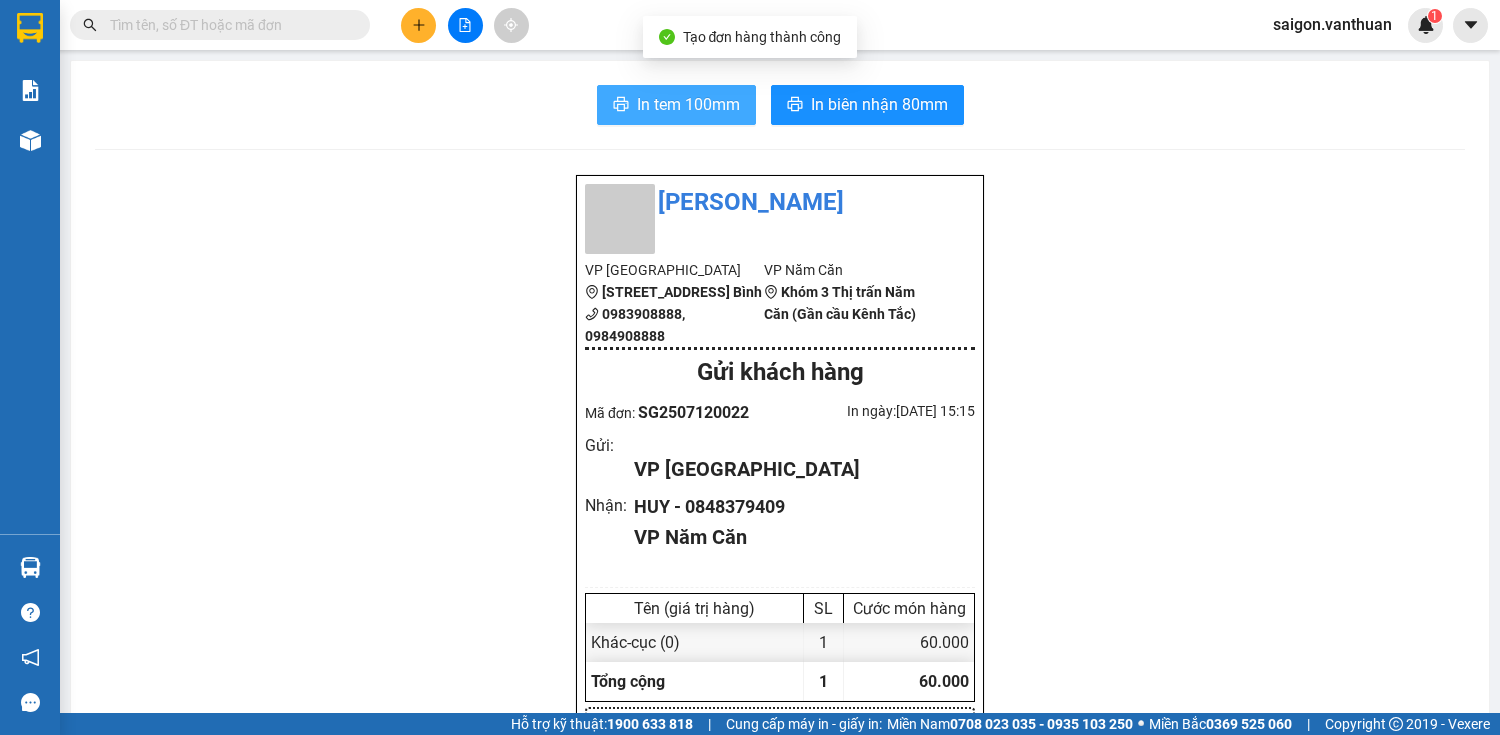scroll, scrollTop: 0, scrollLeft: 0, axis: both 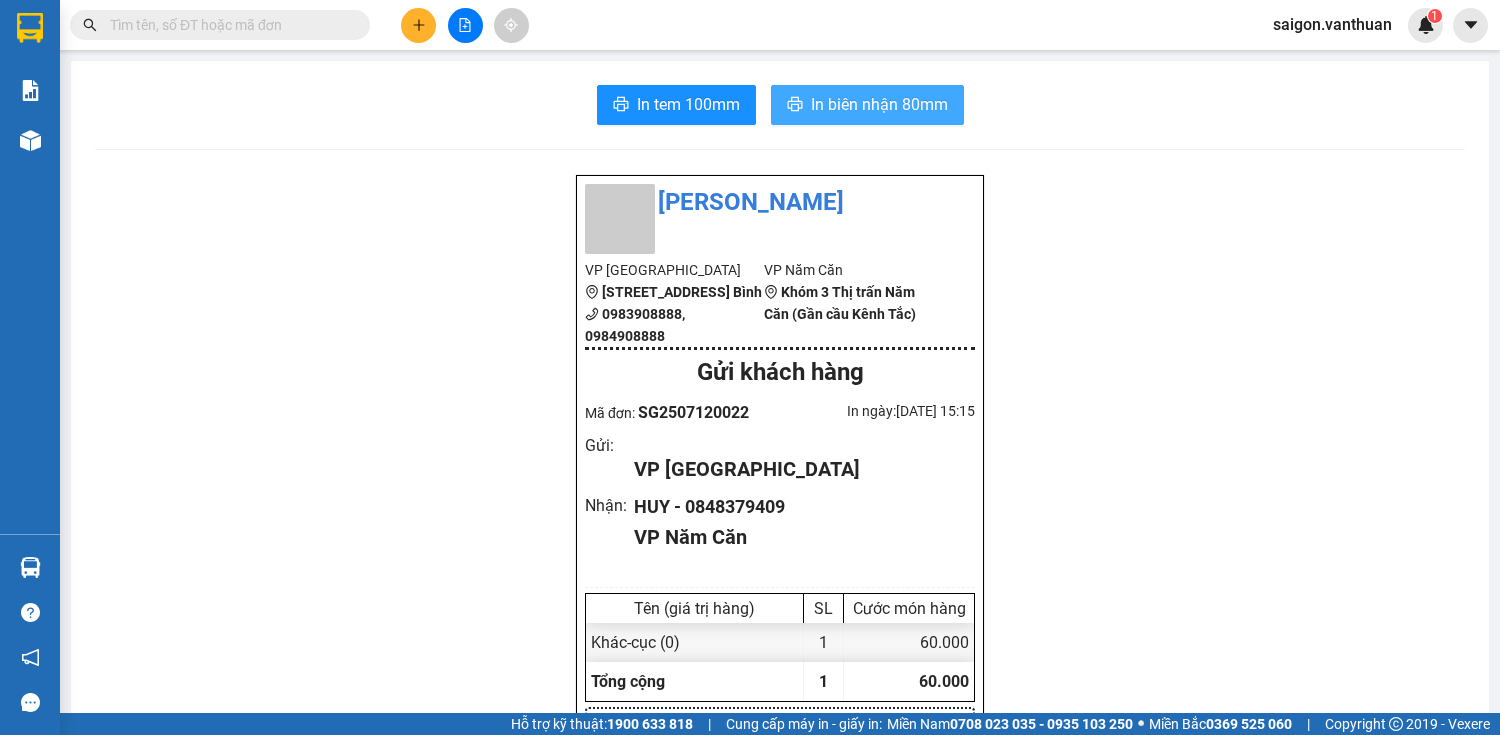 click on "In biên nhận 80mm" at bounding box center [867, 105] 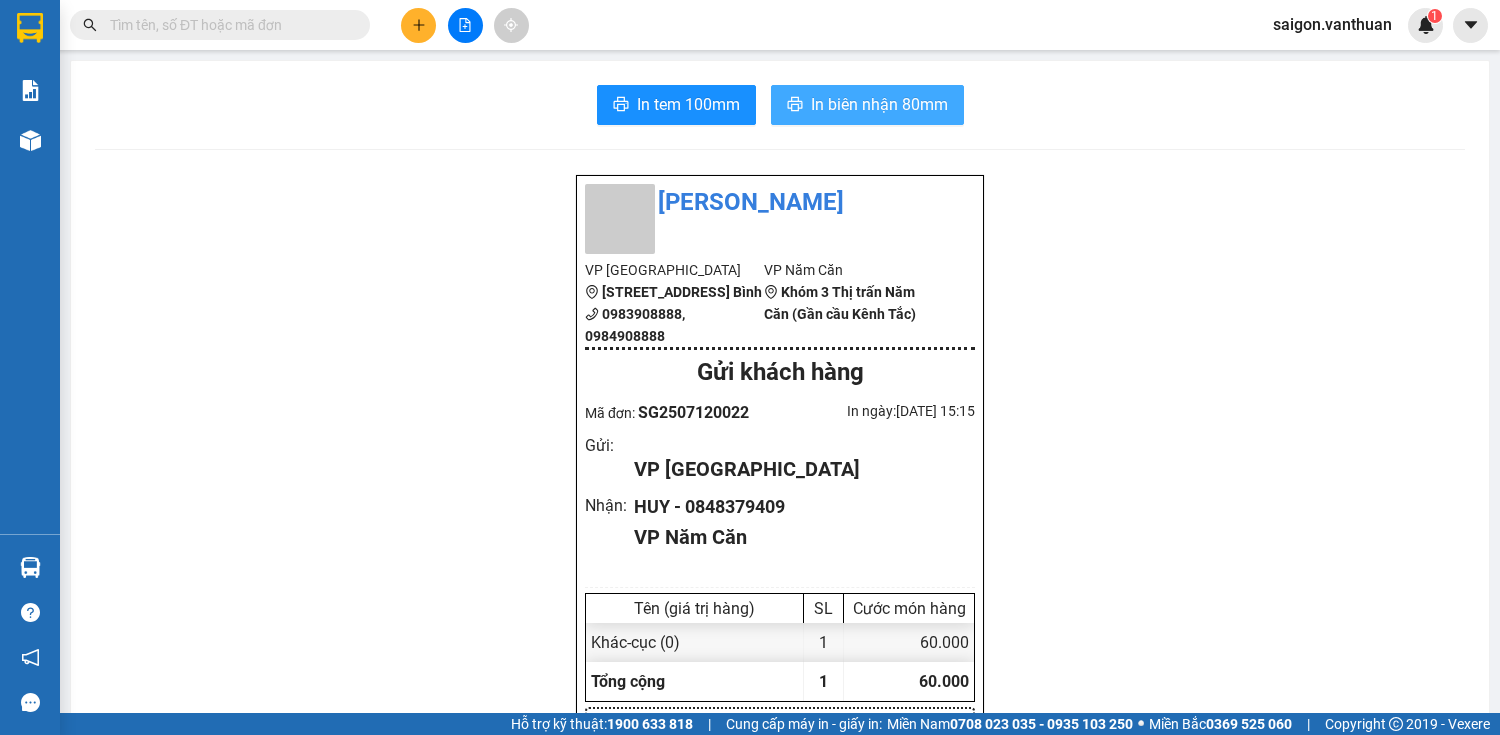 scroll, scrollTop: 0, scrollLeft: 0, axis: both 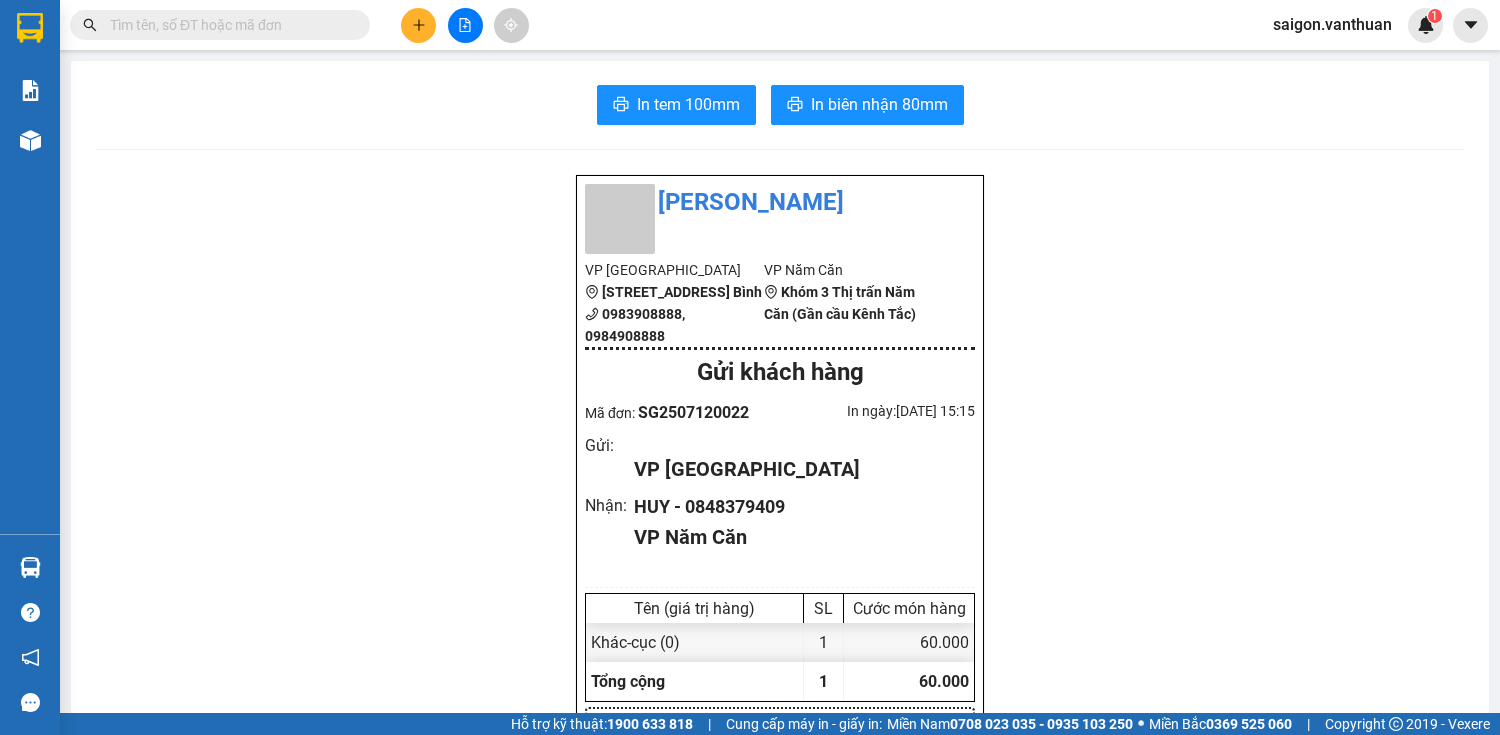 click 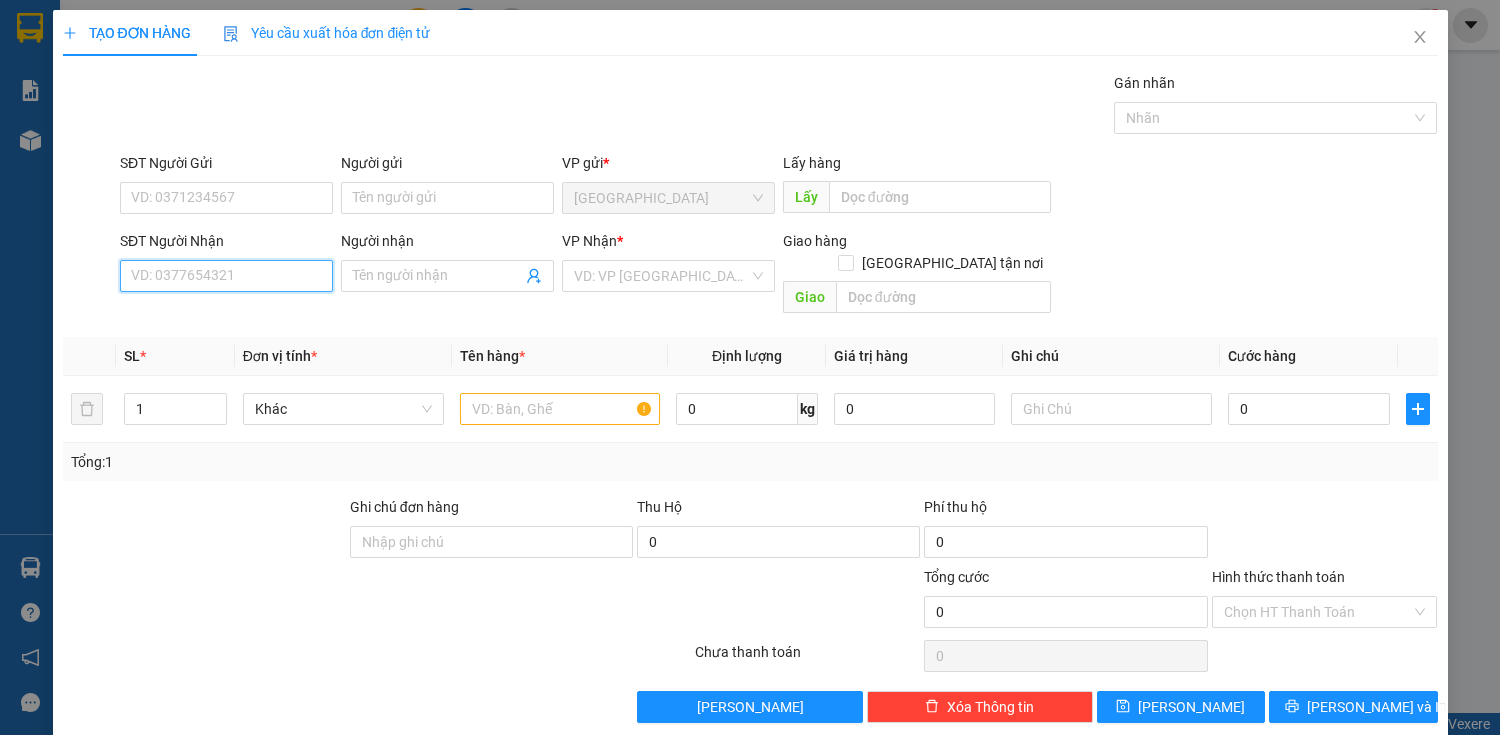 click on "SĐT Người Nhận" at bounding box center [226, 276] 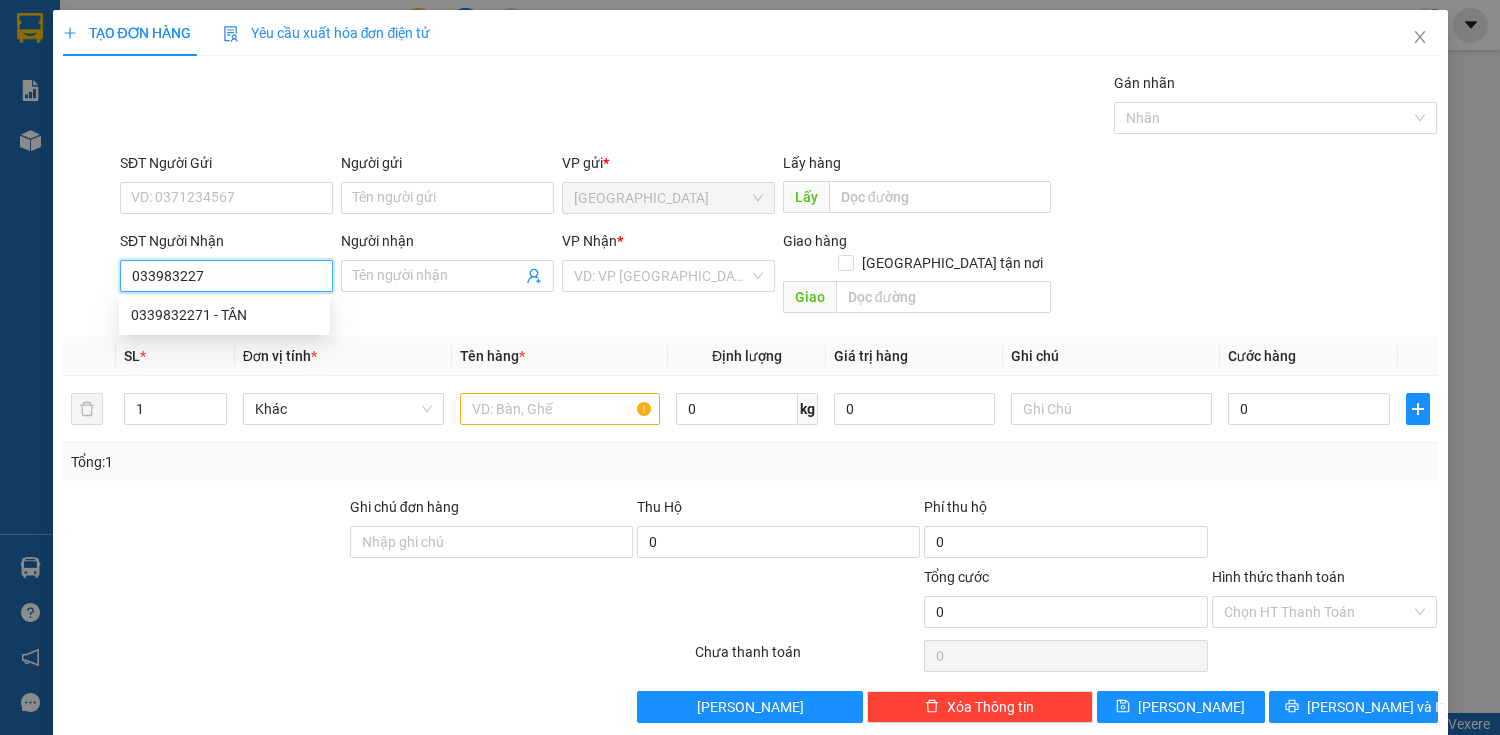 type on "0339832271" 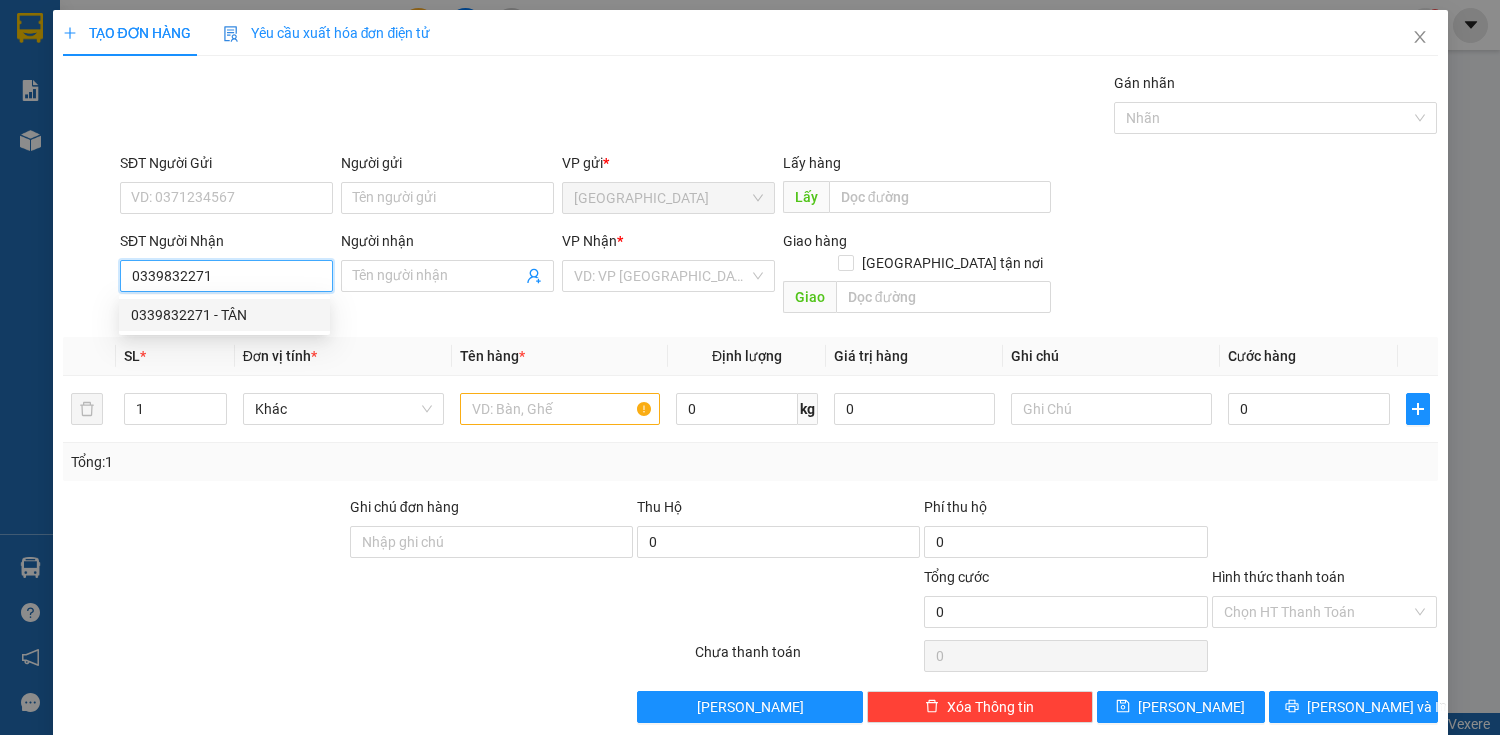 click on "0339832271 - TÂN" at bounding box center (224, 315) 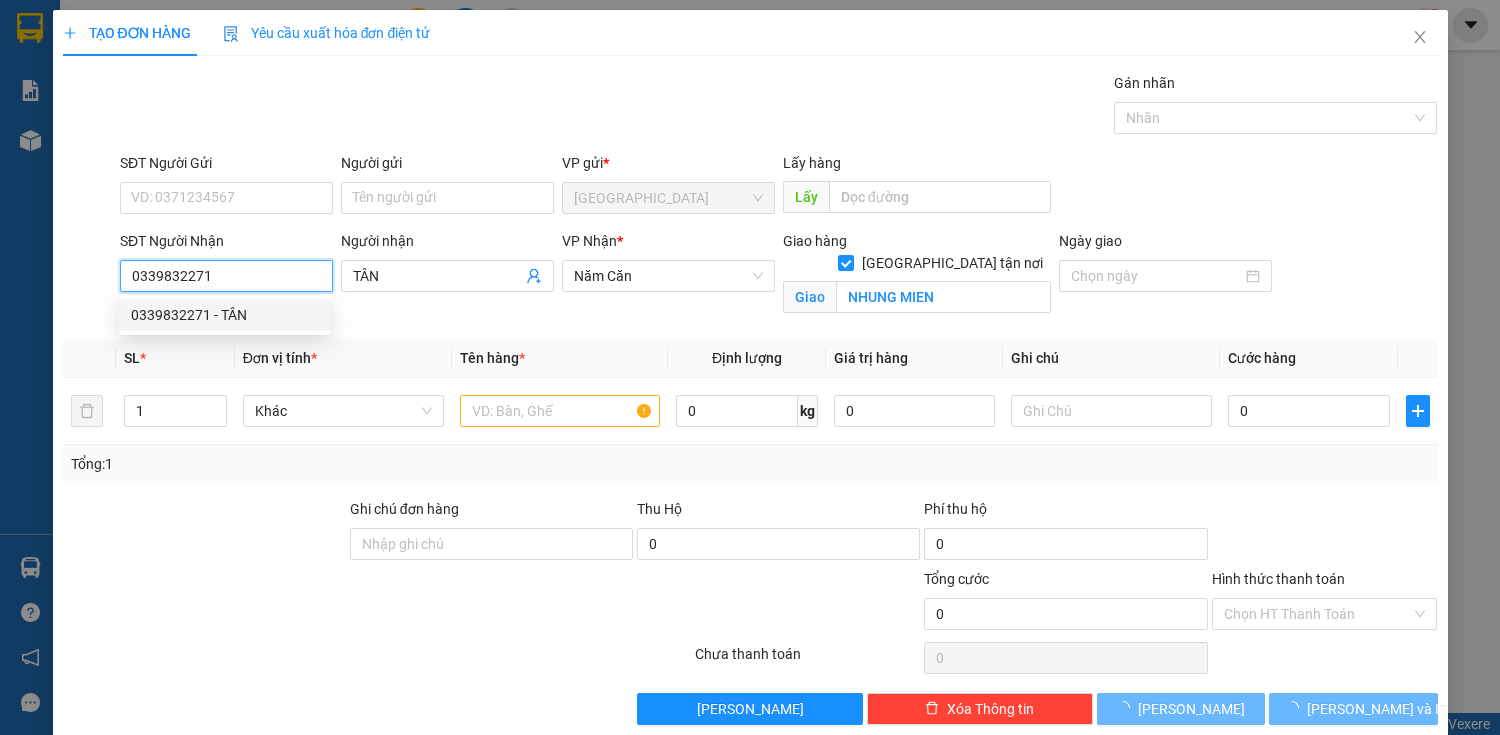 type on "70.000" 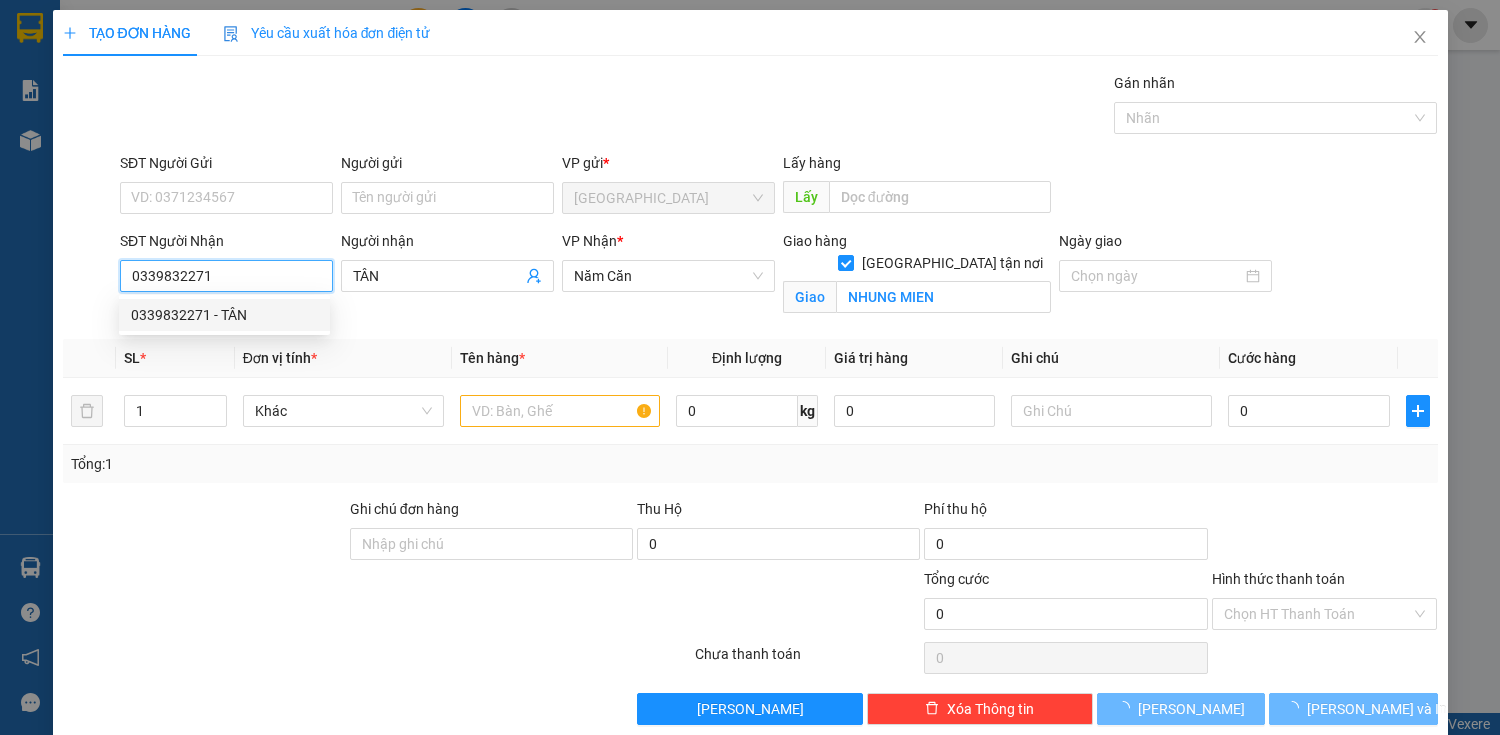 type on "70.000" 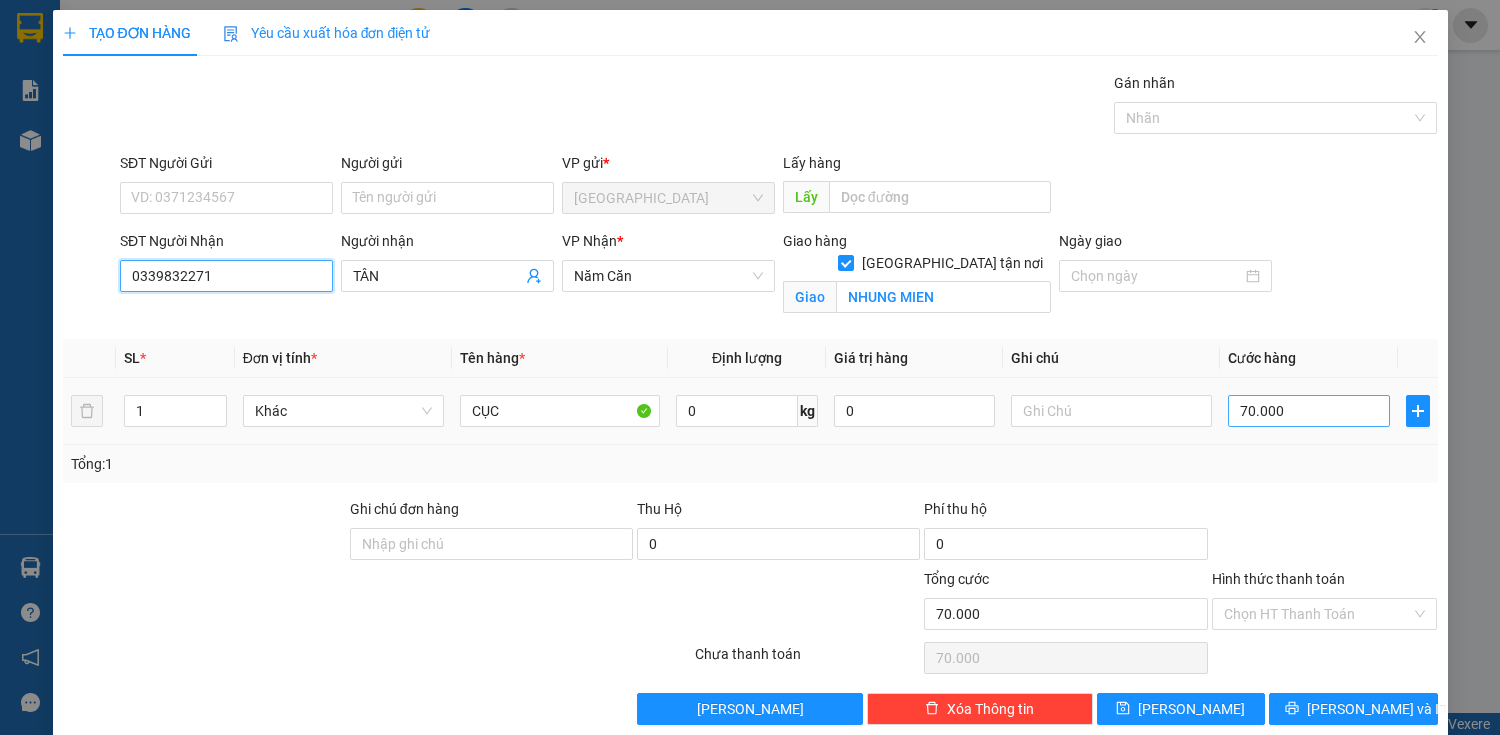 type on "0339832271" 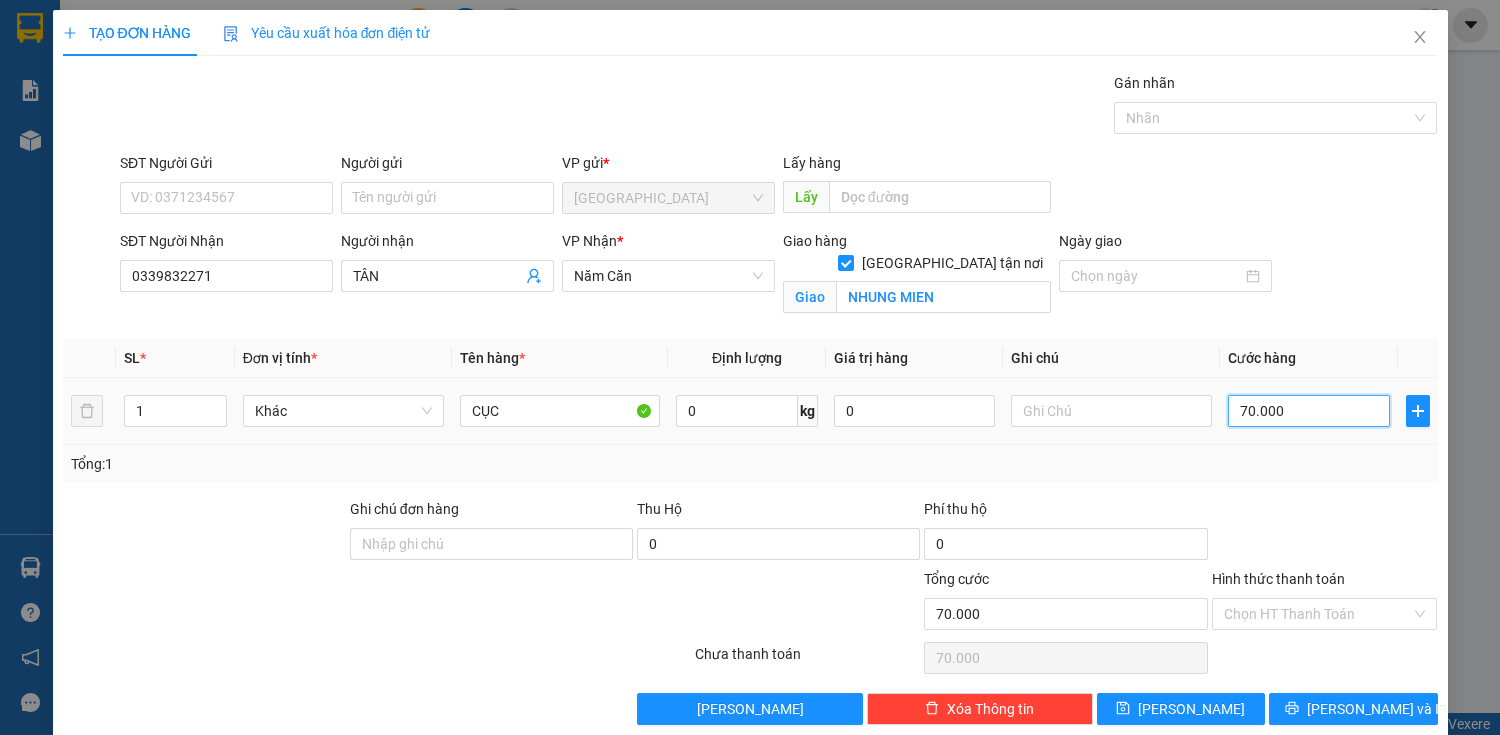 click on "70.000" at bounding box center [1308, 411] 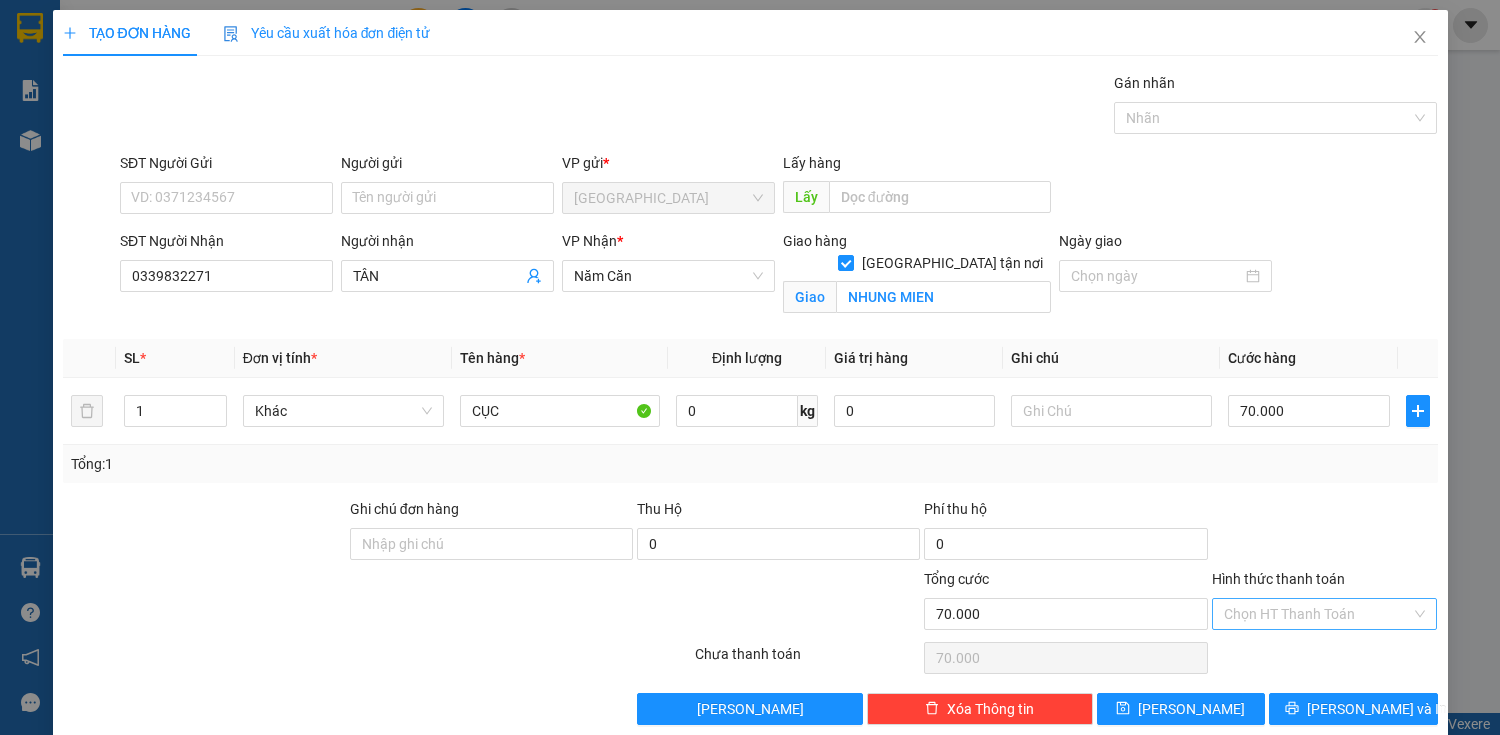 click on "Hình thức thanh toán" at bounding box center (1318, 614) 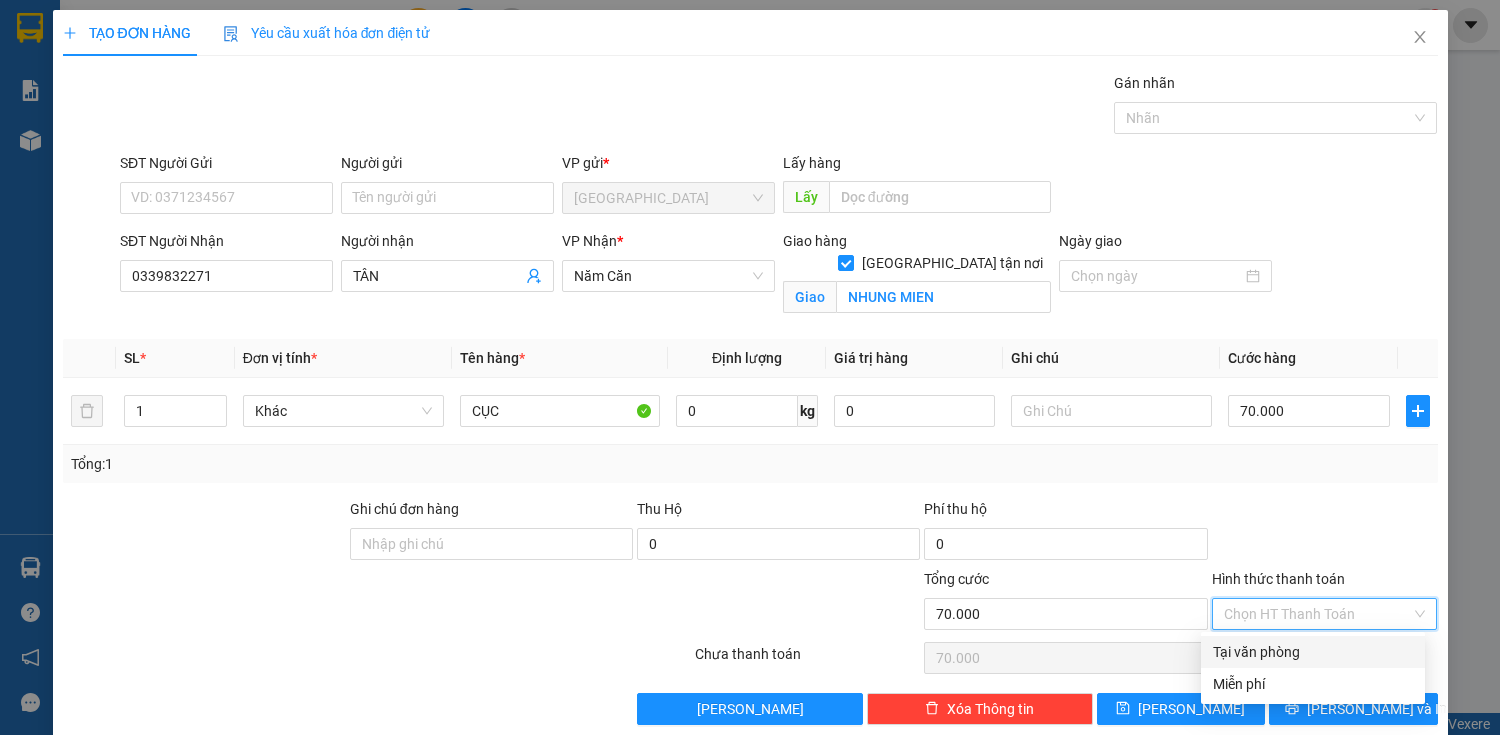 click at bounding box center (1325, 533) 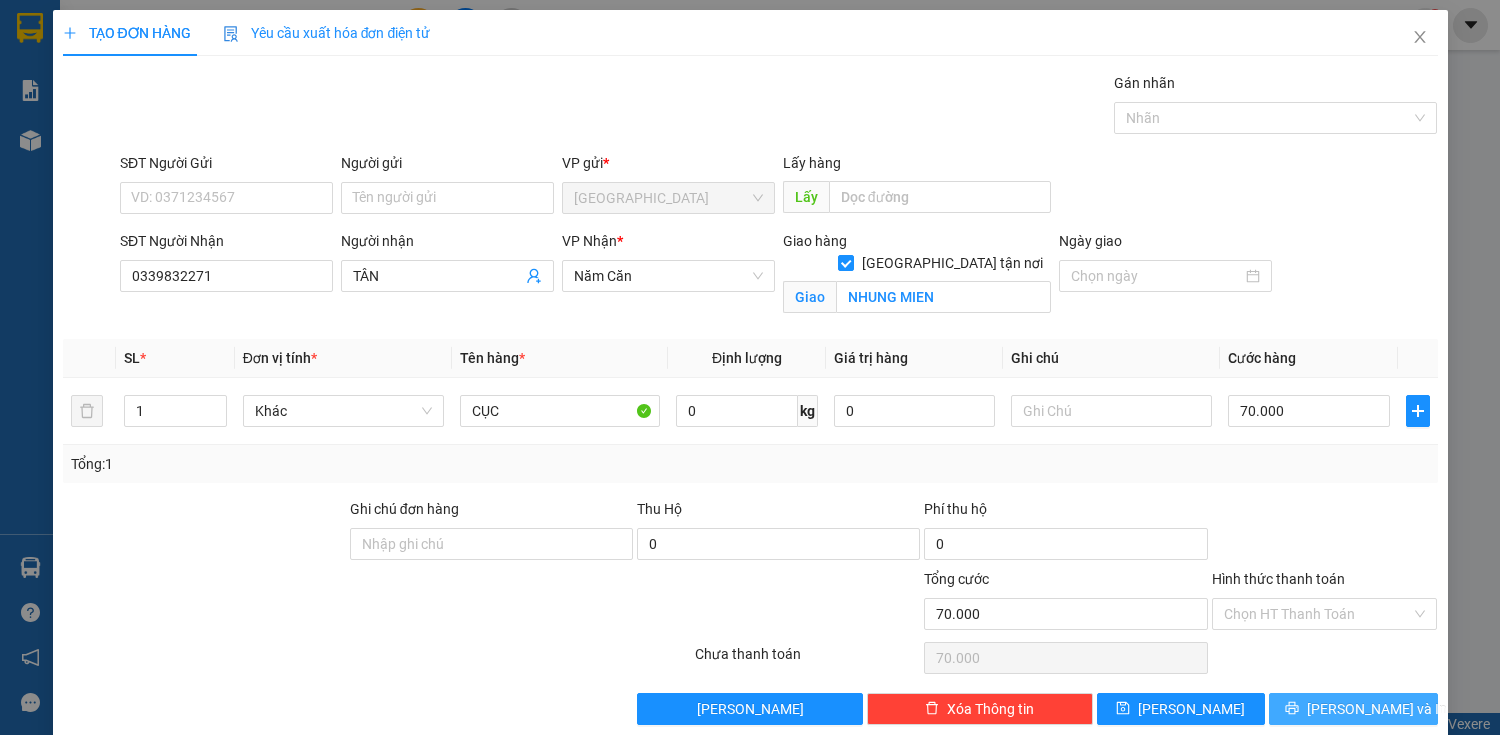 click on "Transit Pickup Surcharge Ids Transit Deliver Surcharge Ids Transit Deliver Surcharge Transit Deliver Surcharge Gán nhãn   Nhãn SĐT Người Gửi VD: 0371234567 Người gửi Tên người gửi VP gửi  * [GEOGRAPHIC_DATA] Lấy hàng Lấy SĐT Người Nhận 0339832271 Người nhận TÂN VP Nhận  * Năm Căn Giao hàng [GEOGRAPHIC_DATA] tận nơi Giao NHUNG MIEN Ngày giao SL  * Đơn vị tính  * Tên hàng  * Định lượng Giá trị hàng Ghi chú Cước hàng                   1 Khác CỤC 0 kg 0 70.000 Tổng:  1 Ghi chú đơn hàng Thu Hộ 0 Phí thu hộ 0 Tổng cước 70.000 Hình thức thanh toán Chọn HT Thanh Toán Số tiền thu trước 0 Chưa thanh toán 70.000 Chọn HT Thanh Toán Lưu nháp Xóa Thông tin [PERSON_NAME] và In CỤC  Tại văn phòng Miễn phí Tại văn phòng Miễn phí" at bounding box center [750, 398] 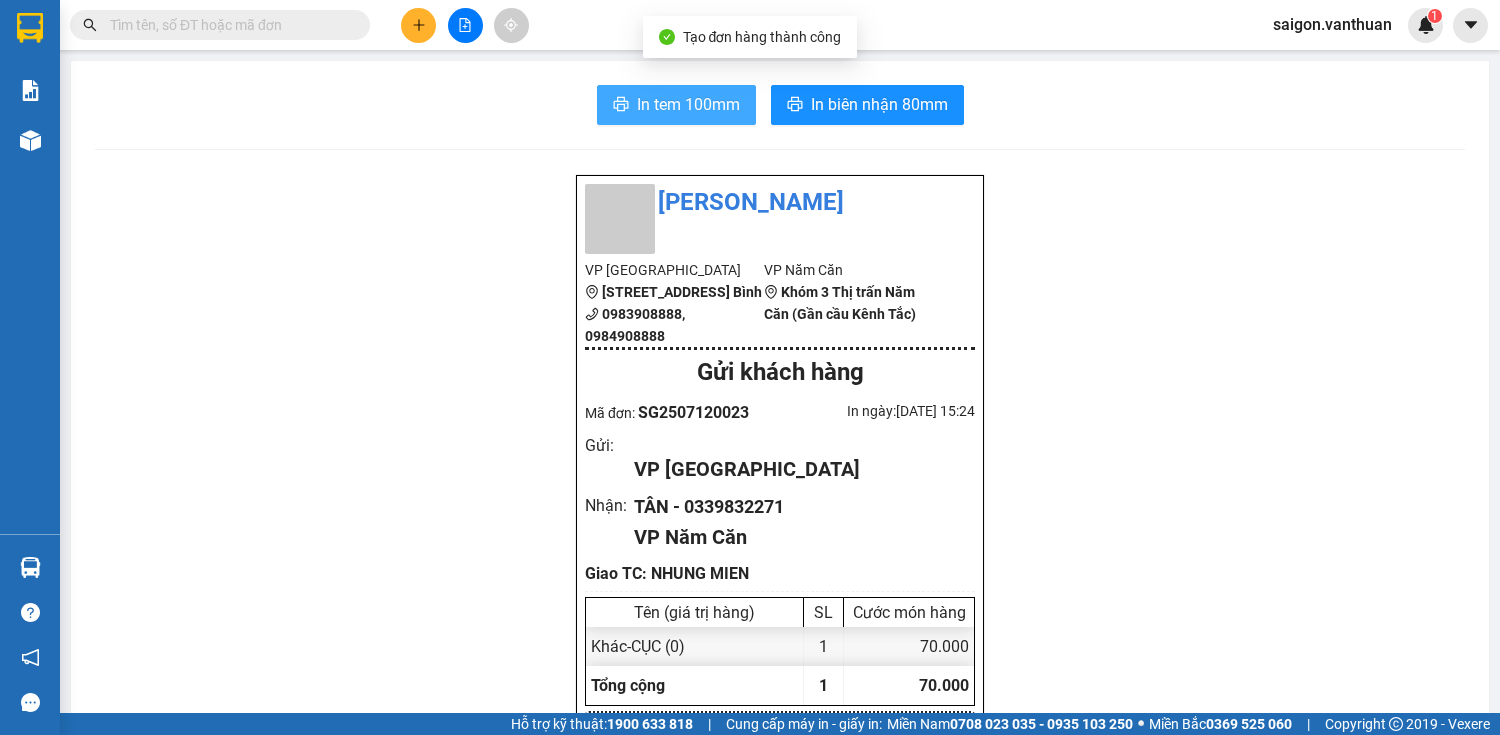 click on "In tem 100mm" at bounding box center (688, 104) 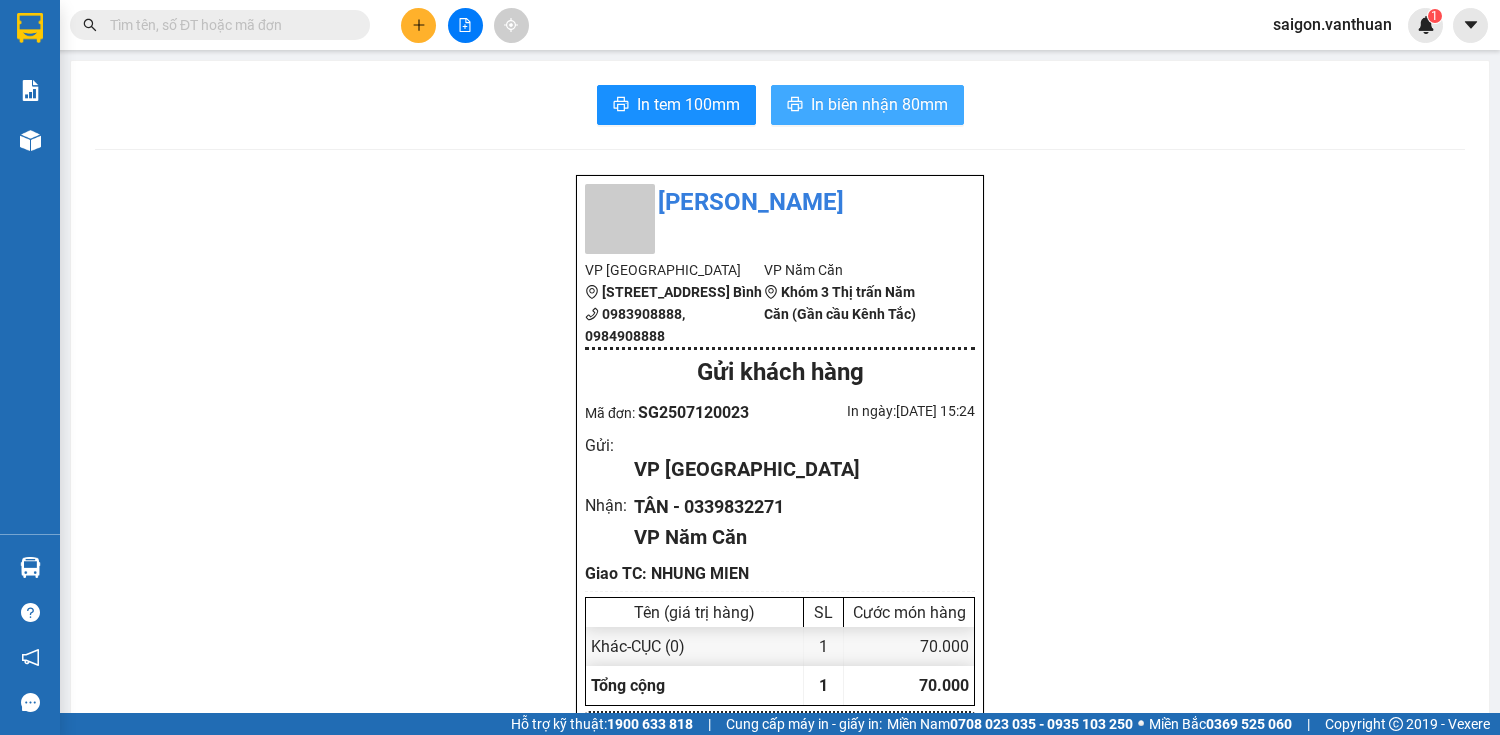 click on "In biên nhận 80mm" at bounding box center [867, 105] 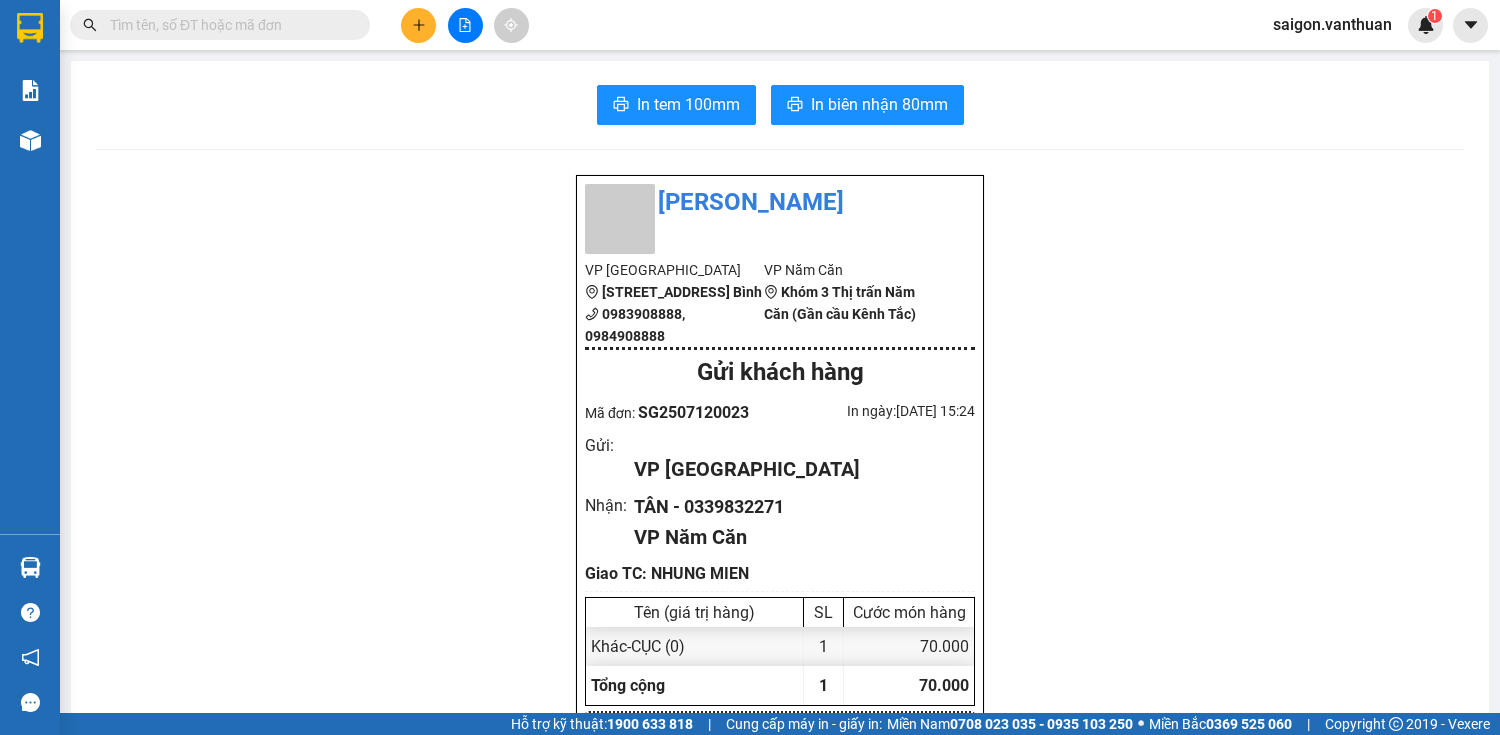 click 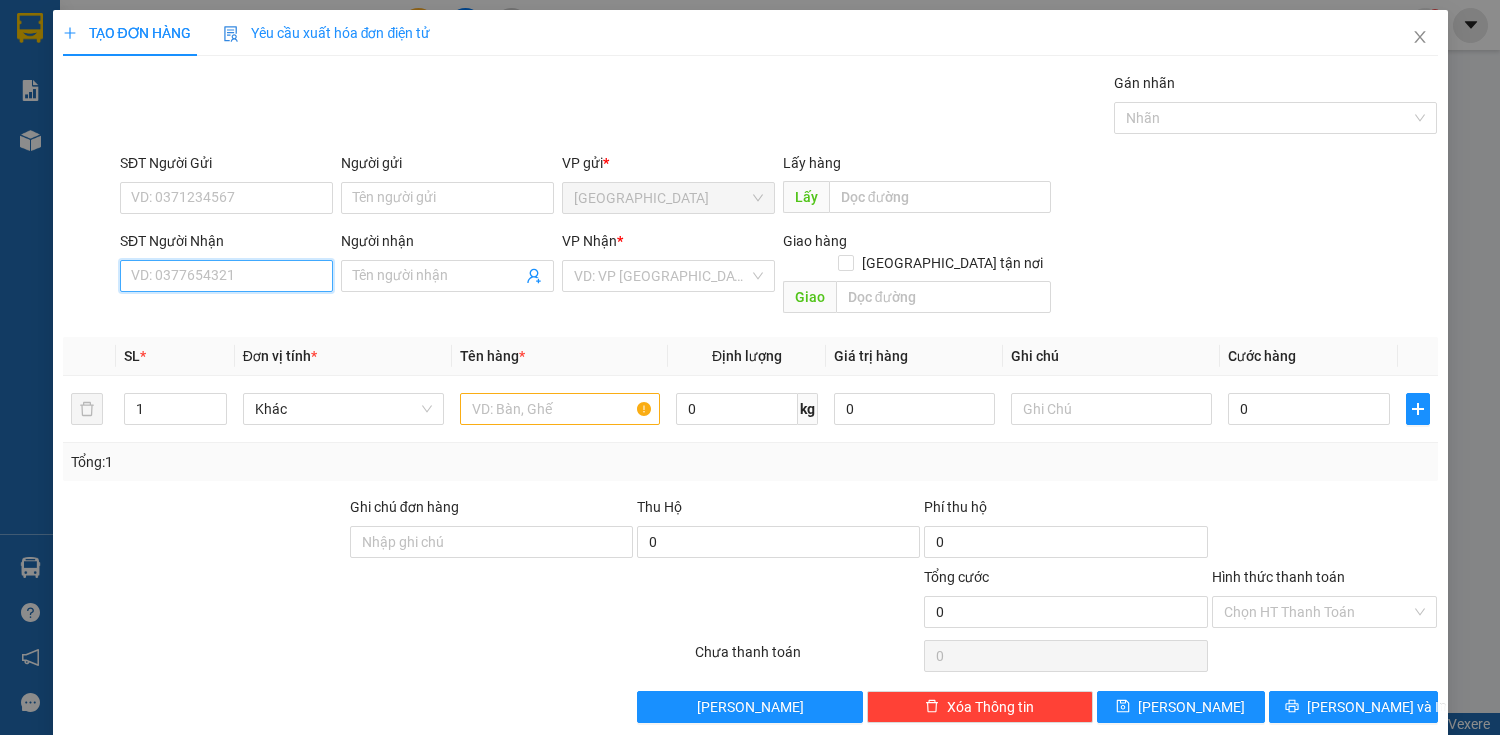 click on "SĐT Người Nhận" at bounding box center (226, 276) 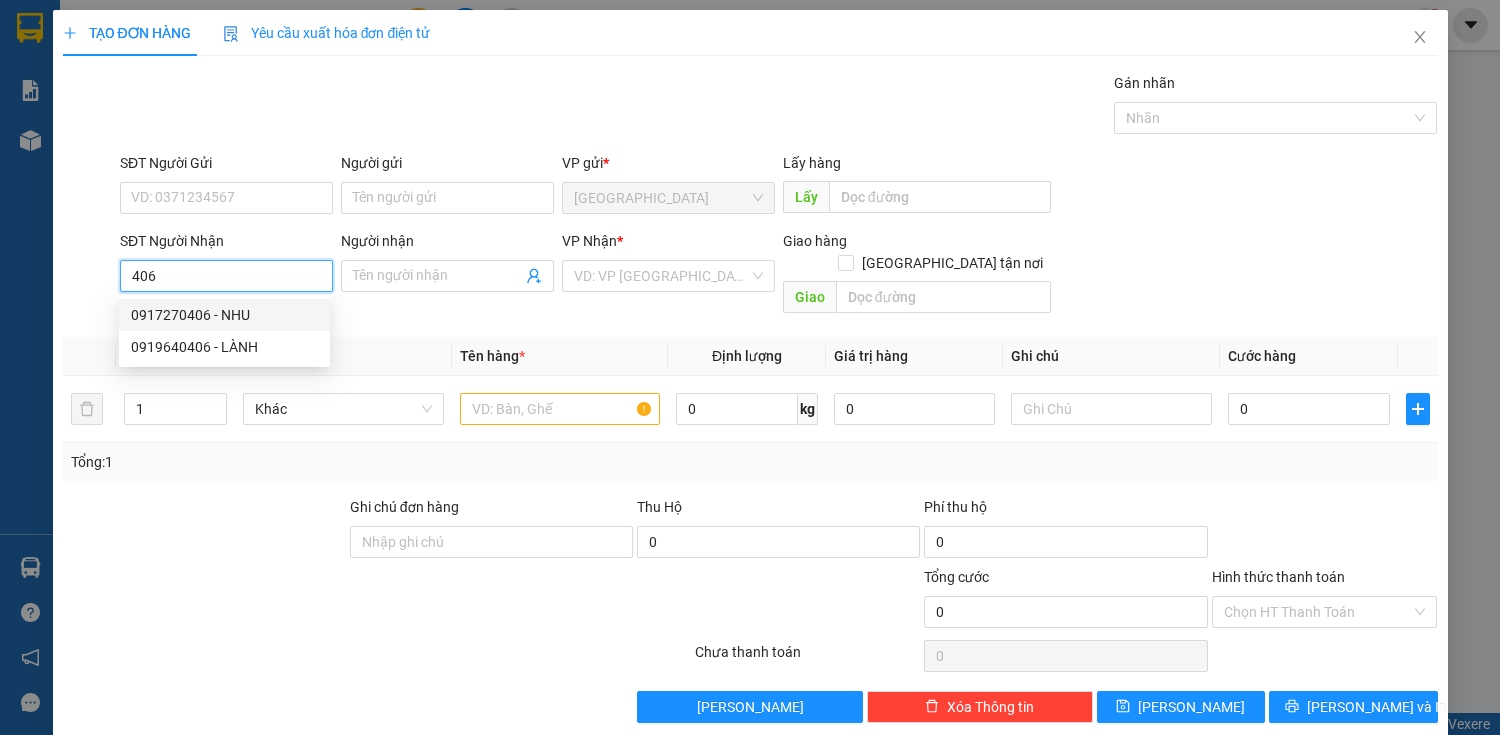 click on "0917270406 - NHU" at bounding box center [224, 315] 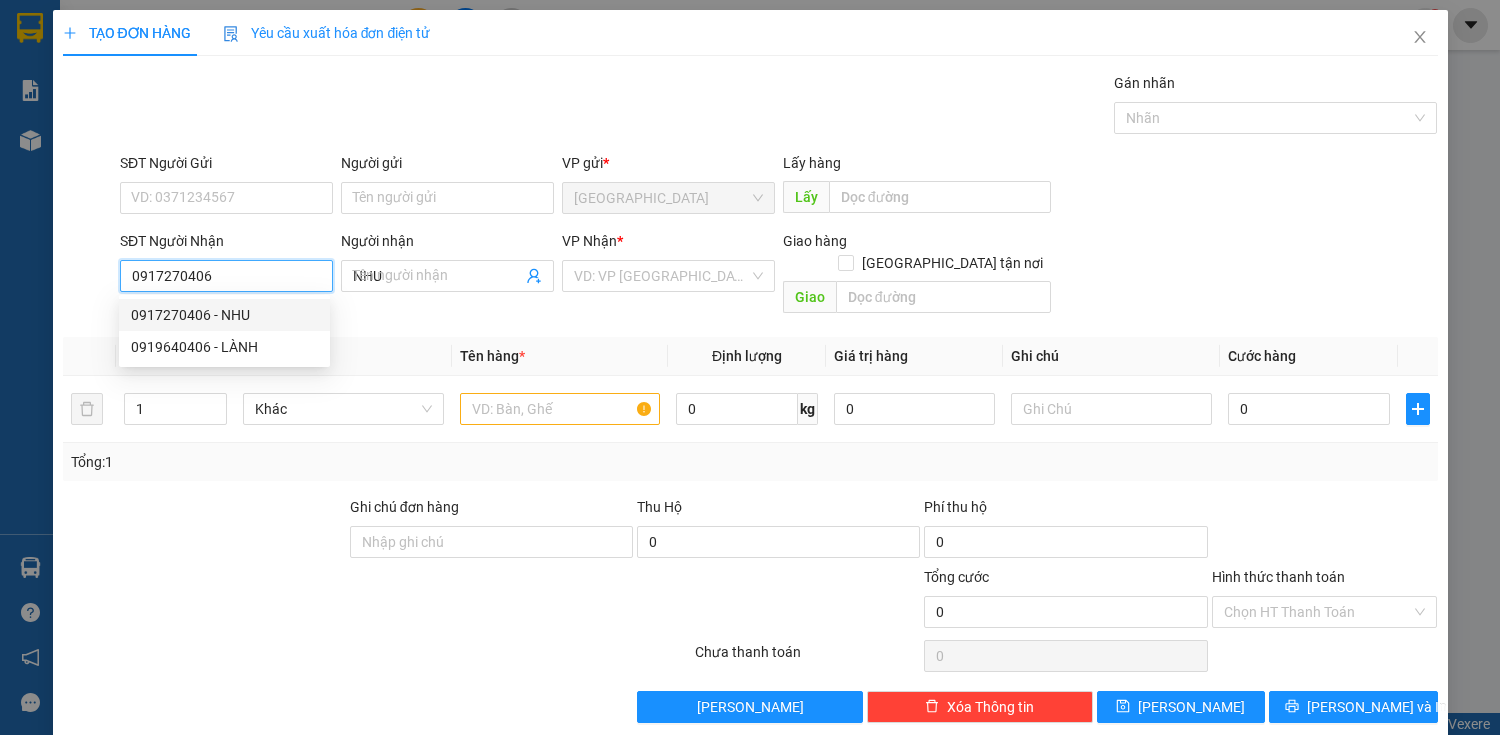 type on "50.000" 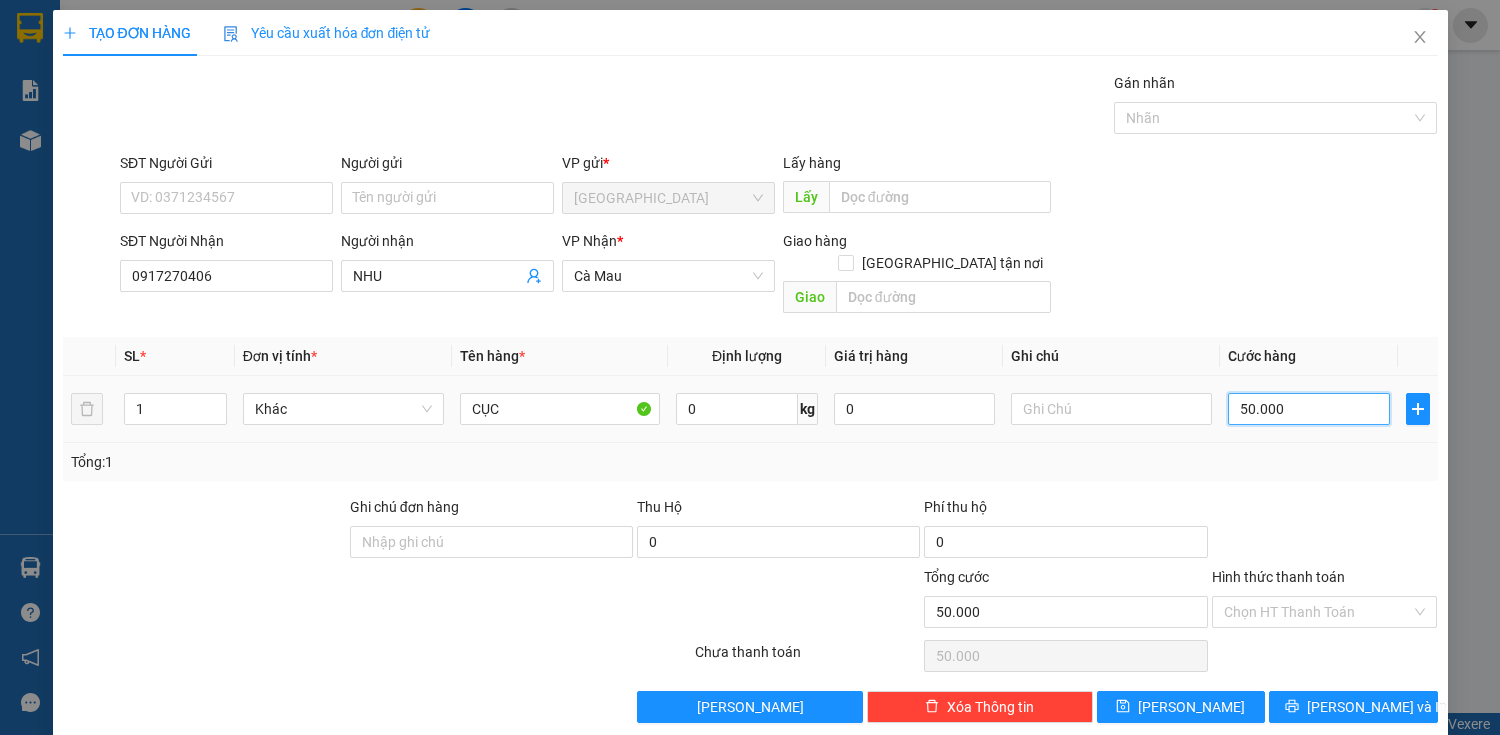 click on "50.000" at bounding box center (1308, 409) 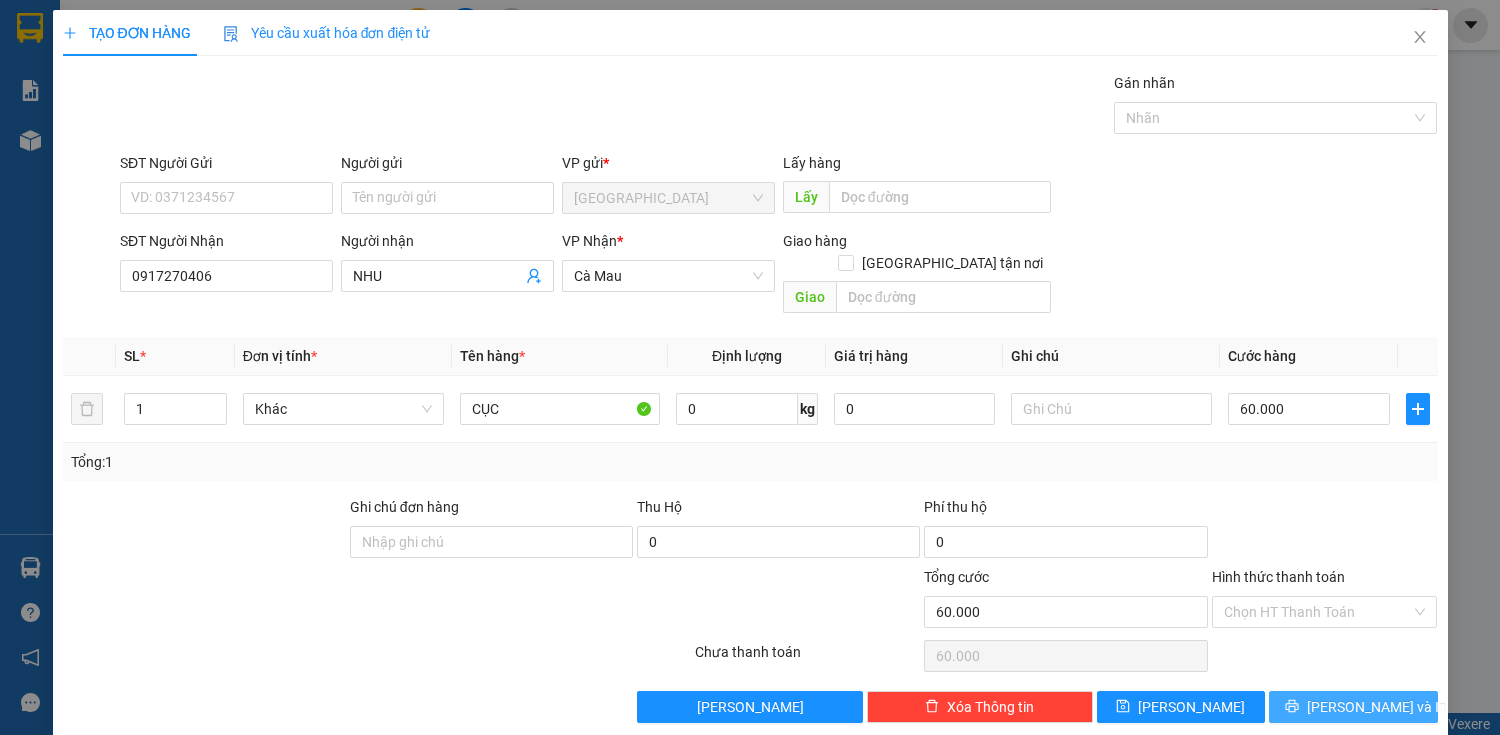 click on "[PERSON_NAME] và In" at bounding box center (1377, 707) 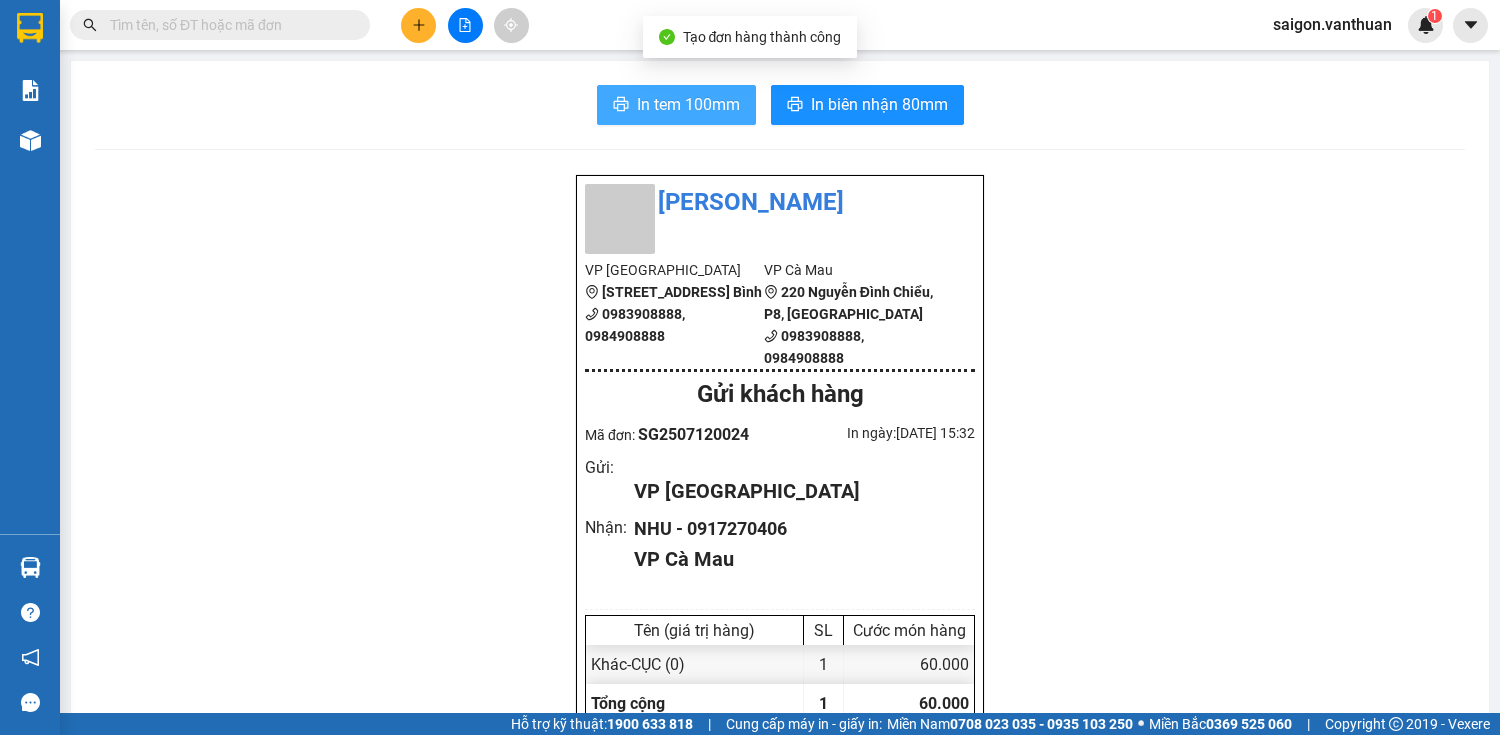 click on "In tem 100mm" at bounding box center [676, 105] 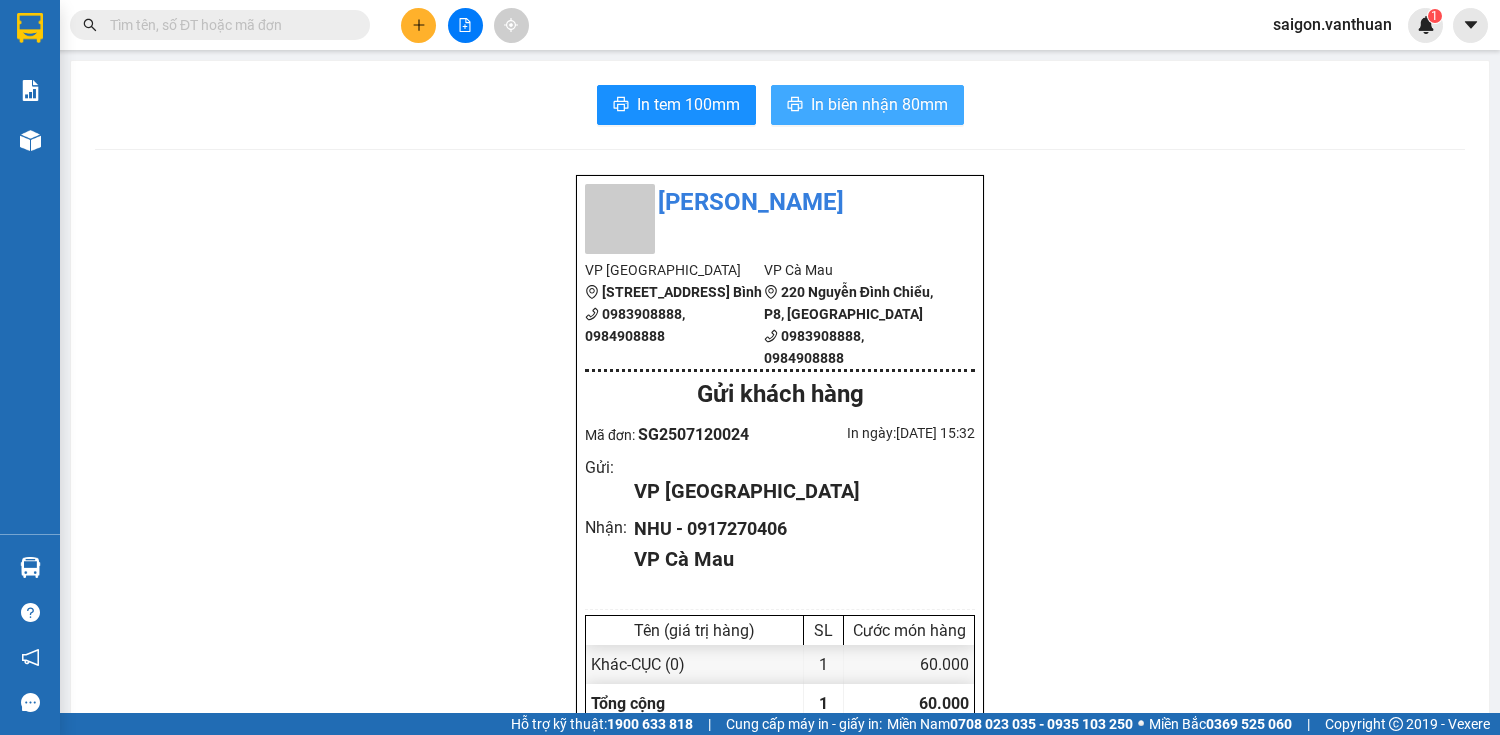 click on "In biên nhận 80mm" at bounding box center [867, 105] 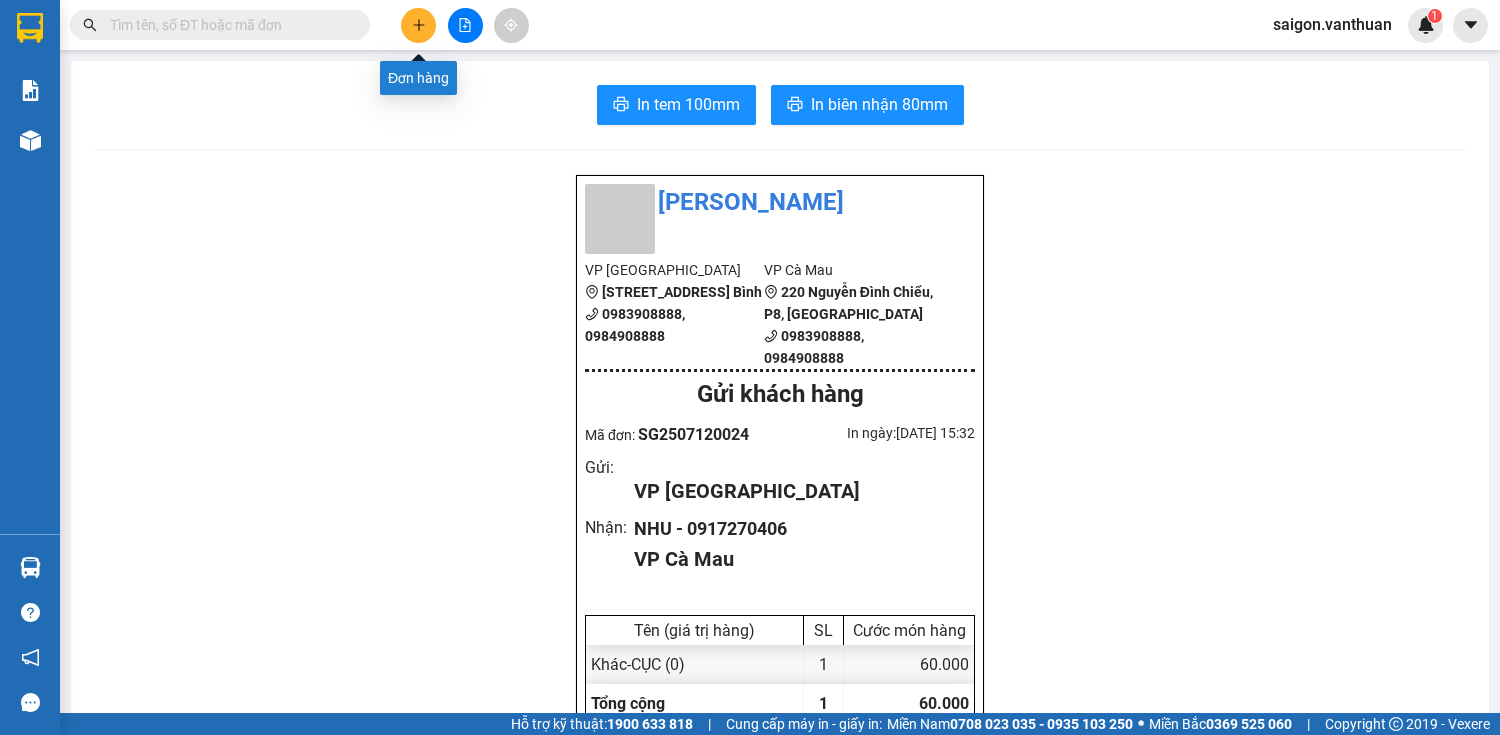 click at bounding box center [418, 25] 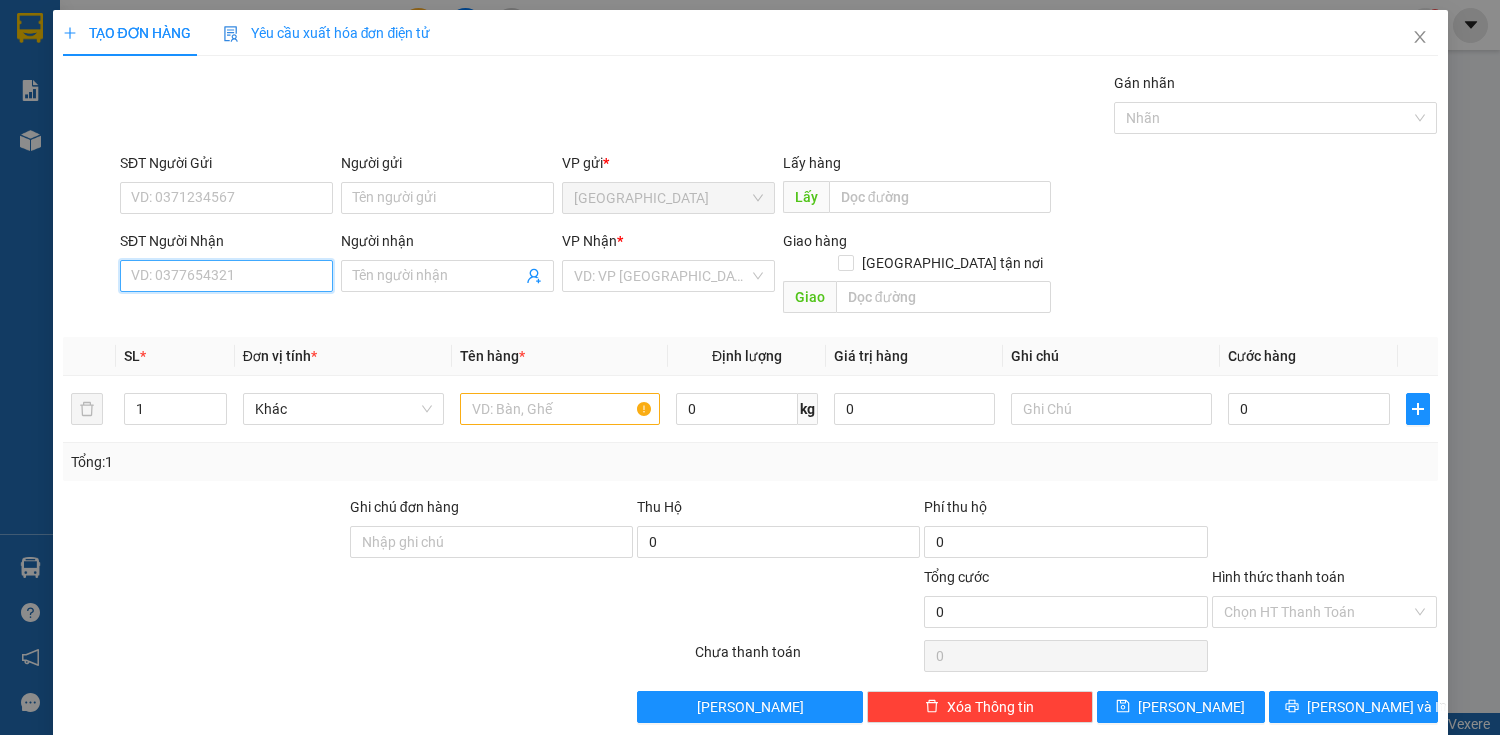 click on "SĐT Người Nhận" at bounding box center [226, 276] 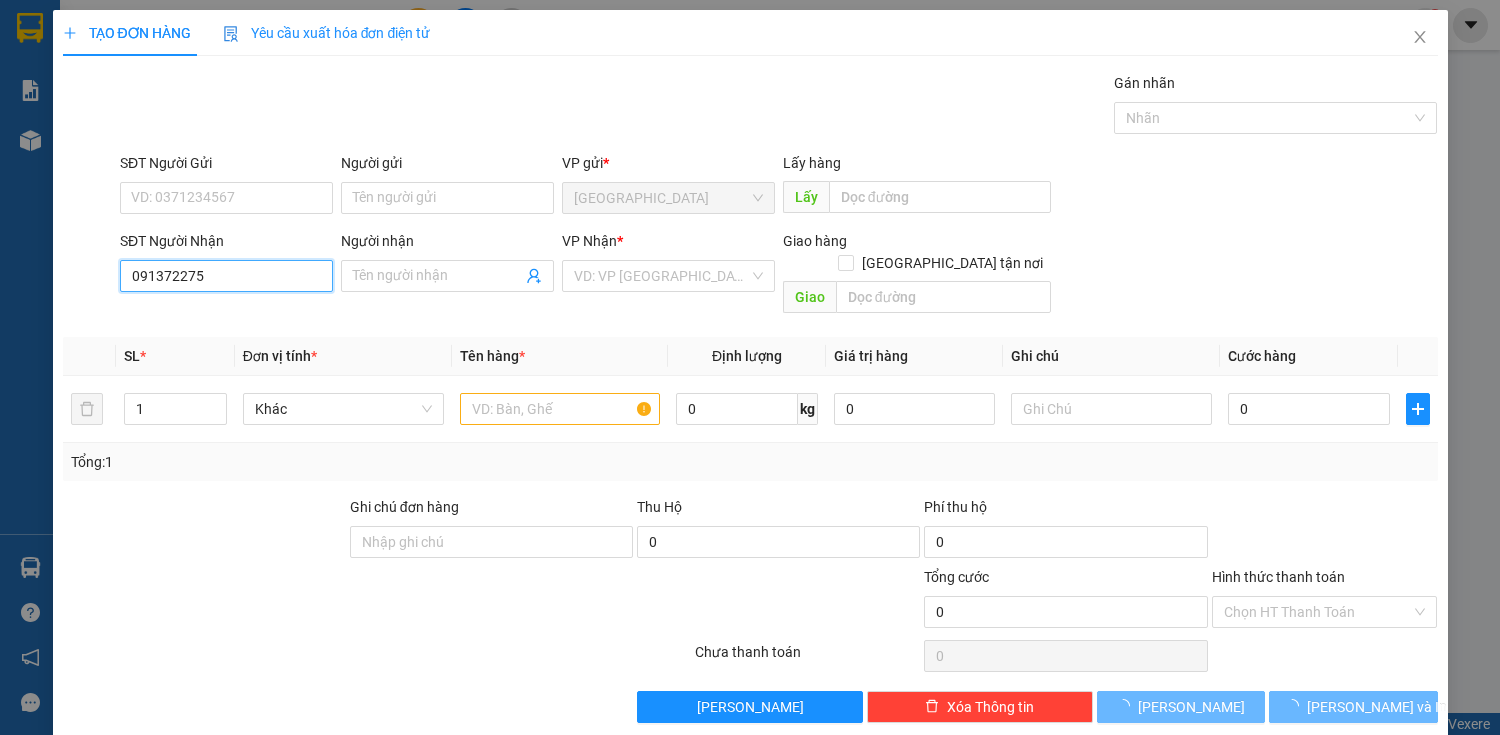 type on "0913722752" 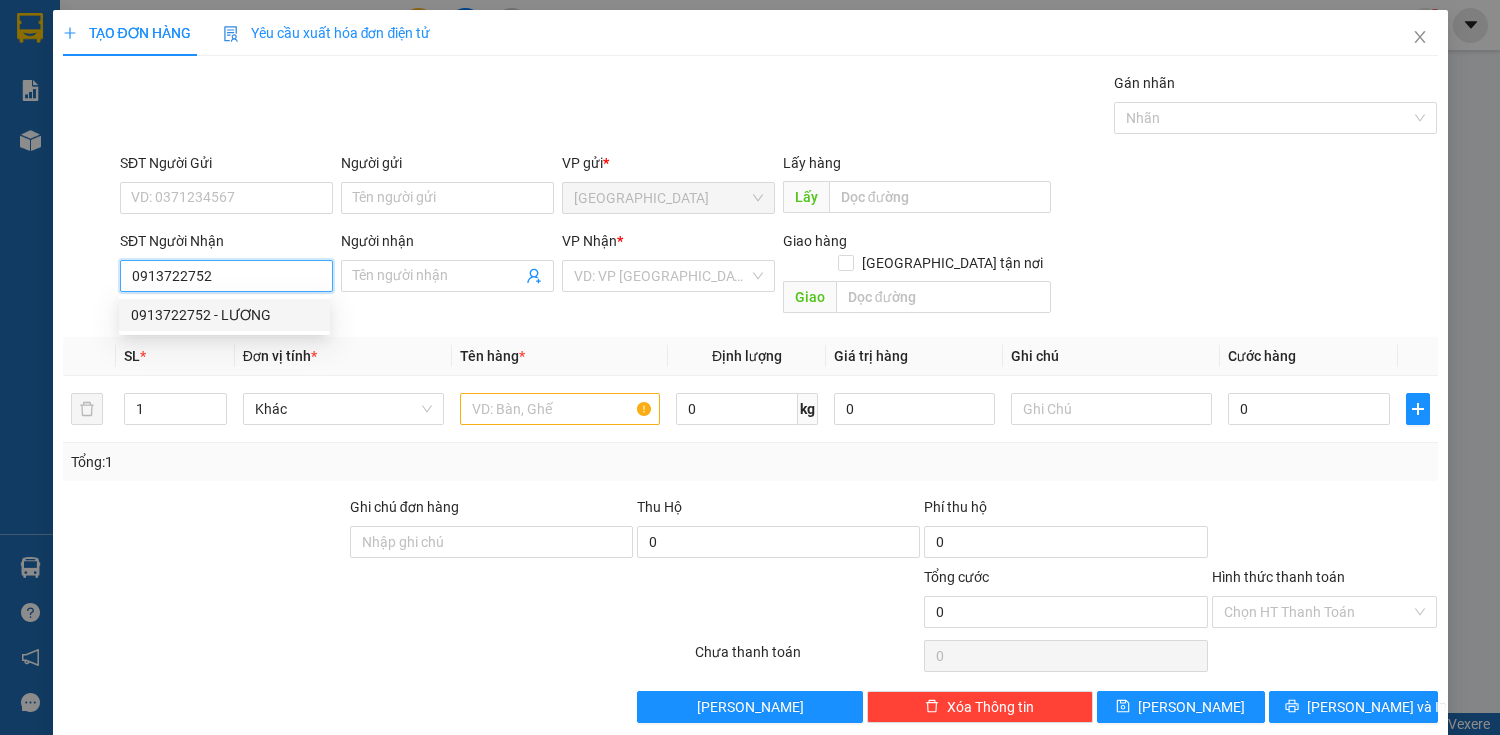 click on "0913722752 - LƯƠNG" at bounding box center [224, 315] 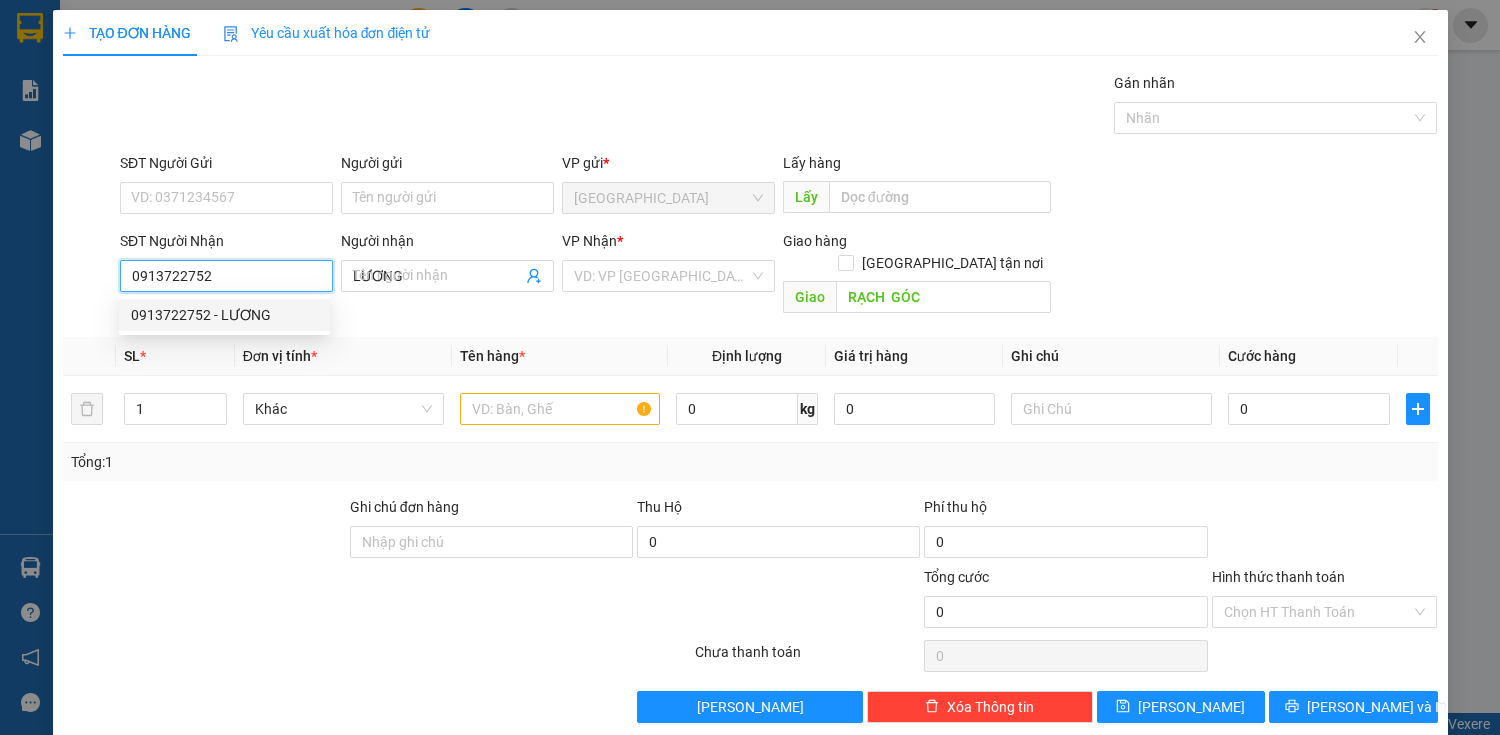 type on "80.000" 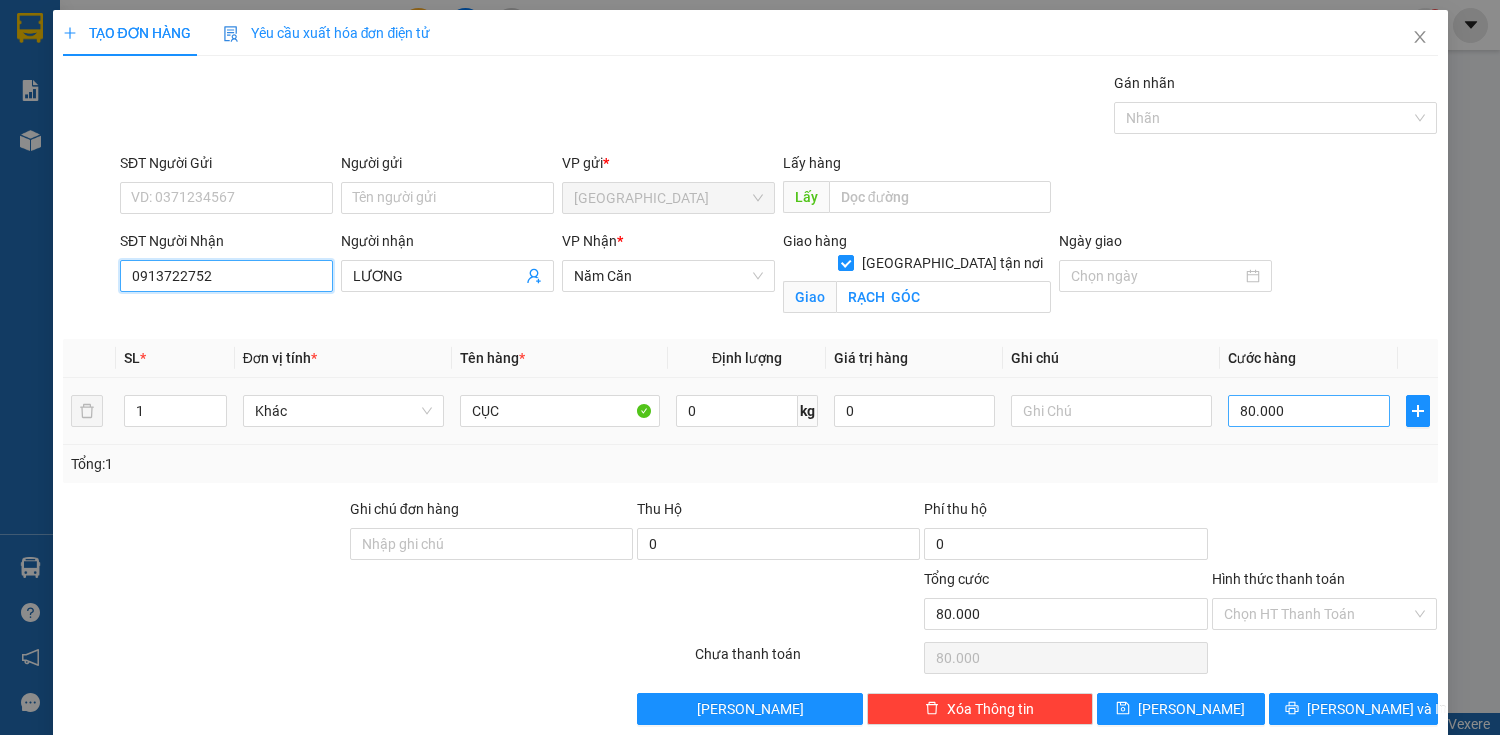 type on "0913722752" 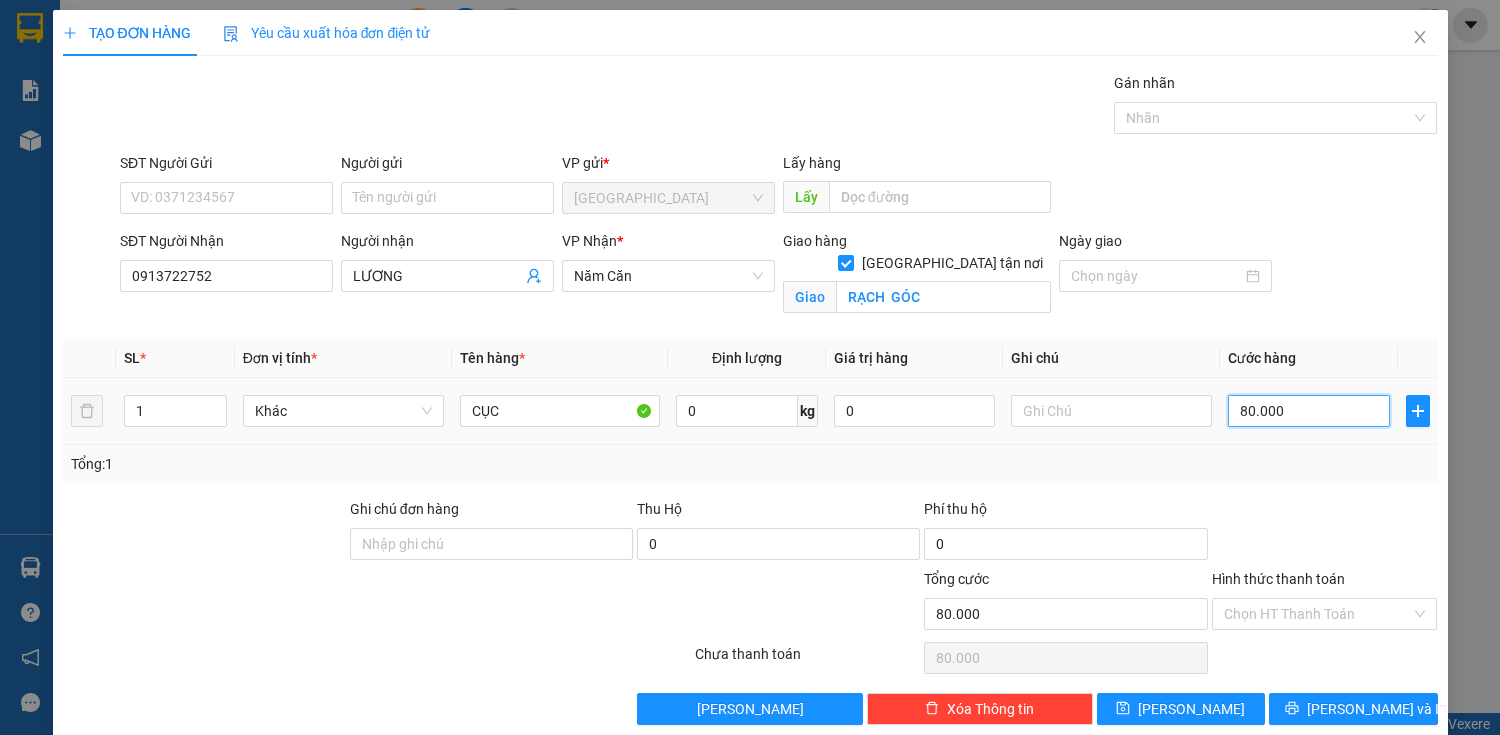 click on "80.000" at bounding box center (1308, 411) 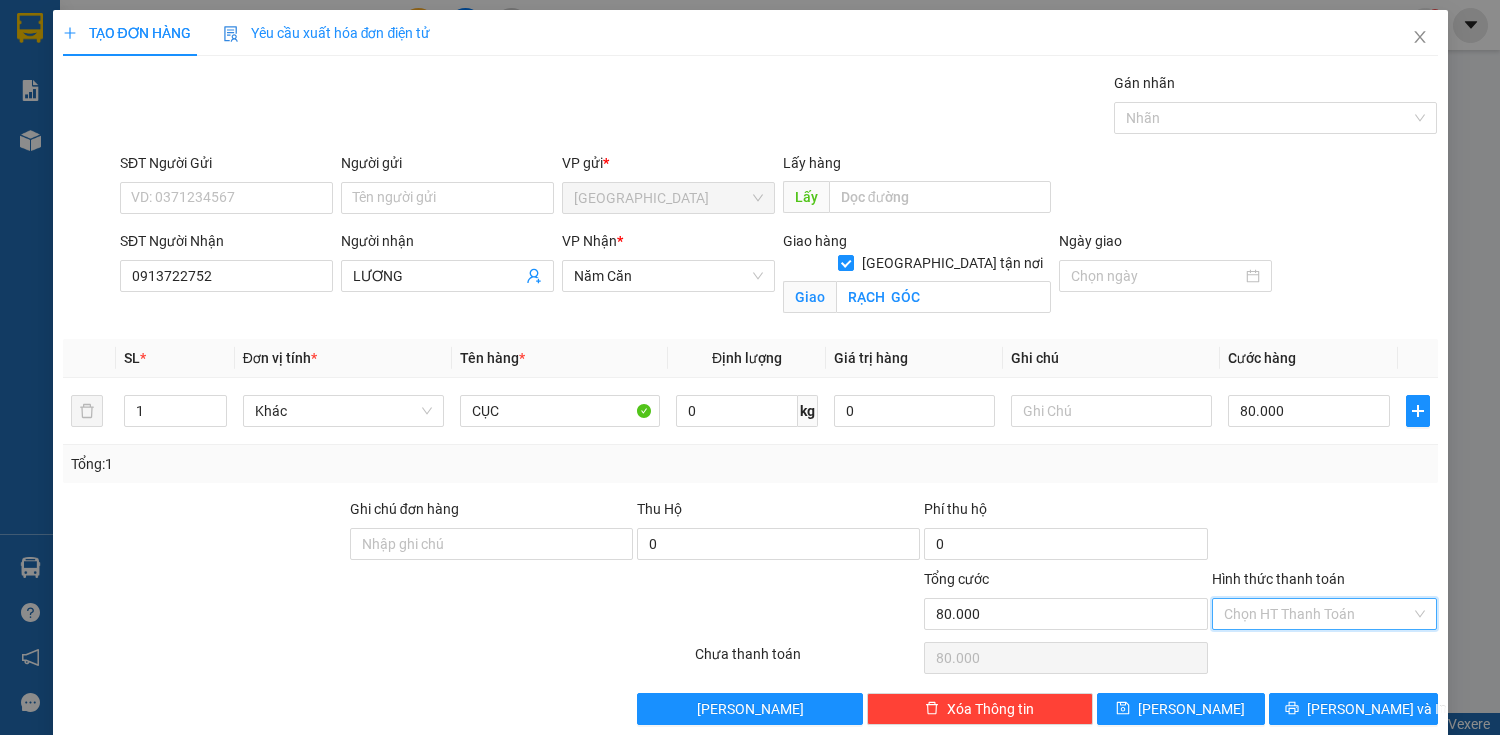 click on "Hình thức thanh toán" at bounding box center (1318, 614) 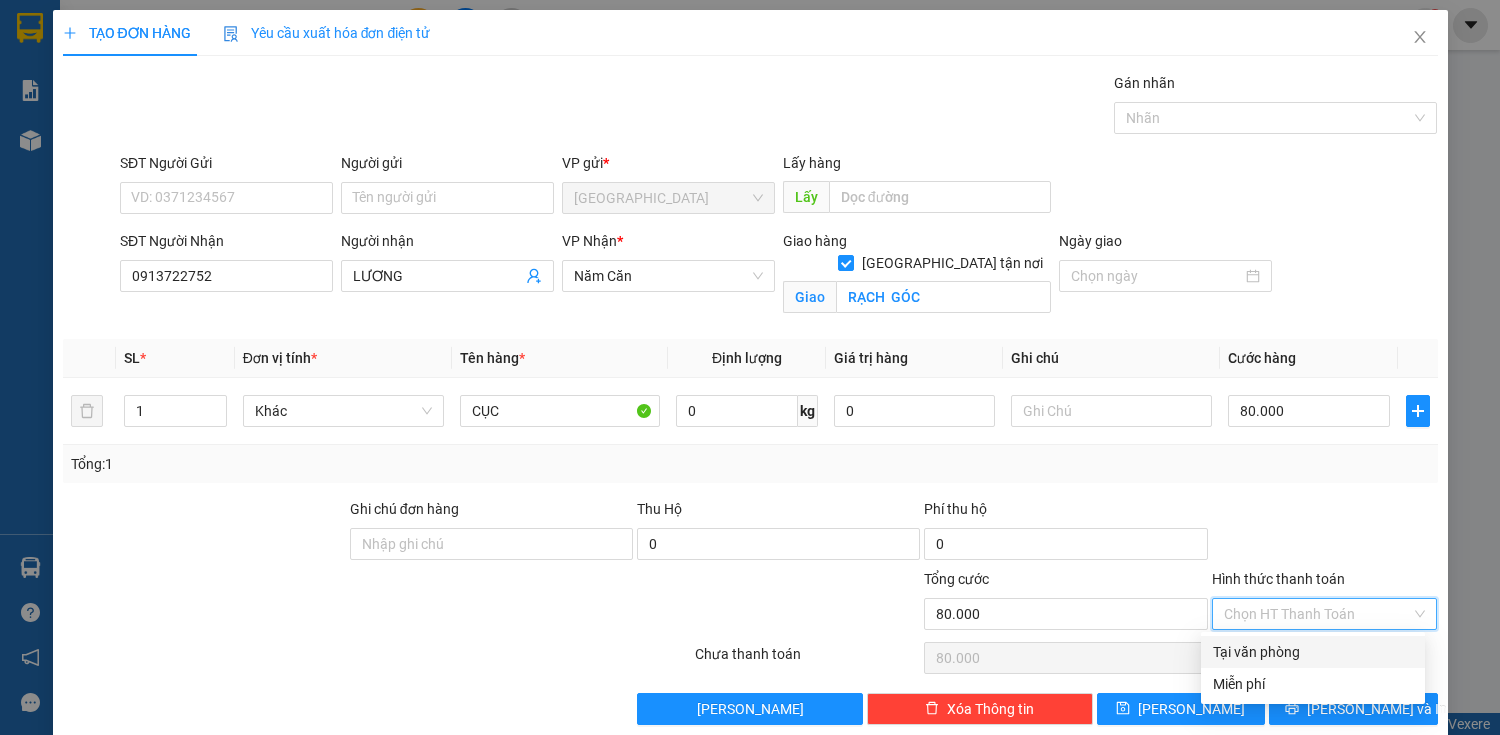 click on "Tại văn phòng" at bounding box center (1313, 652) 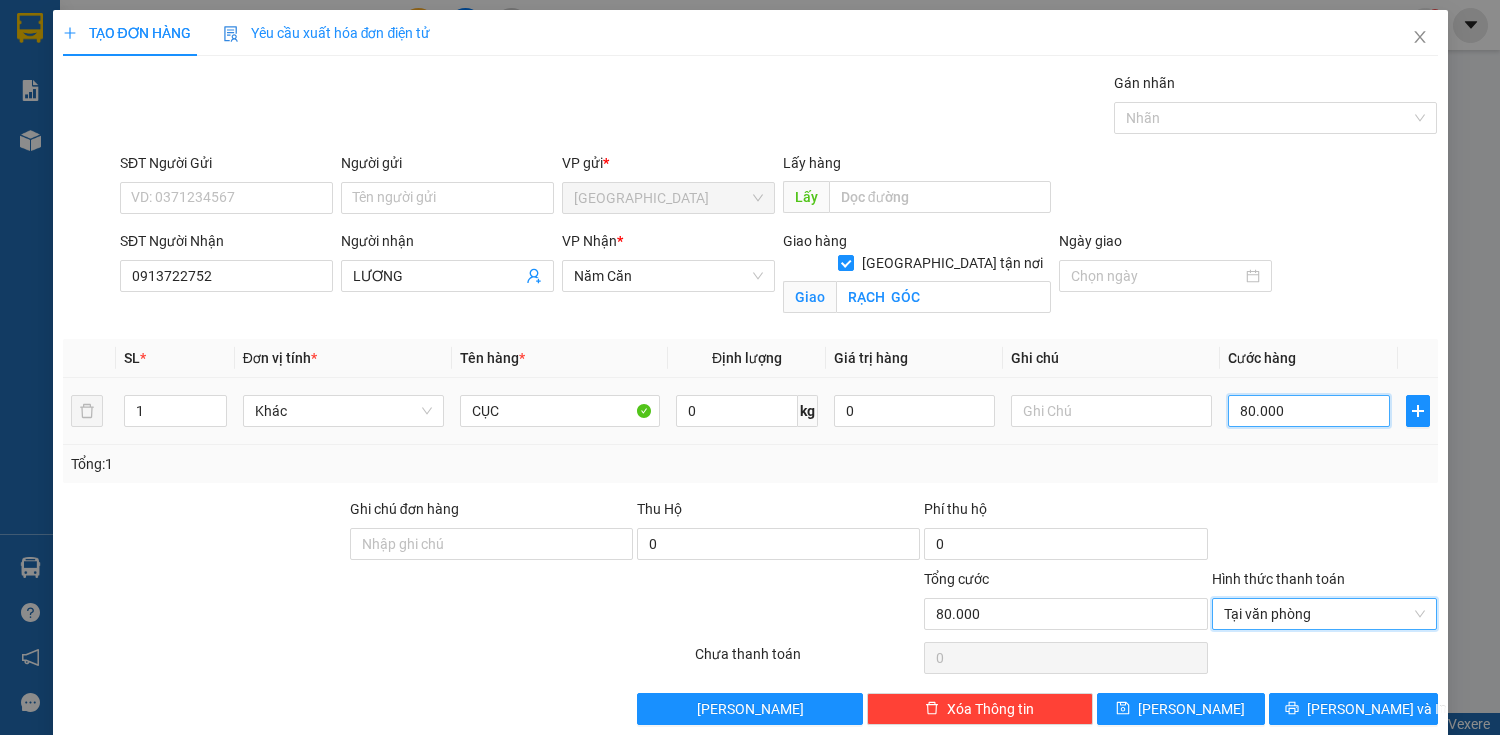 click on "80.000" at bounding box center (1308, 411) 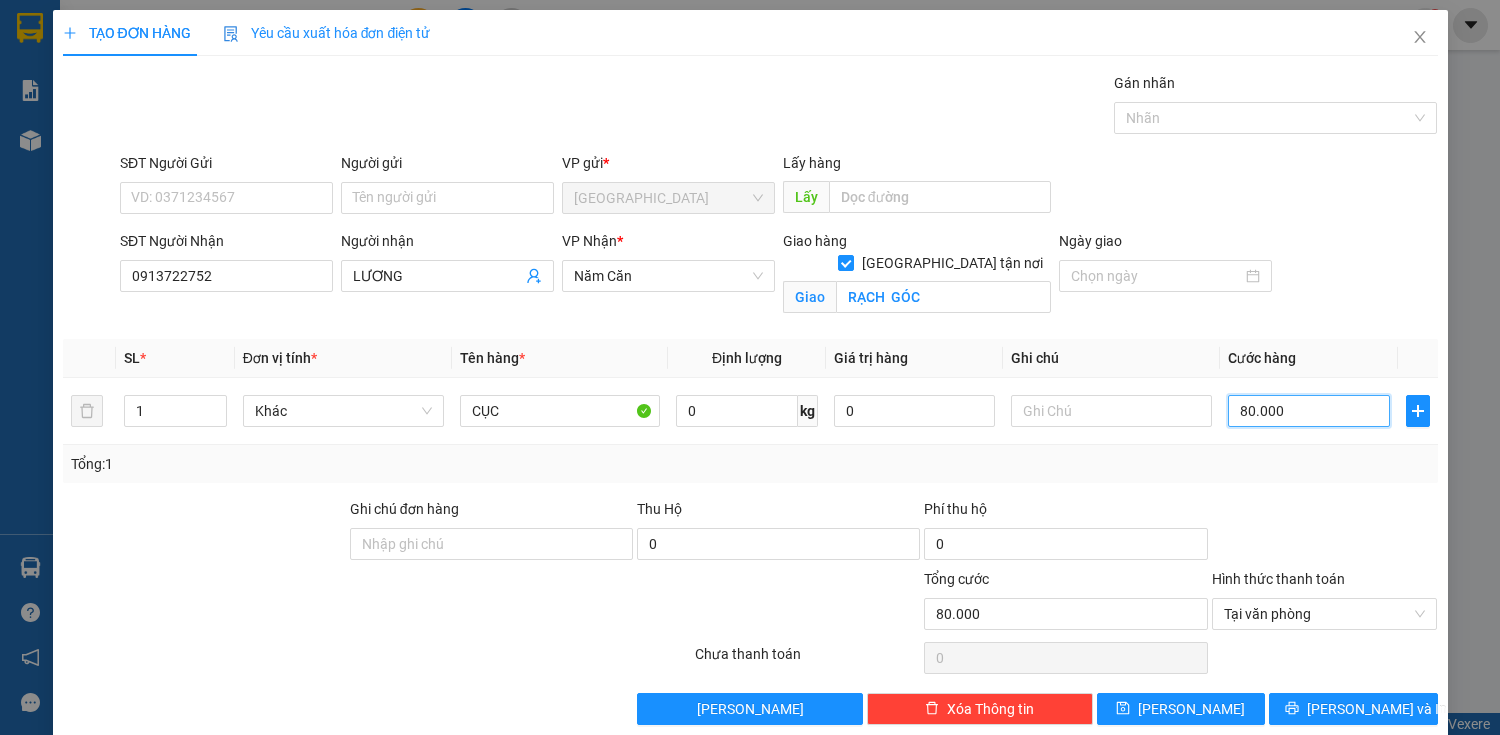 type on "7" 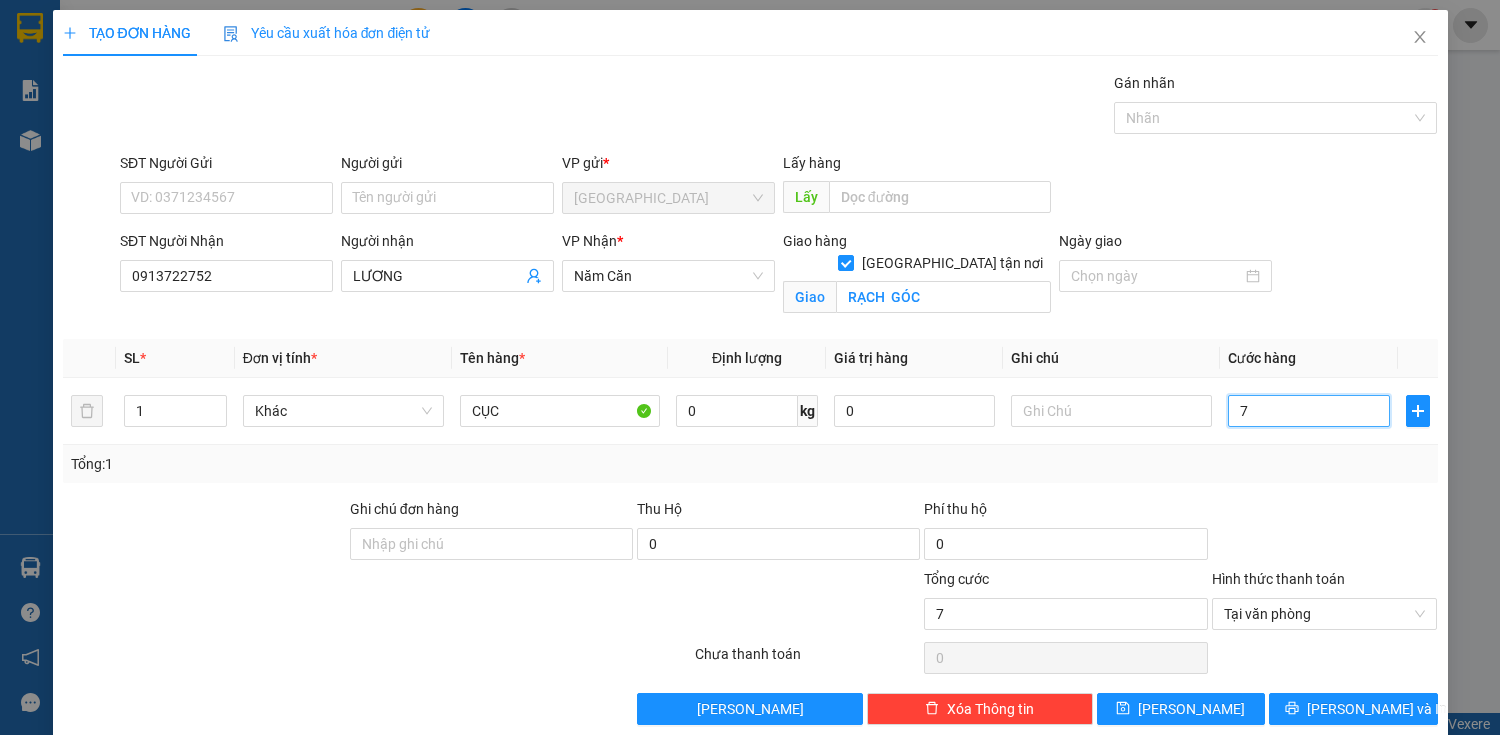 type on "70" 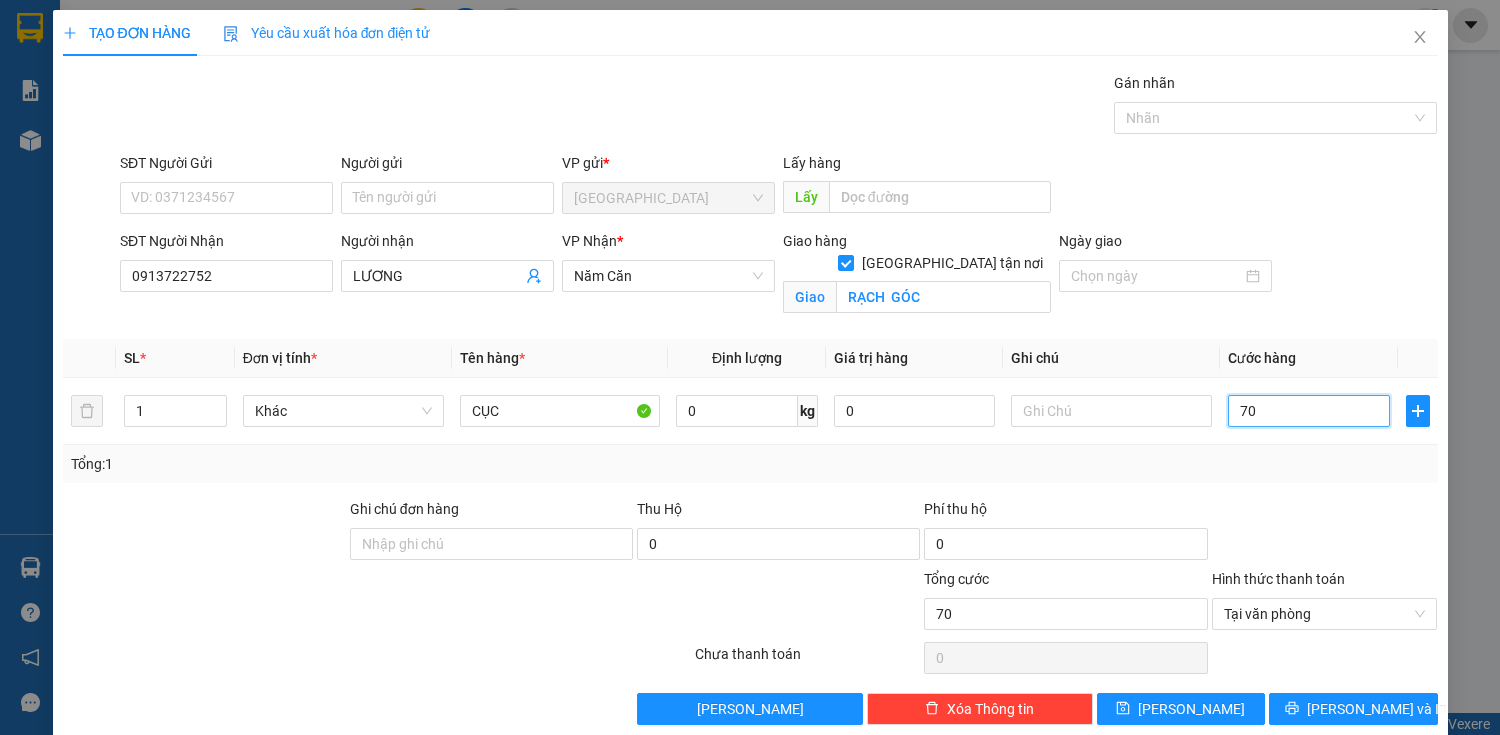 type on "700" 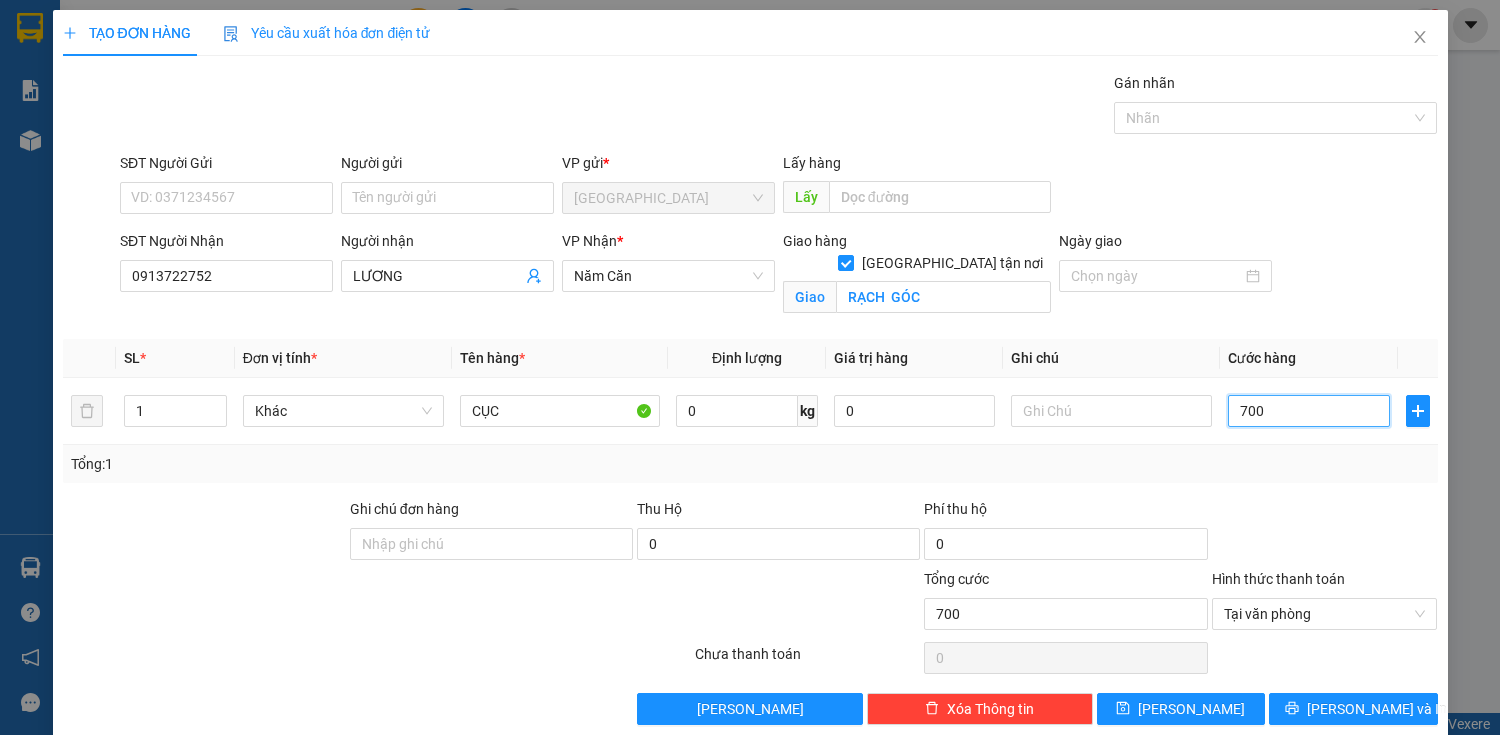type on "7.000" 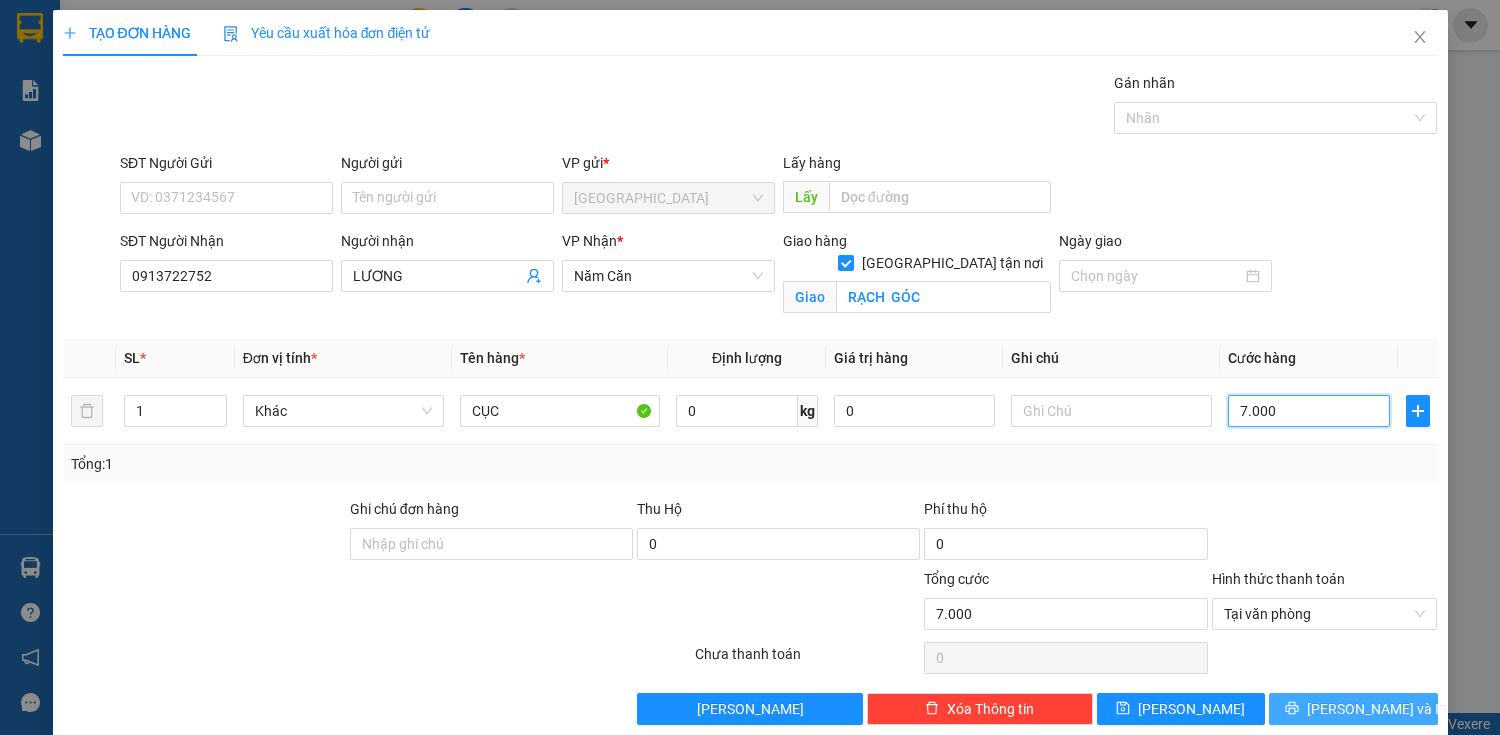 type on "70.000" 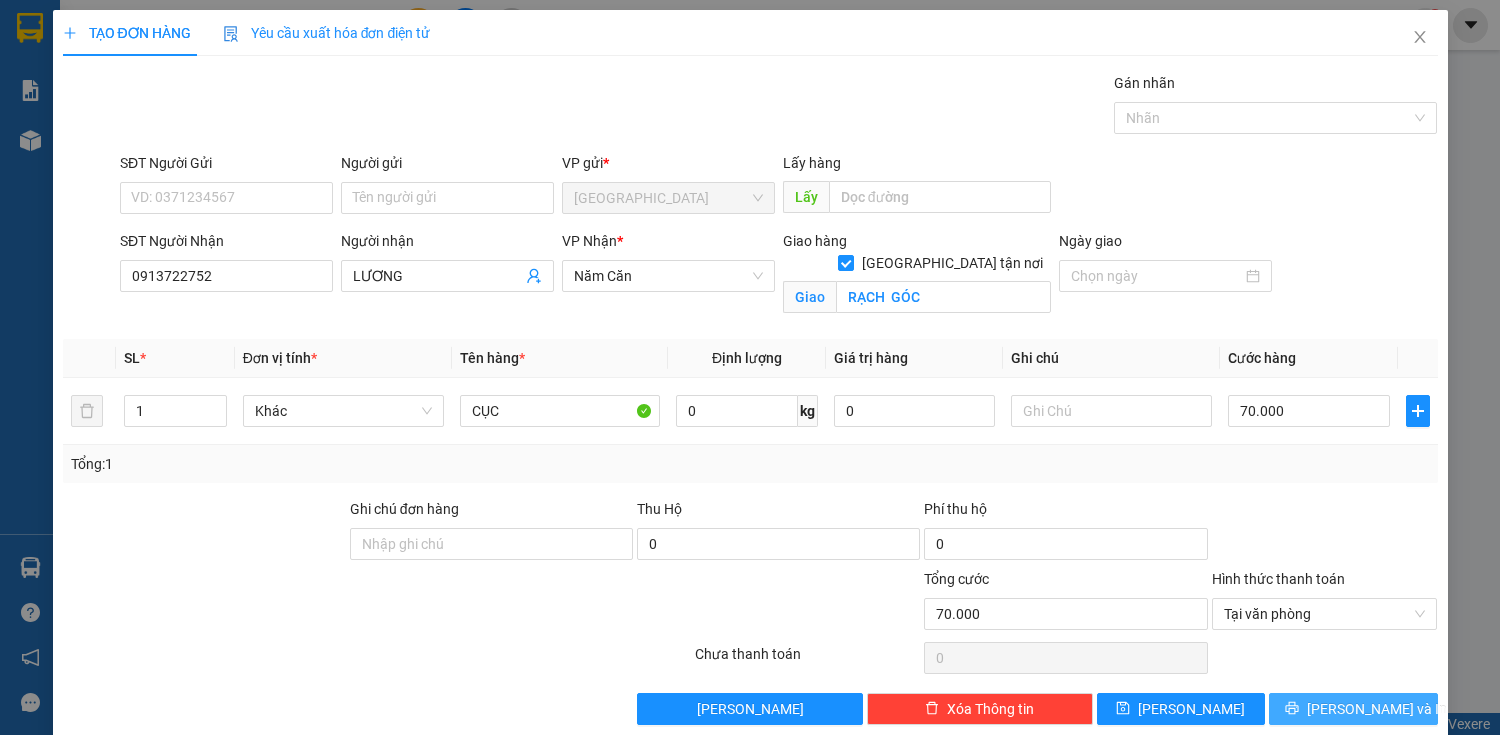 click 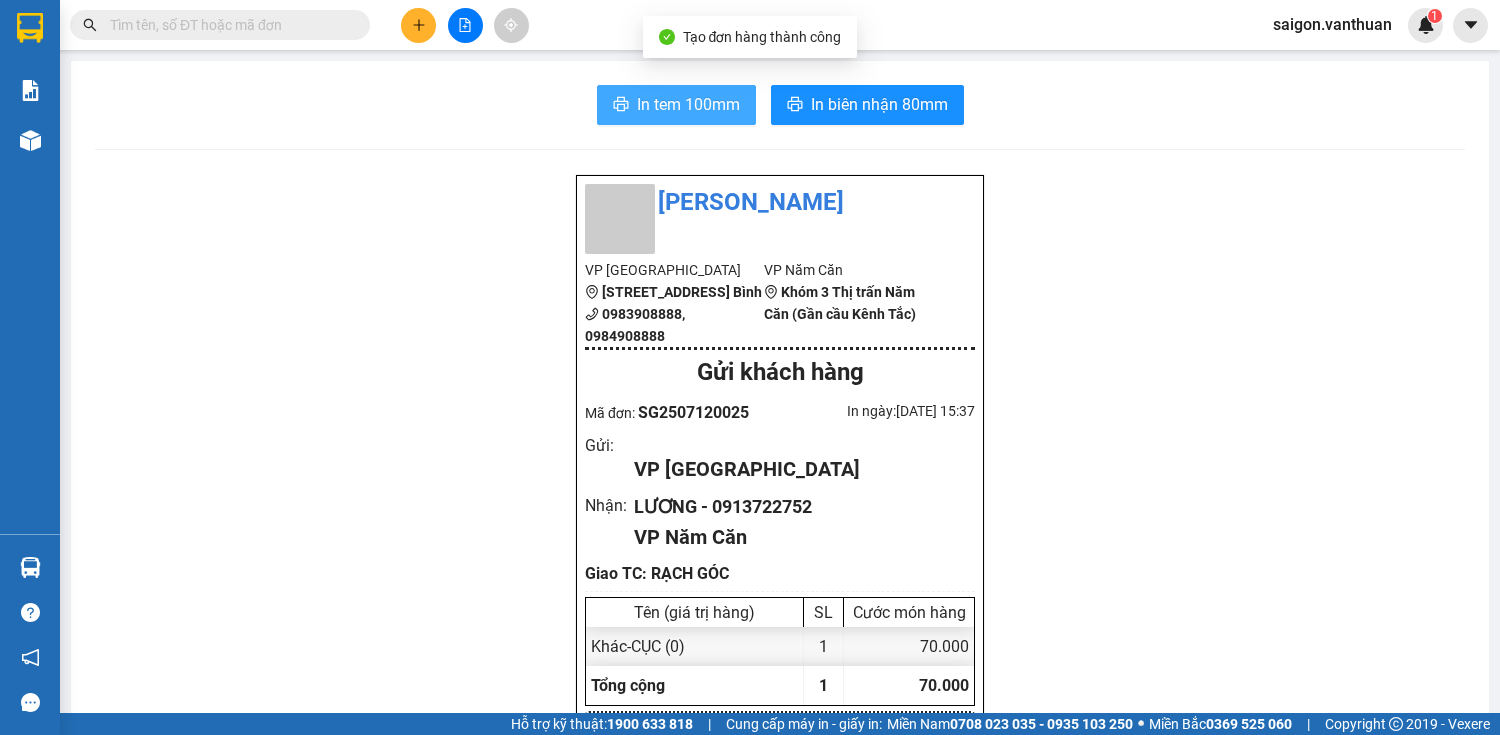 click on "In tem 100mm" at bounding box center [676, 105] 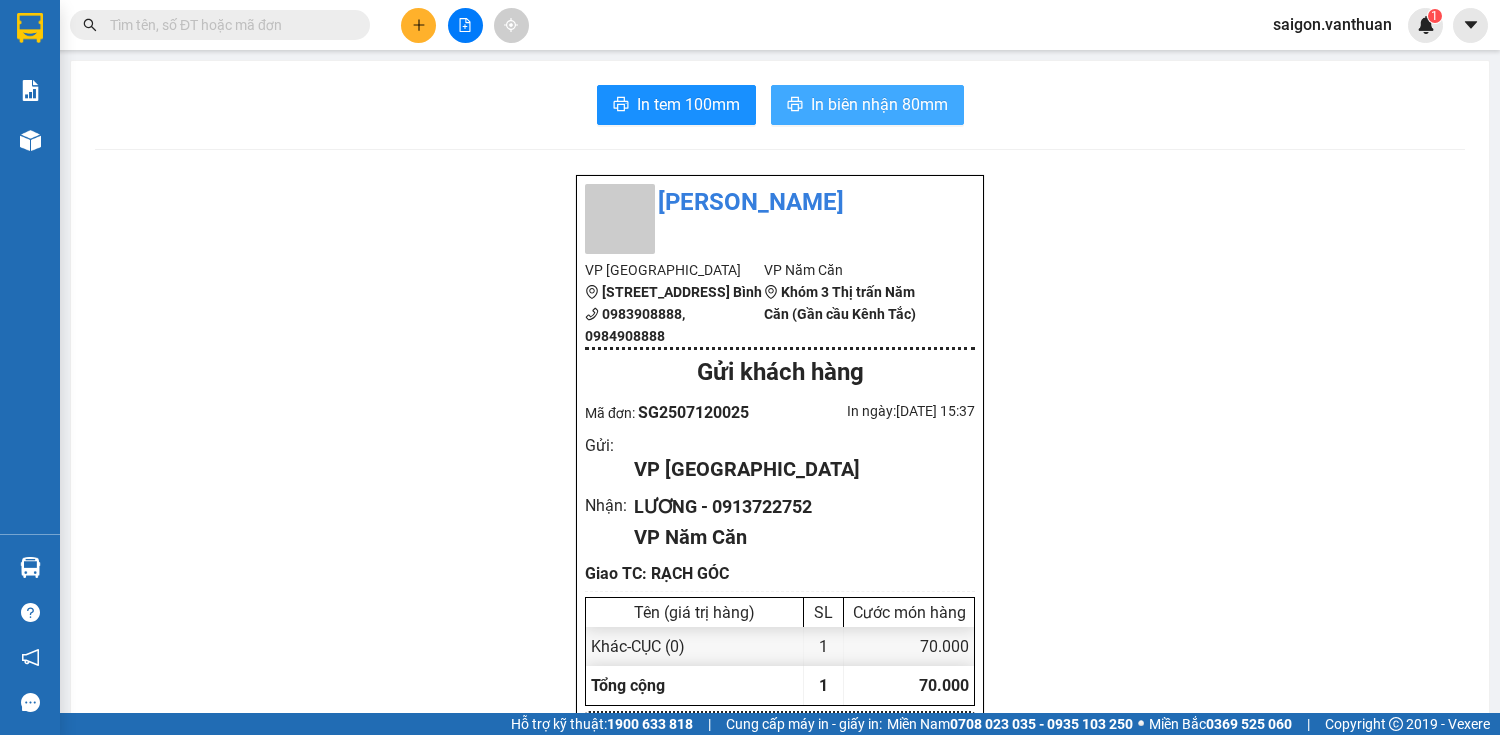 drag, startPoint x: 926, startPoint y: 70, endPoint x: 911, endPoint y: 97, distance: 30.88689 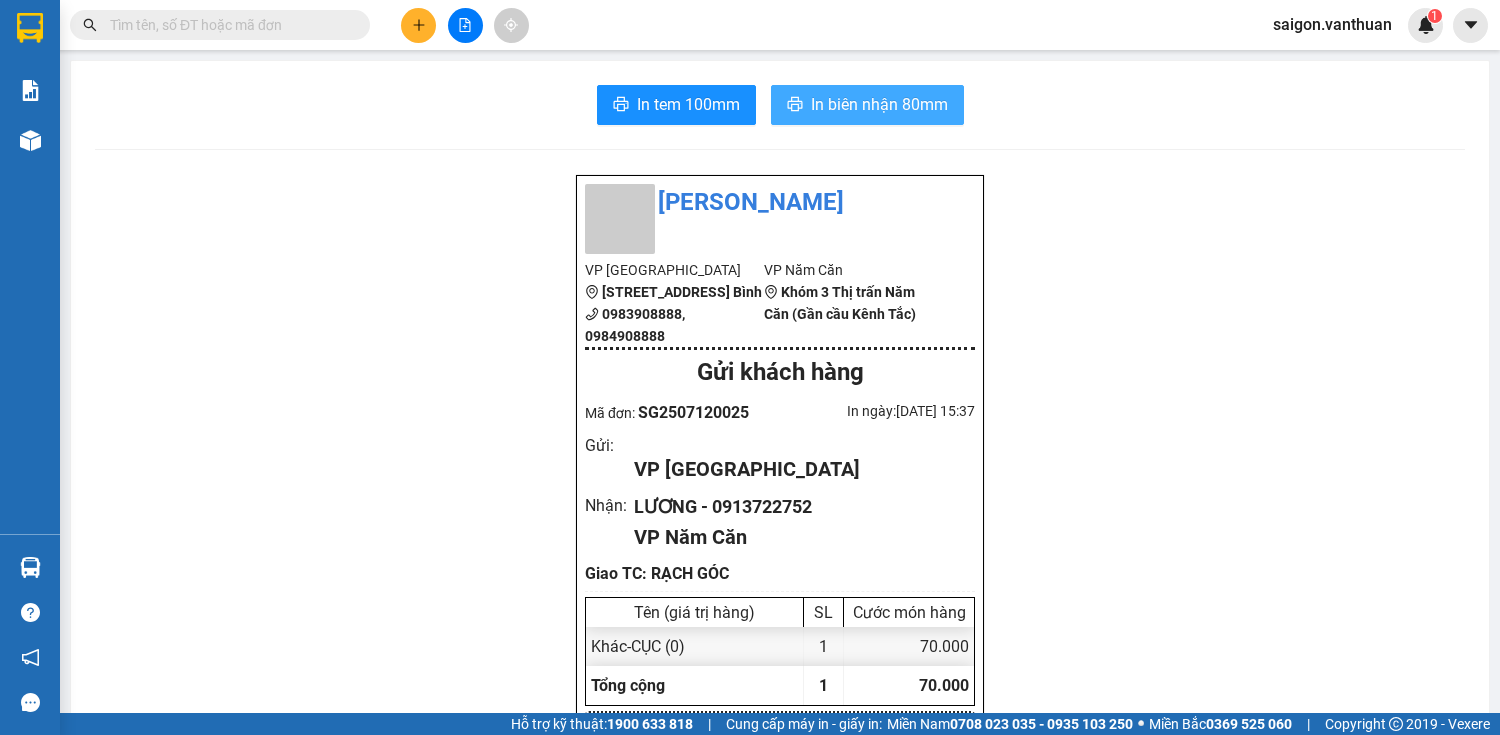 click on "In biên nhận 80mm" at bounding box center (879, 104) 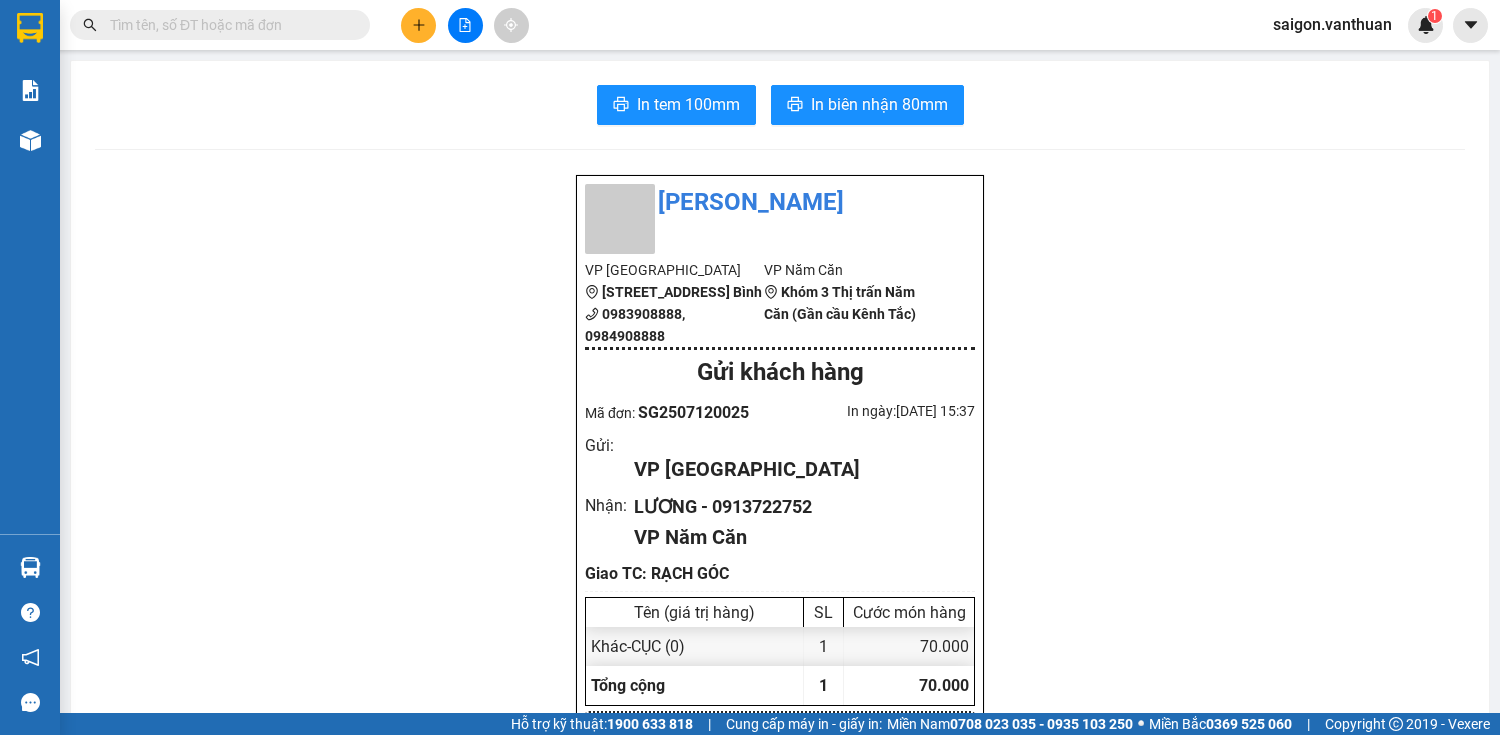 click at bounding box center [418, 25] 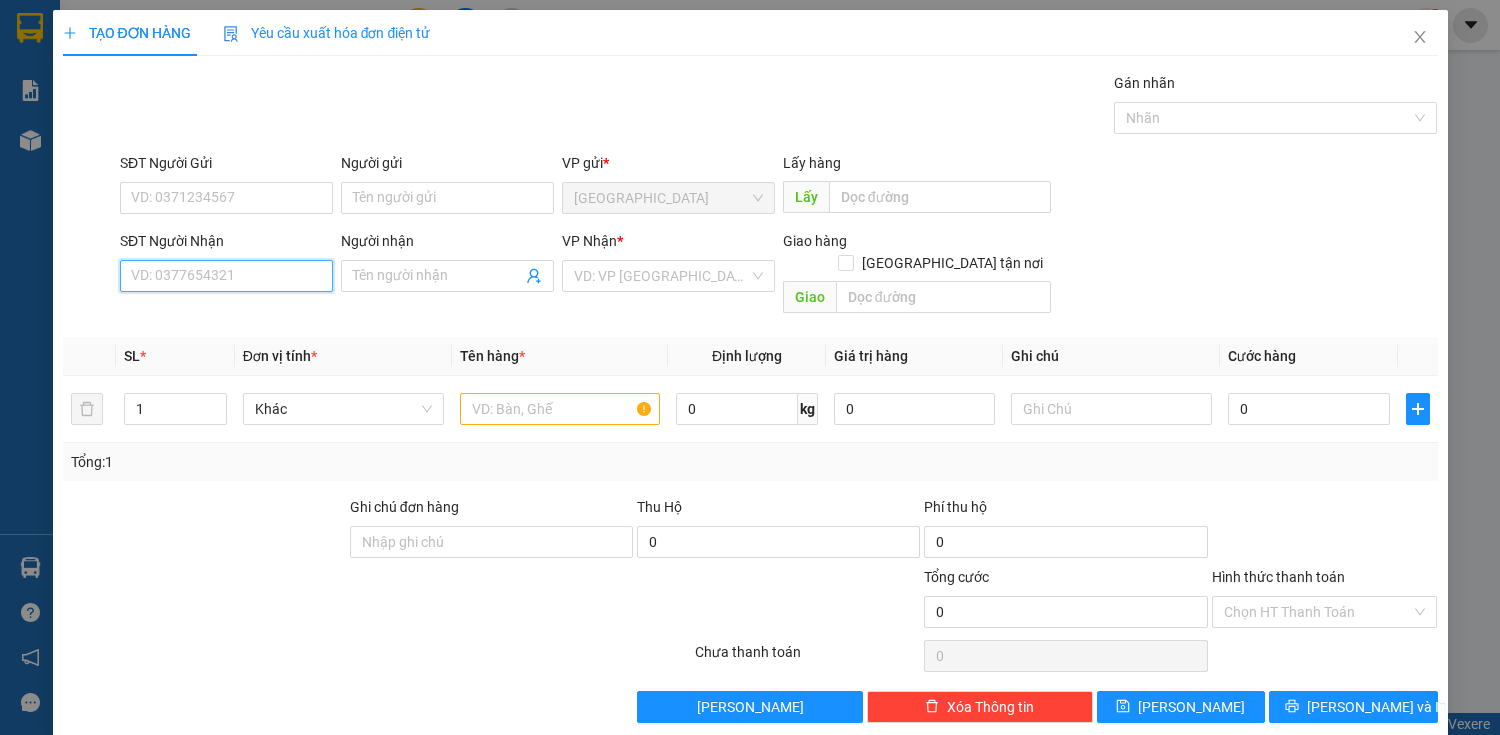 click on "SĐT Người Nhận" at bounding box center [226, 276] 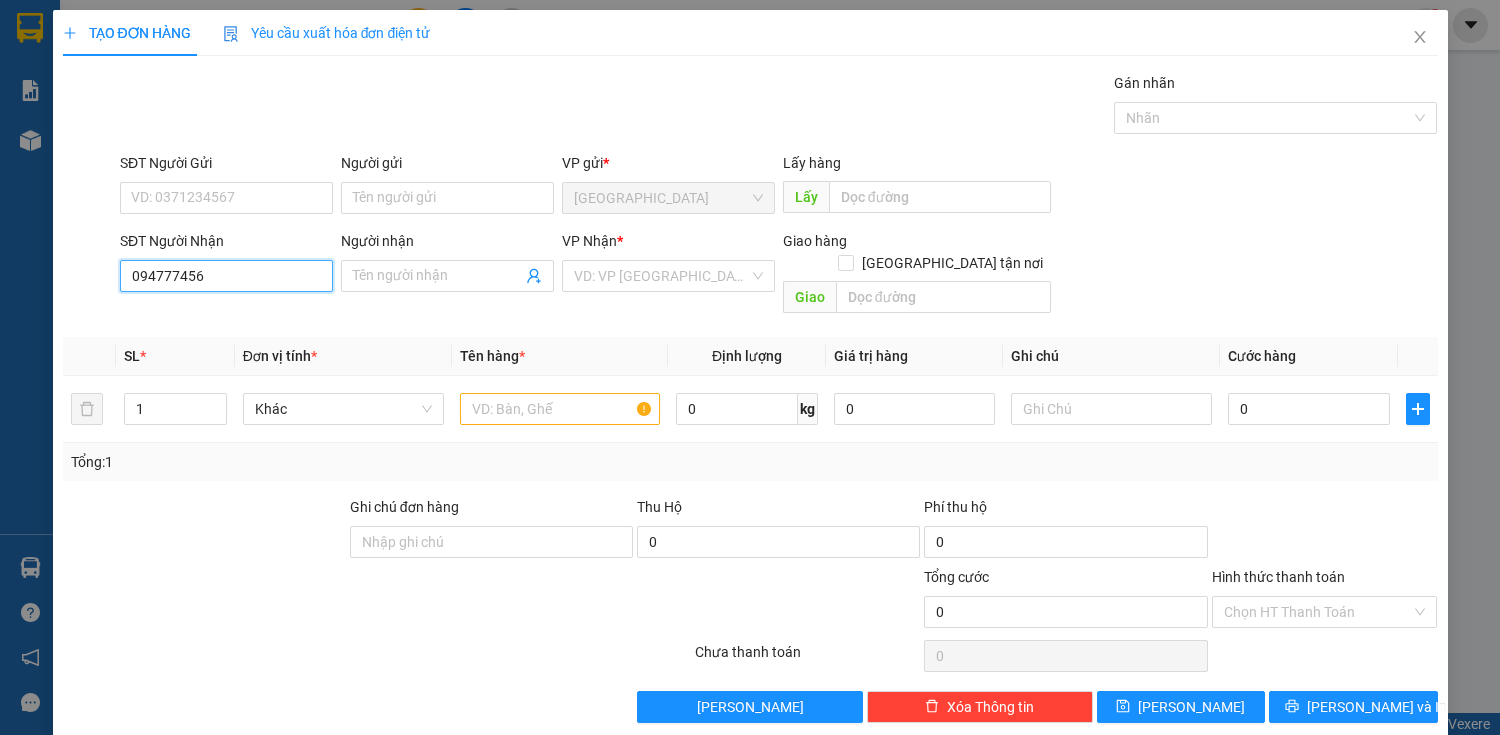 type on "0947737456" 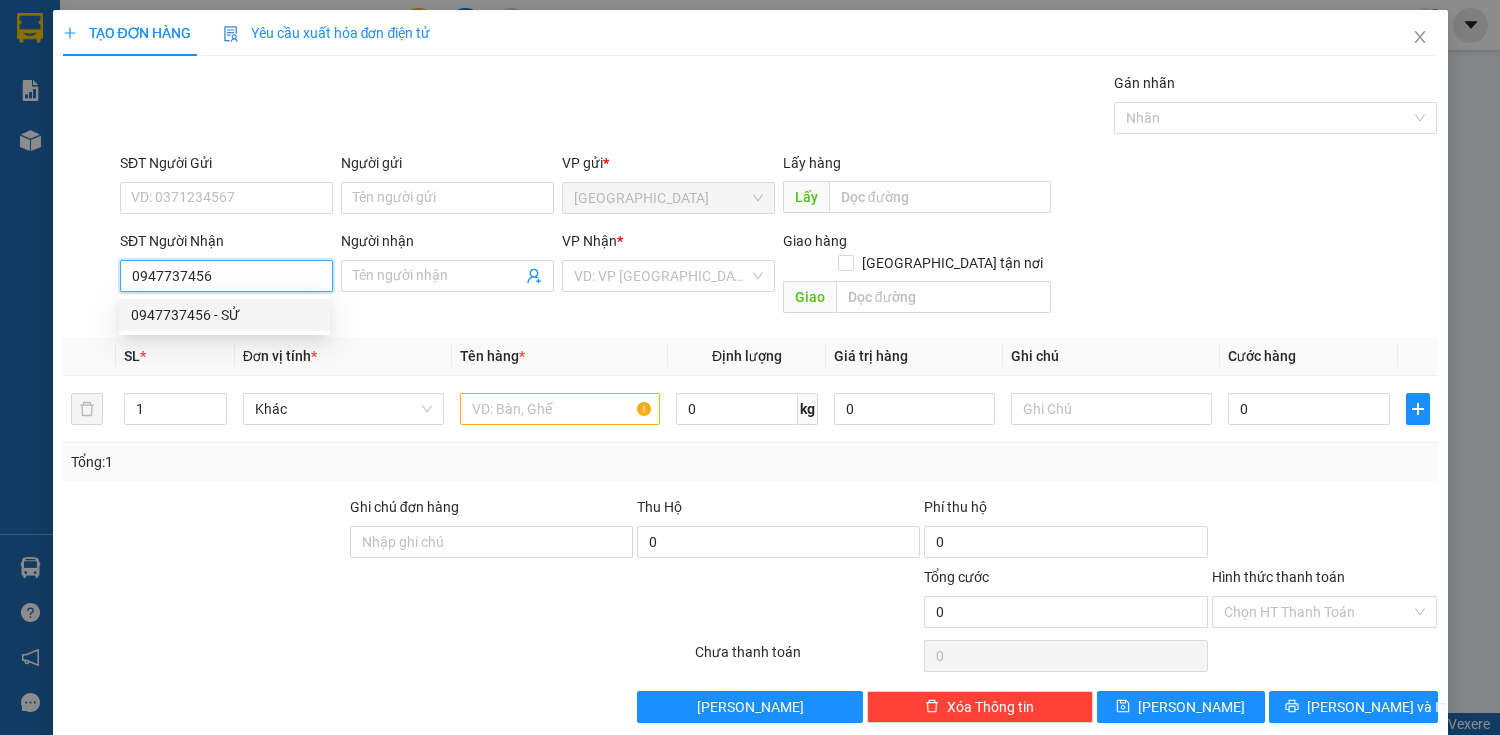 click on "0947737456 - SỬ" at bounding box center (224, 315) 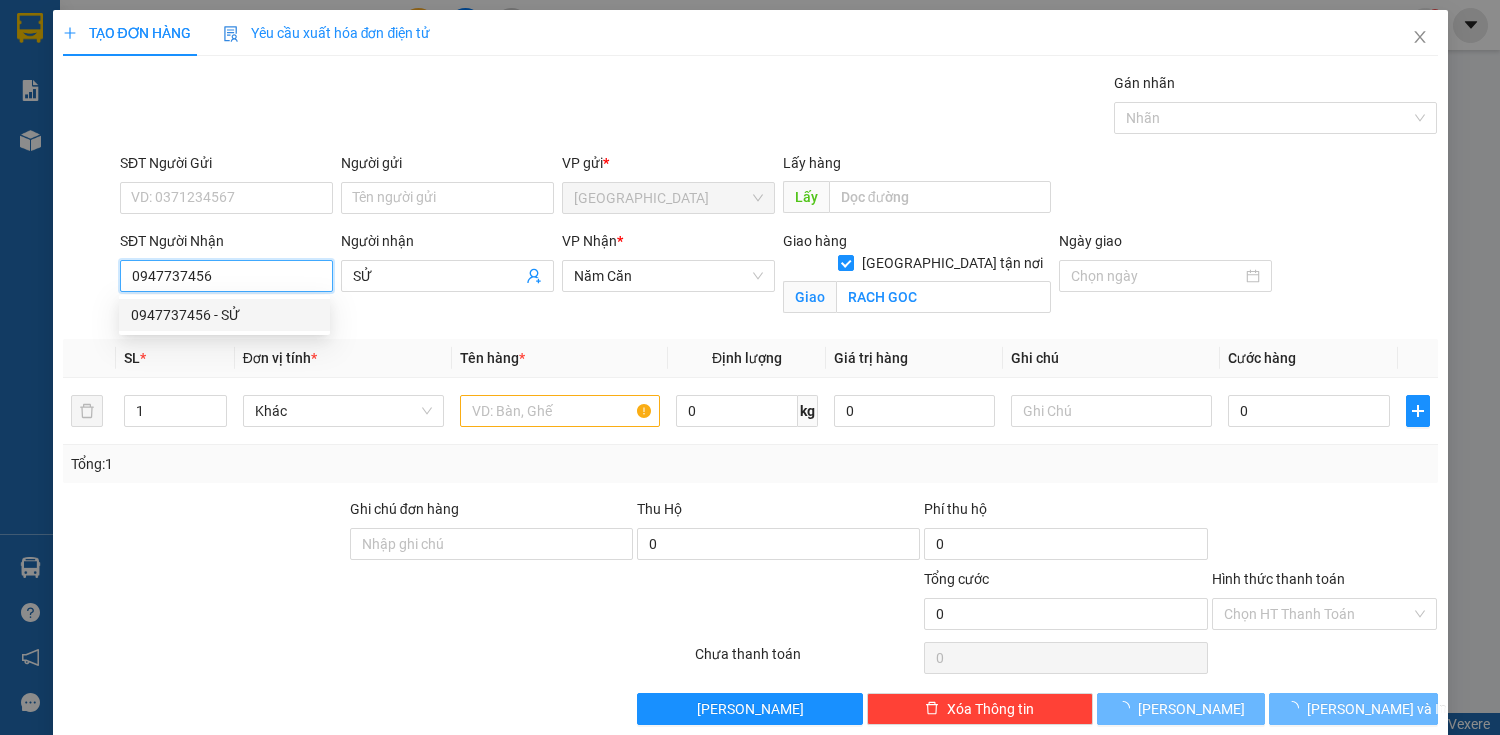 type on "170.000" 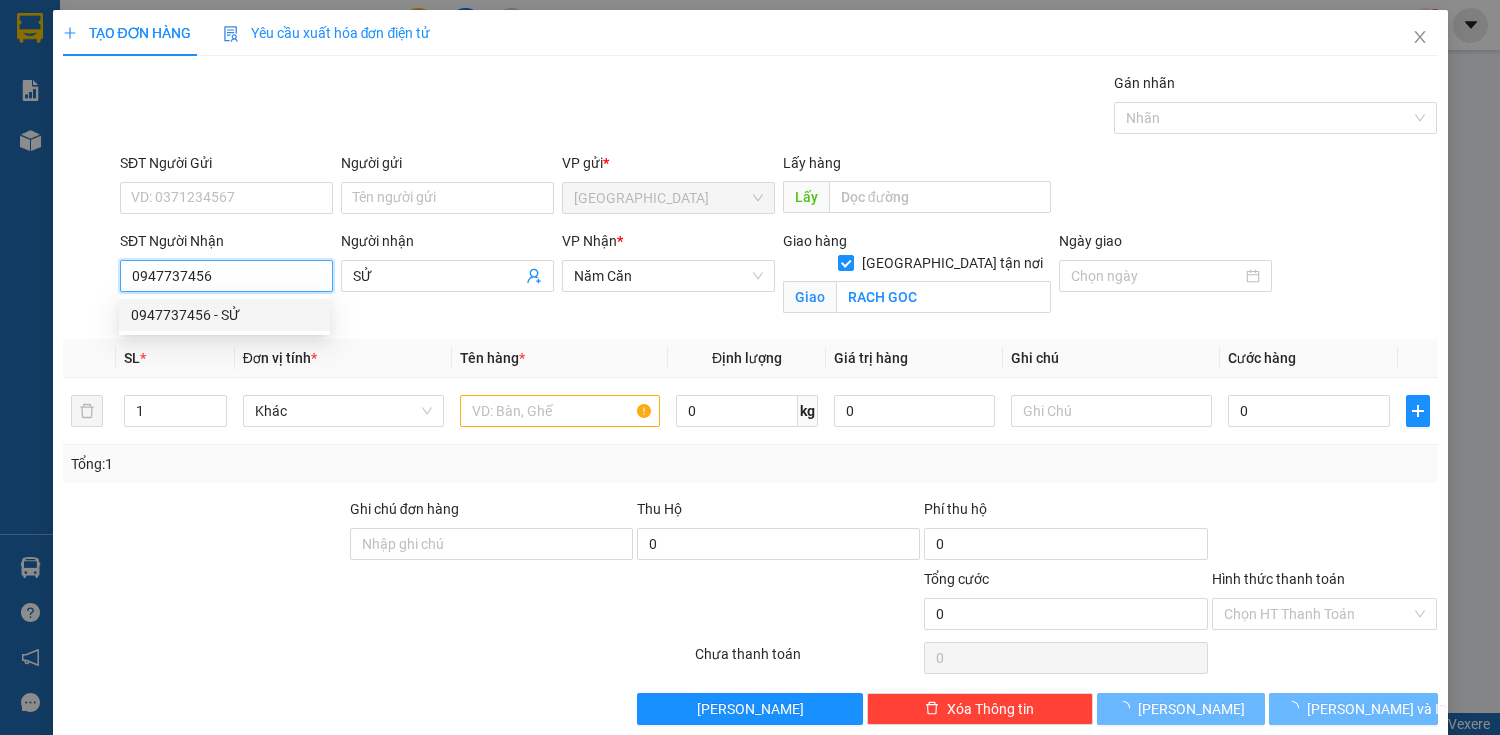 type on "170.000" 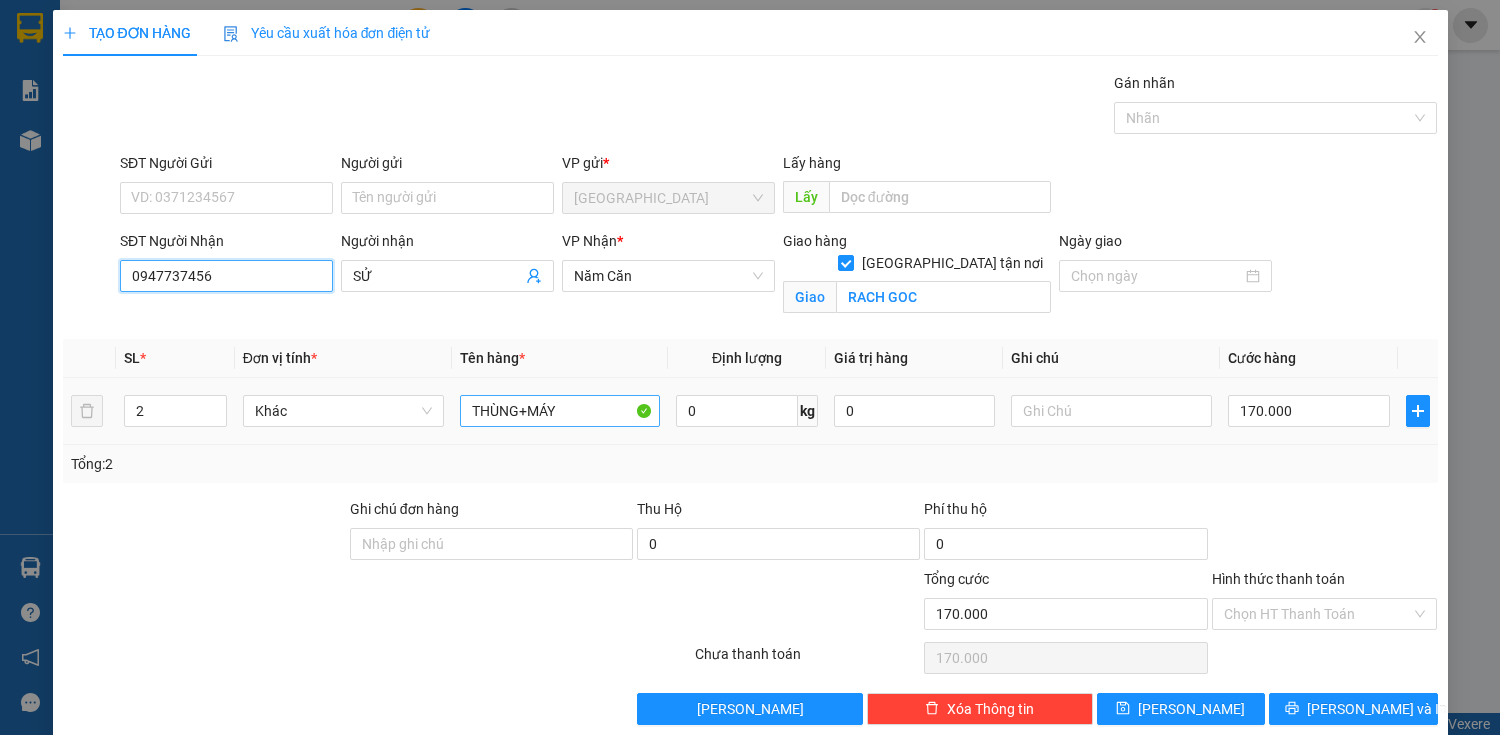 type on "0947737456" 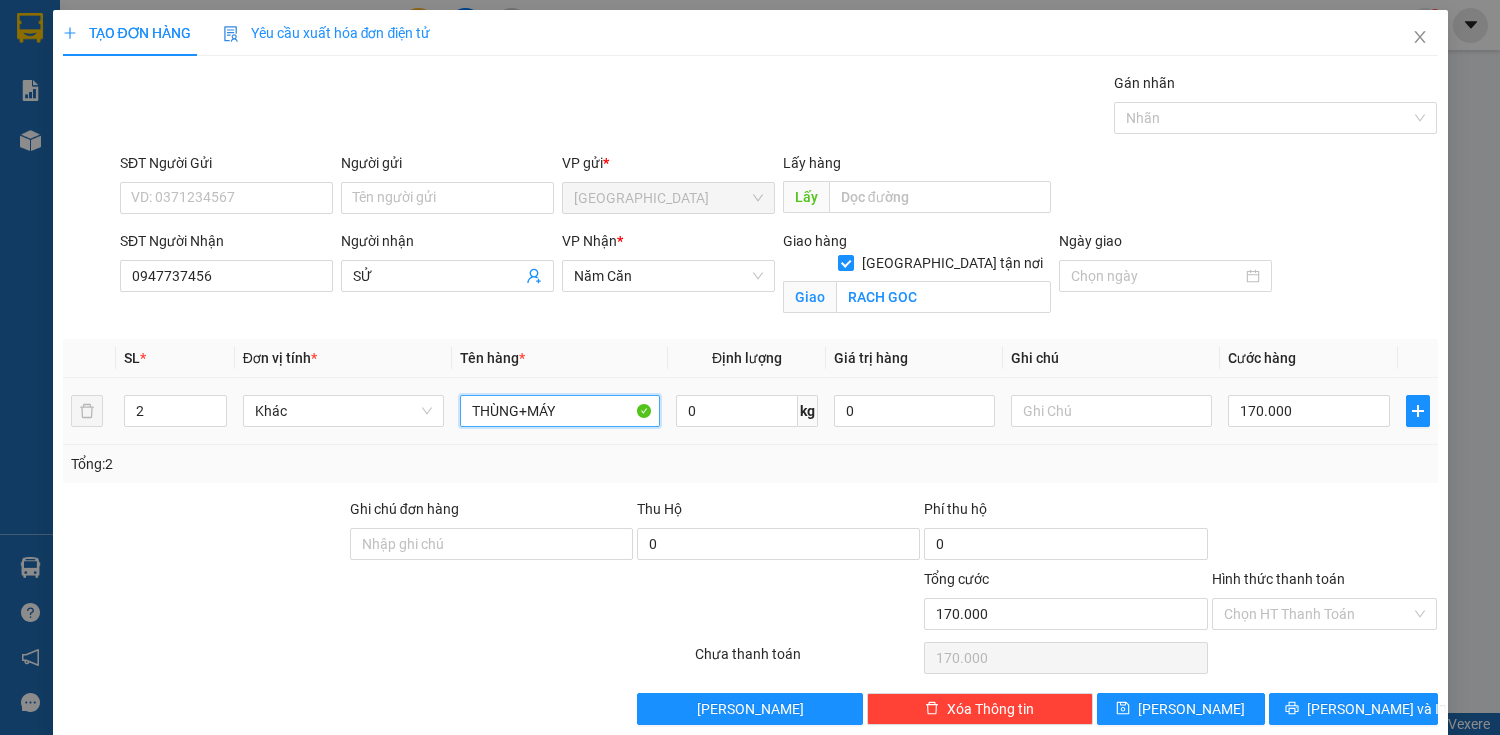 click on "THÙNG+MÁY" at bounding box center (560, 411) 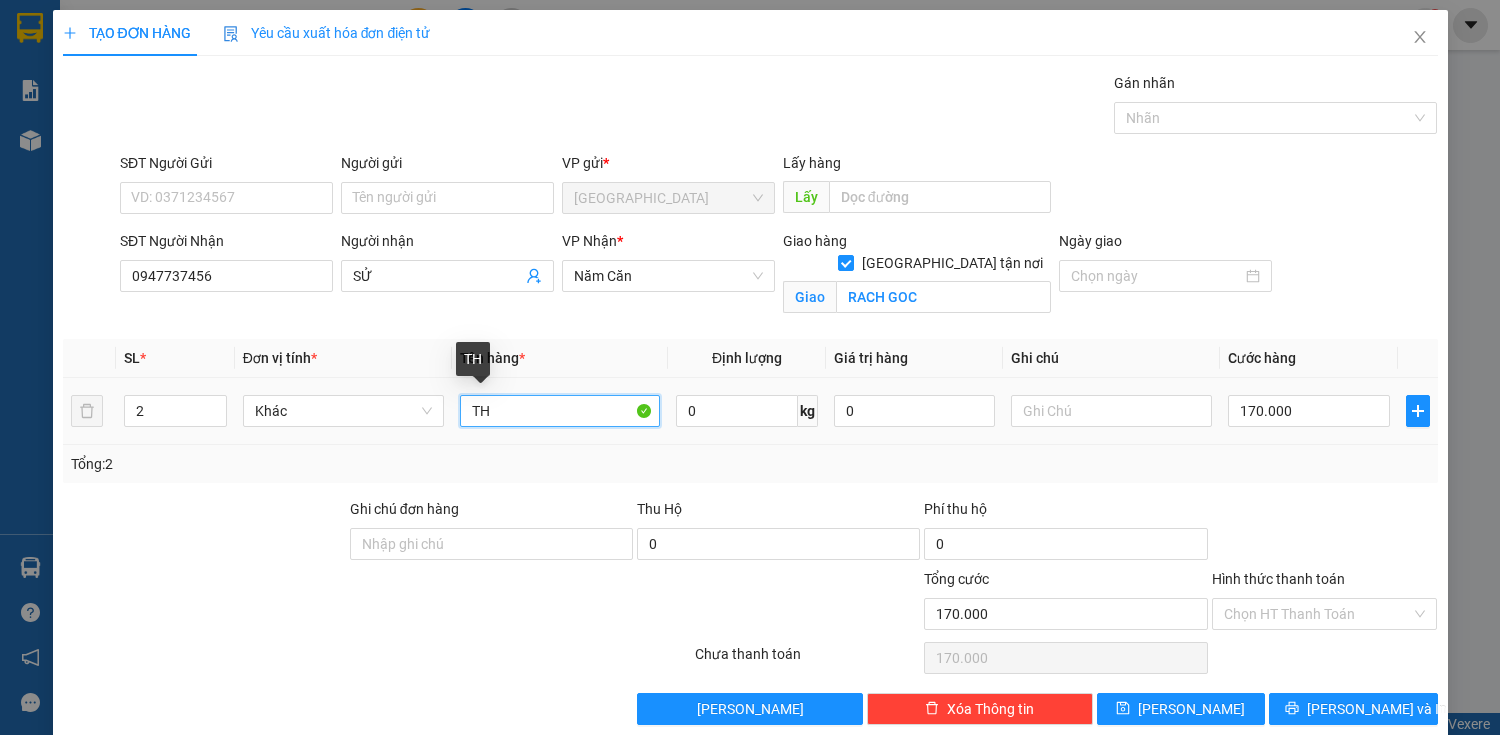 type on "T" 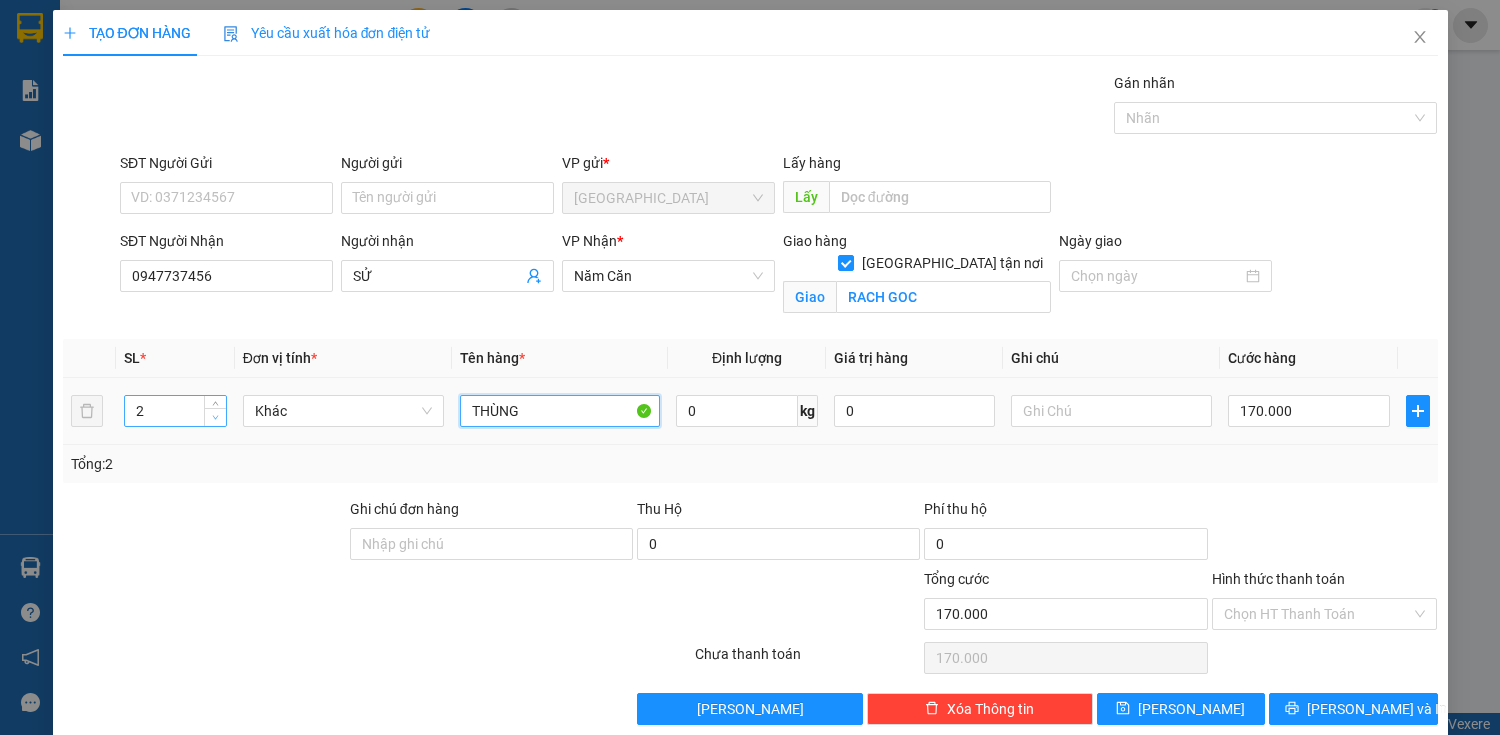 type on "THÙNG" 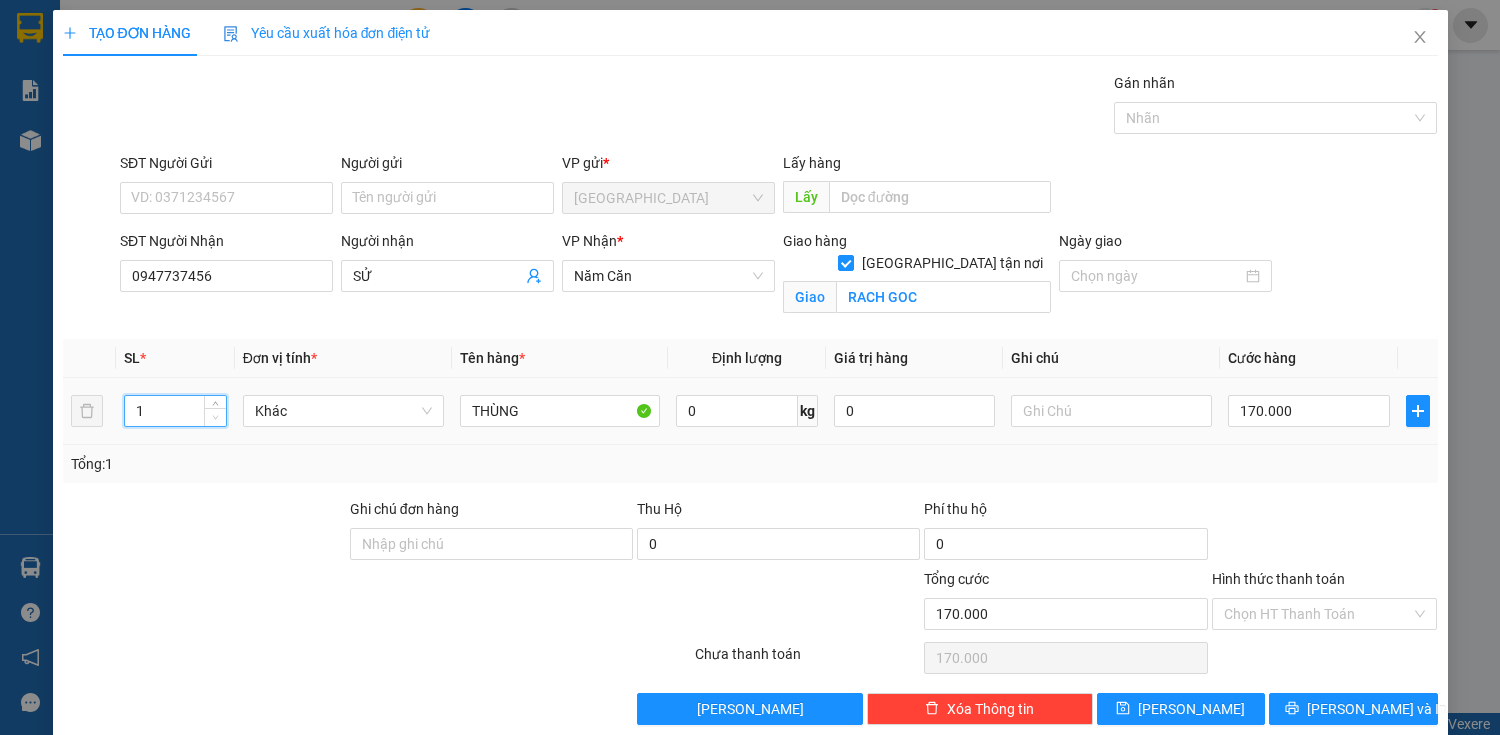 click 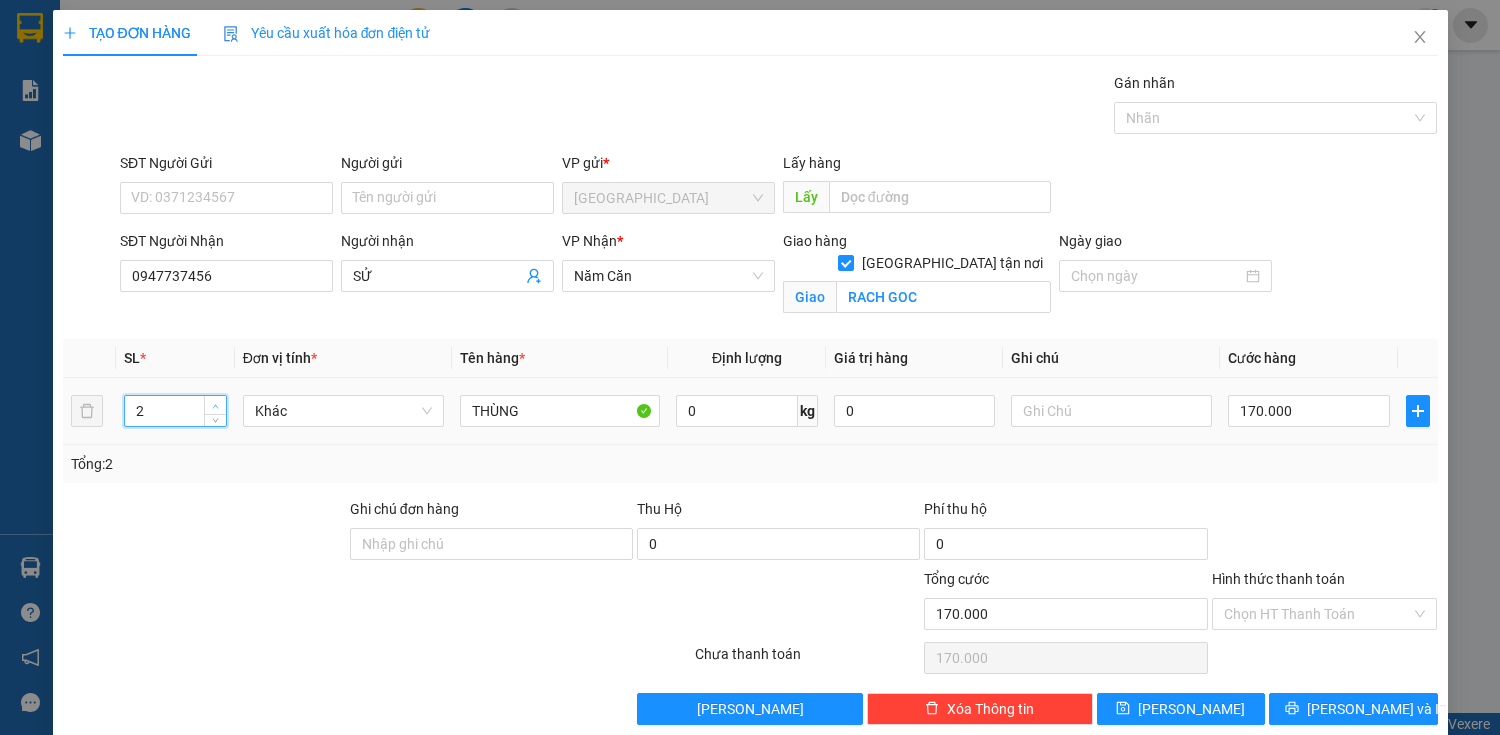 click at bounding box center (215, 405) 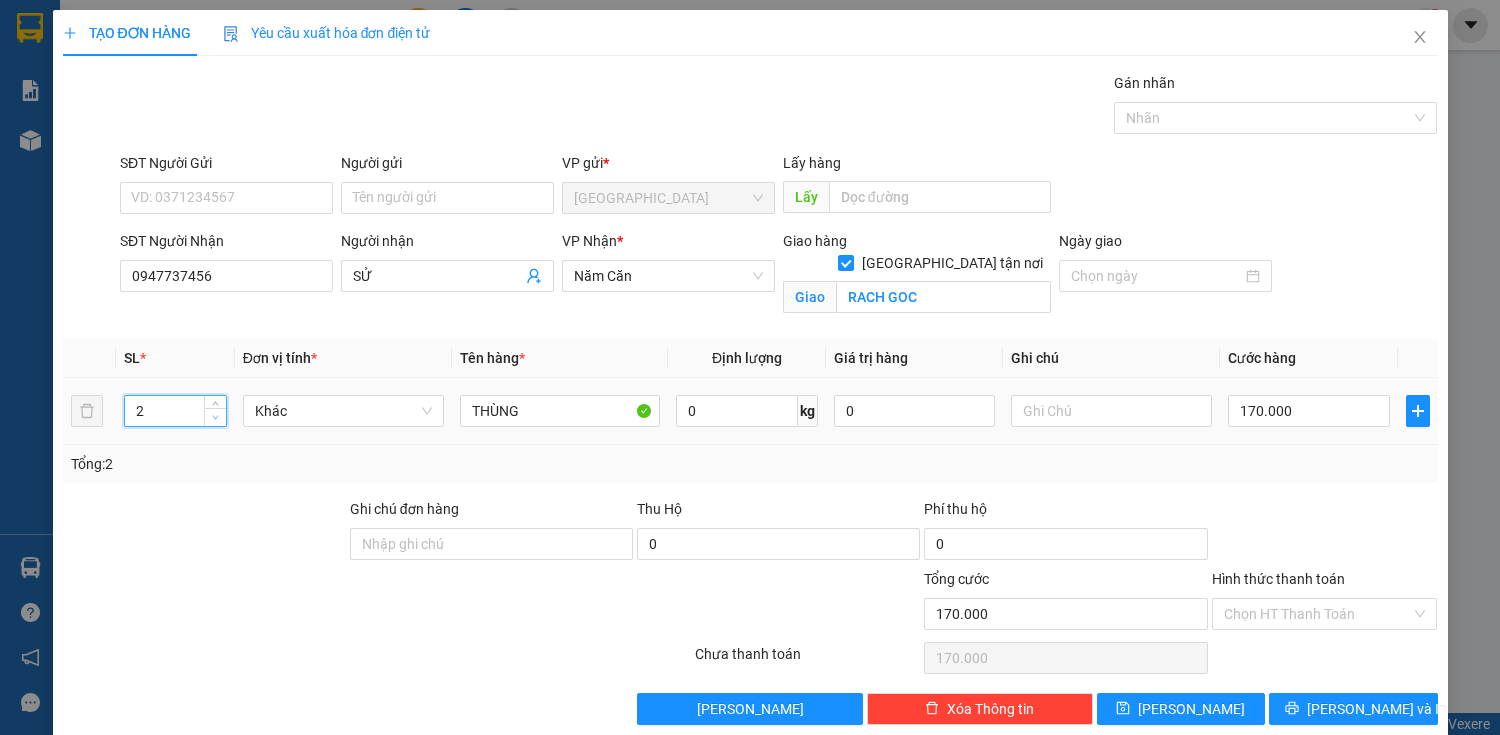 type on "1" 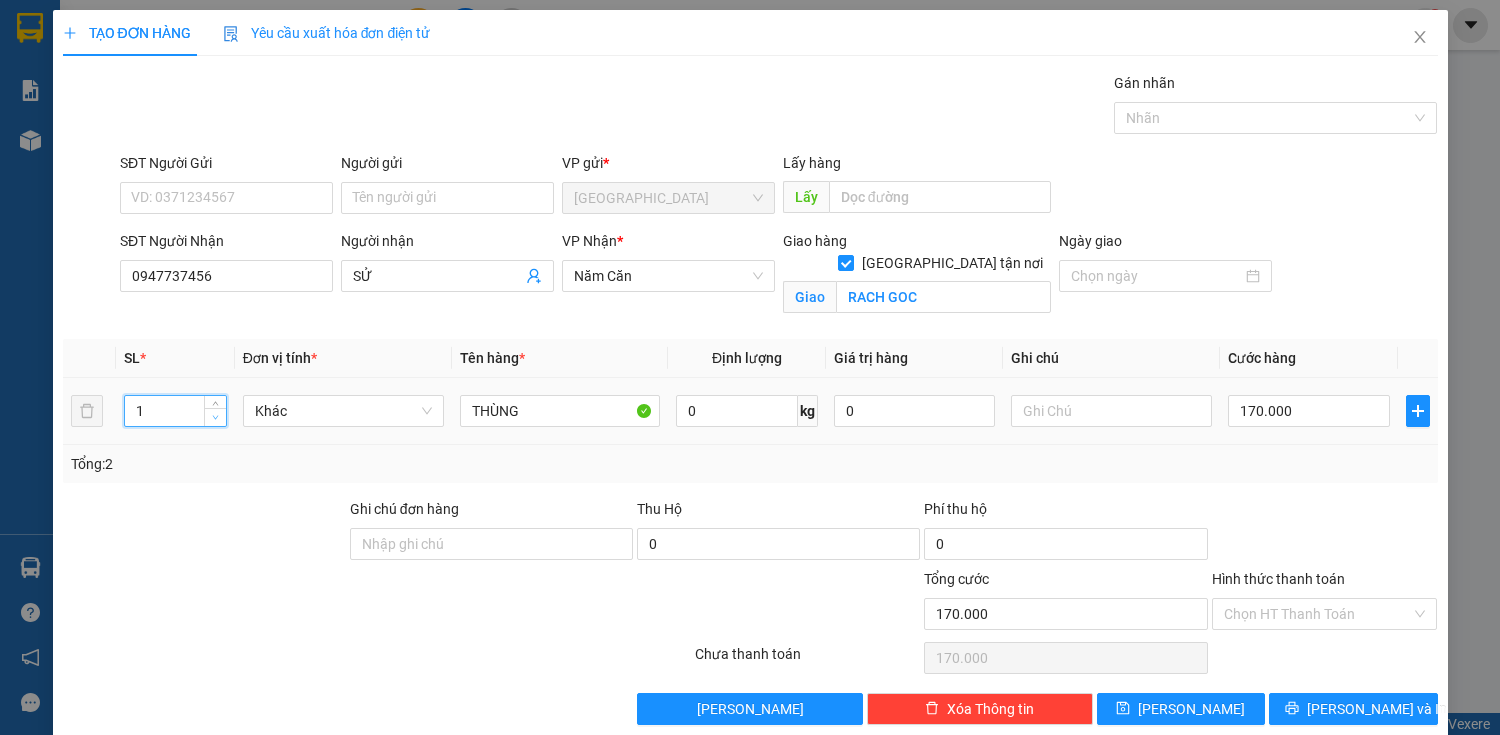 click at bounding box center (216, 418) 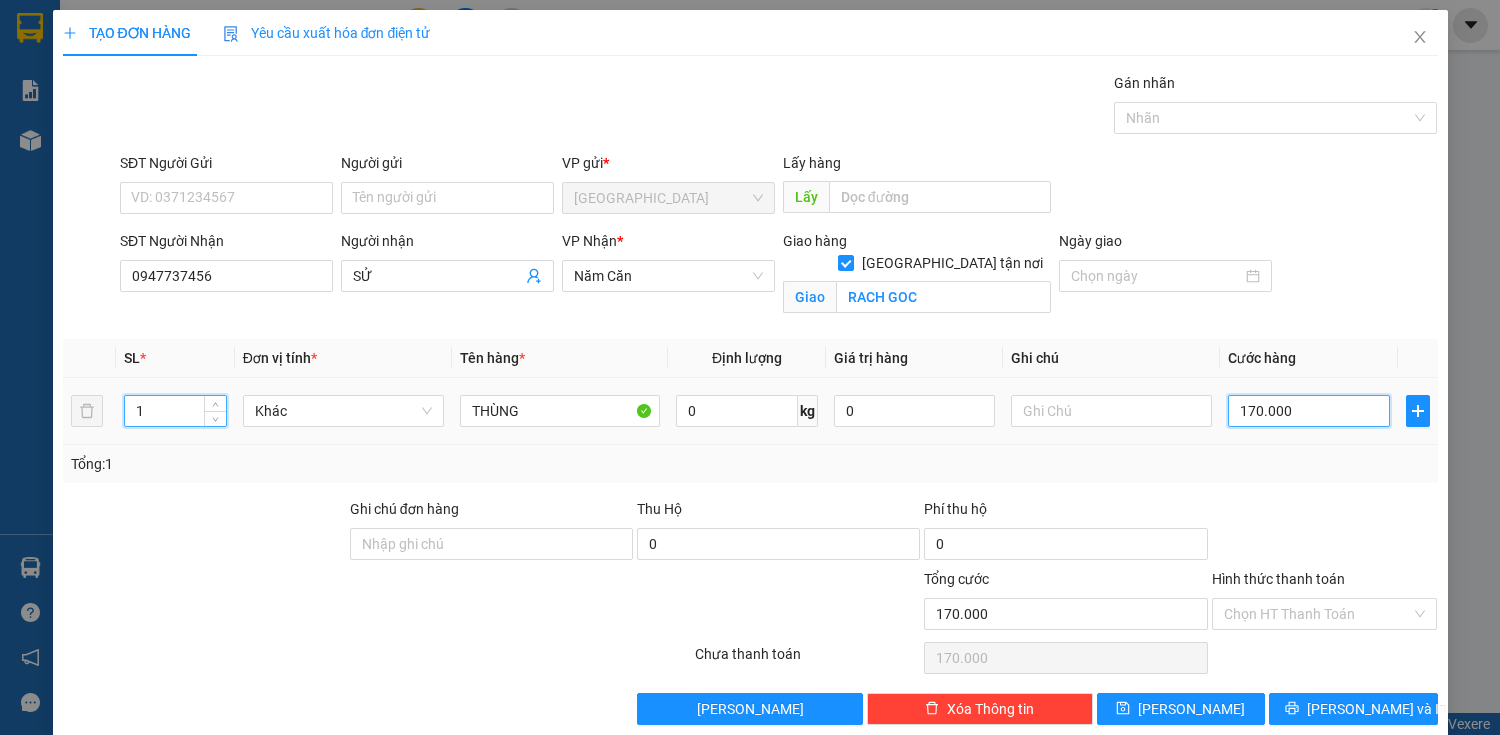 click on "170.000" at bounding box center (1308, 411) 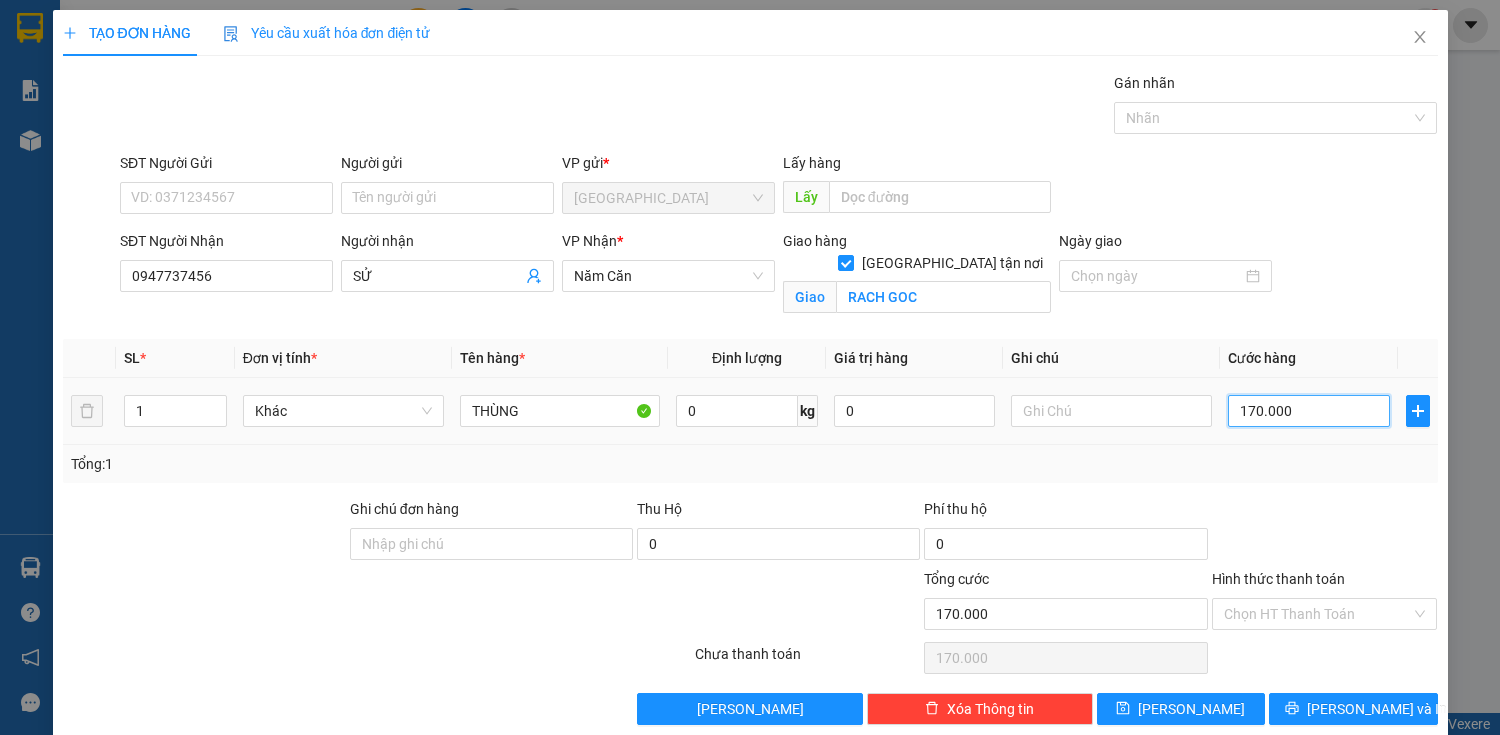 type on "0" 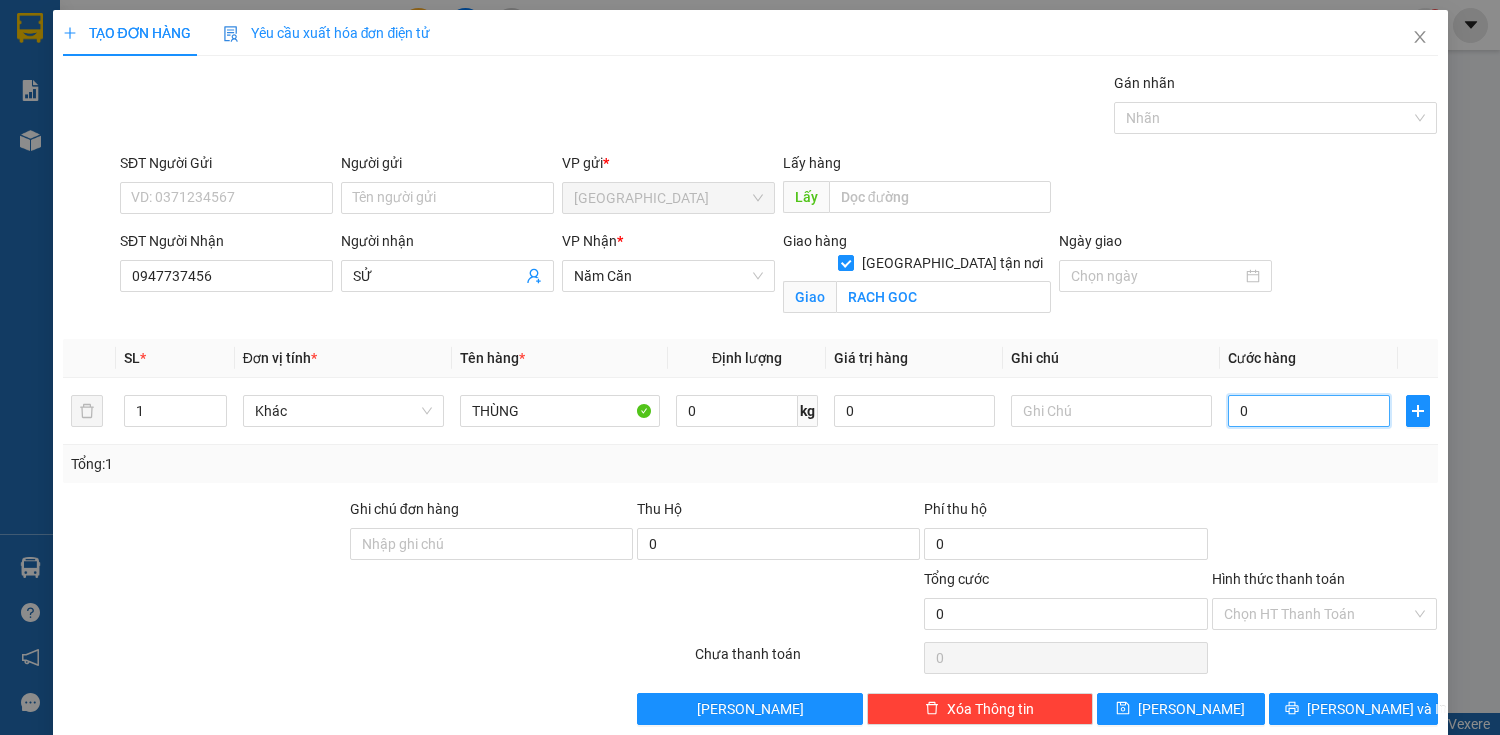 type on "0" 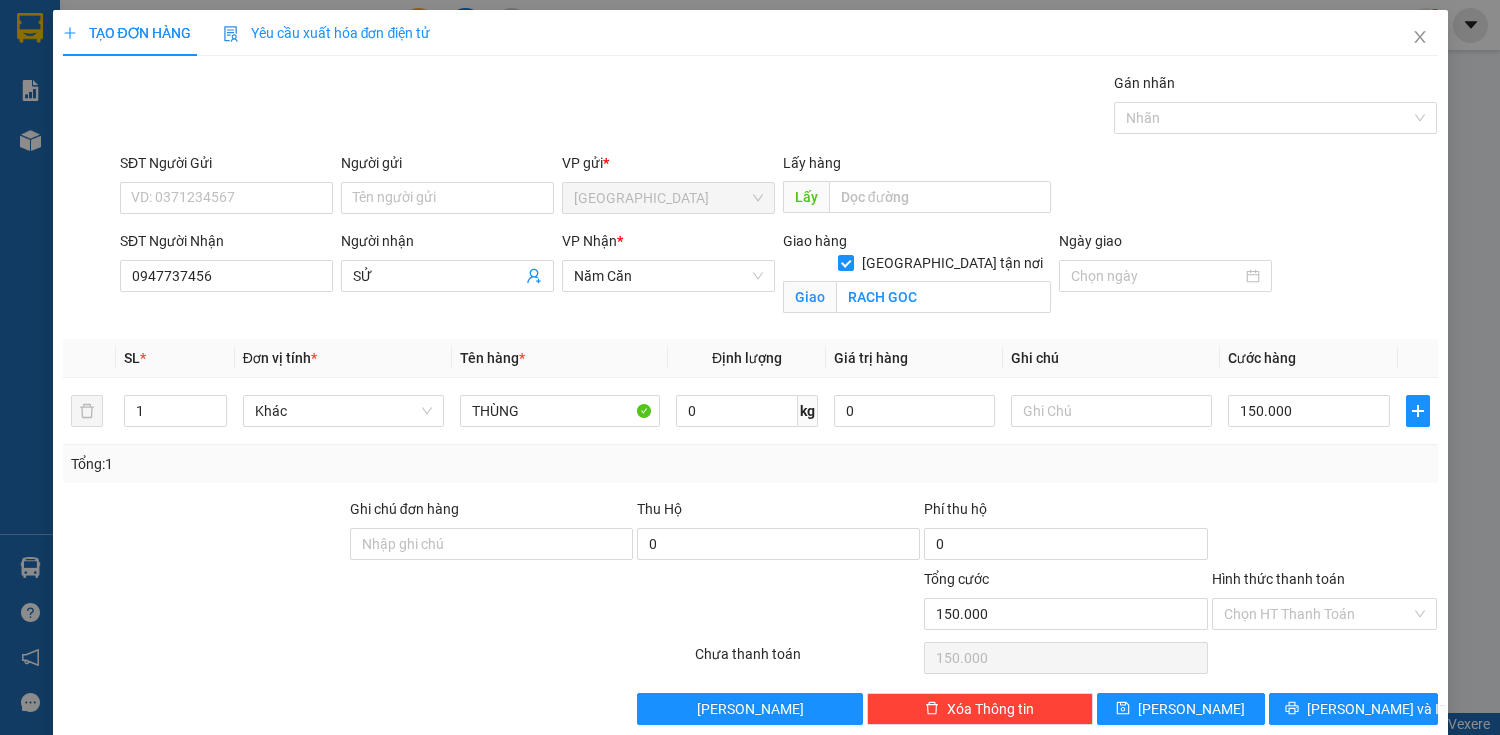 drag, startPoint x: 1324, startPoint y: 609, endPoint x: 1332, endPoint y: 628, distance: 20.615528 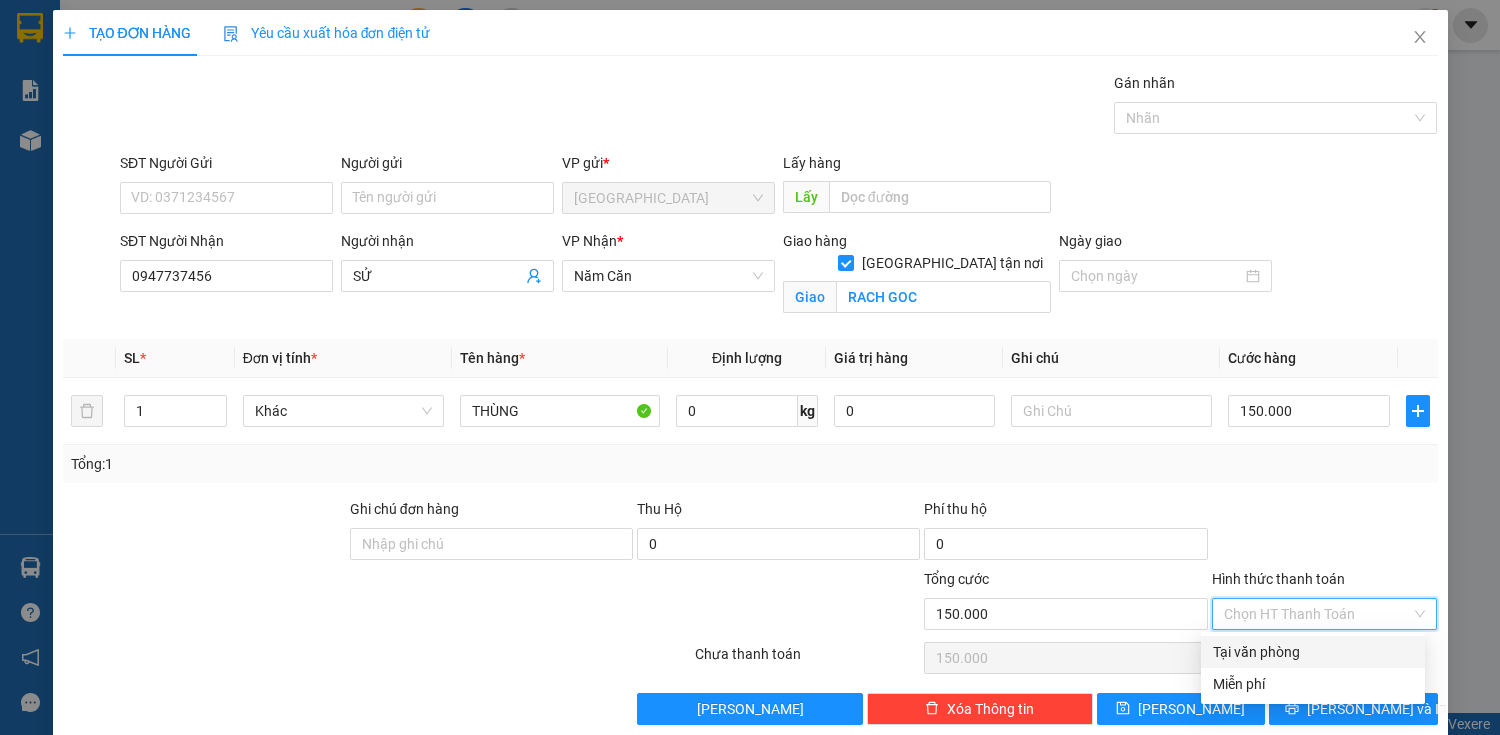 click on "Tại văn phòng" at bounding box center [1313, 652] 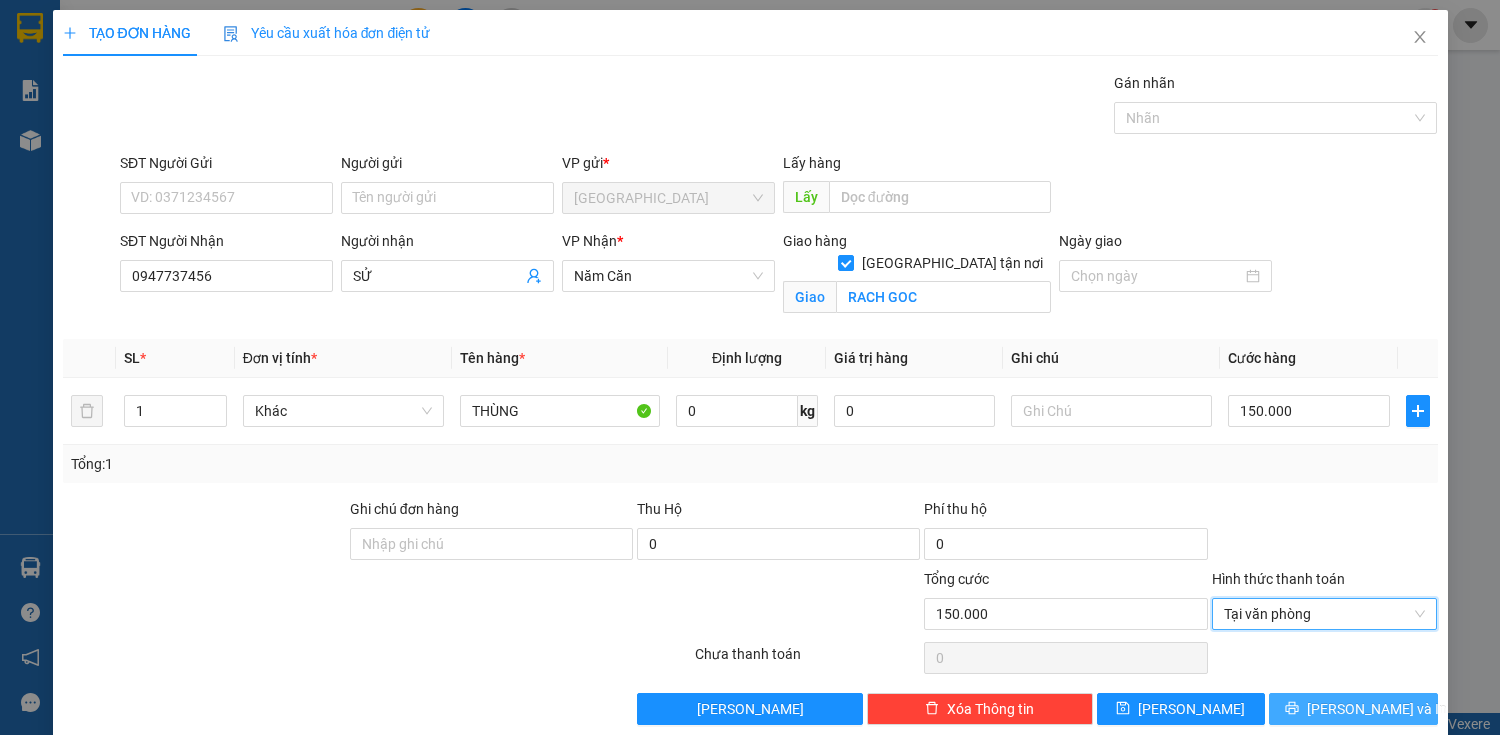 click on "[PERSON_NAME] và In" at bounding box center [1377, 709] 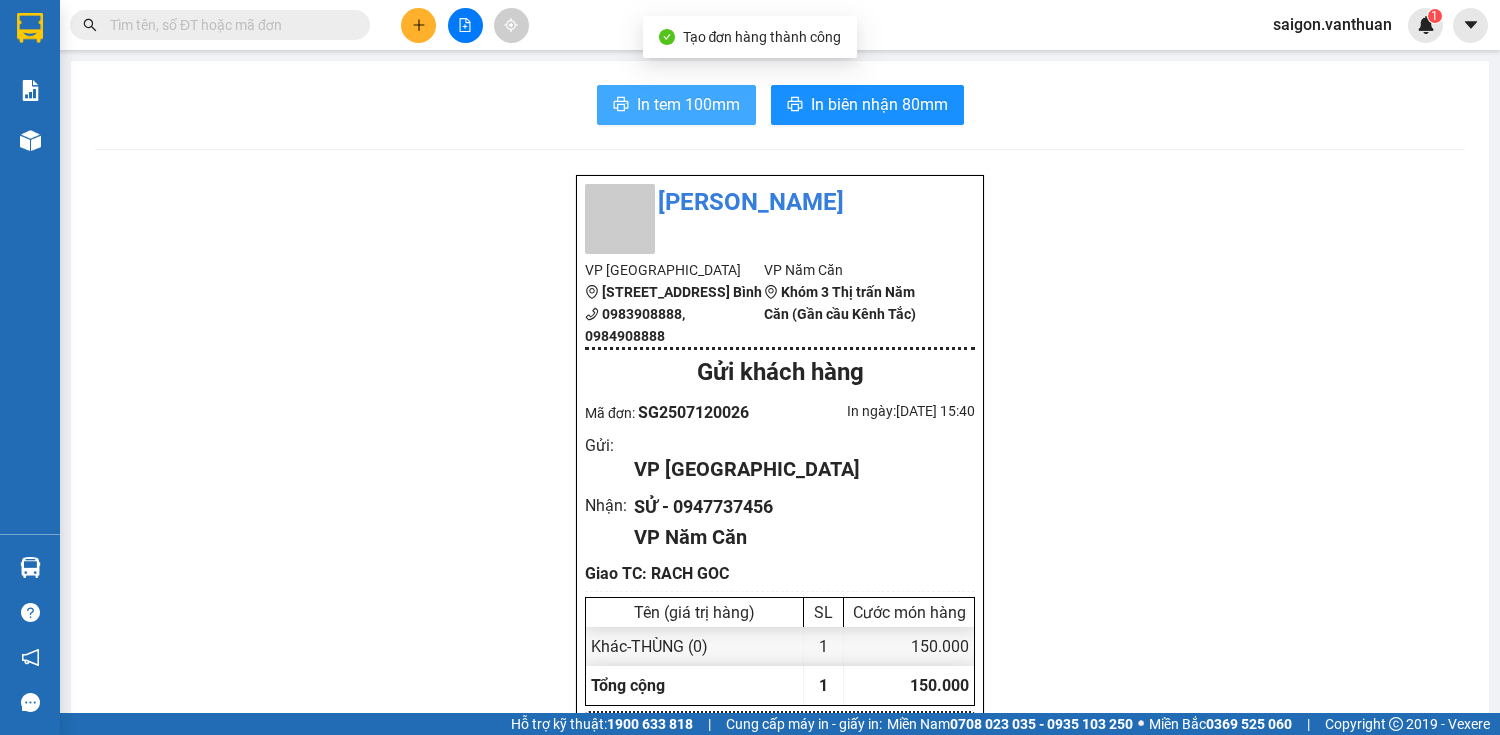 click on "In tem 100mm" at bounding box center (688, 104) 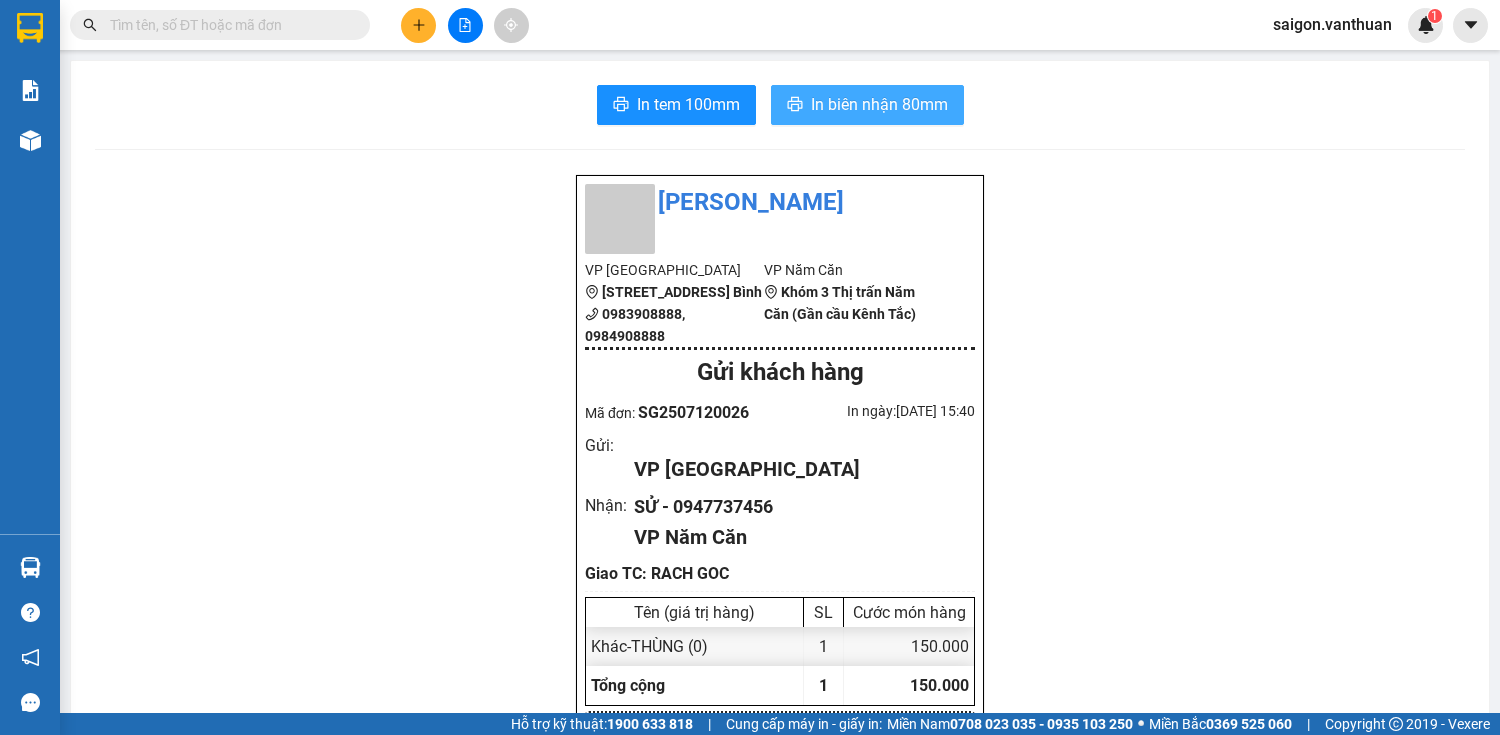 click on "In biên nhận 80mm" at bounding box center [879, 104] 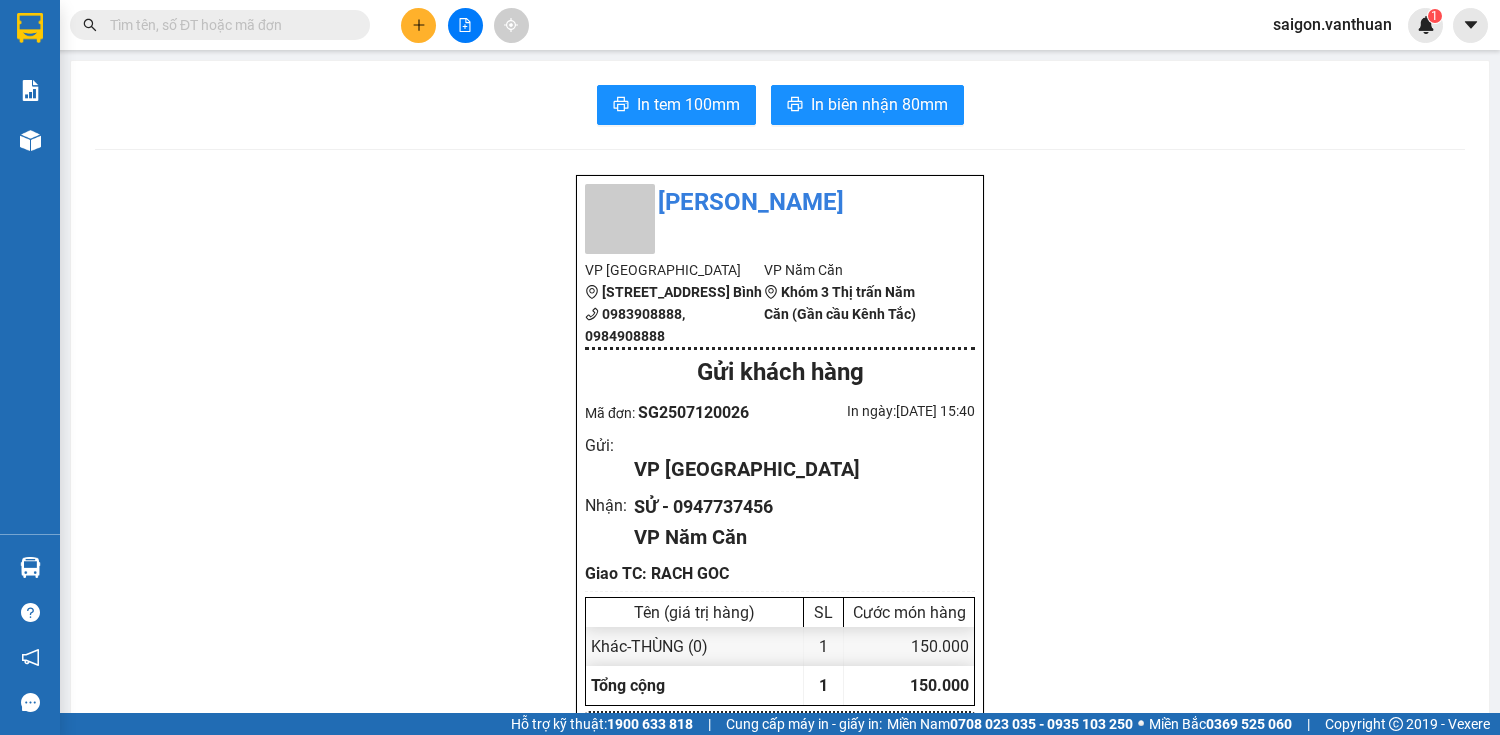 click at bounding box center [418, 25] 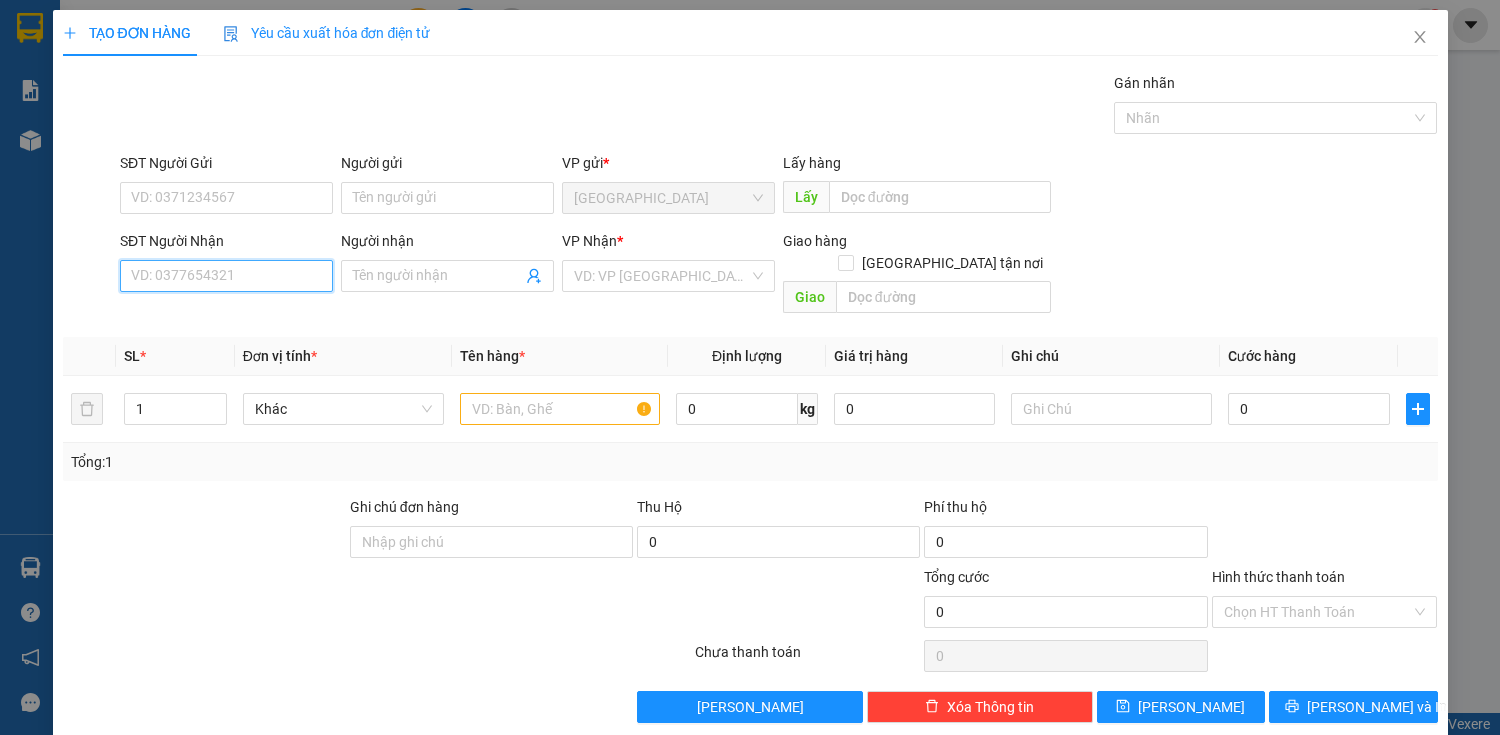 click on "SĐT Người Nhận" at bounding box center (226, 276) 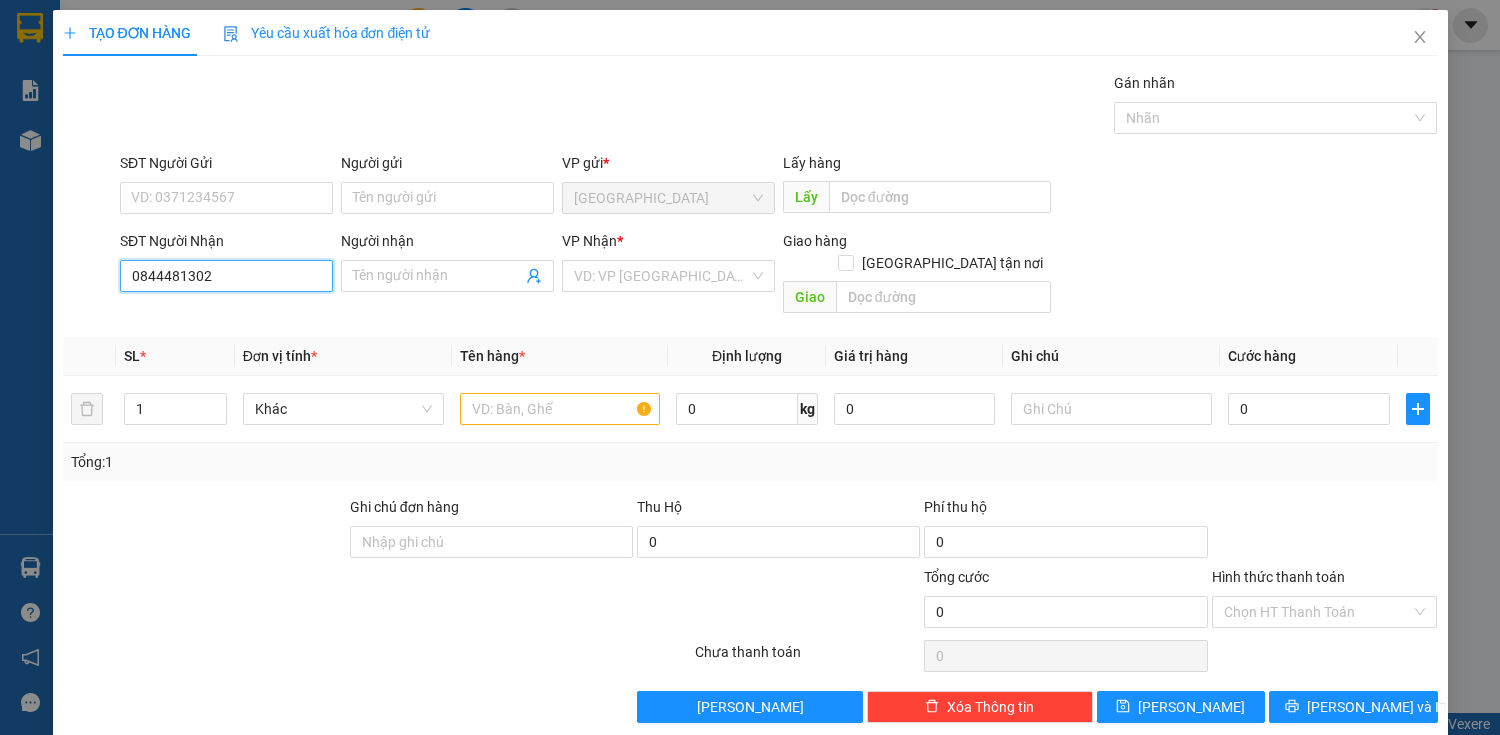 click on "0844481302" at bounding box center [226, 276] 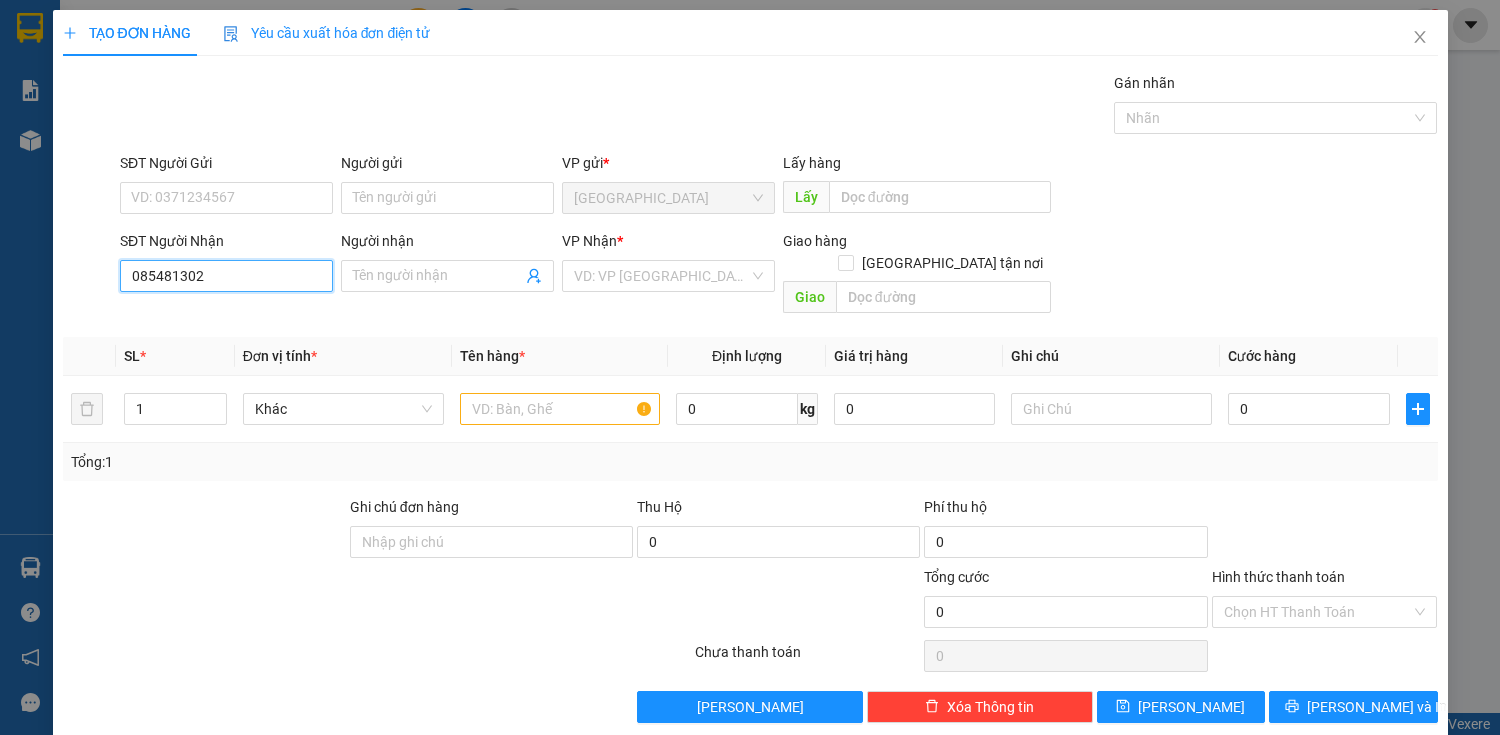 type on "0855481302" 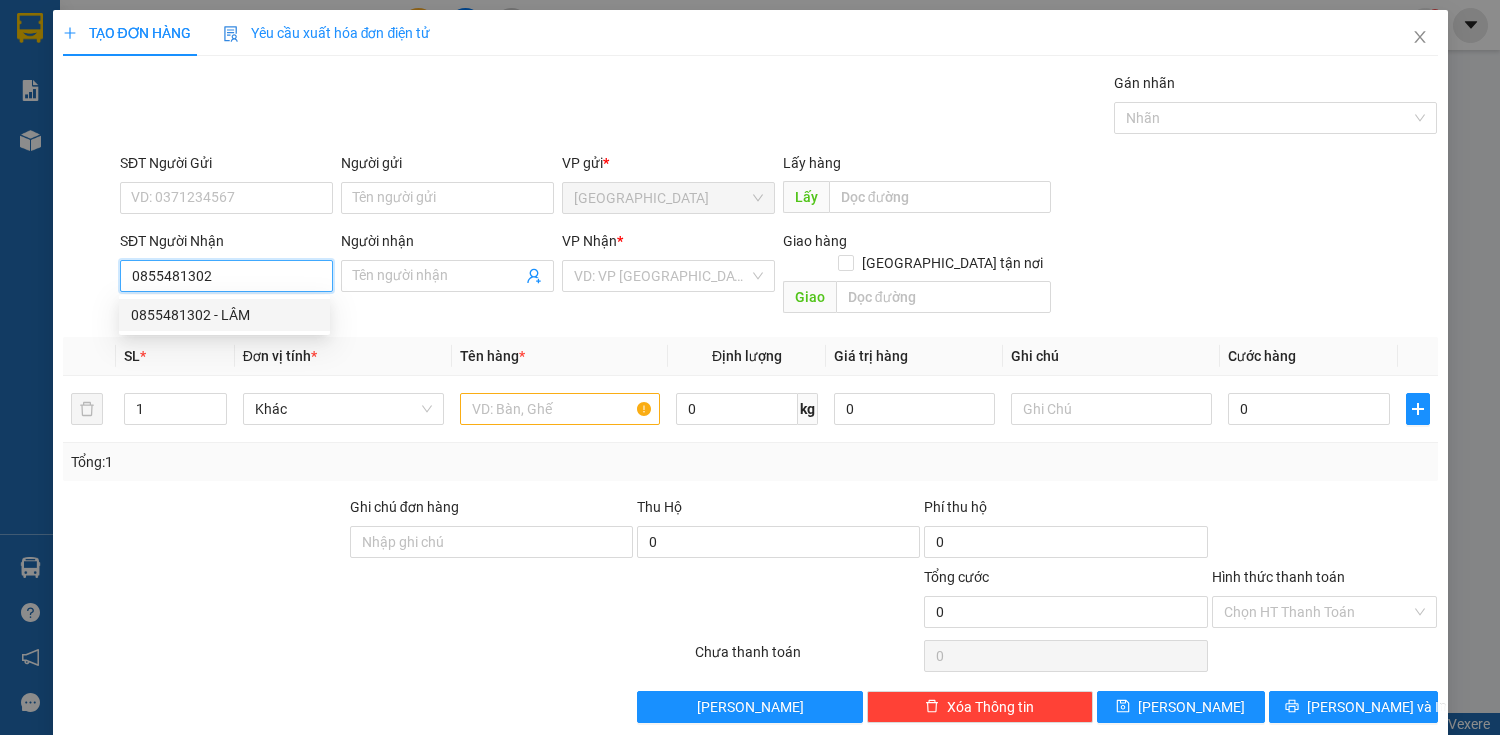 drag, startPoint x: 189, startPoint y: 308, endPoint x: 213, endPoint y: 302, distance: 24.738634 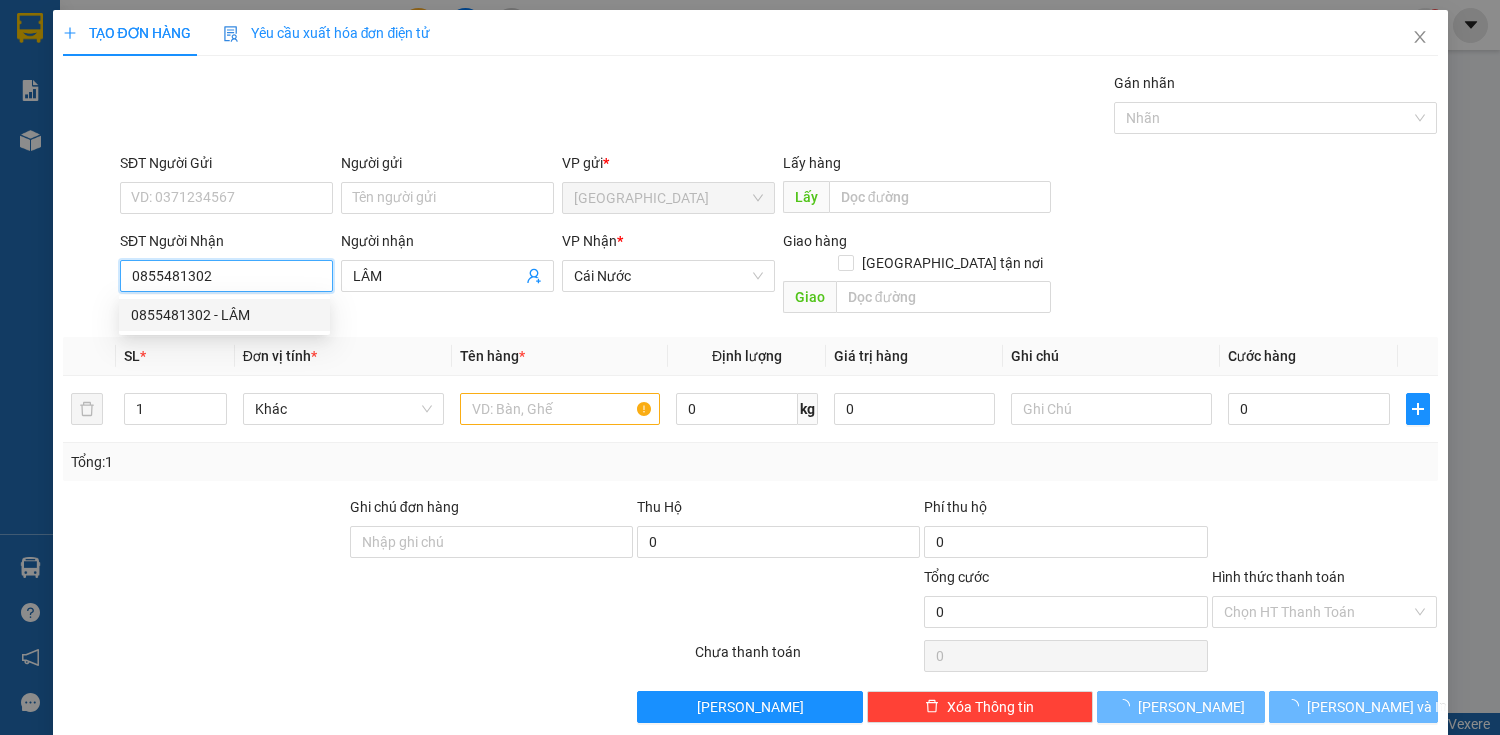 type on "90.000" 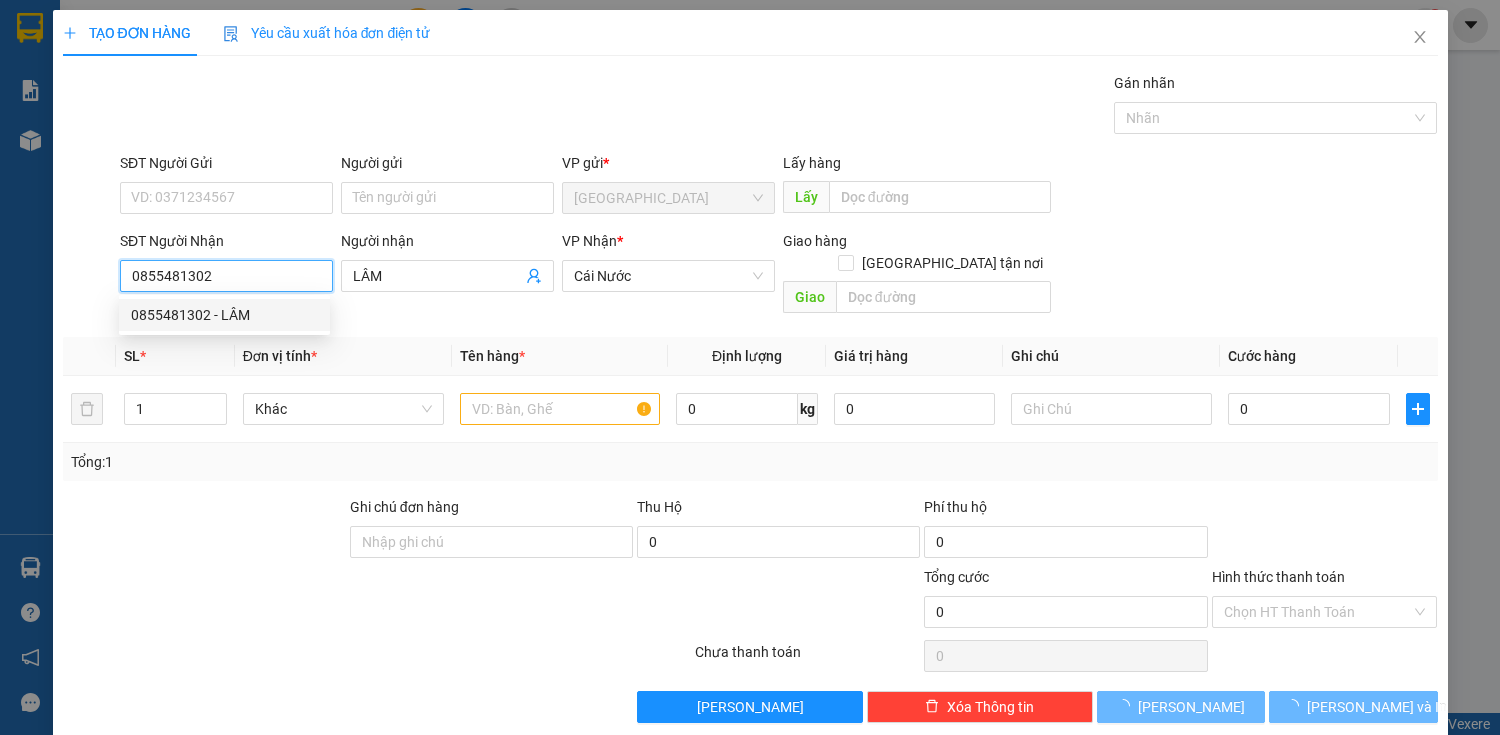 type on "90.000" 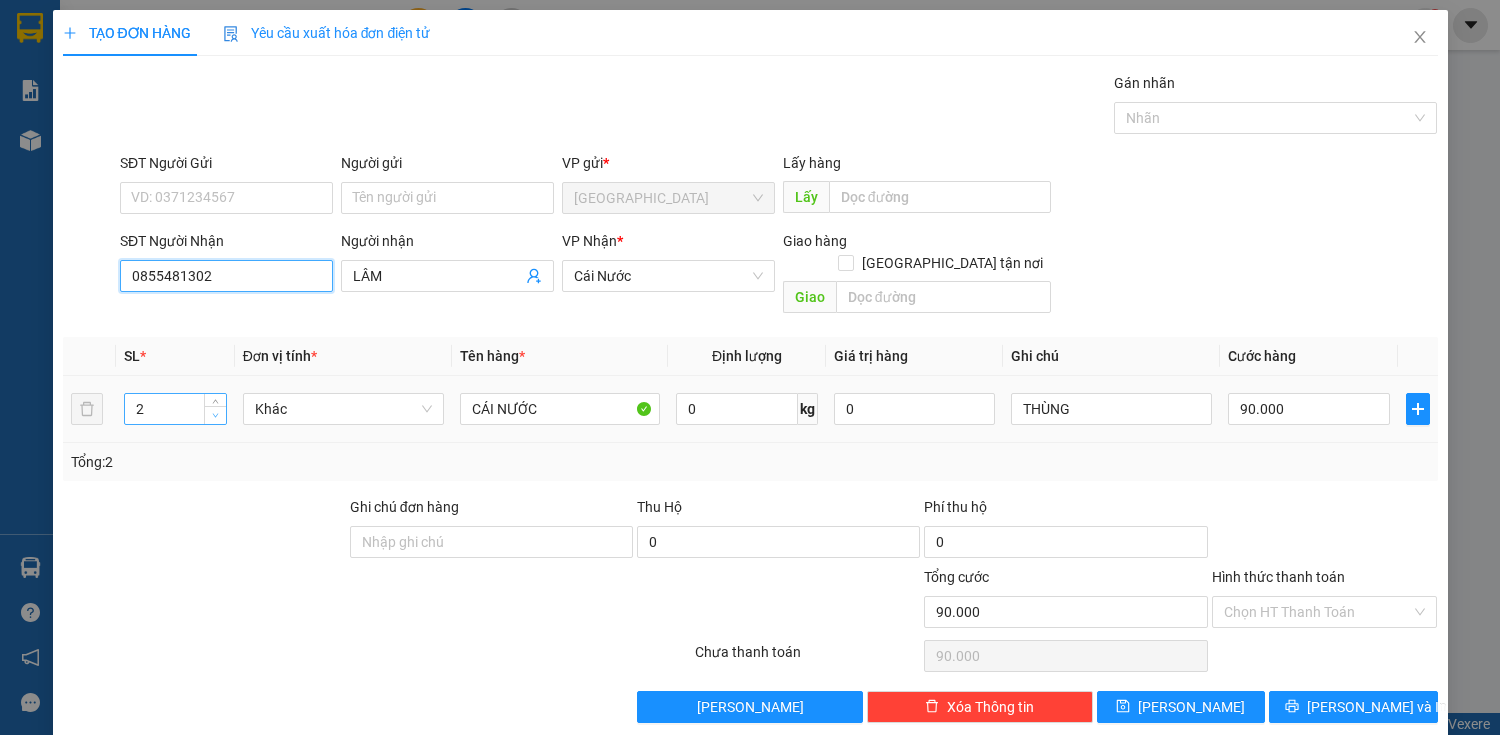 type on "0855481302" 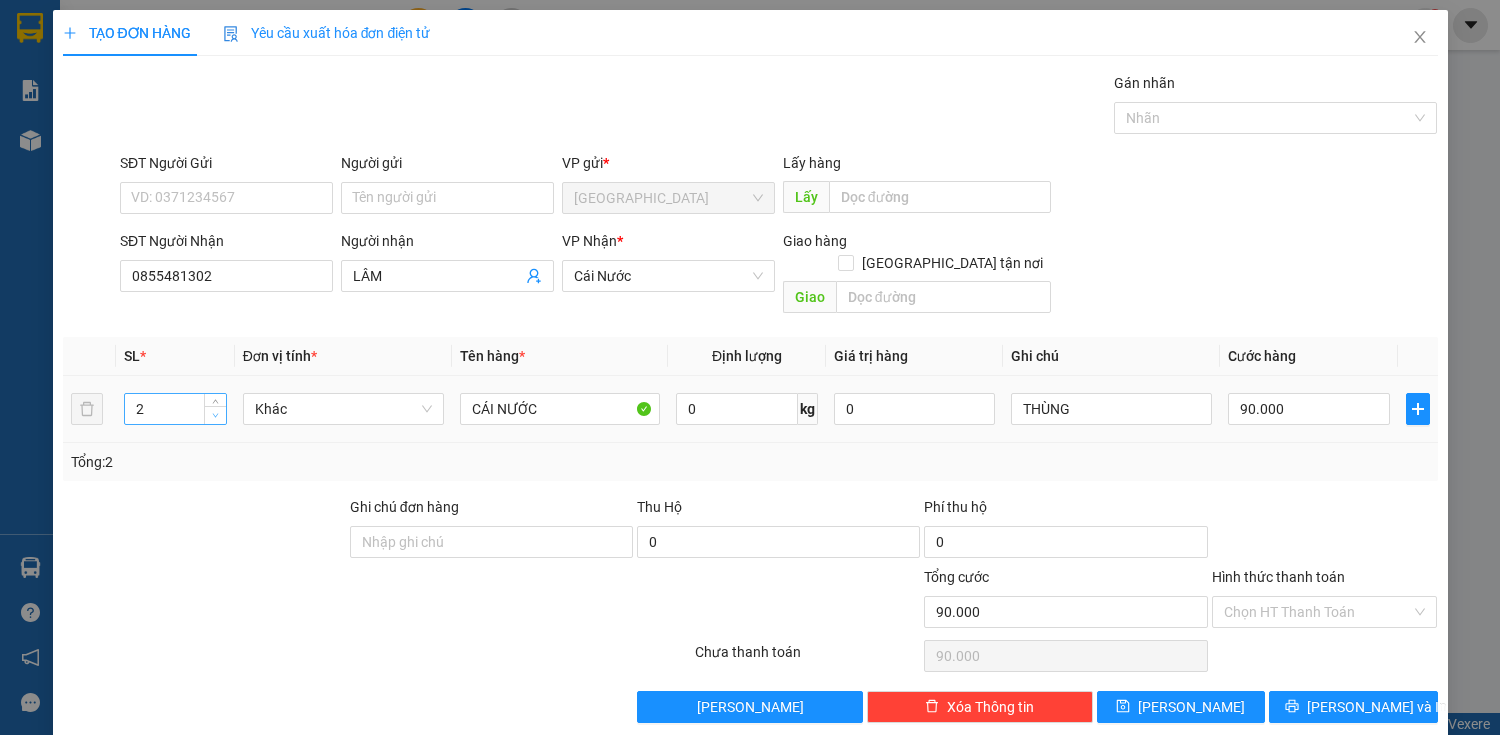type on "1" 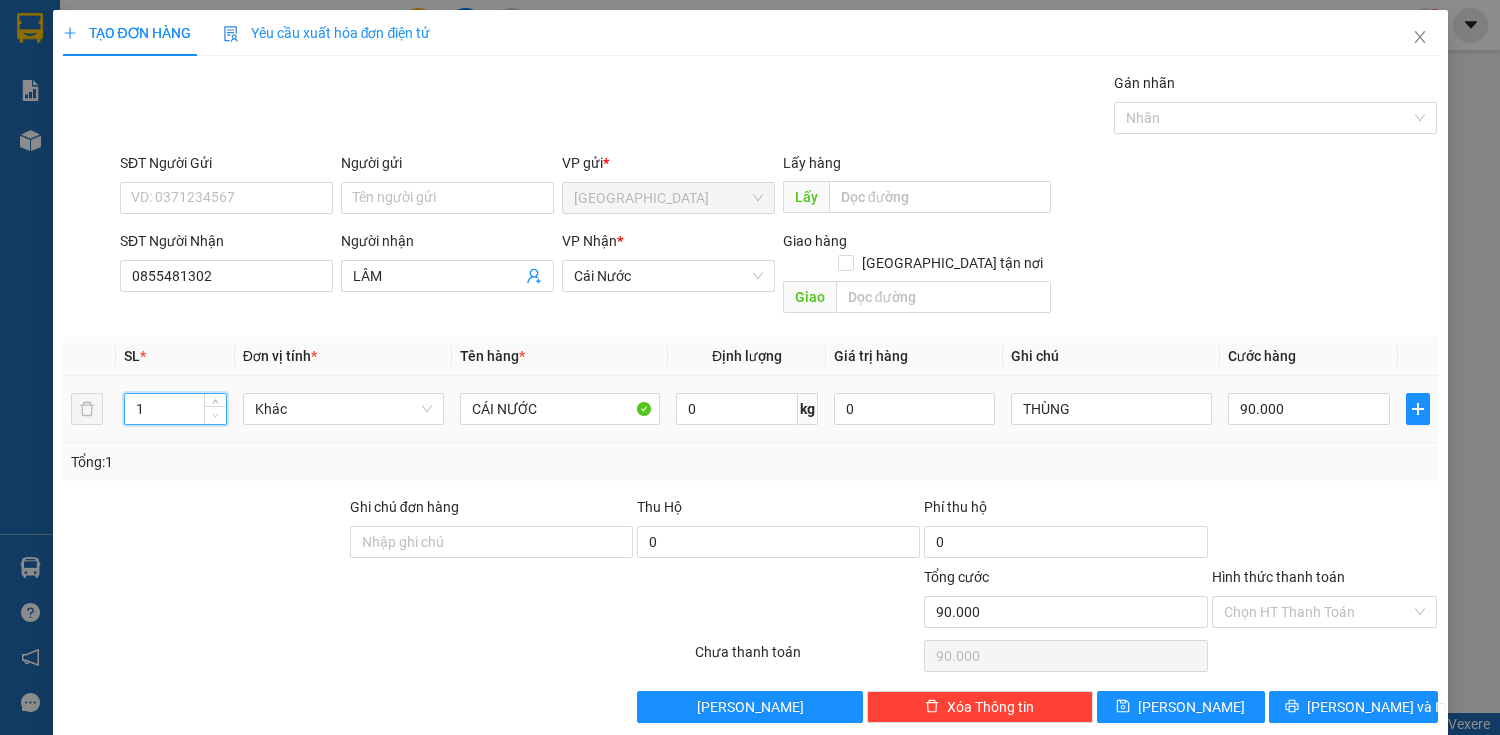 click 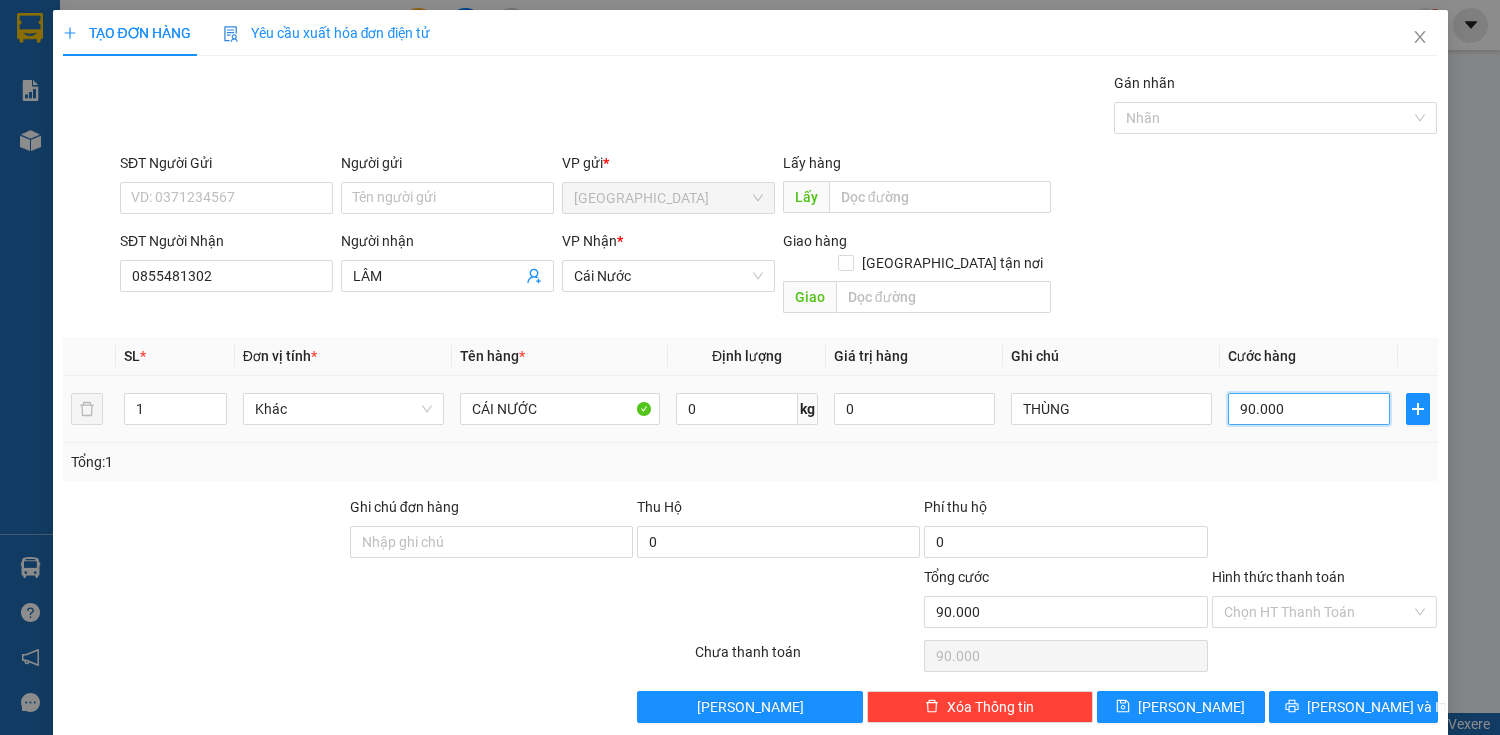 click on "90.000" at bounding box center (1308, 409) 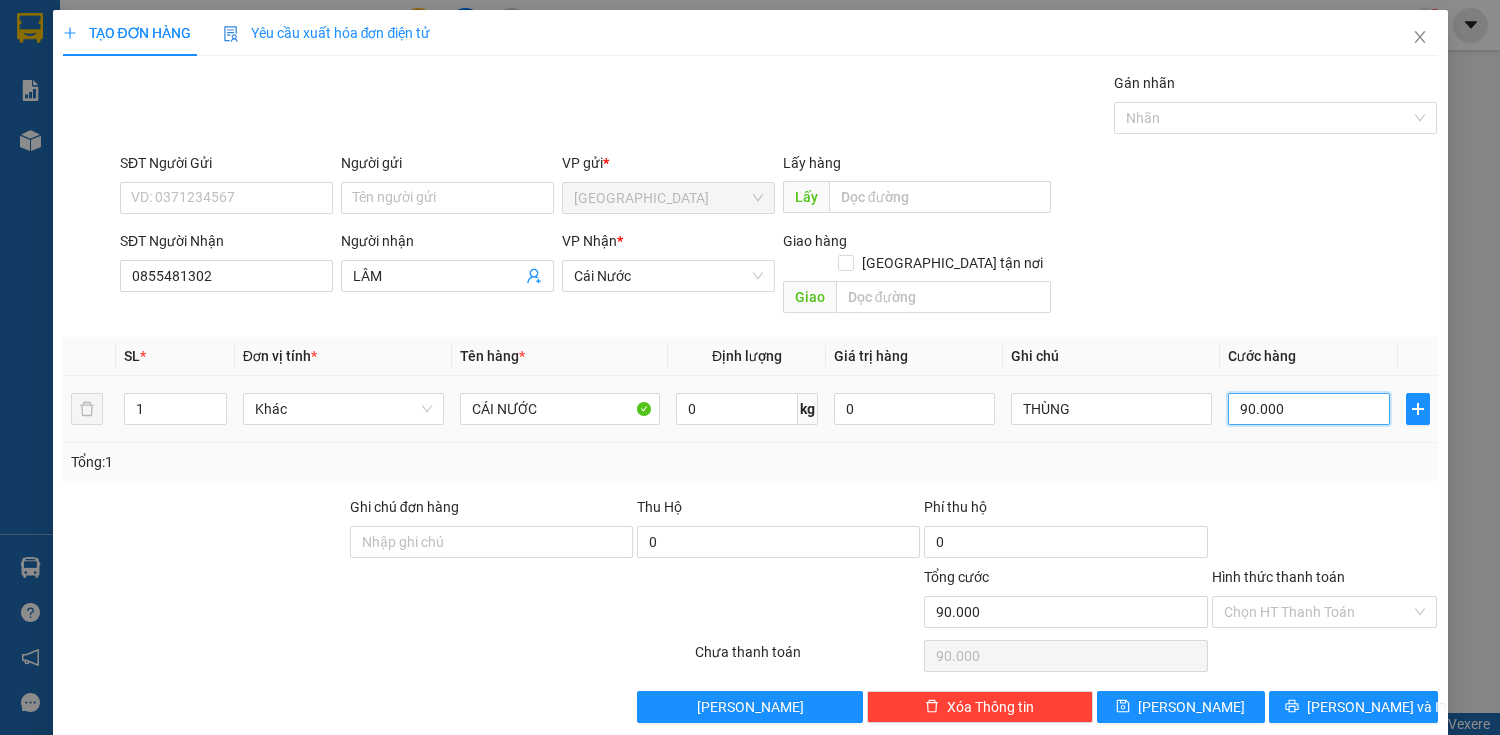 type on "6" 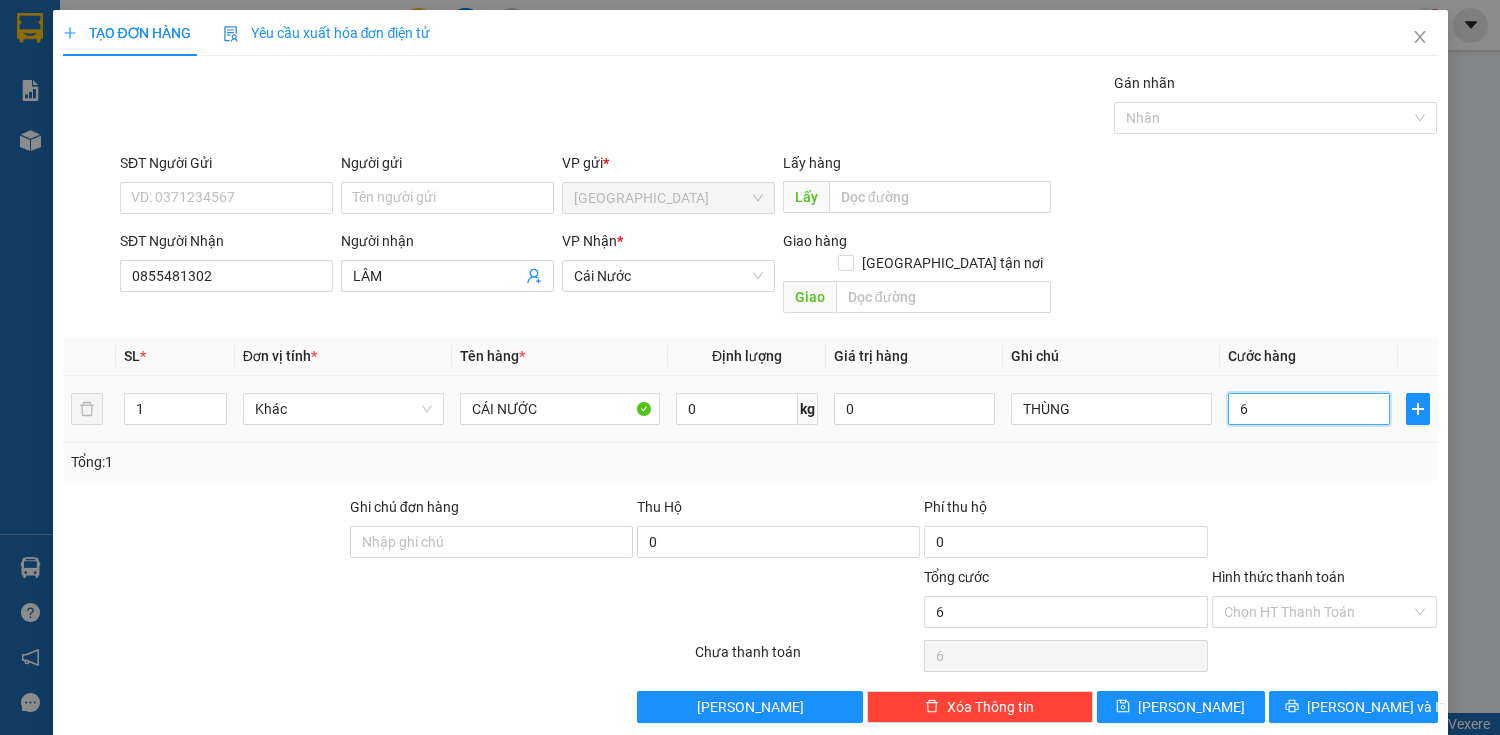 type on "60" 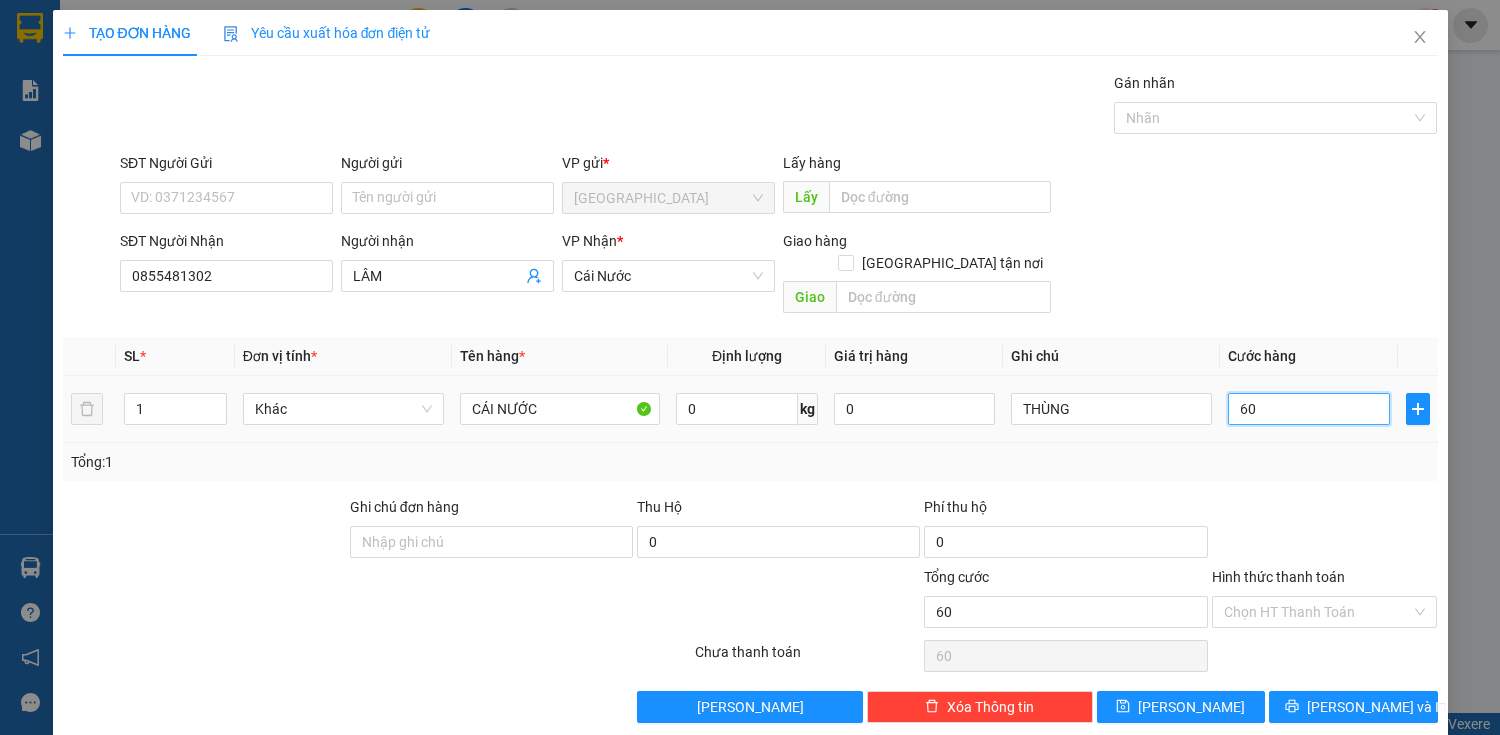 type on "600" 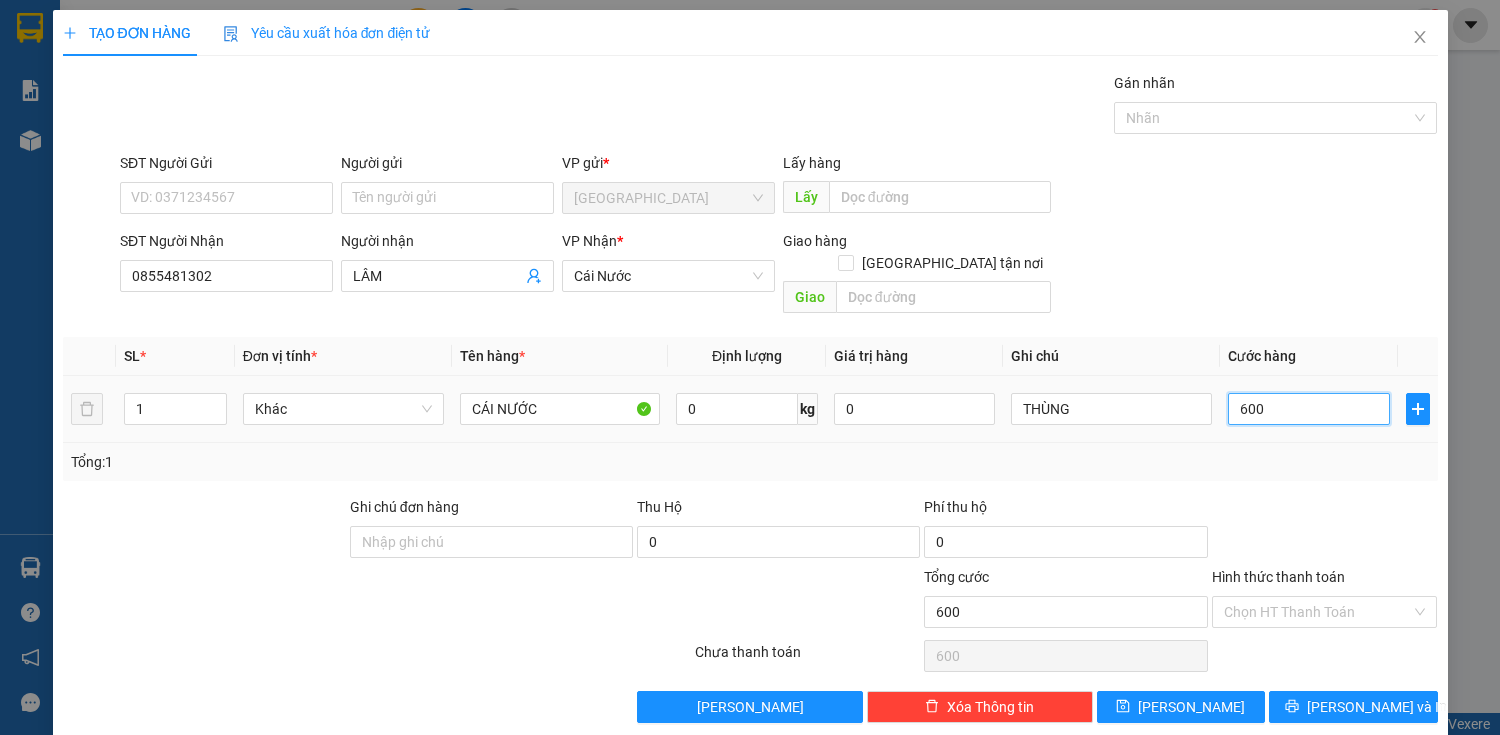 type on "6.000" 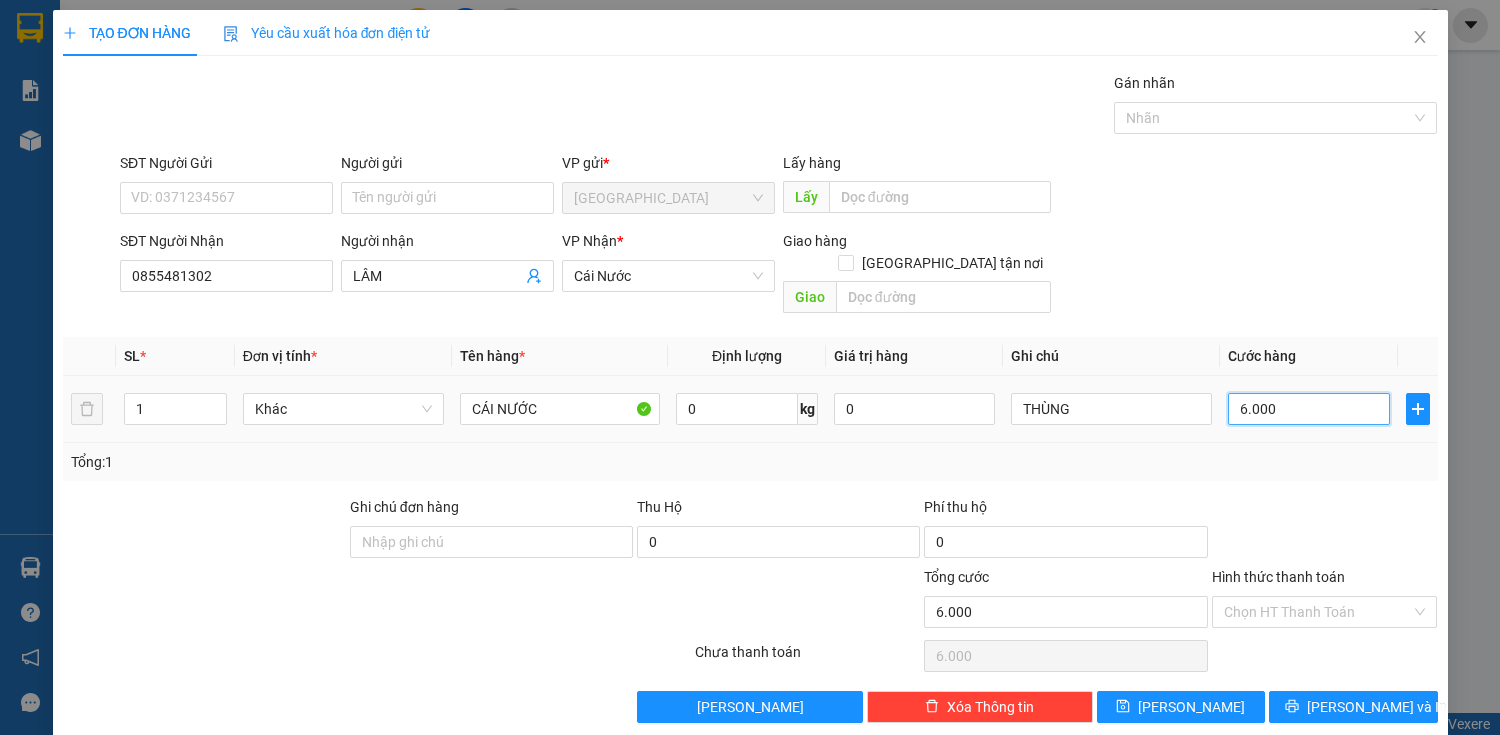 type on "60.000" 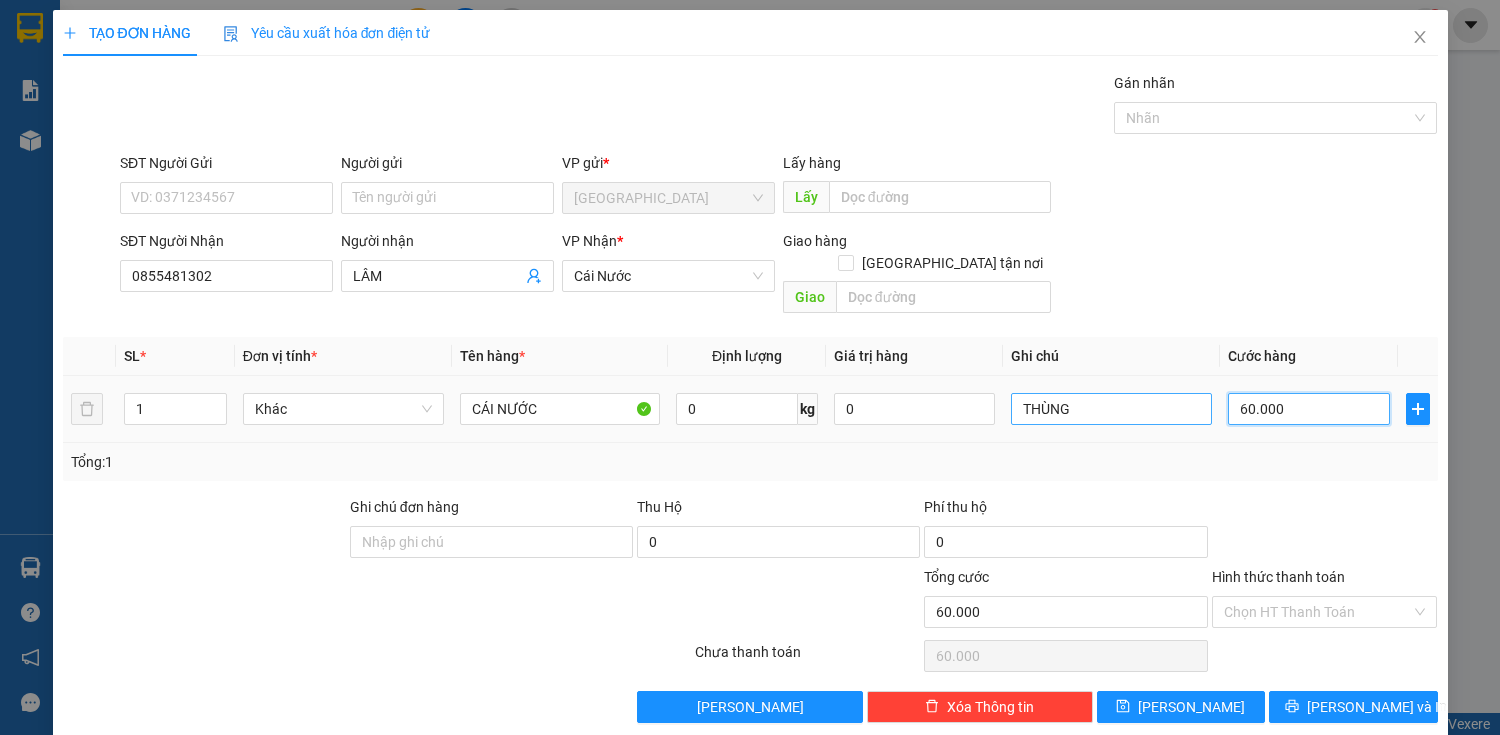 type on "60.000" 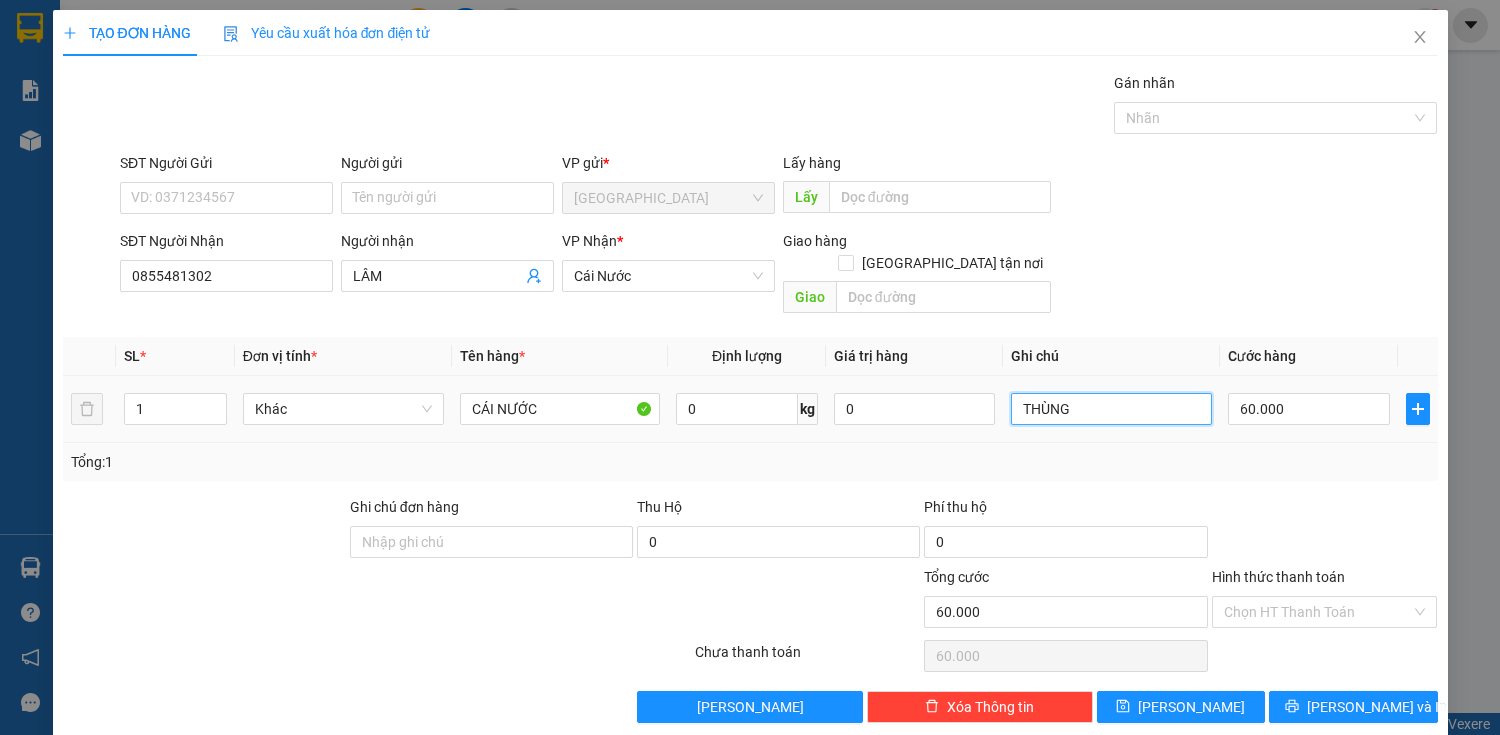 click on "THÙNG" at bounding box center (1111, 409) 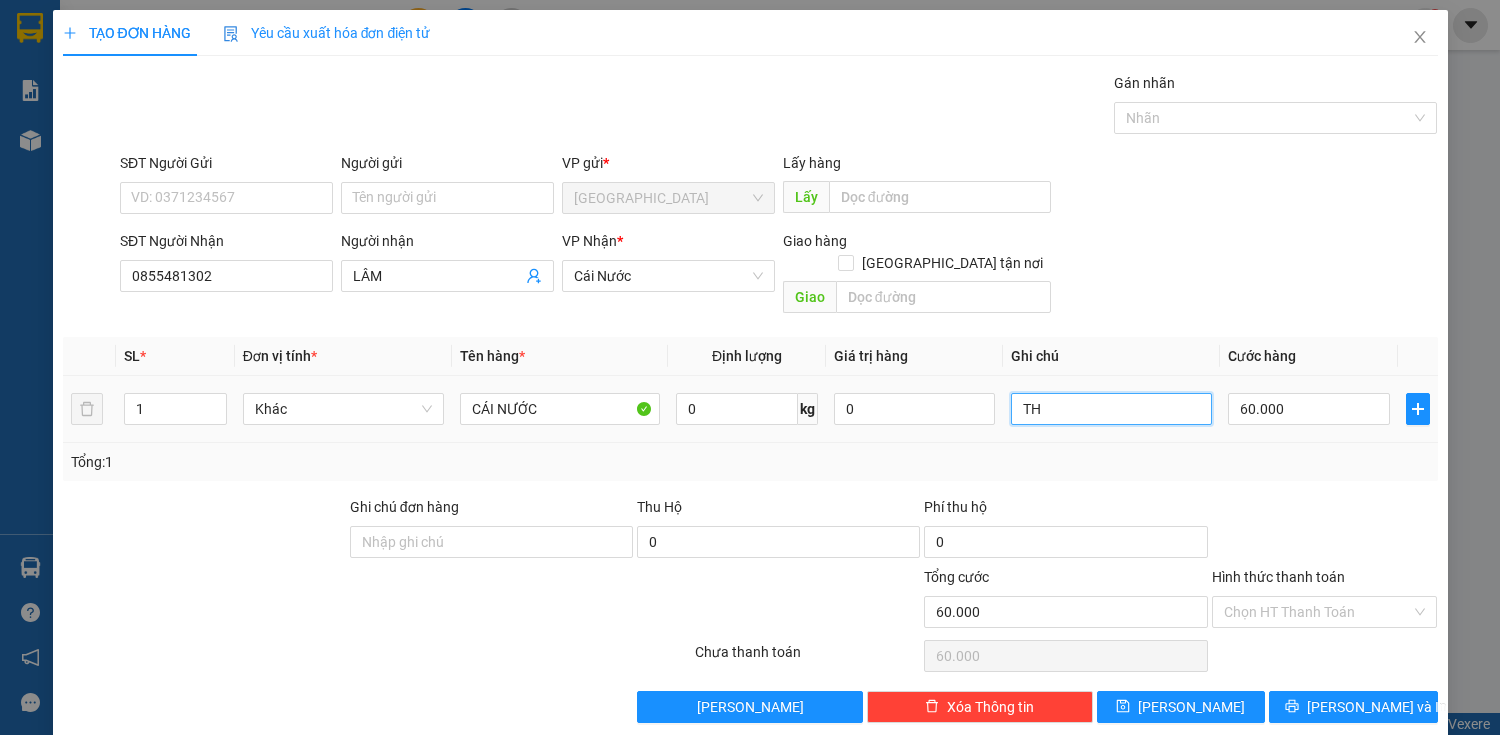 type on "T" 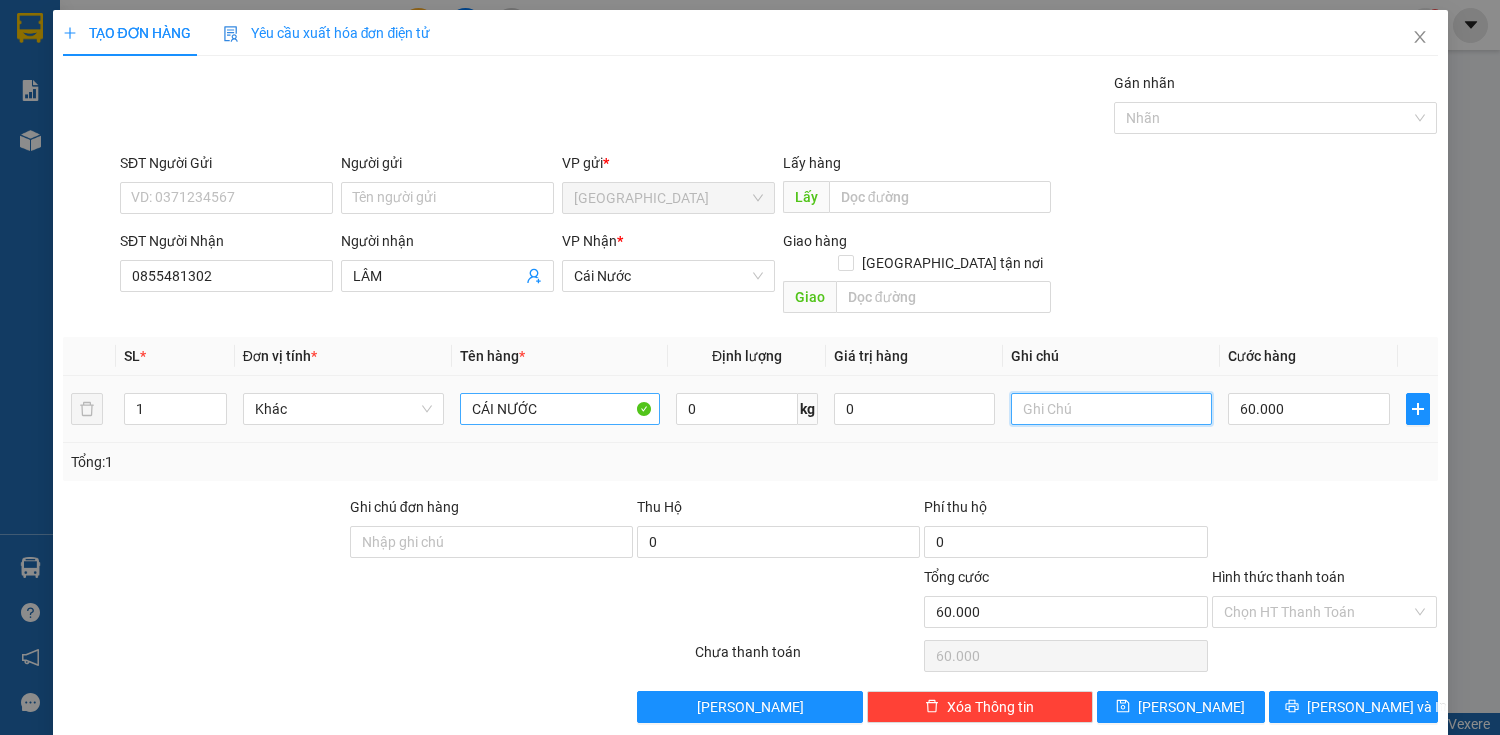 type 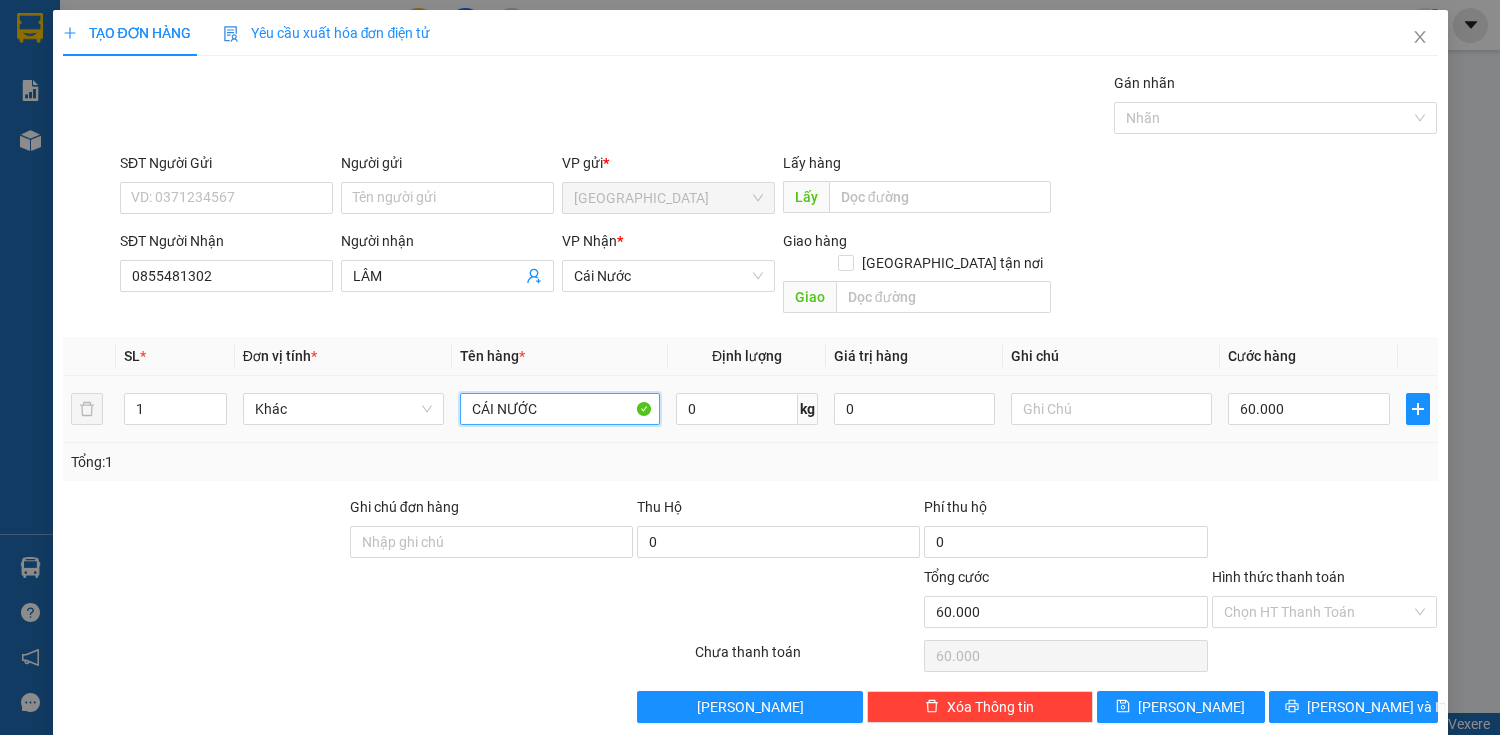 click on "CÁI NƯỚC" at bounding box center [560, 409] 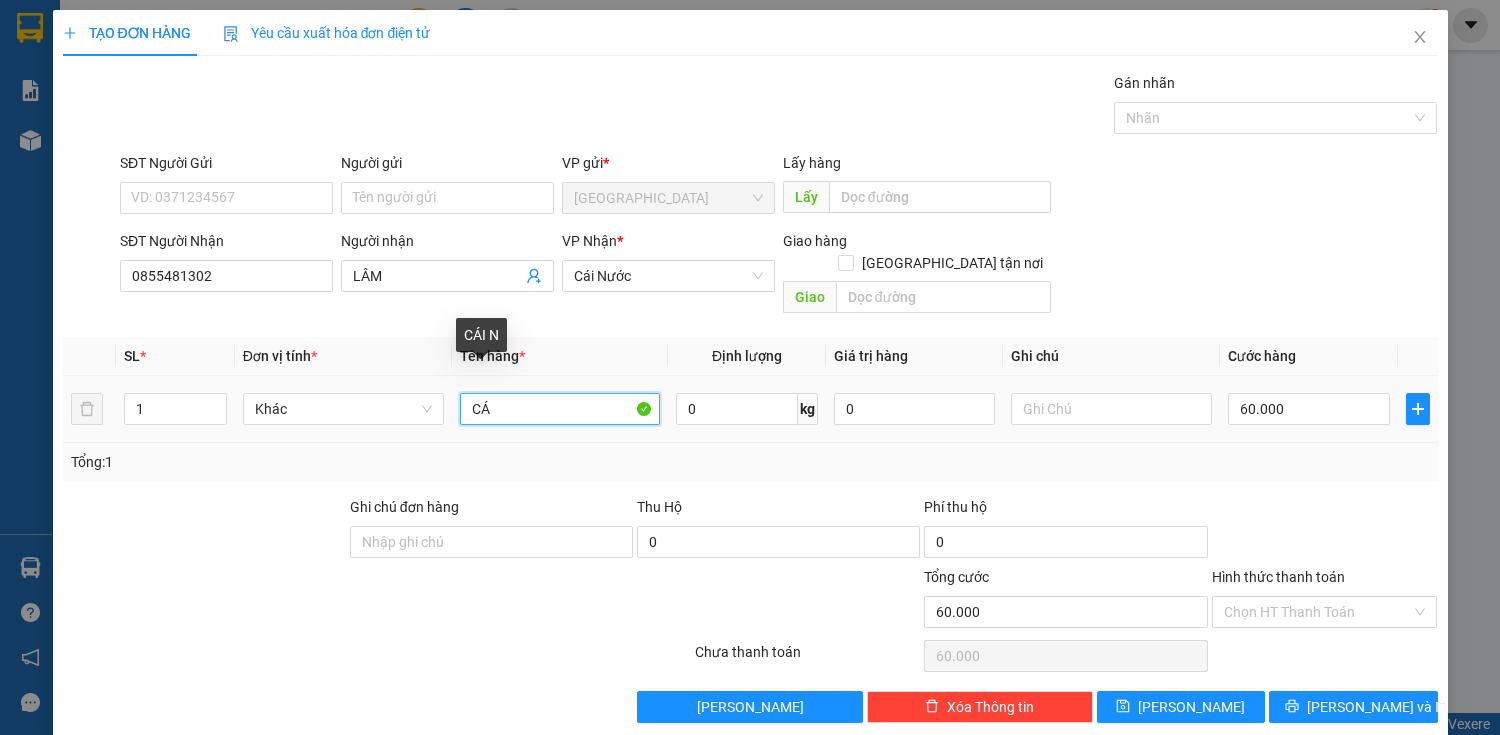 type on "C" 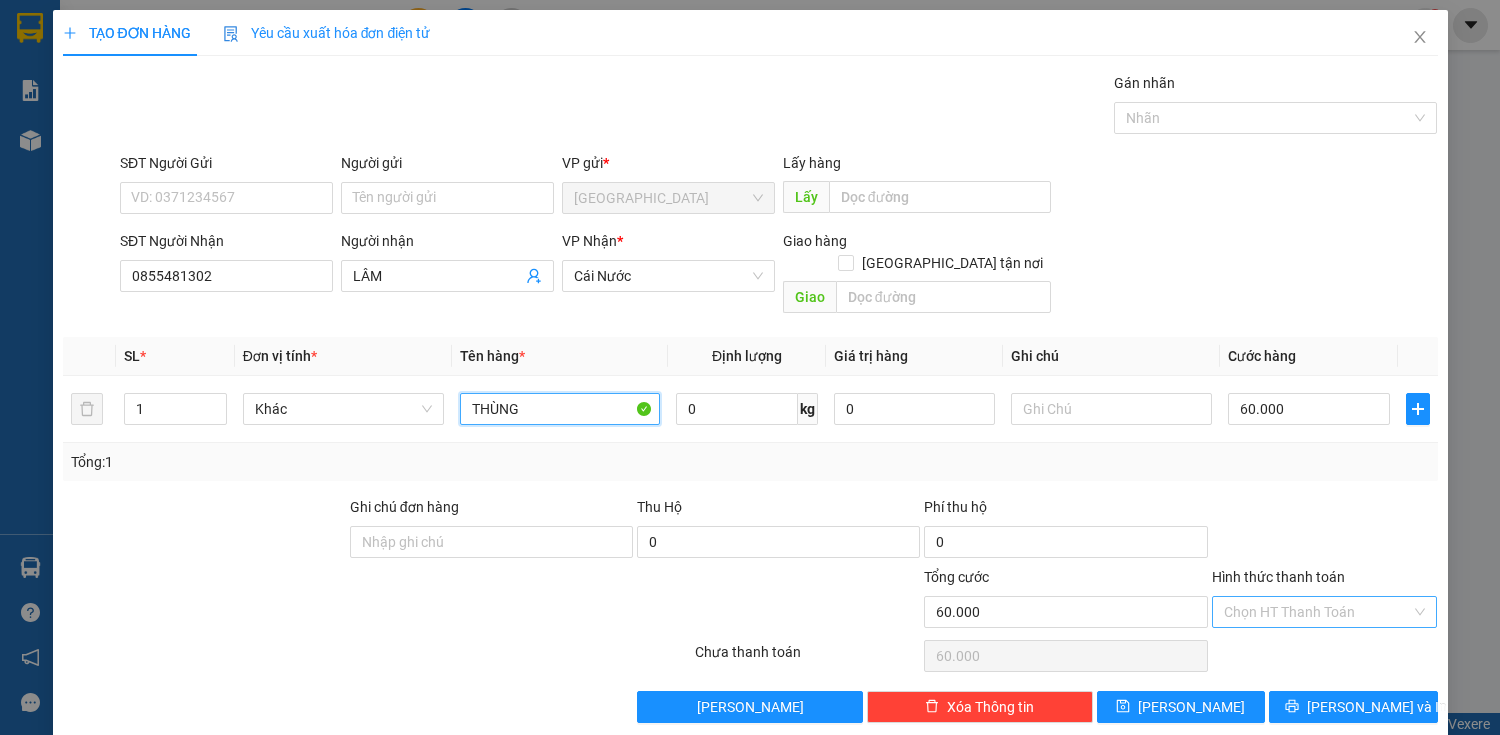 type on "THÙNG" 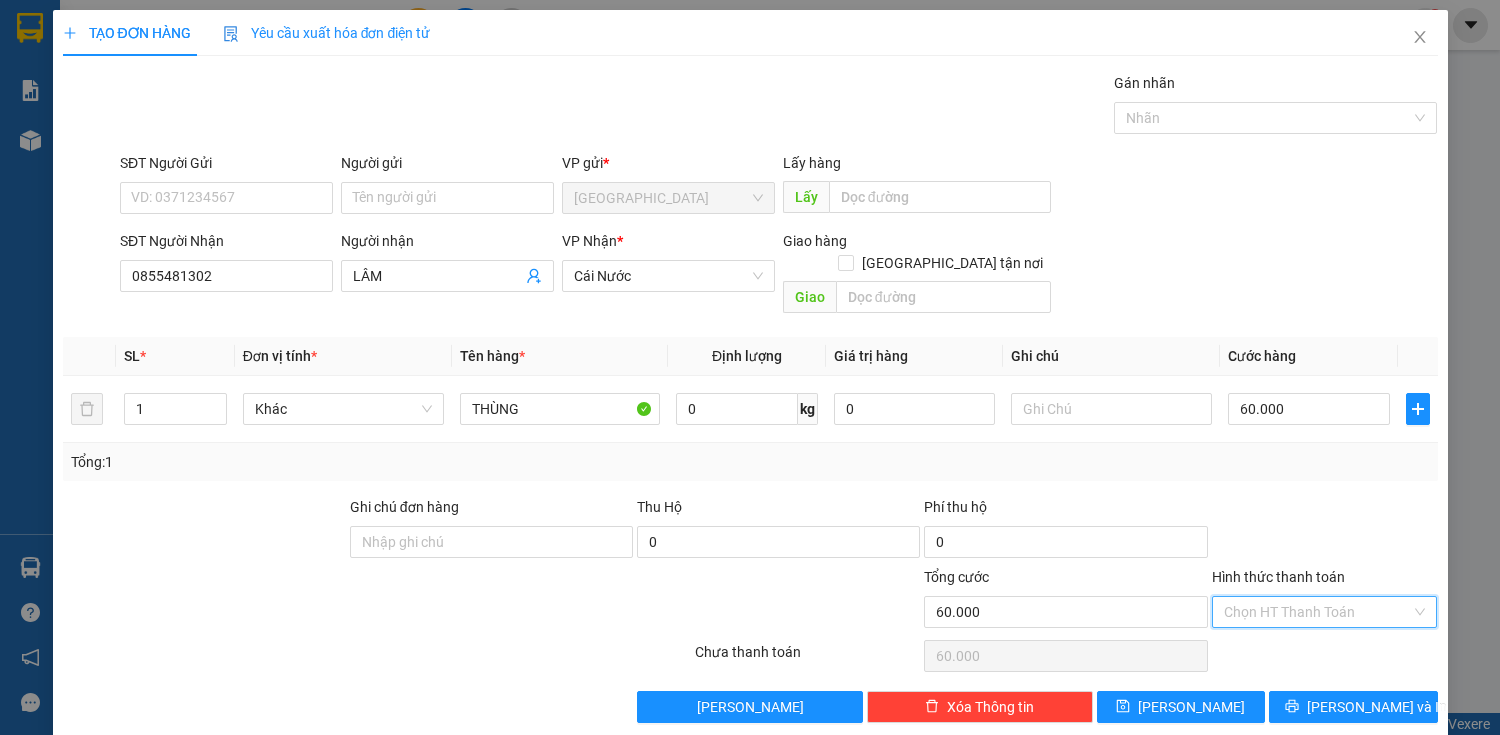 click on "Hình thức thanh toán" at bounding box center (1318, 612) 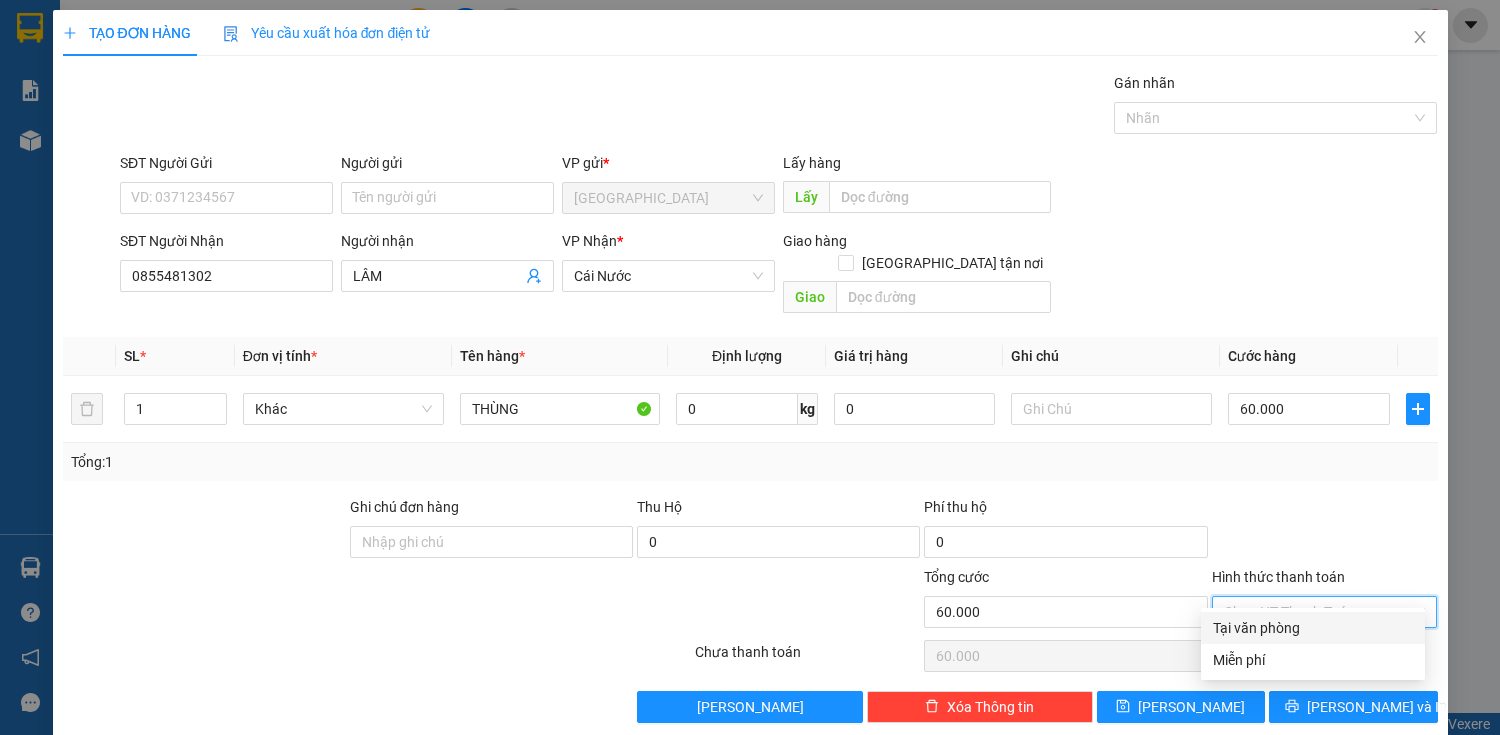 click on "Hình thức thanh toán" at bounding box center [1318, 612] 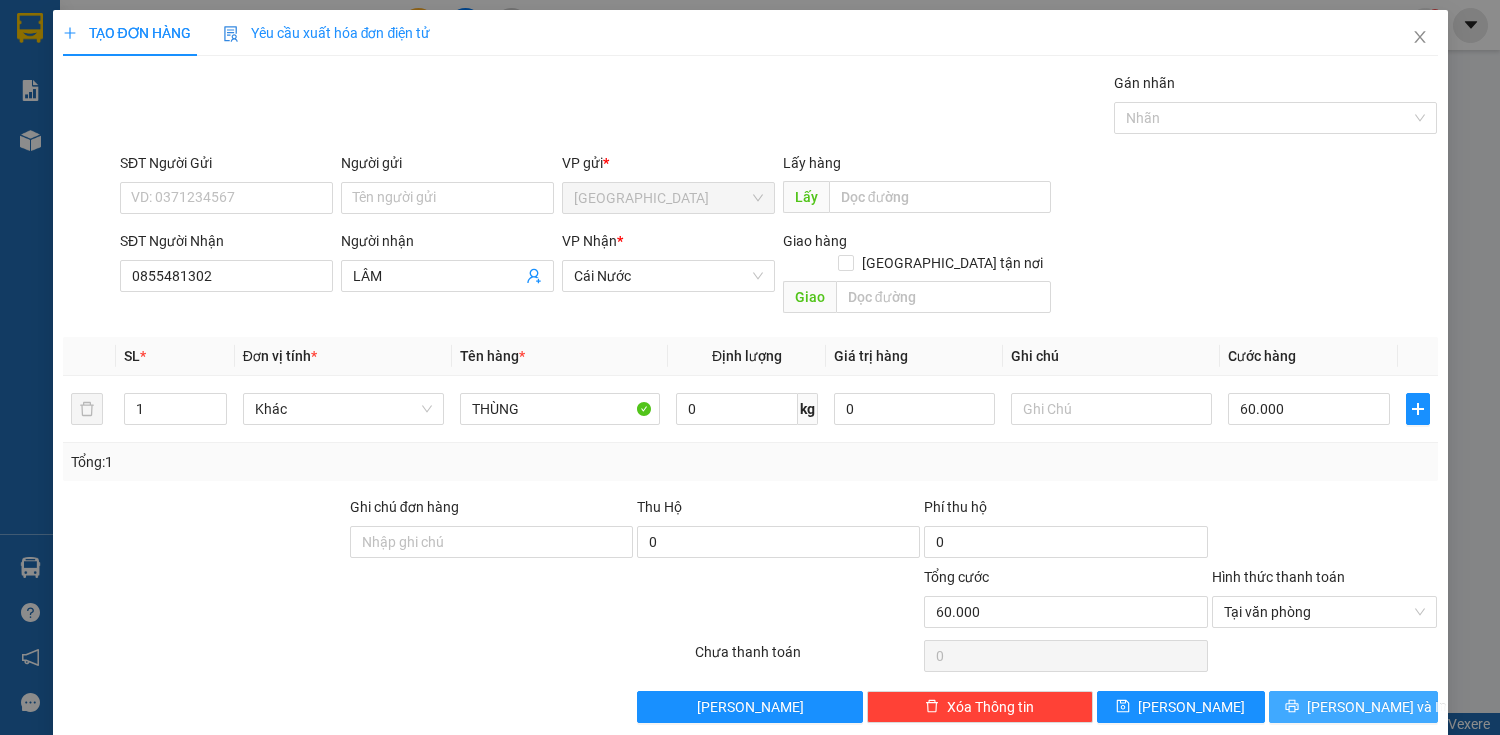 drag, startPoint x: 1268, startPoint y: 662, endPoint x: 1268, endPoint y: 678, distance: 16 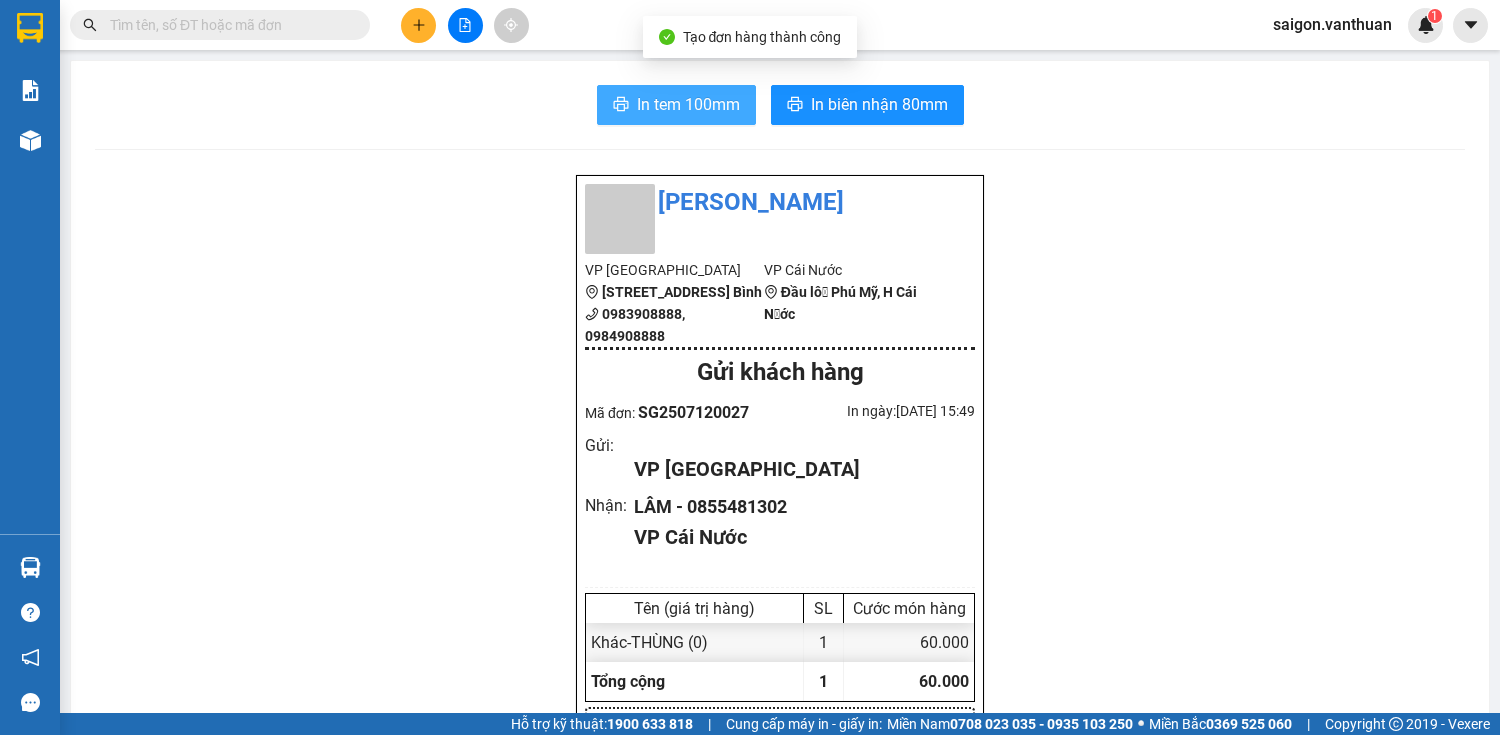 click on "In tem 100mm" at bounding box center (688, 104) 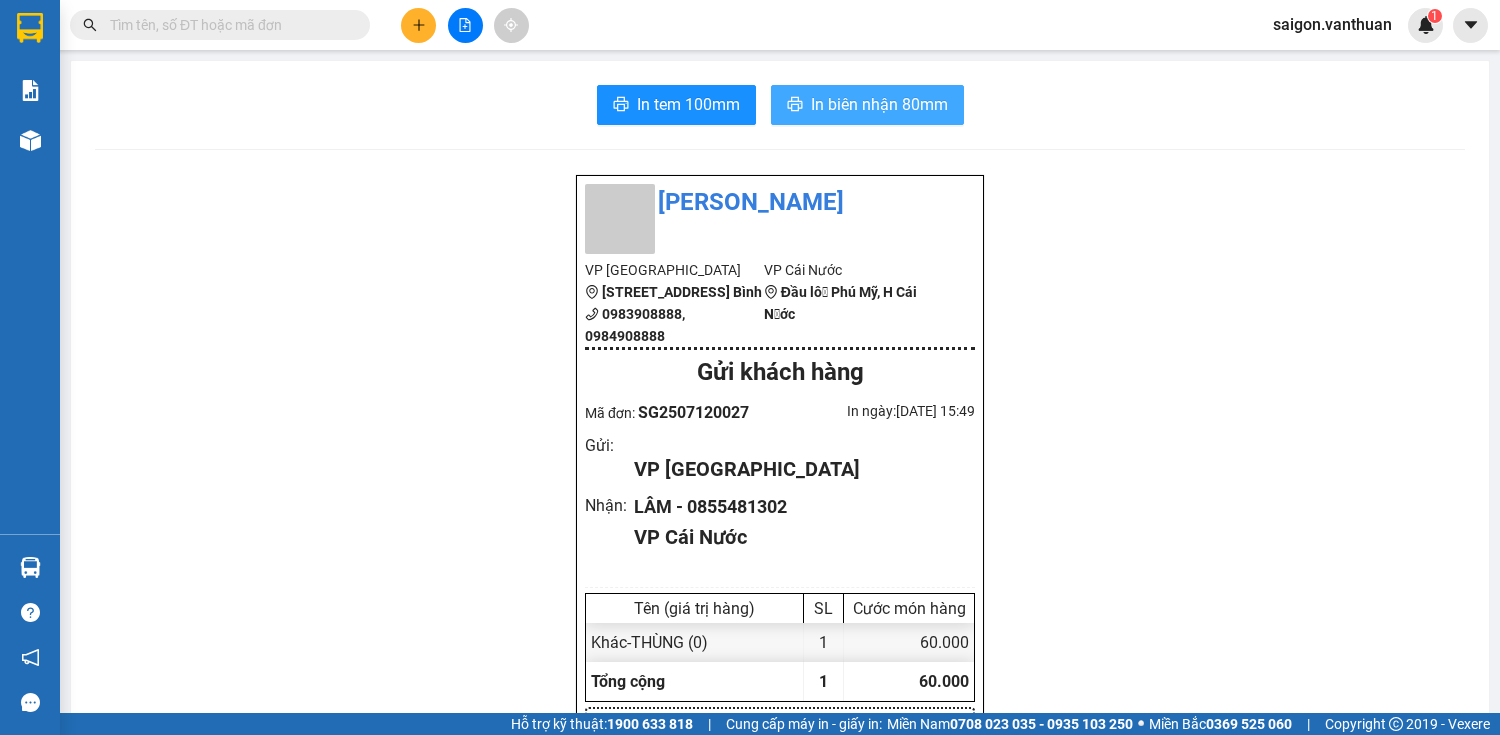click on "In biên nhận 80mm" at bounding box center [879, 104] 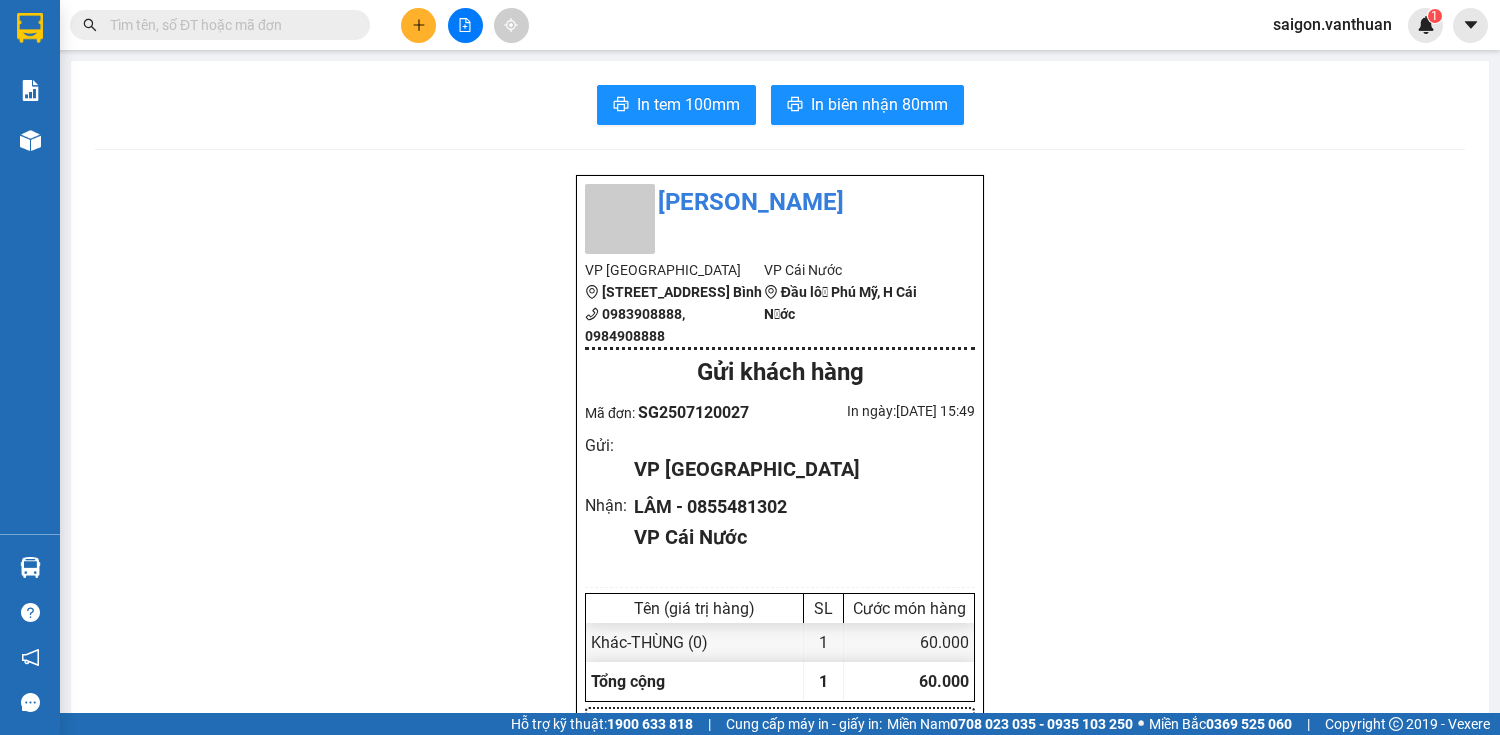 click at bounding box center [418, 25] 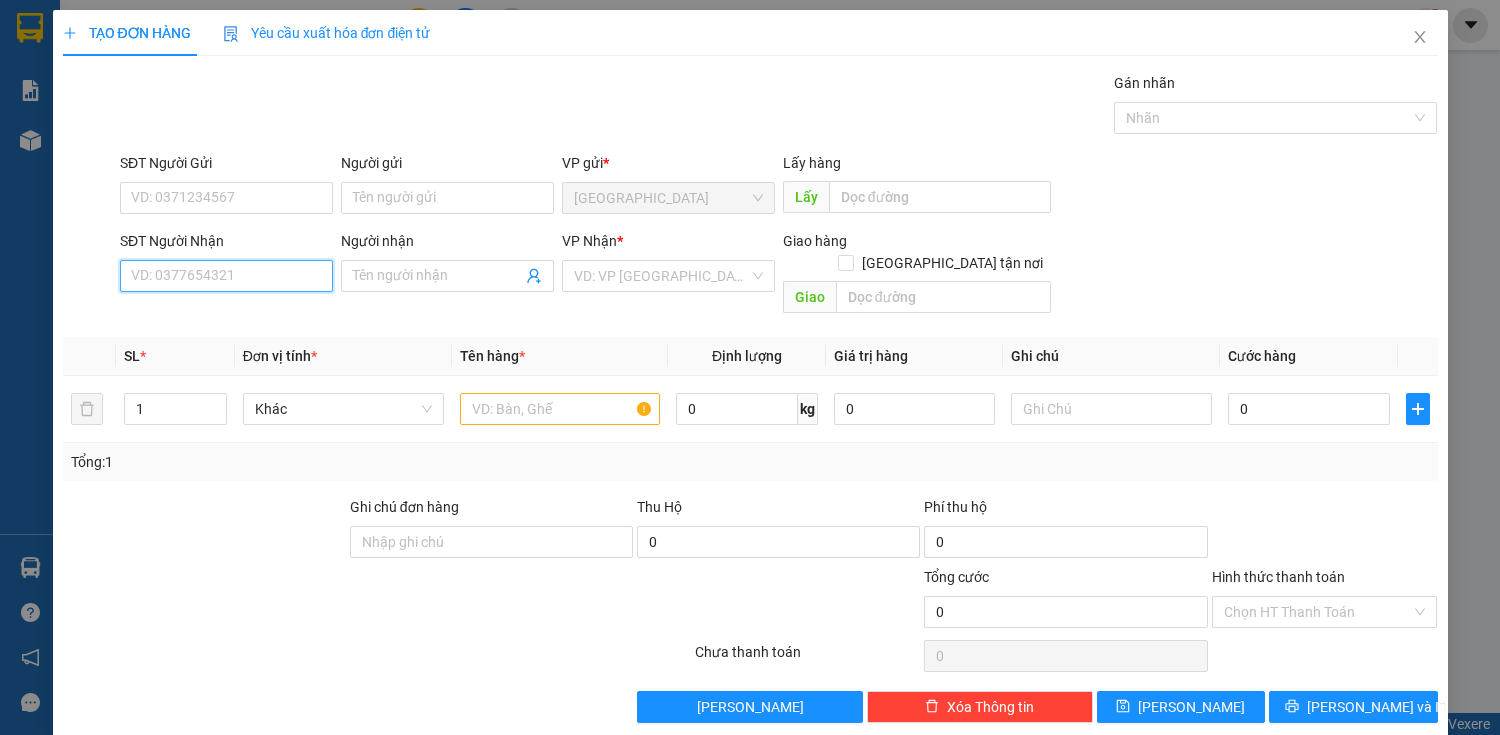 click on "SĐT Người Nhận" at bounding box center (226, 276) 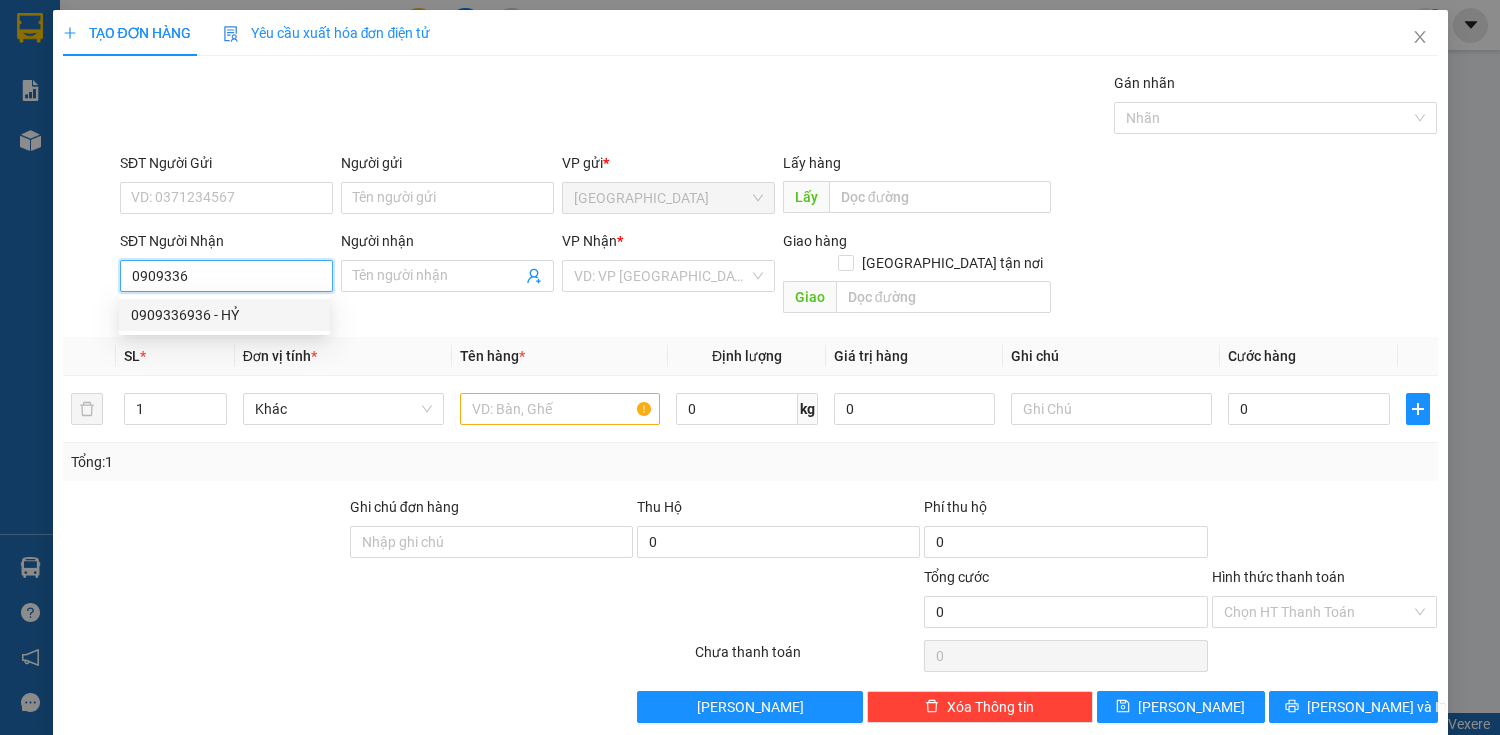 click on "0909336936 - HỶ" at bounding box center (224, 315) 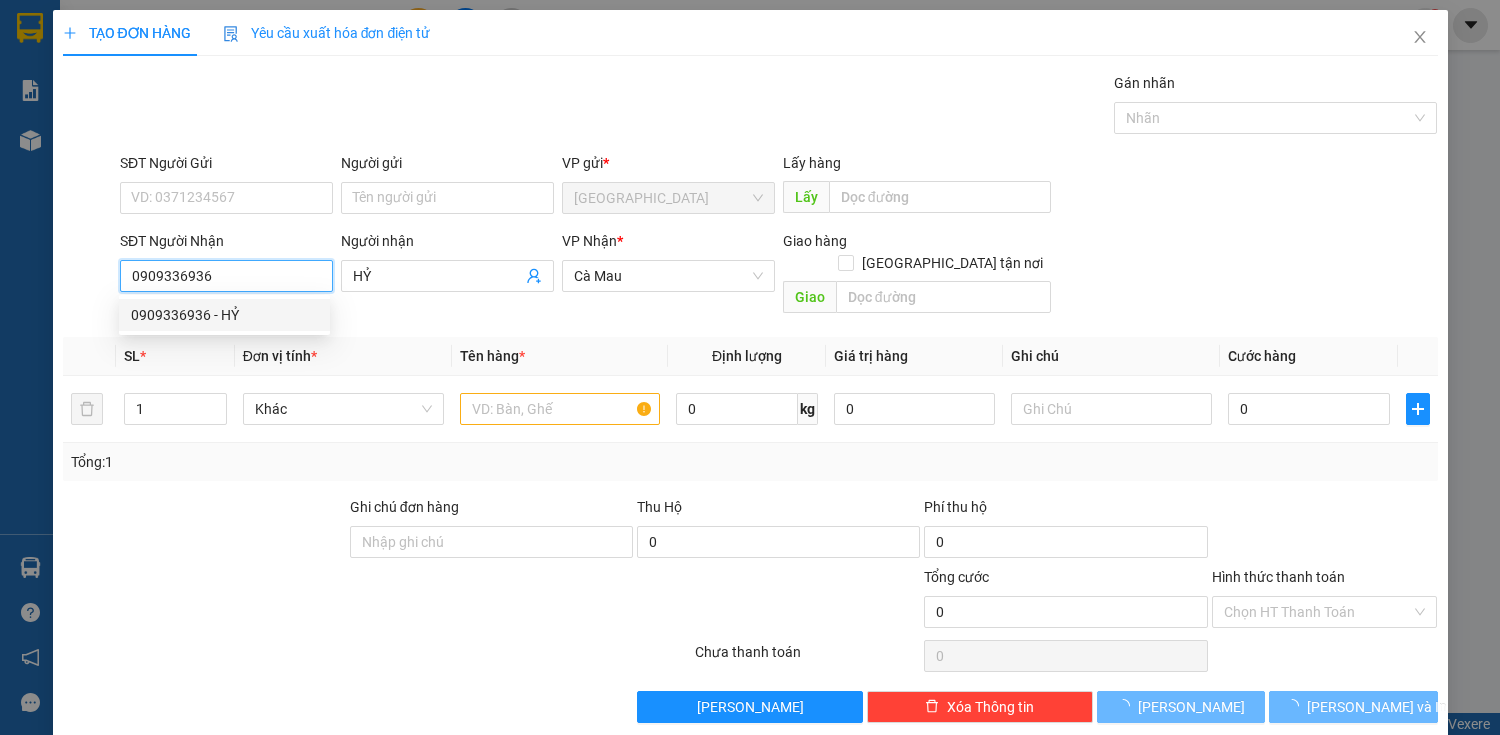 type on "90.000" 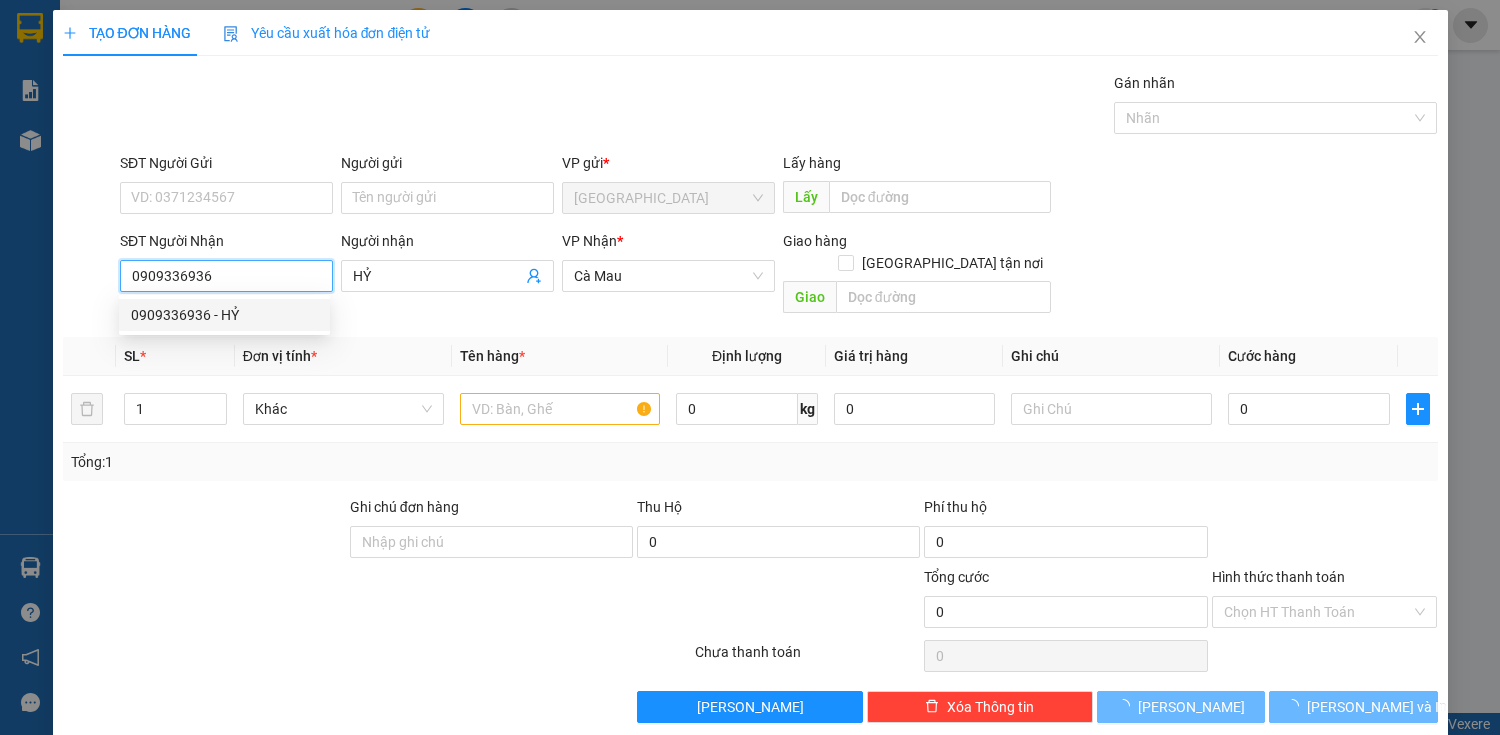 type on "90.000" 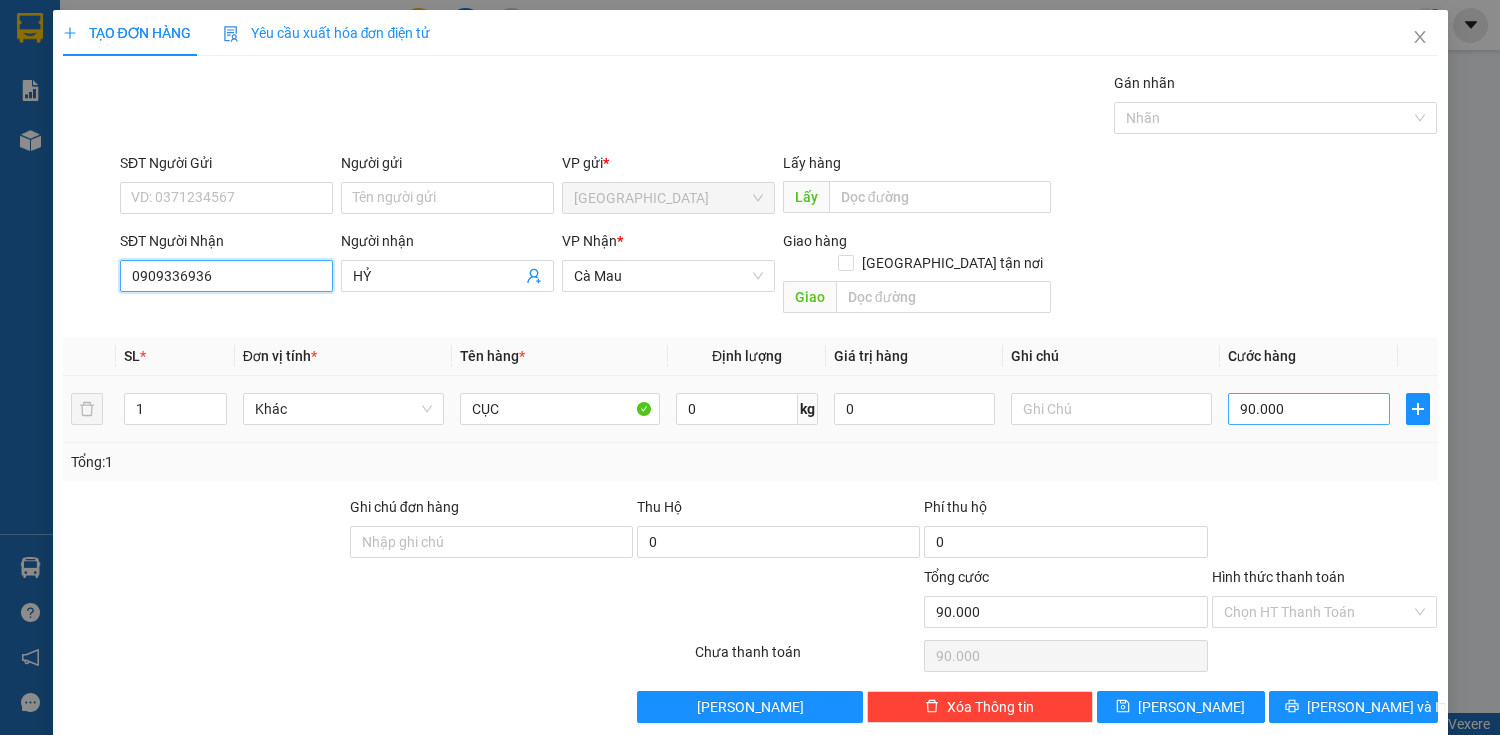 type on "0909336936" 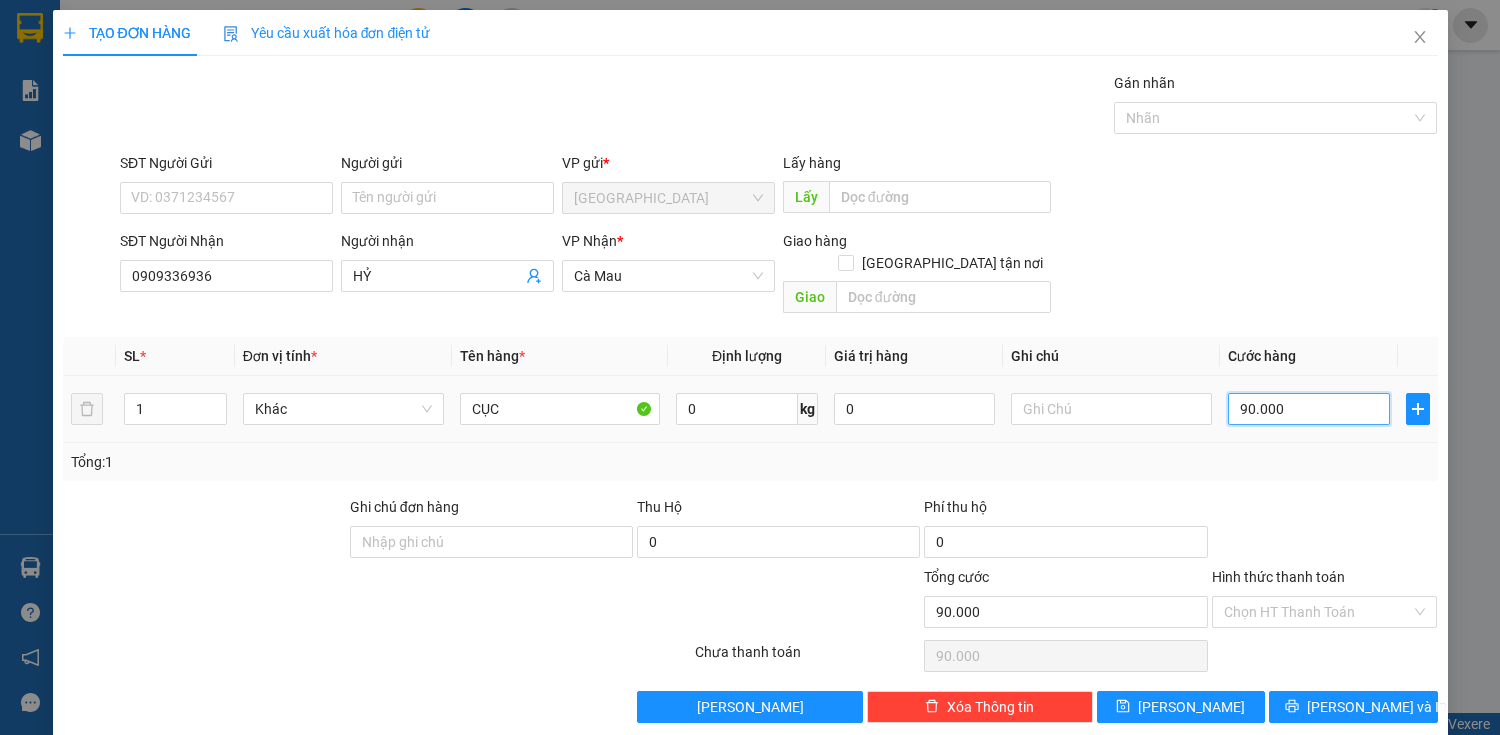 click on "90.000" at bounding box center [1308, 409] 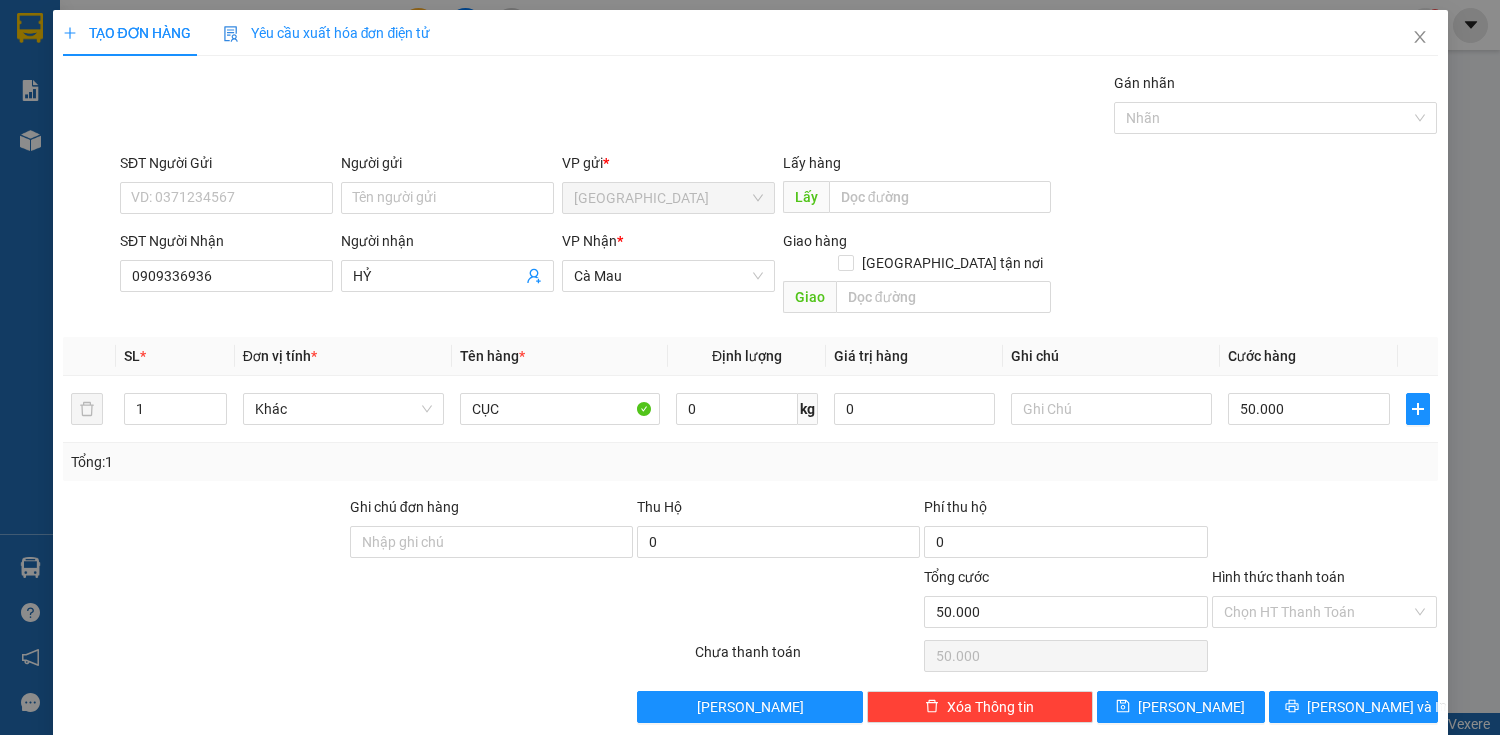 click on "Chọn HT Thanh Toán" at bounding box center [1325, 656] 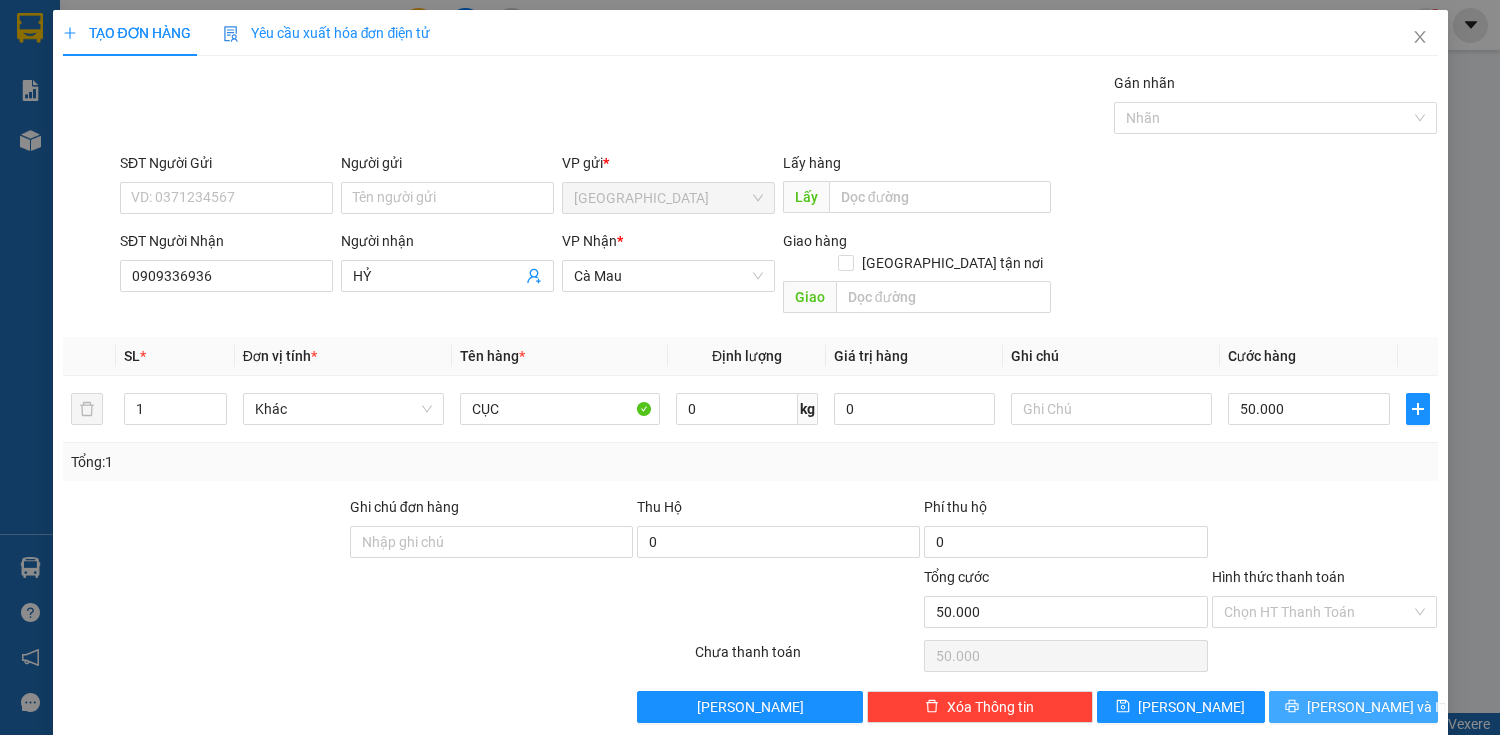 click on "[PERSON_NAME] và In" at bounding box center (1377, 707) 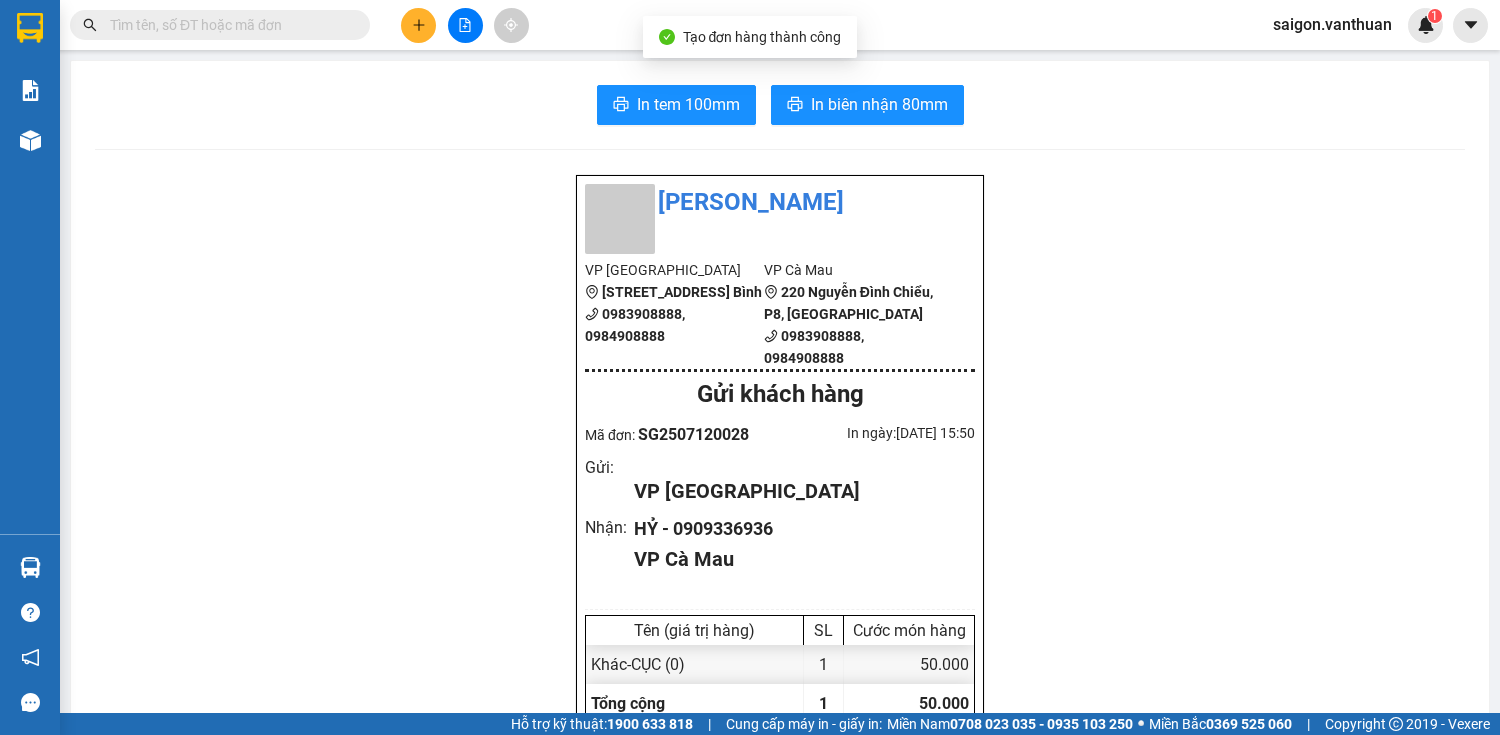 click on "In tem 100mm
In biên nhận 80mm" at bounding box center [780, 105] 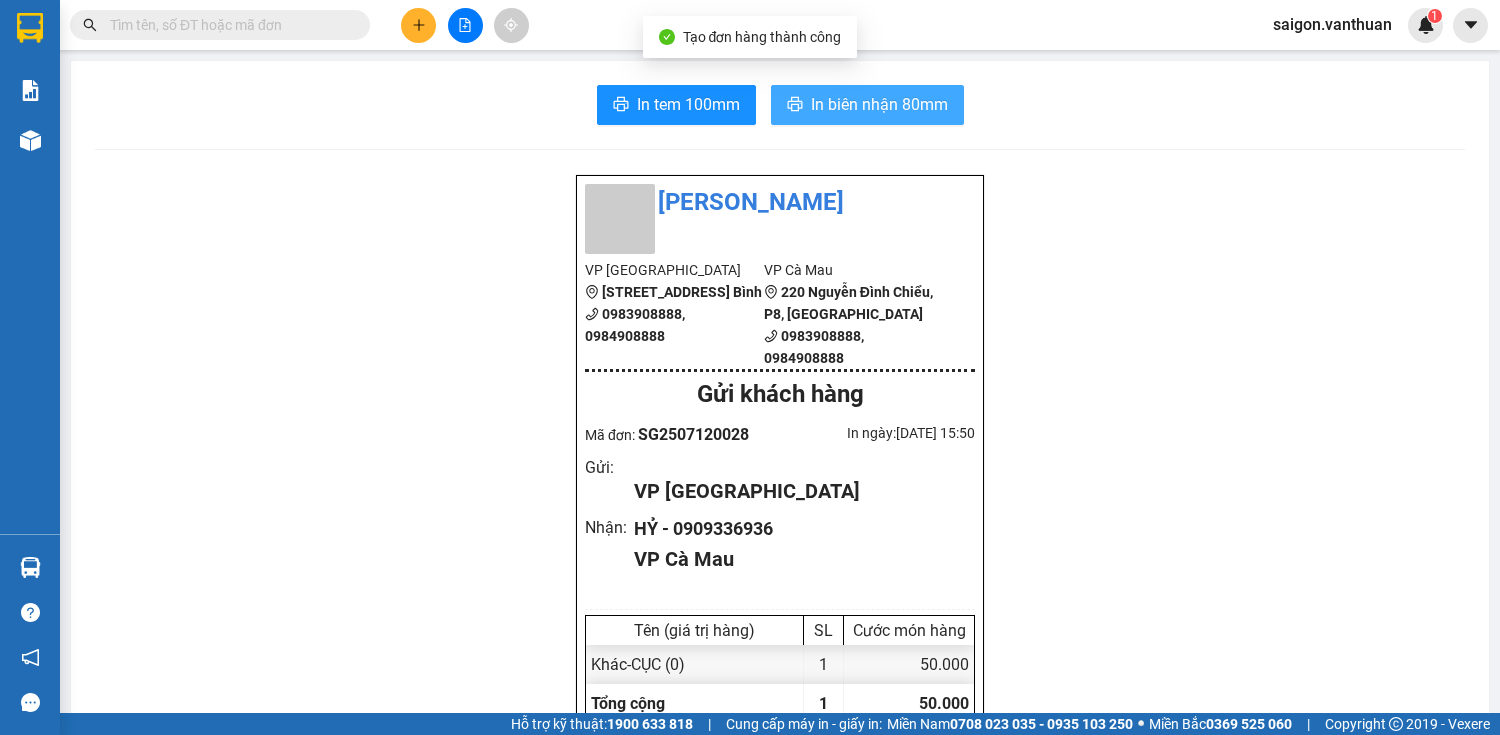 drag, startPoint x: 792, startPoint y: 98, endPoint x: 781, endPoint y: 104, distance: 12.529964 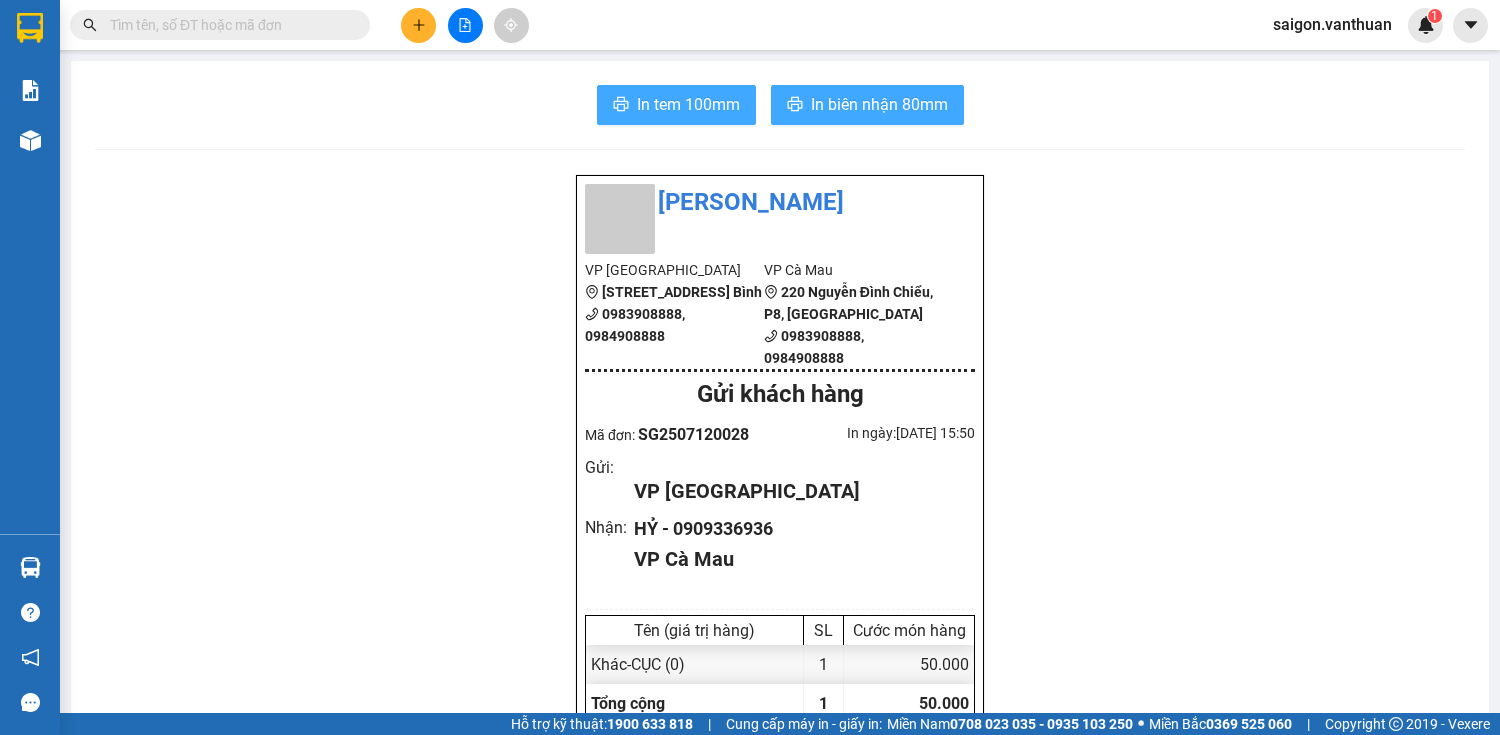 click on "In tem 100mm" at bounding box center (688, 104) 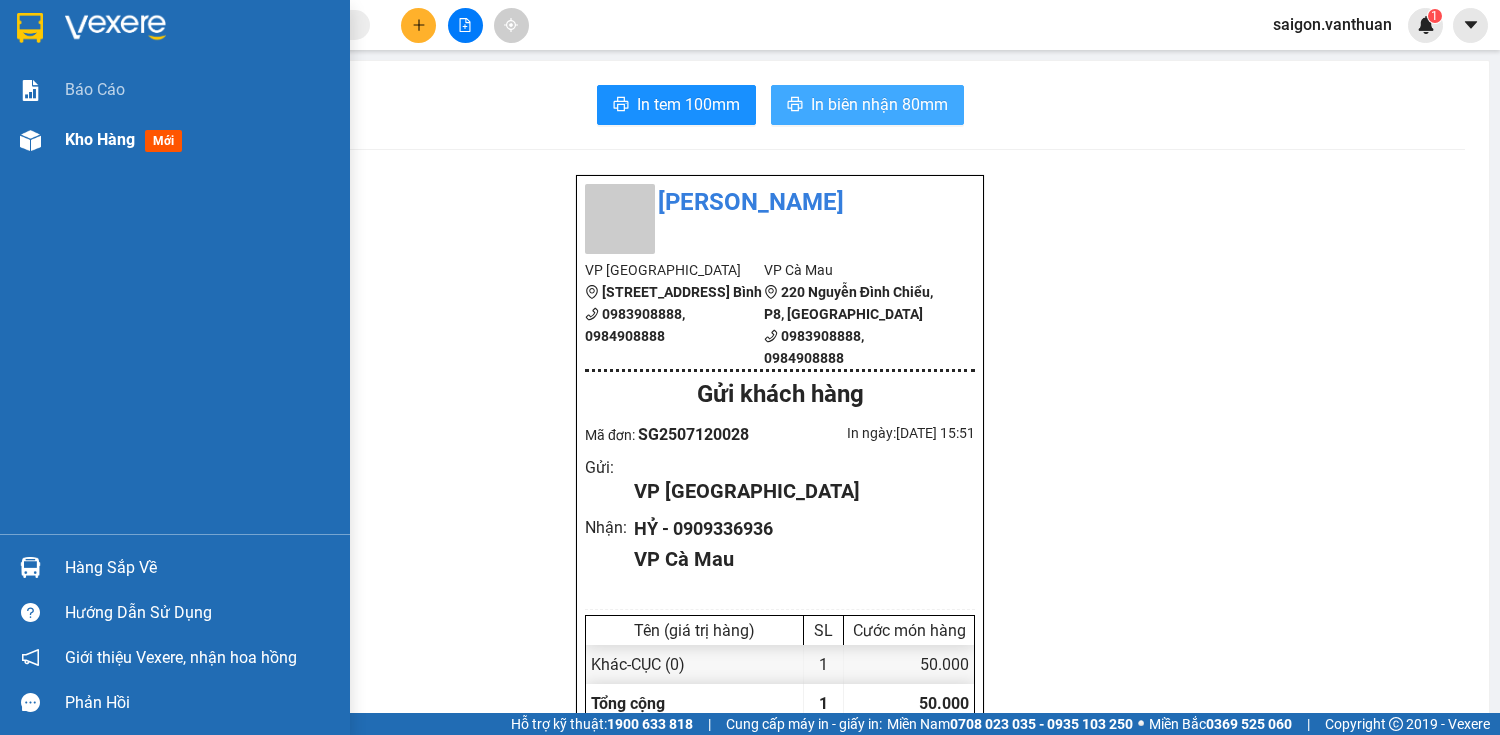 click on "Kho hàng mới" at bounding box center (175, 140) 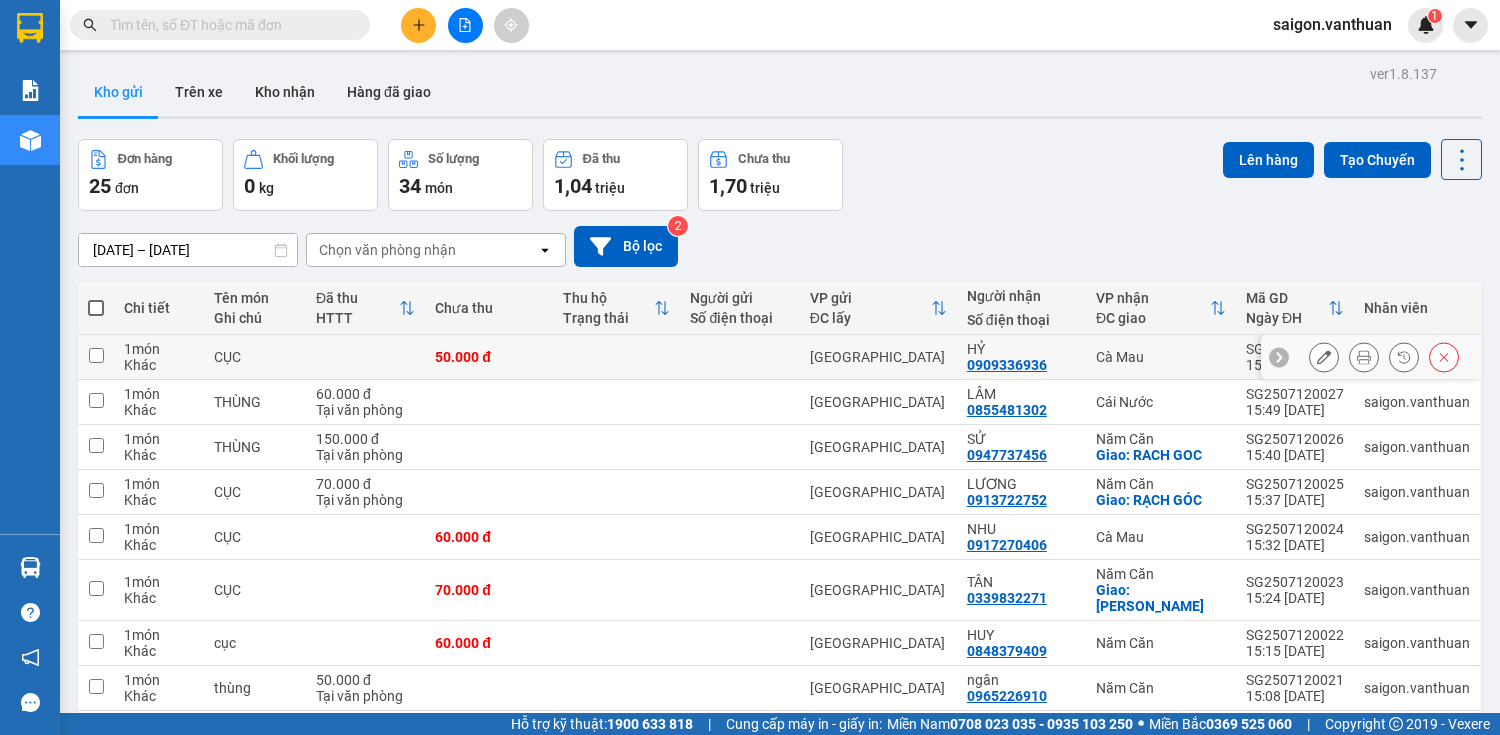 click at bounding box center [1324, 357] 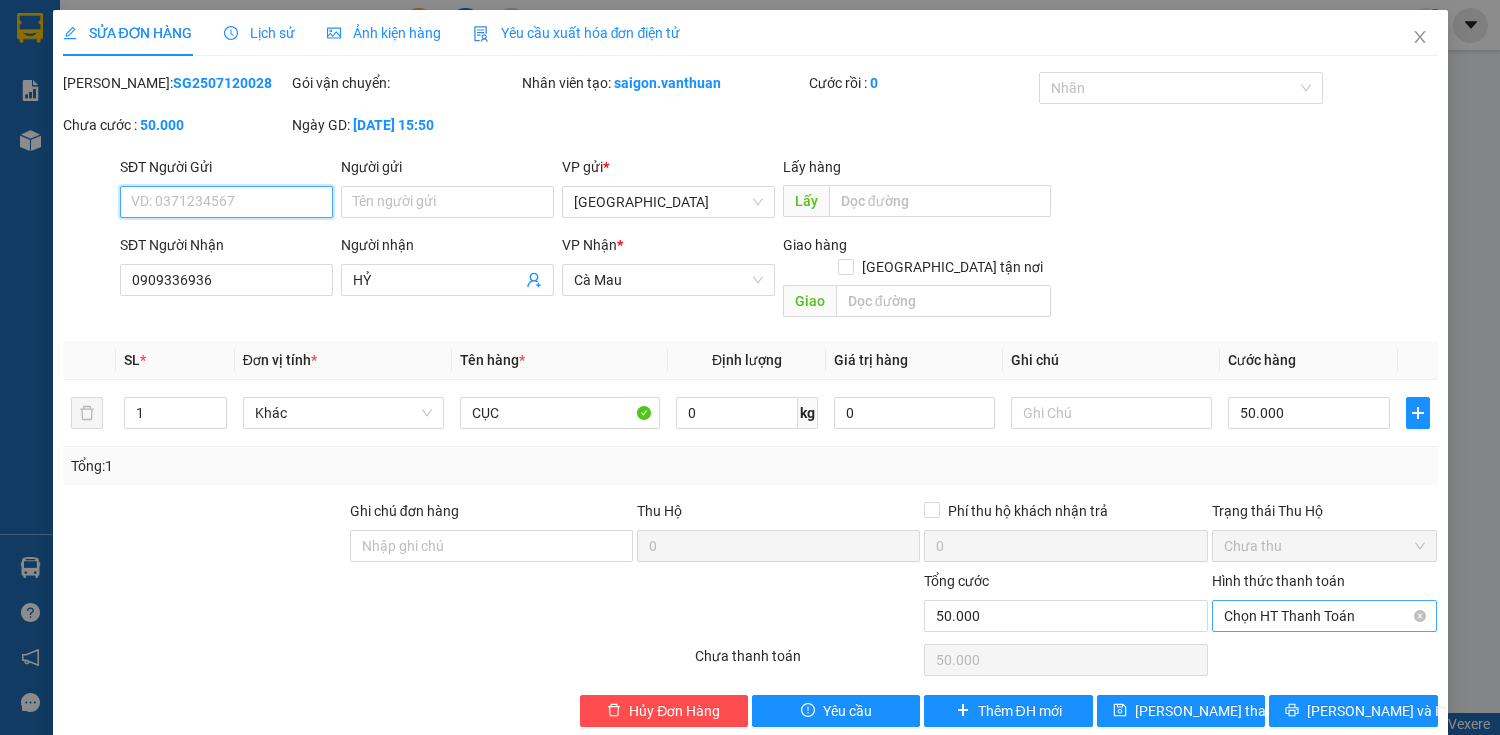 click on "Chọn HT Thanh Toán" at bounding box center [1325, 616] 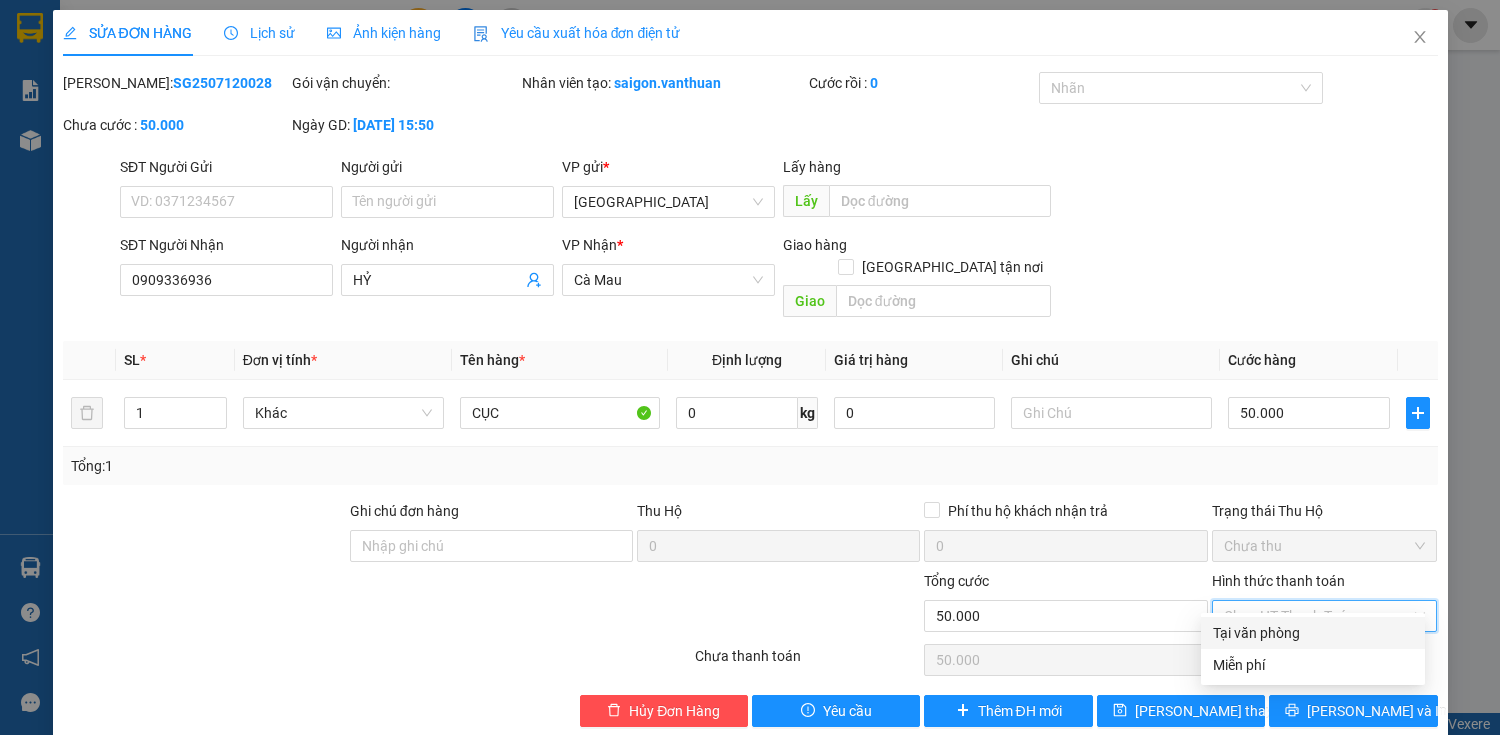 click on "Tại văn phòng" at bounding box center (1313, 633) 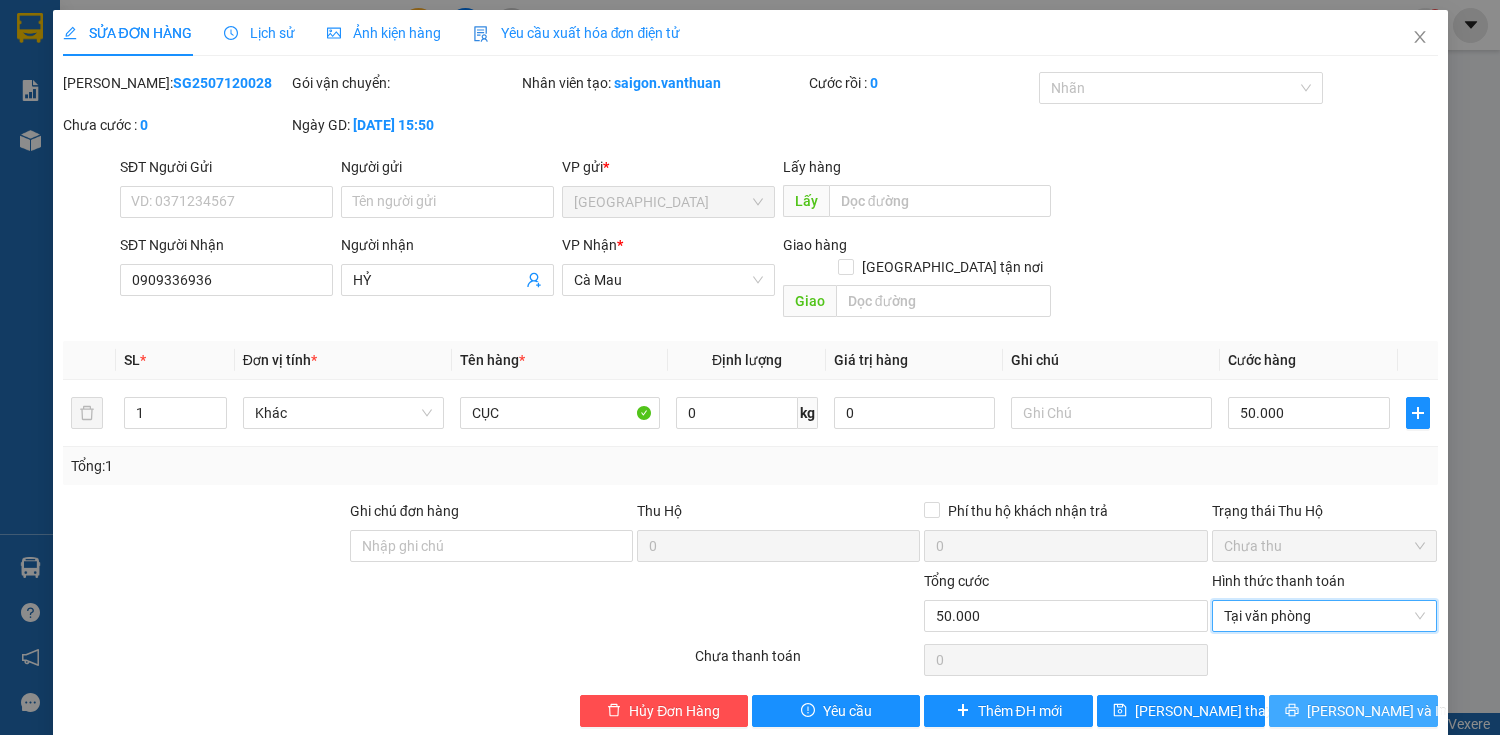 click 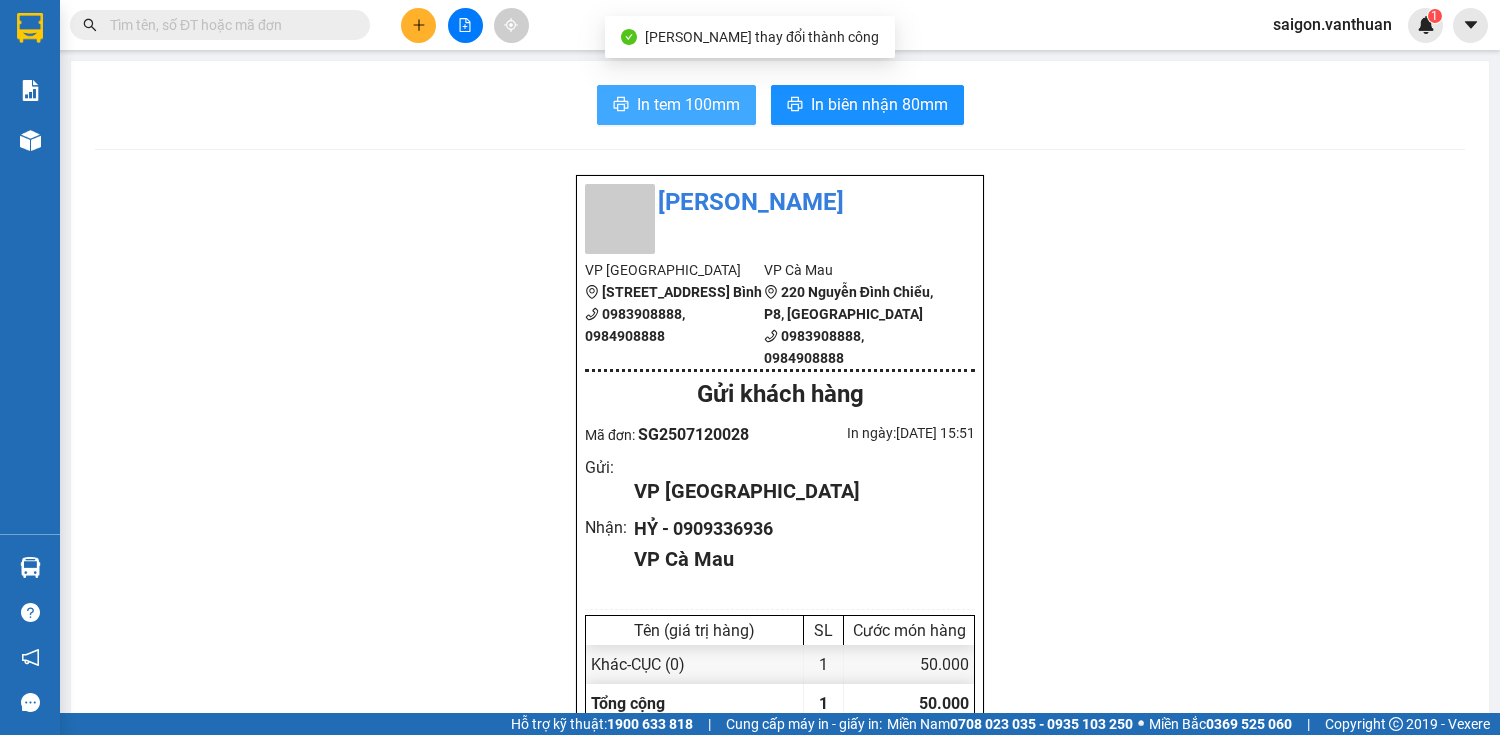 click on "In tem 100mm" at bounding box center [688, 104] 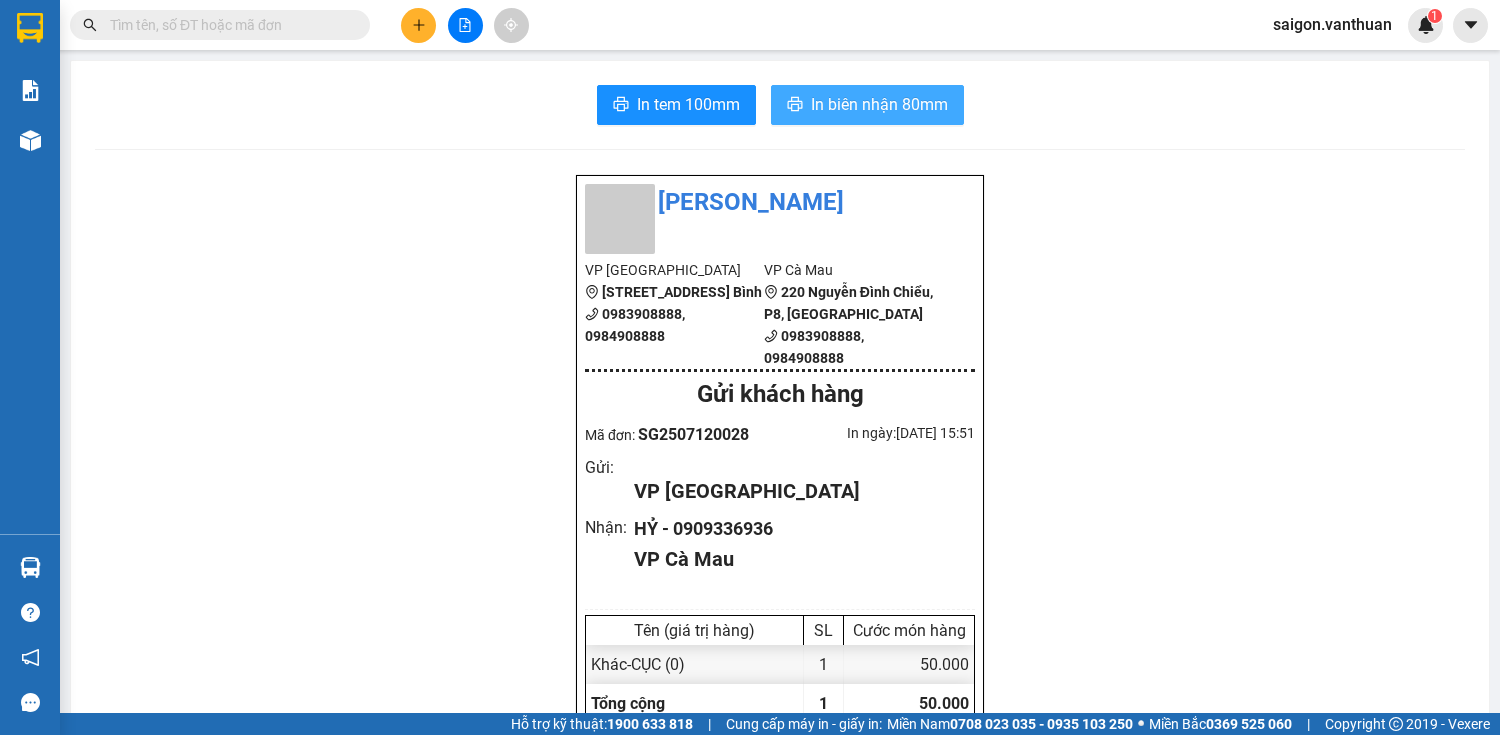 click on "In biên nhận 80mm" at bounding box center (879, 104) 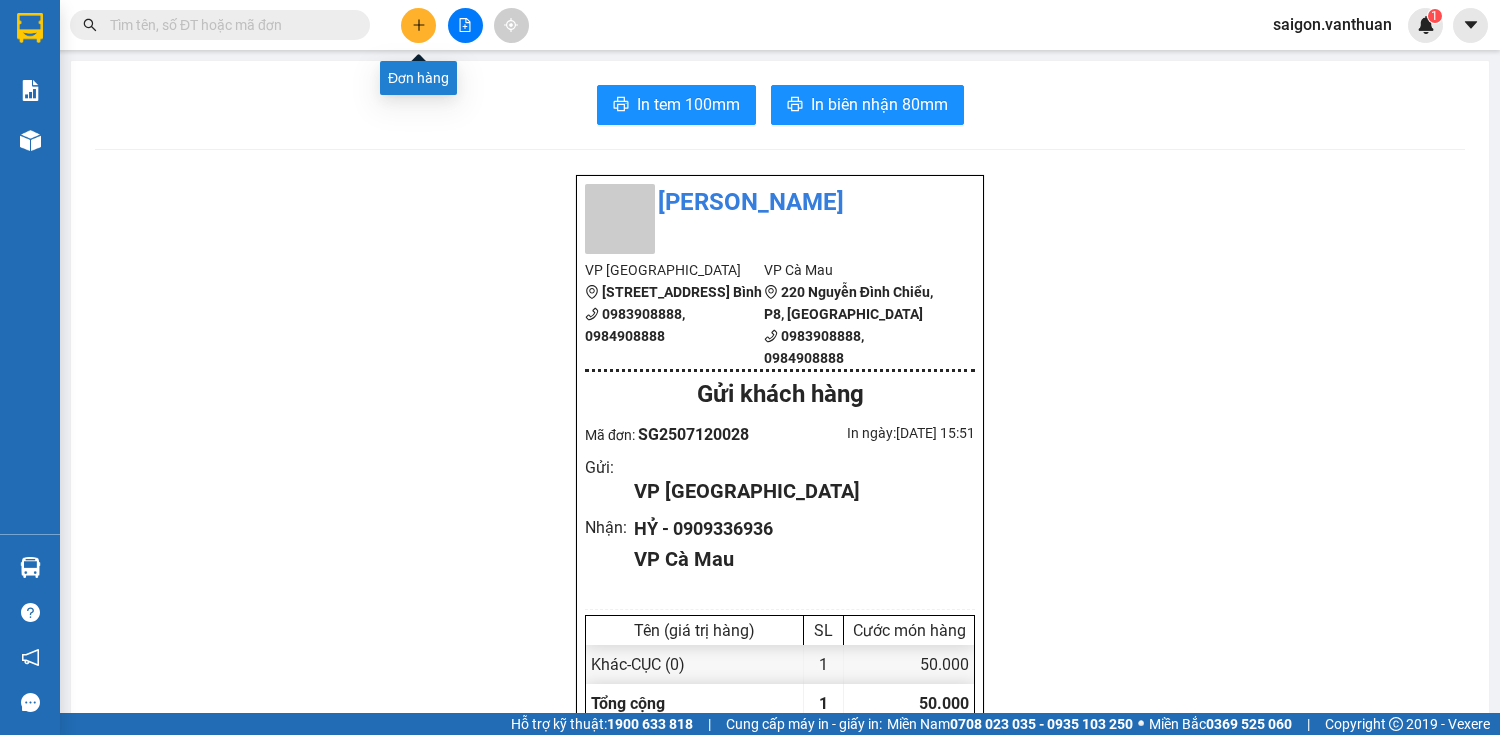 click at bounding box center [418, 25] 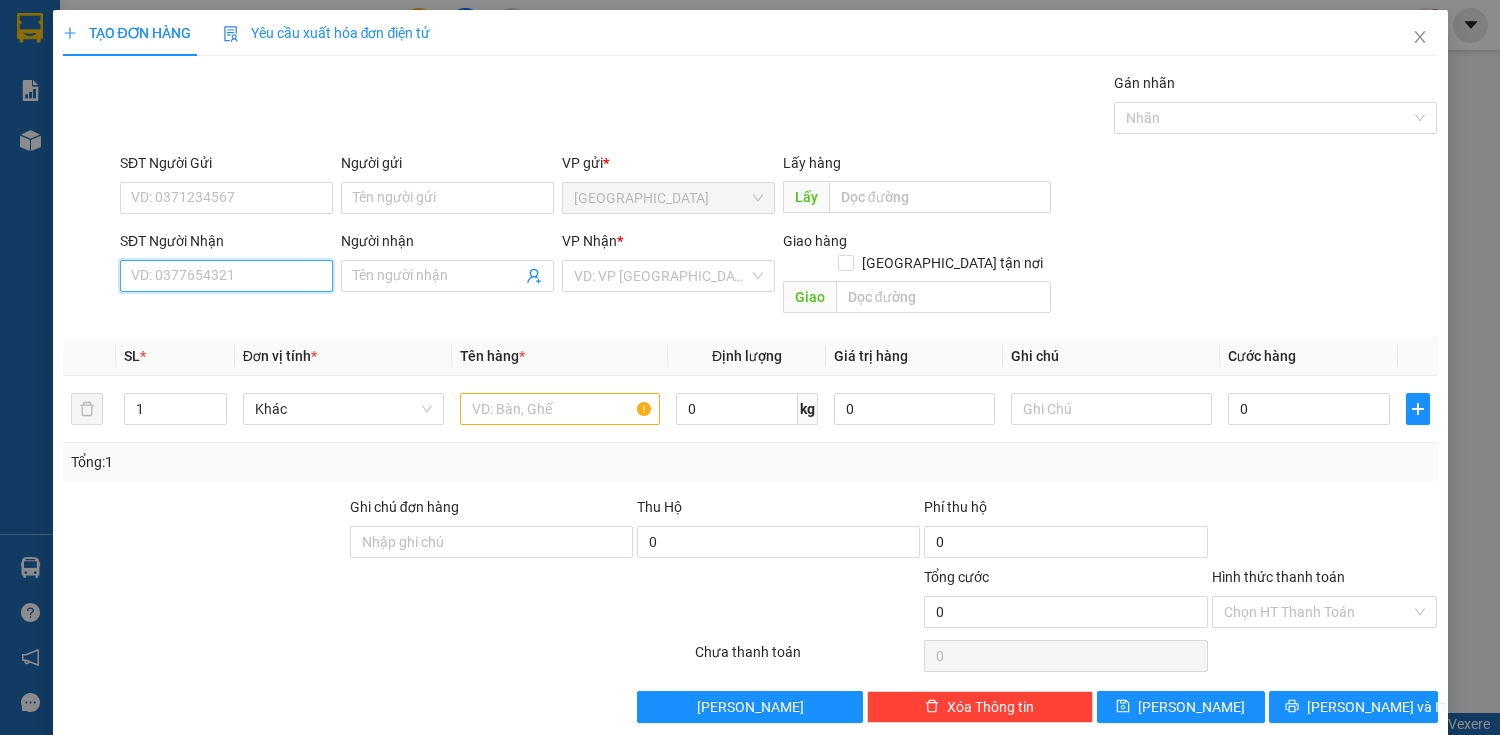 click on "SĐT Người Nhận" at bounding box center (226, 276) 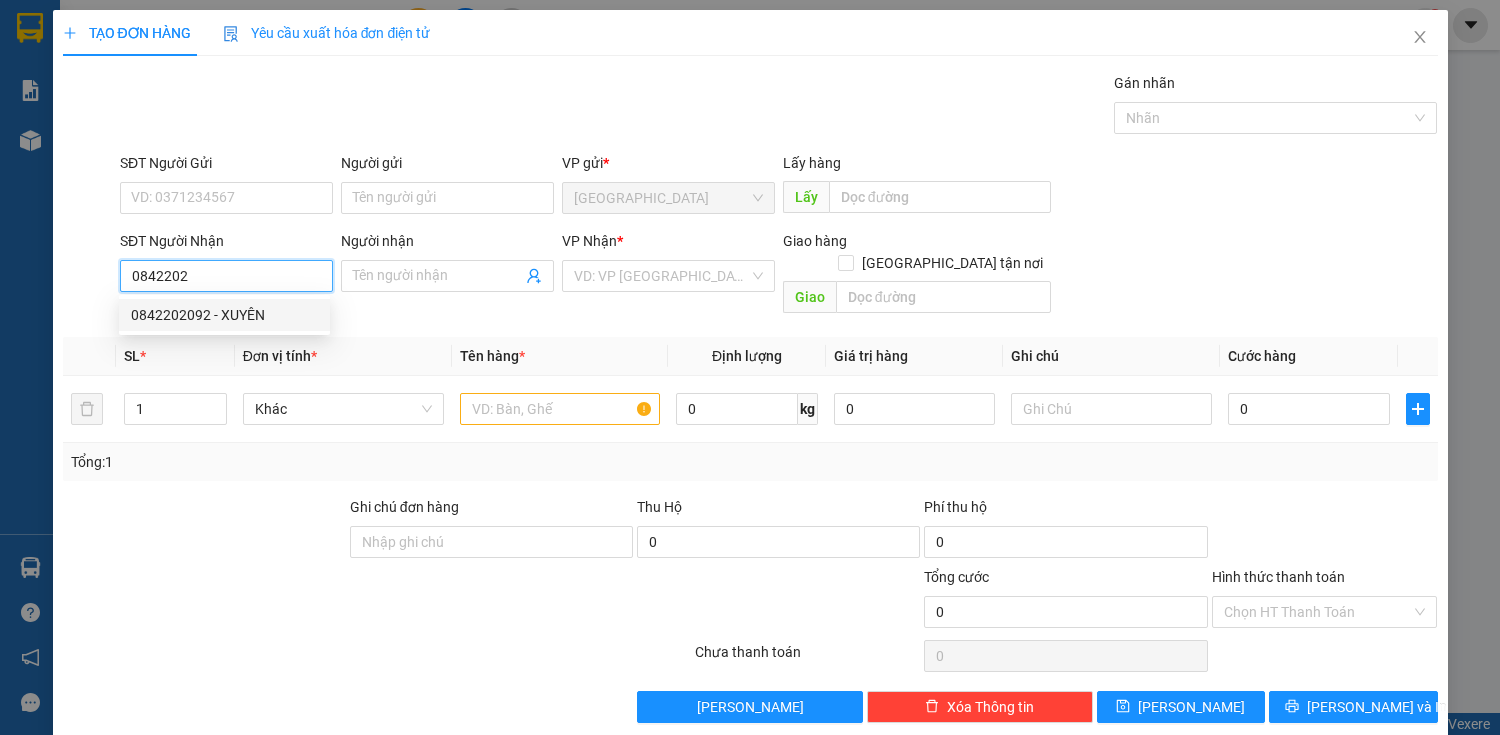 click on "0842202092 - XUYÊN" at bounding box center [224, 315] 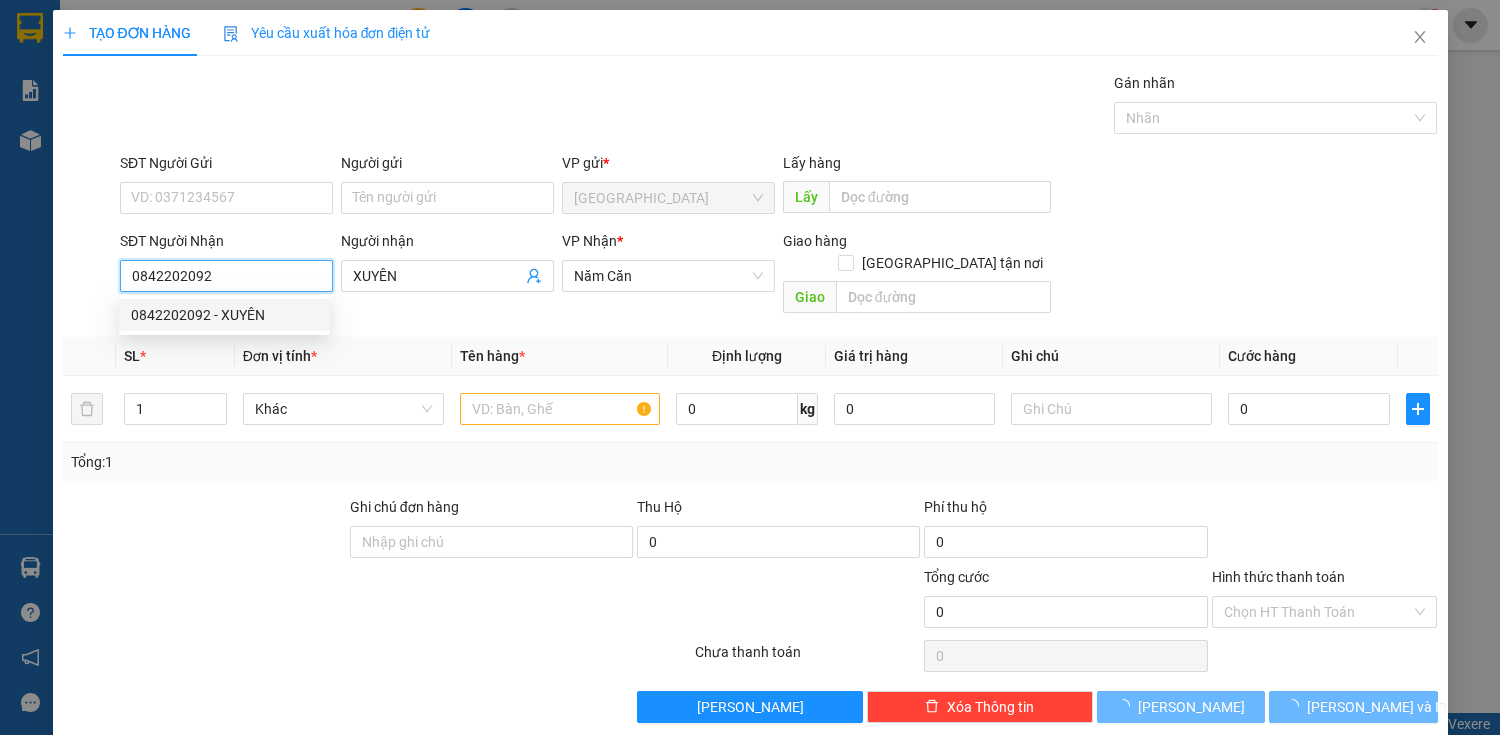 type on "50.000" 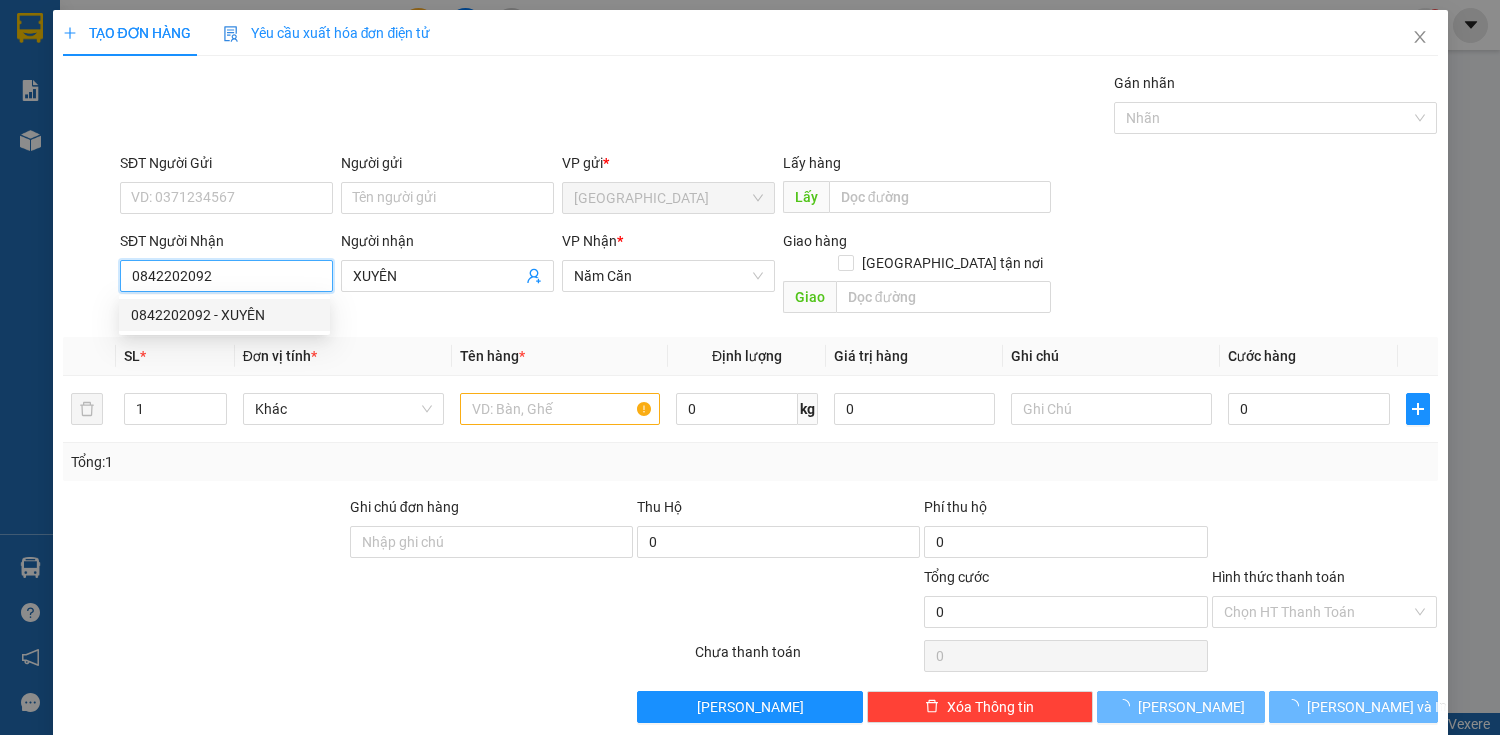type on "50.000" 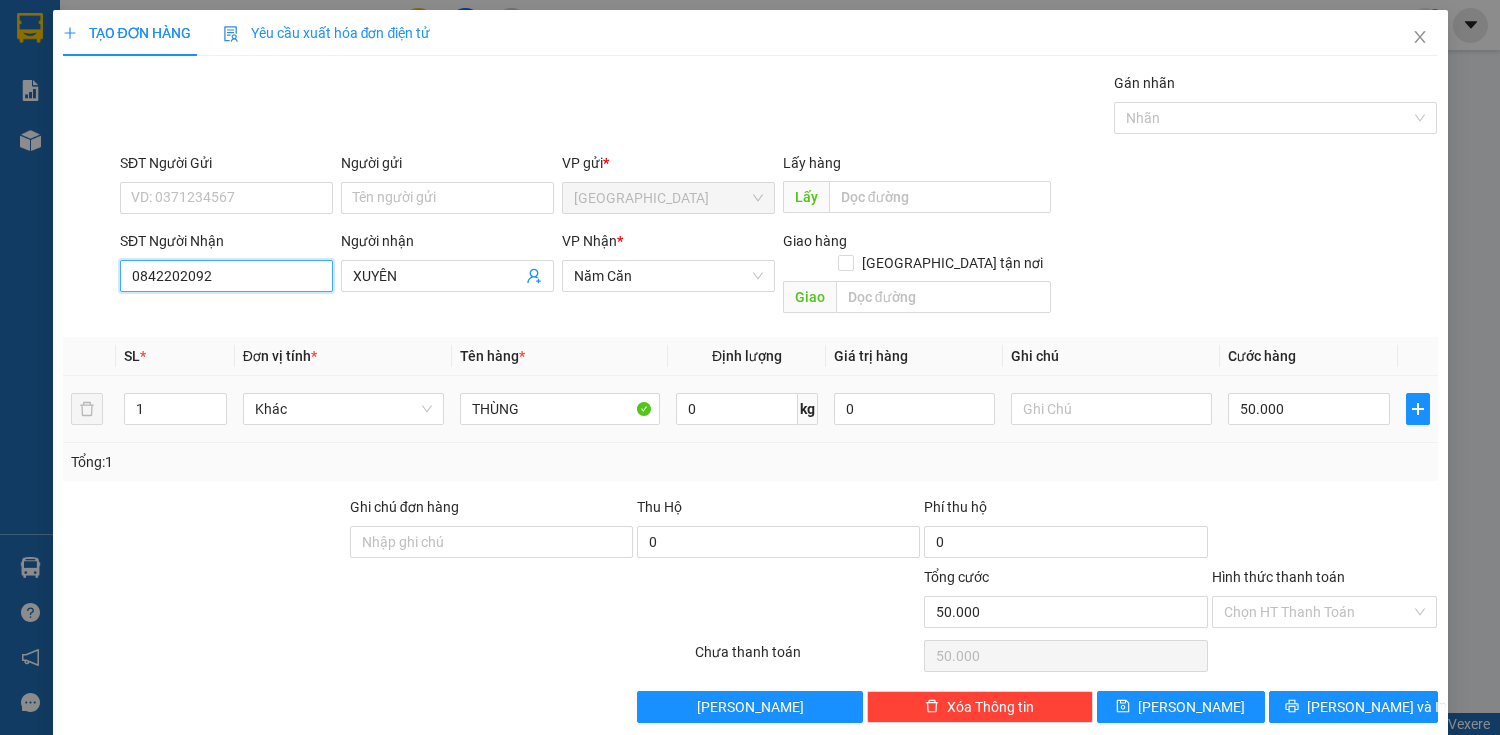 type on "0842202092" 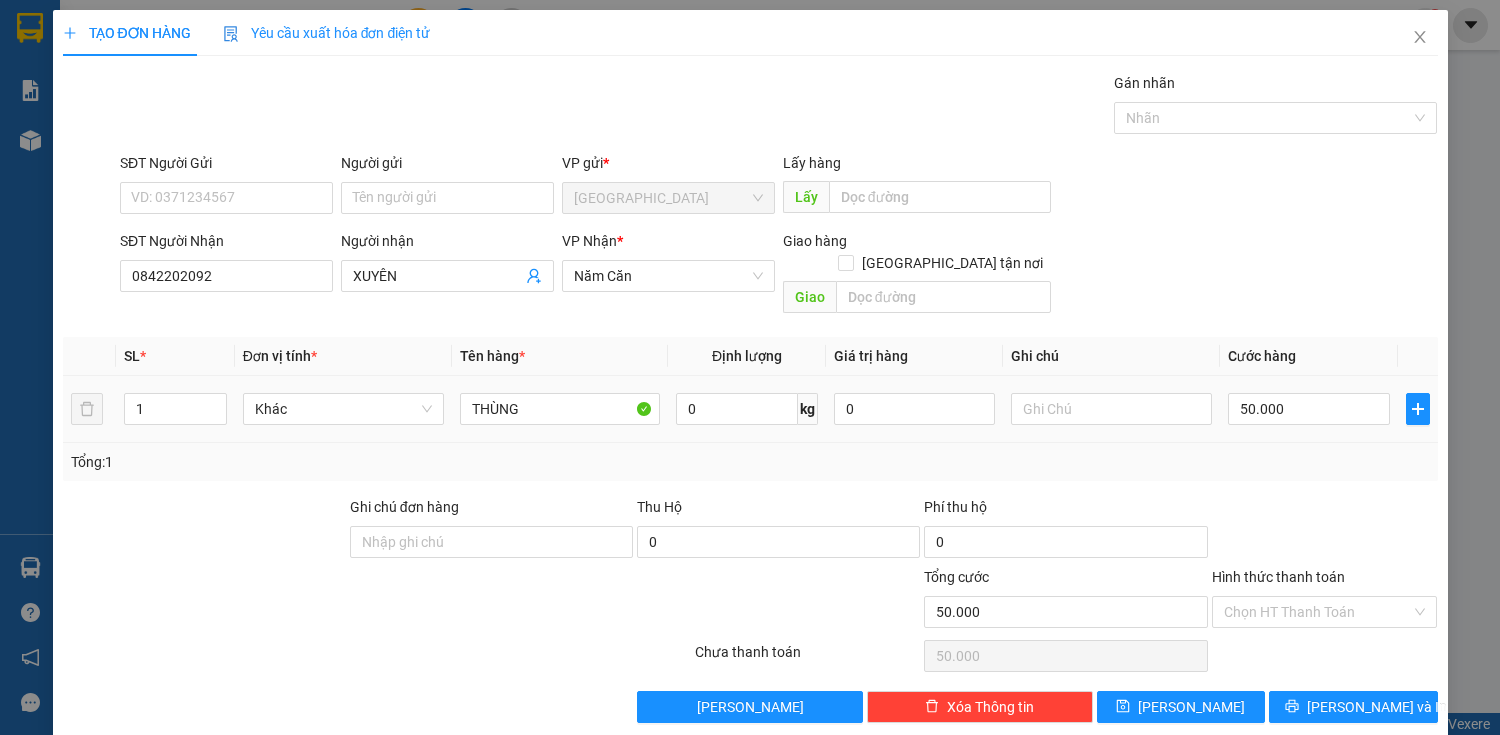 click on "50.000" at bounding box center [1308, 409] 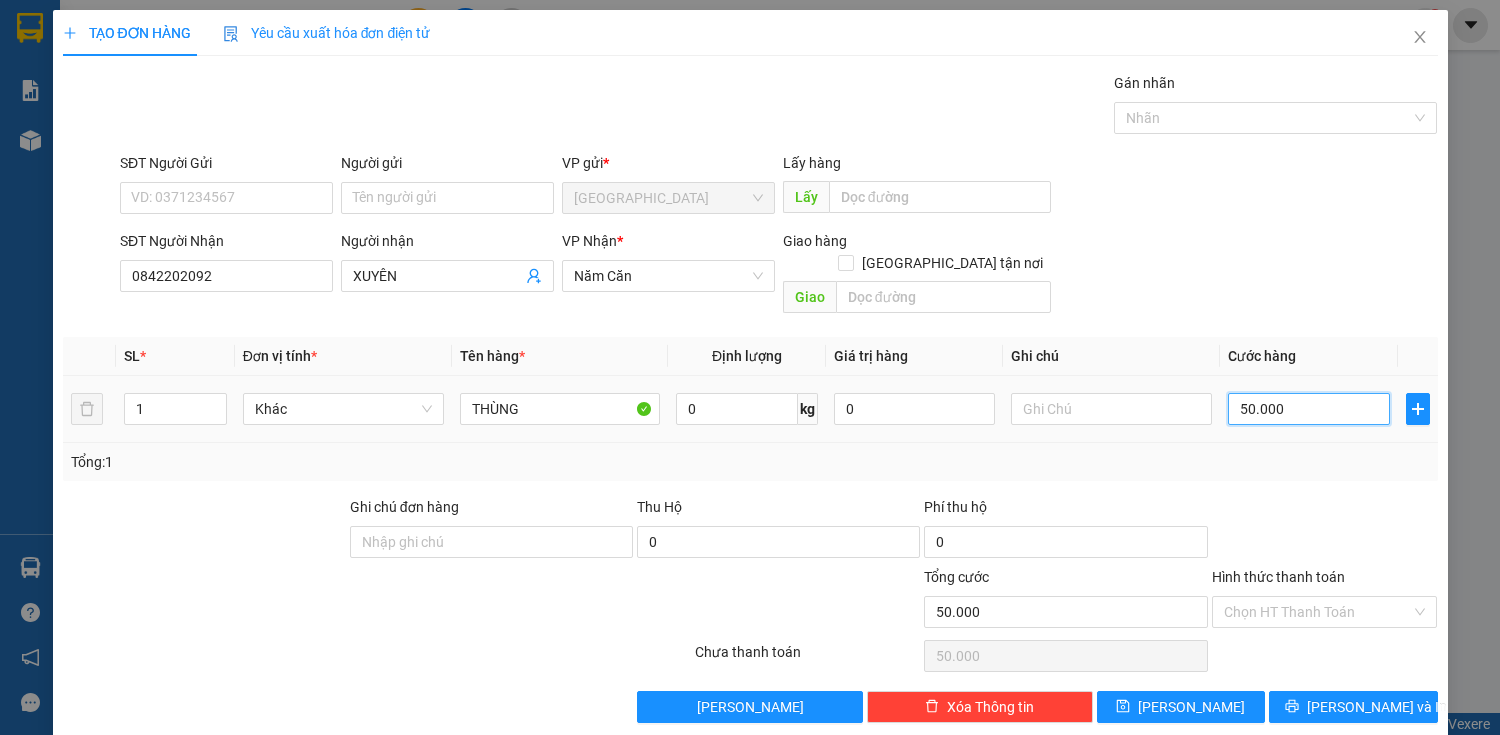 click on "50.000" at bounding box center [1308, 409] 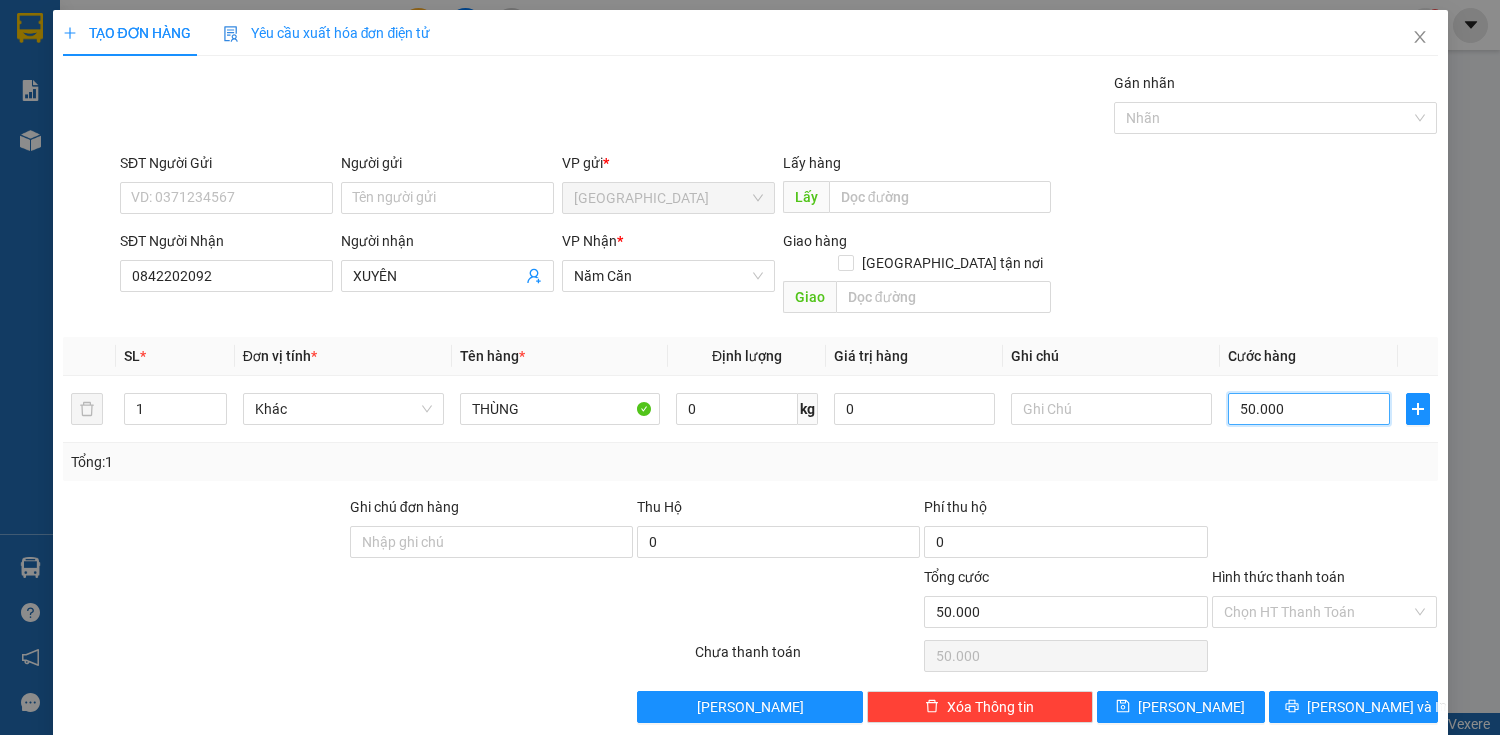 type on "0" 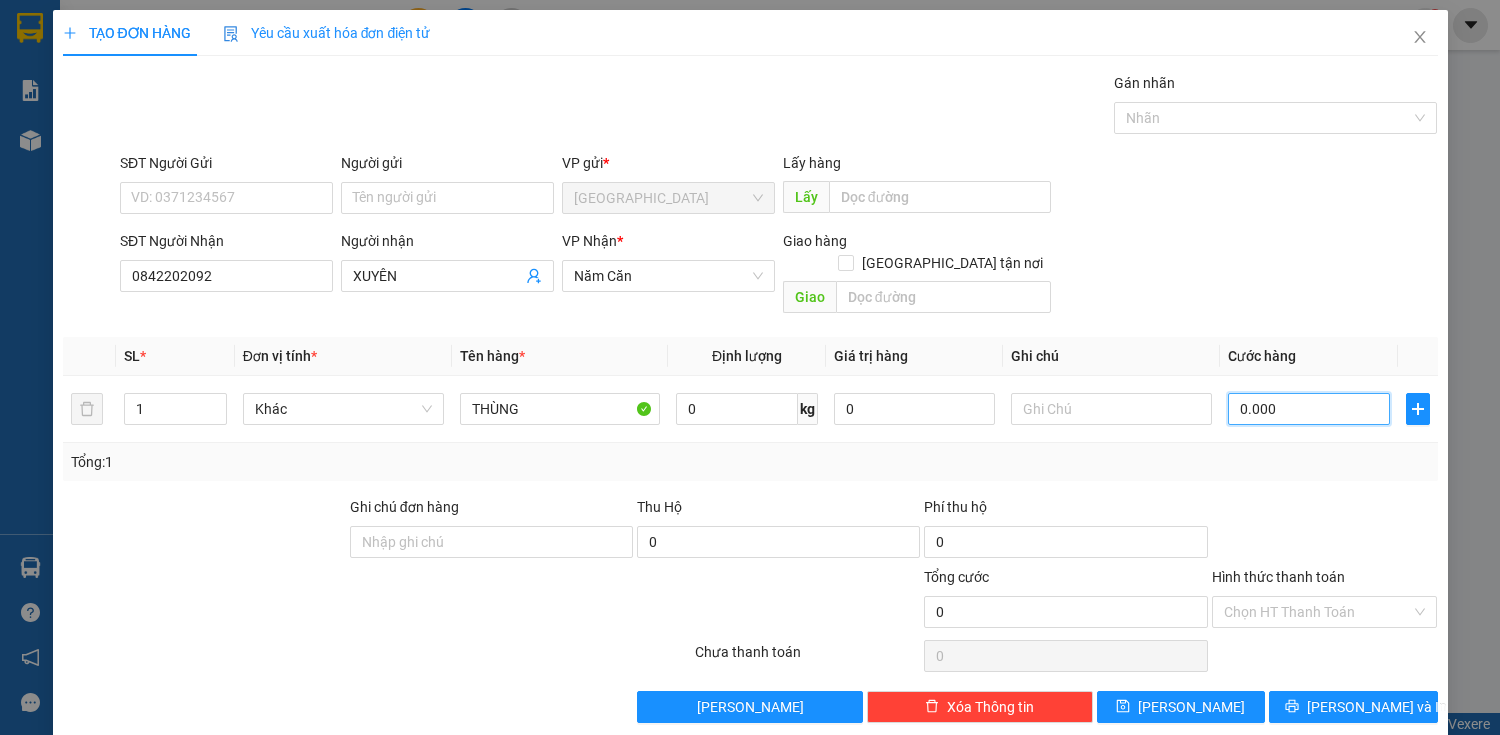 type on "70.000" 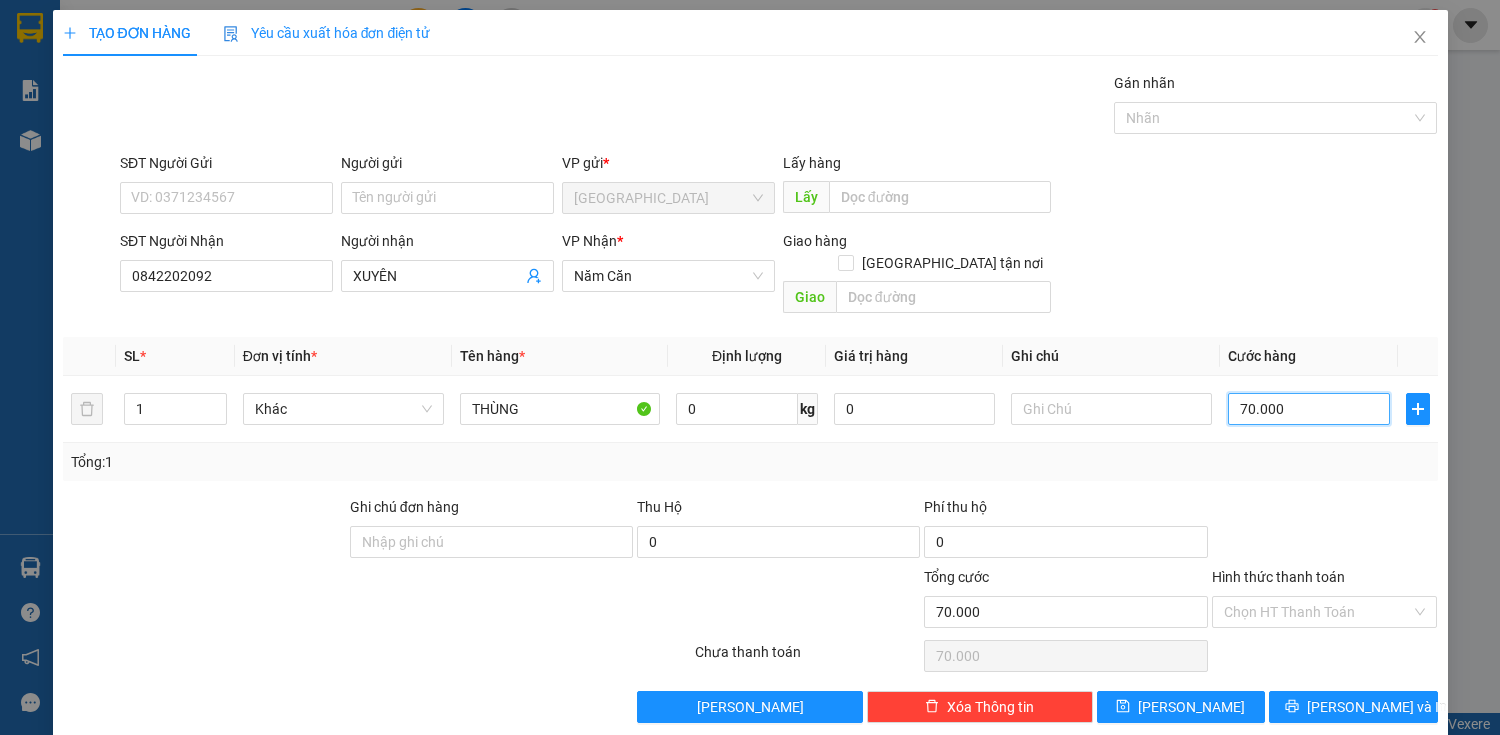 type on "70.000" 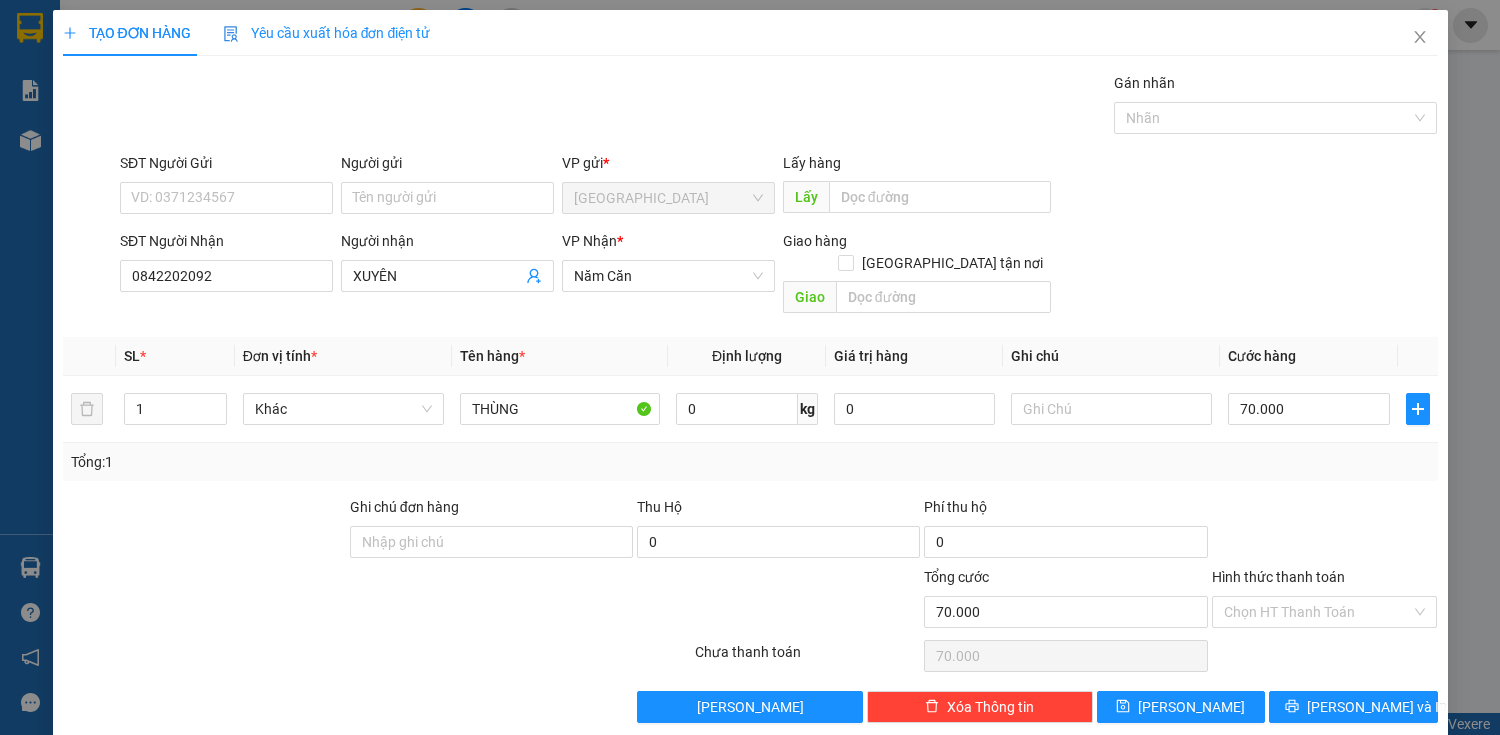 click at bounding box center (1325, 531) 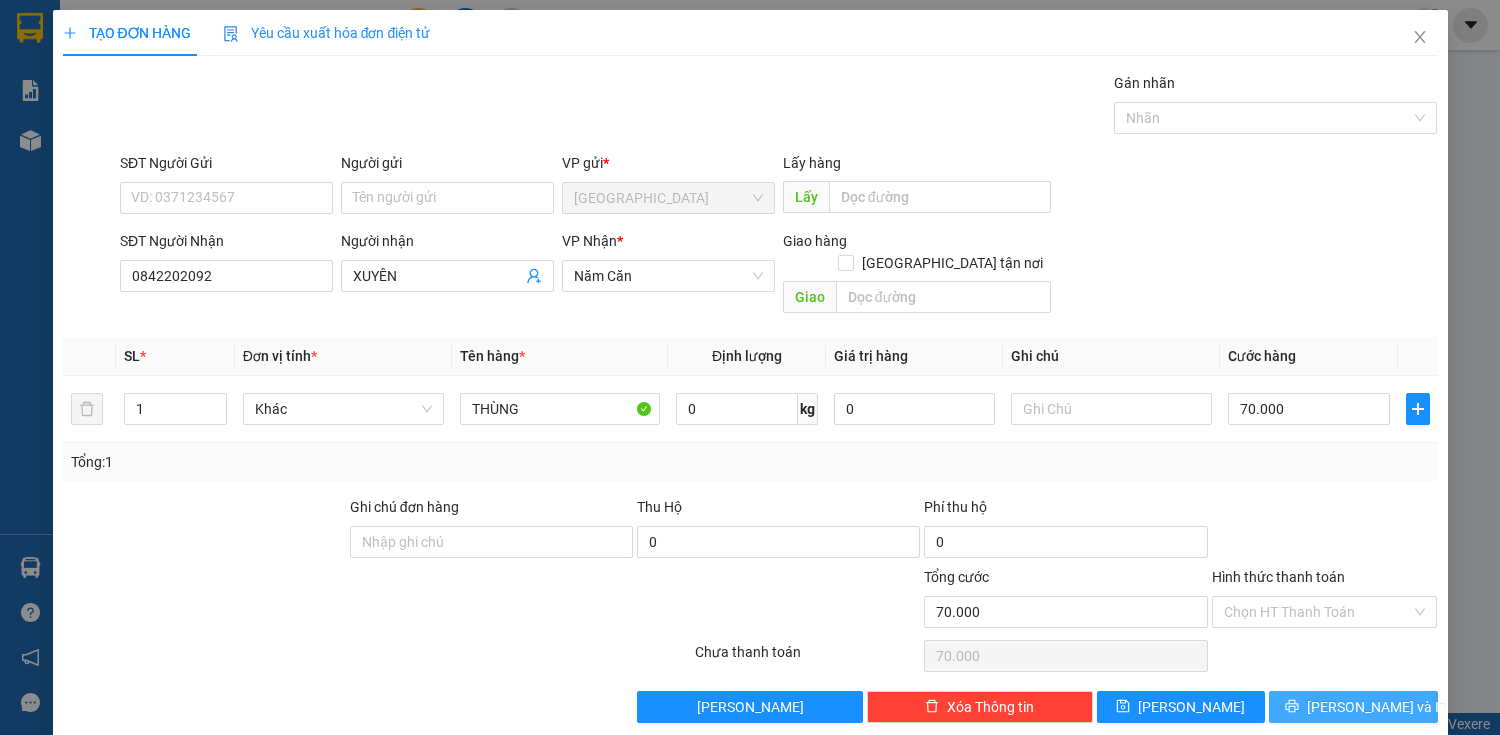click on "[PERSON_NAME] và In" at bounding box center (1377, 707) 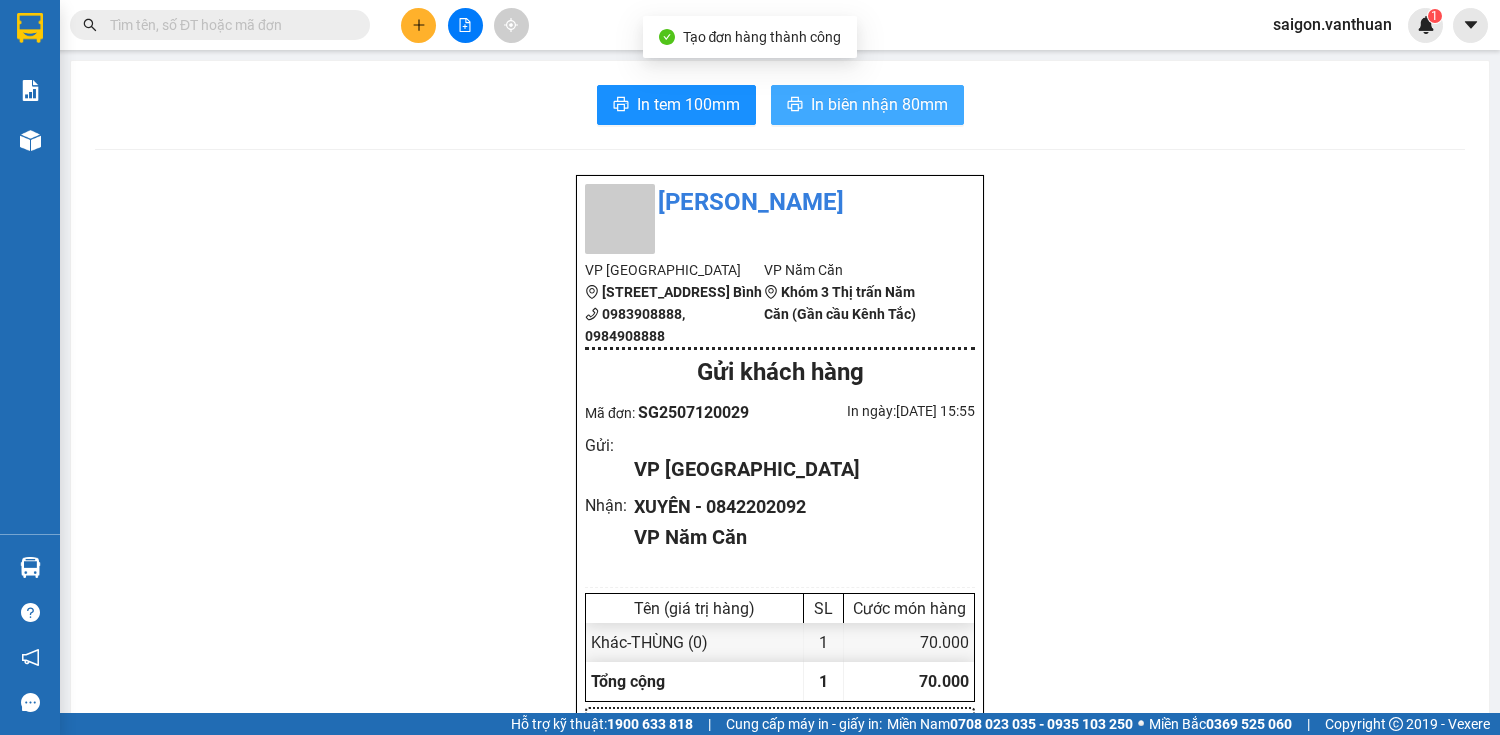 click on "In biên nhận 80mm" at bounding box center (879, 104) 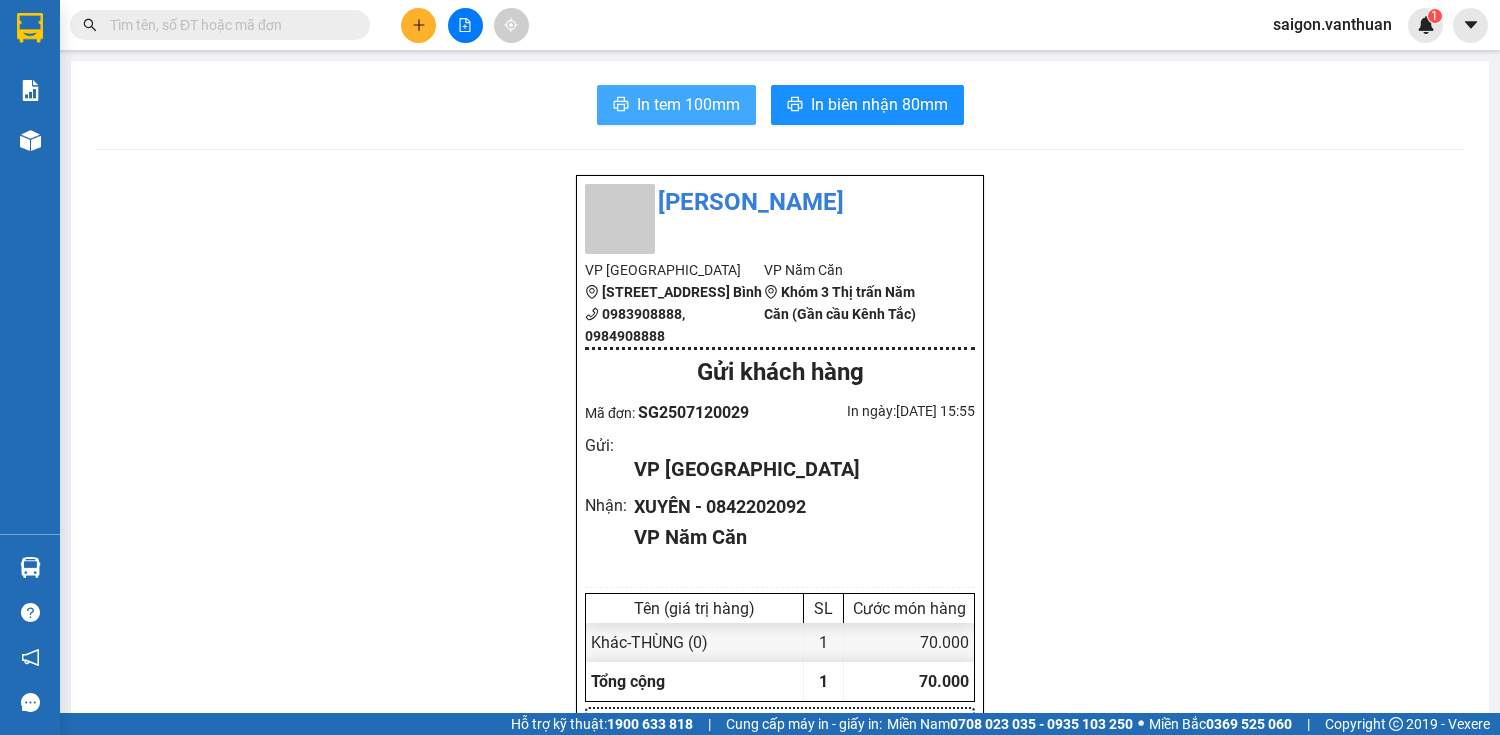 click on "In tem 100mm" at bounding box center [688, 104] 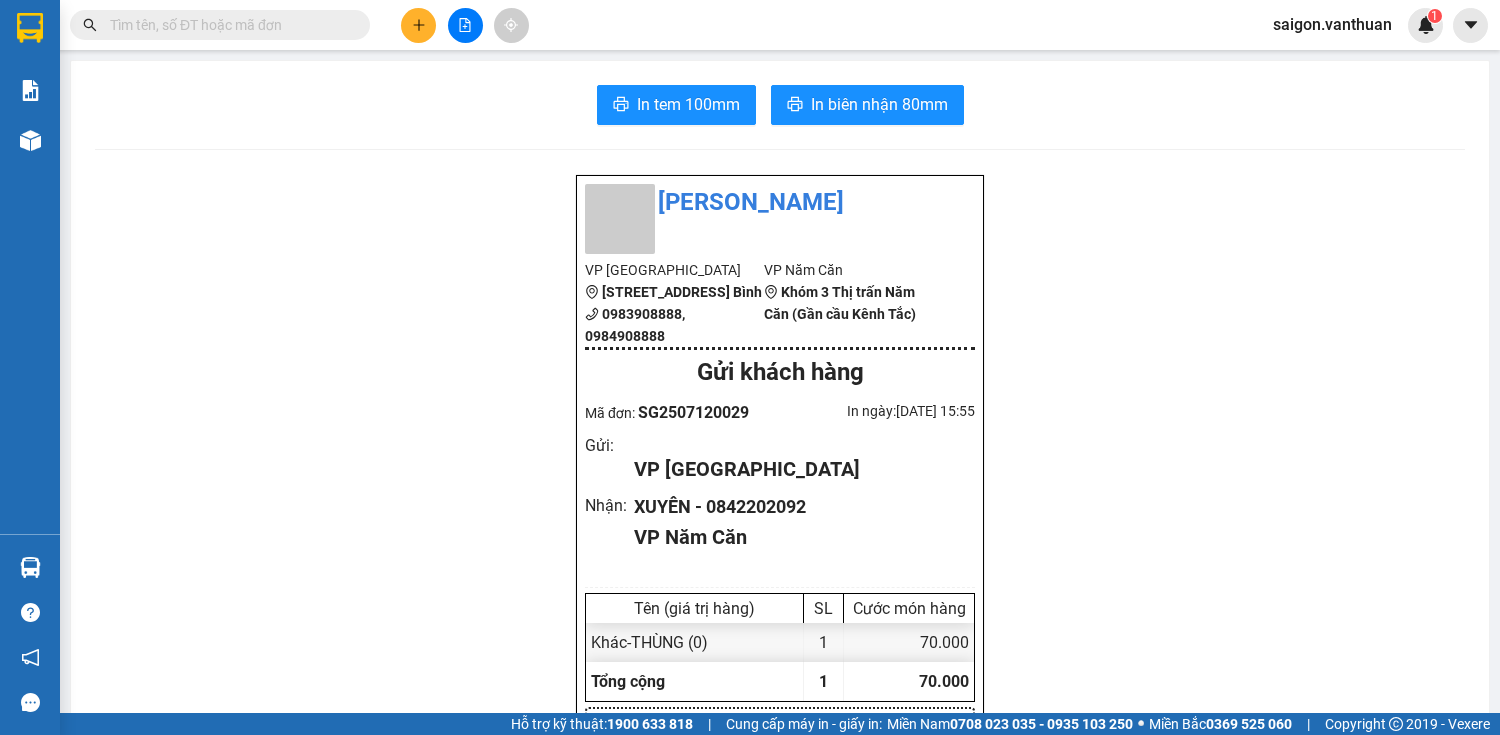 click 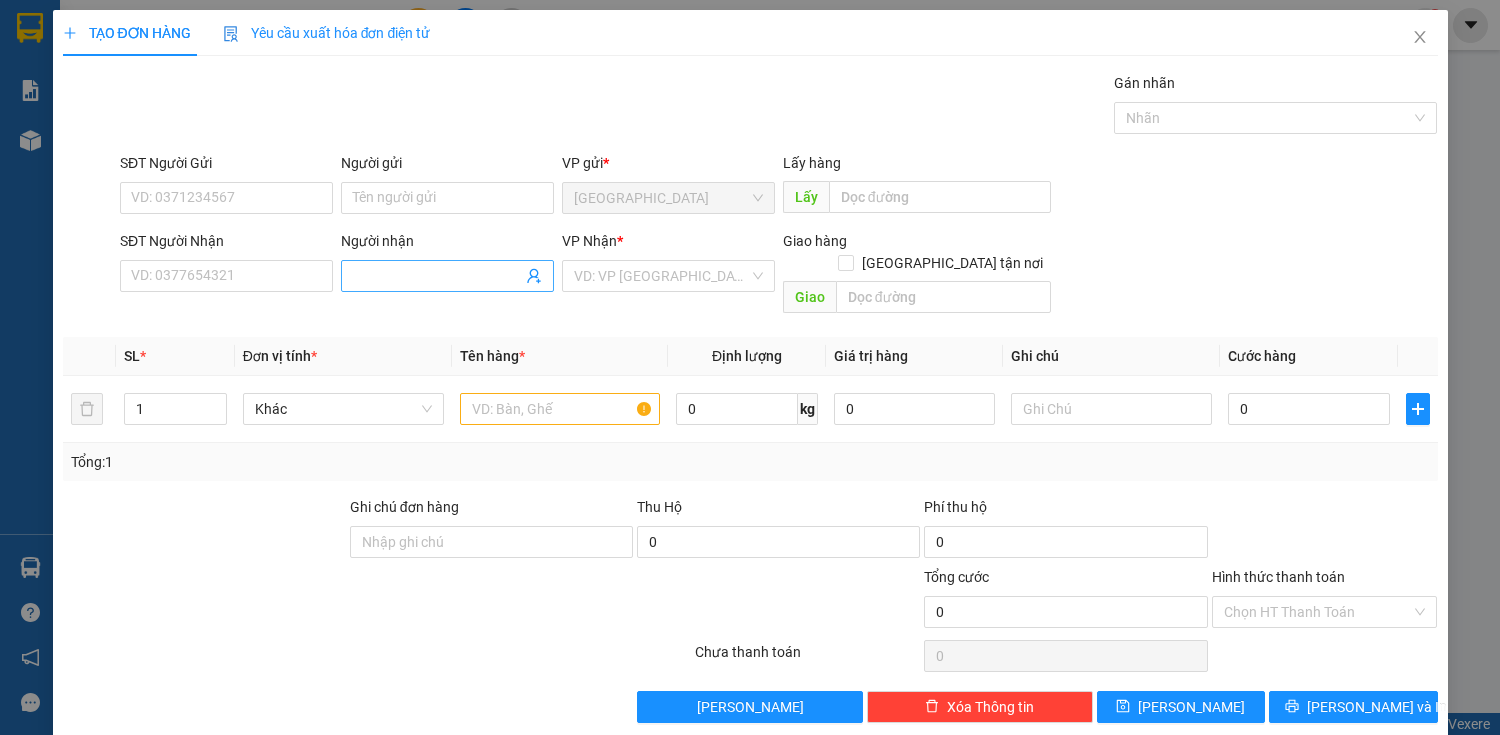 click on "Người nhận" at bounding box center (437, 276) 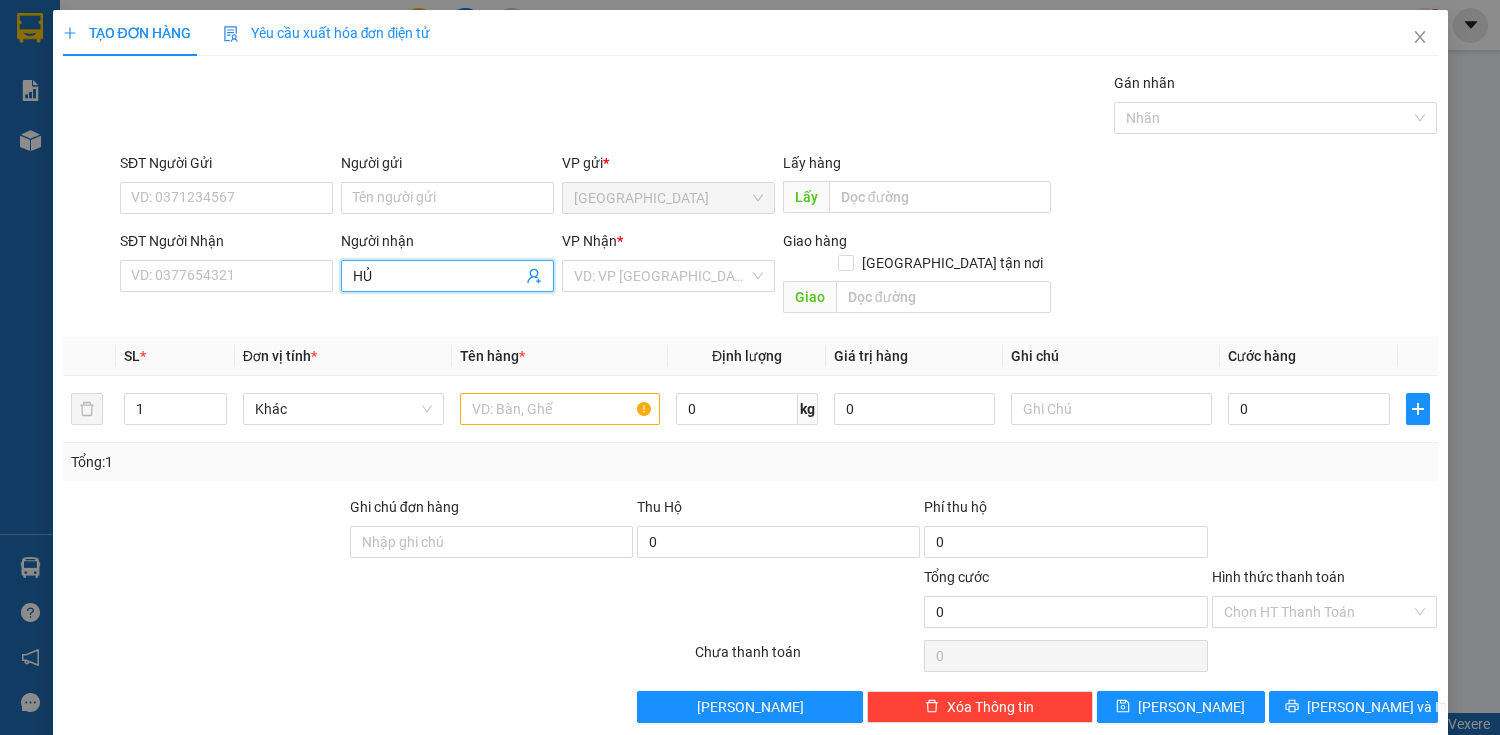 type on "HỦI" 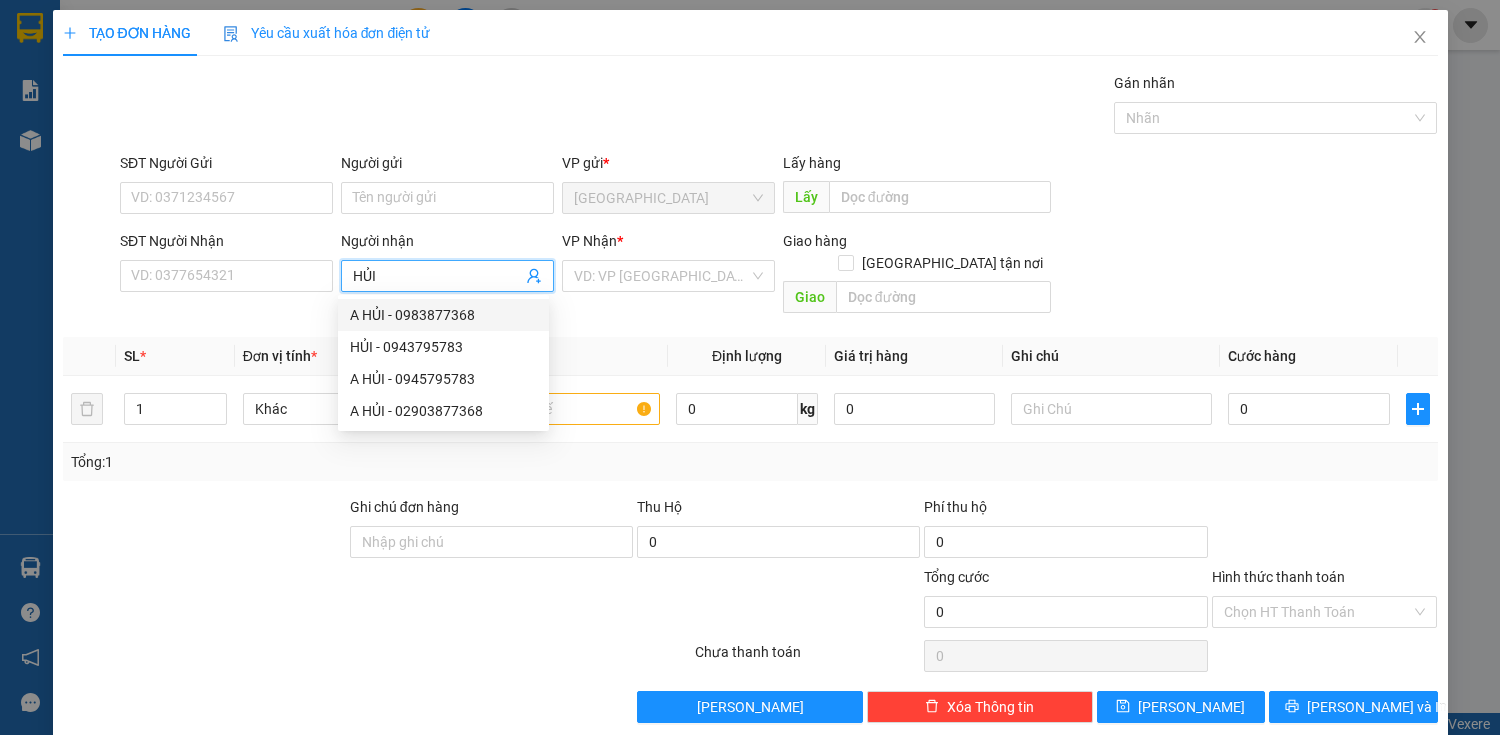 click on "A HỦI - 0983877368" at bounding box center [443, 315] 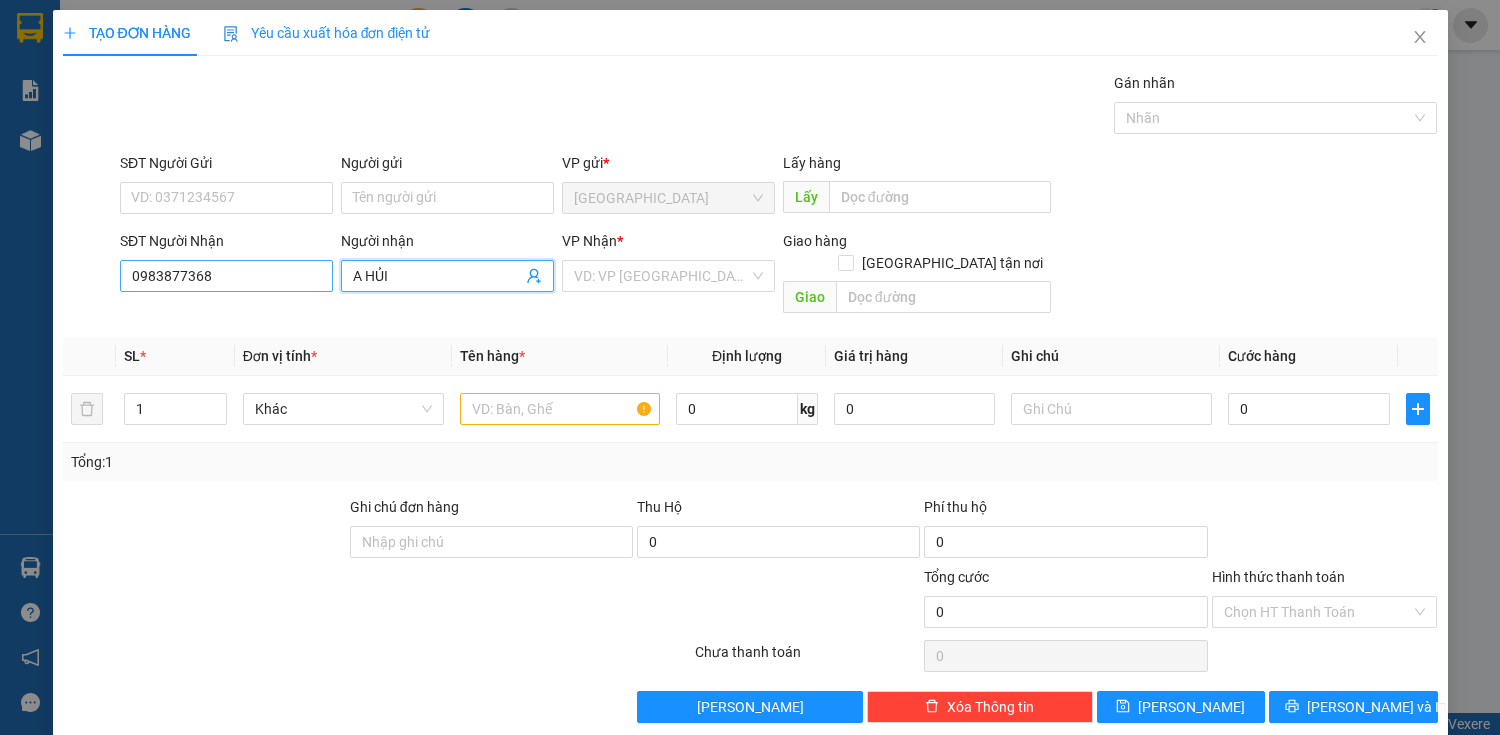 type on "A HỦI" 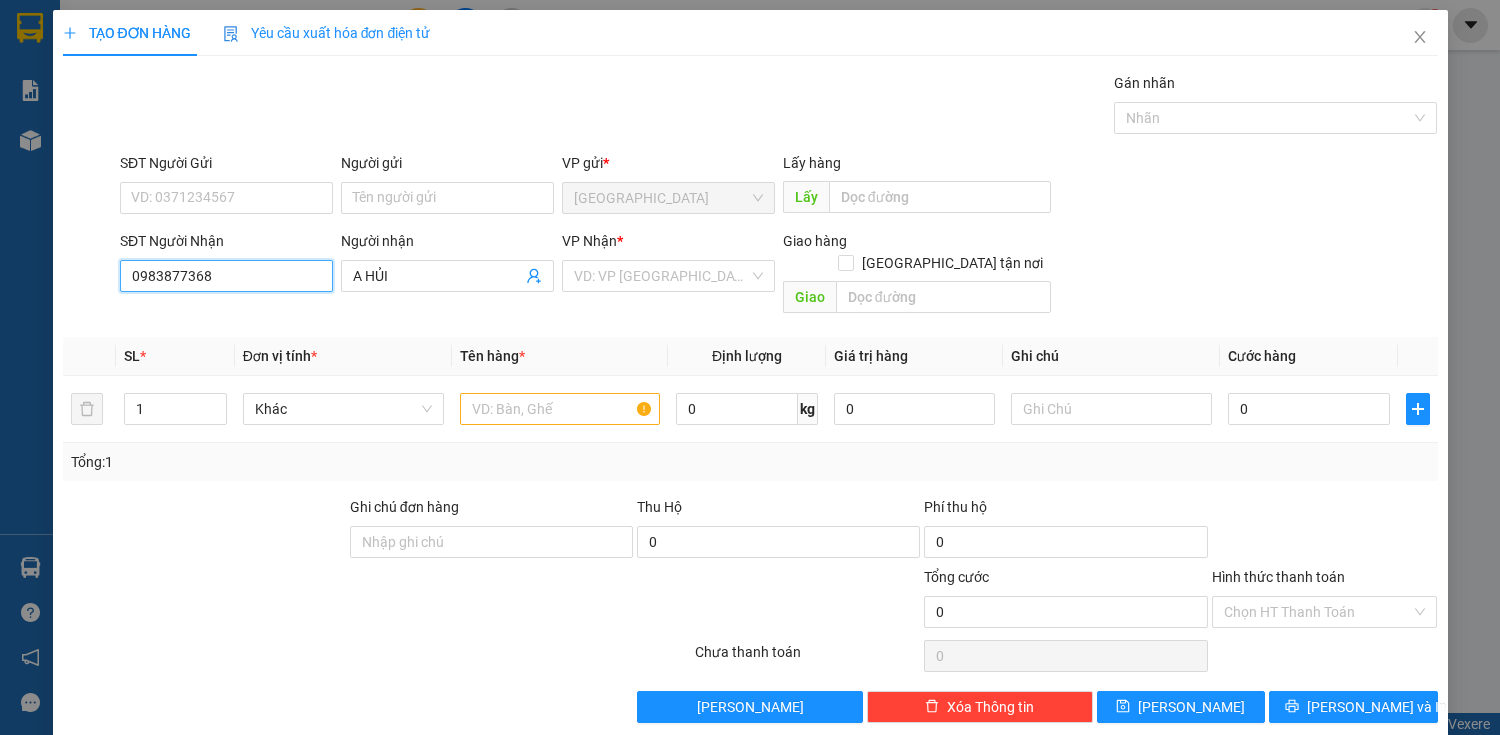 click on "0983877368" at bounding box center (226, 276) 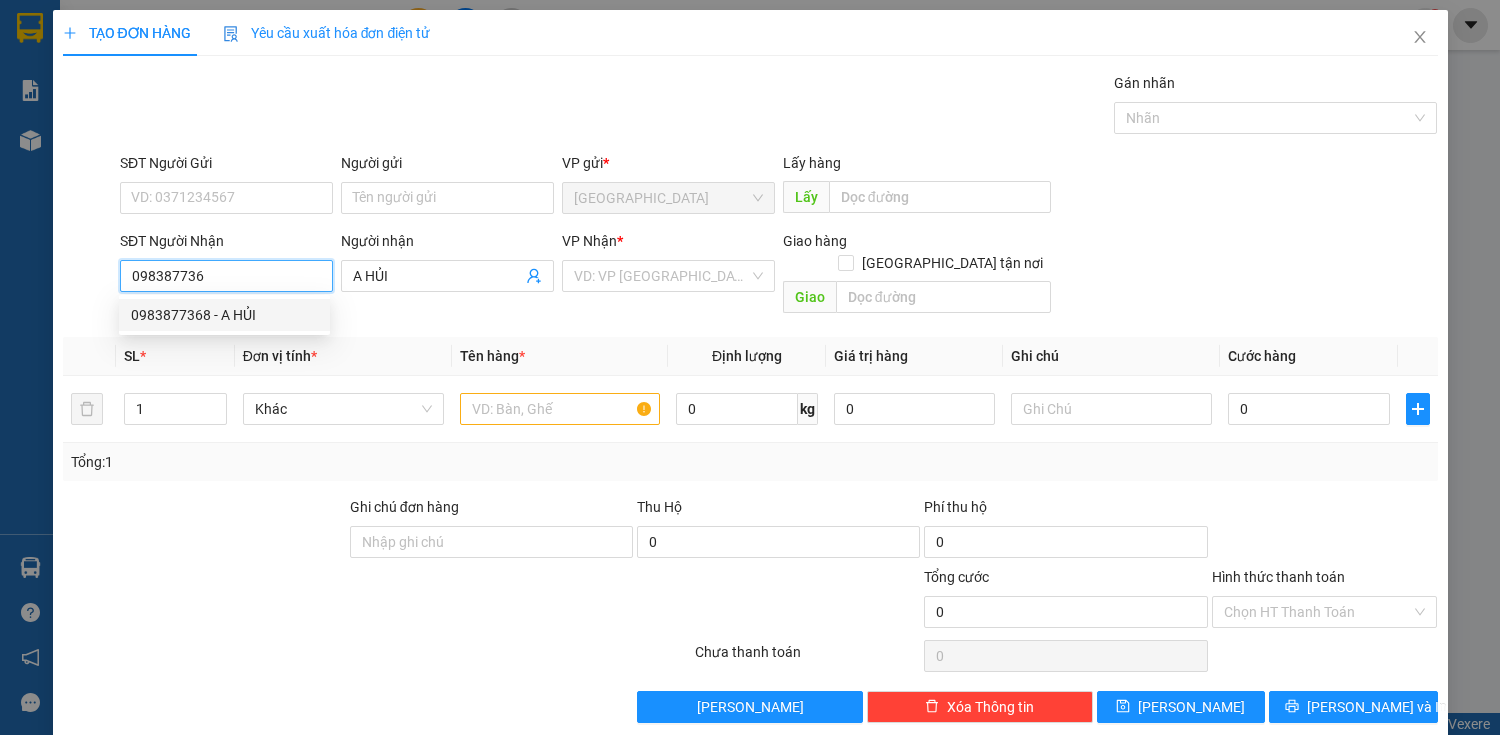 click on "0983877368 - A HỦI" at bounding box center (224, 315) 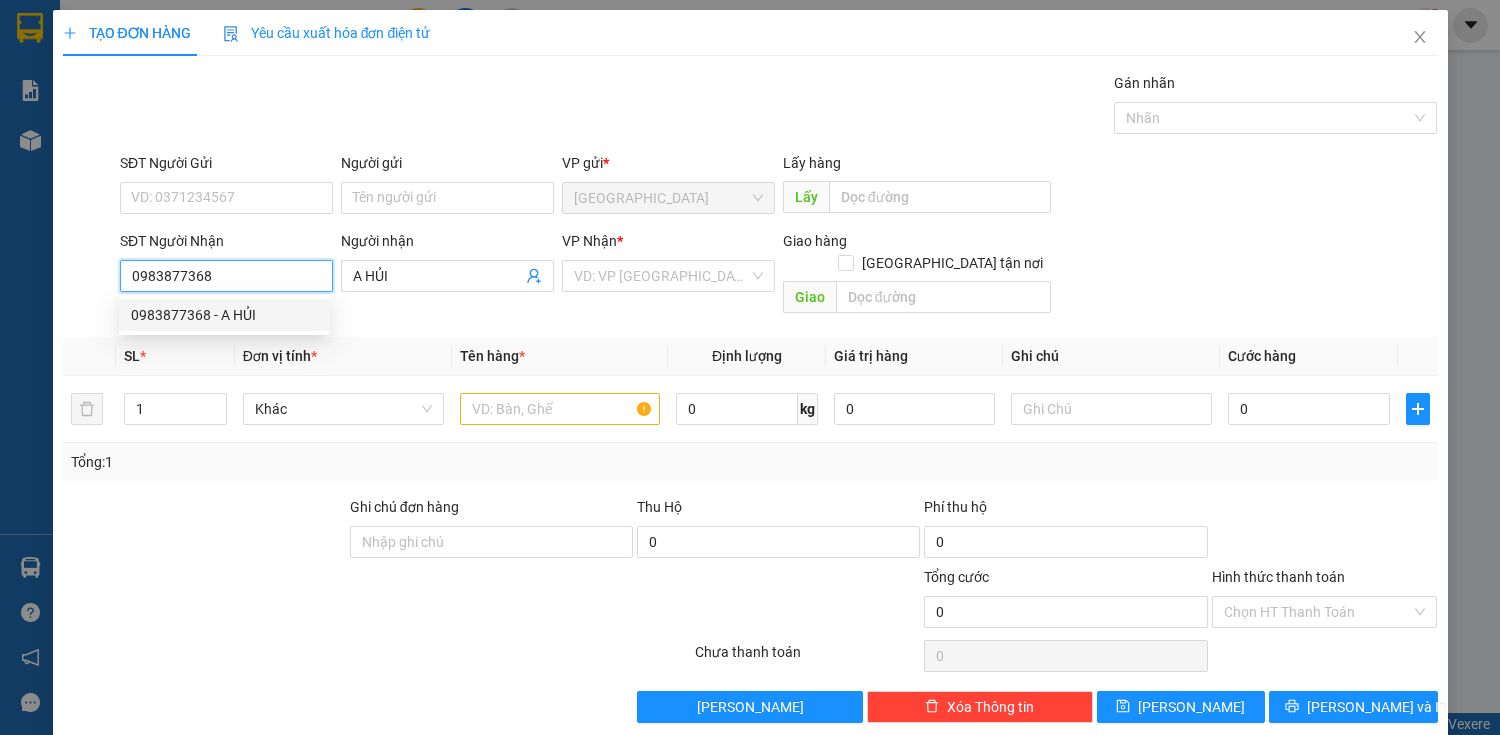 type on "60.000" 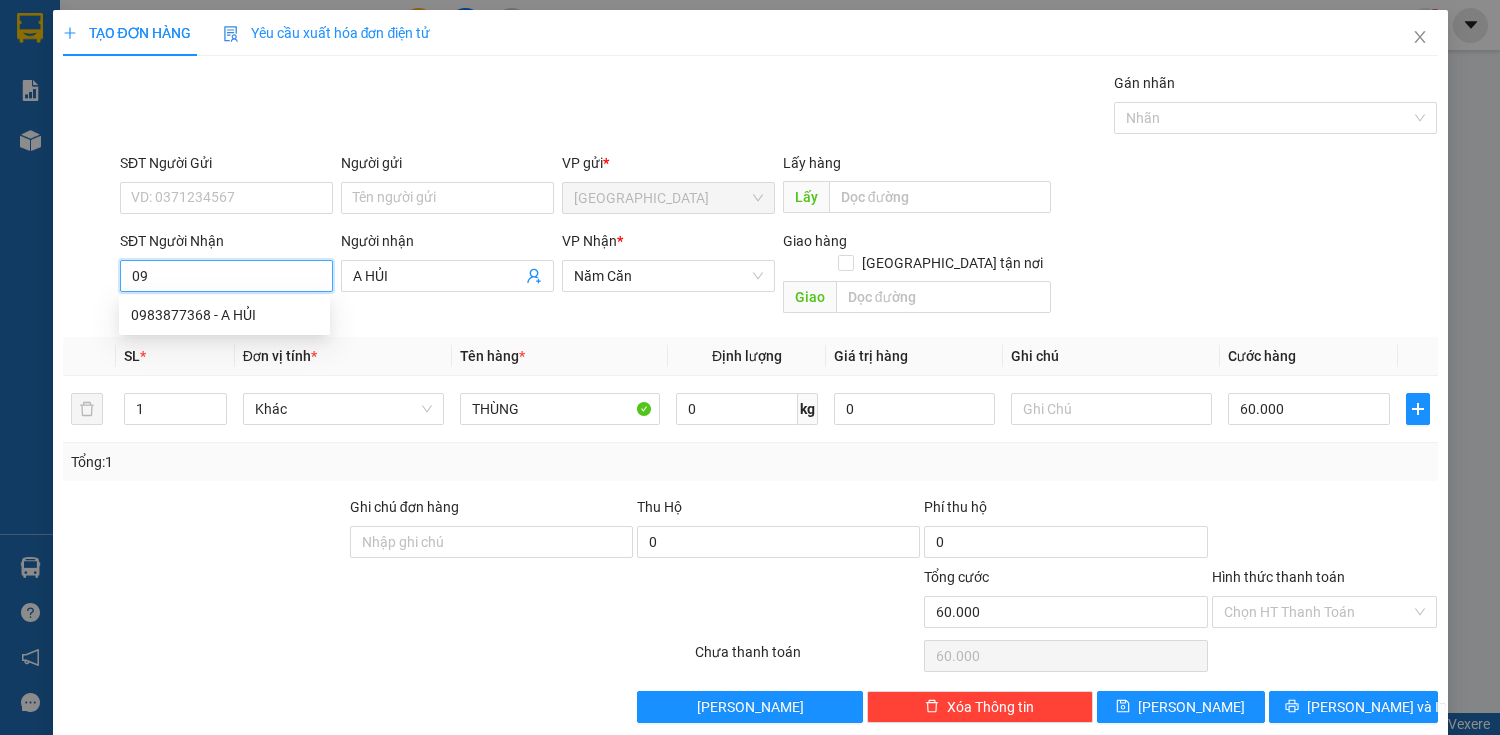 type on "0" 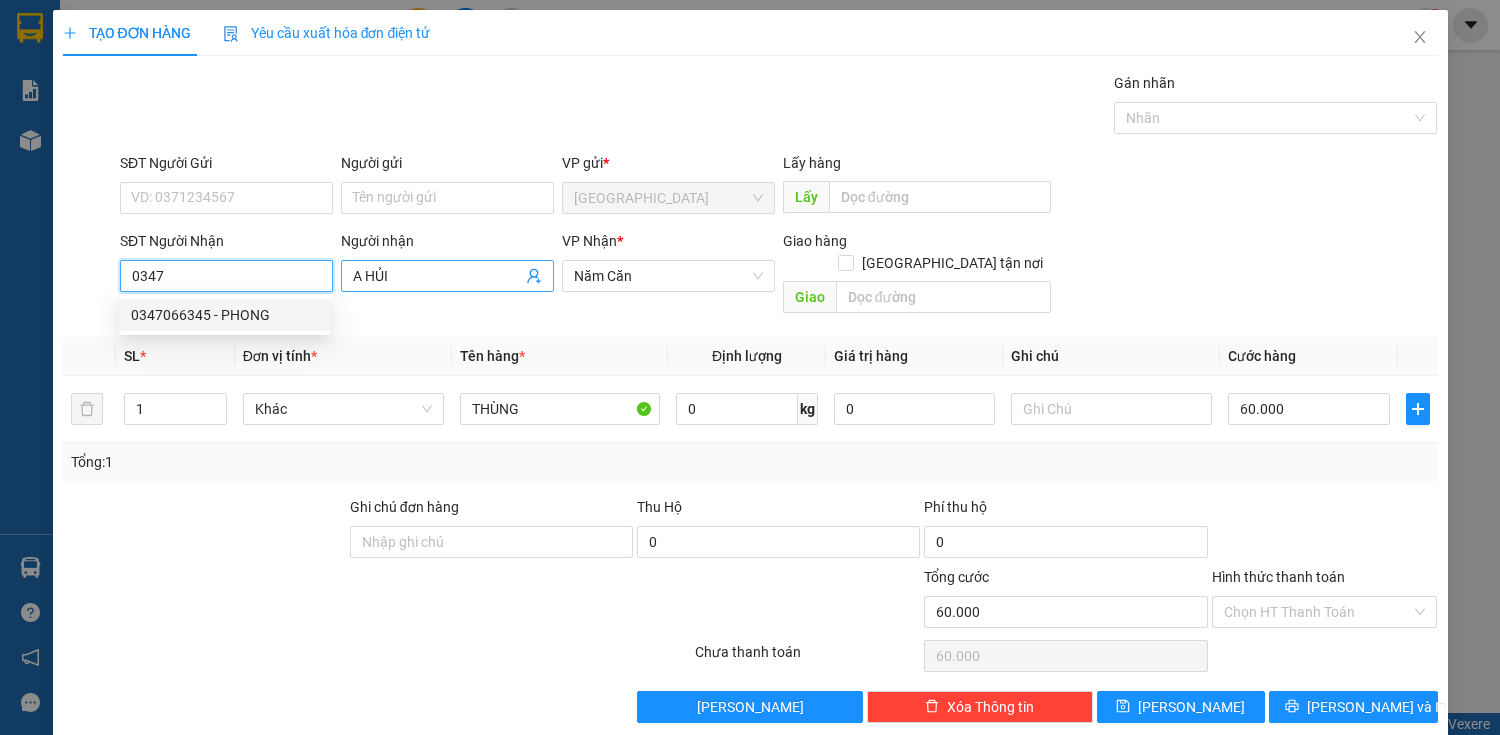 drag, startPoint x: 266, startPoint y: 314, endPoint x: 357, endPoint y: 284, distance: 95.817535 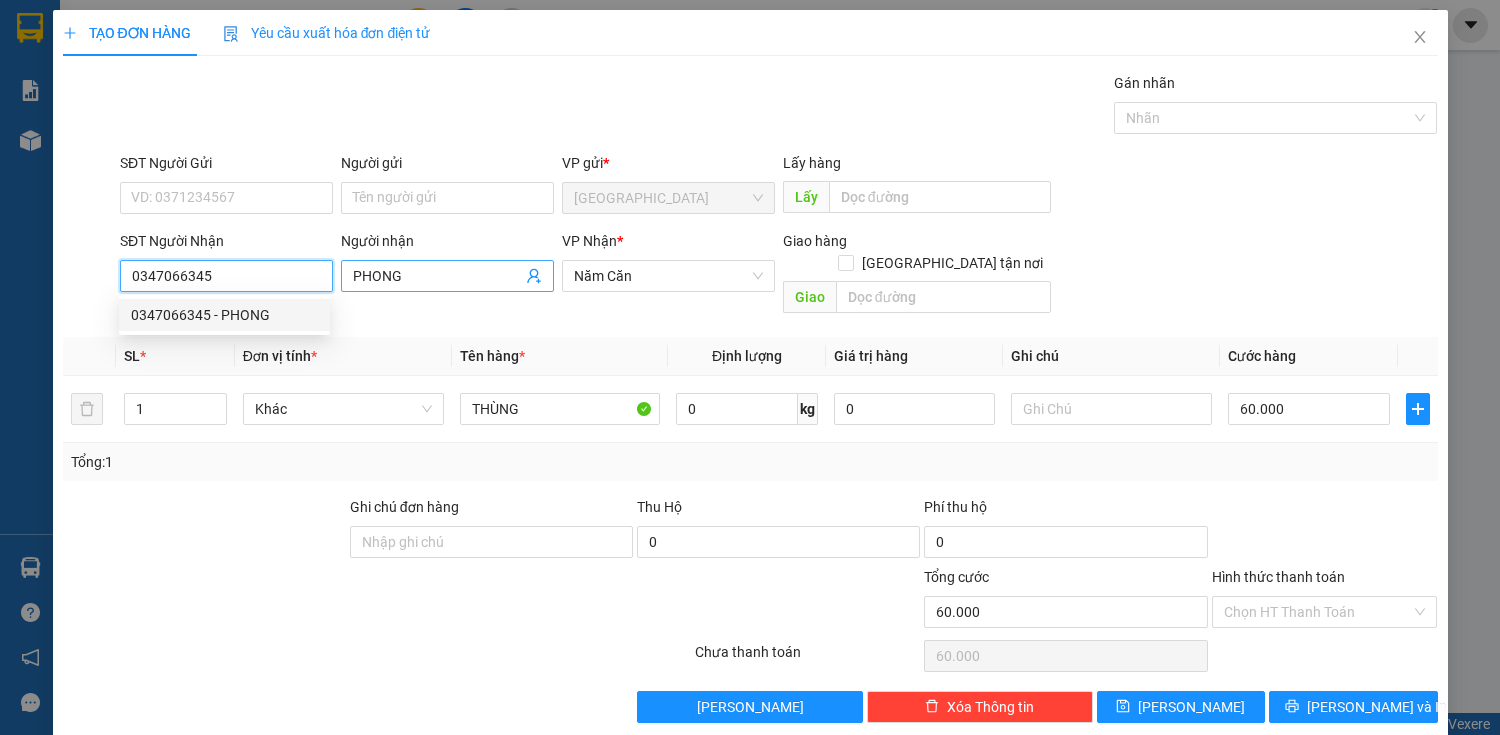 type on "270.000" 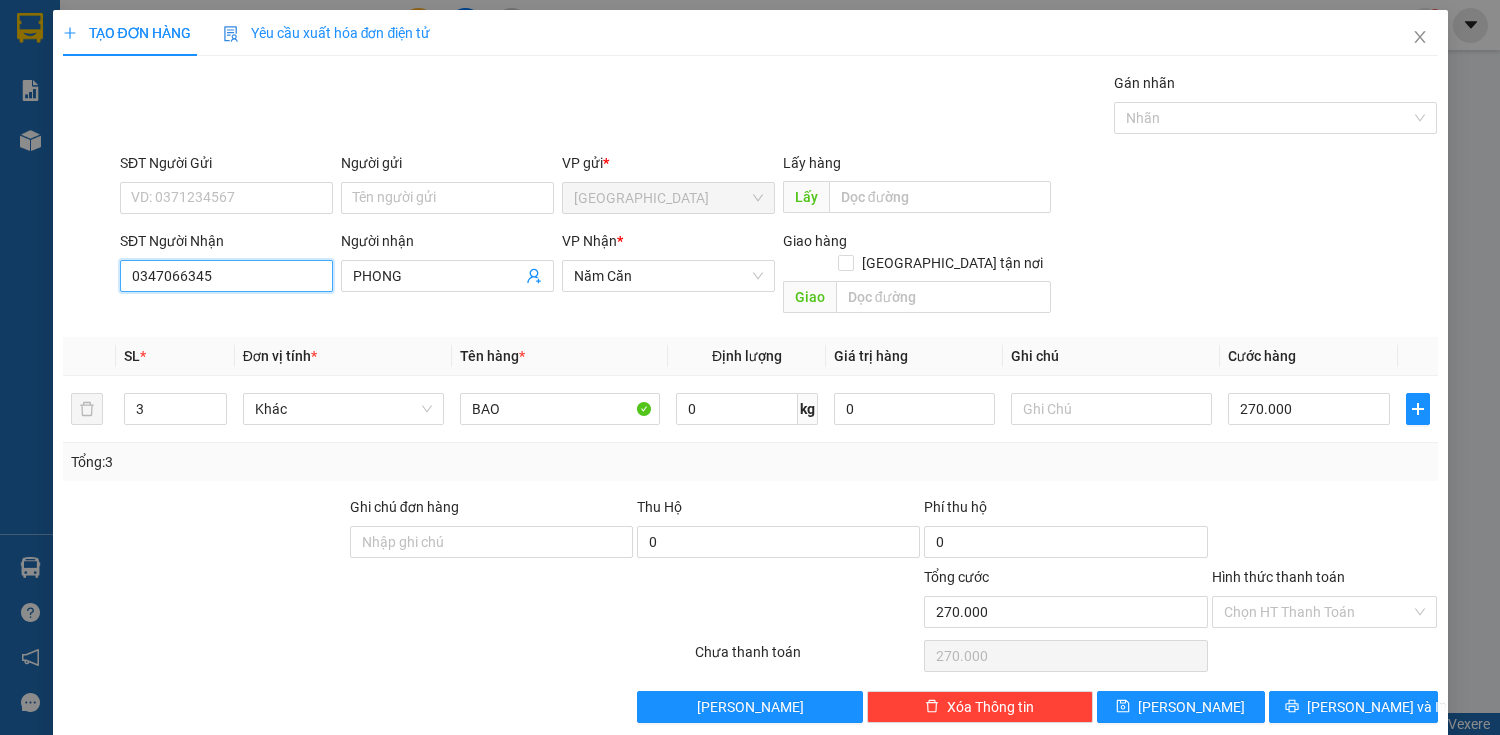 type on "0347066345" 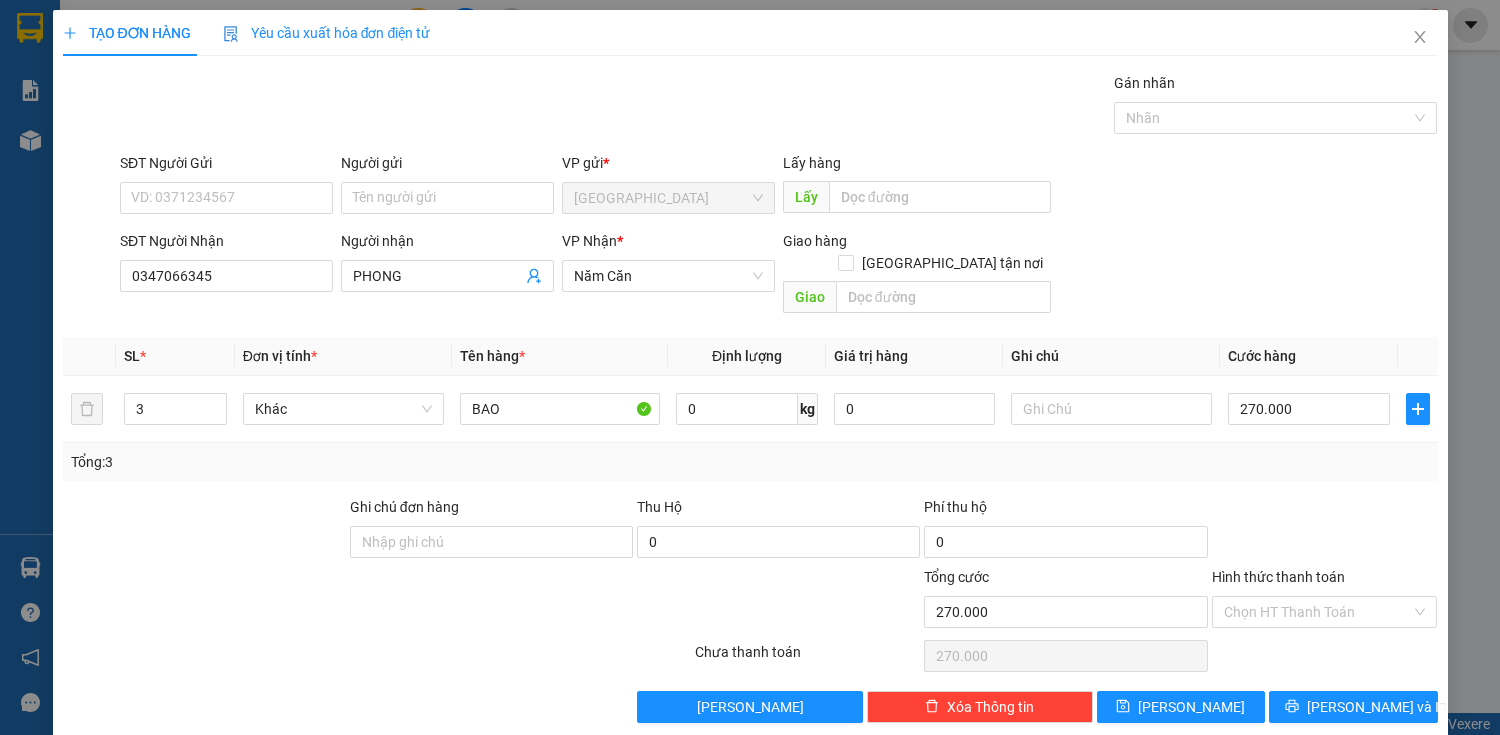 drag, startPoint x: 783, startPoint y: 248, endPoint x: 752, endPoint y: 260, distance: 33.24154 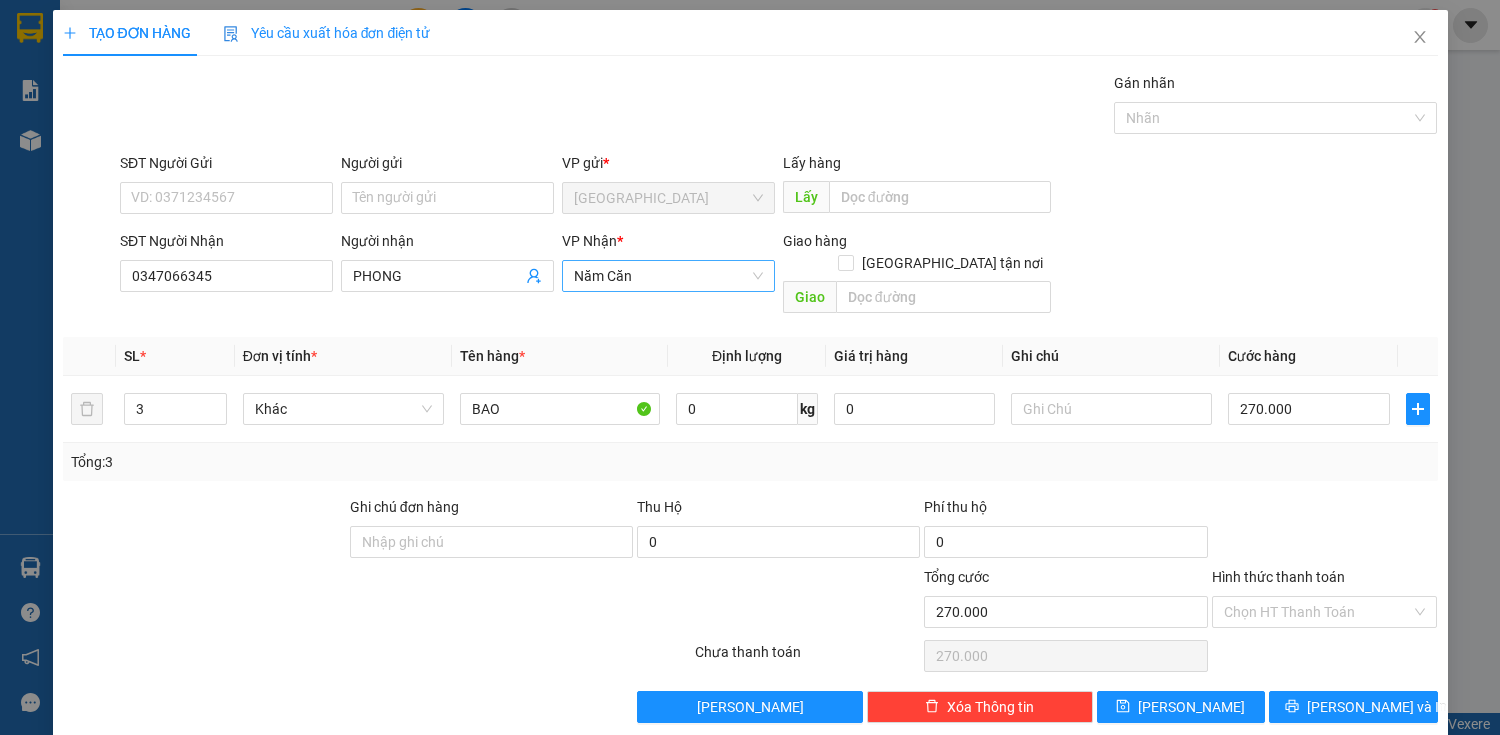 click on "Giao hàng" at bounding box center (815, 241) 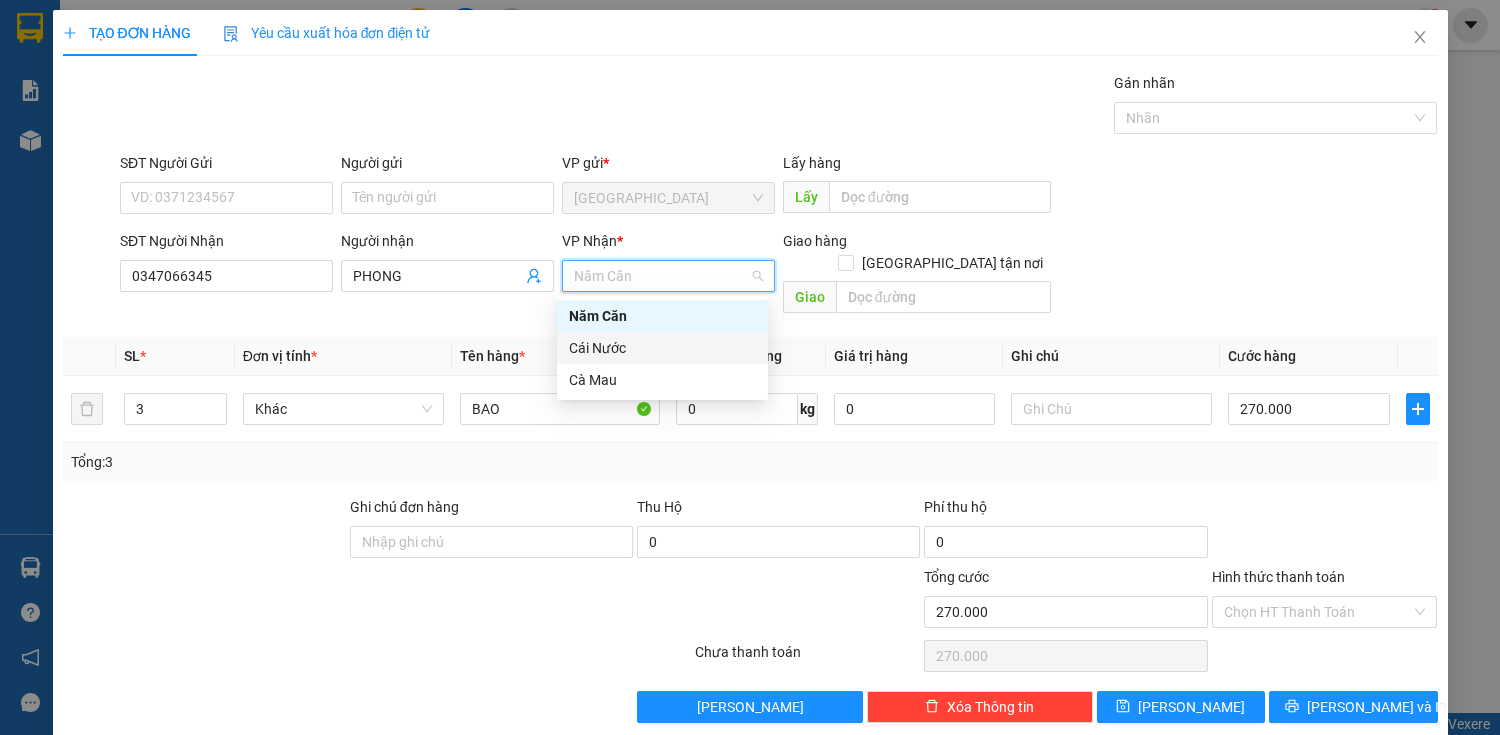 click on "Cái Nước" at bounding box center [662, 348] 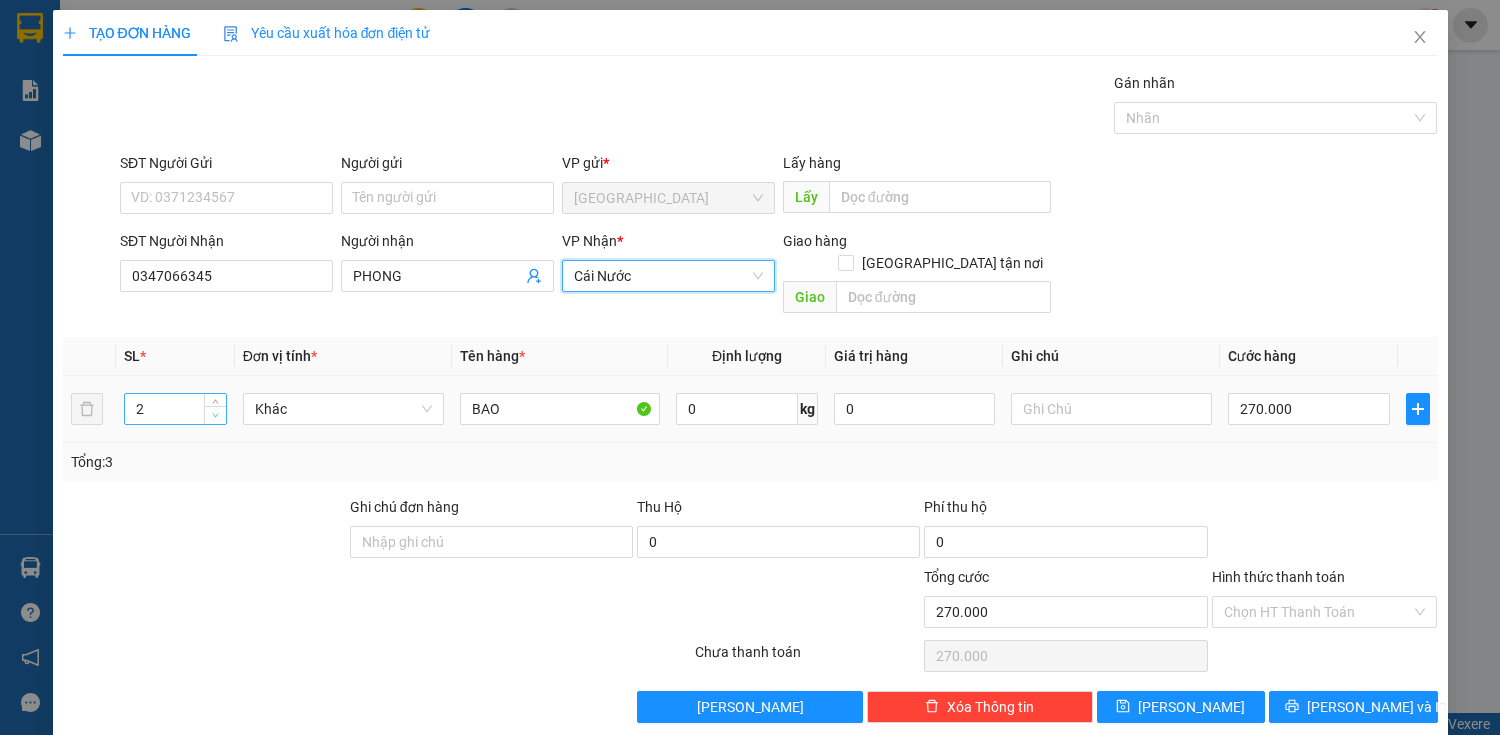 click at bounding box center (216, 416) 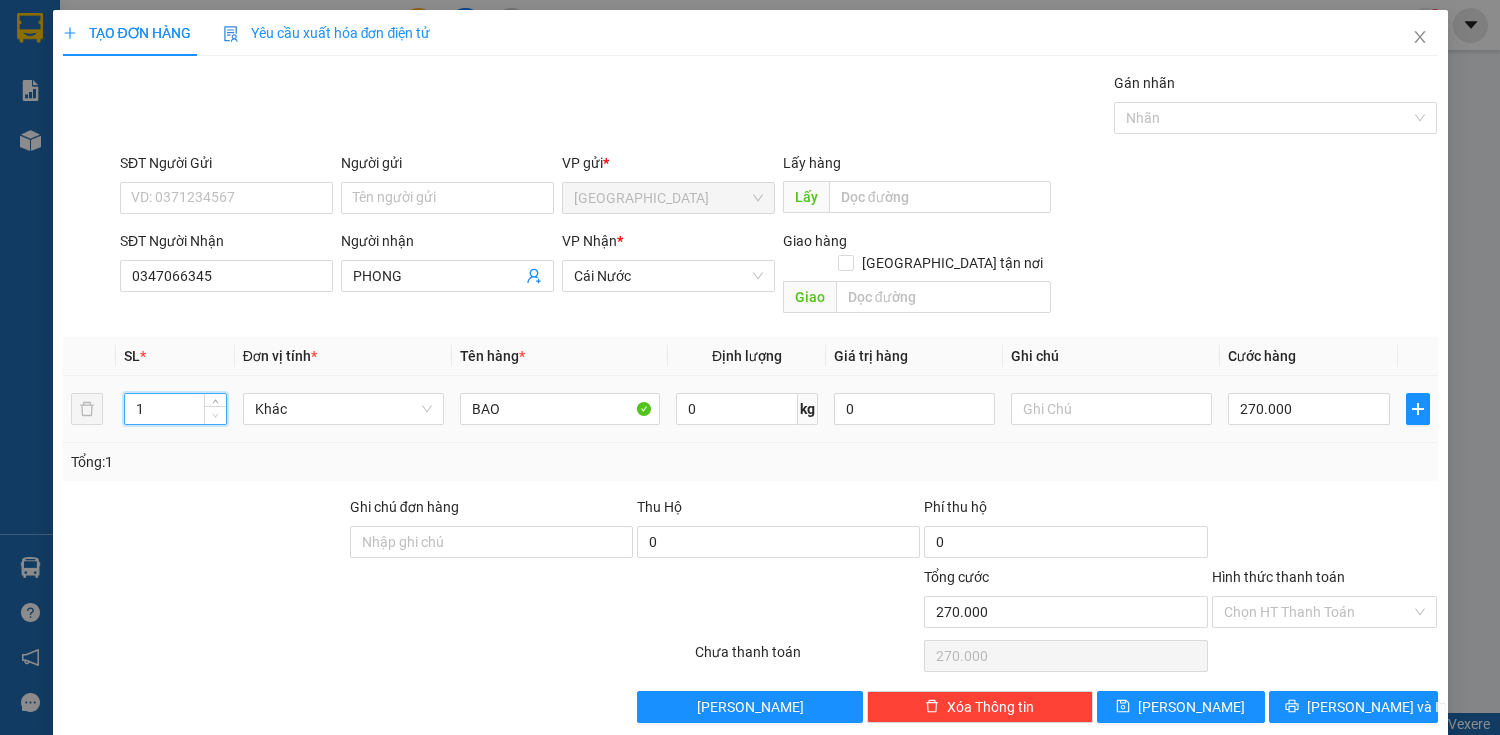 click at bounding box center [216, 416] 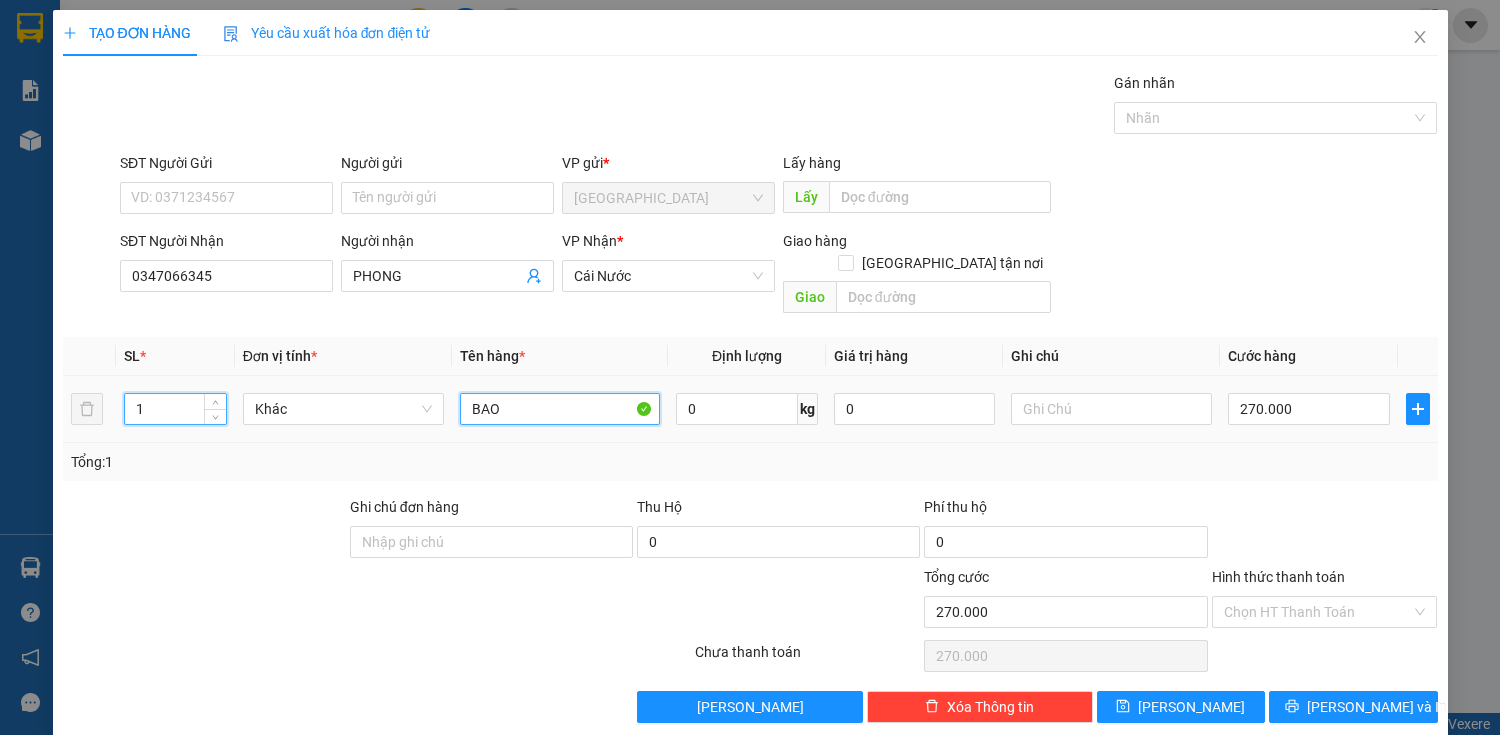 click on "BAO" at bounding box center (560, 409) 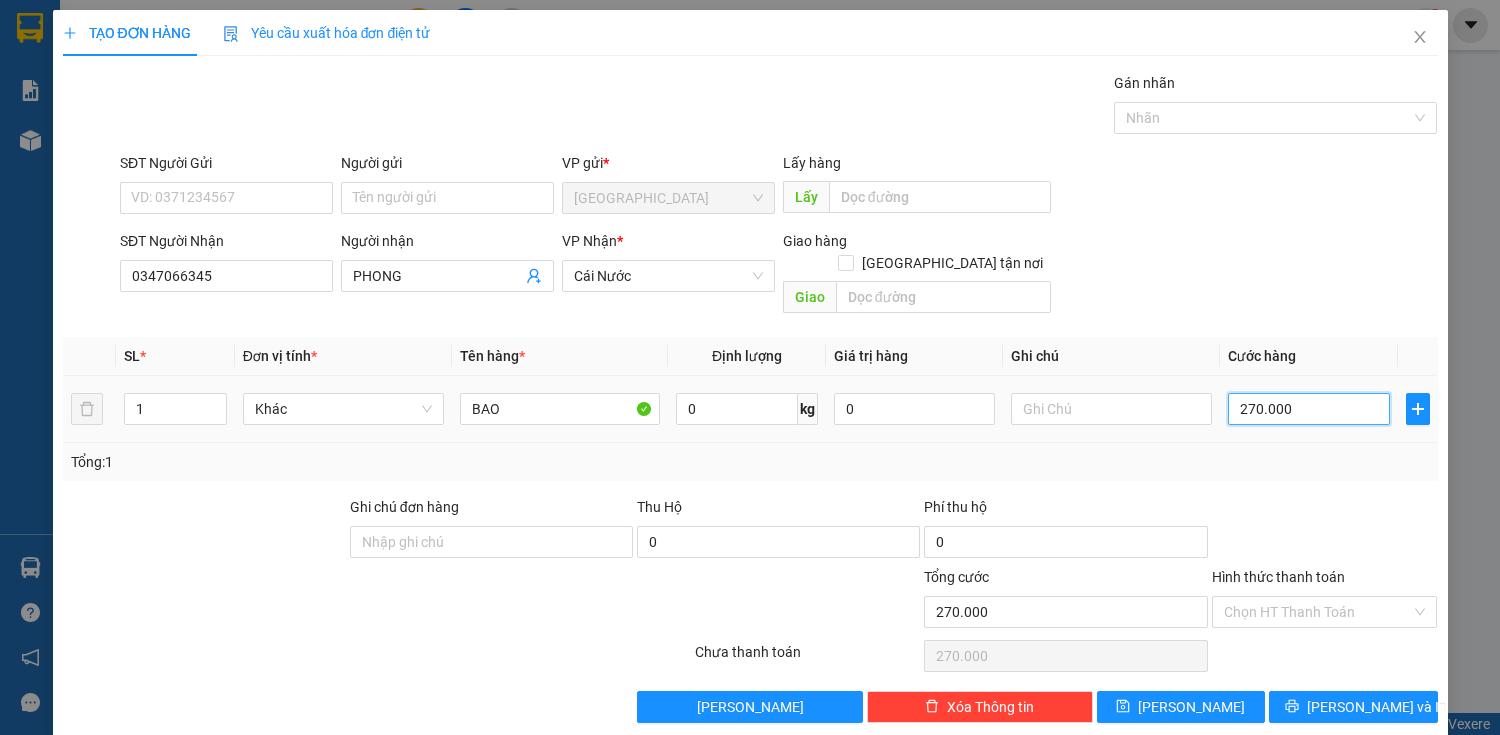 click on "270.000" at bounding box center (1308, 409) 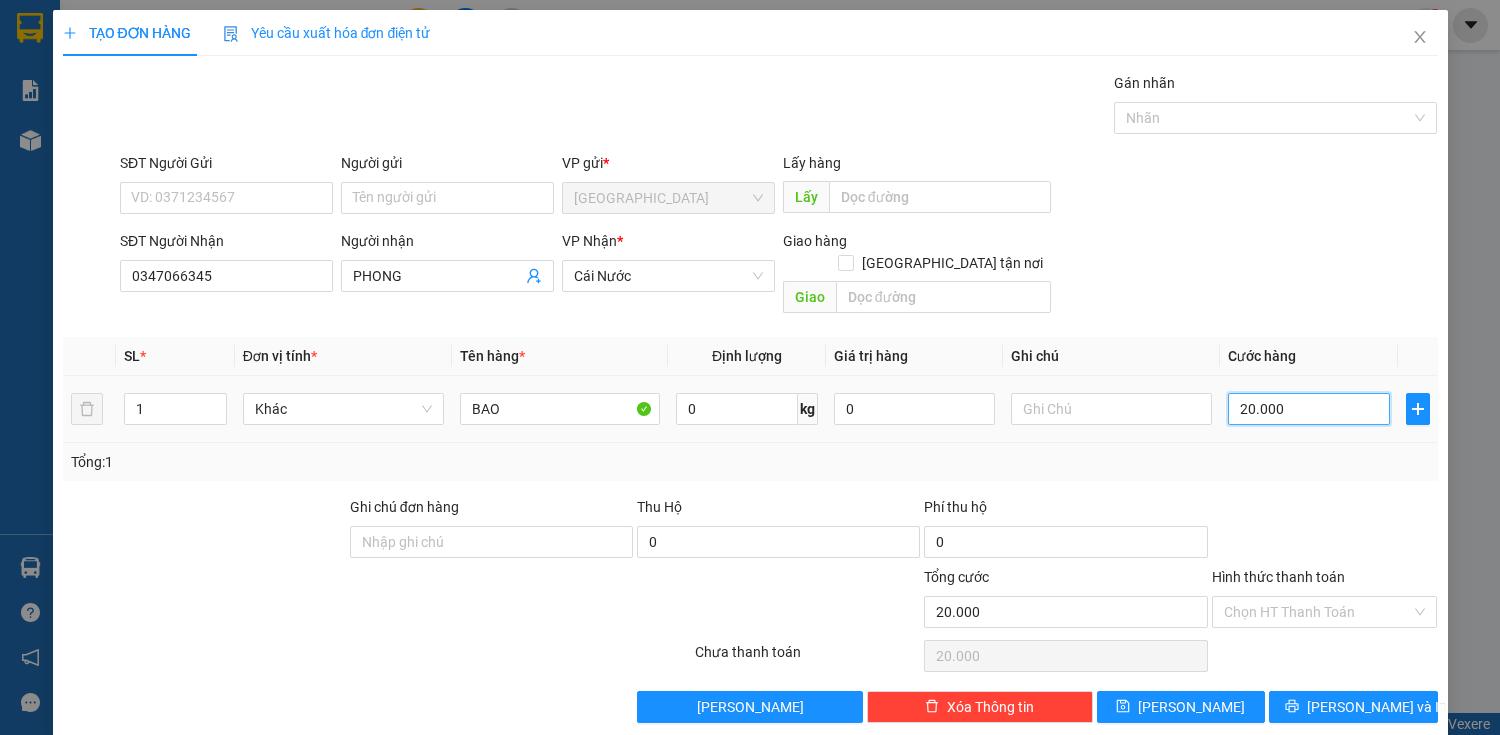 type on "0" 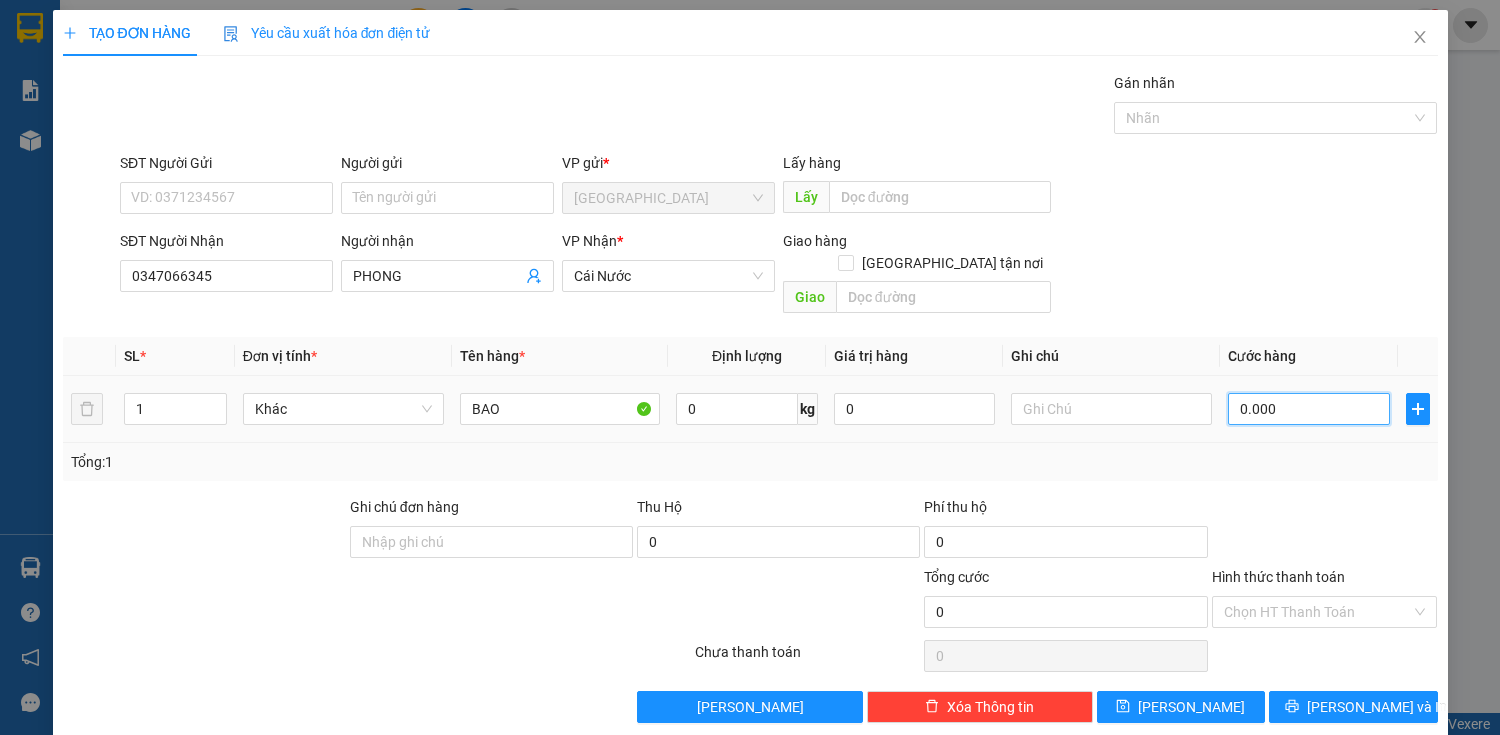 type on "90.000" 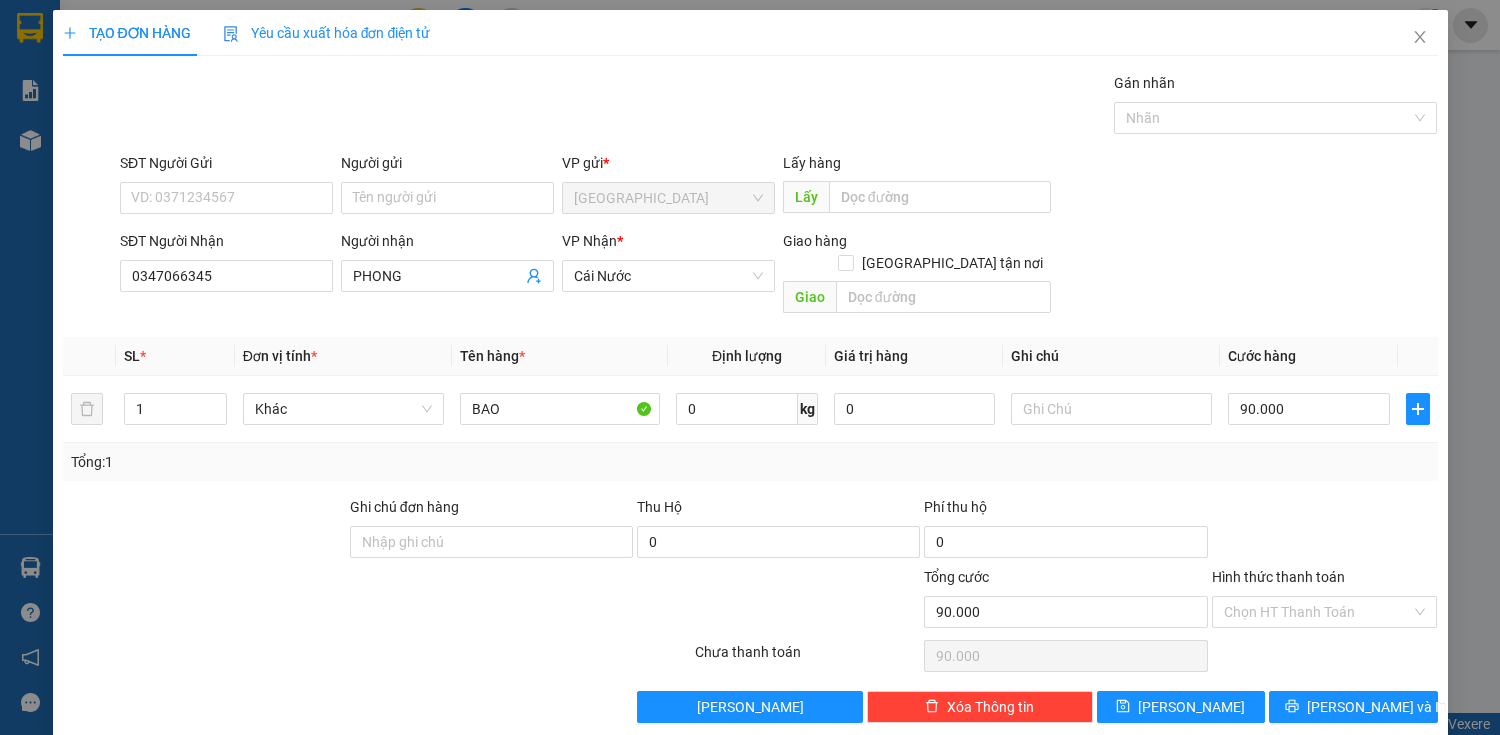 click on "Transit Pickup Surcharge Ids Transit Deliver Surcharge Ids Transit Deliver Surcharge Transit Deliver Surcharge Gán nhãn   Nhãn SĐT Người Gửi VD: 0371234567 Người gửi Tên người gửi VP gửi  * [GEOGRAPHIC_DATA] Lấy hàng Lấy SĐT Người Nhận 0347066345 Người nhận PHONG VP Nhận  * Cái Nước Giao hàng Giao tận nơi Giao SL  * Đơn vị tính  * Tên hàng  * Định lượng Giá trị hàng Ghi chú Cước hàng                   1 Khác BAO 0 kg 0 90.000 Tổng:  1 Ghi chú đơn hàng Thu Hộ 0 Phí thu hộ 0 Tổng cước 90.000 Hình thức thanh toán Chọn HT Thanh Toán Số tiền thu trước 0 Chưa thanh toán 90.000 Chọn HT Thanh Toán Lưu nháp Xóa Thông tin [PERSON_NAME] và In BAO" at bounding box center [750, 397] 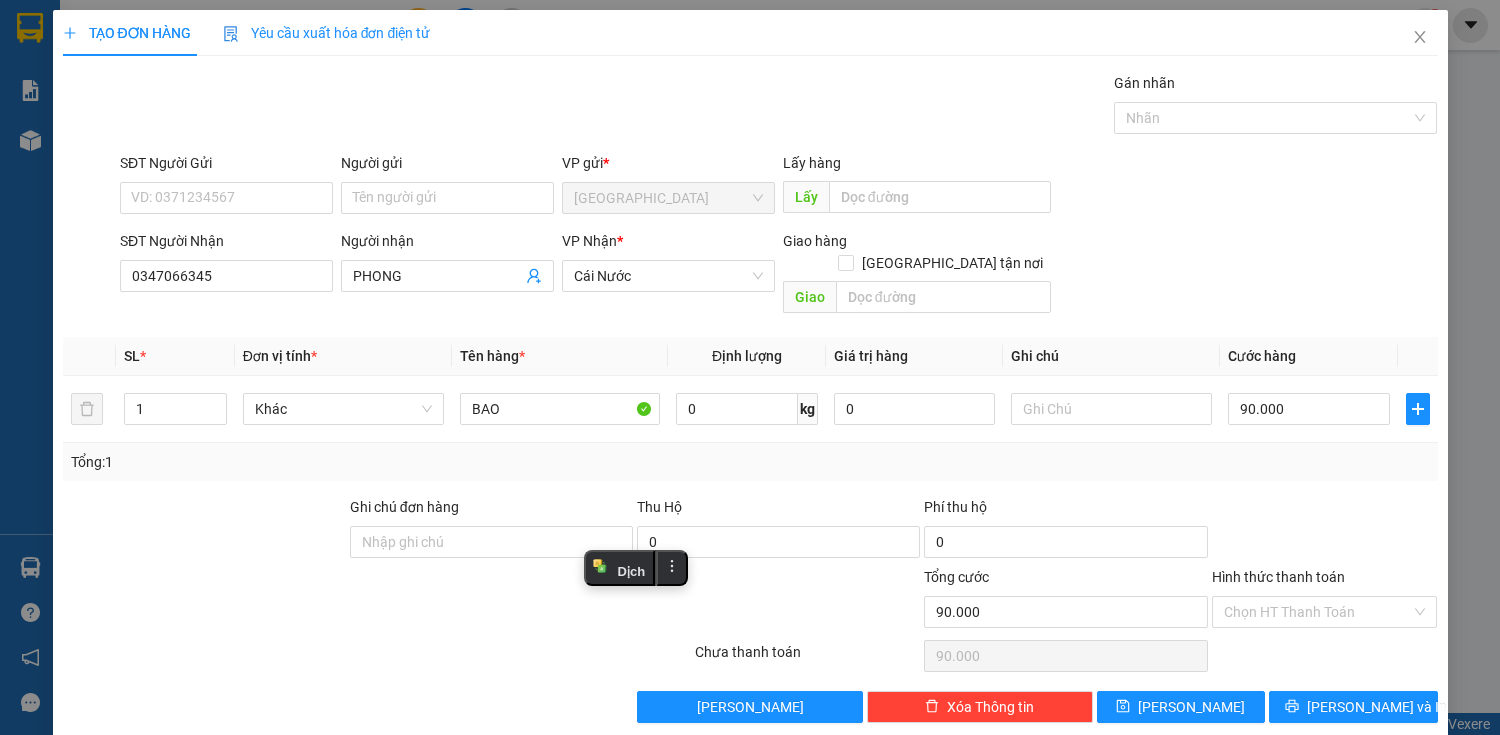 click at bounding box center [1325, 531] 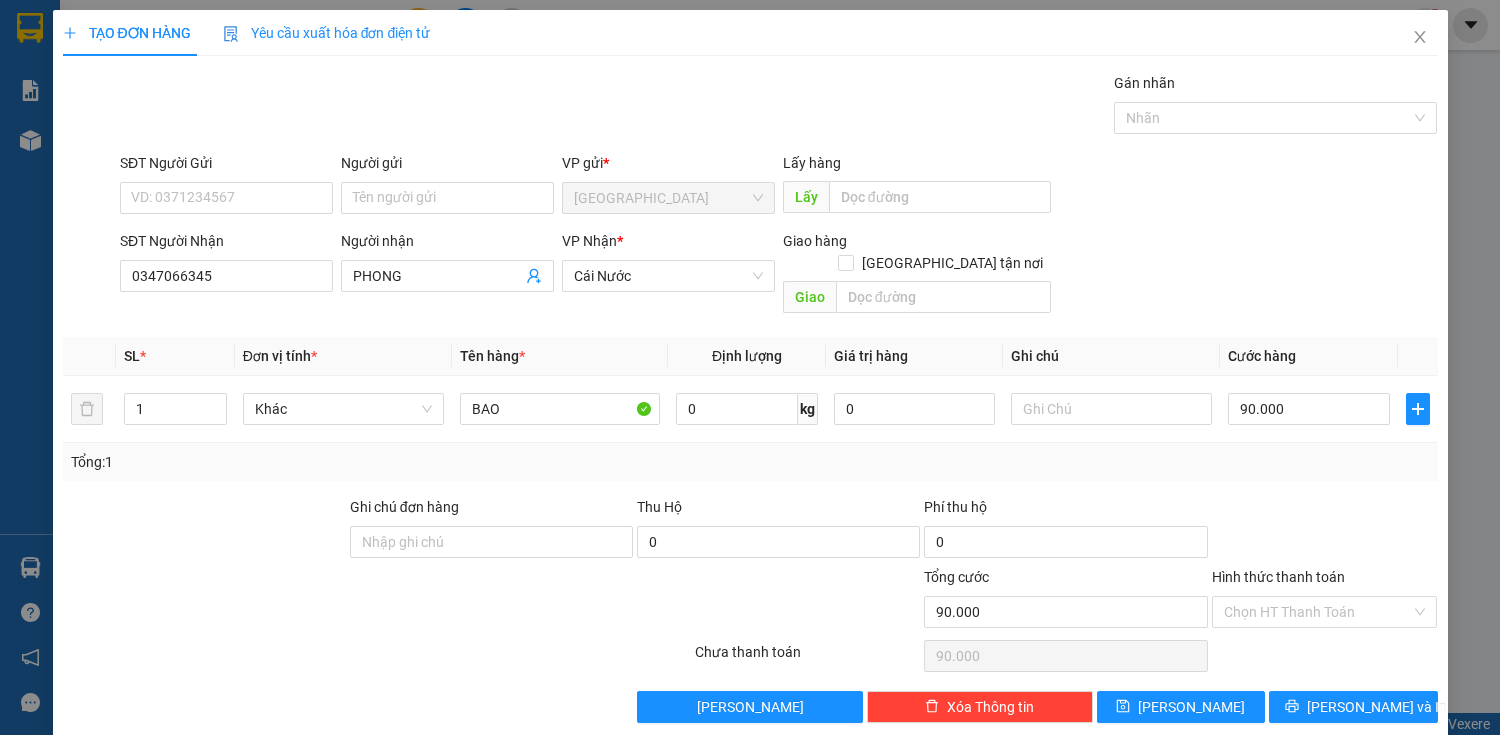 click on "Chọn HT Thanh Toán" at bounding box center [1325, 656] 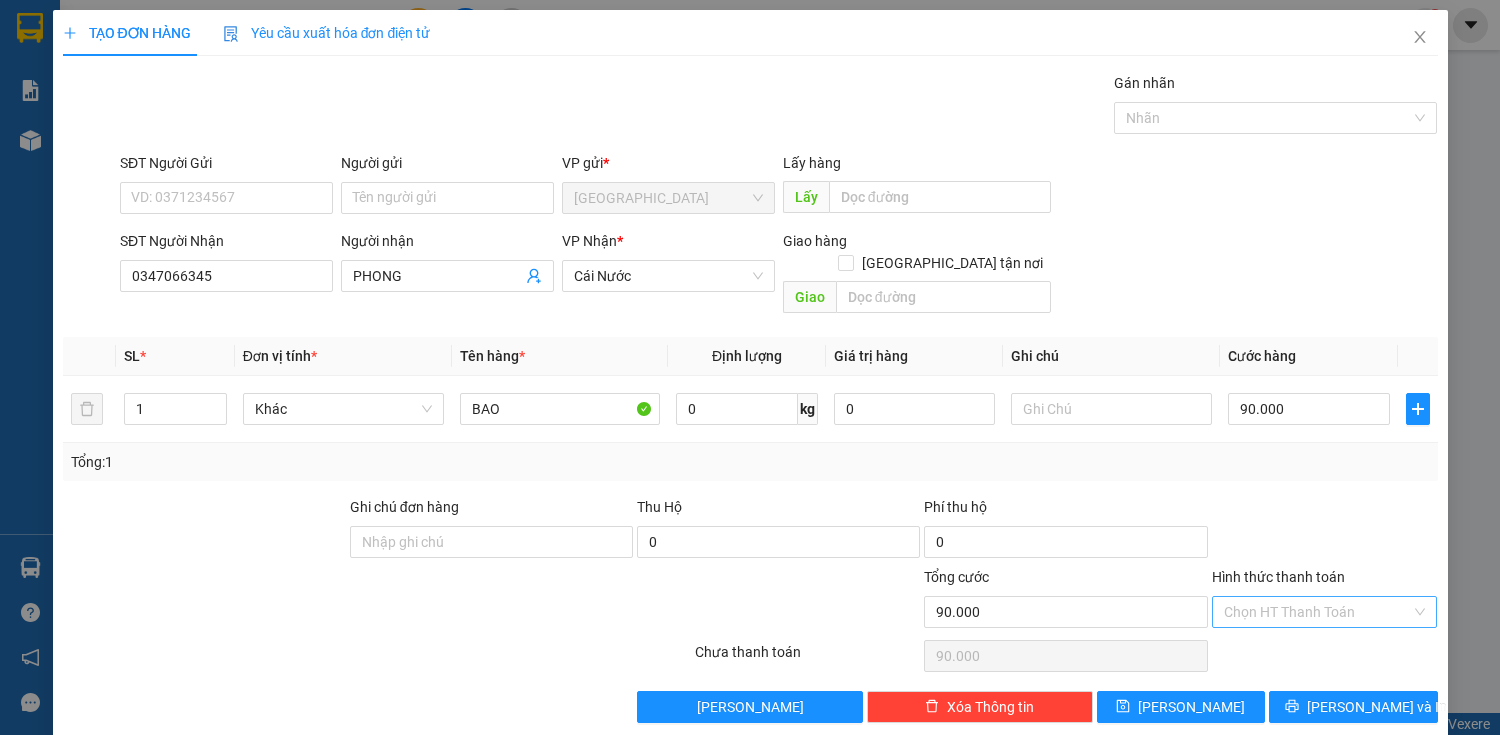 click on "Hình thức thanh toán" at bounding box center (1318, 612) 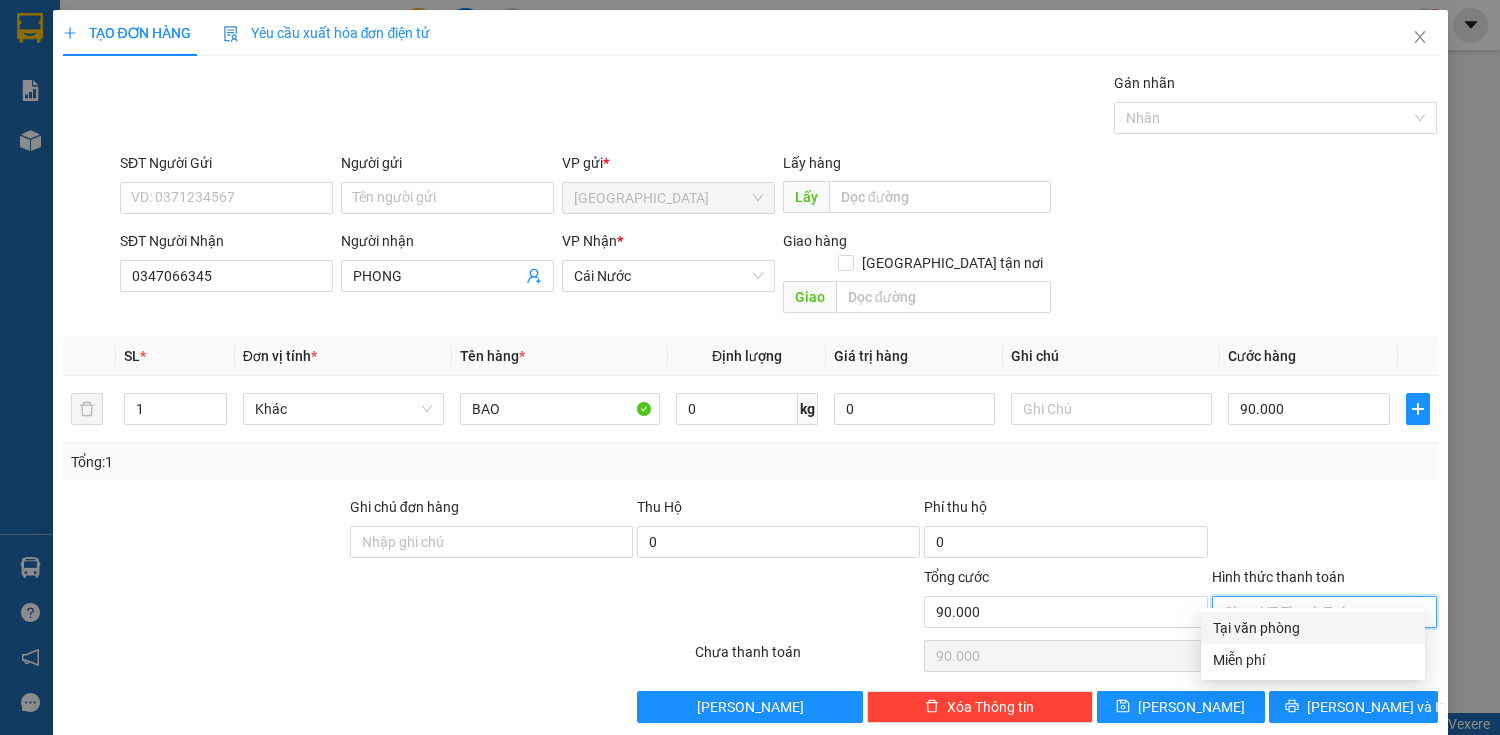 click on "Tại văn phòng" at bounding box center [1313, 628] 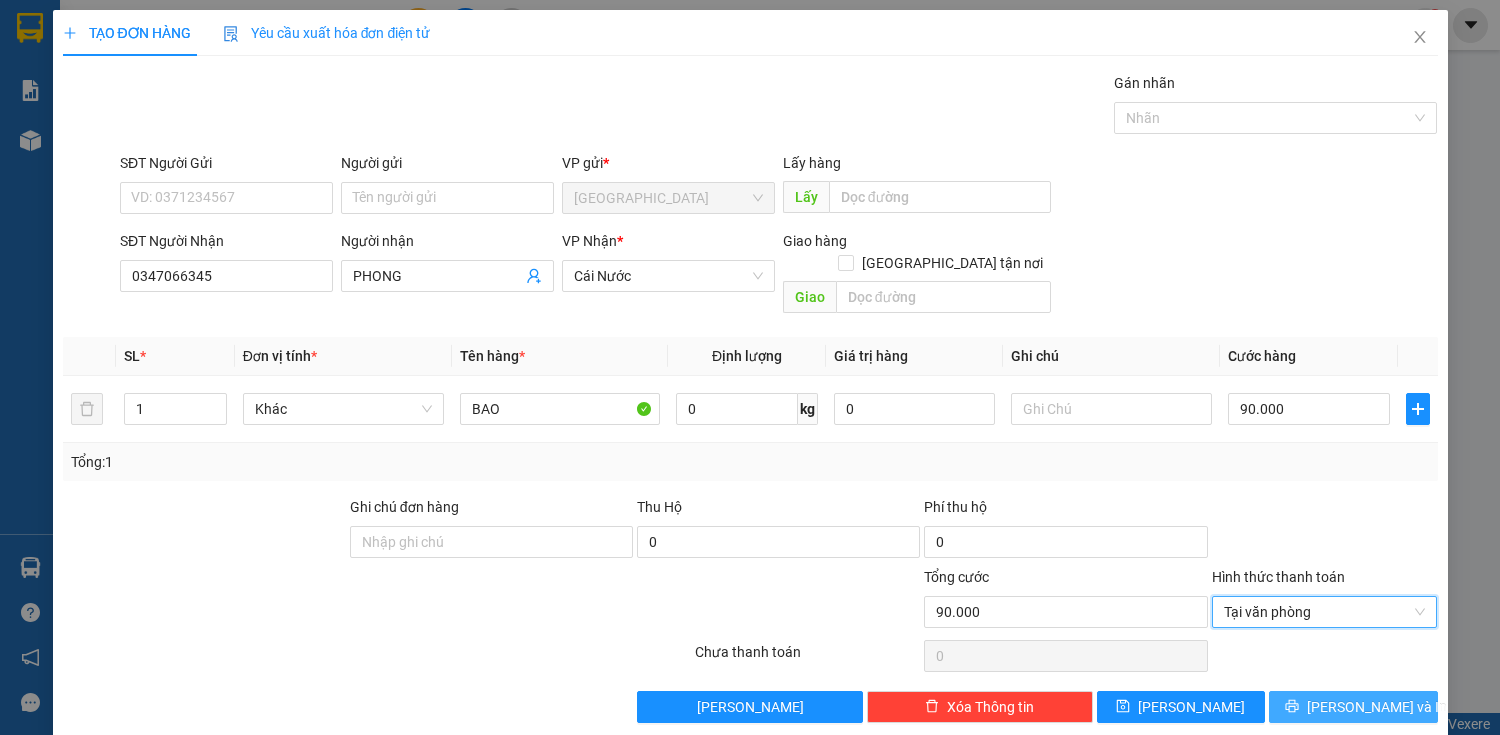 click on "[PERSON_NAME] và In" at bounding box center (1353, 707) 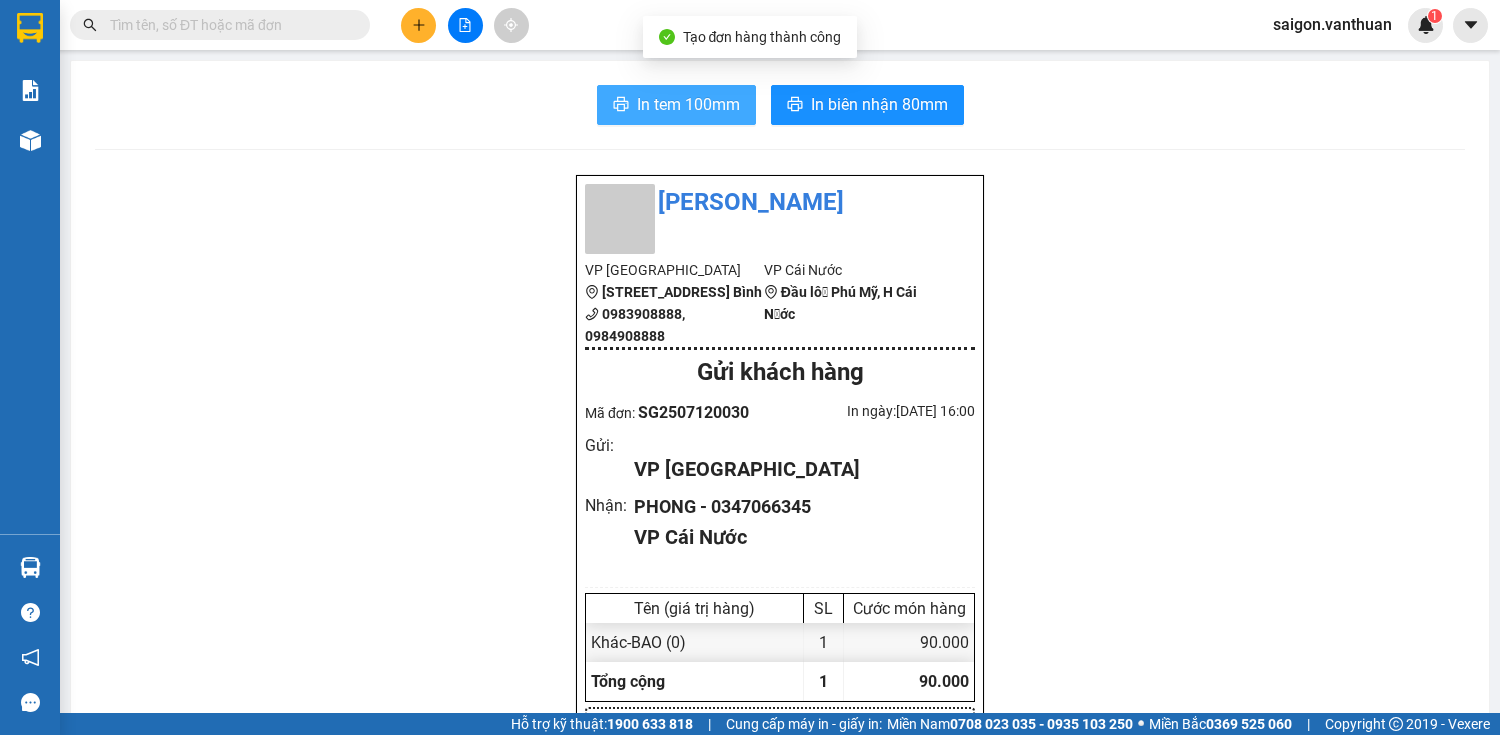 click on "In tem 100mm" at bounding box center (688, 104) 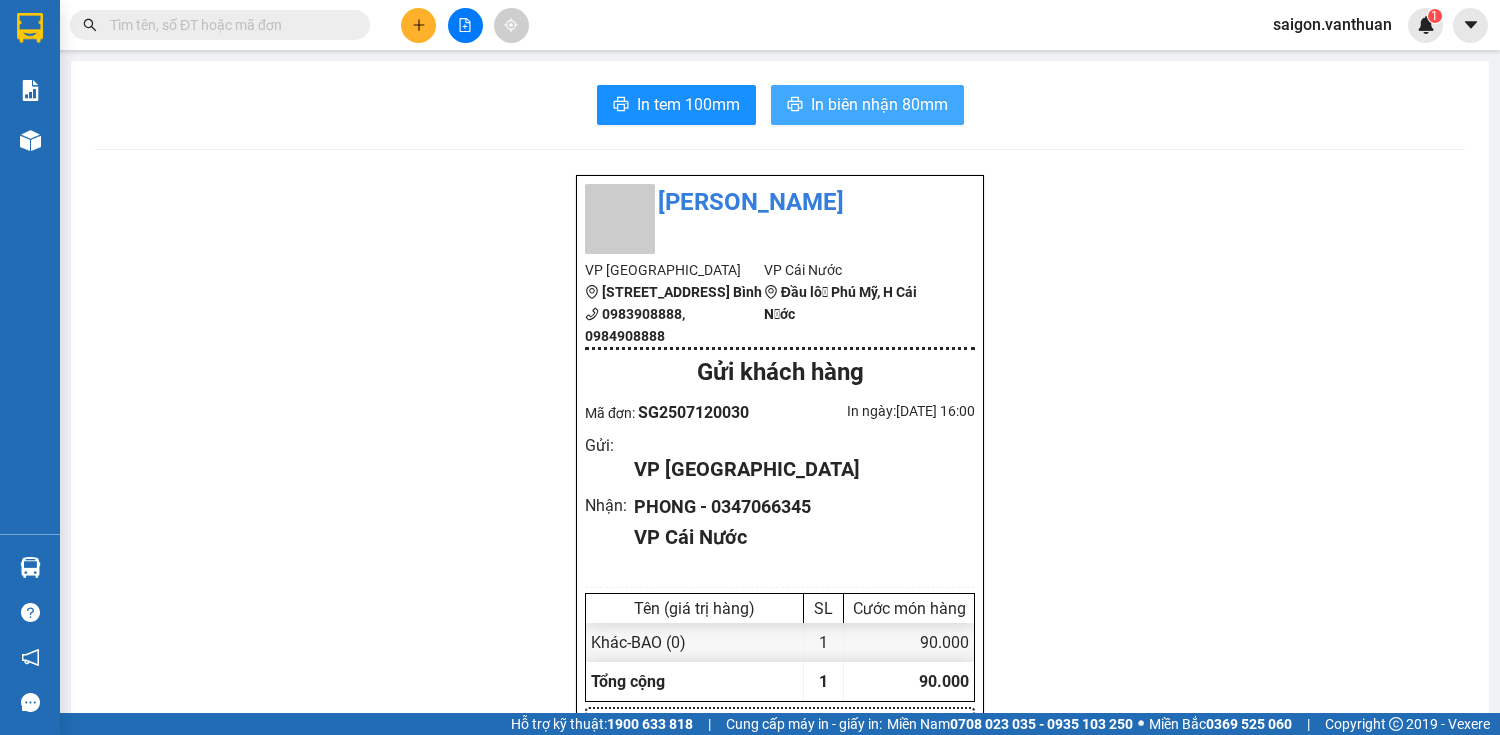 click on "In biên nhận 80mm" at bounding box center [879, 104] 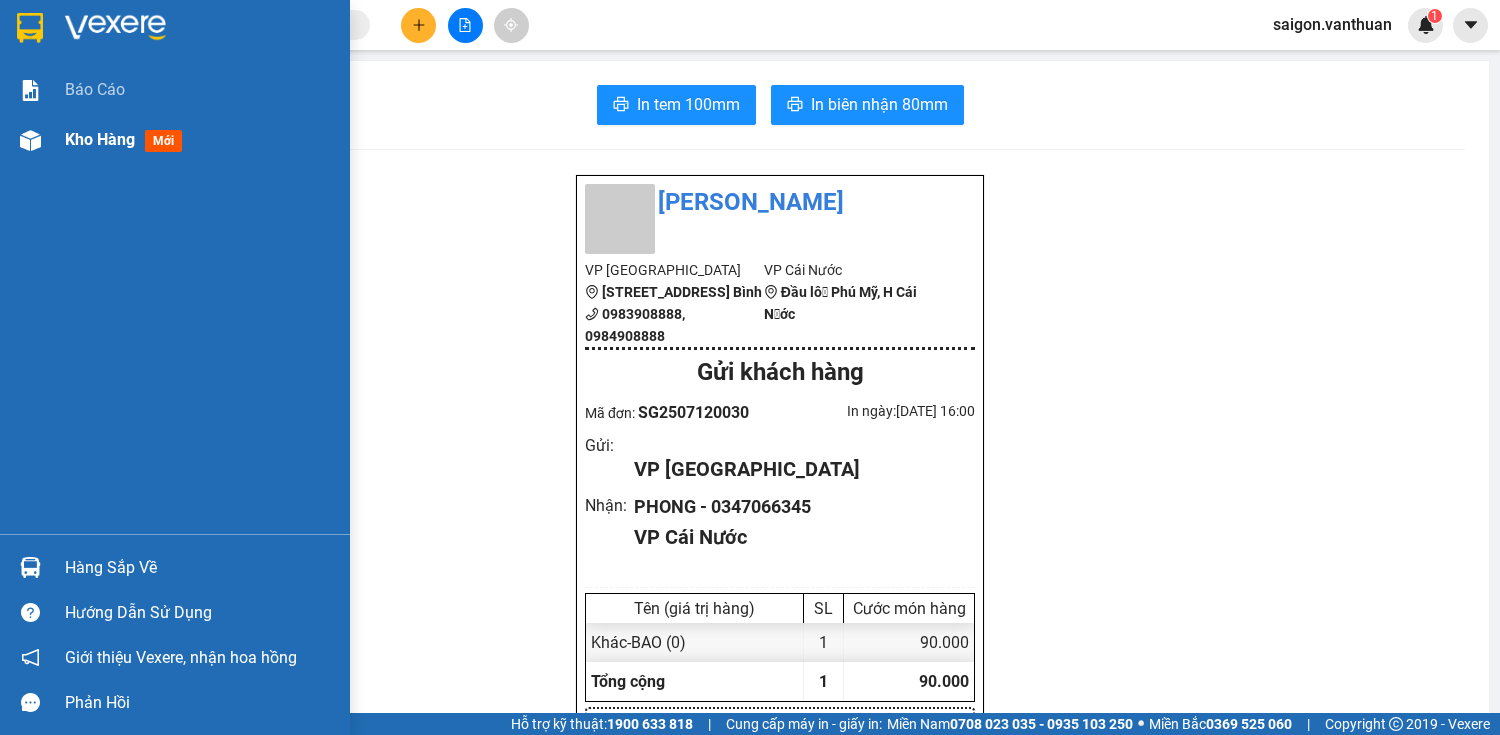 click at bounding box center [30, 140] 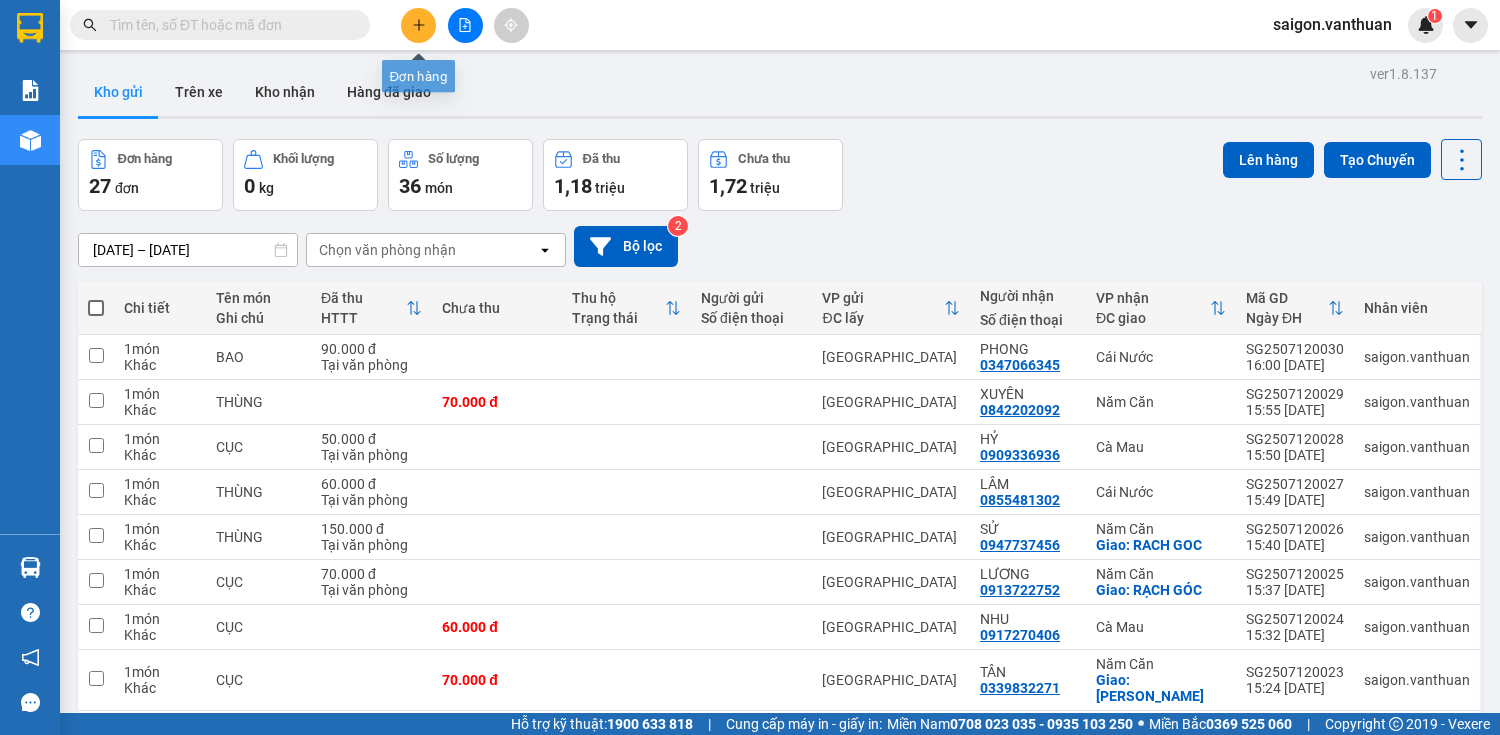click 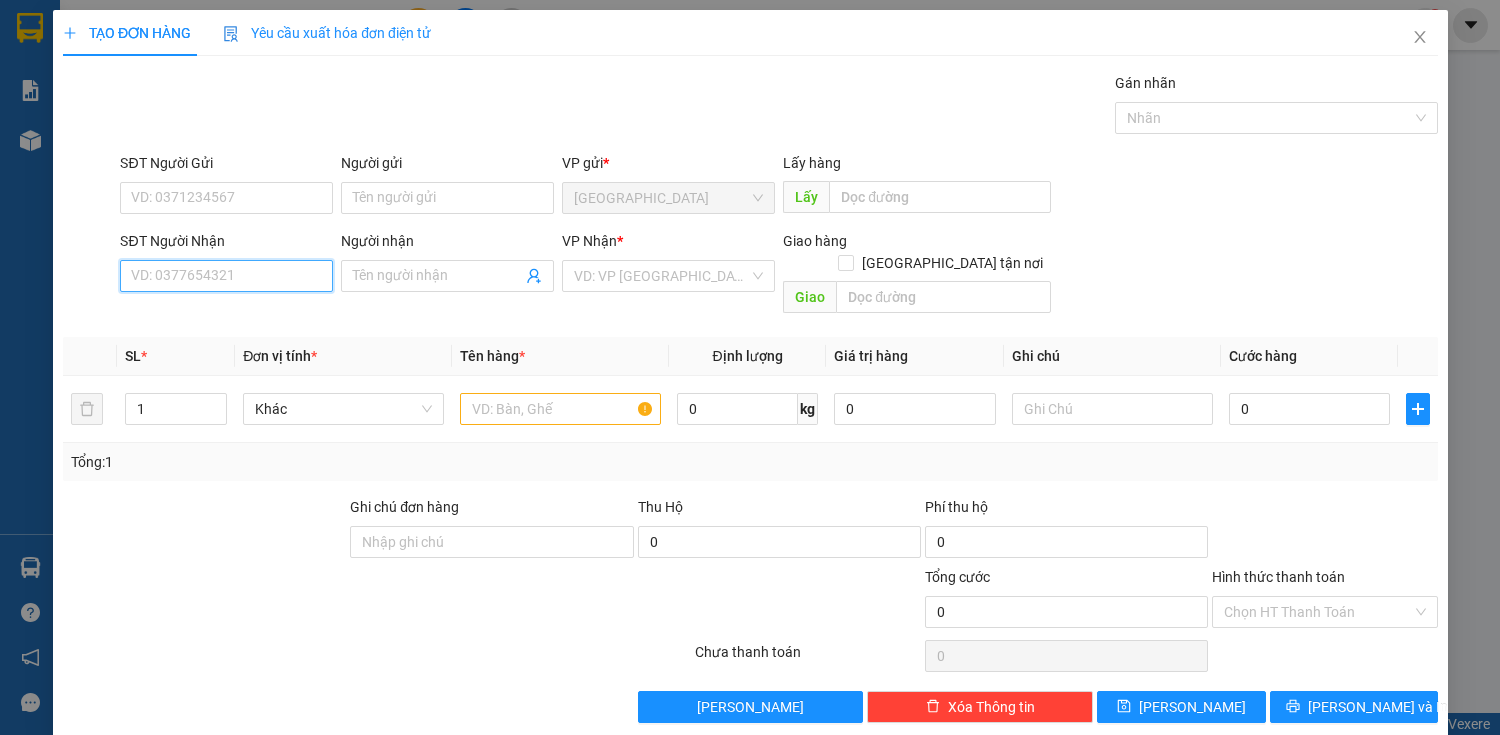 click on "SĐT Người Nhận" at bounding box center (226, 276) 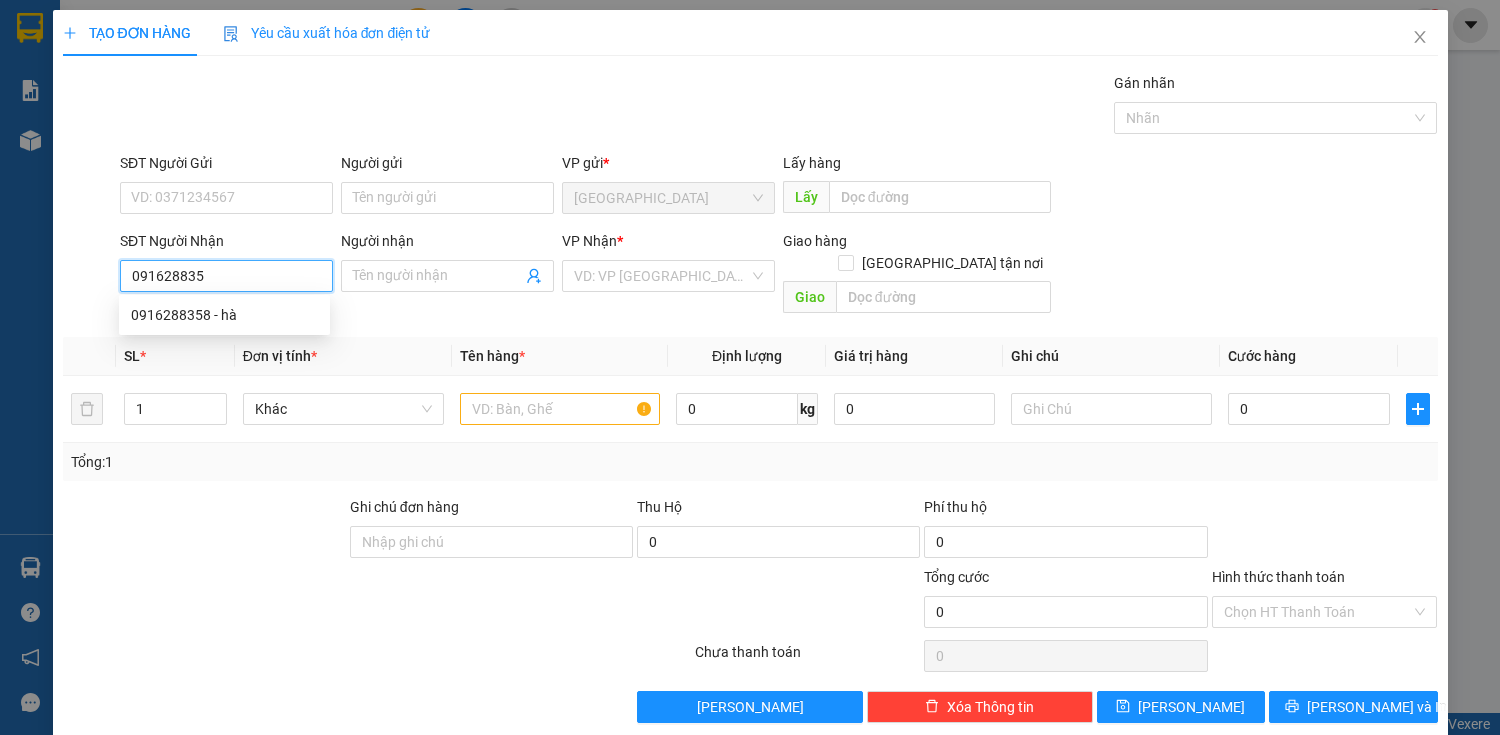 type on "0916288358" 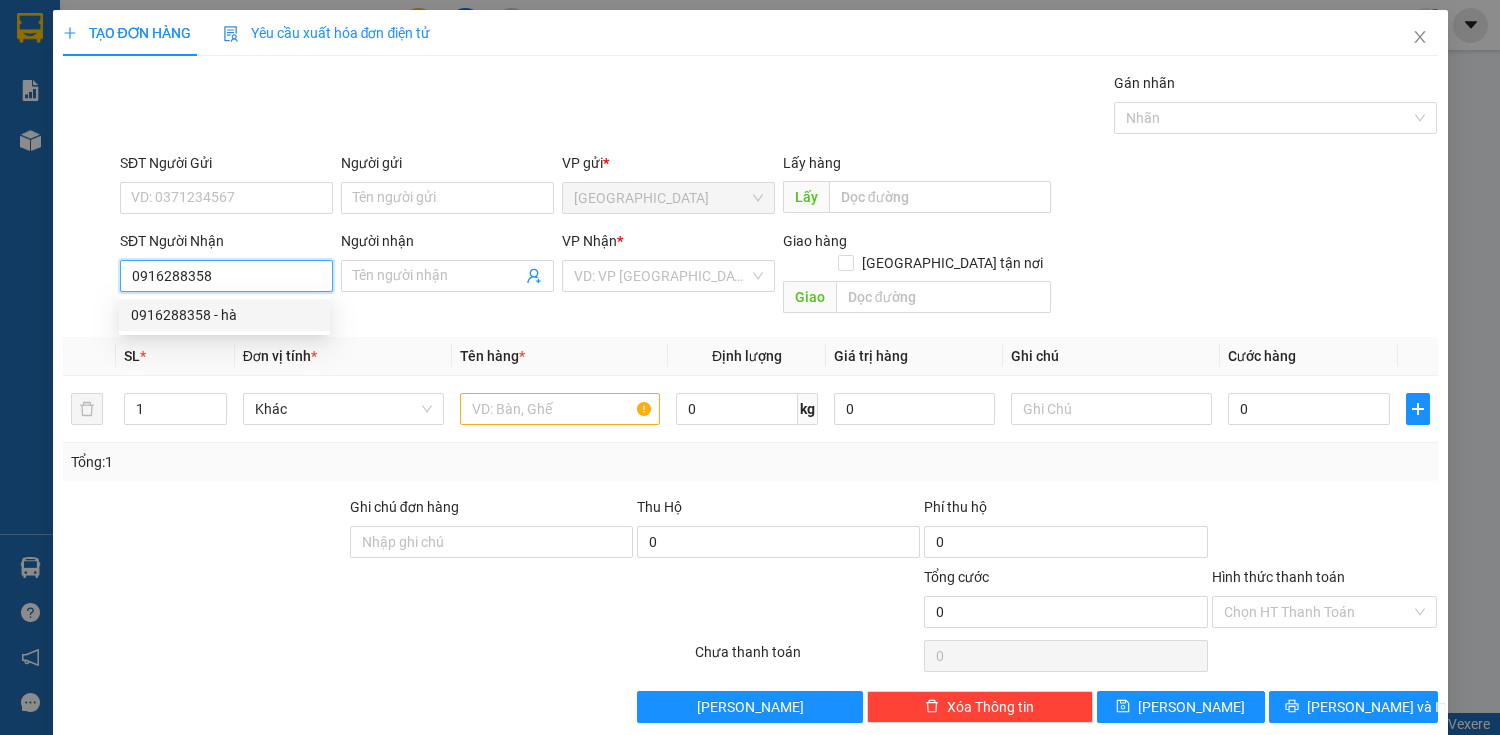 click on "0916288358 - hà" at bounding box center (224, 315) 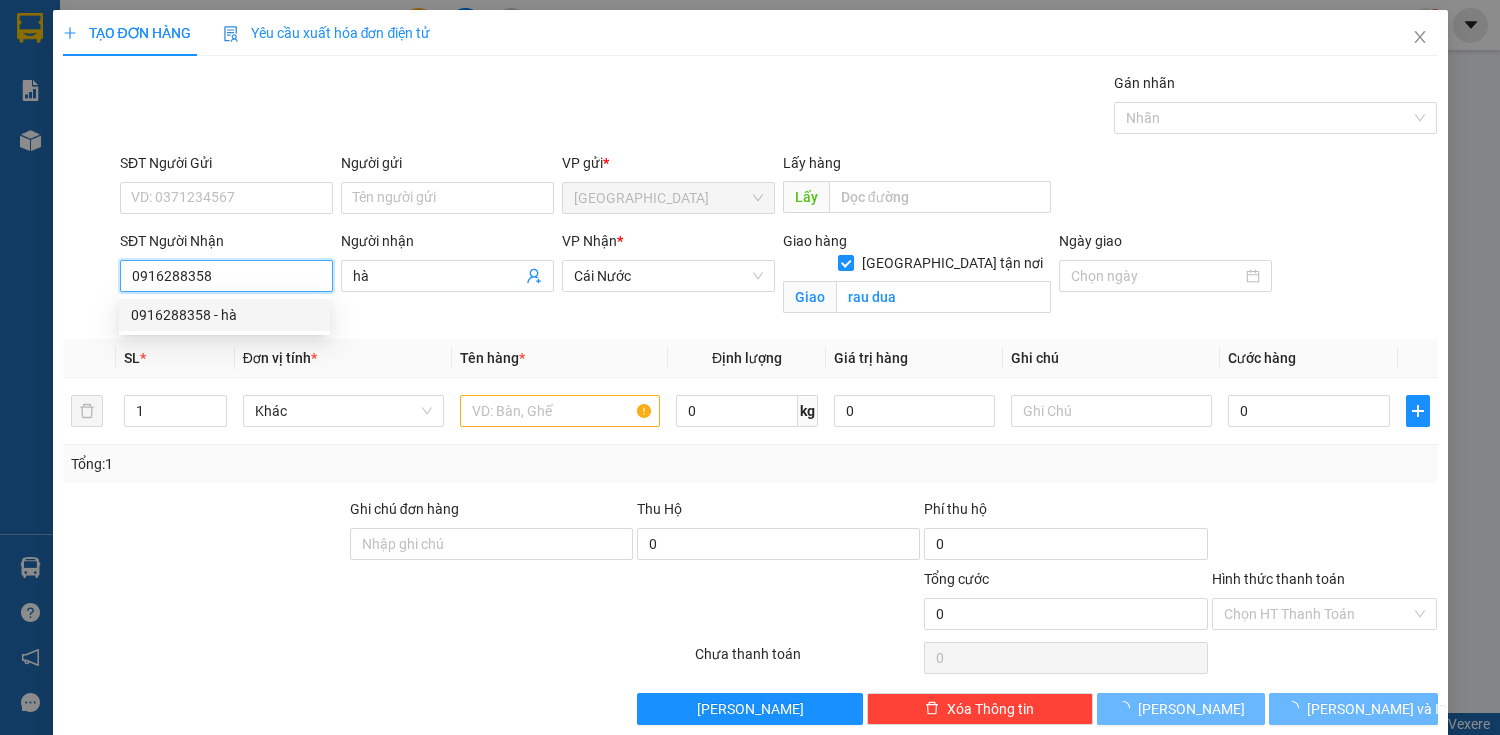 type on "70.000" 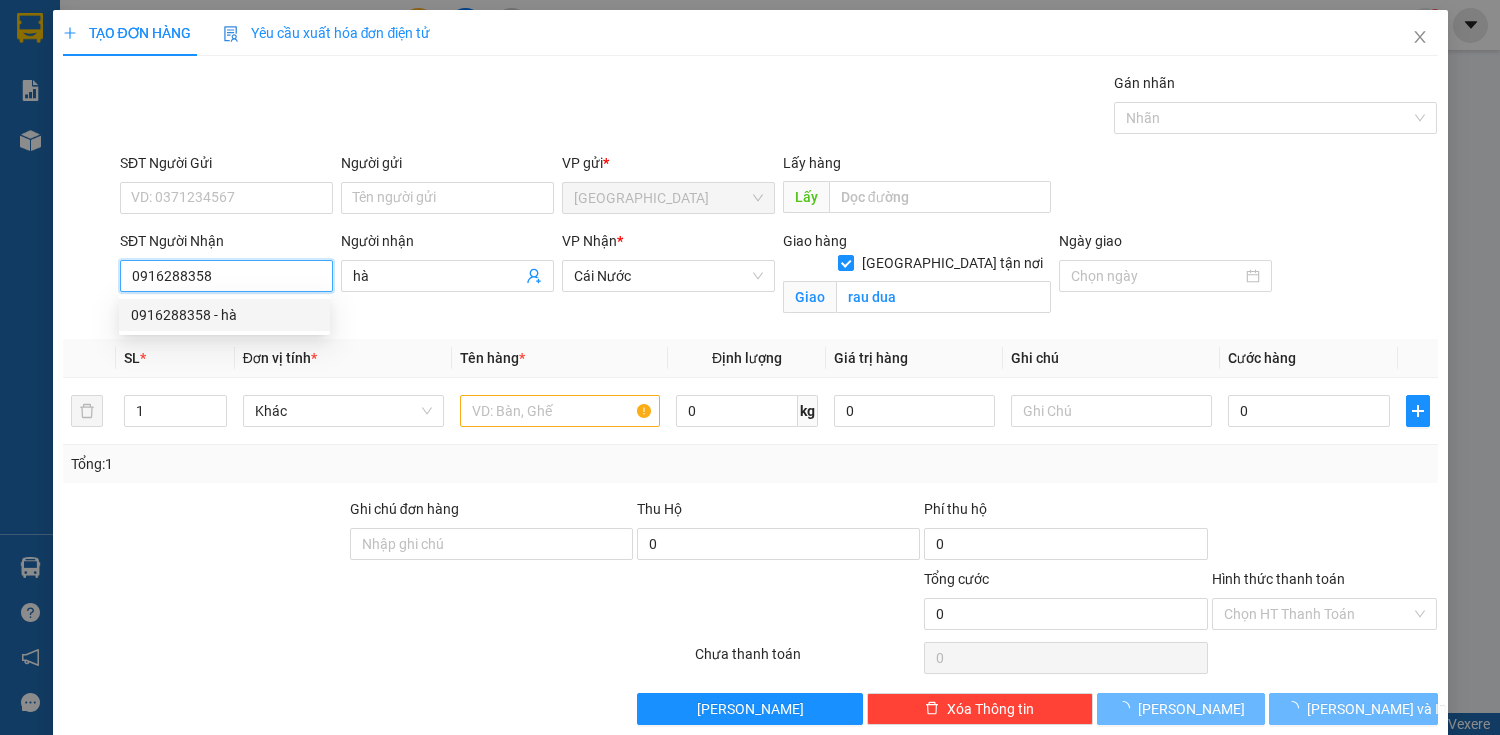 type on "70.000" 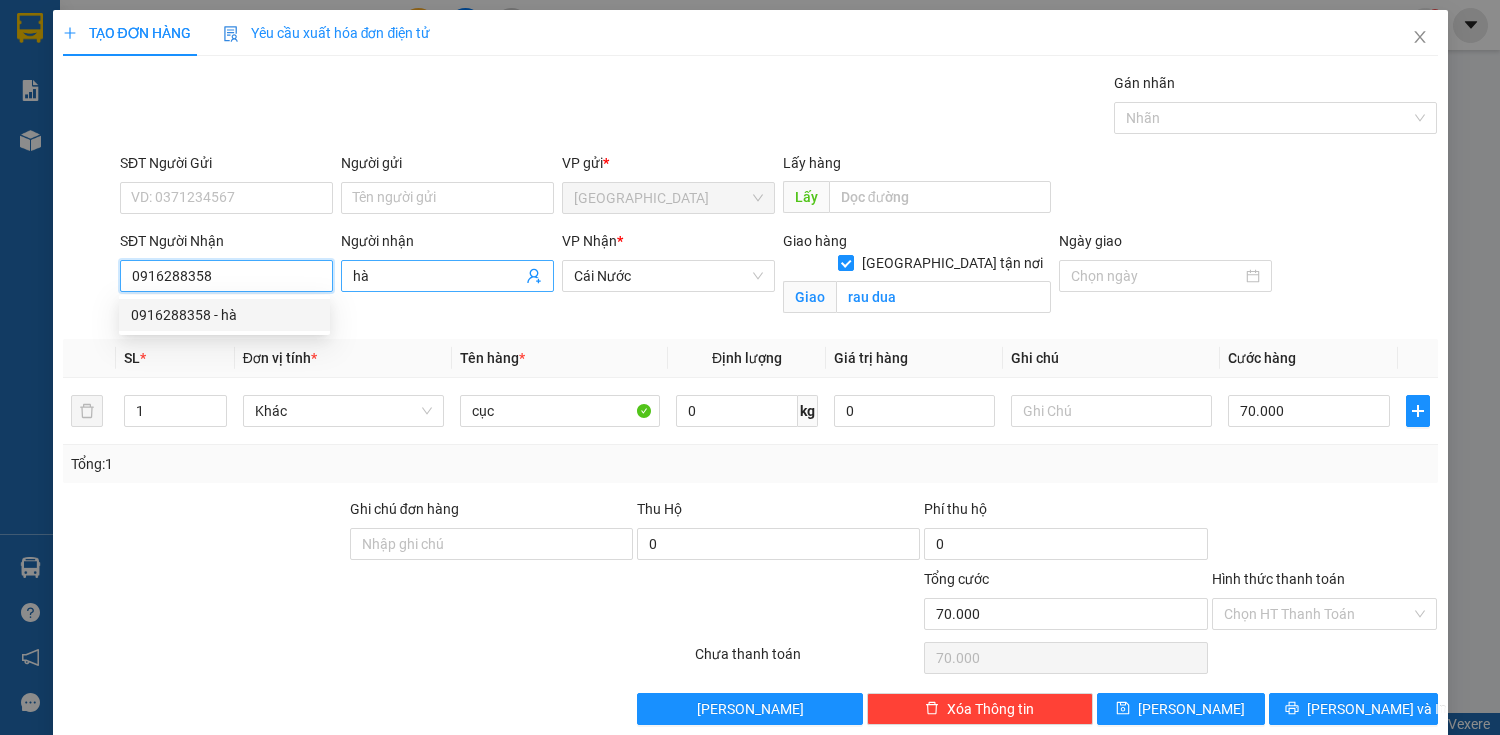type on "0916288358" 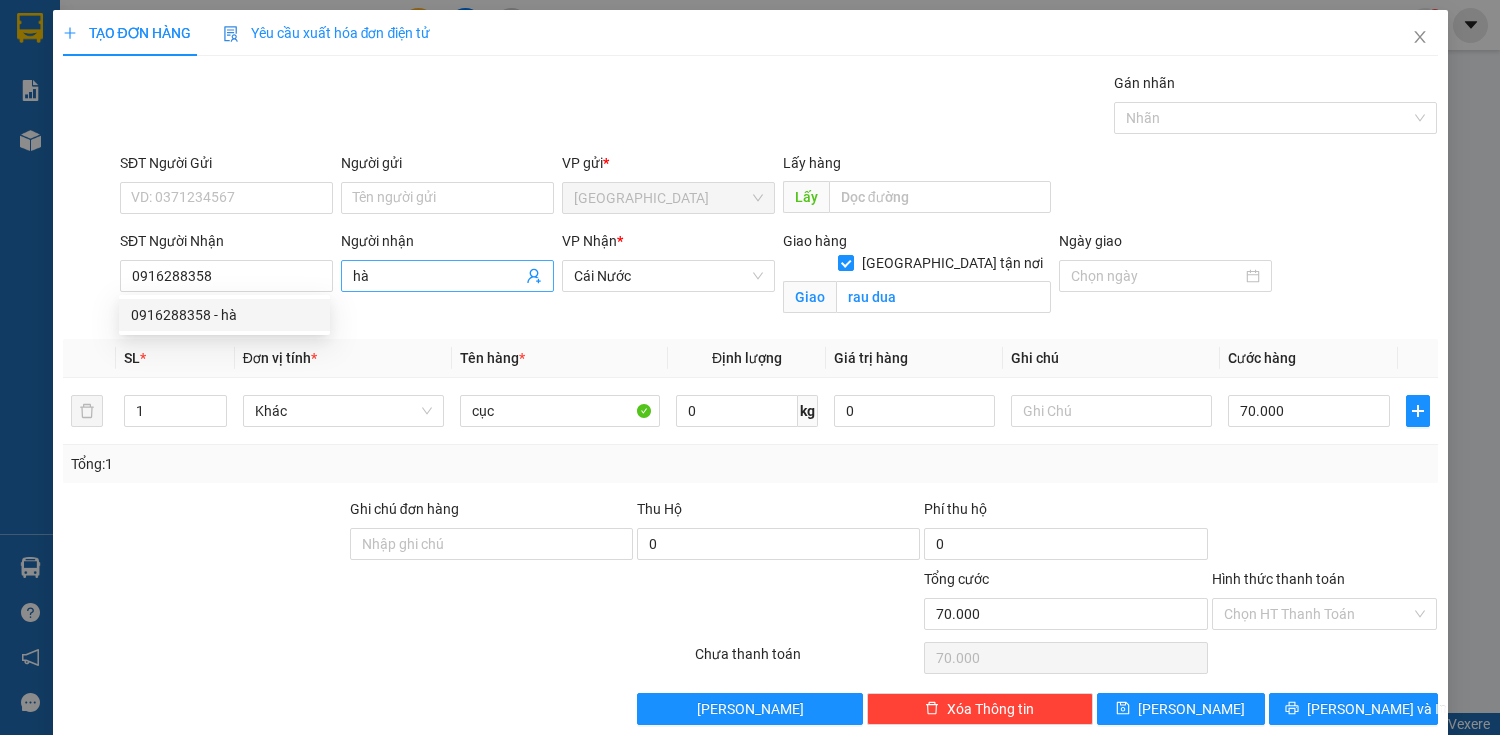 click on "hà" at bounding box center (447, 276) 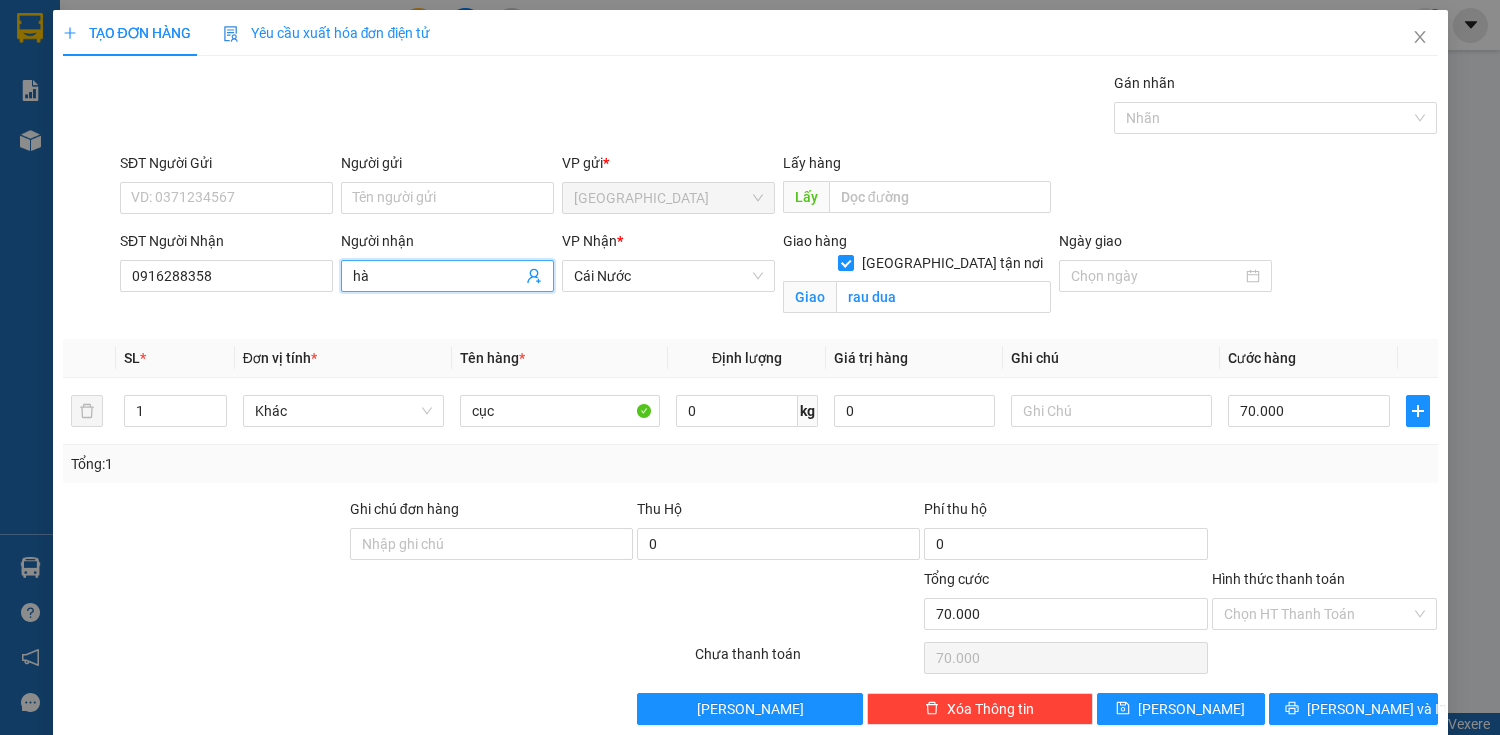 click on "hà" at bounding box center (437, 276) 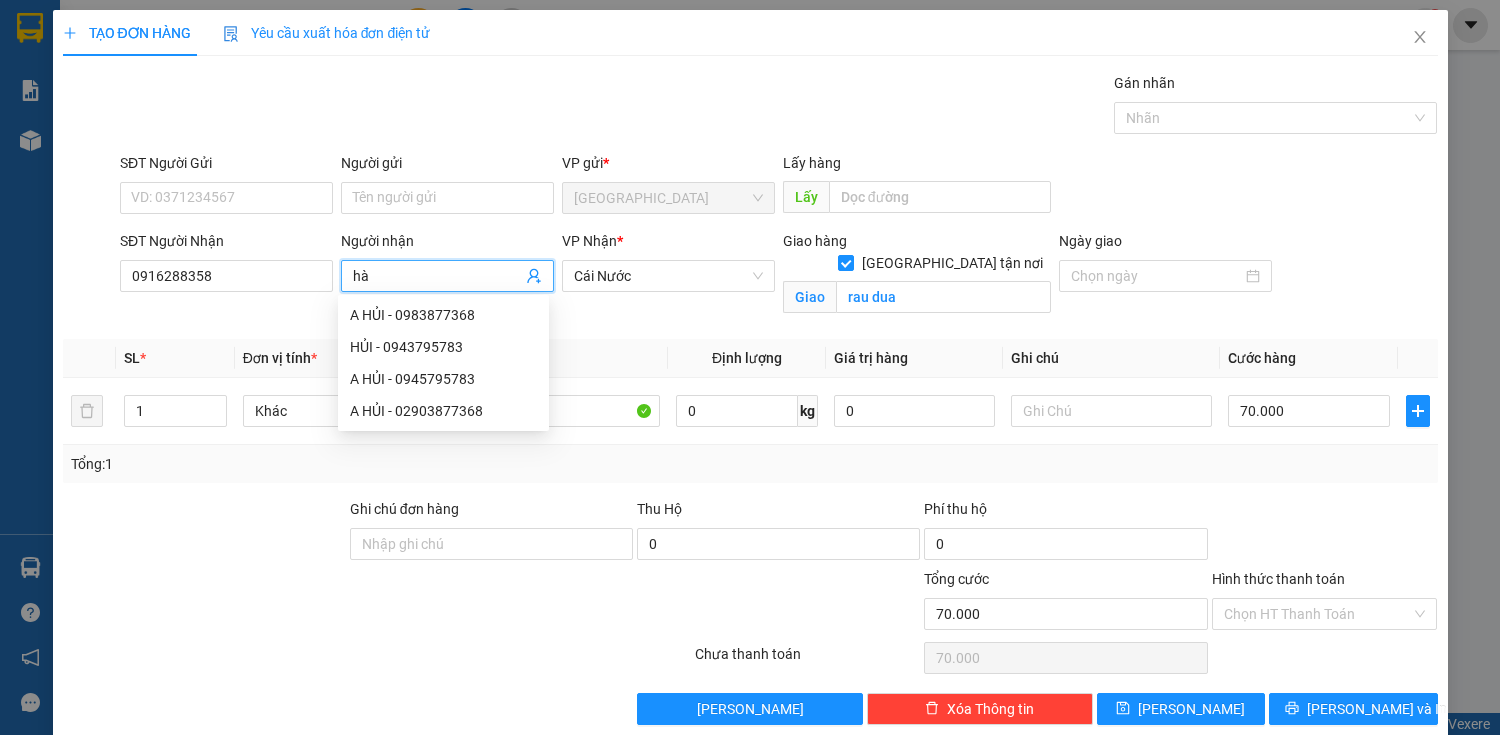 click on "hà" at bounding box center (437, 276) 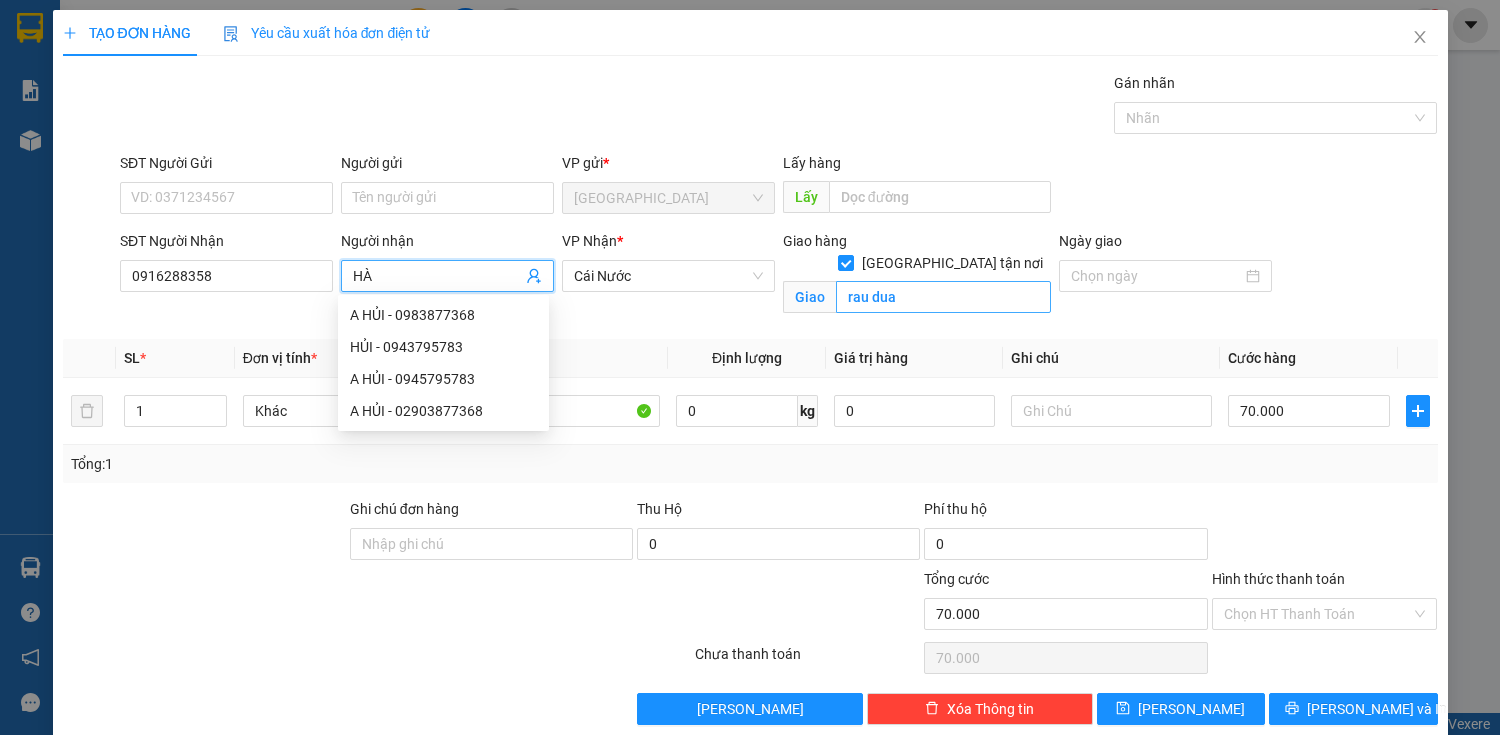 type on "HÀ" 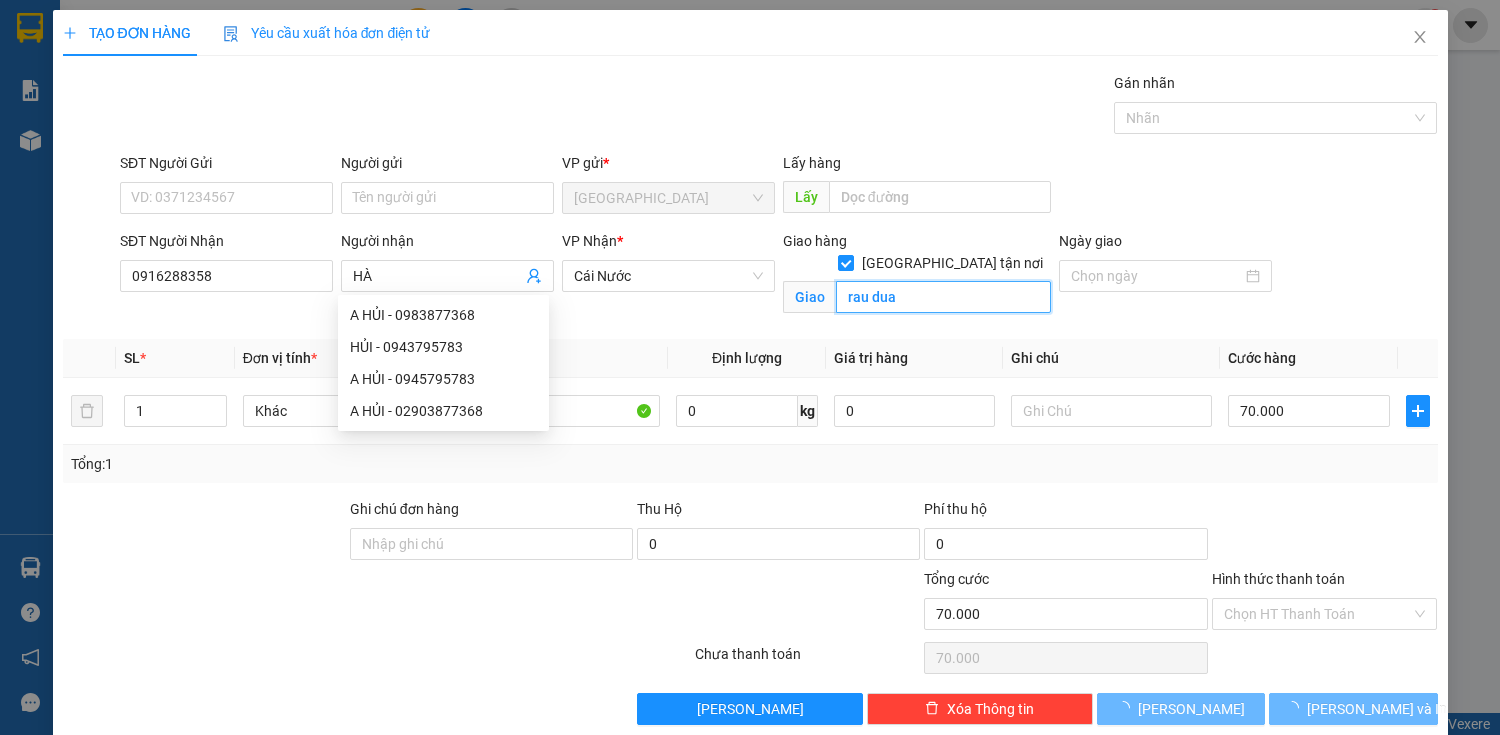 click on "rau dua" at bounding box center (943, 297) 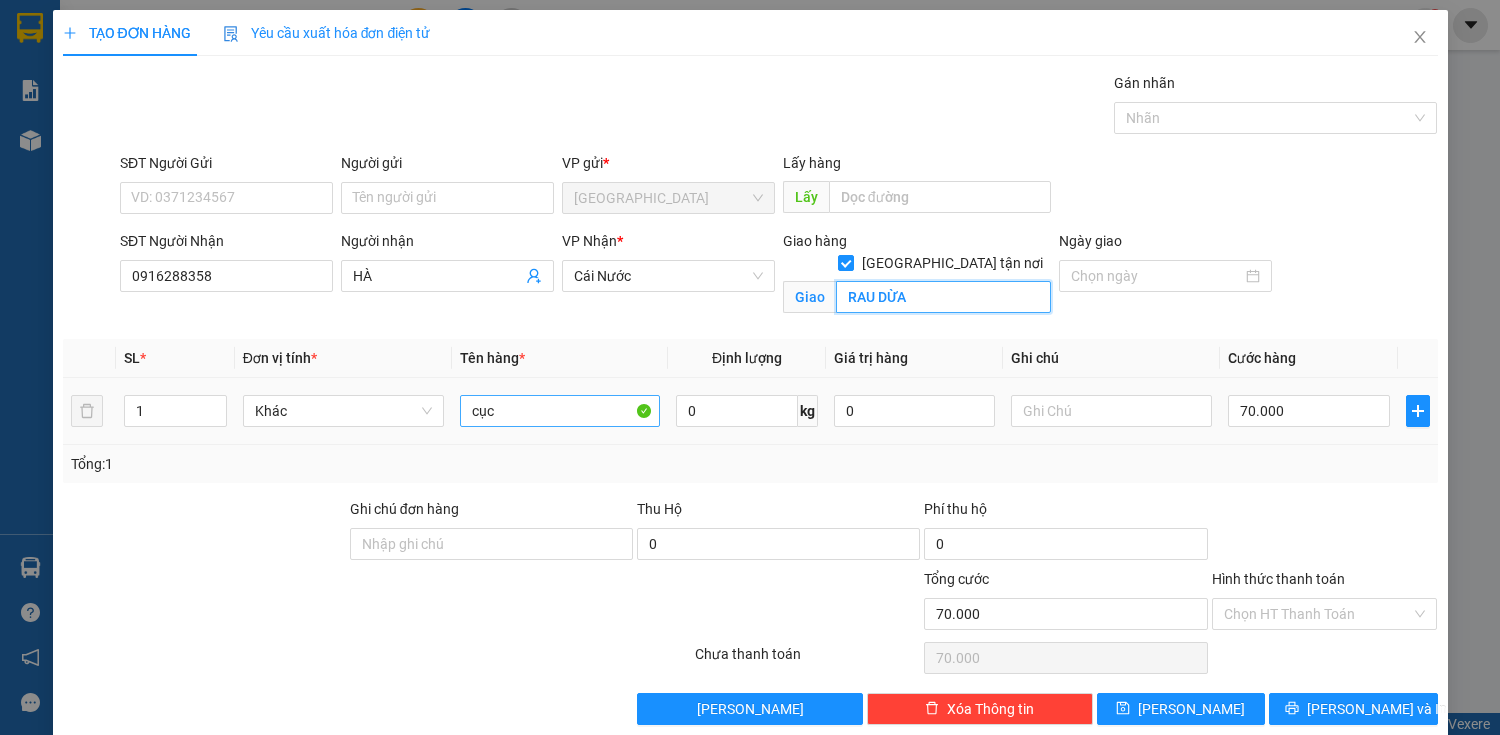 type on "RAU DỪA" 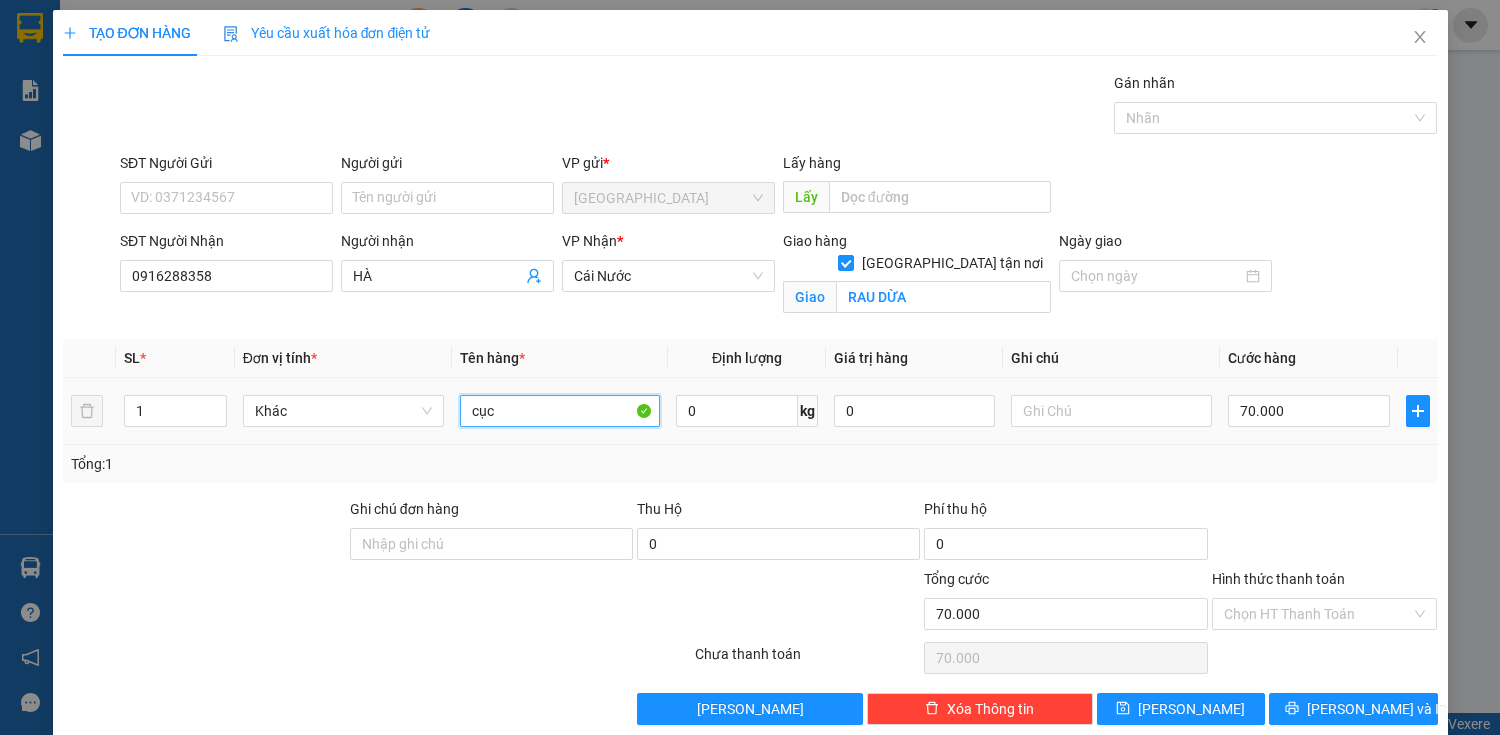 click on "cục" at bounding box center (560, 411) 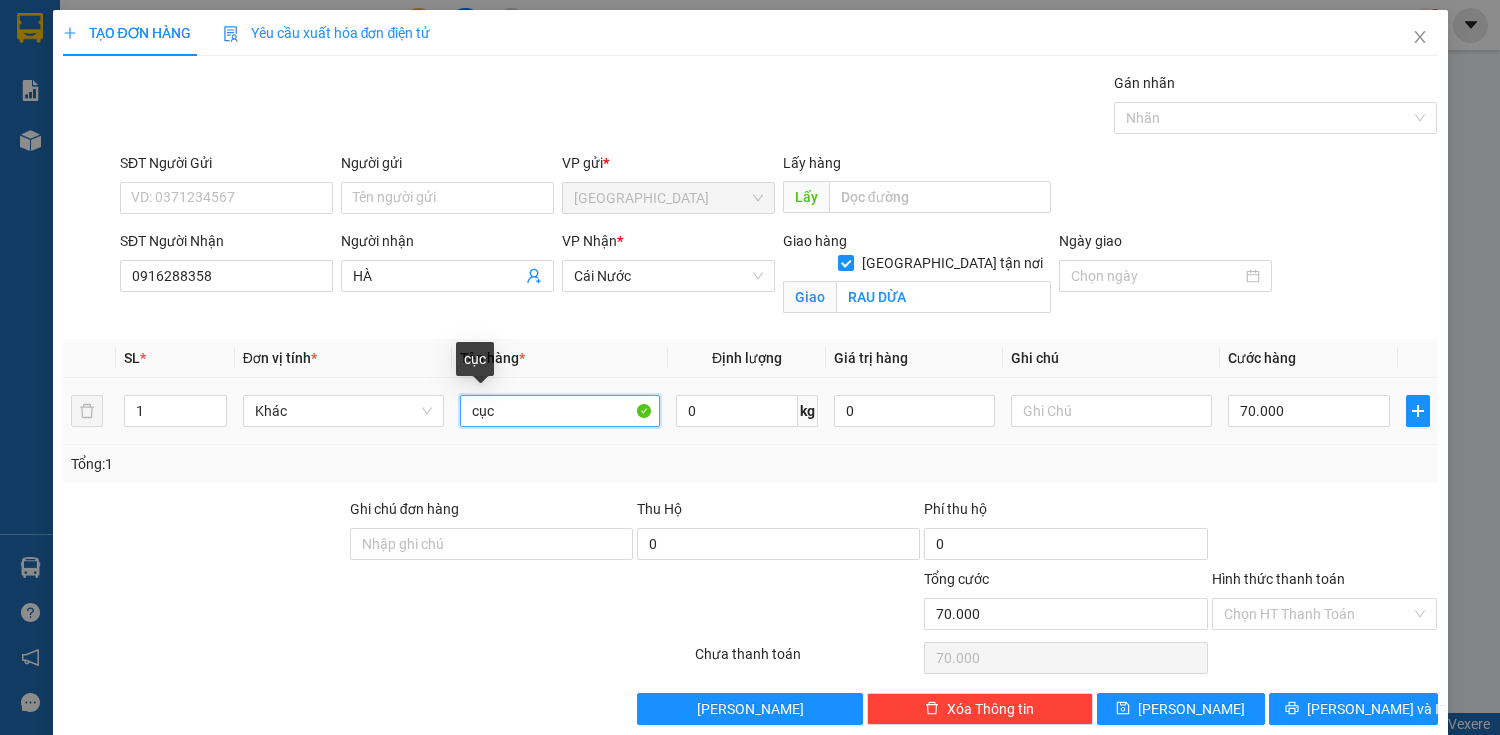 click on "cục" at bounding box center [560, 411] 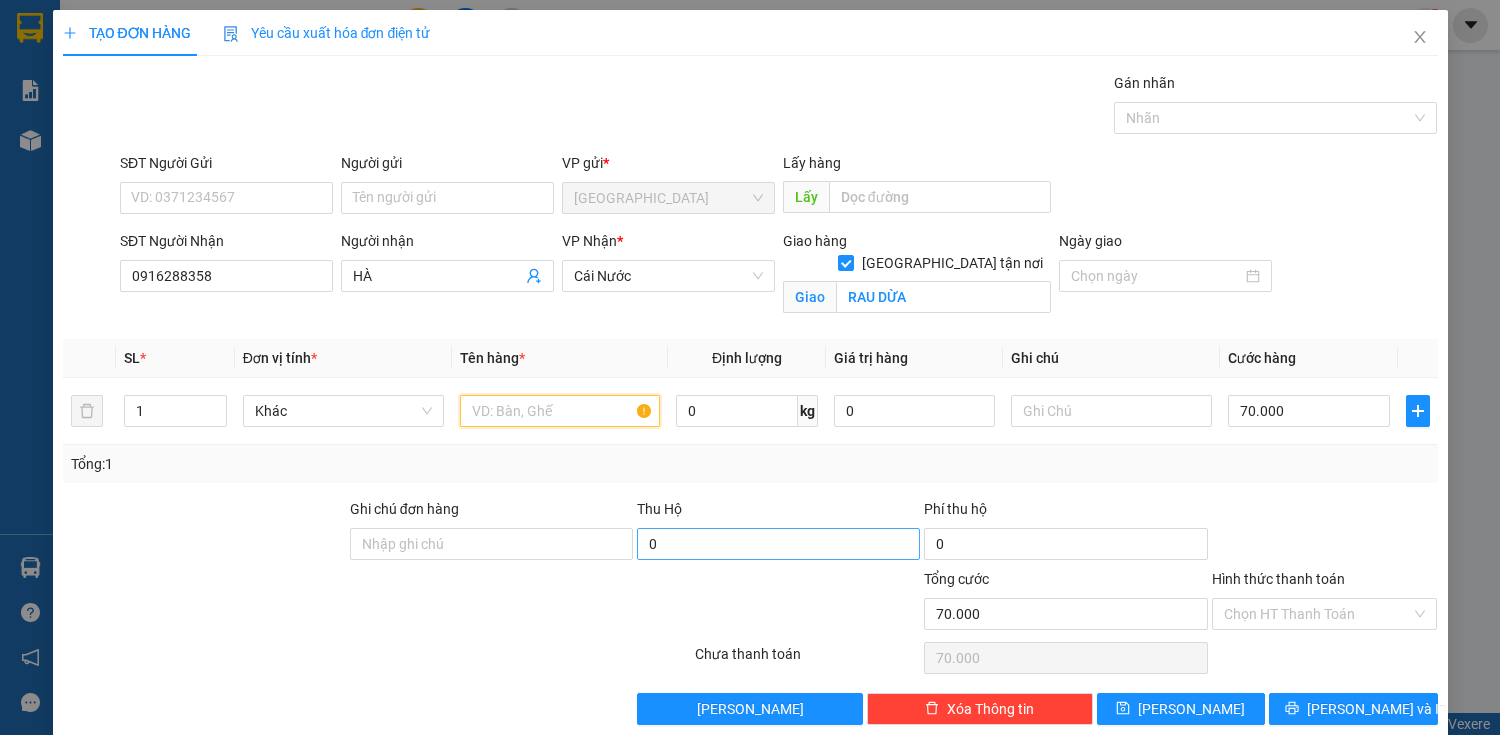 type on "C" 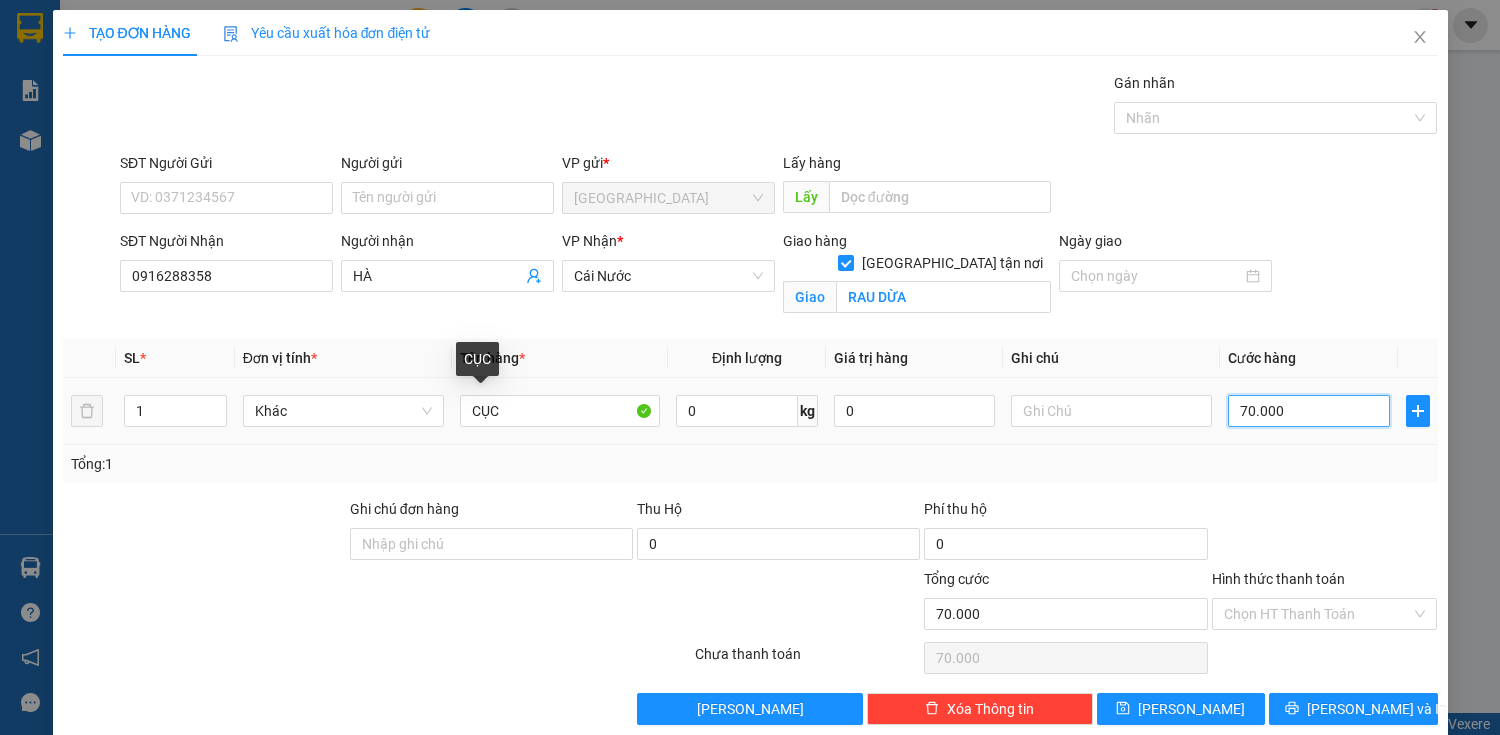 click on "70.000" at bounding box center [1308, 411] 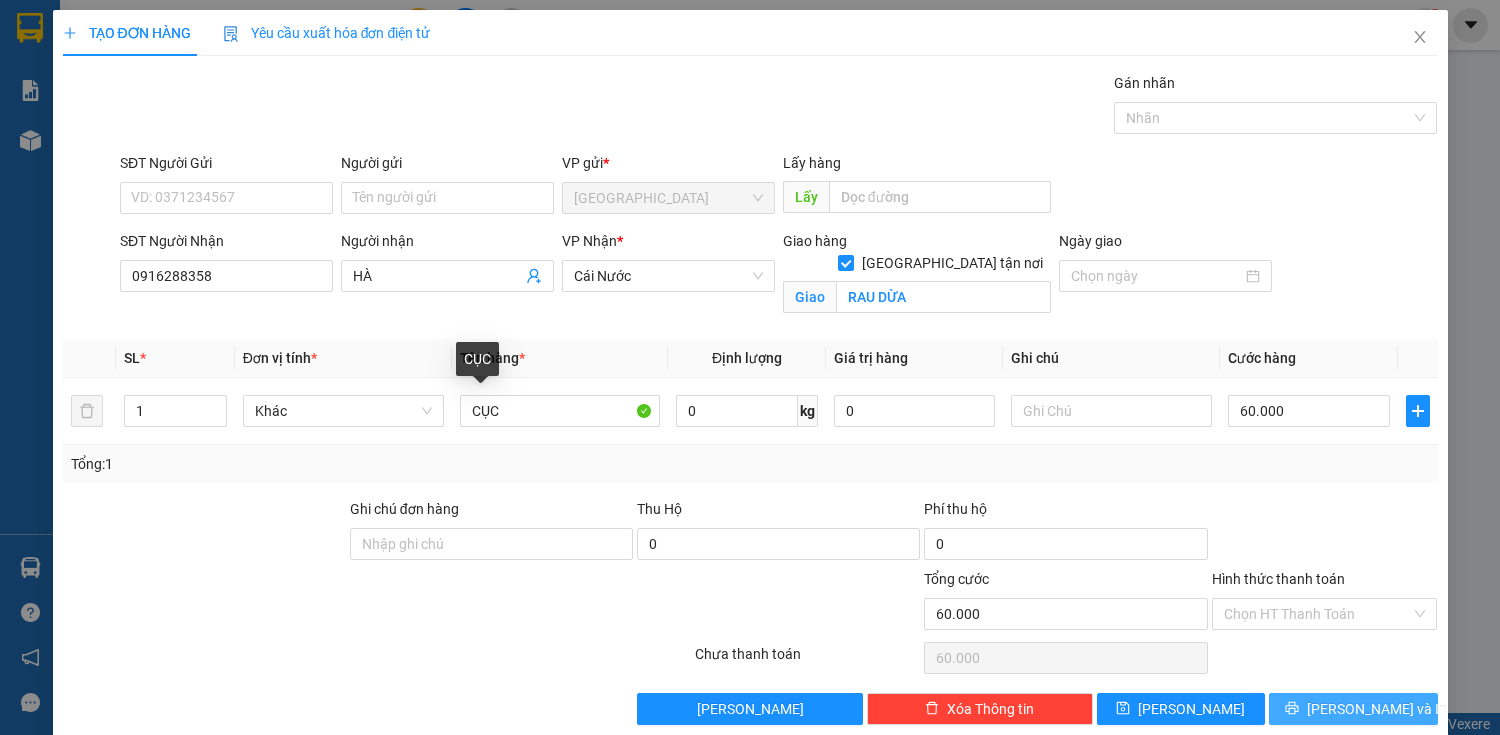 click on "[PERSON_NAME] và In" at bounding box center [1377, 709] 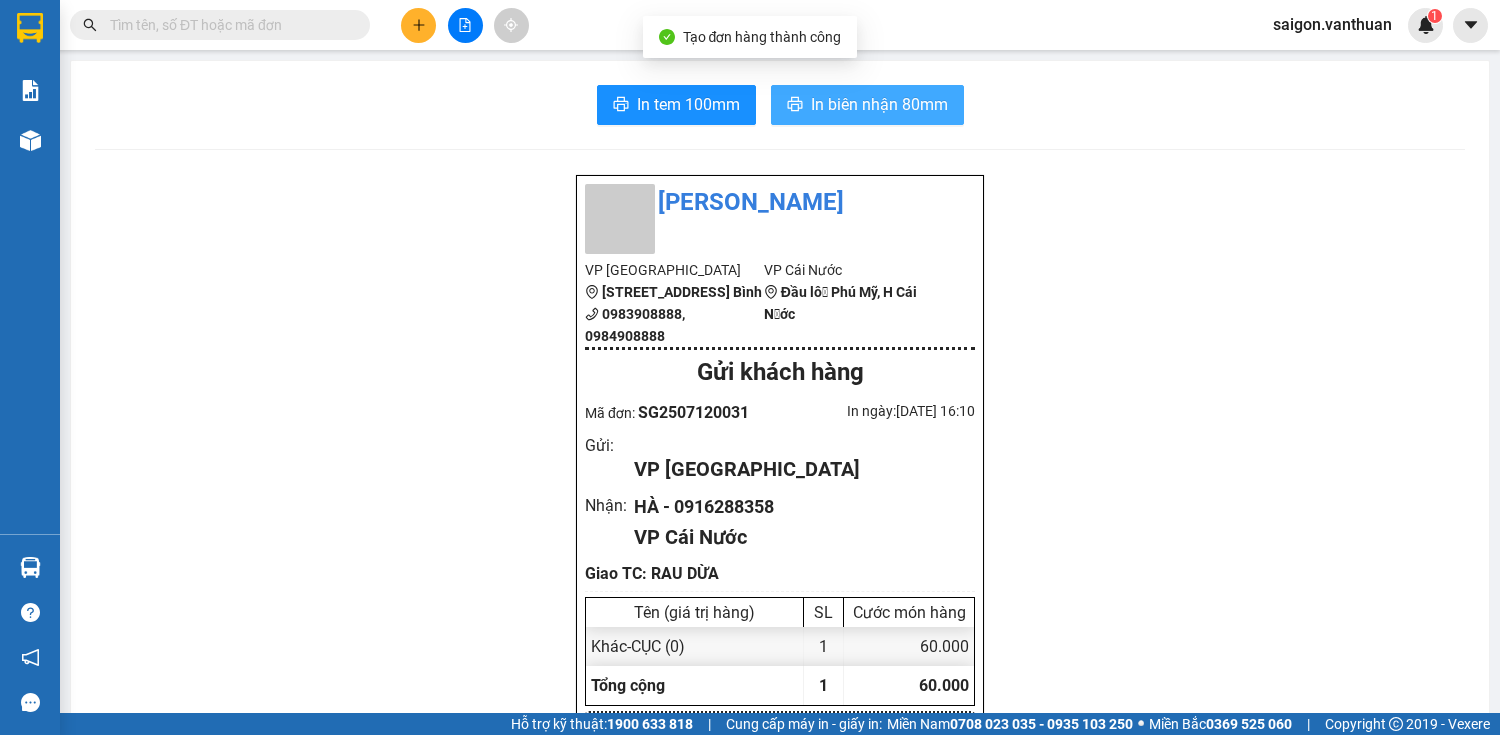 click on "In biên nhận 80mm" at bounding box center [879, 104] 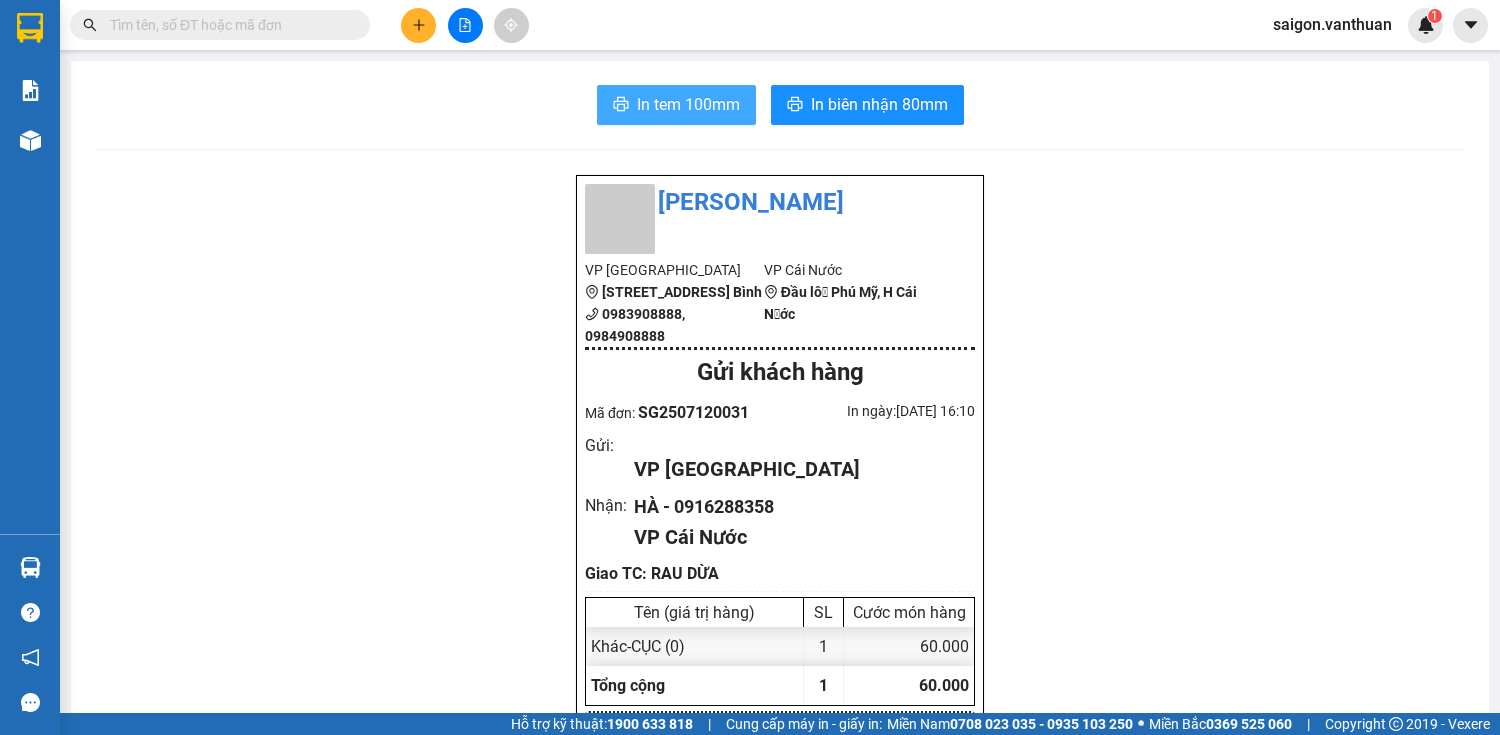 click on "In tem 100mm" at bounding box center [688, 104] 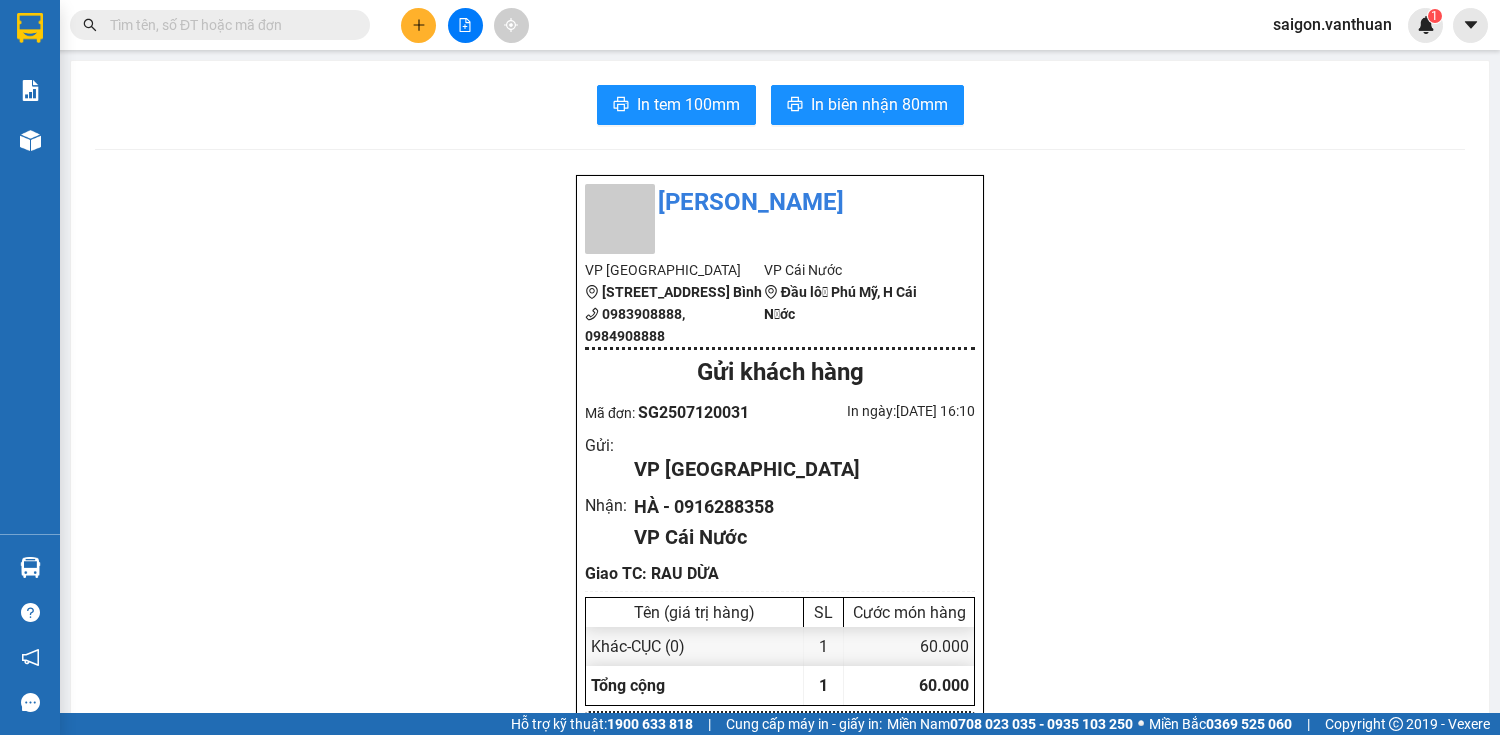 click 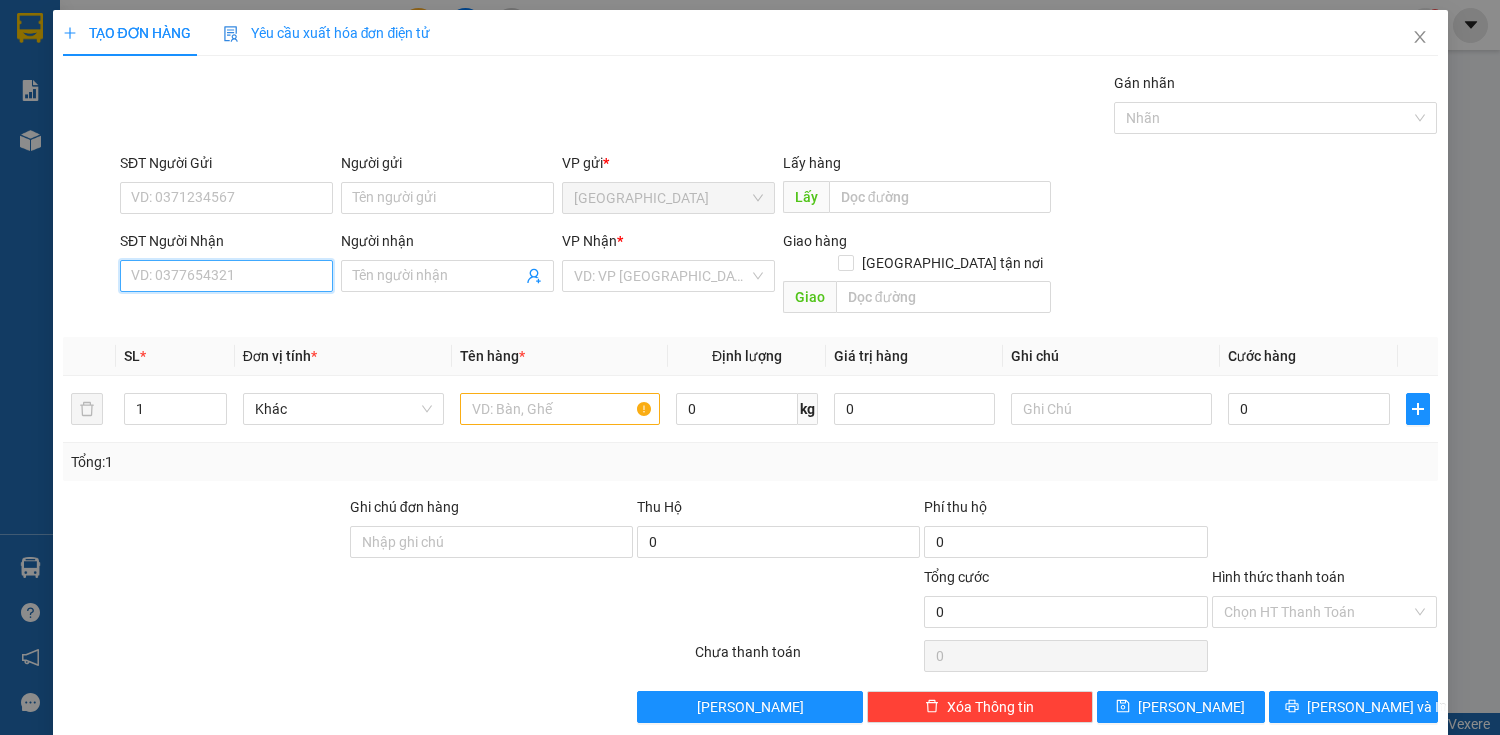 click on "SĐT Người Nhận" at bounding box center (226, 276) 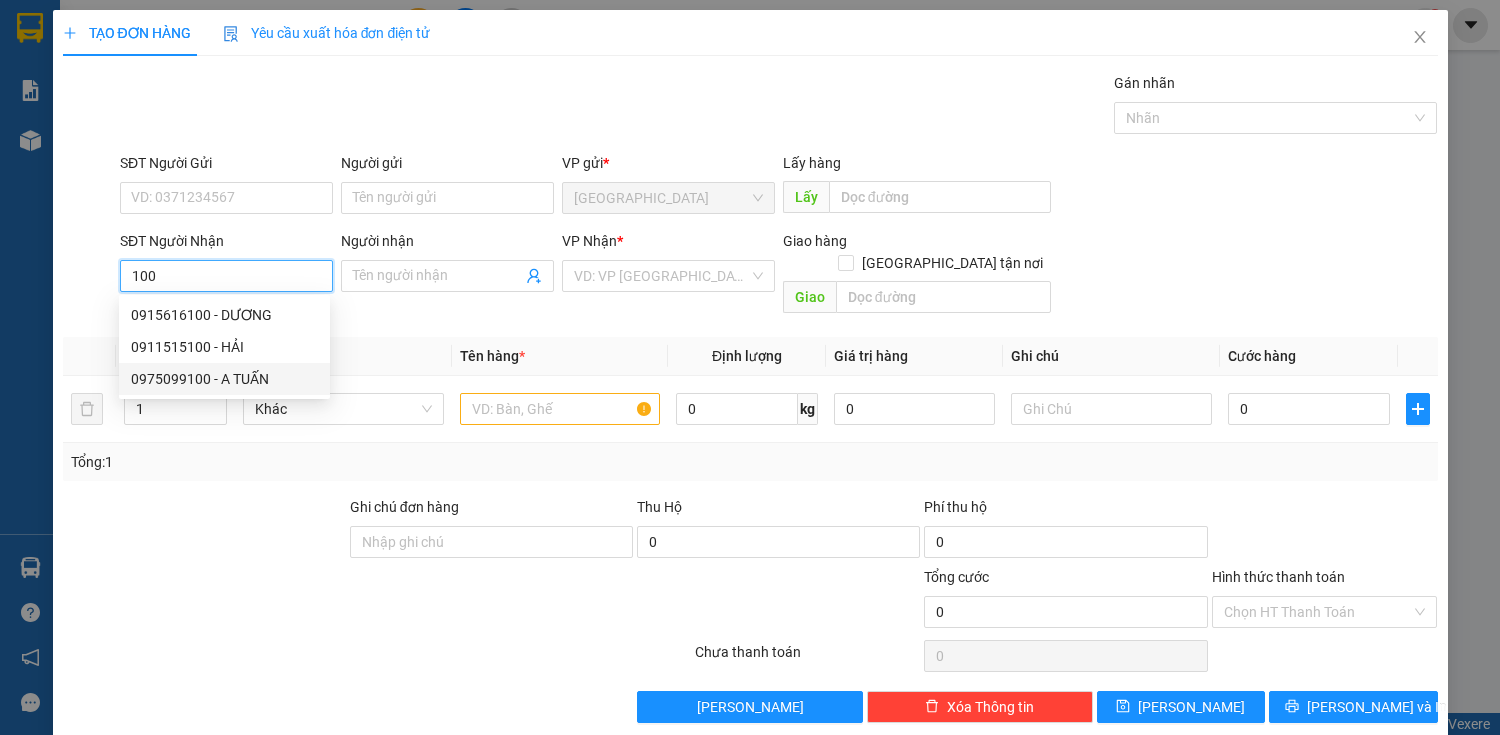 click on "0975099100 - A TUẤN" at bounding box center (224, 379) 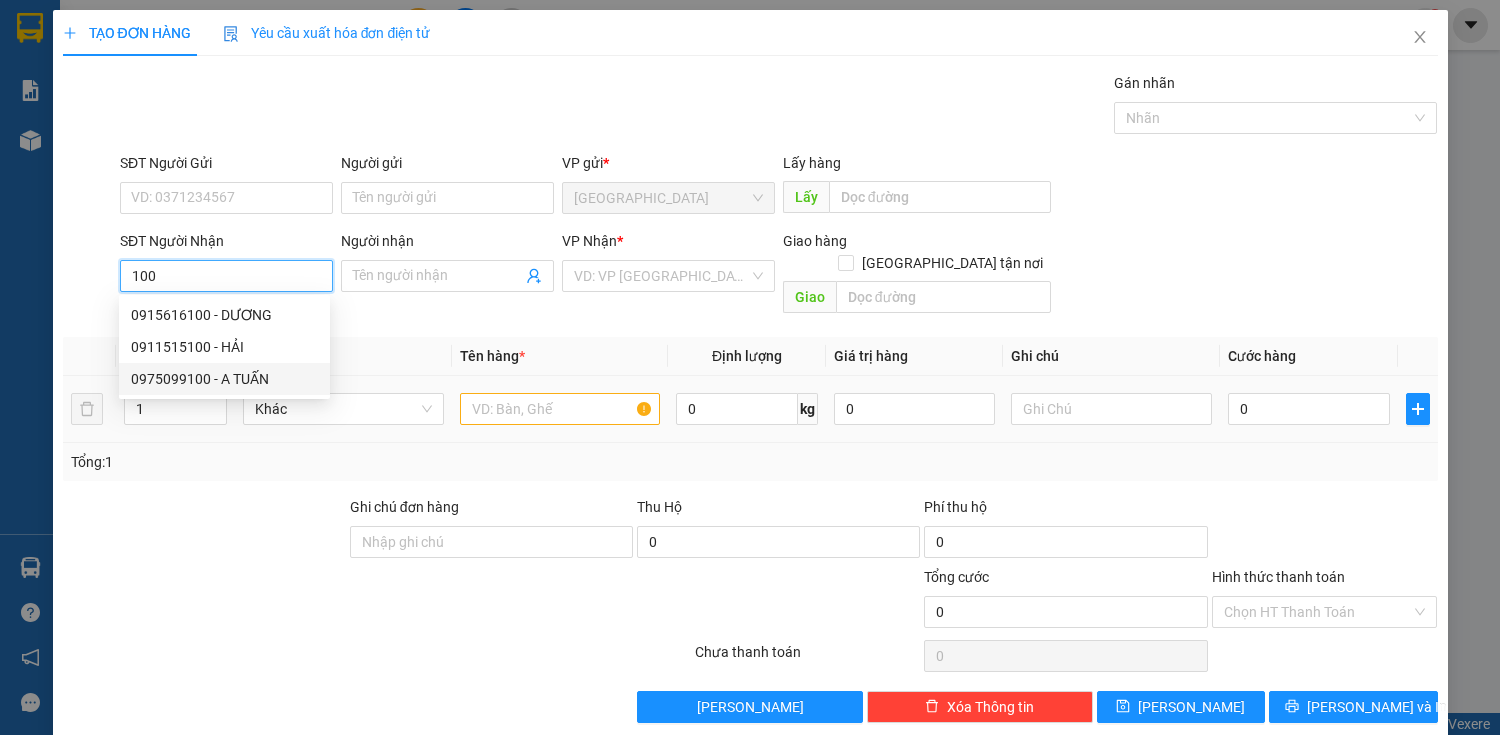 type on "0975099100" 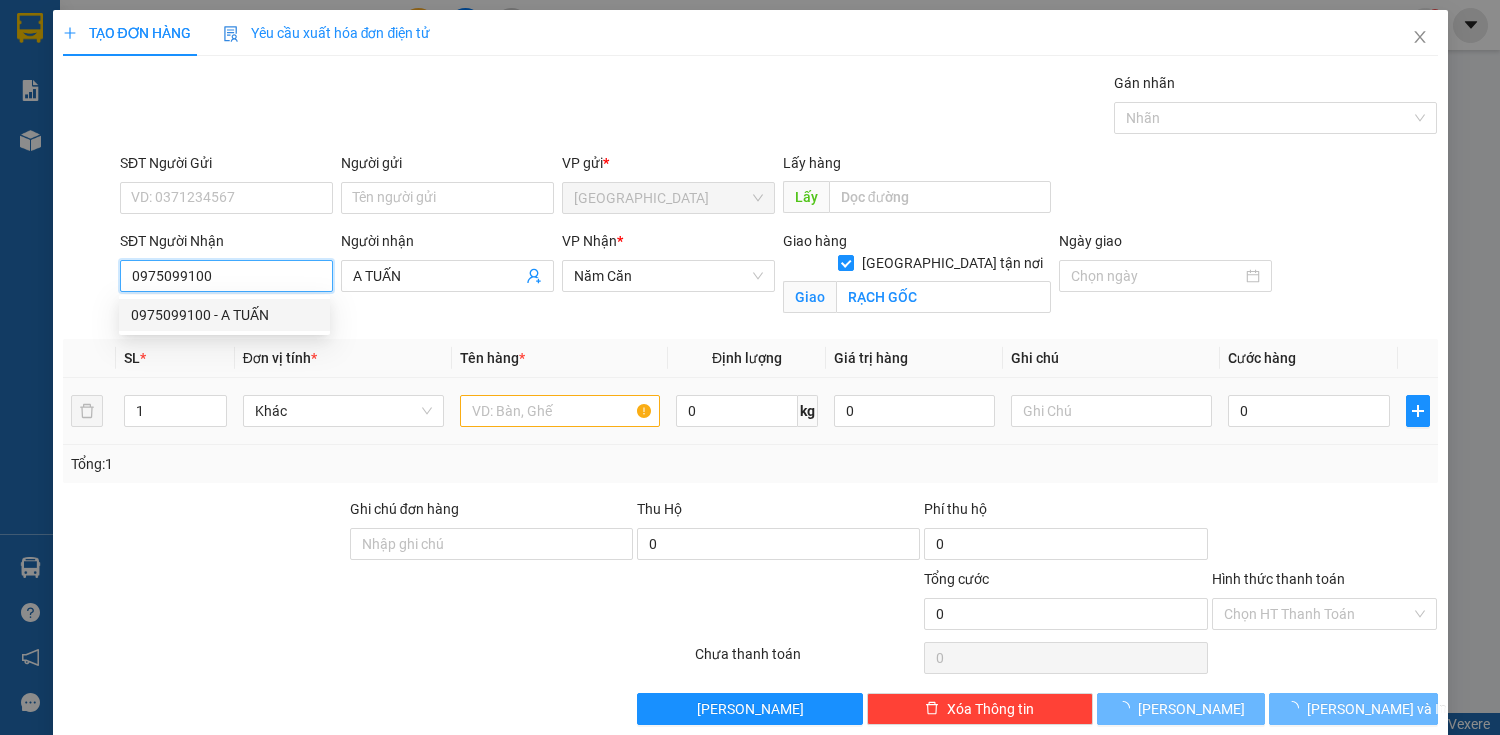 type on "560.000" 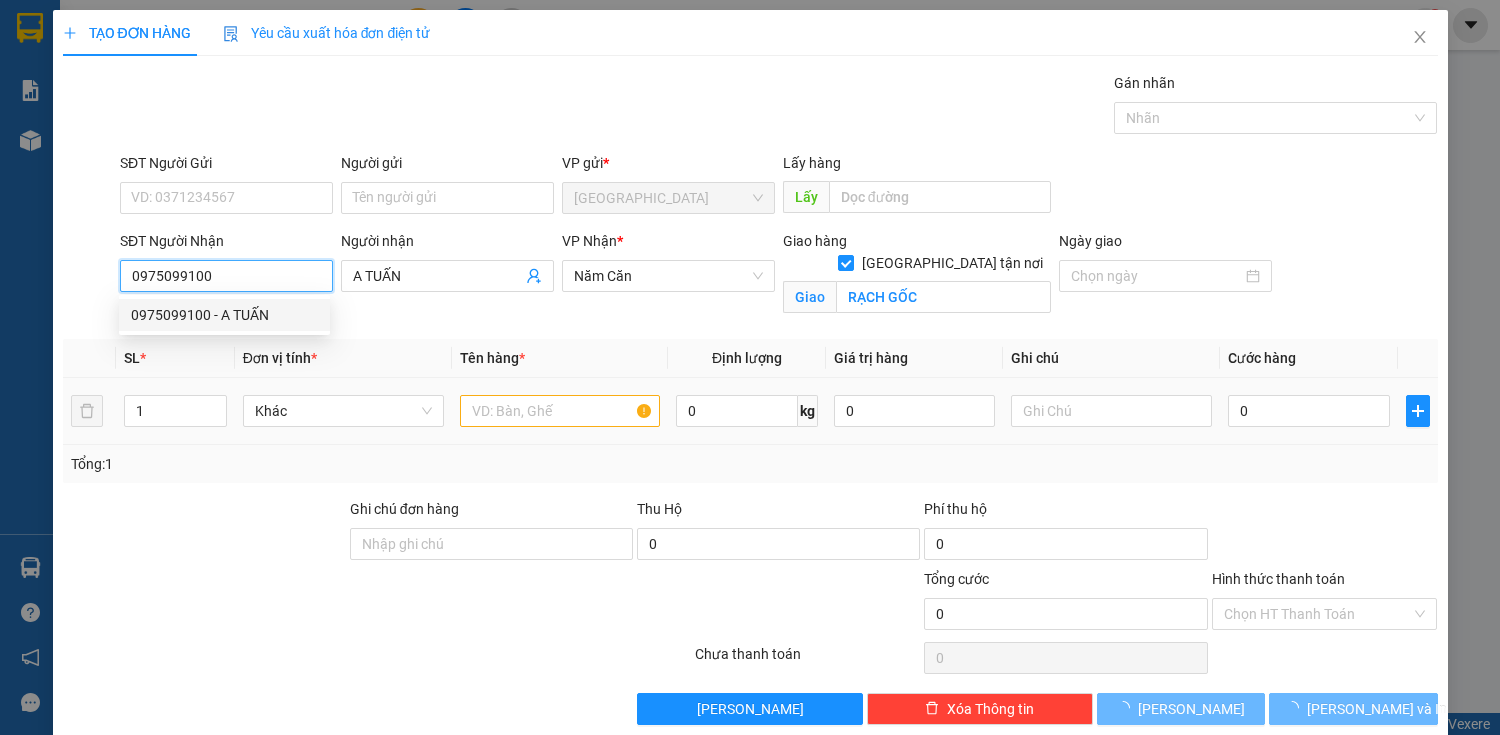 type on "560.000" 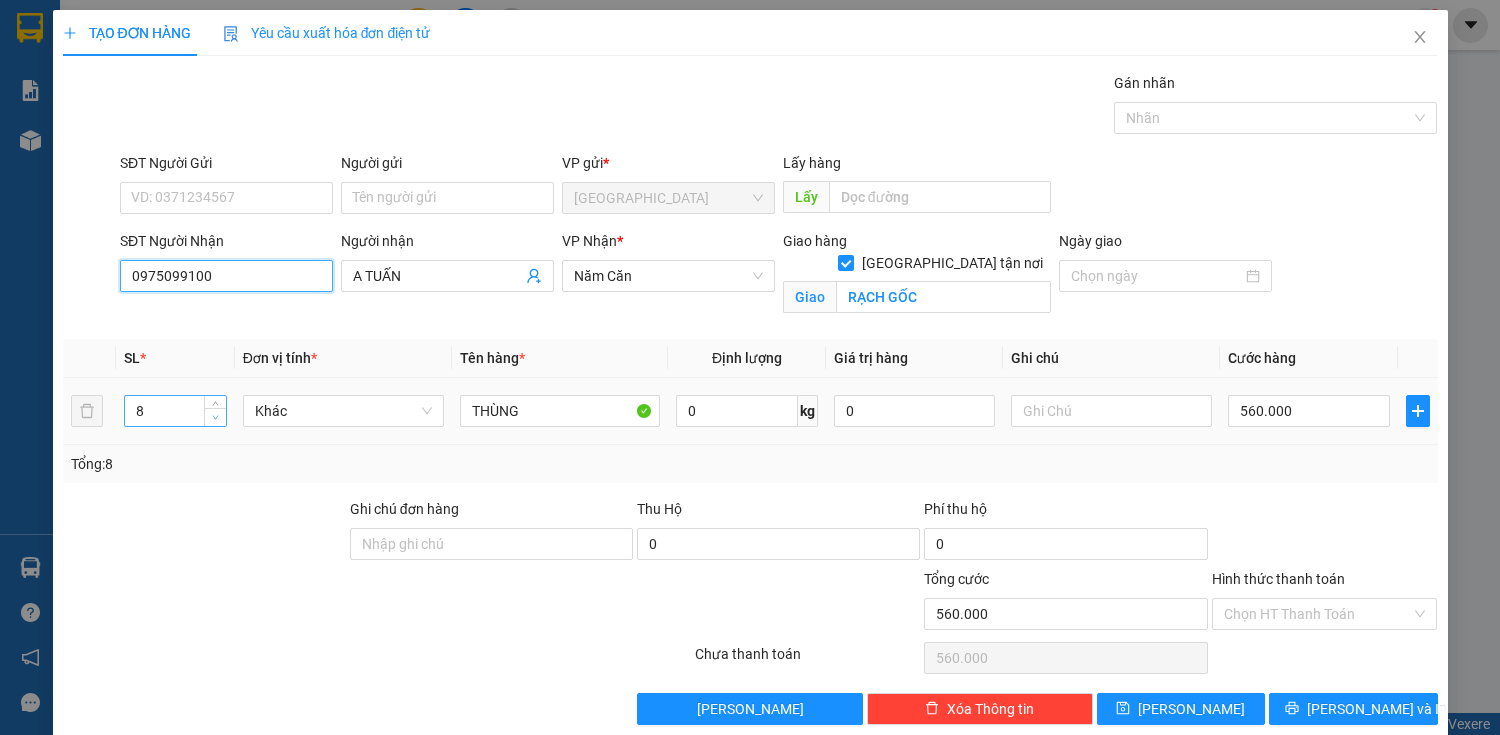 type on "0975099100" 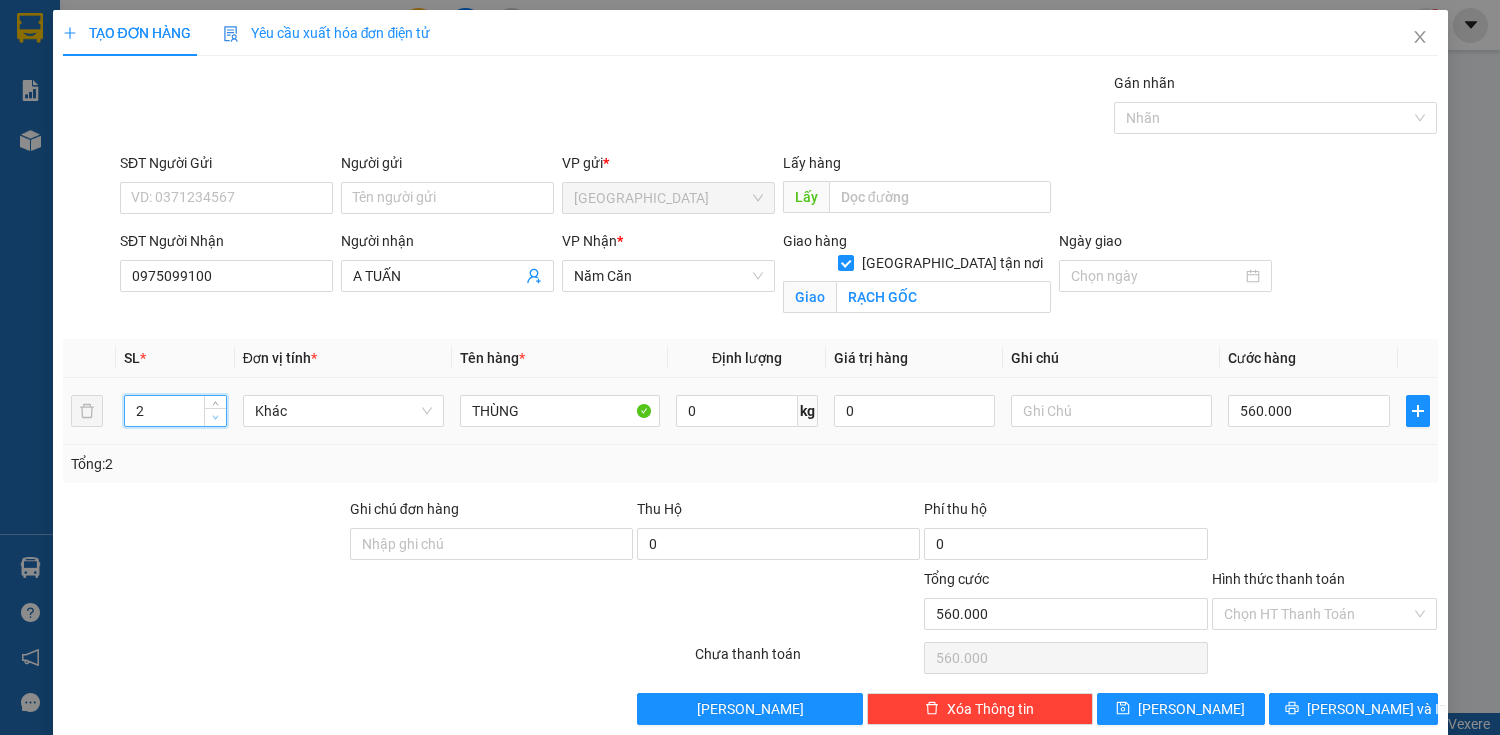 click 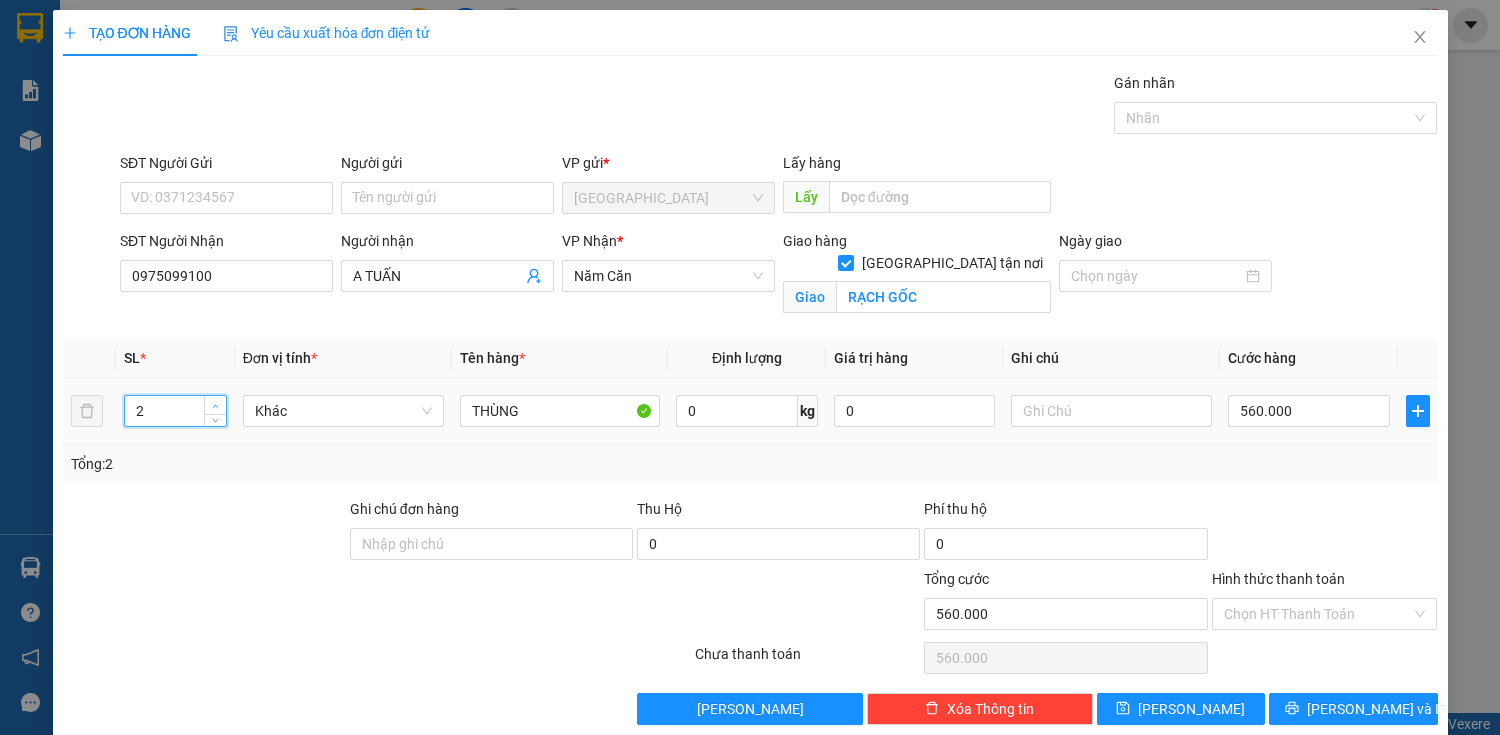 type on "3" 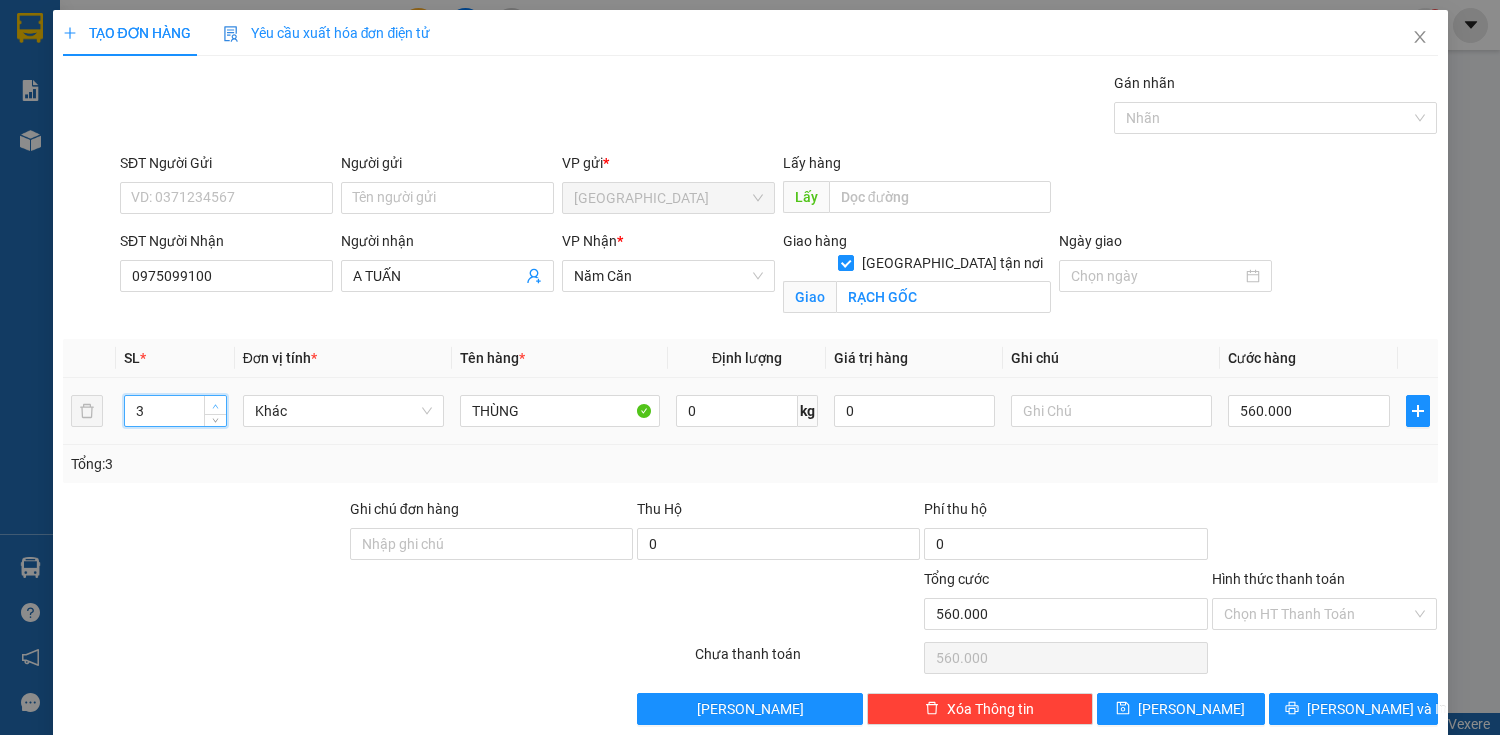 click at bounding box center [215, 405] 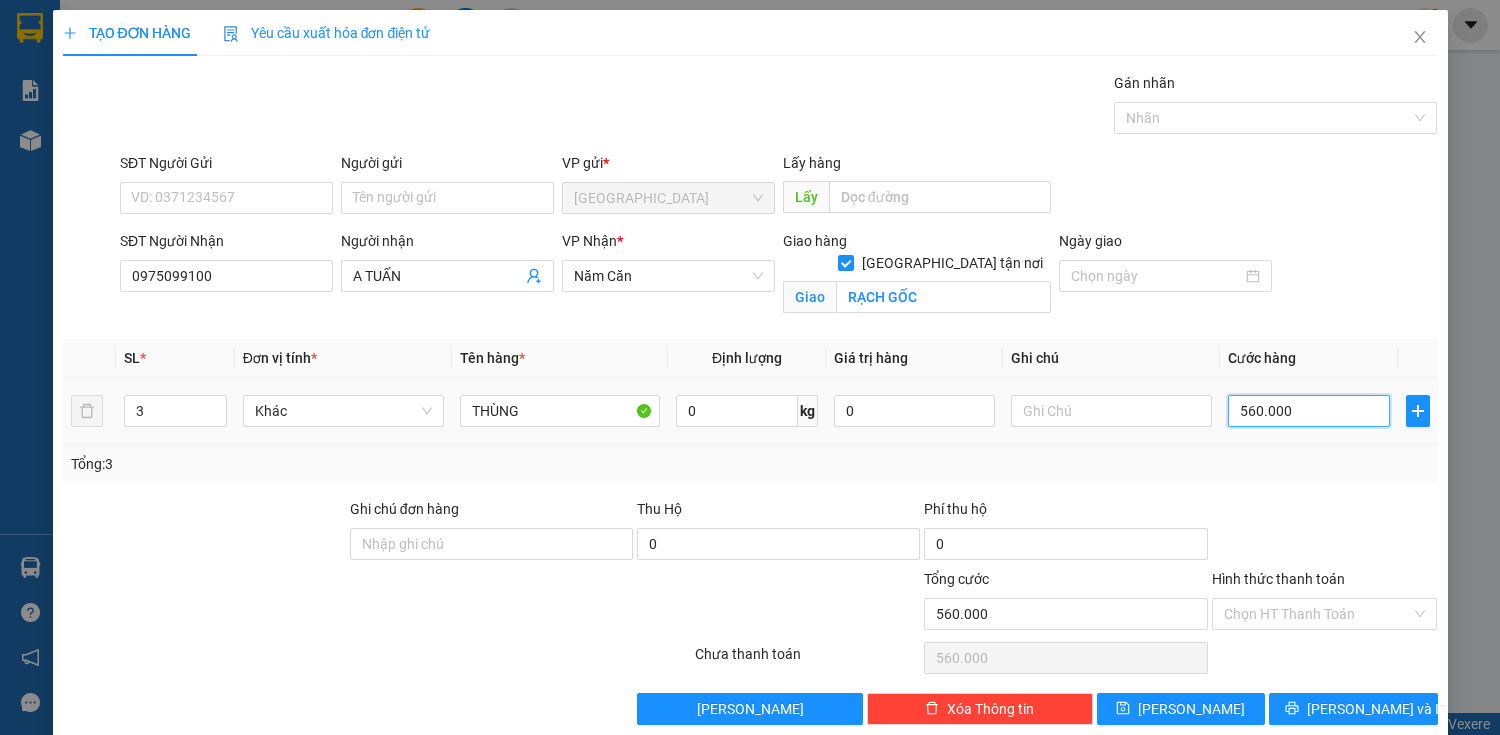 click on "560.000" at bounding box center (1308, 411) 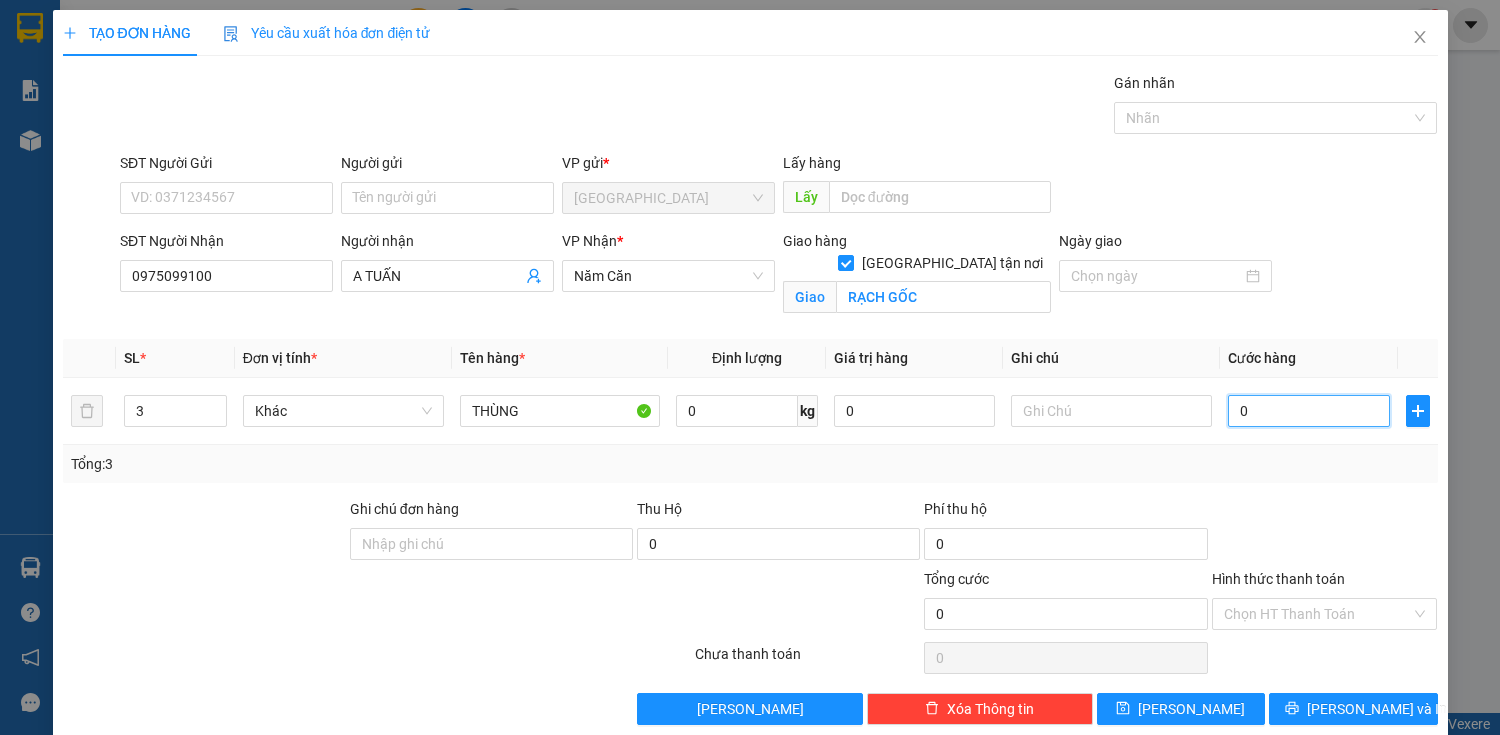 type on "0" 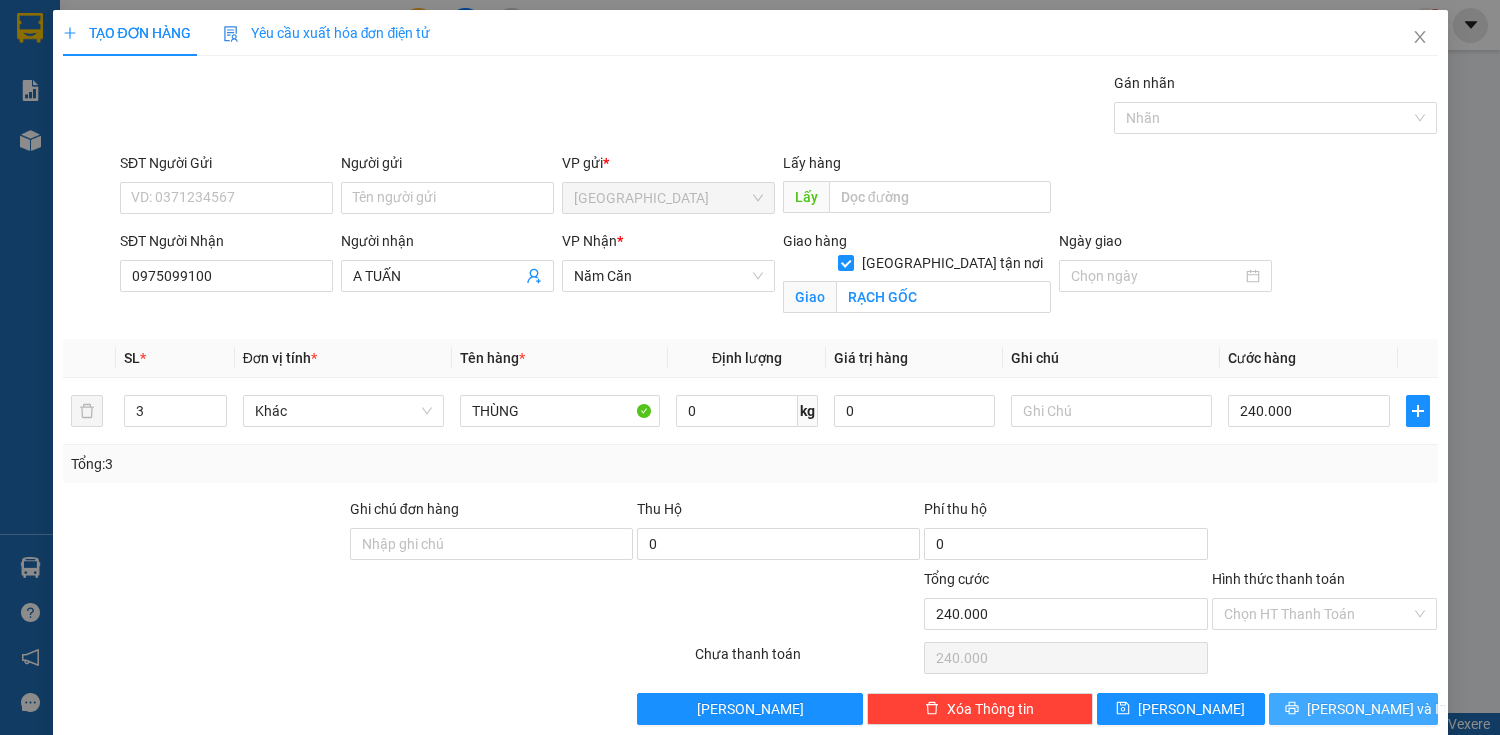 click on "[PERSON_NAME] và In" at bounding box center (1353, 709) 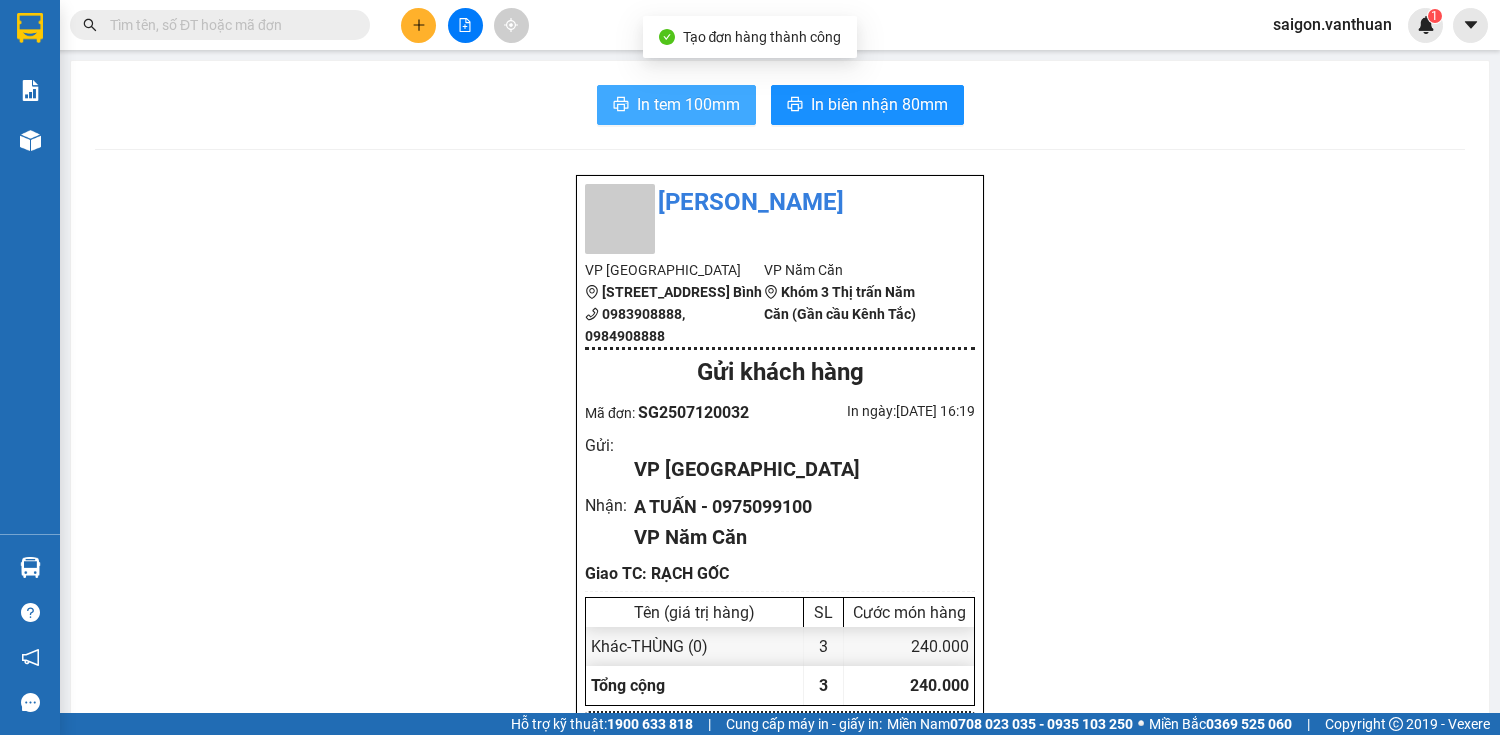 click on "In tem 100mm" at bounding box center (676, 105) 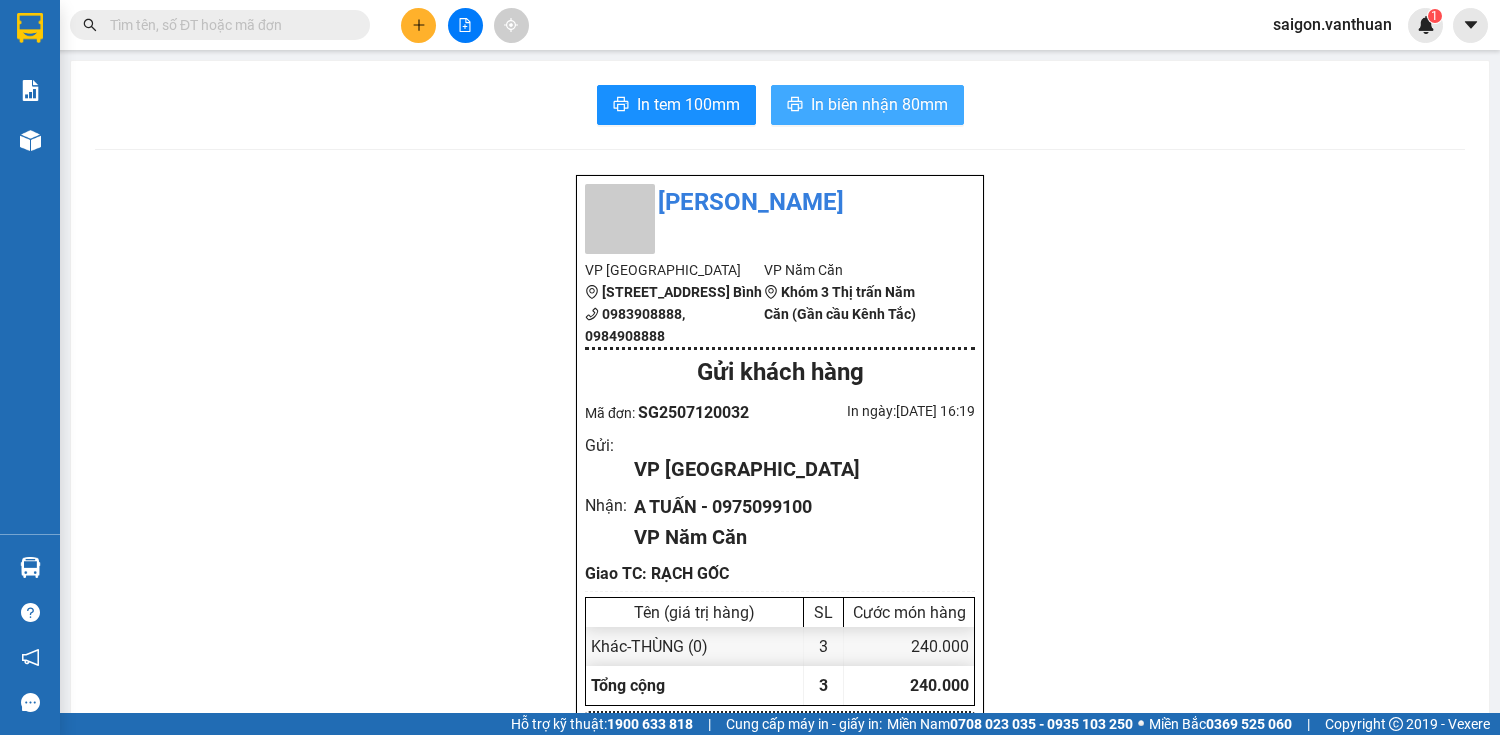 click on "In biên nhận 80mm" at bounding box center (879, 104) 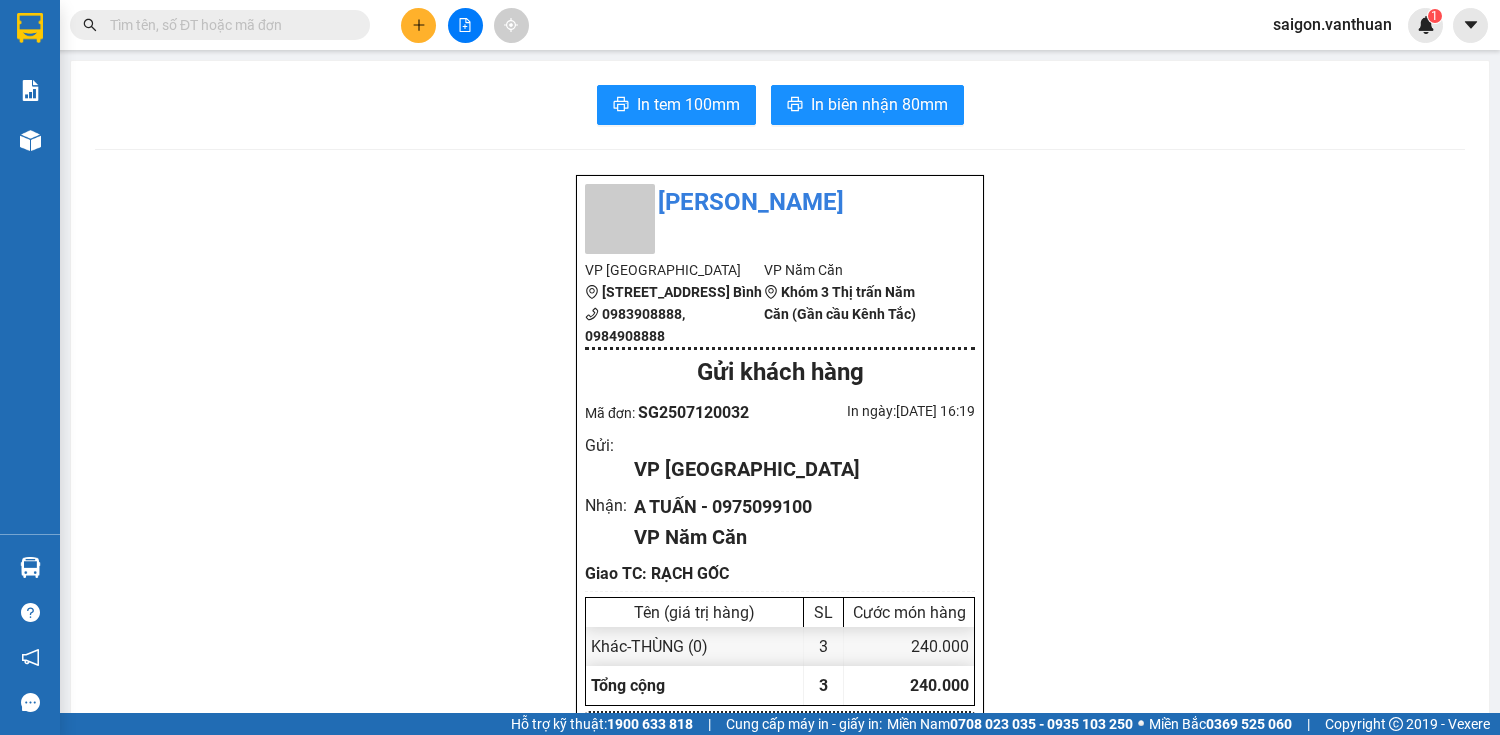 click 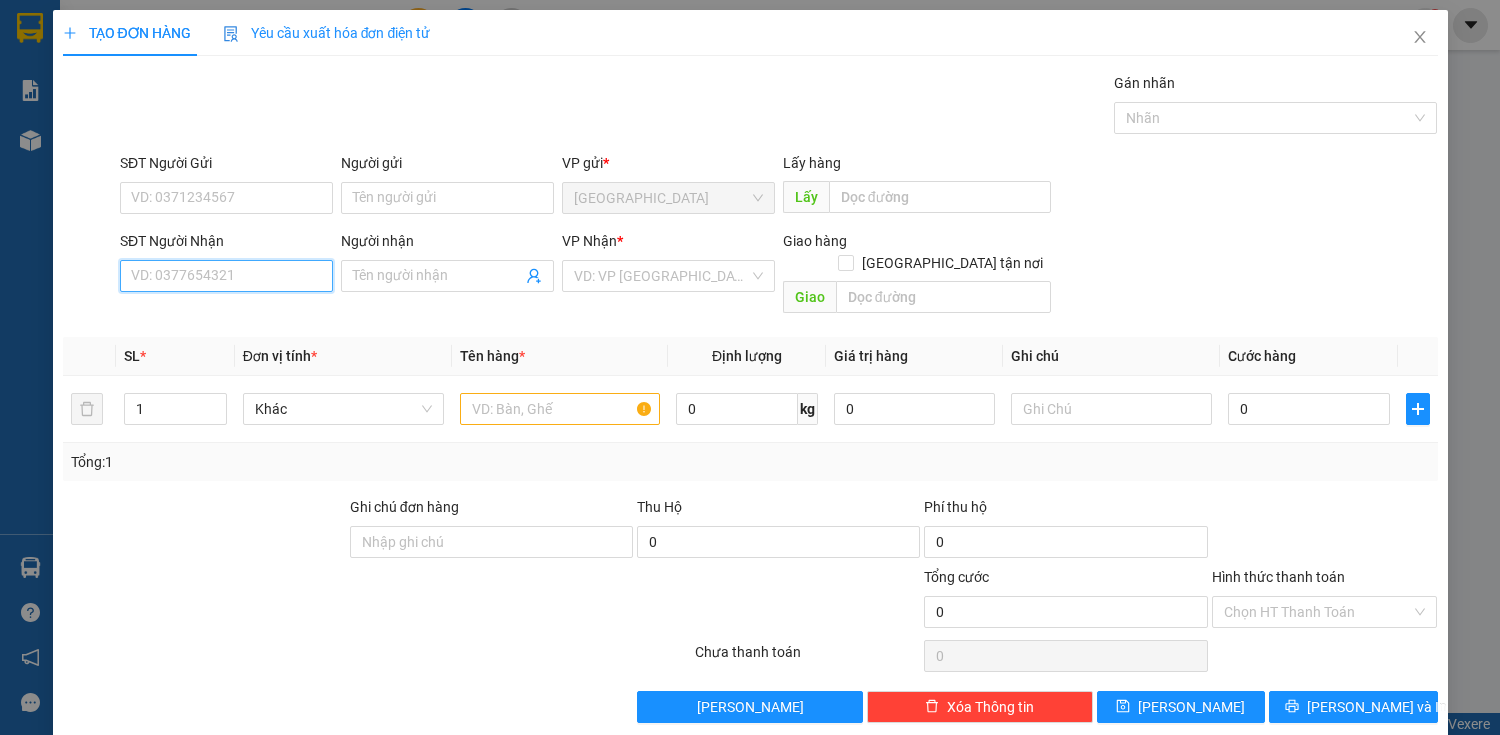 click on "SĐT Người Nhận" at bounding box center (226, 276) 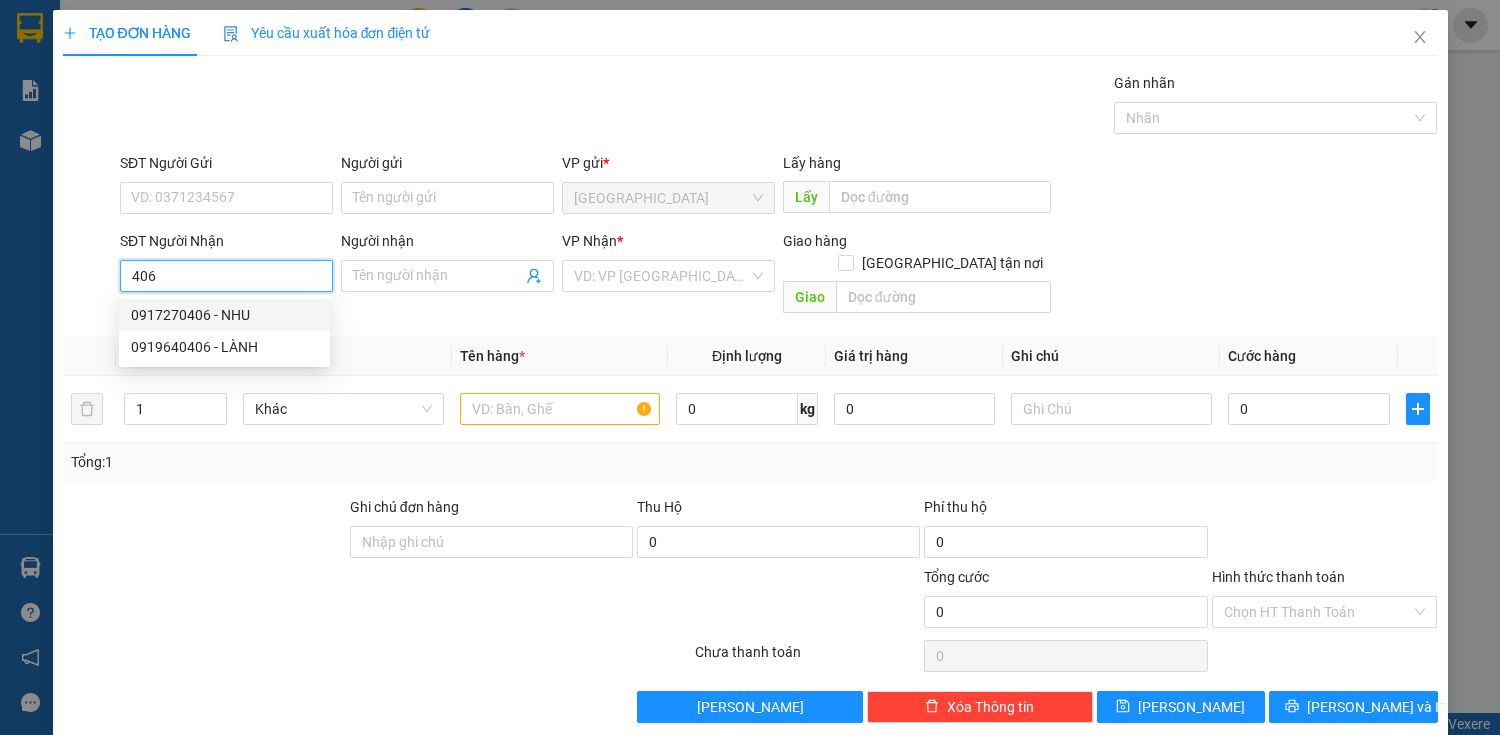 click on "0917270406 - NHU" at bounding box center (224, 315) 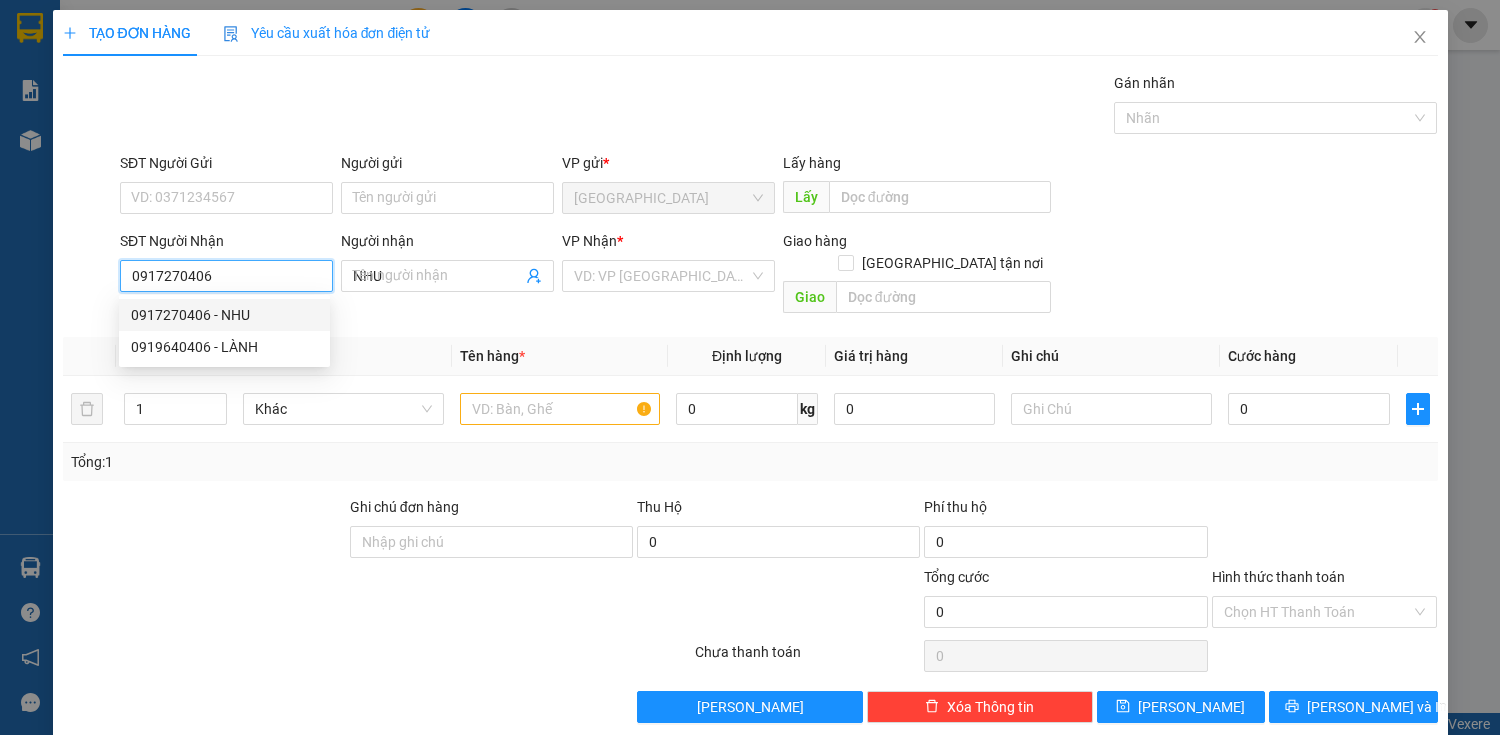 type on "60.000" 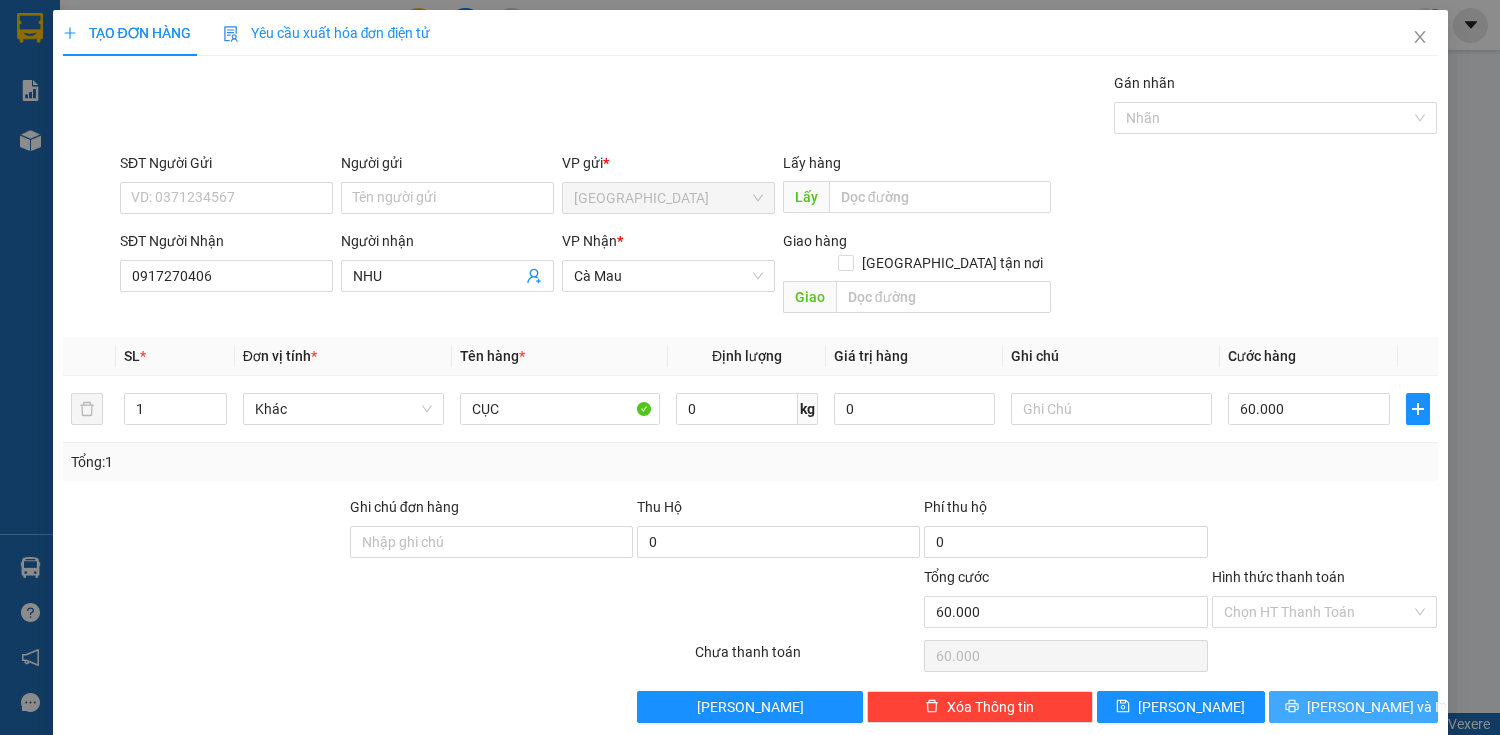 click on "[PERSON_NAME] và In" at bounding box center [1377, 707] 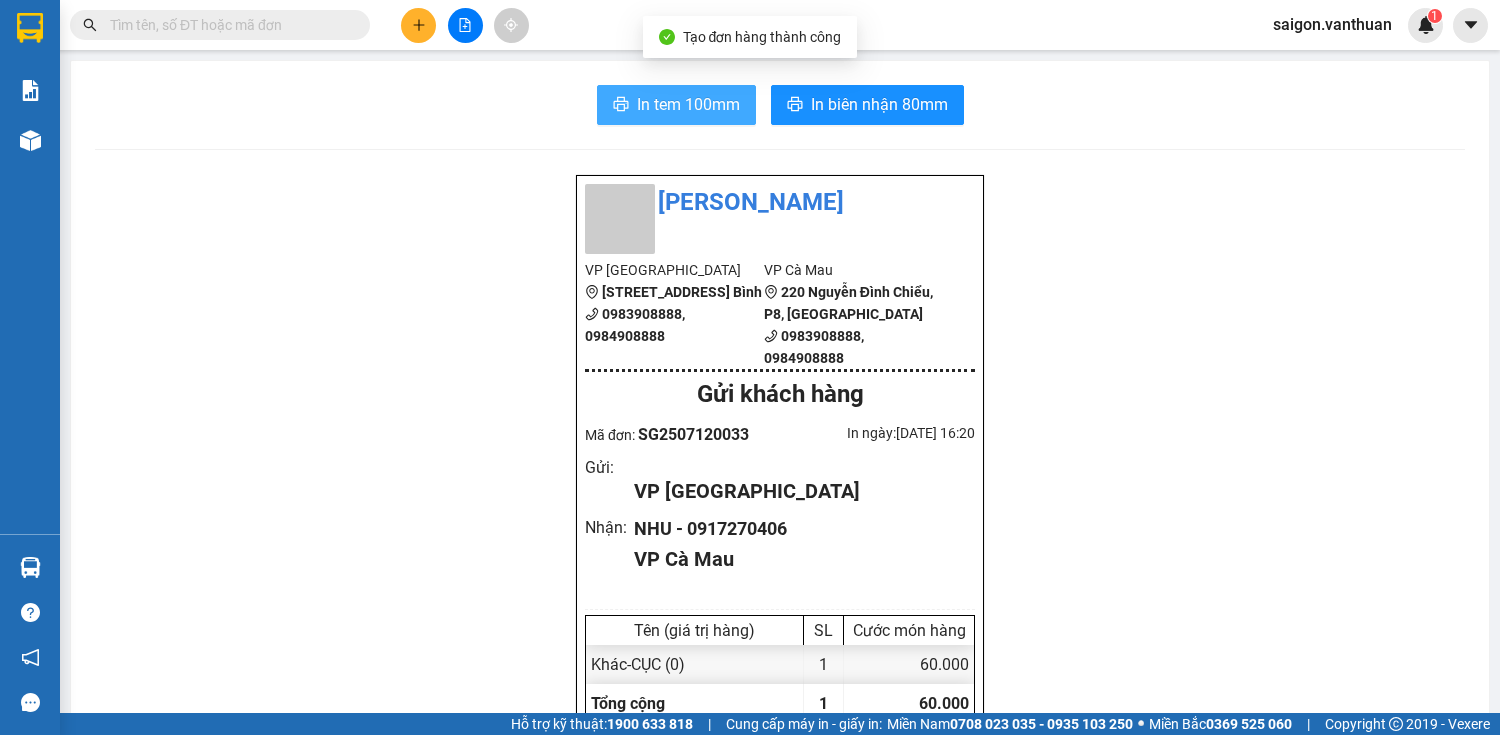 click on "In tem 100mm" at bounding box center (676, 105) 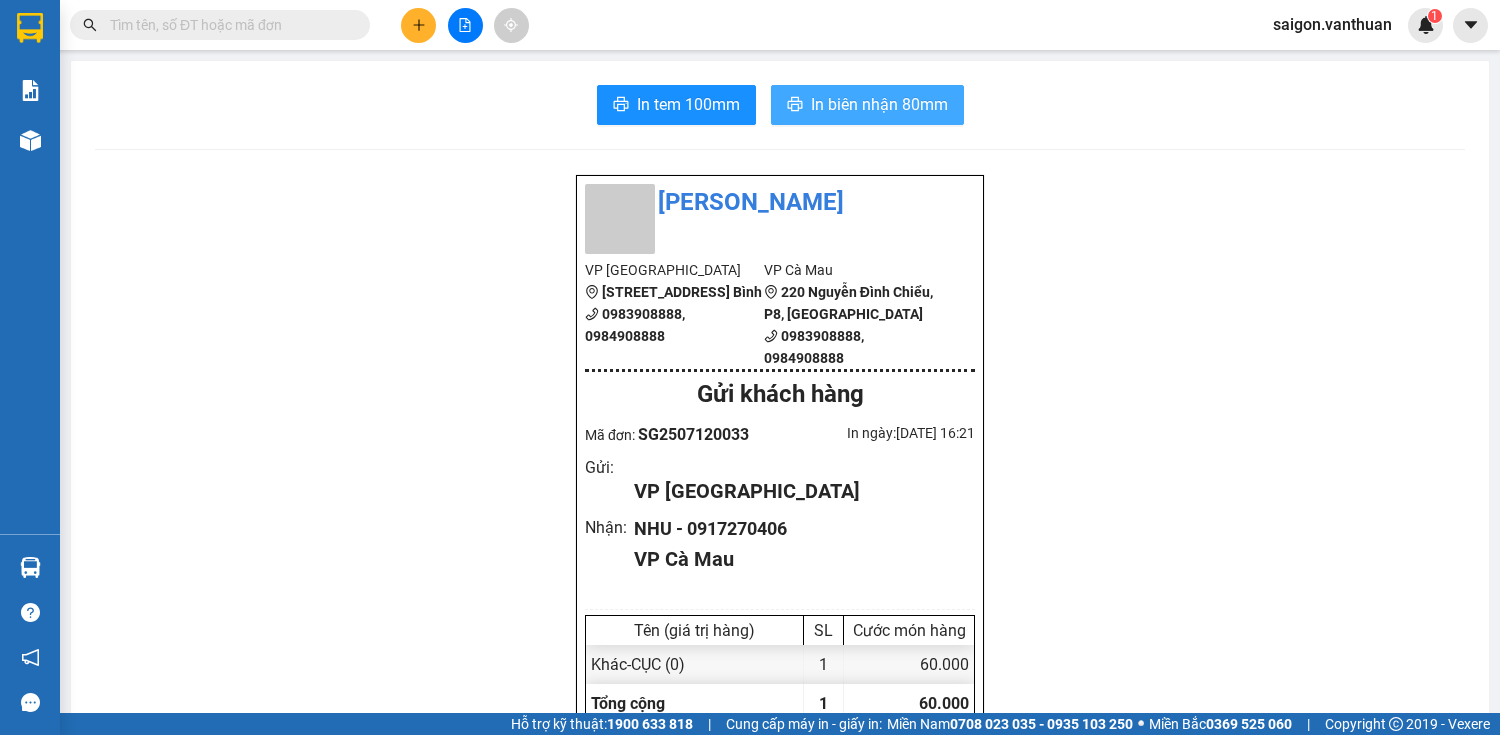 click on "In biên nhận 80mm" at bounding box center (879, 104) 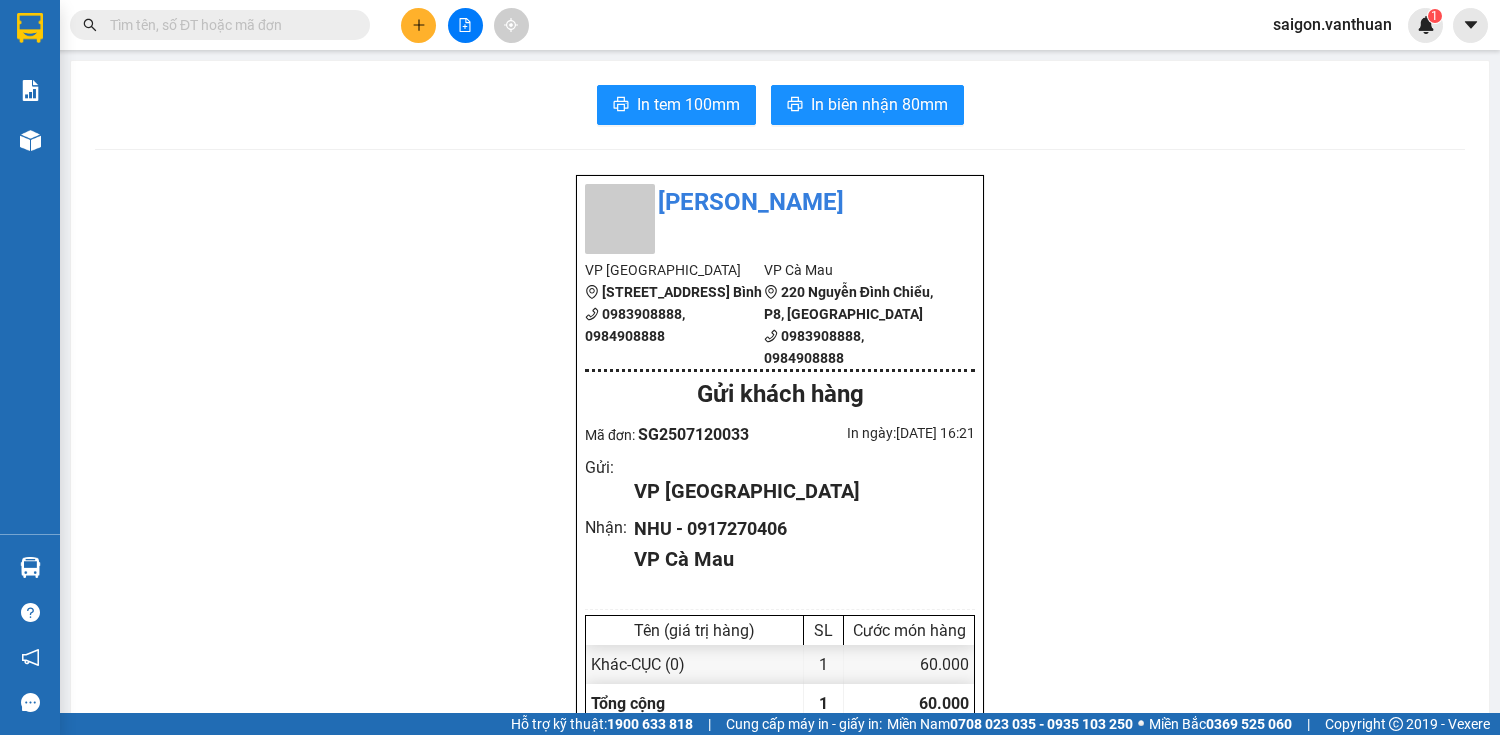 click 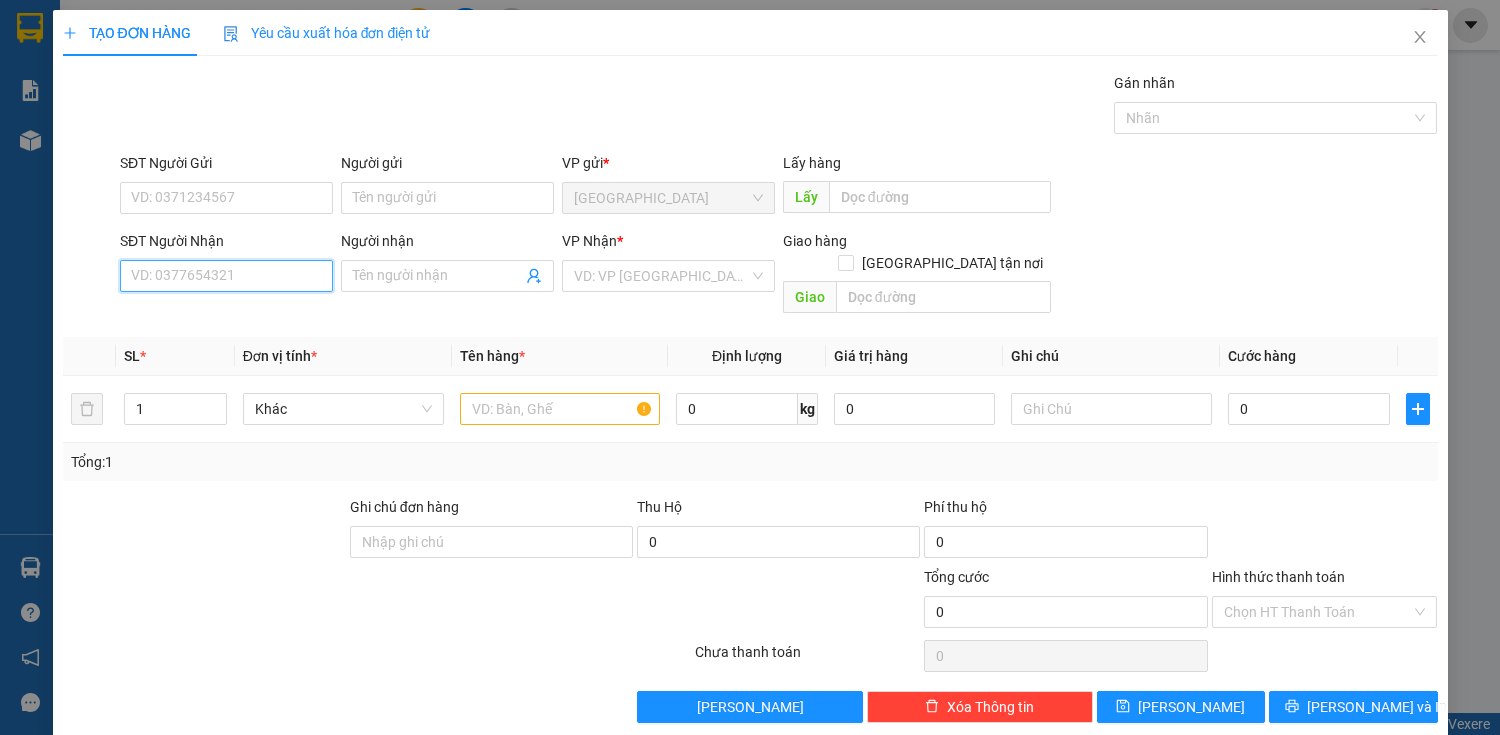 click on "SĐT Người Nhận" at bounding box center [226, 276] 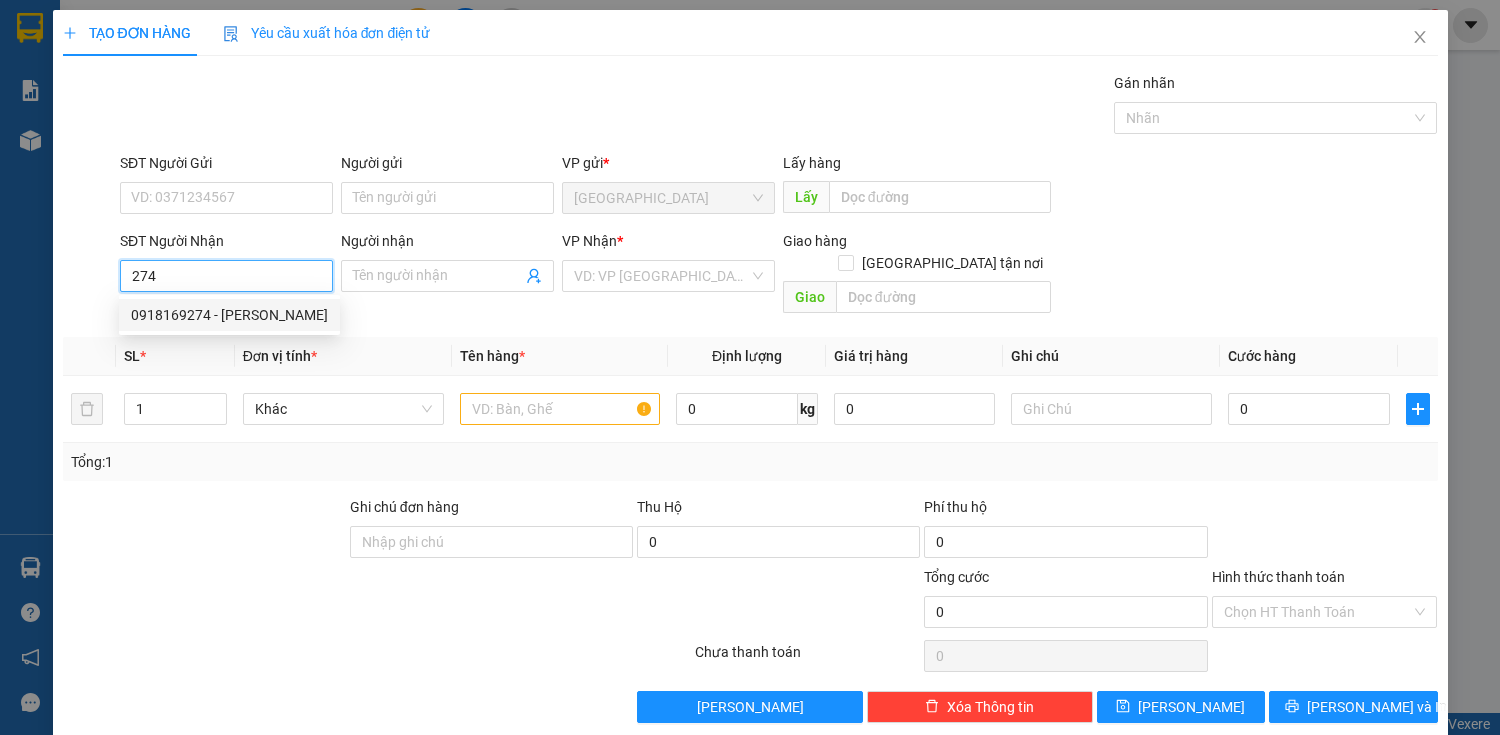 drag, startPoint x: 206, startPoint y: 311, endPoint x: 220, endPoint y: 313, distance: 14.142136 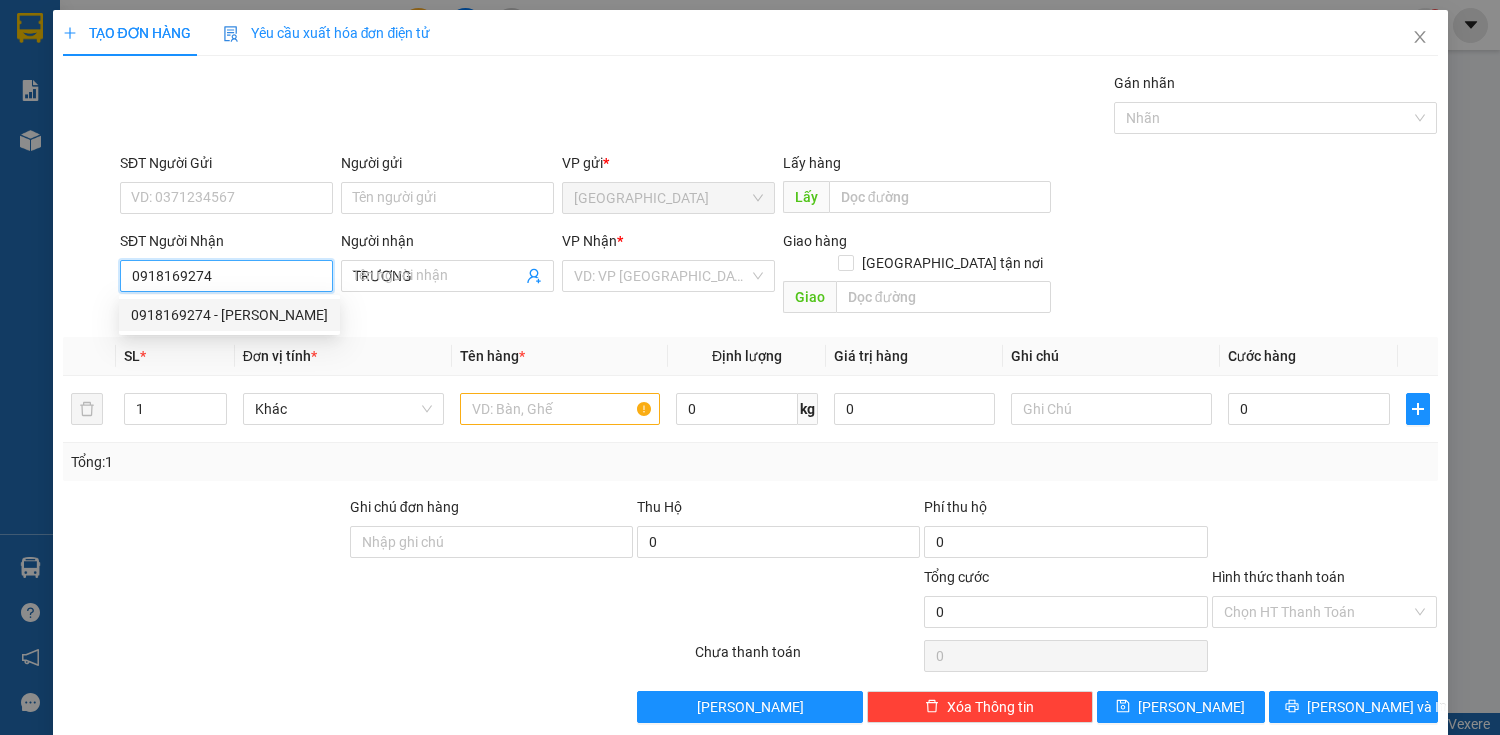 type on "40.000" 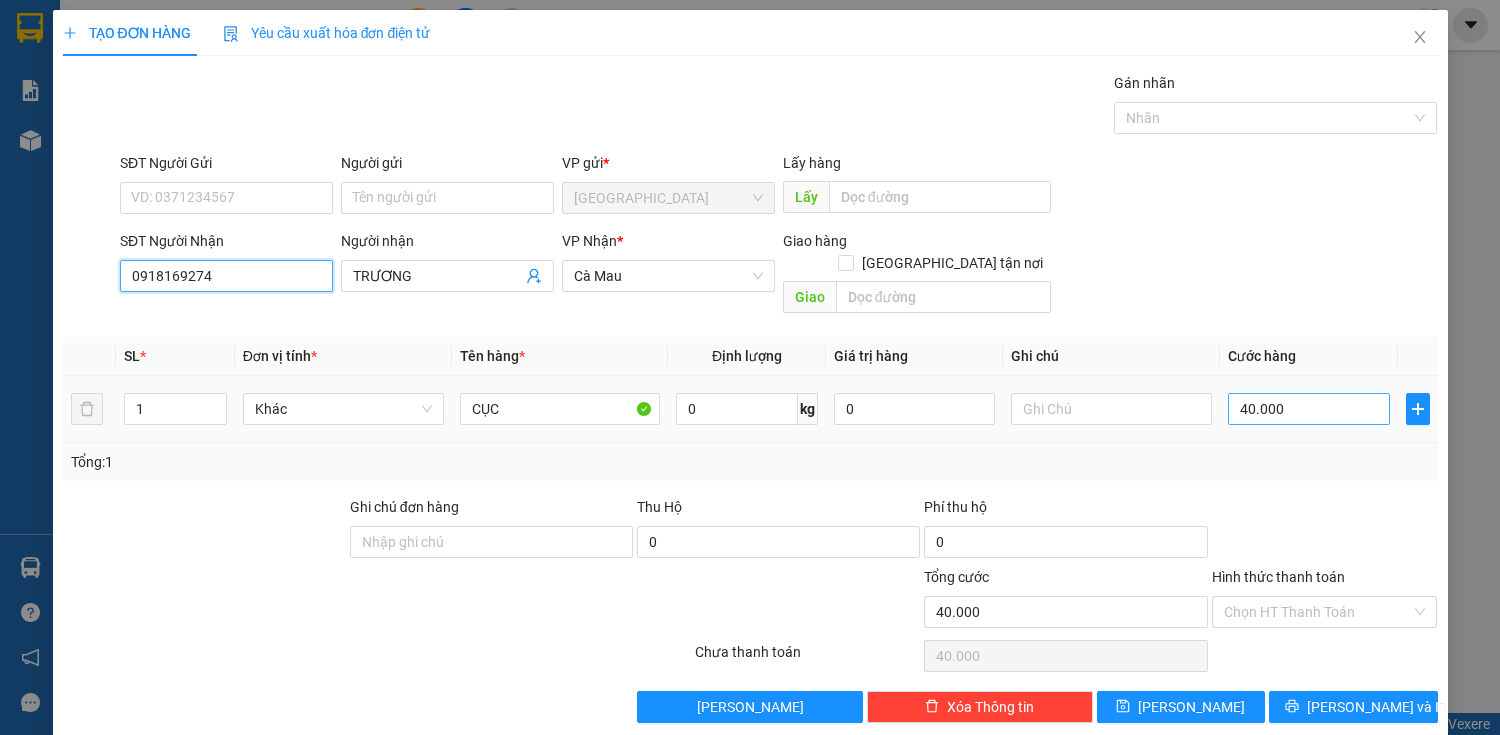 type on "0918169274" 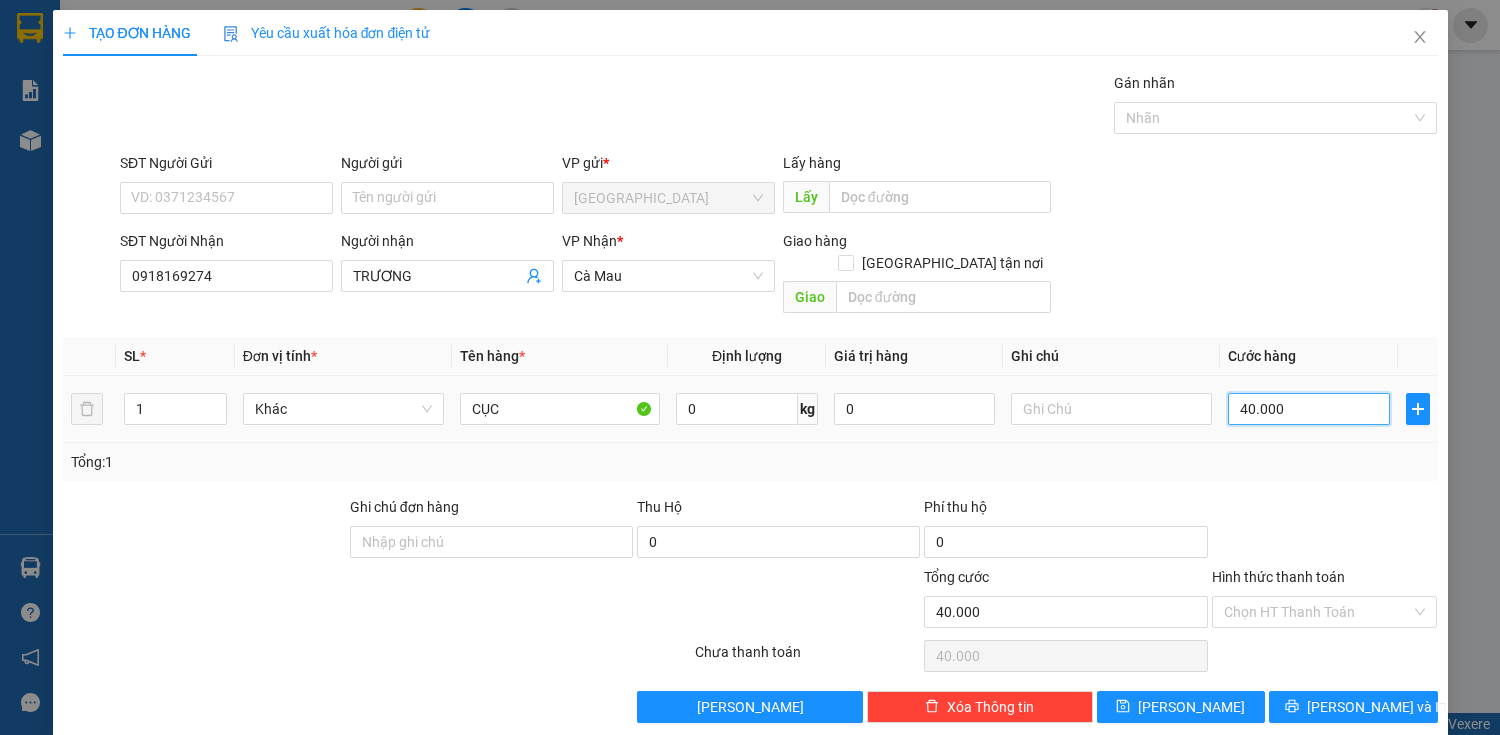click on "40.000" at bounding box center (1308, 409) 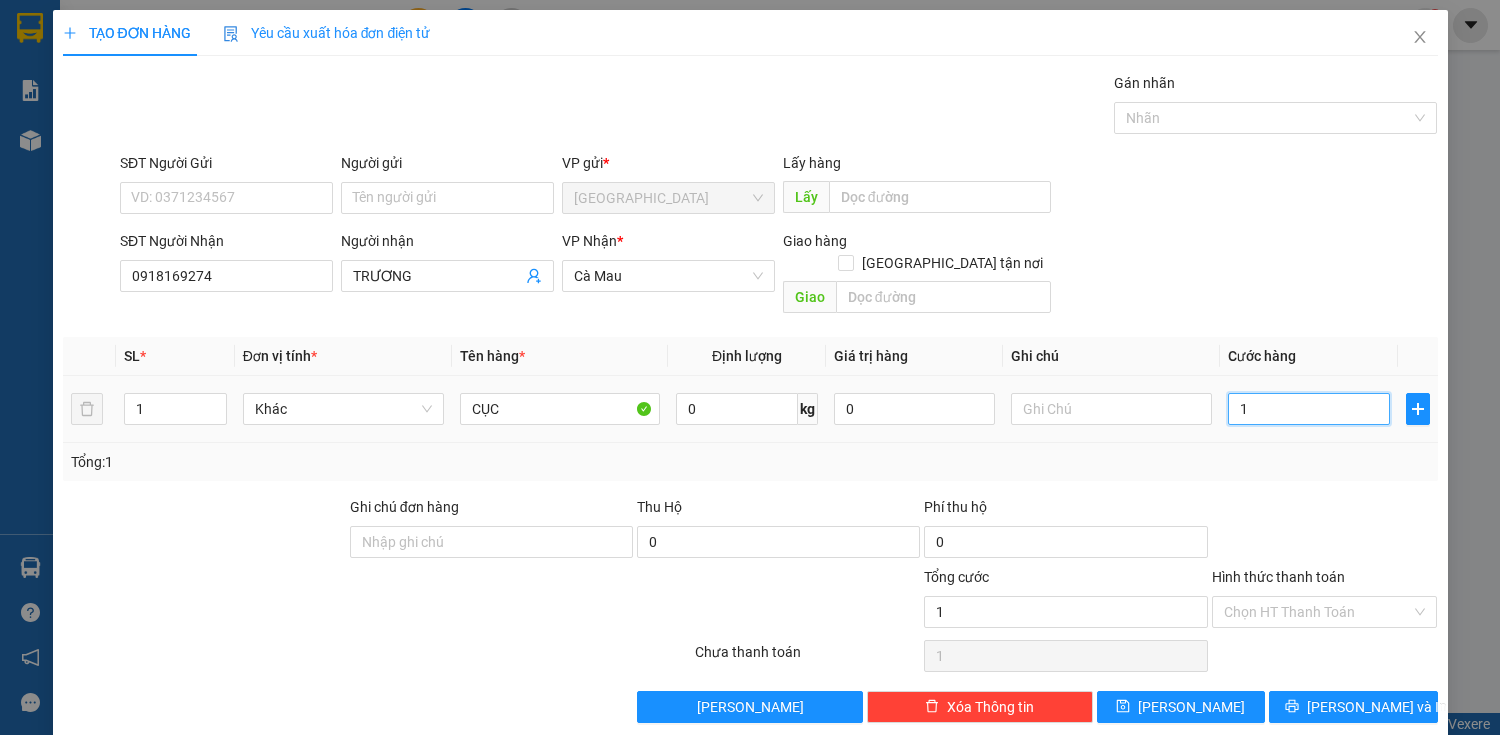 type on "10" 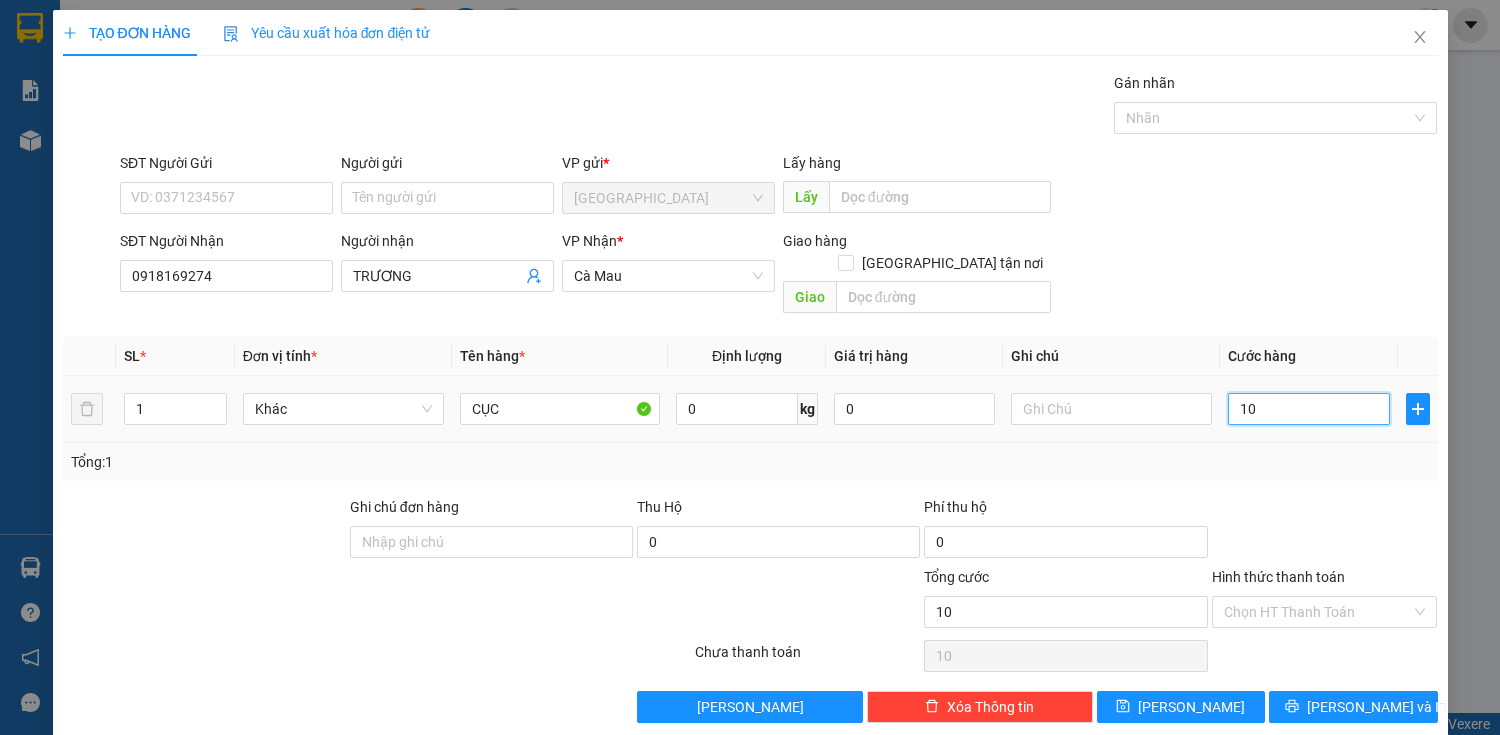 type on "100" 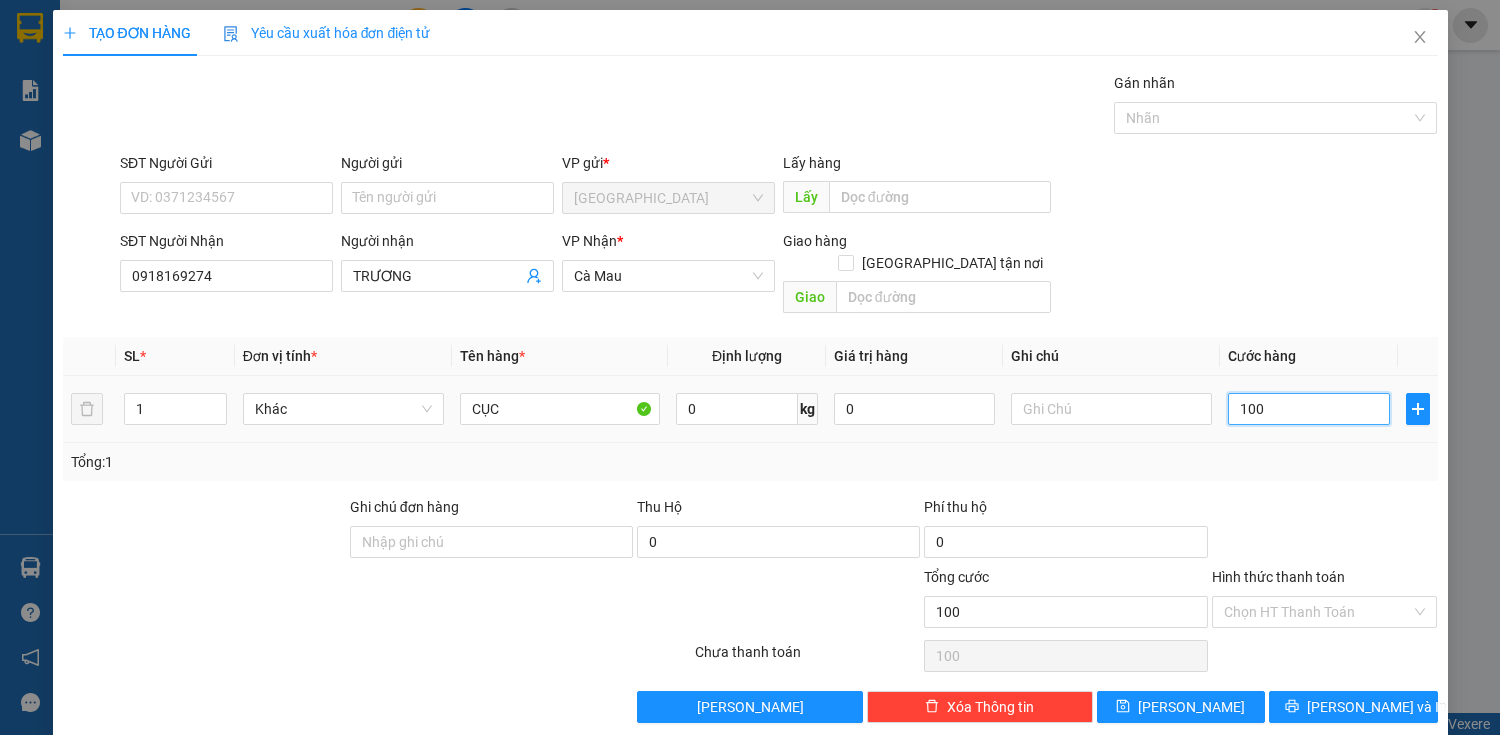 type on "1.000" 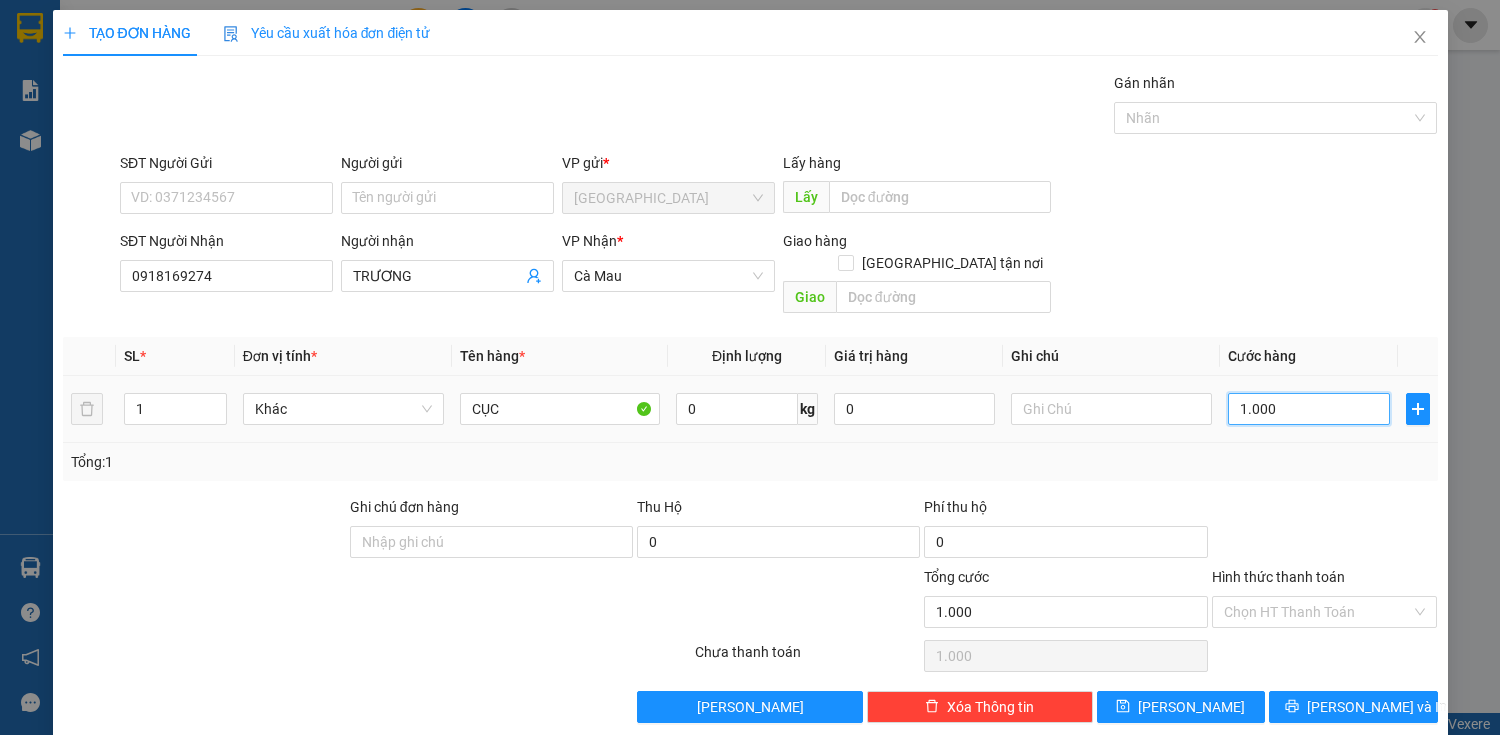 type on "10.000" 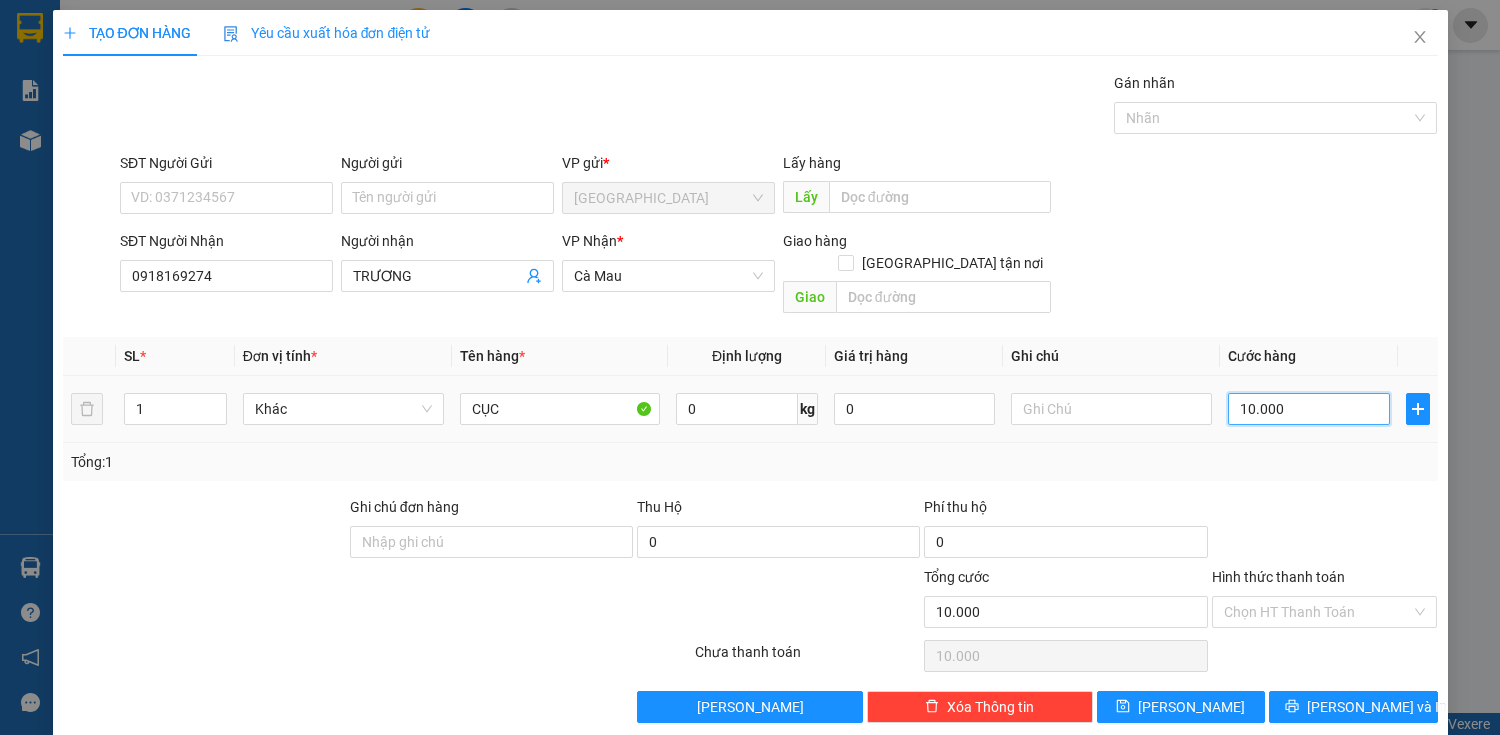 type on "100.000" 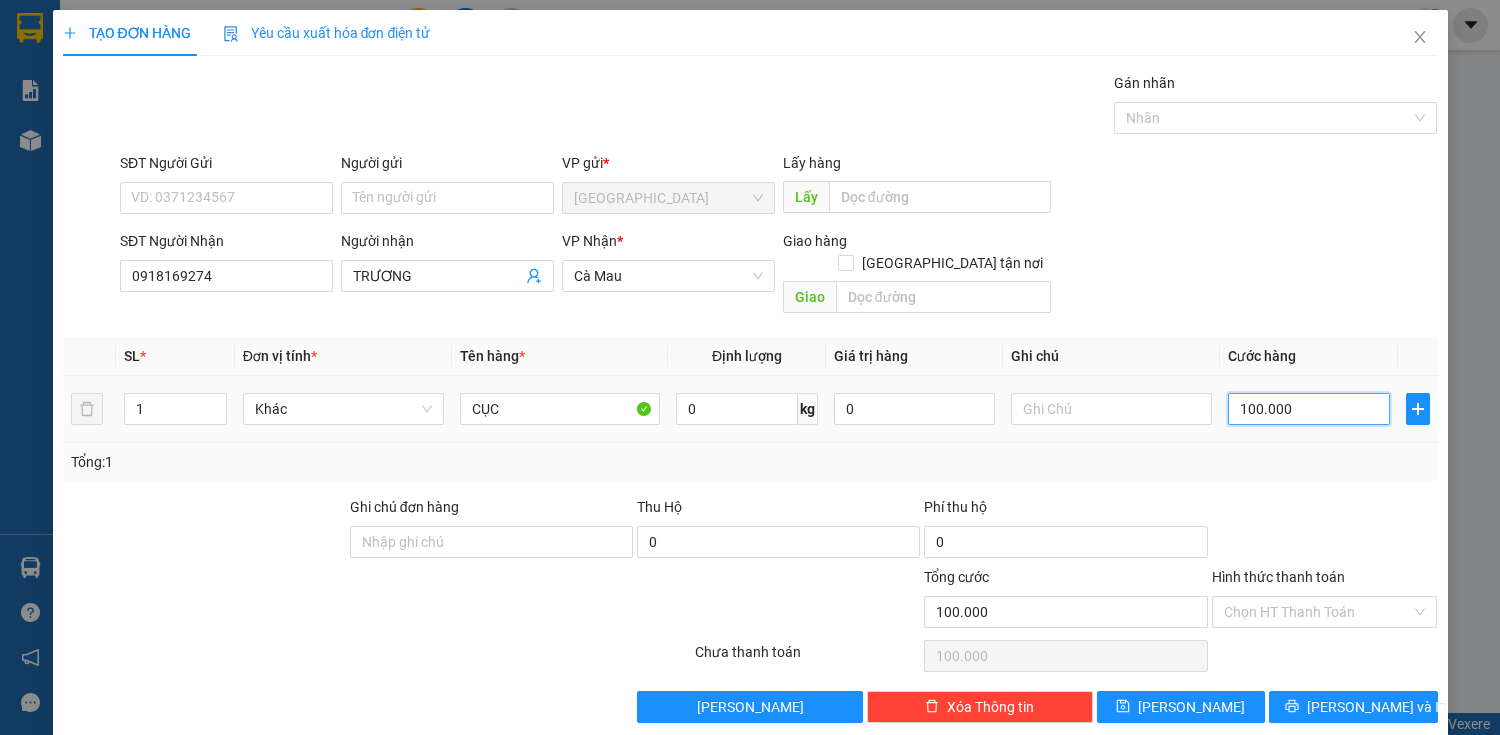 type on "10.000" 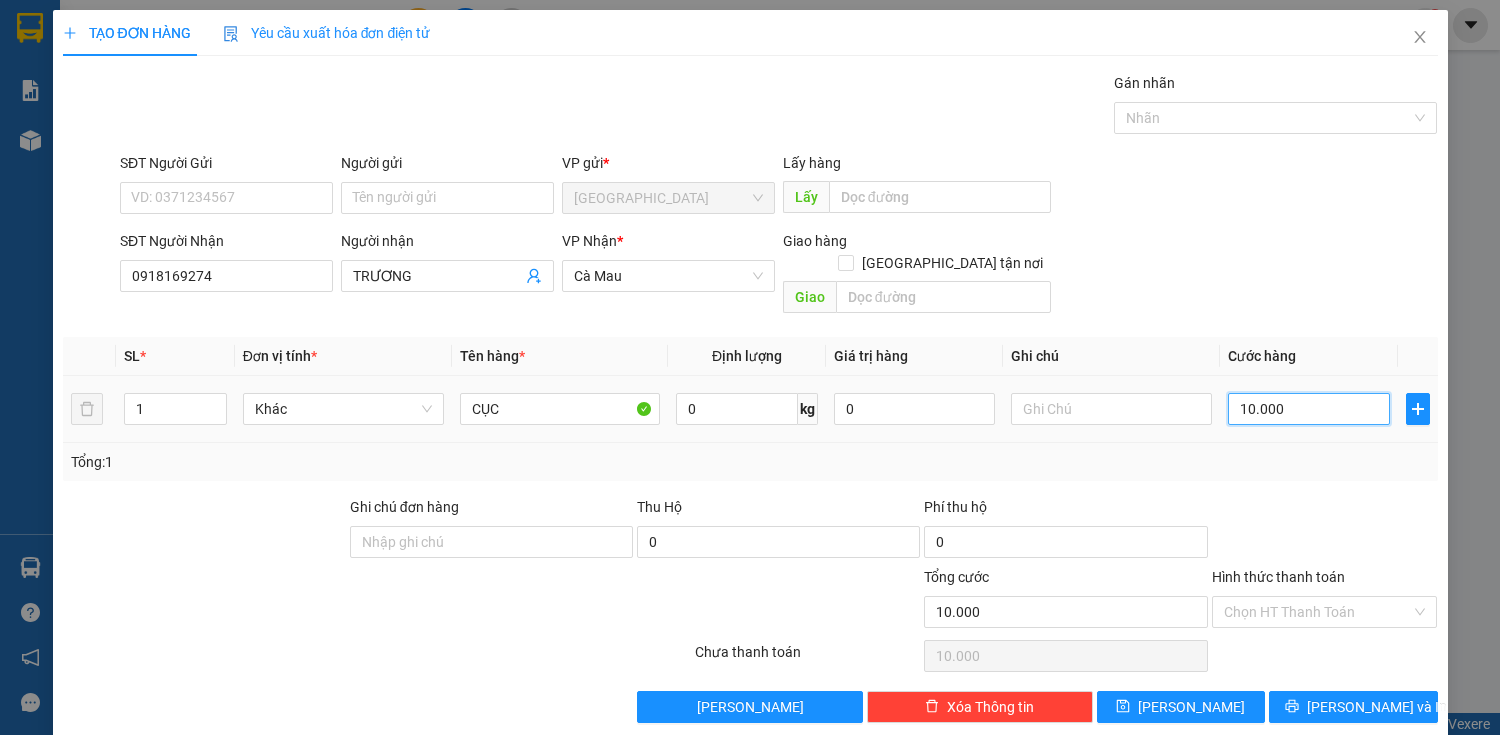 type on "0" 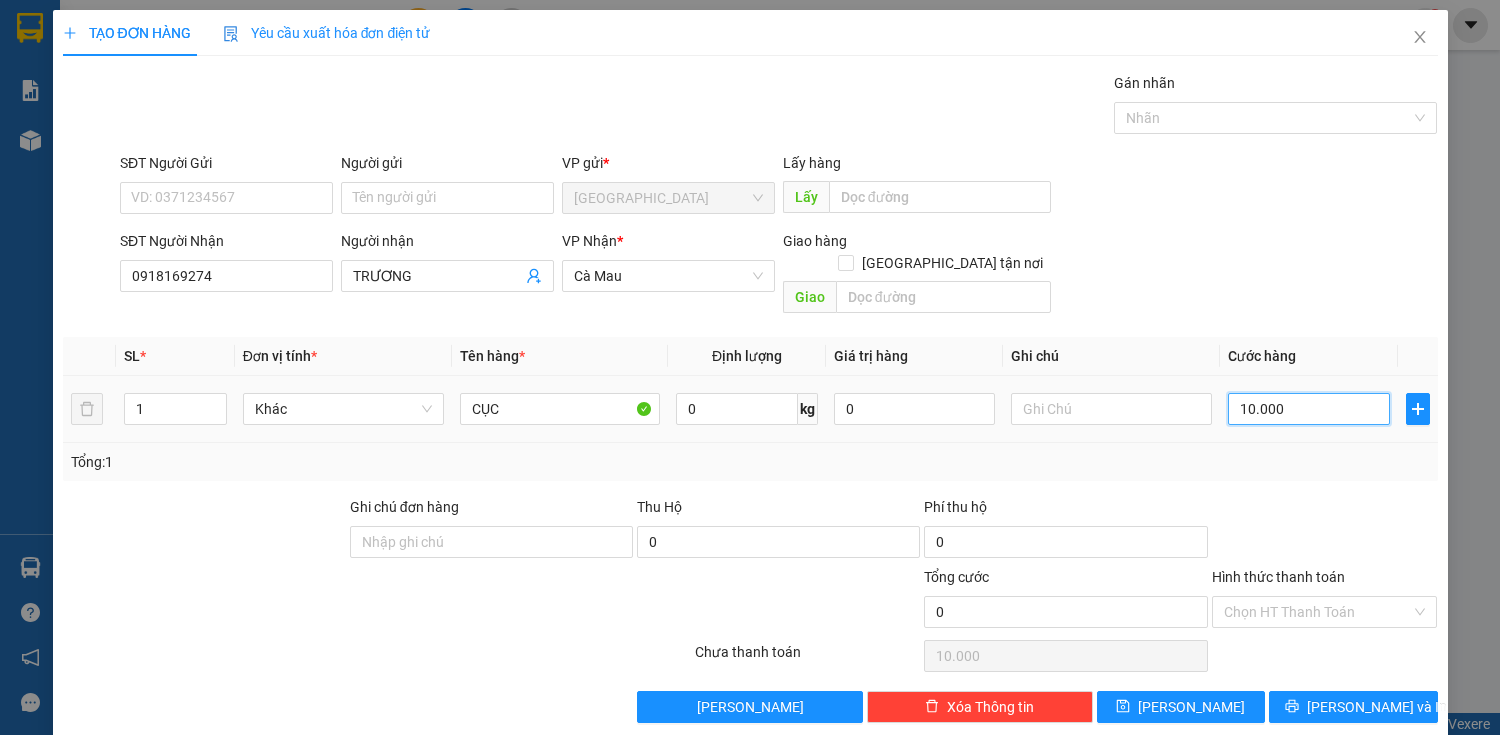 type on "0" 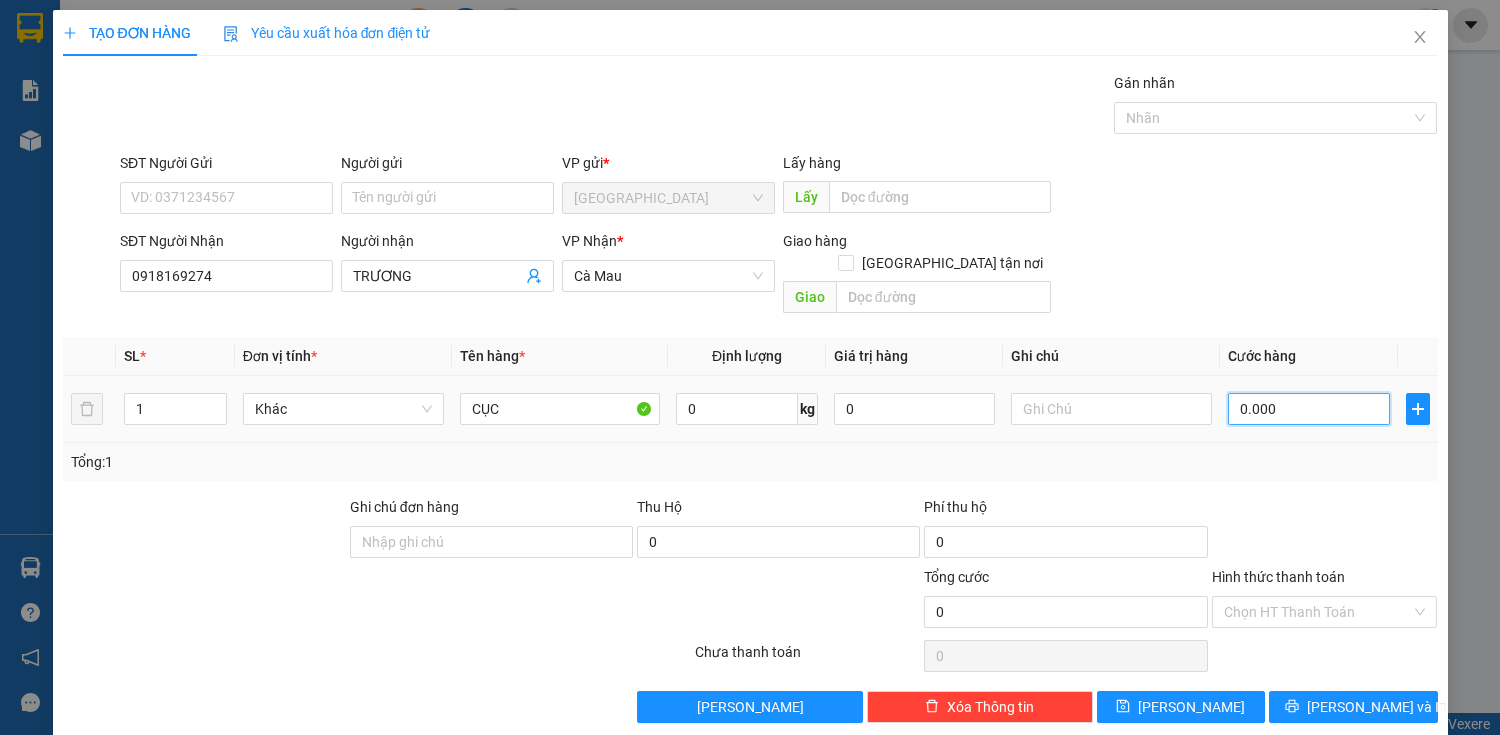 type on "10.000" 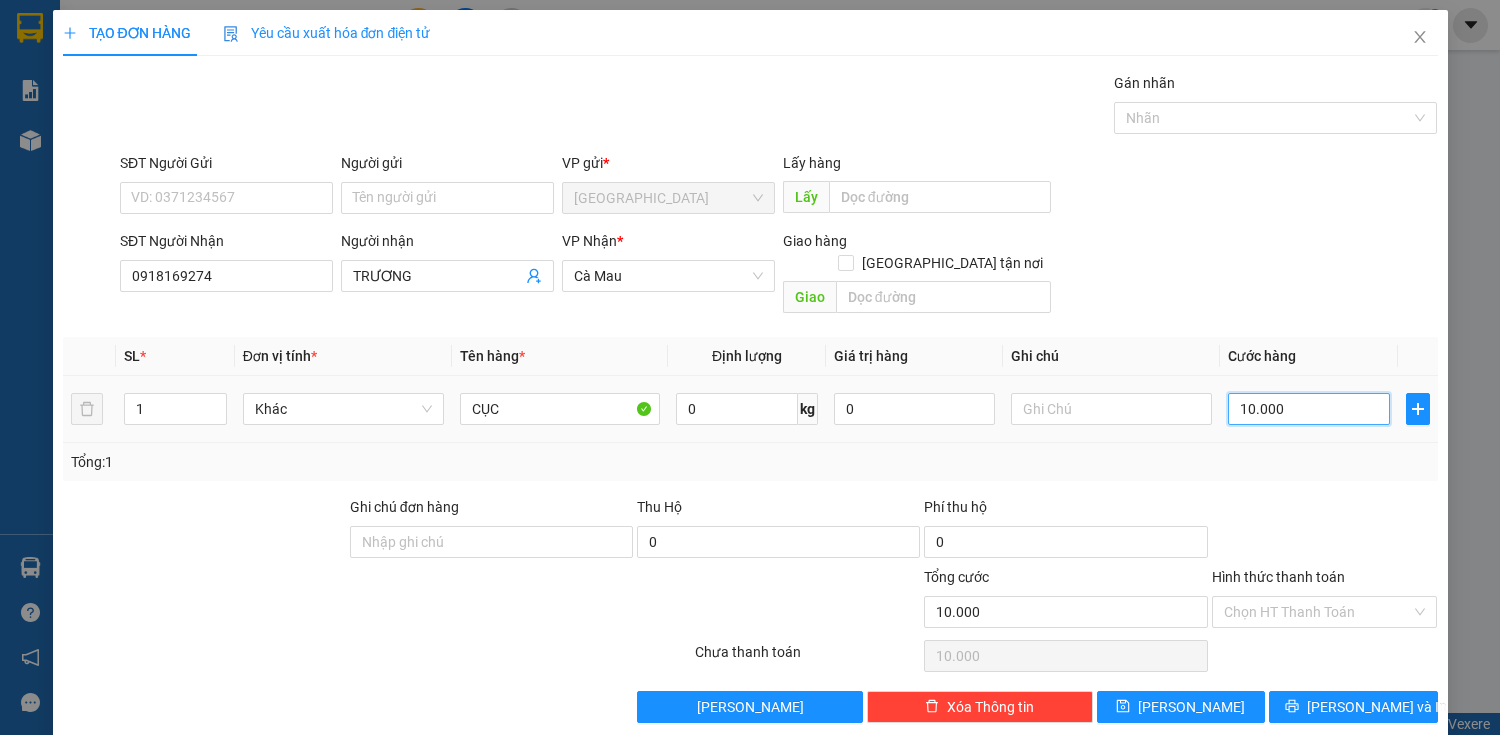 type on "120.000" 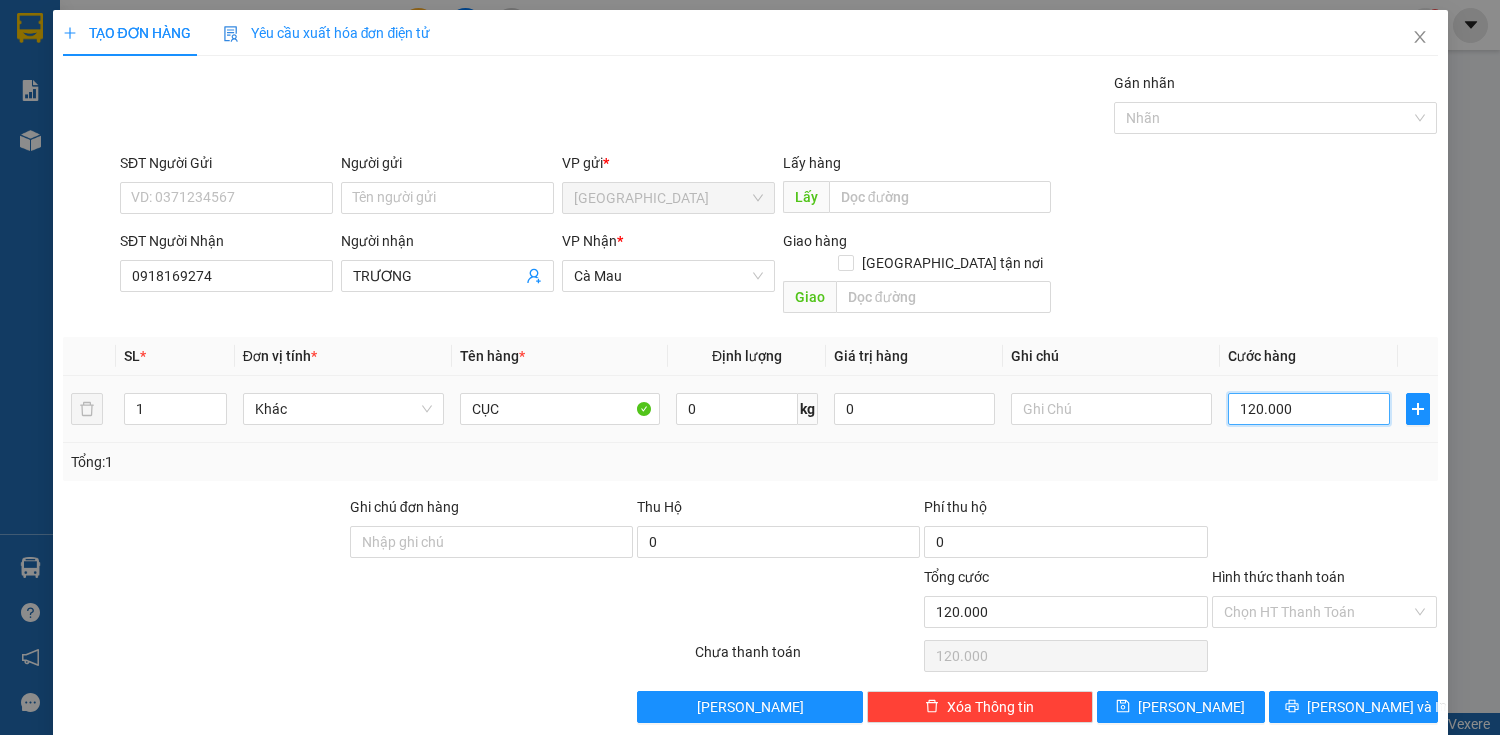 type on "1.200.000" 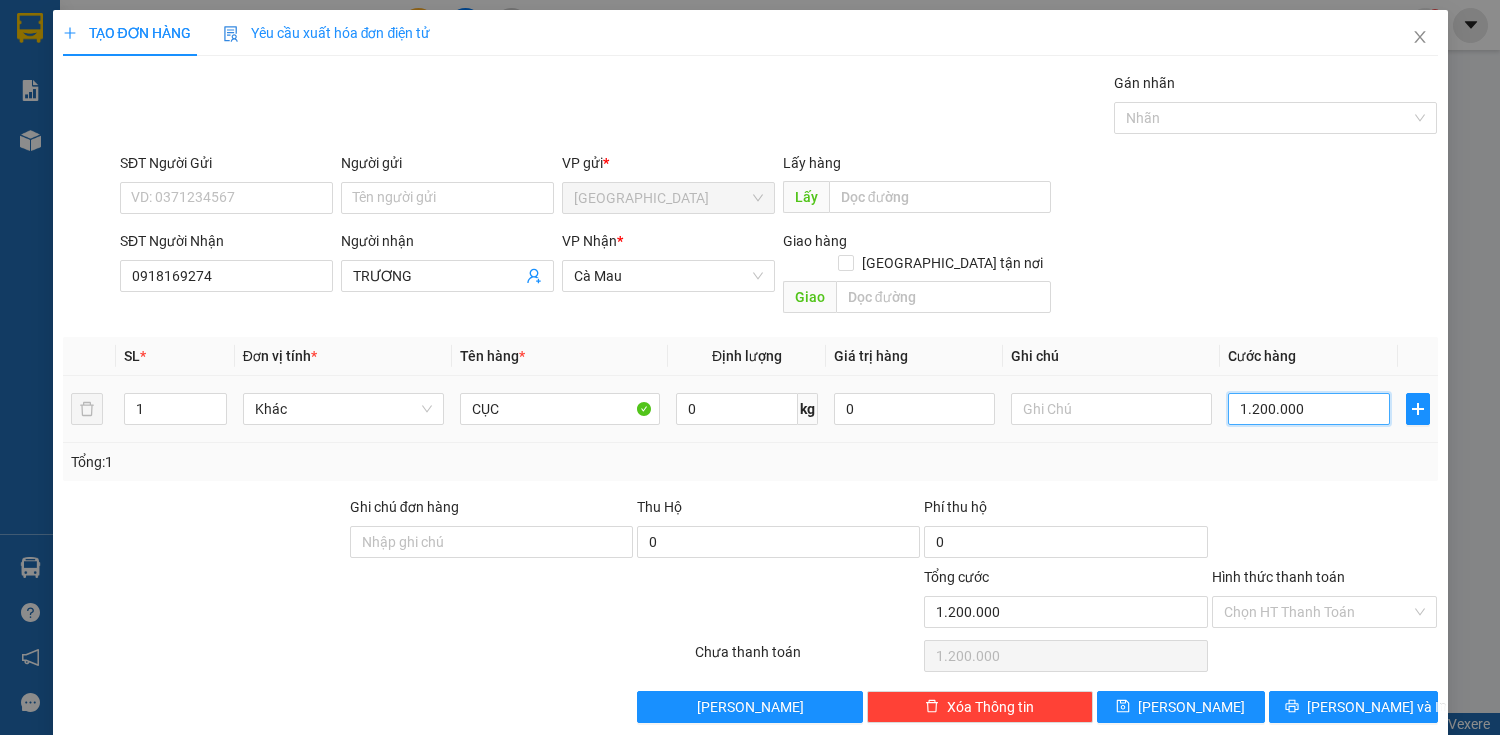 type on "120.000" 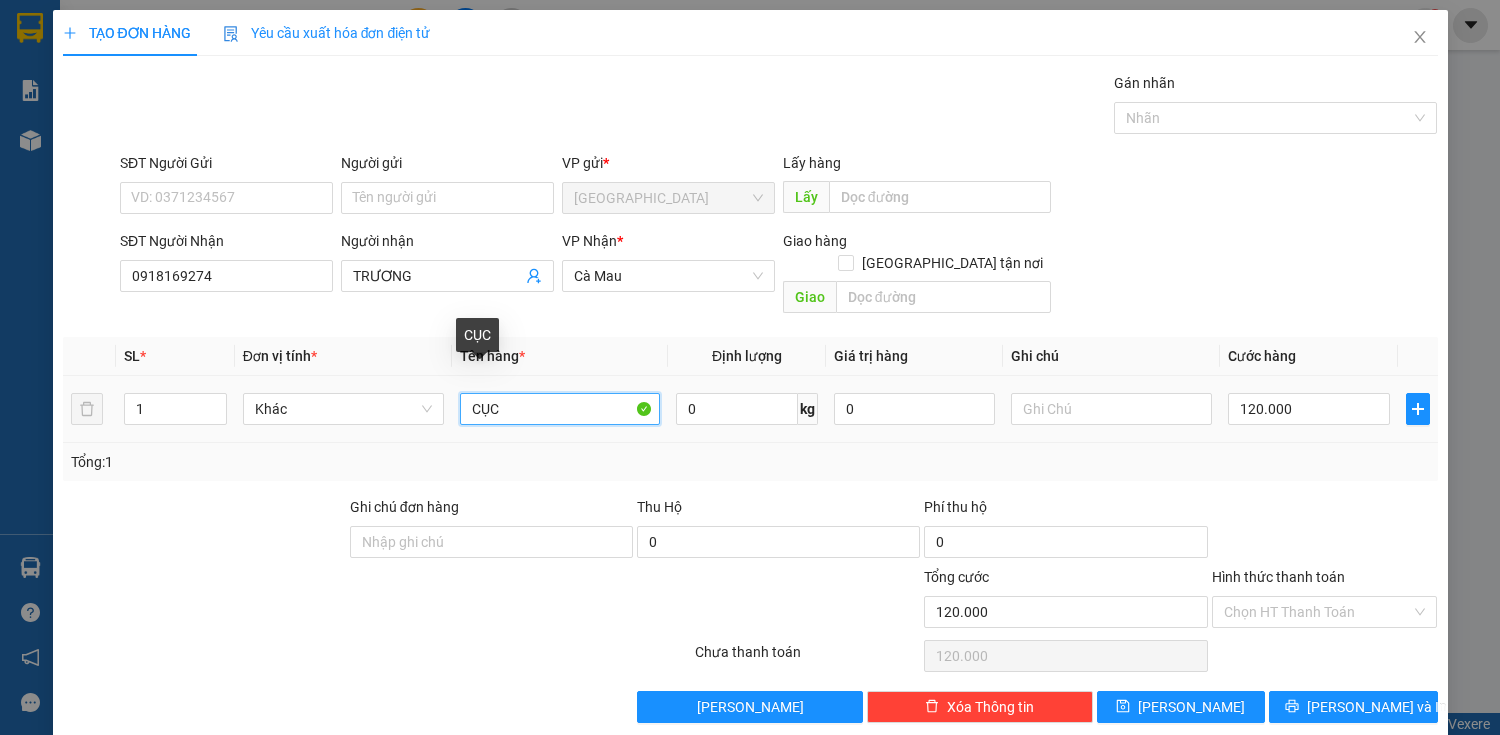 click on "CỤC" at bounding box center (560, 409) 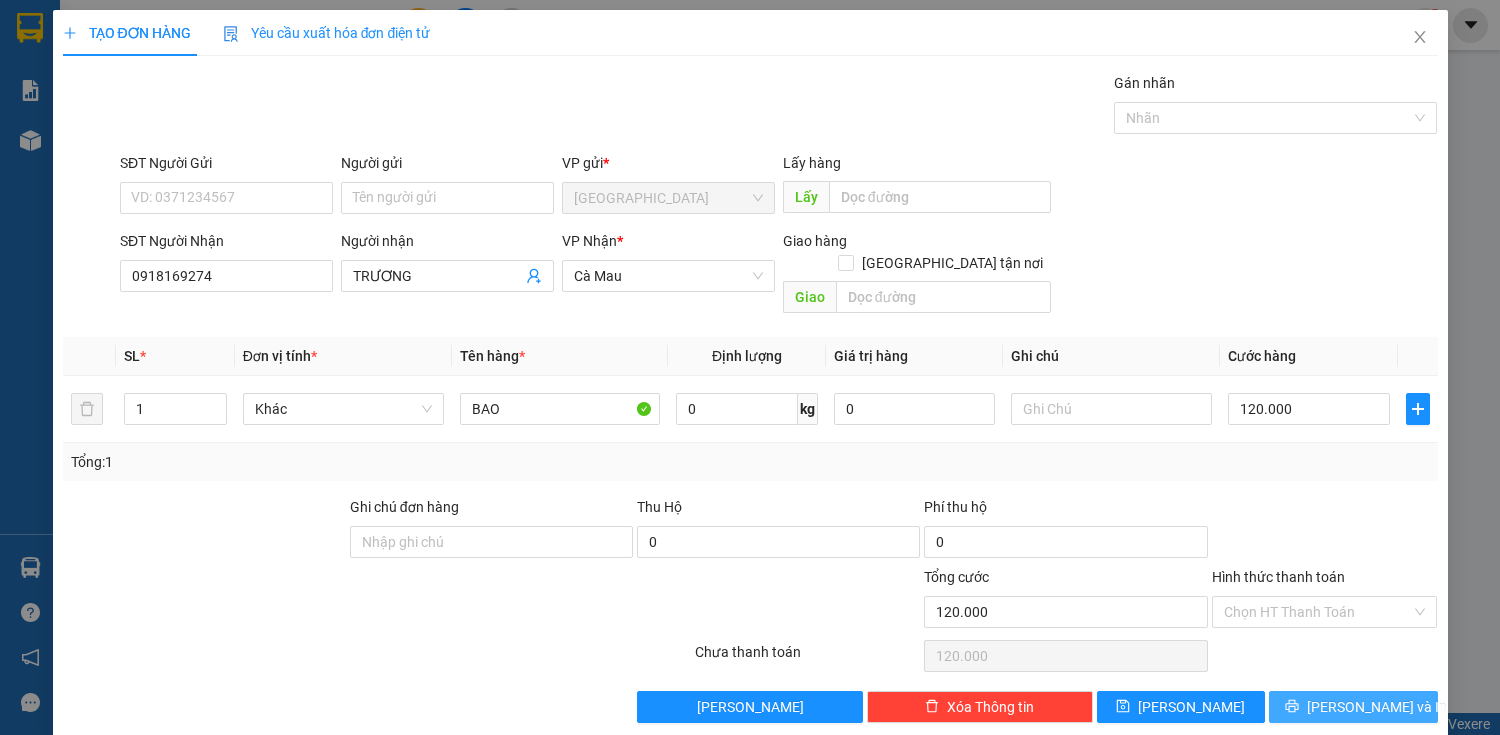 drag, startPoint x: 1437, startPoint y: 668, endPoint x: 1423, endPoint y: 672, distance: 14.56022 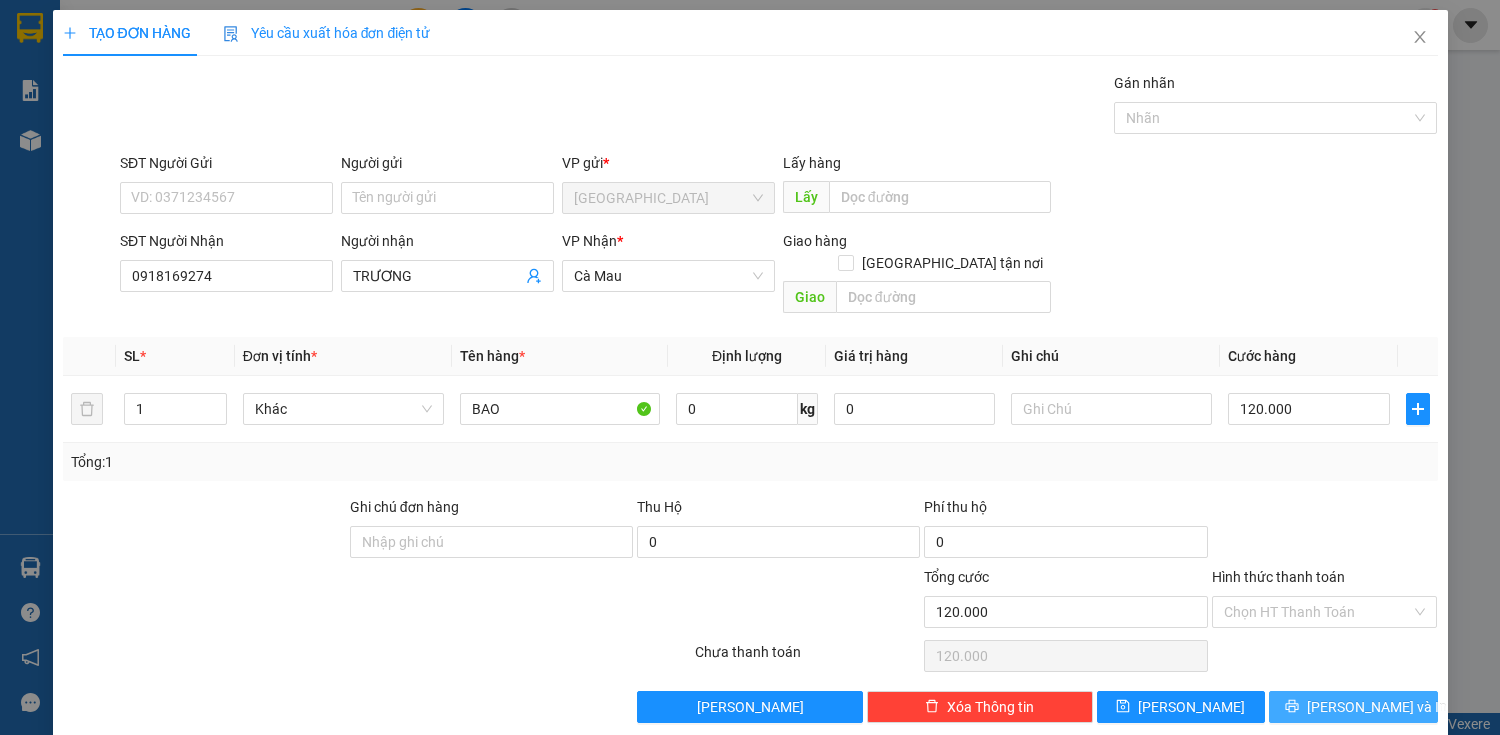 click on "[PERSON_NAME] và In" at bounding box center [1353, 707] 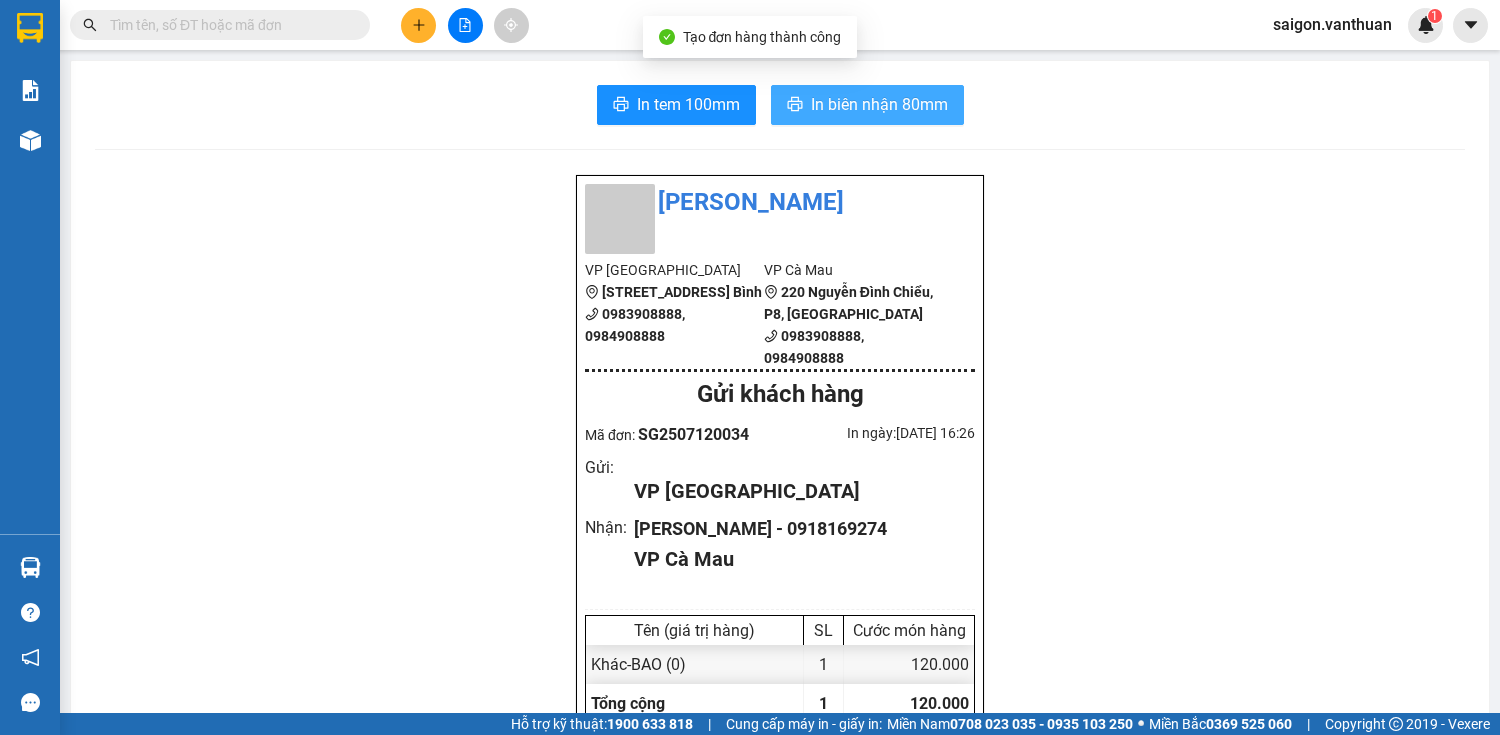 click on "In biên nhận 80mm" at bounding box center [879, 104] 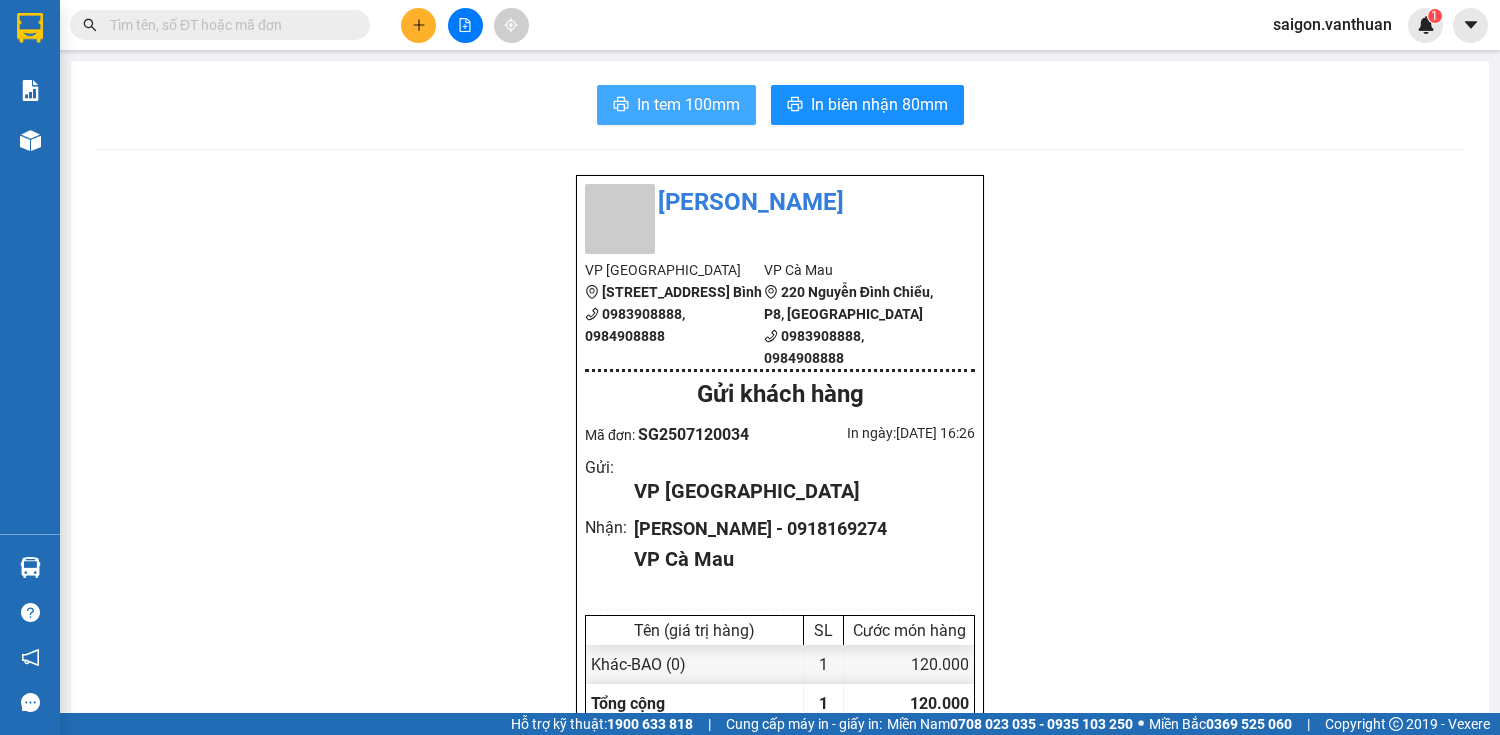 click on "In tem 100mm" at bounding box center (688, 104) 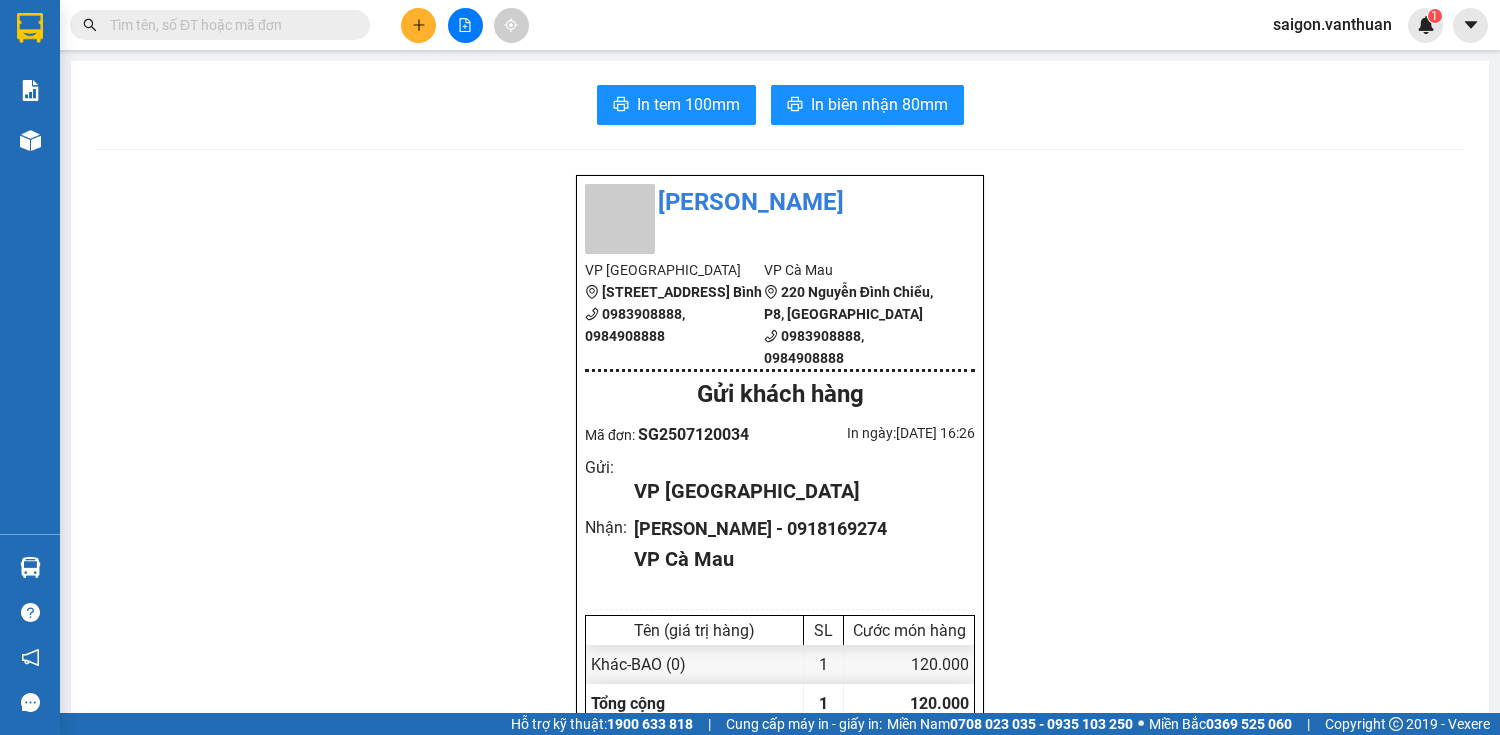 click at bounding box center (465, 25) 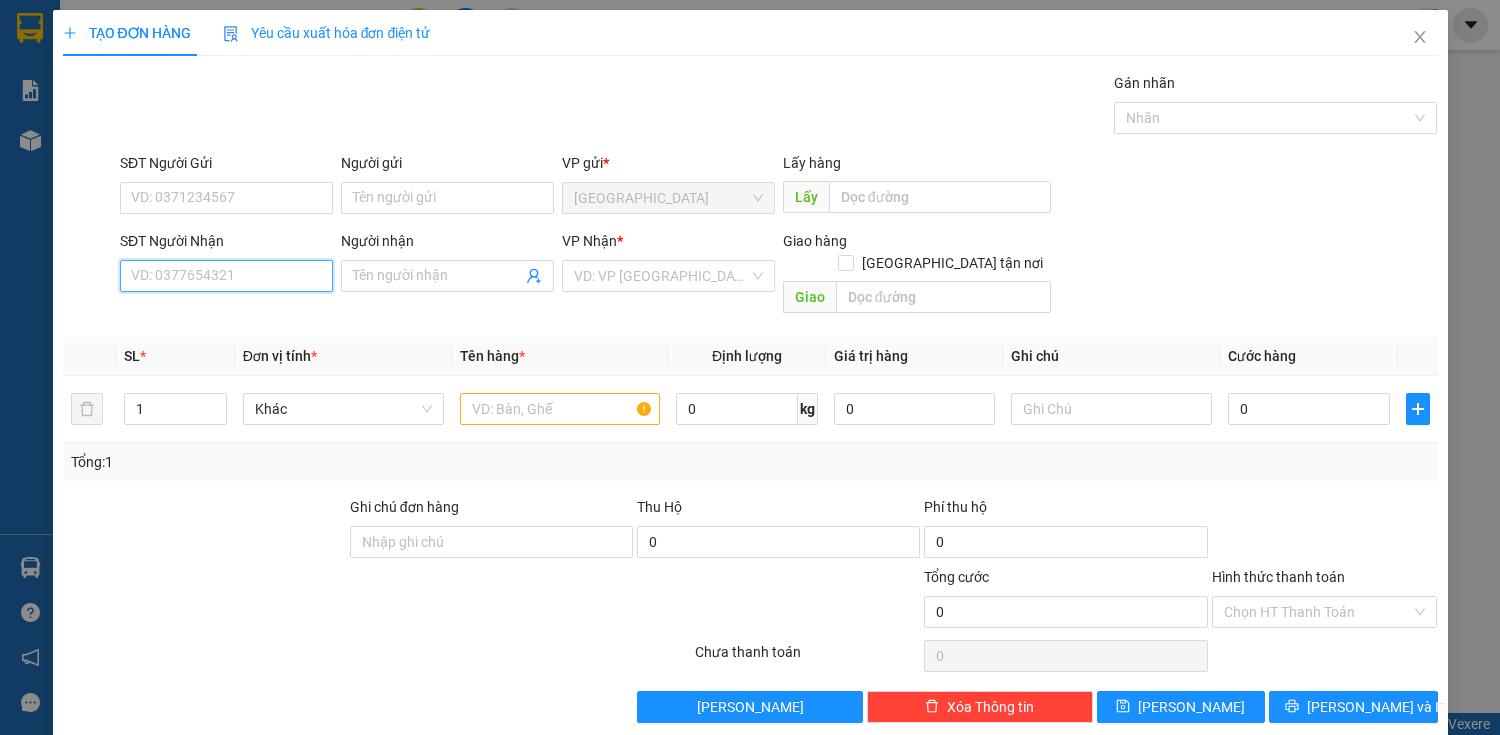 click on "SĐT Người Nhận" at bounding box center (226, 276) 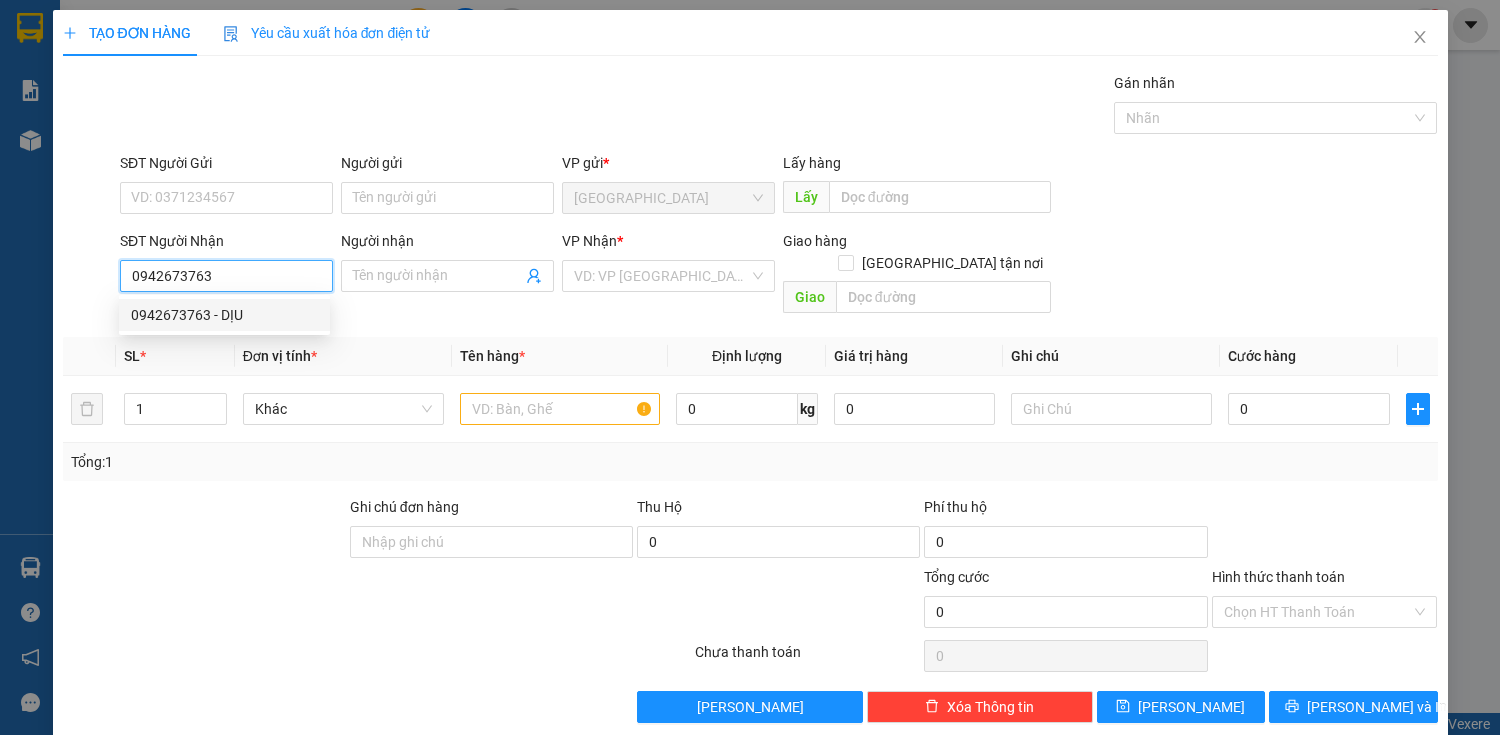 type on "0942673763" 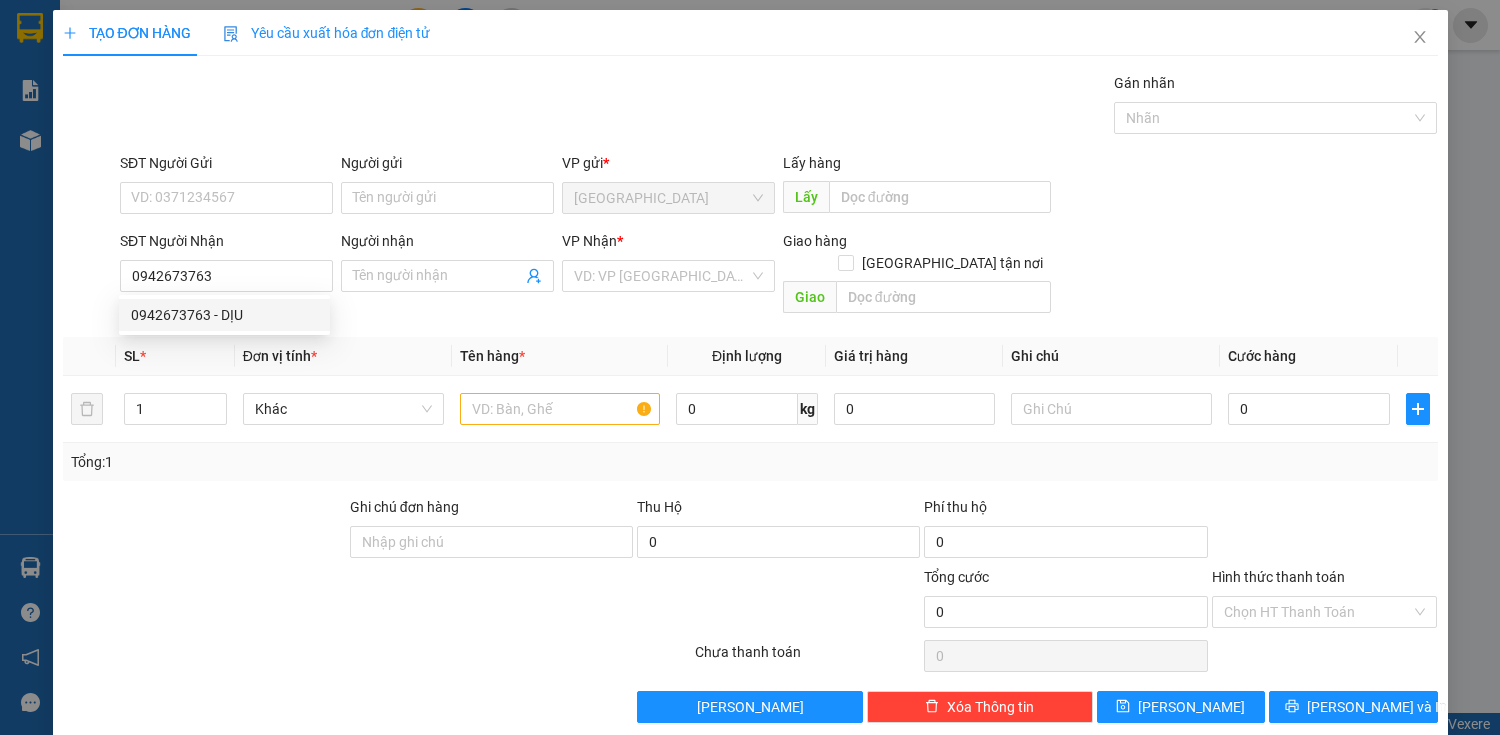 click on "SĐT Người Nhận 0942673763" at bounding box center (226, 265) 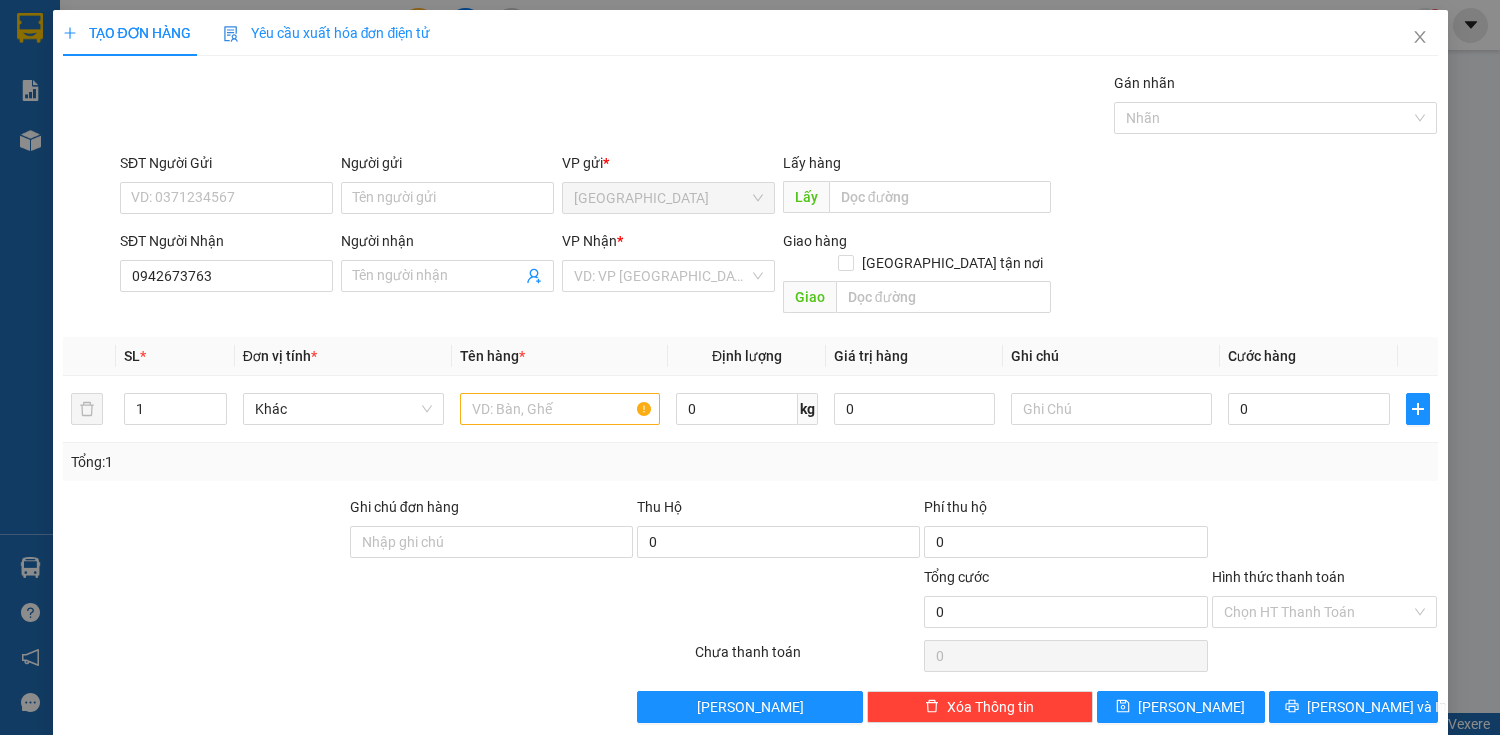 click on "Transit Pickup Surcharge Ids Transit Deliver Surcharge Ids Transit Deliver Surcharge Transit Deliver Surcharge Gán nhãn   Nhãn SĐT Người Gửi VD: 0371234567 Người gửi Tên người gửi VP gửi  * [GEOGRAPHIC_DATA] Lấy hàng Lấy SĐT Người Nhận 0942673763 Người nhận Tên người nhận VP Nhận  * VD: VP [GEOGRAPHIC_DATA] Giao hàng Giao tận nơi Giao SL  * Đơn vị tính  * Tên hàng  * Định lượng Giá trị hàng Ghi chú Cước hàng                   1 Khác 0 kg 0 0 Tổng:  1 Ghi chú đơn hàng Thu Hộ 0 Phí thu hộ 0 Tổng cước 0 Hình thức thanh toán Chọn HT Thanh Toán Số tiền thu trước 0 Chưa thanh toán 0 Chọn HT Thanh Toán Lưu nháp Xóa Thông tin [PERSON_NAME] và In" at bounding box center (750, 397) 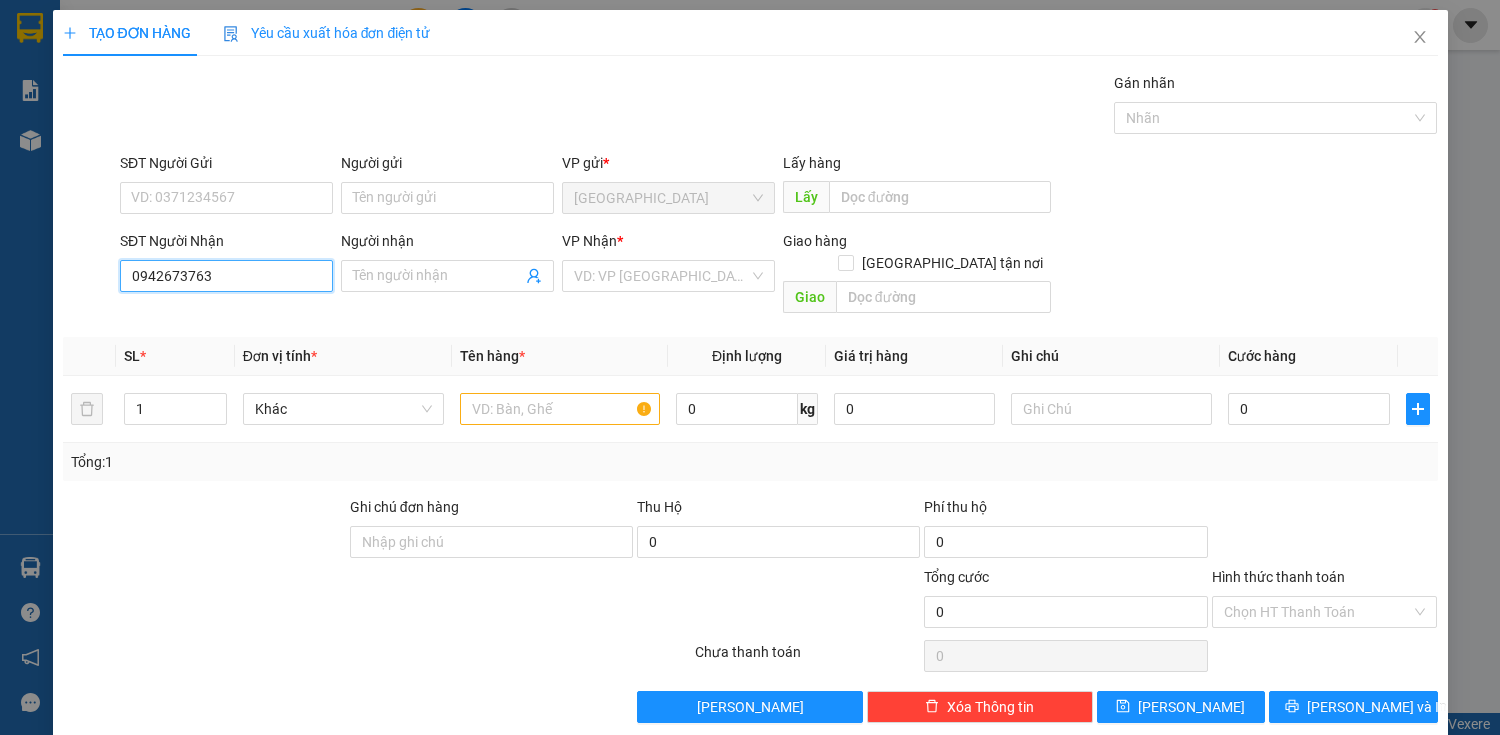 click on "0942673763" at bounding box center (226, 276) 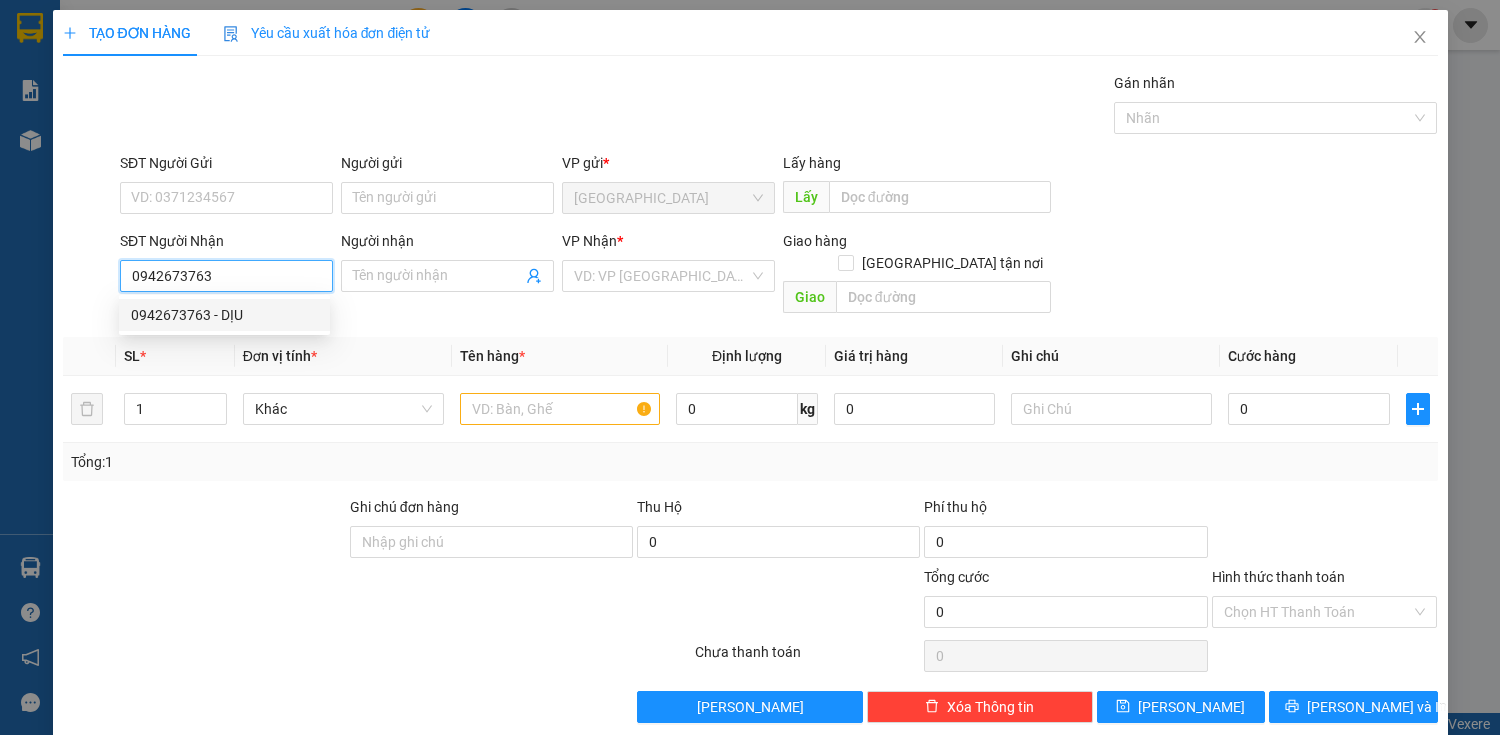 click on "0942673763 - DỊU" at bounding box center (224, 315) 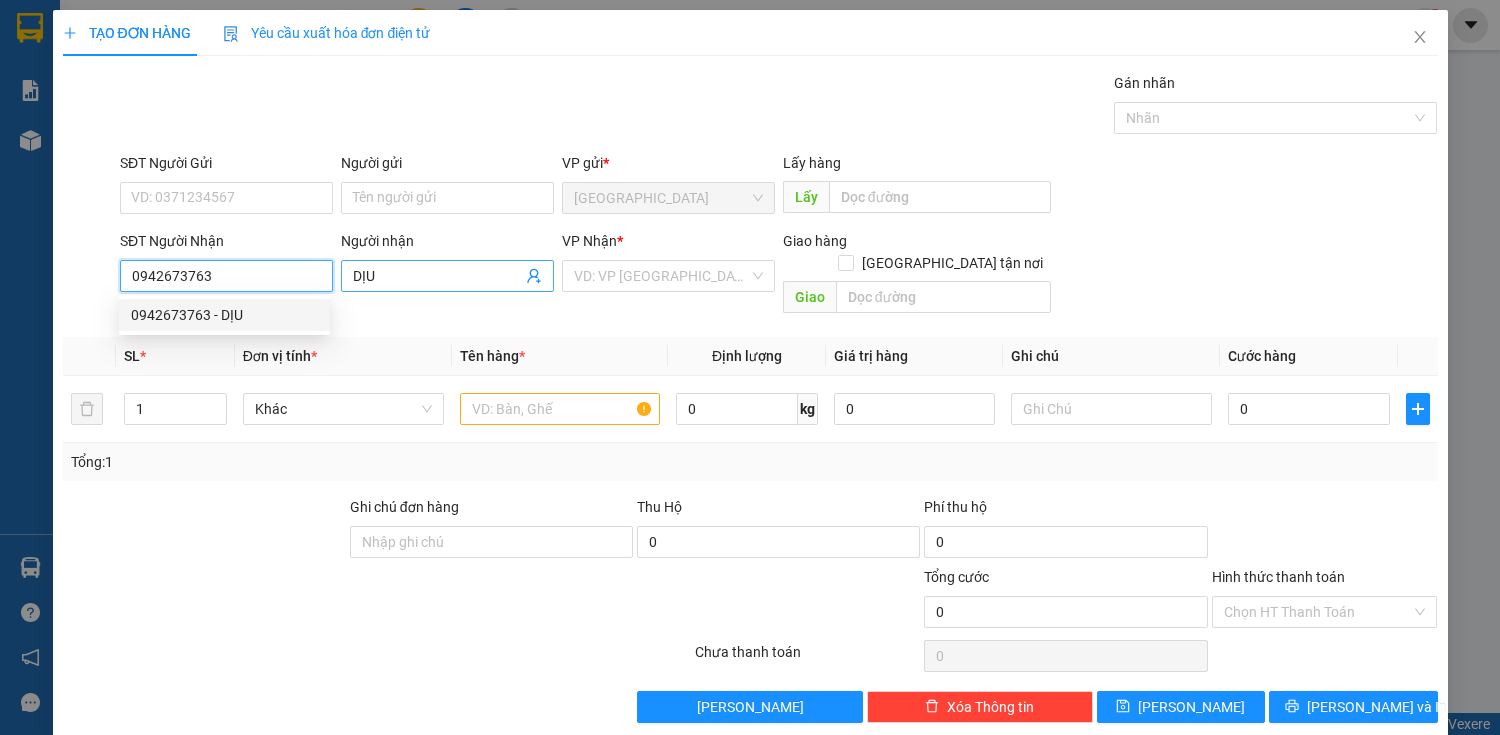 type on "60.000" 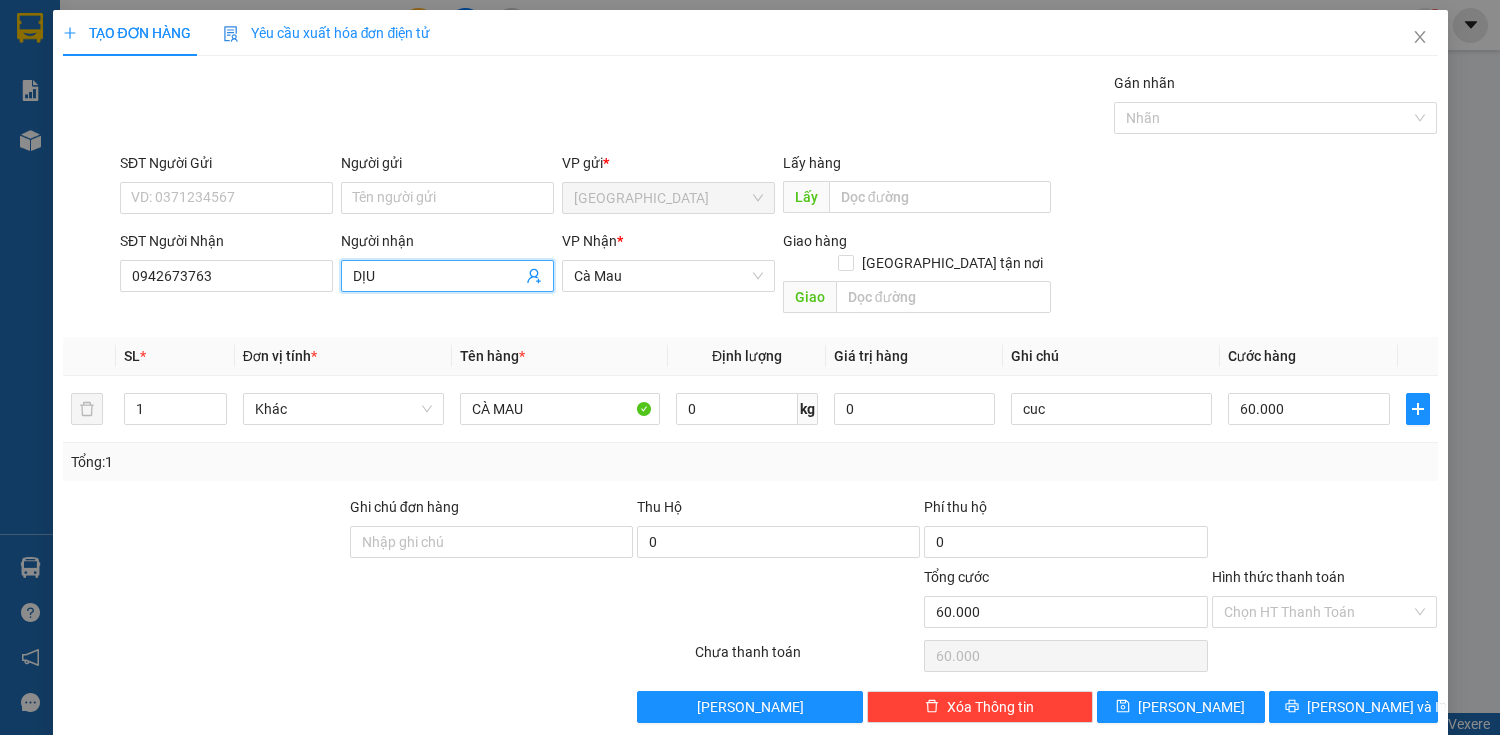 click on "DỊU" at bounding box center (437, 276) 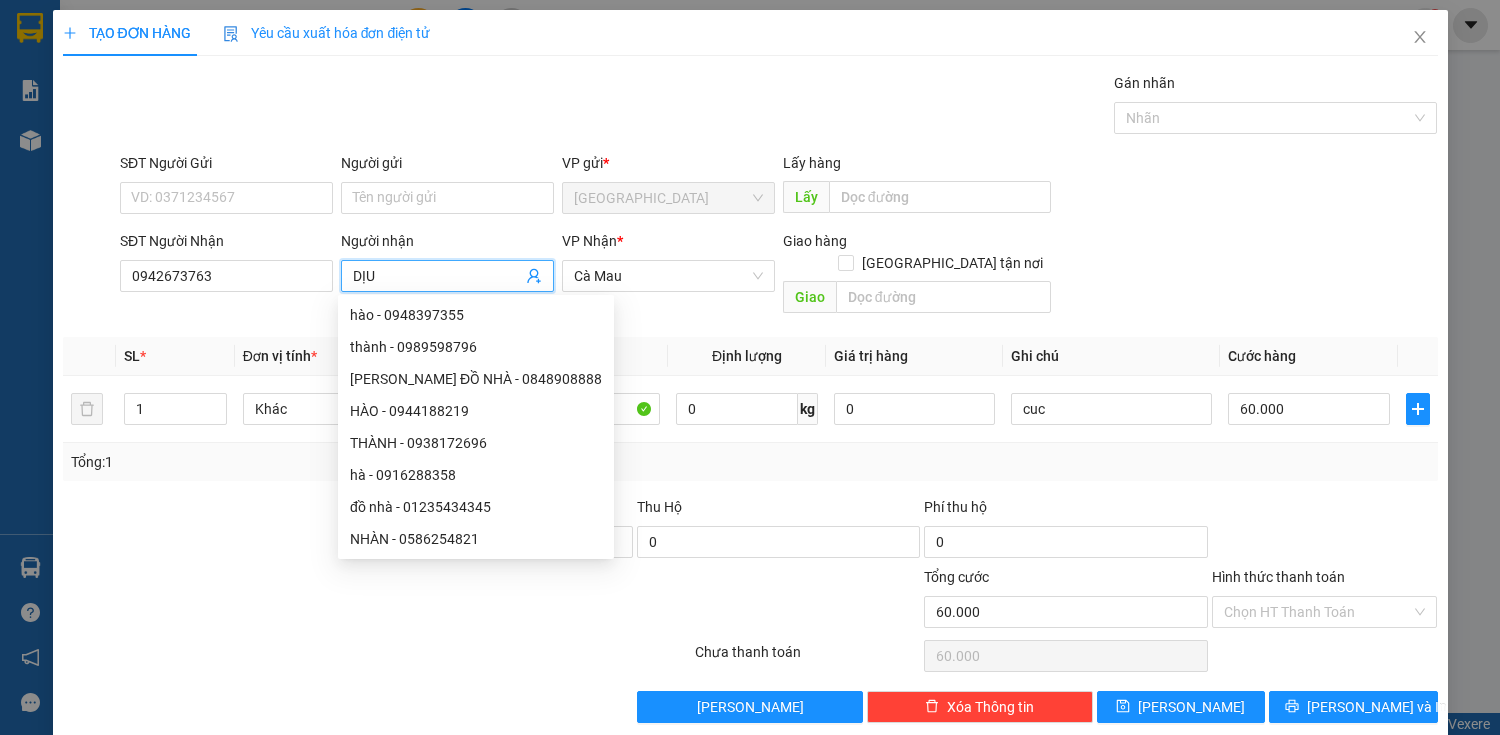 click on "SĐT Người Nhận 0942673763 Người nhận DỊU VP Nhận  * Cà Mau Giao hàng Giao tận nơi [GEOGRAPHIC_DATA]" at bounding box center [779, 276] 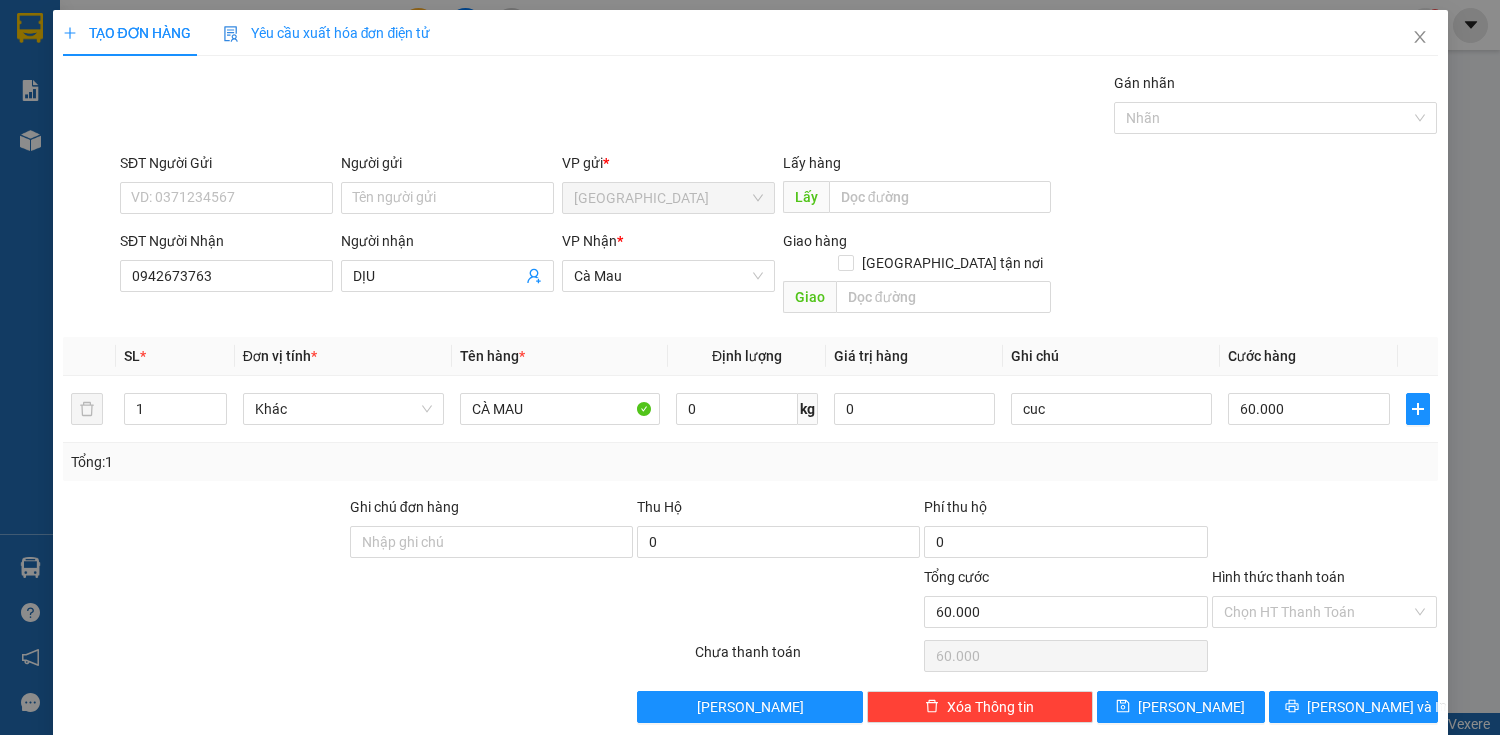 click at bounding box center [1325, 531] 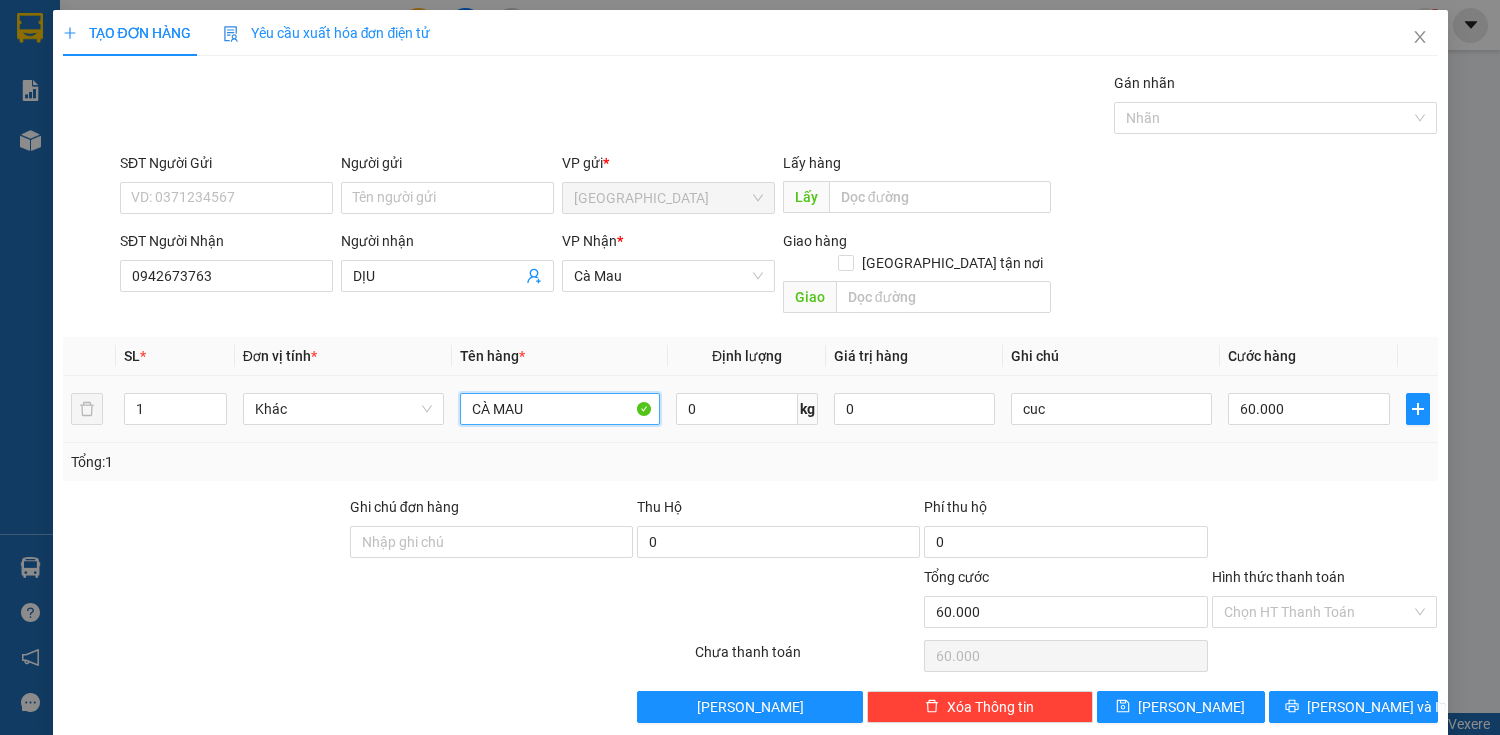 click on "CÀ MAU" at bounding box center (560, 409) 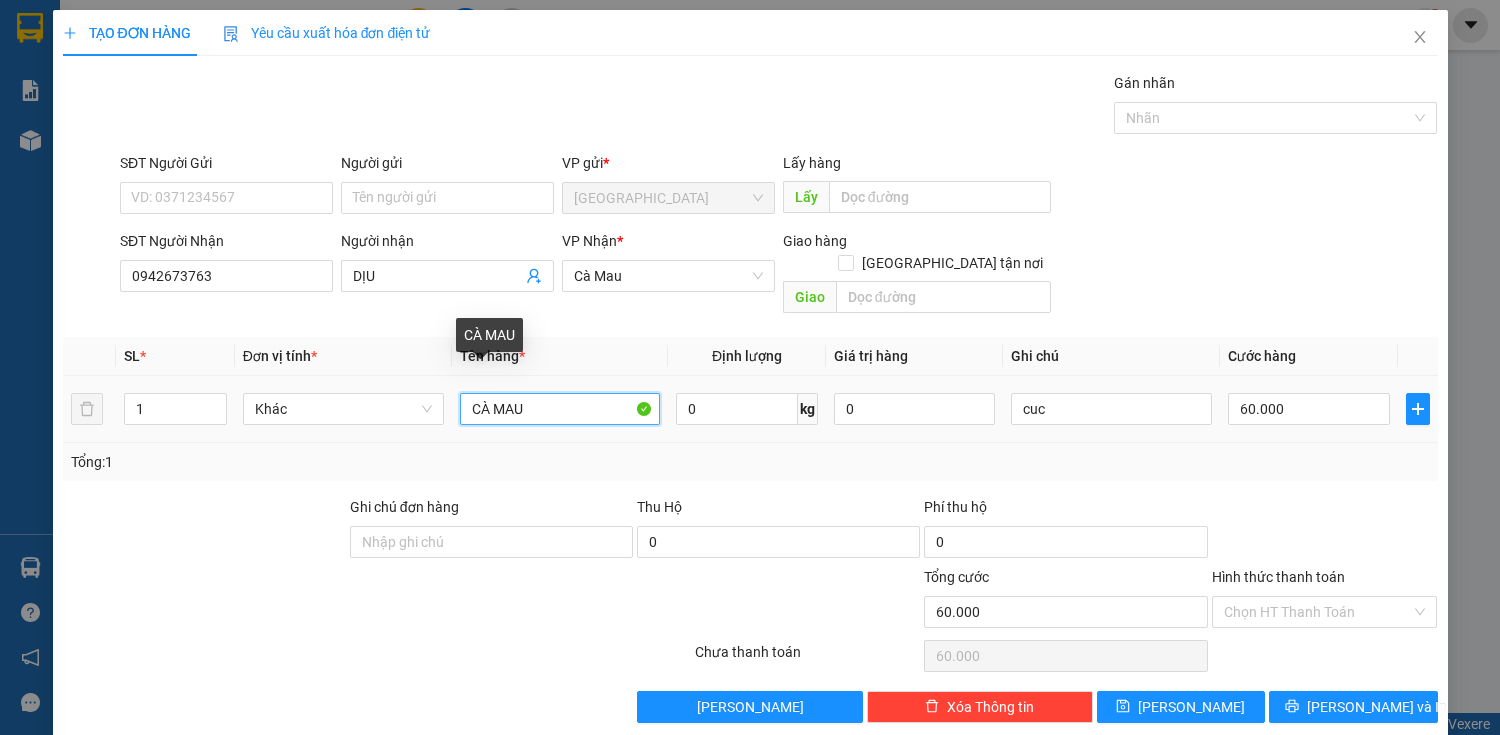click on "CÀ MAU" at bounding box center [560, 409] 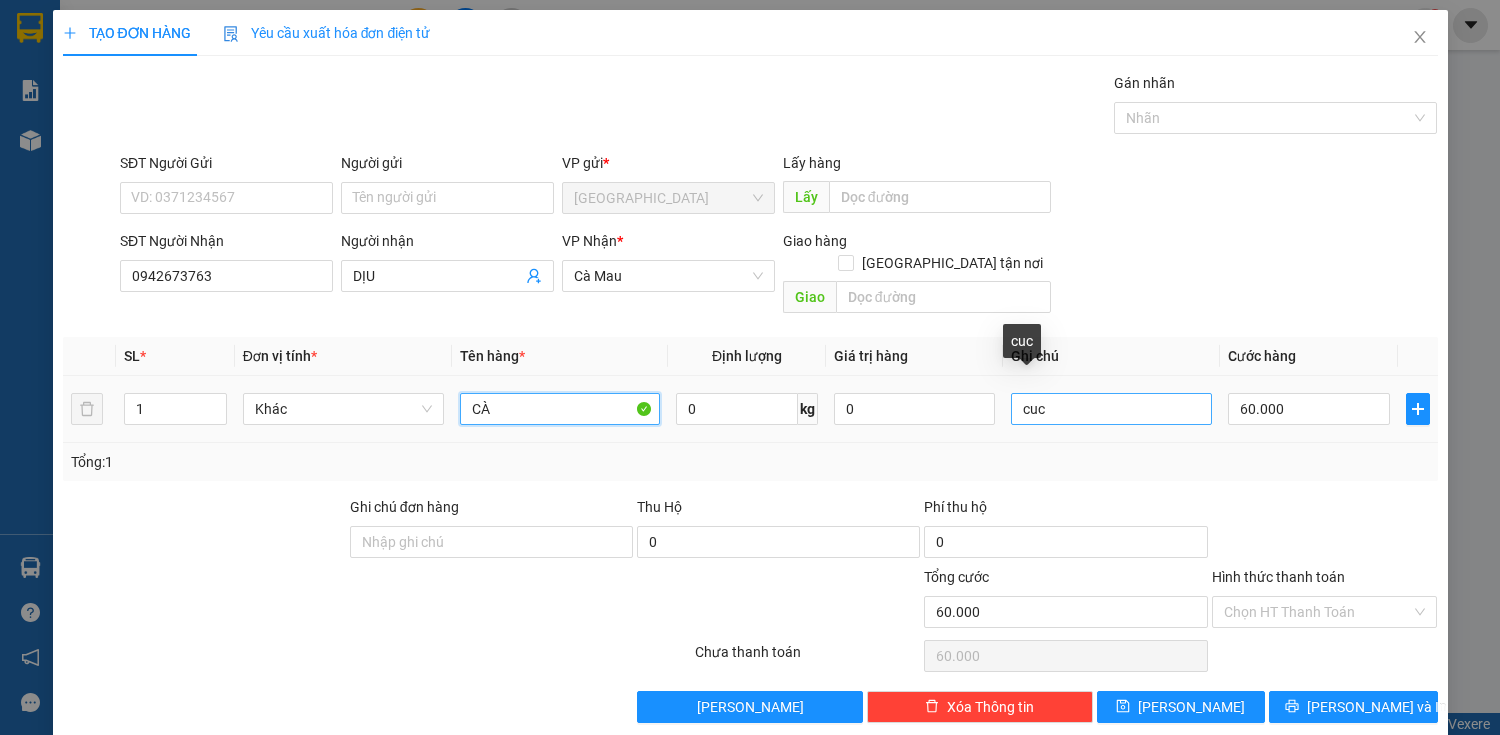 type on "C" 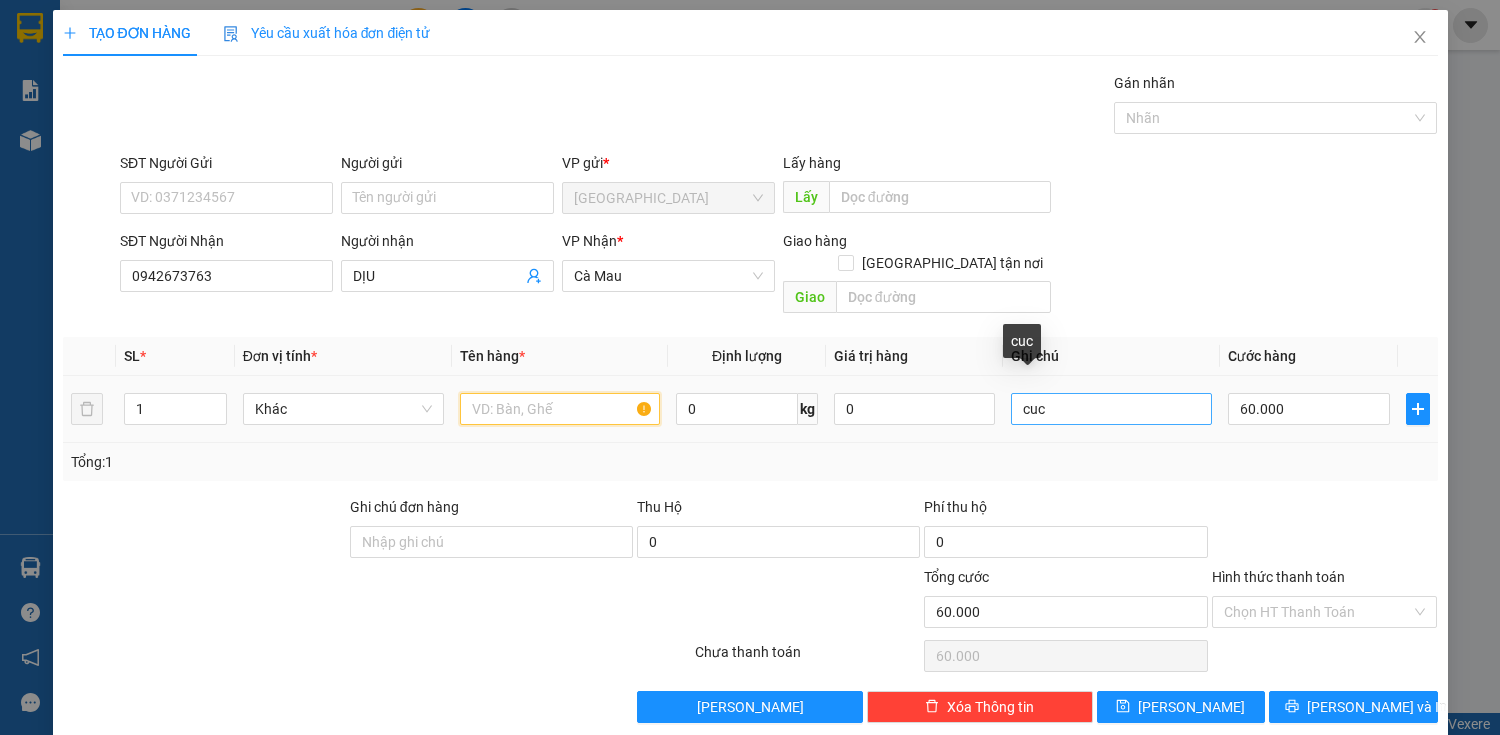 type 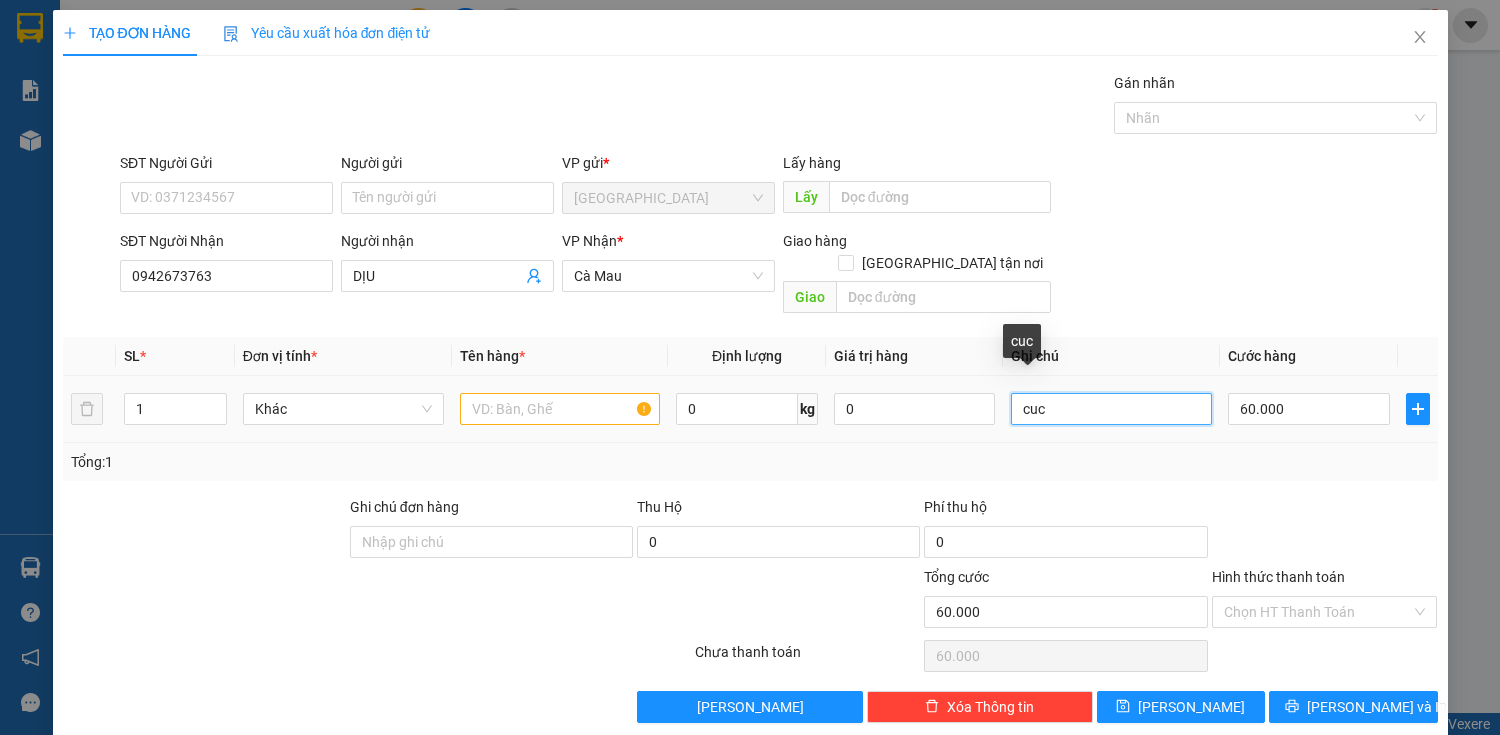 click on "cuc" at bounding box center [1111, 409] 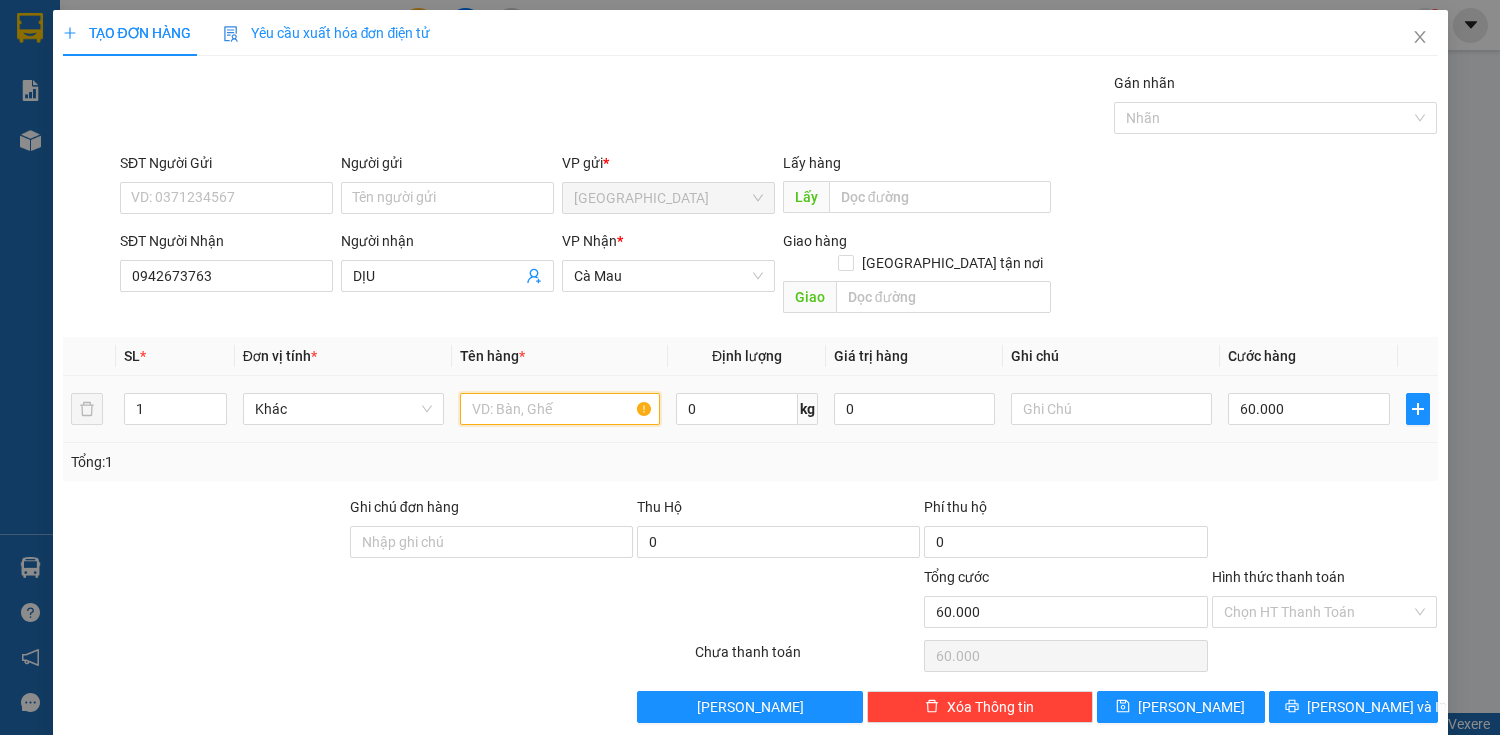 click at bounding box center (560, 409) 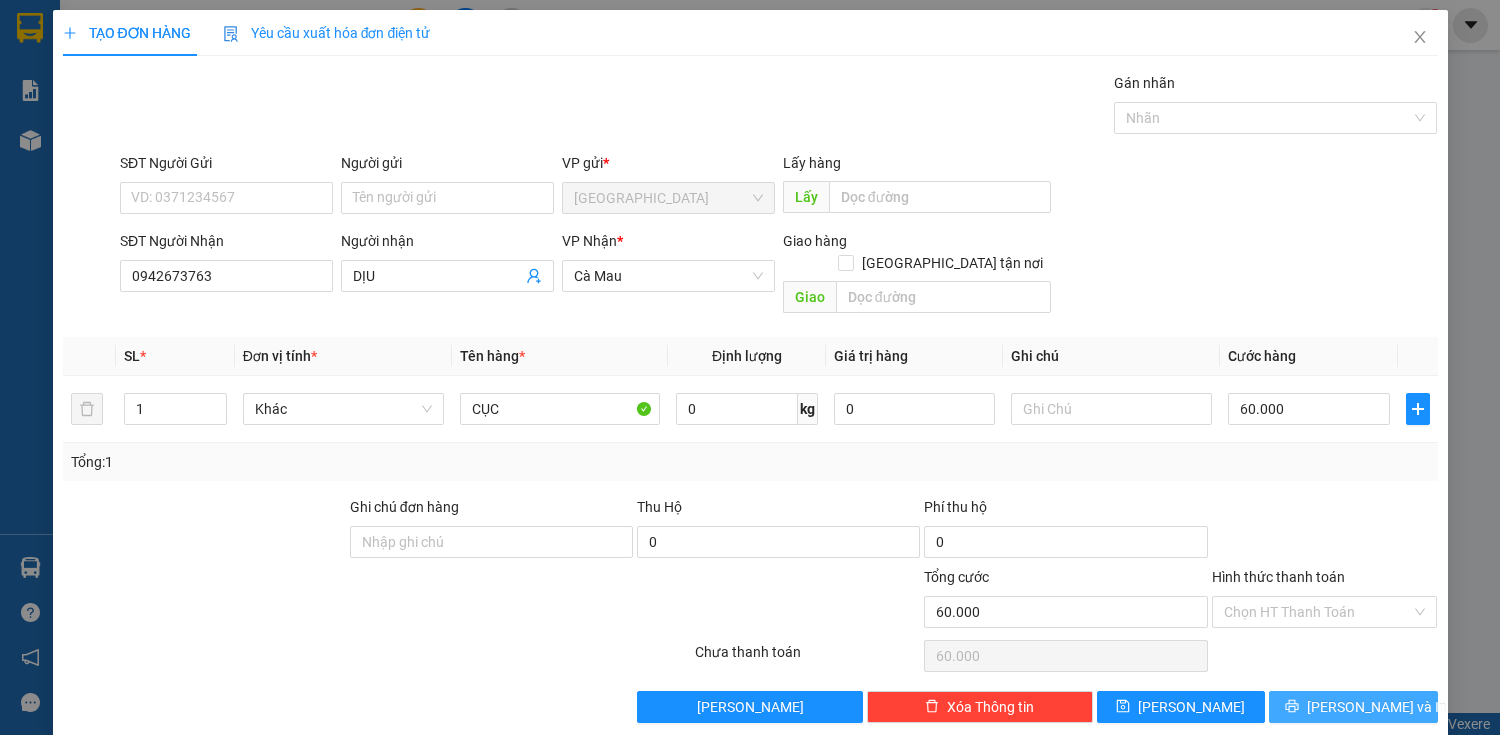 click 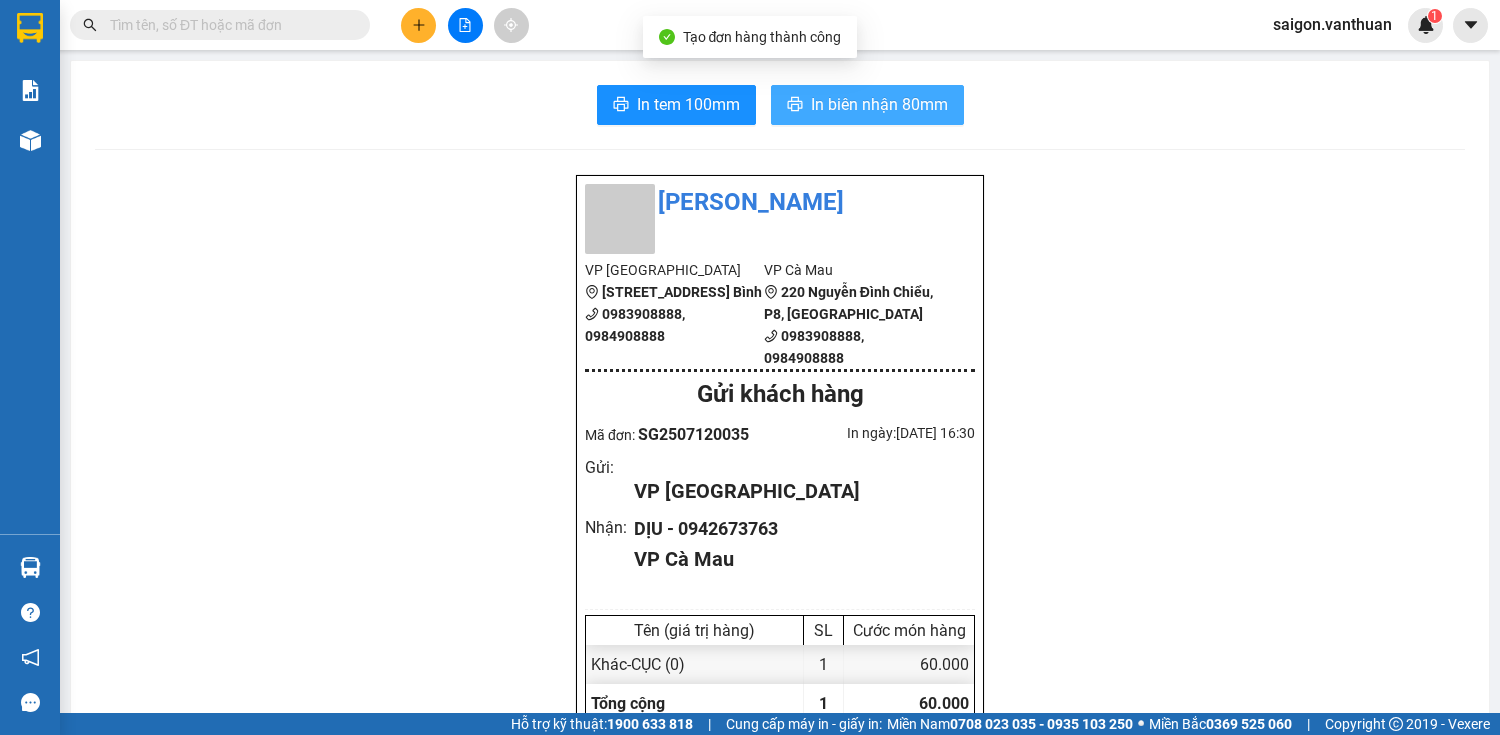 click on "In biên nhận 80mm" at bounding box center (867, 105) 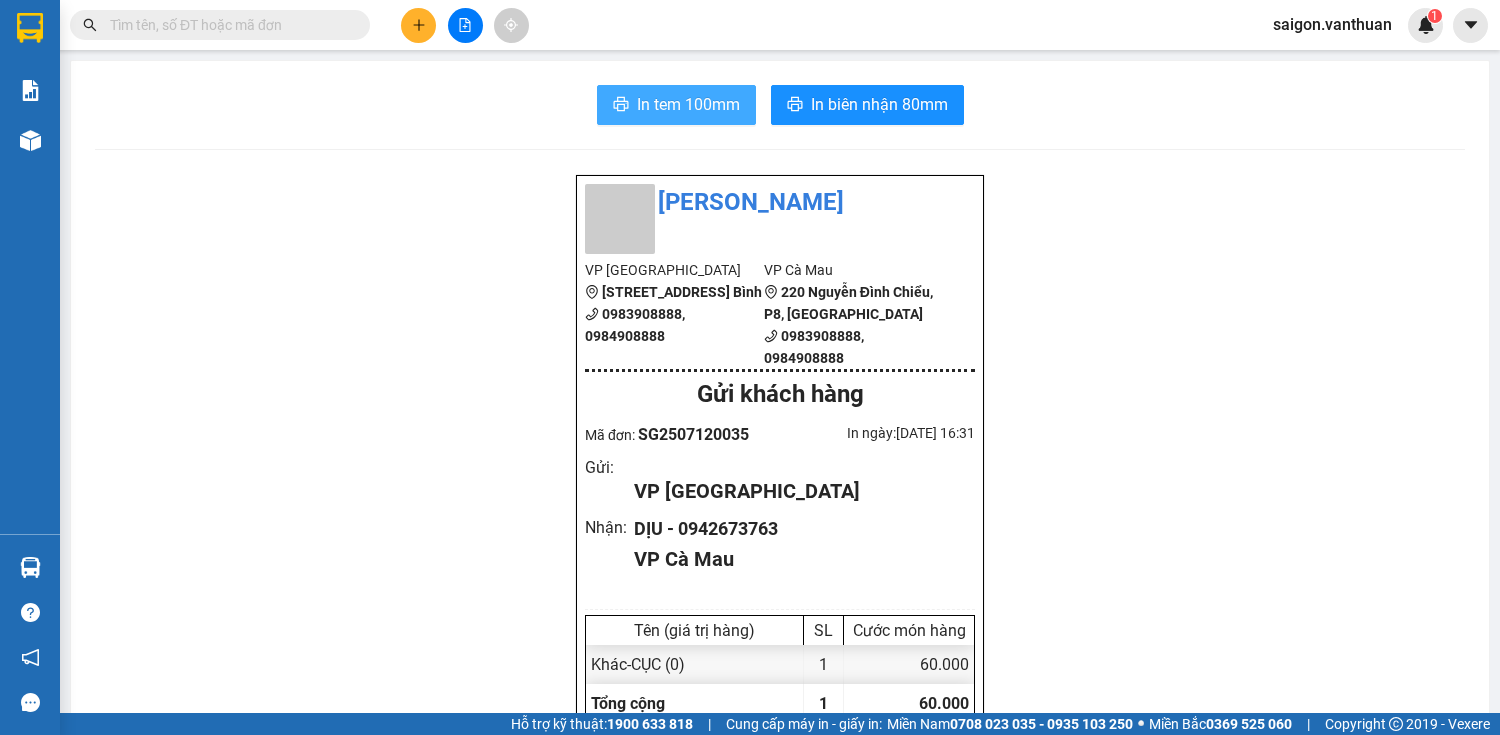 click on "In tem 100mm" at bounding box center [688, 104] 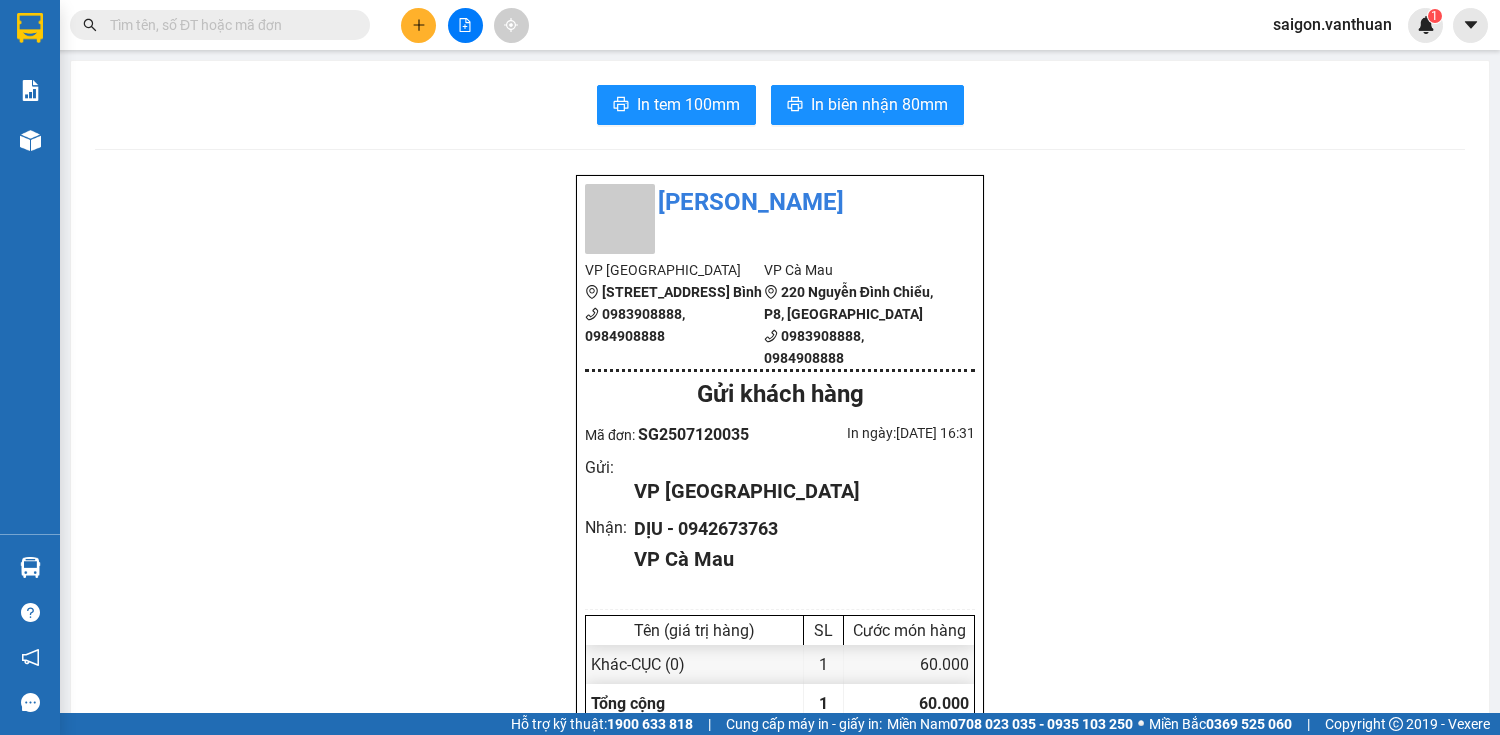 click at bounding box center [418, 25] 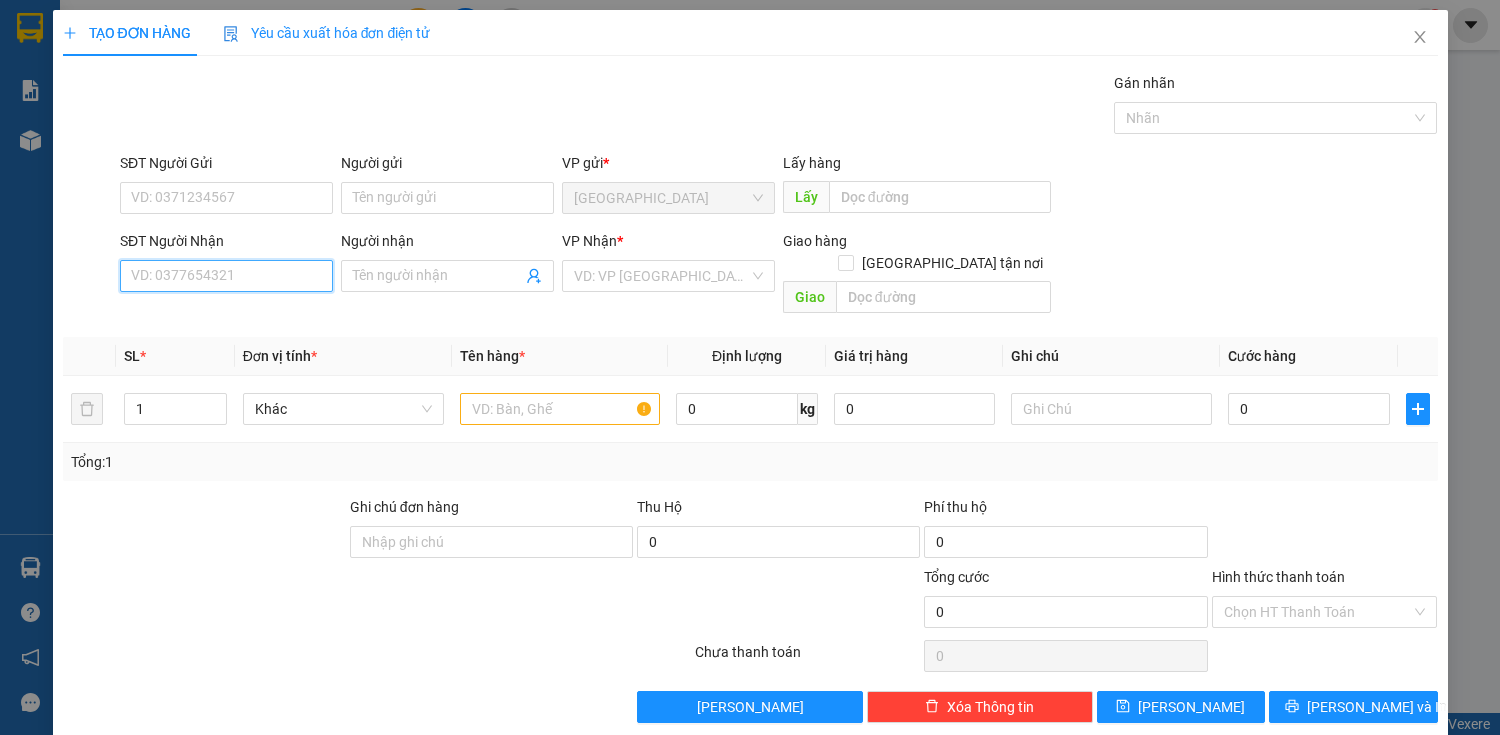drag, startPoint x: 269, startPoint y: 280, endPoint x: 262, endPoint y: 265, distance: 16.552946 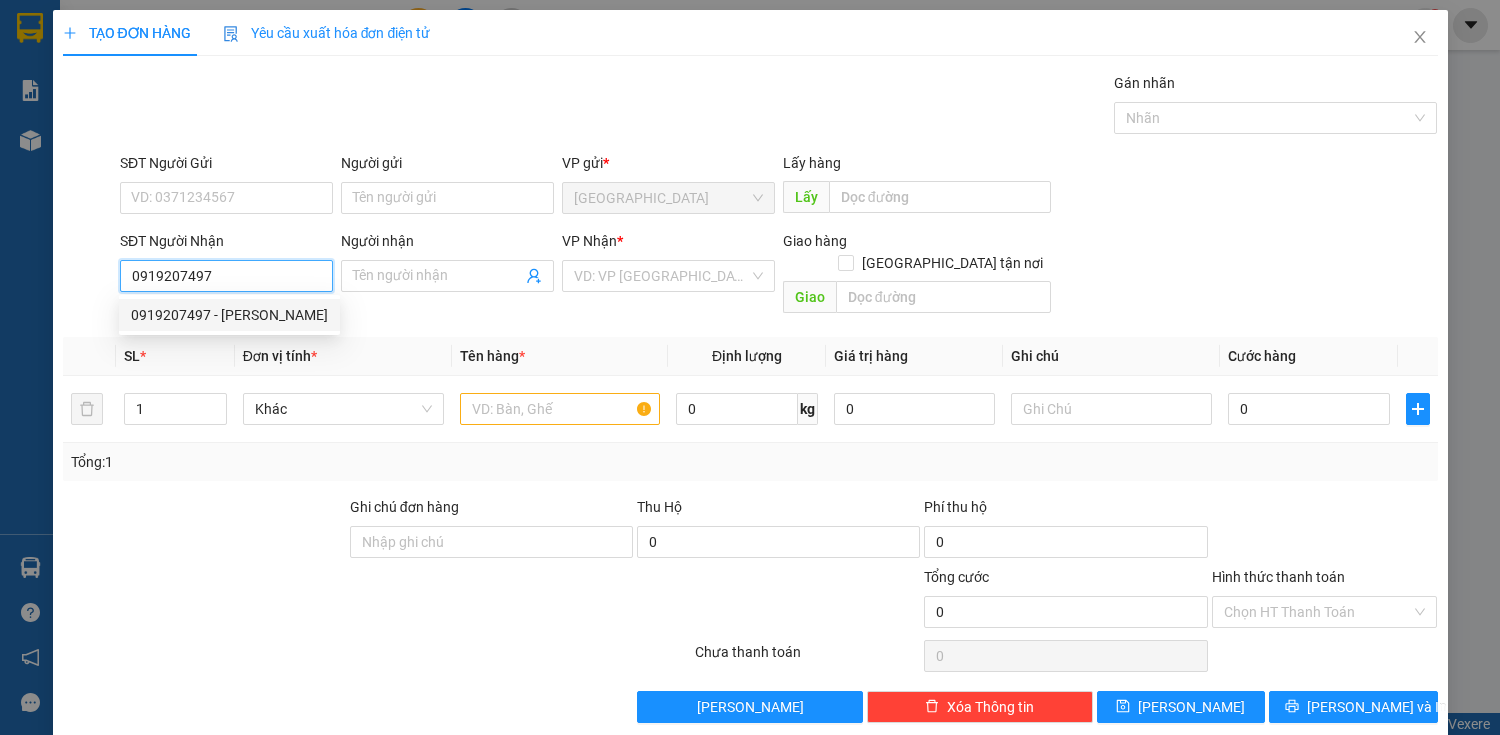 click on "0919207497 - [PERSON_NAME]" at bounding box center (229, 315) 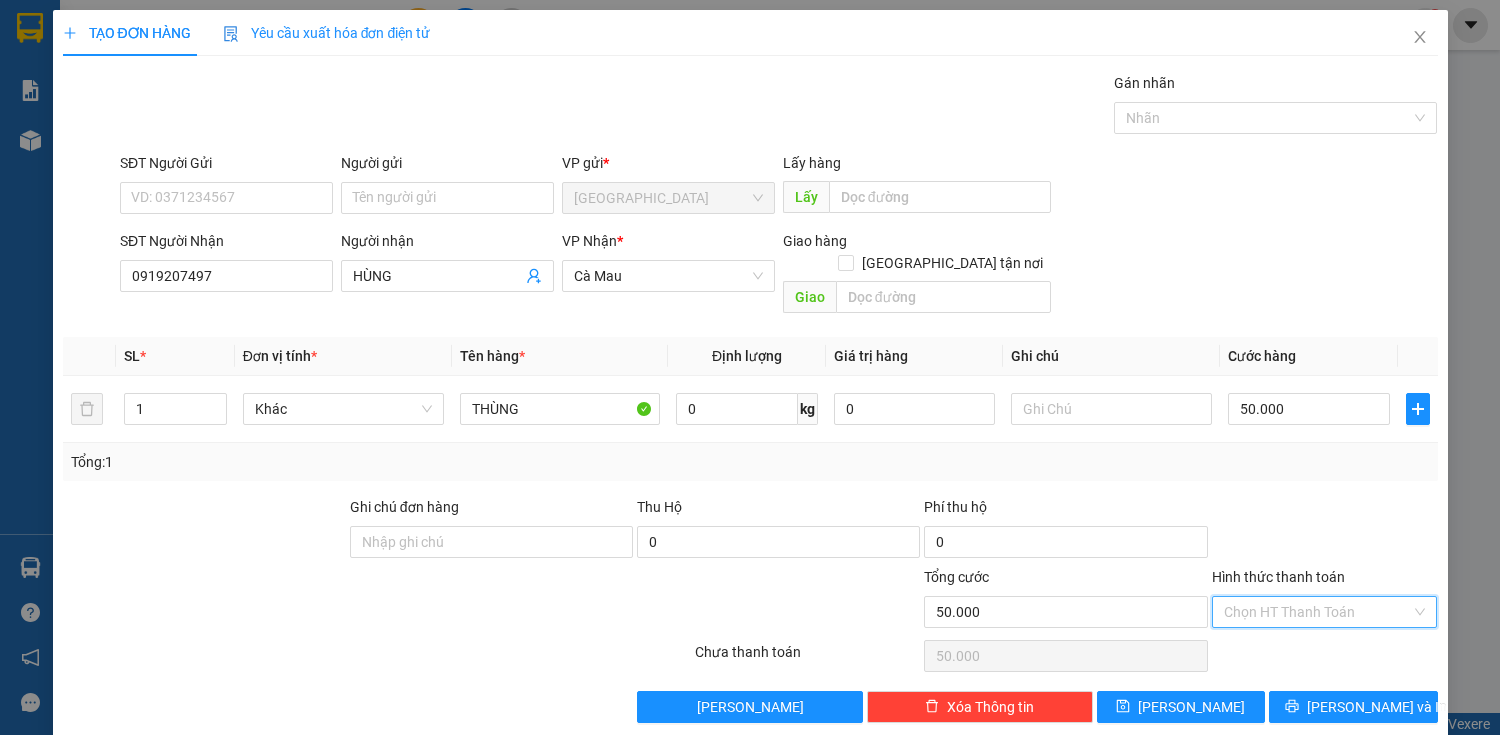 click on "Hình thức thanh toán" at bounding box center (1318, 612) 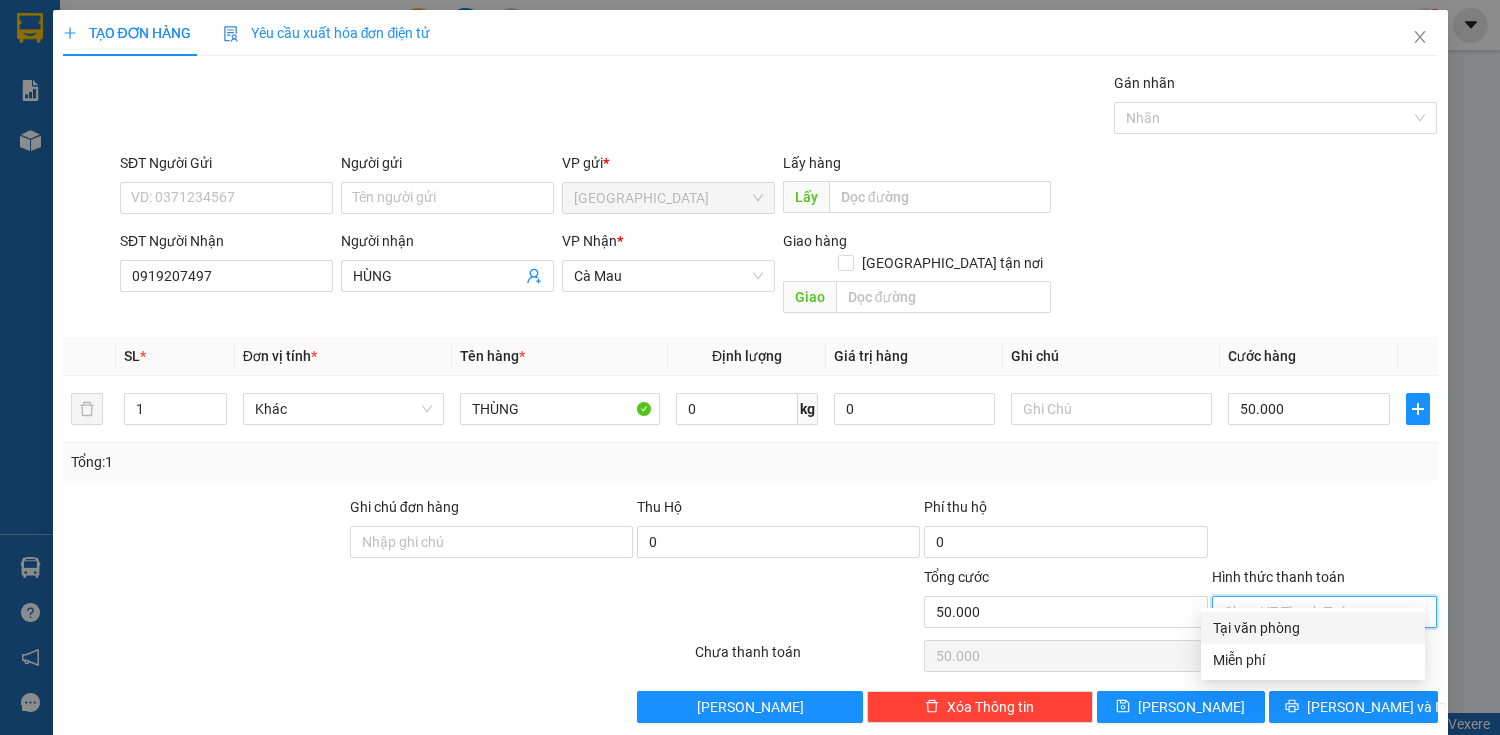 click on "Tại văn phòng" at bounding box center [1313, 628] 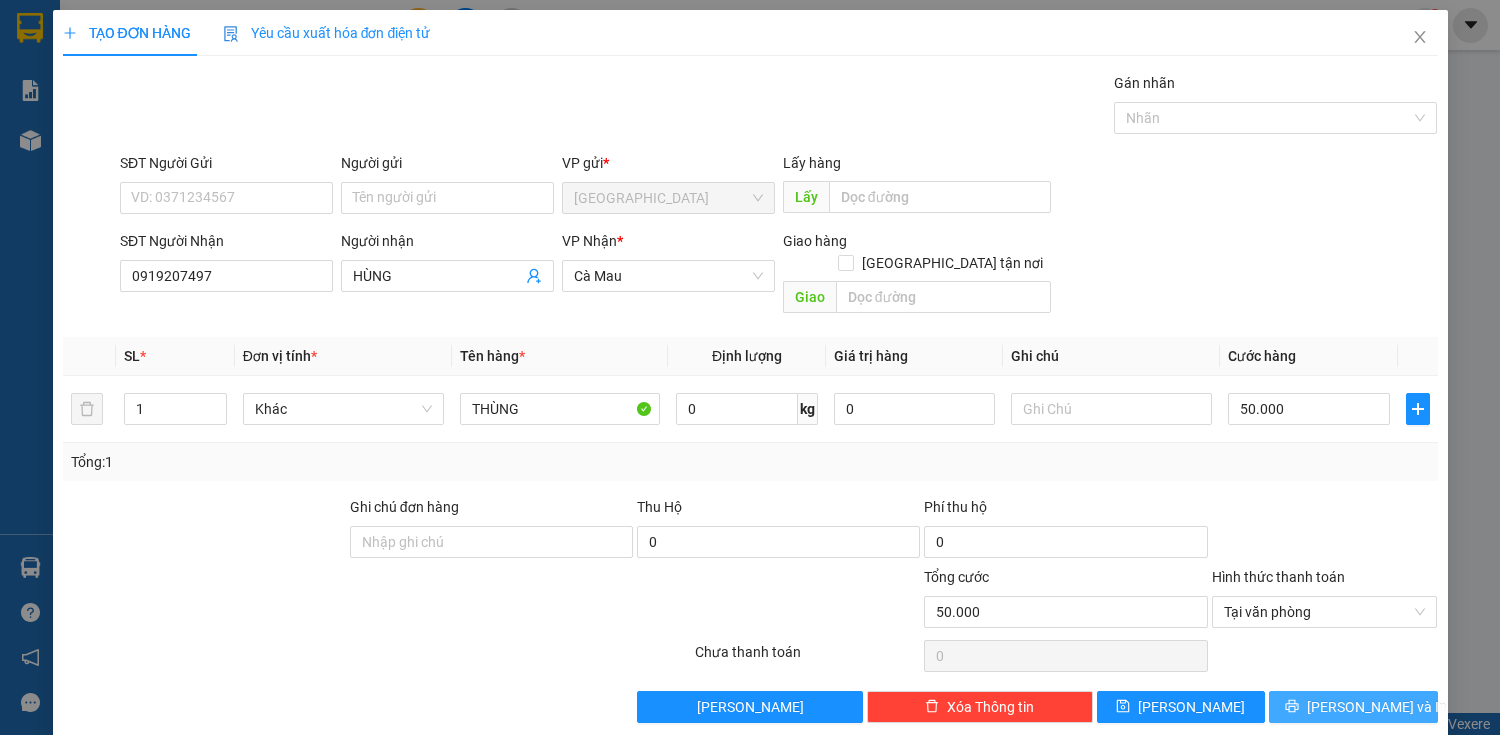 click on "[PERSON_NAME] và In" at bounding box center [1377, 707] 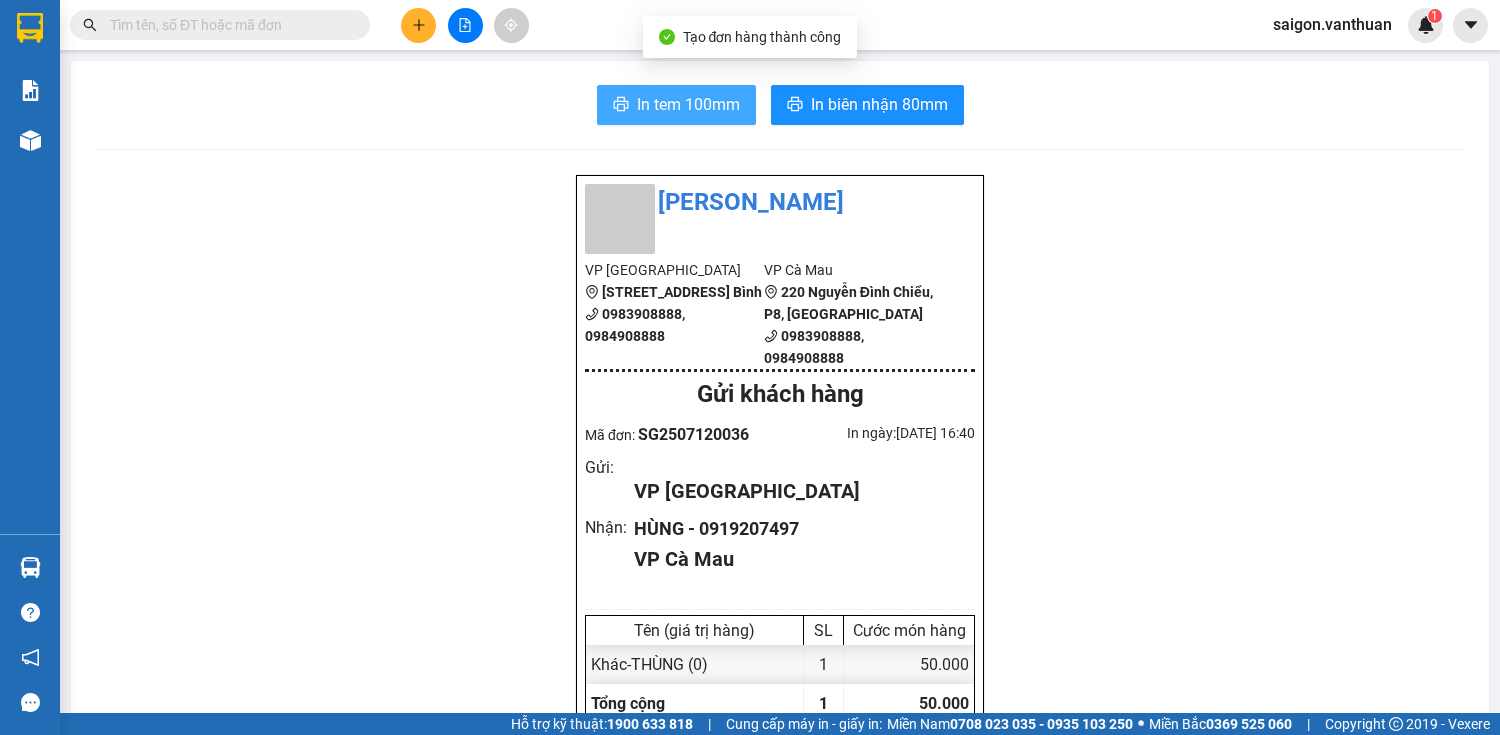 click on "In tem 100mm" at bounding box center (688, 104) 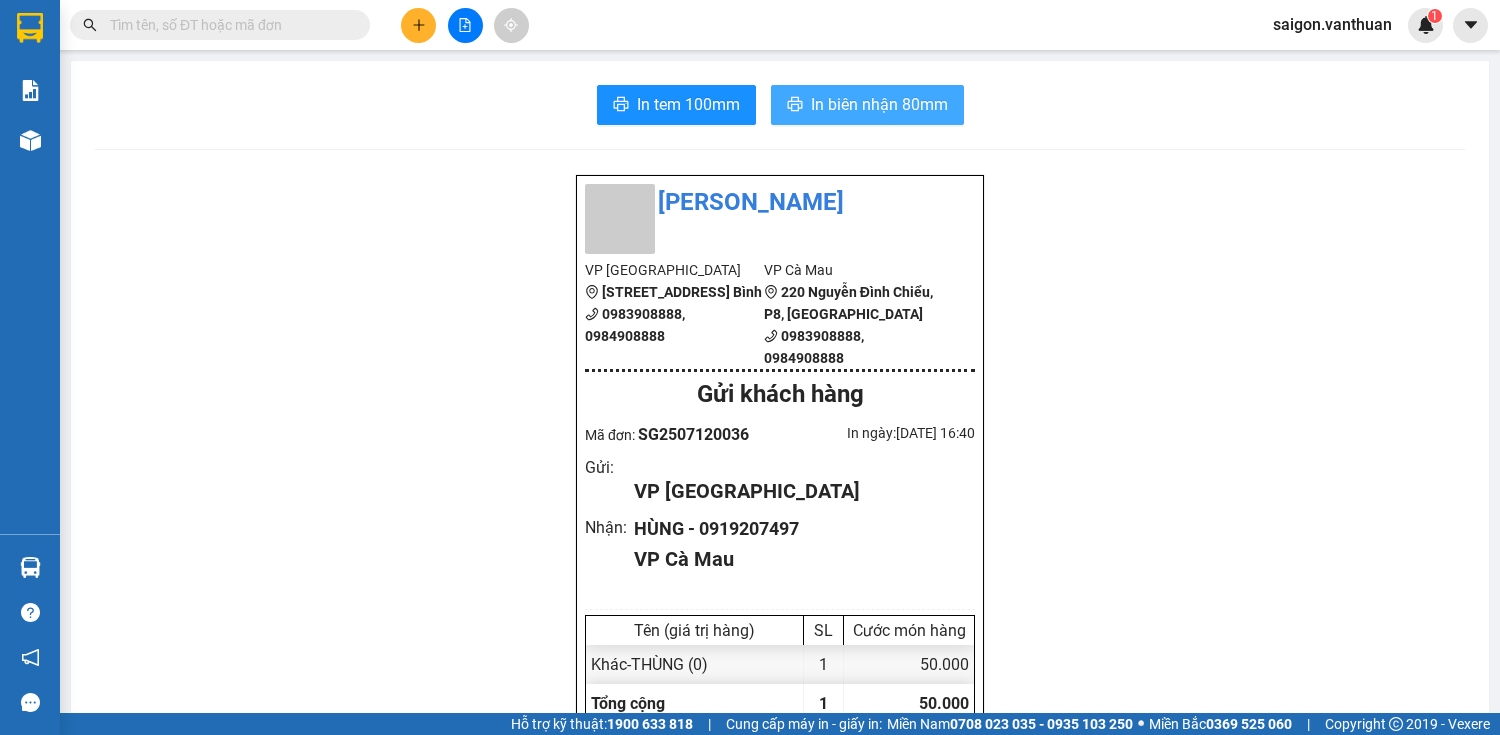 click on "In biên nhận 80mm" at bounding box center [879, 104] 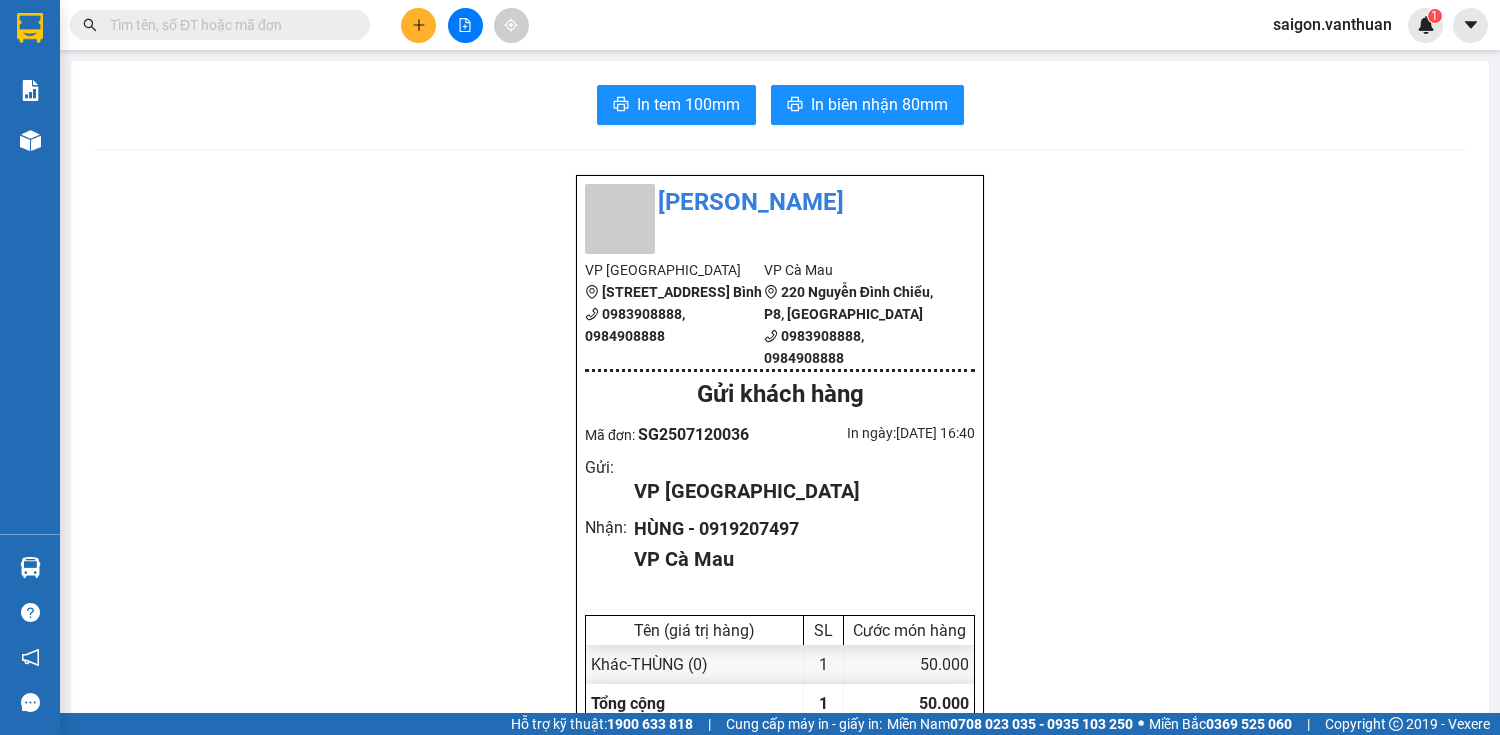 click at bounding box center (418, 25) 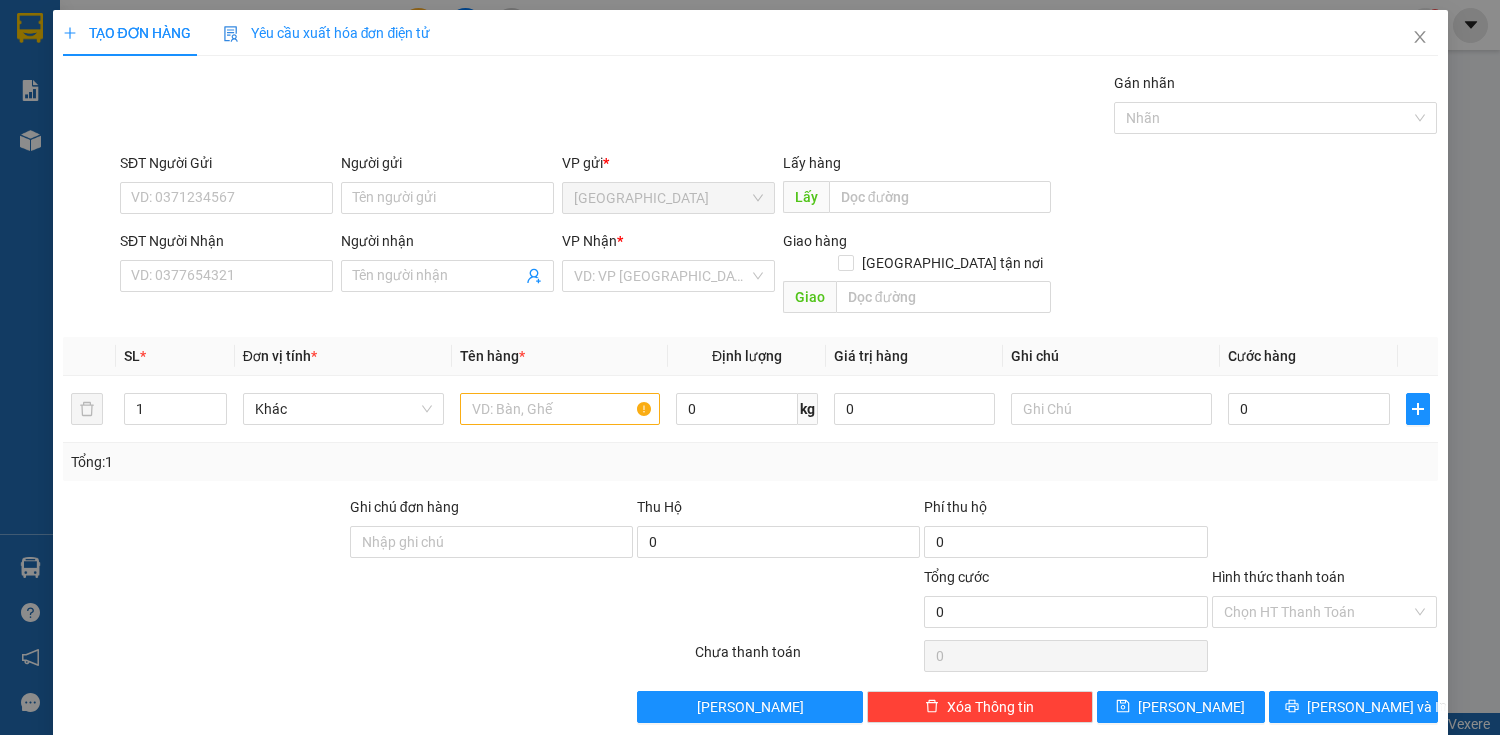 click on "SĐT Người Nhận VD: 0377654321" at bounding box center (226, 265) 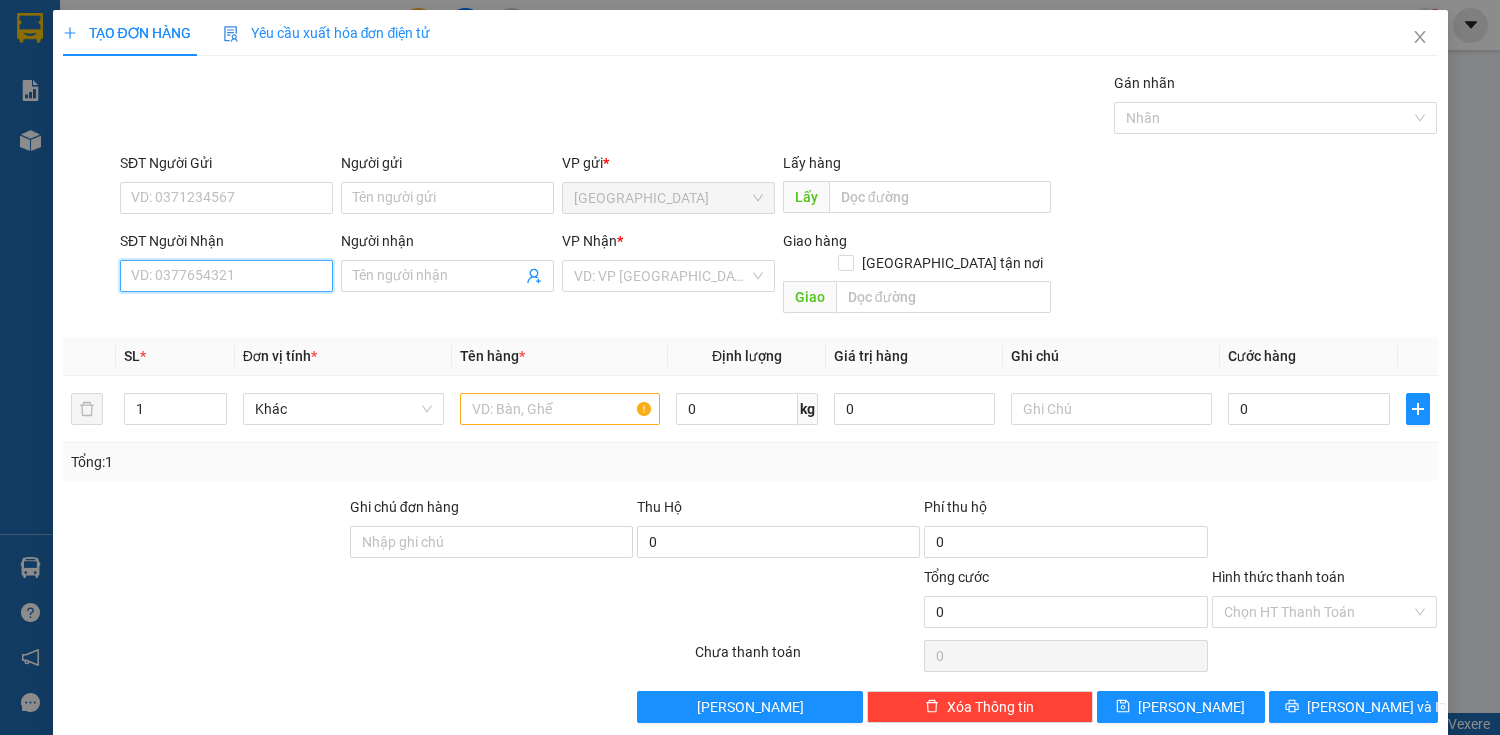 click on "SĐT Người Nhận" at bounding box center (226, 276) 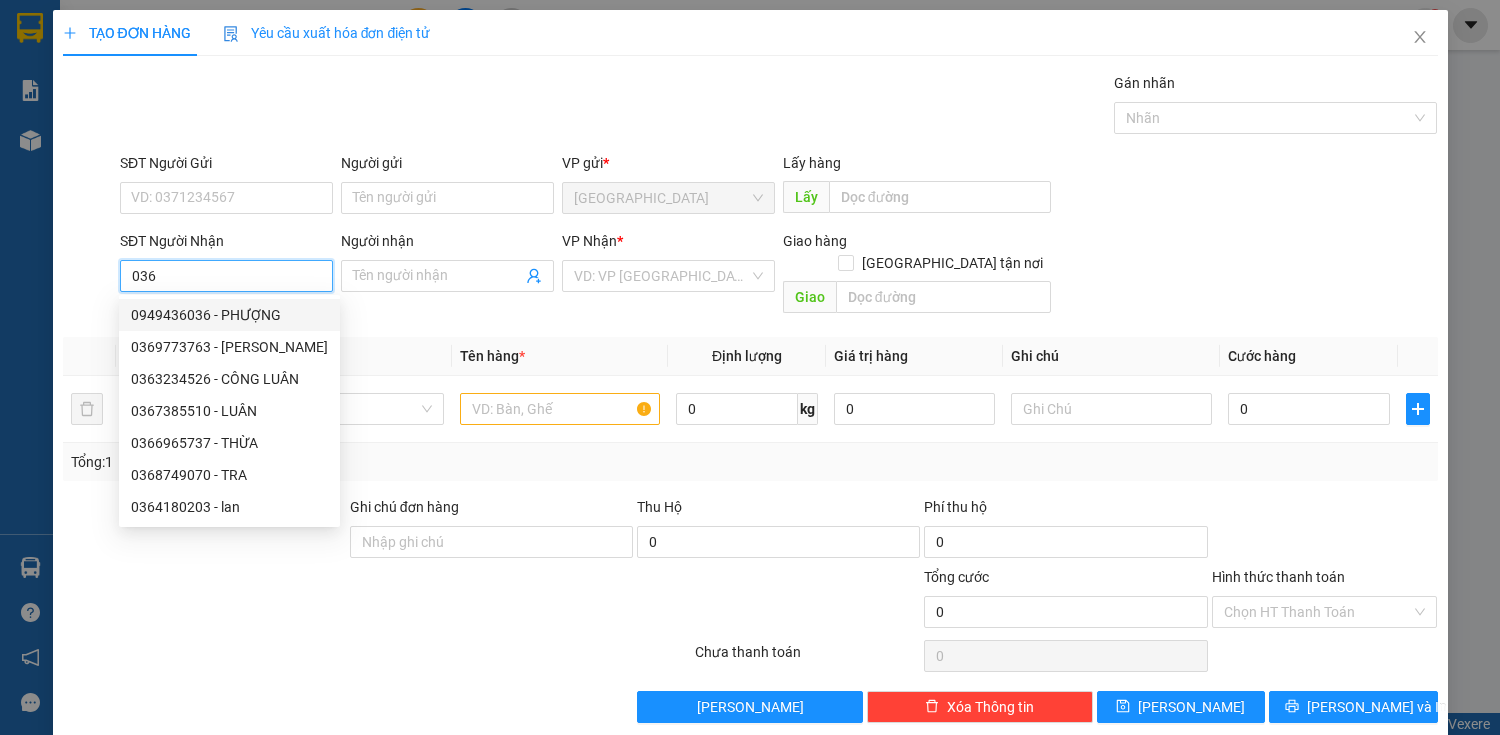 click on "0949436036 - PHƯỢNG" at bounding box center [229, 315] 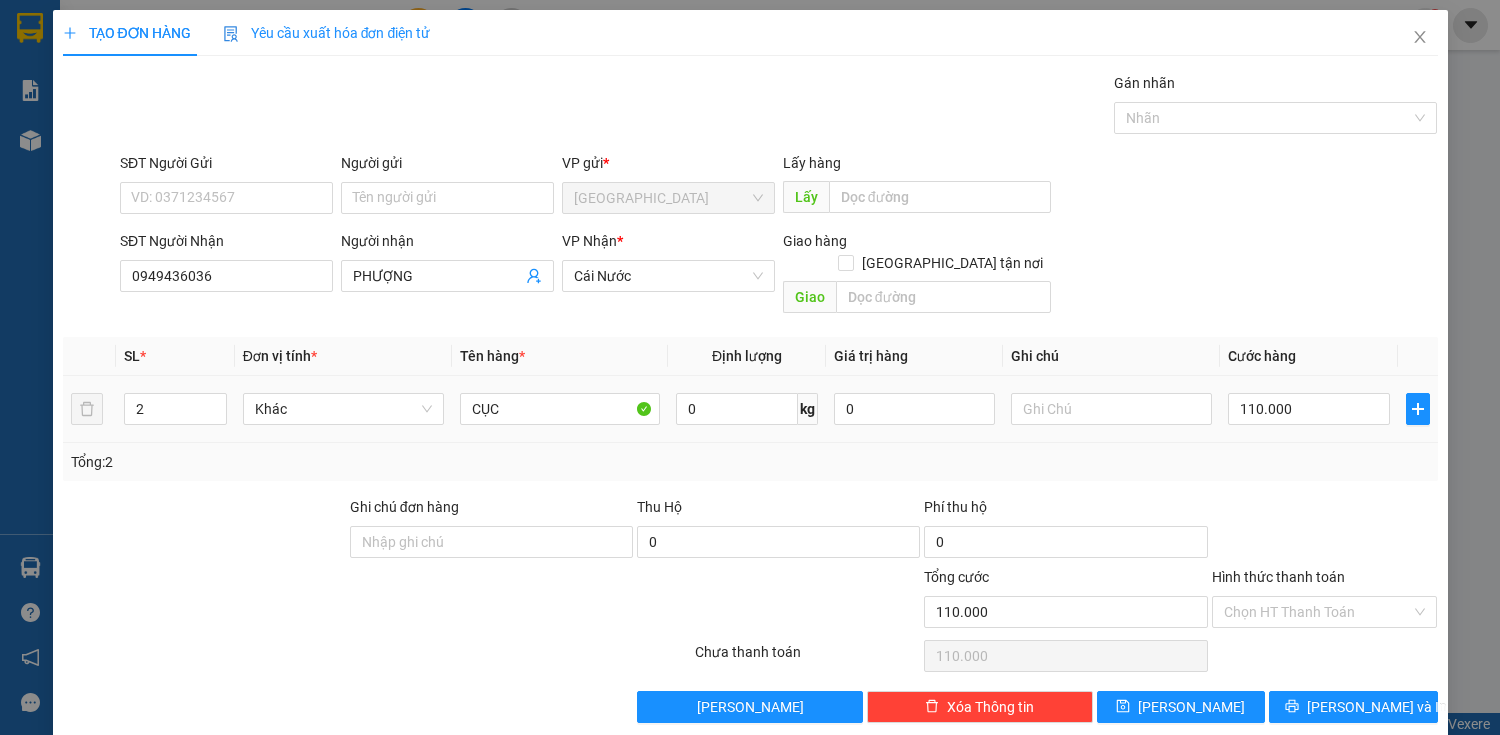 click on "110.000" at bounding box center (1308, 409) 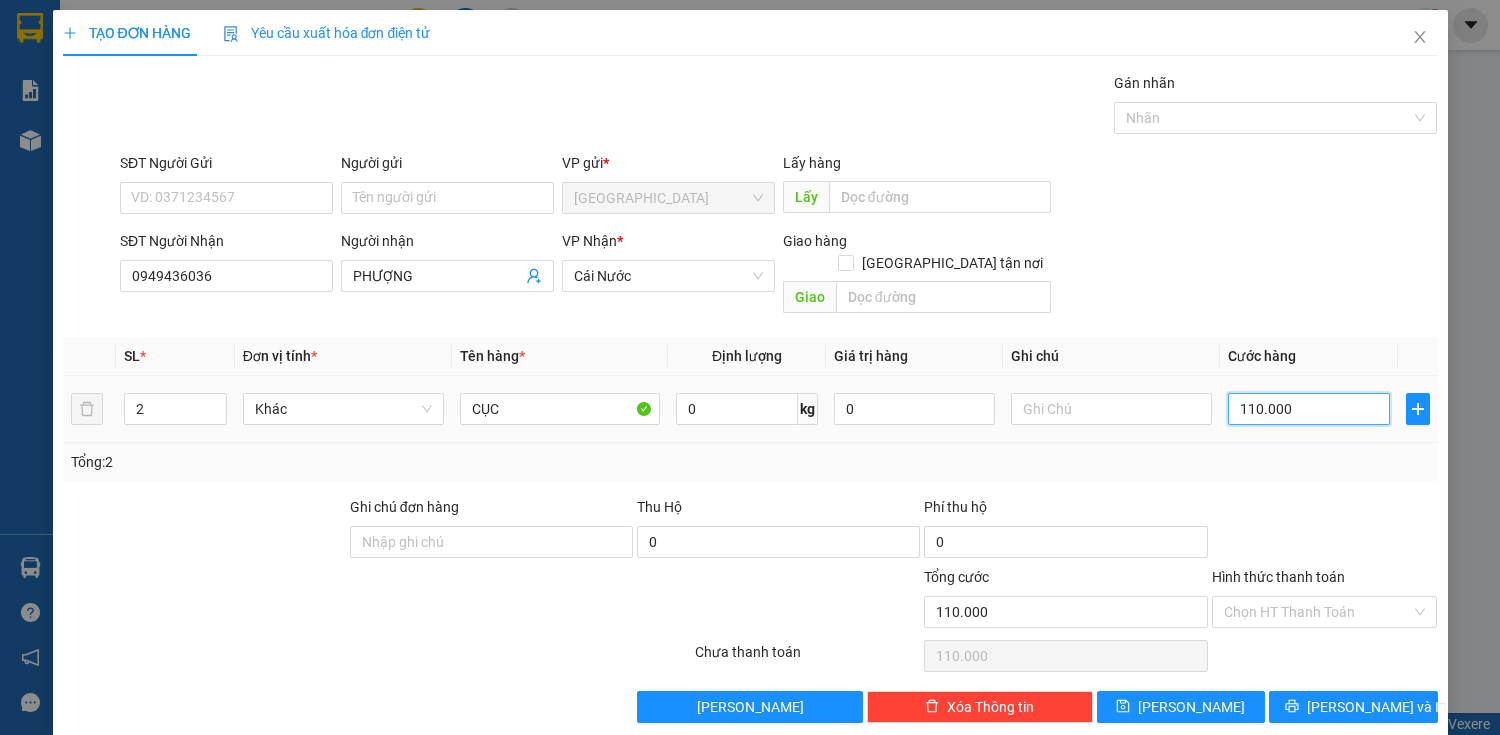 click on "110.000" at bounding box center (1308, 409) 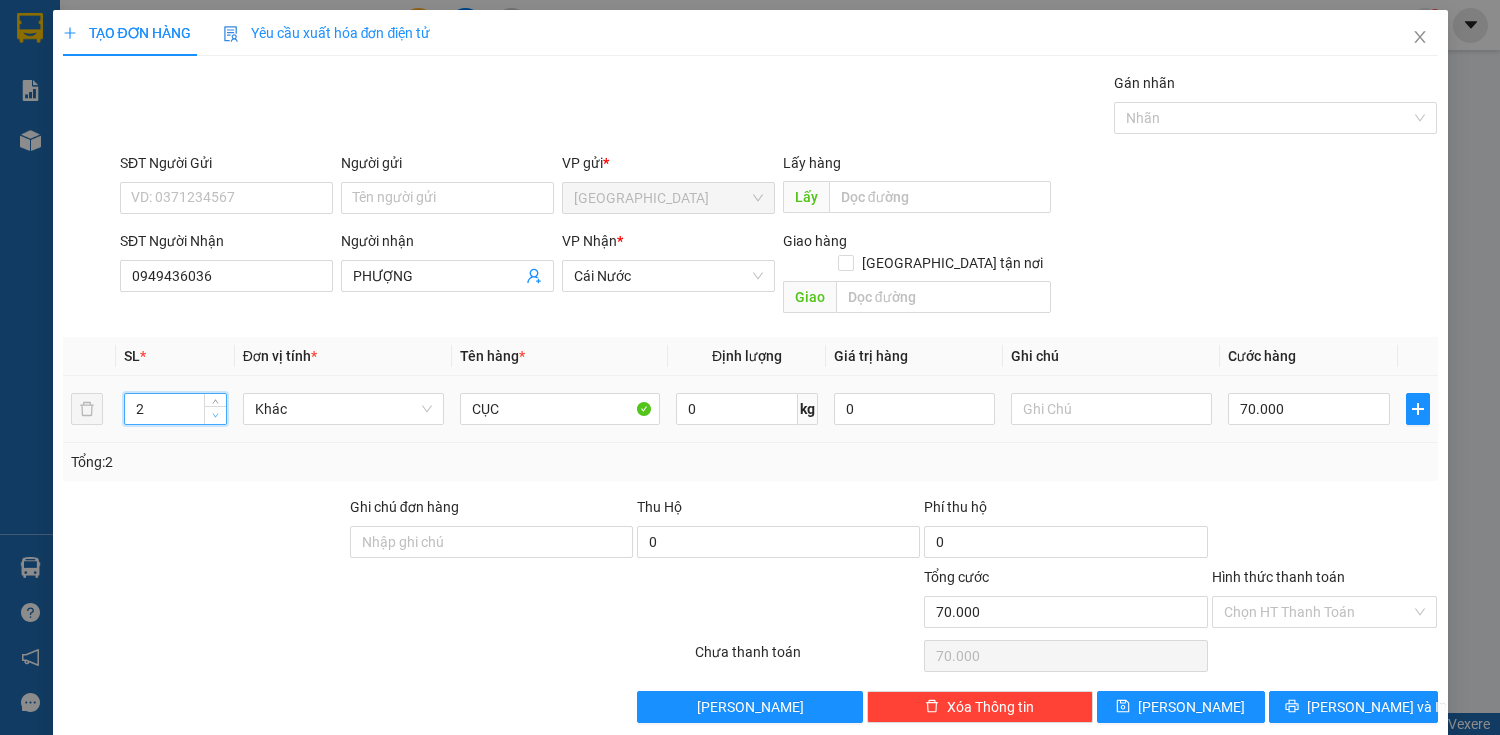 click at bounding box center (216, 416) 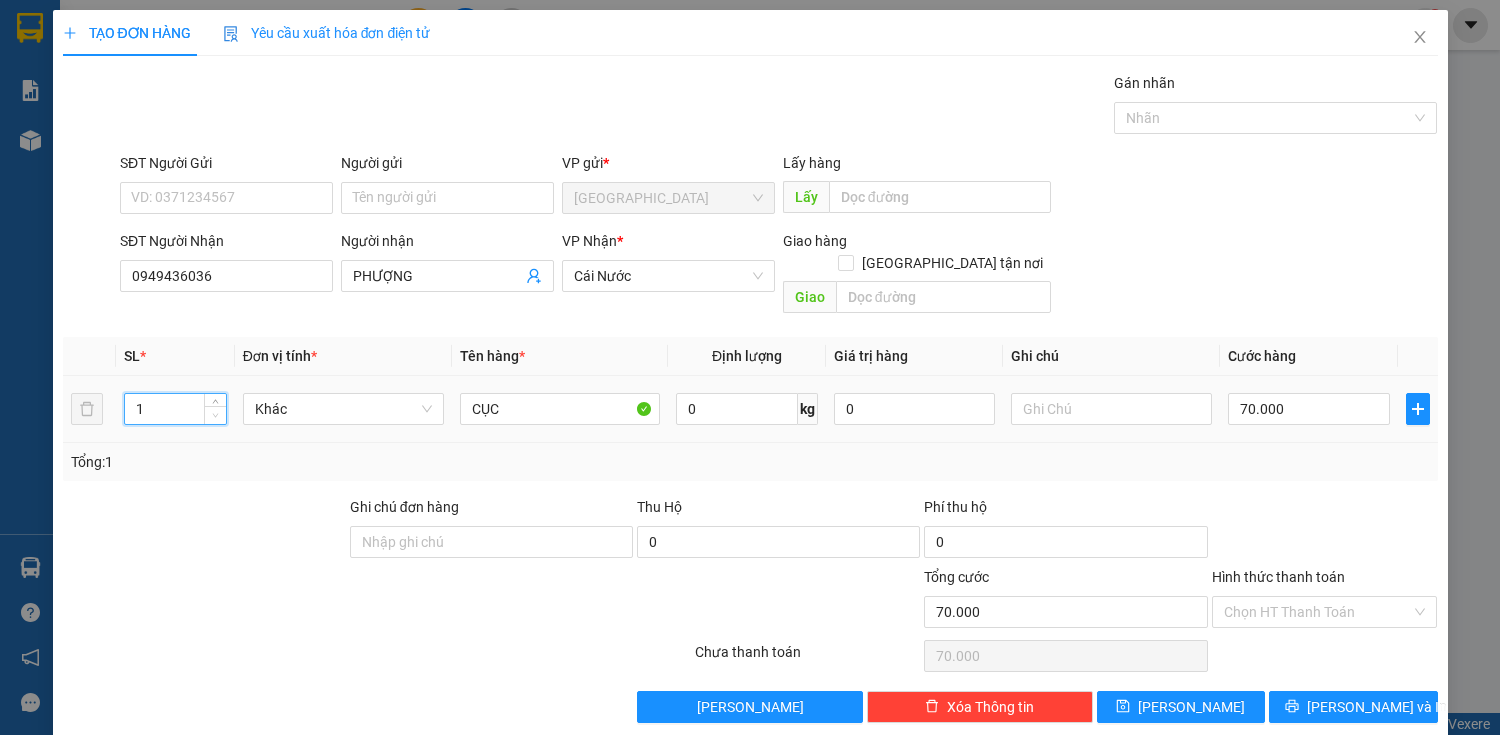 click at bounding box center [216, 416] 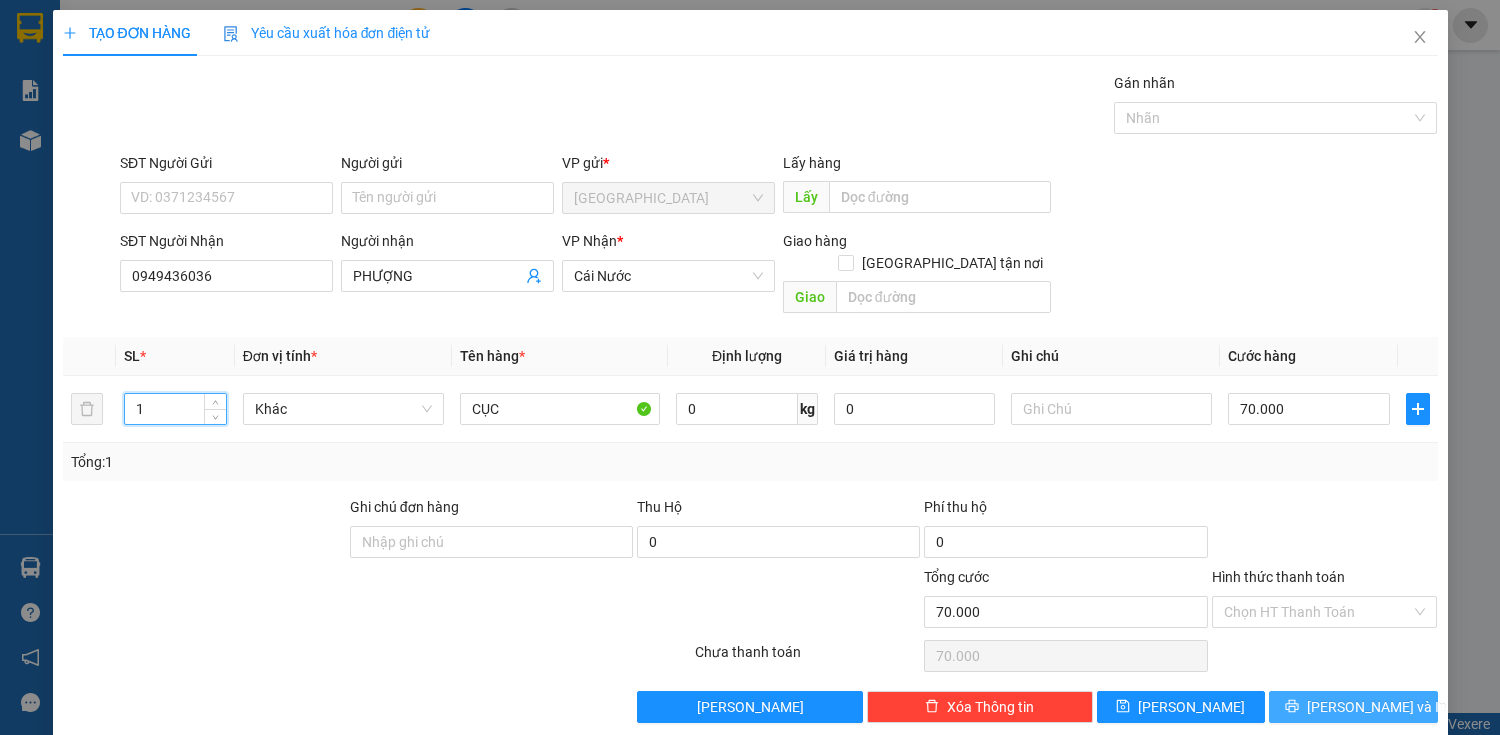 drag, startPoint x: 1342, startPoint y: 682, endPoint x: 1284, endPoint y: 657, distance: 63.15853 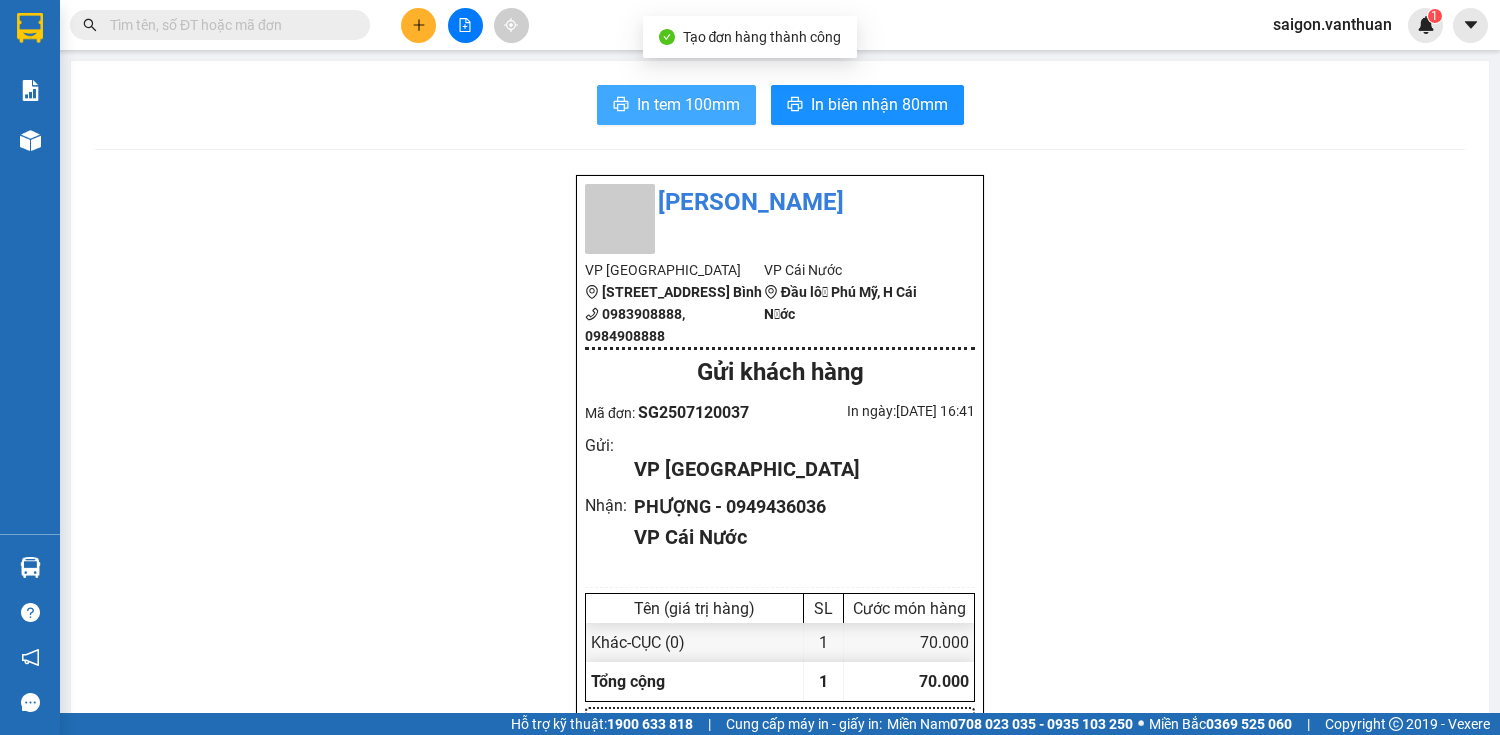 click on "In tem 100mm" at bounding box center [688, 104] 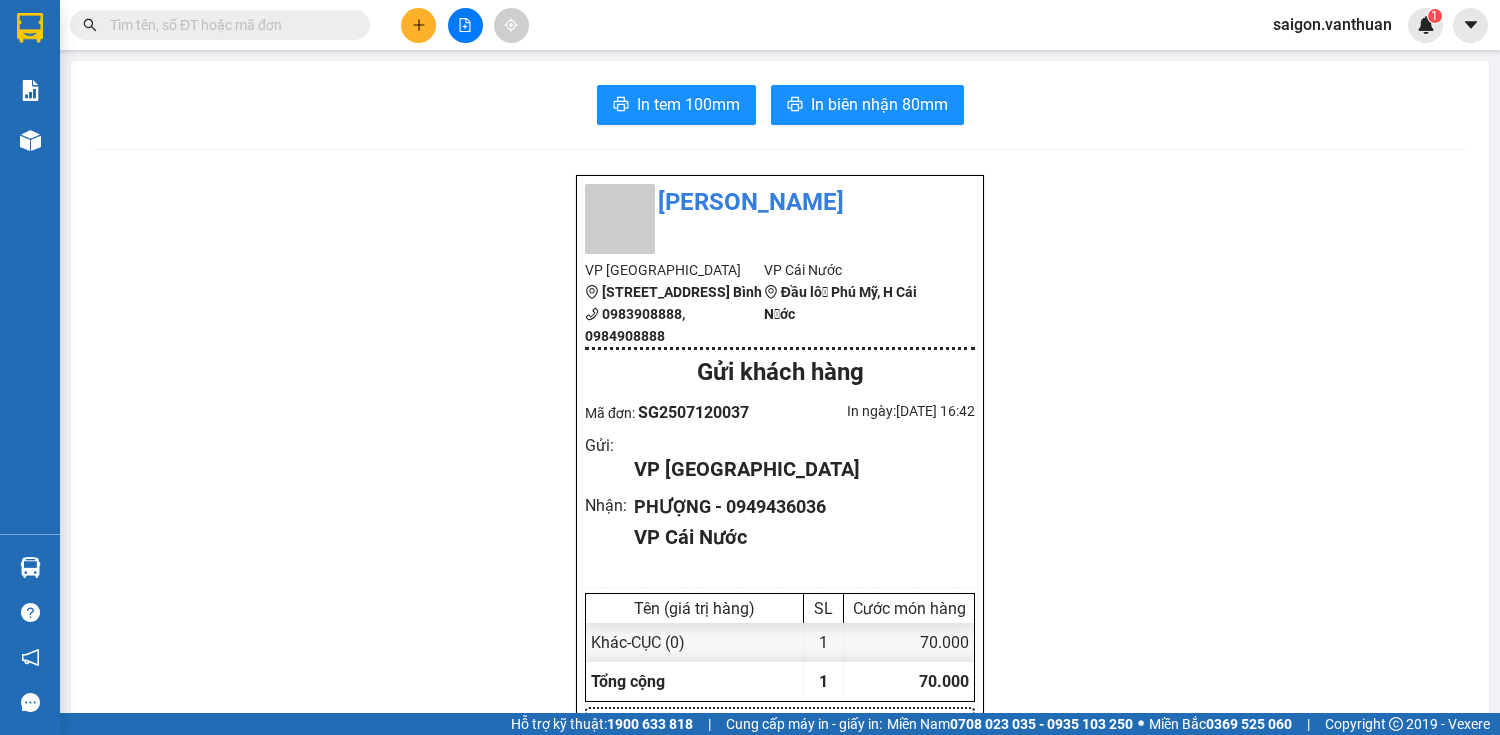click on "In tem 100mm
In biên nhận 80mm Vân Thuận VP [GEOGRAPHIC_DATA]   [STREET_ADDRESS] Bình    0983908888, 0984908888 VP Cái Nước   Đầu lộ Phú Mỹ, H Cái Nước Gửi khách hàng Mã đơn:   SG2507120037 In ngày:  [DATE]   16:42 Gửi :      VP [GEOGRAPHIC_DATA] Nhận :   PHƯỢNG  - 0949436036 VP Cái Nước Tên (giá trị hàng) SL Cước món hàng Khác - CỤC    (0) 1 70.000 Tổng cộng 1 70.000 Loading... Chưa cước : 70.000 VND Tổng phải thu : 70.000 VND Người gửi hàng xác nhận NV nhận hàng (Kí và ghi rõ họ tên) hang hoa NV nhận hàng (Kí và ghi rõ họ tên) Quy định nhận/gửi hàng : Không chở hàng quốc cấm Số ngày giữ tối đa tại VP nhận: 07 ngày, với thực phẩm không quá 24h Hàng dễ vỡ, hư bể không đền Hàng gửi không kiểm, quý khách tự niêm phong Quý khách vui lòng kiểm tra thông tin trước khi rời khỏi VP - [PERSON_NAME] cảm ơn! [DOMAIN_NAME] Copyright  Gửi:" at bounding box center (780, 913) 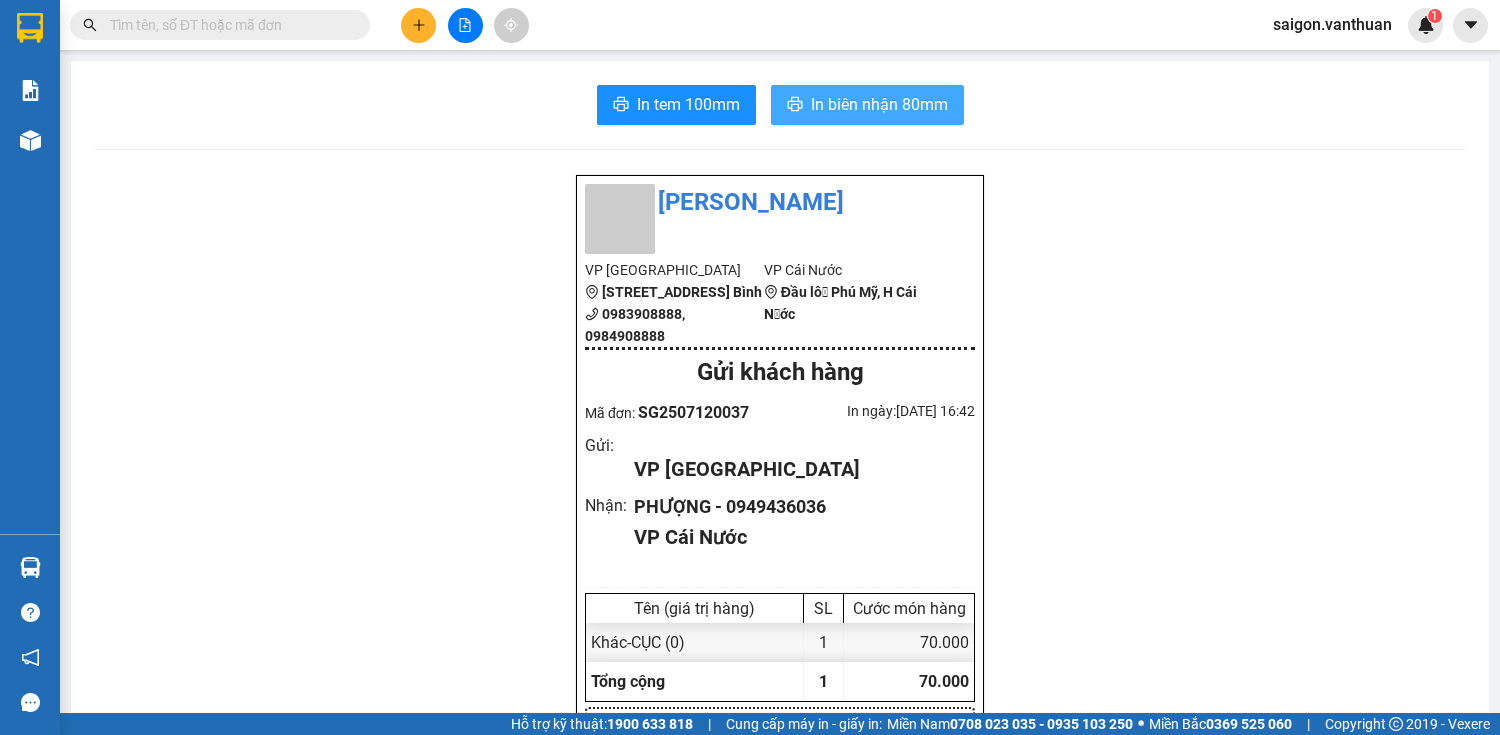 click on "In biên nhận 80mm" at bounding box center [879, 104] 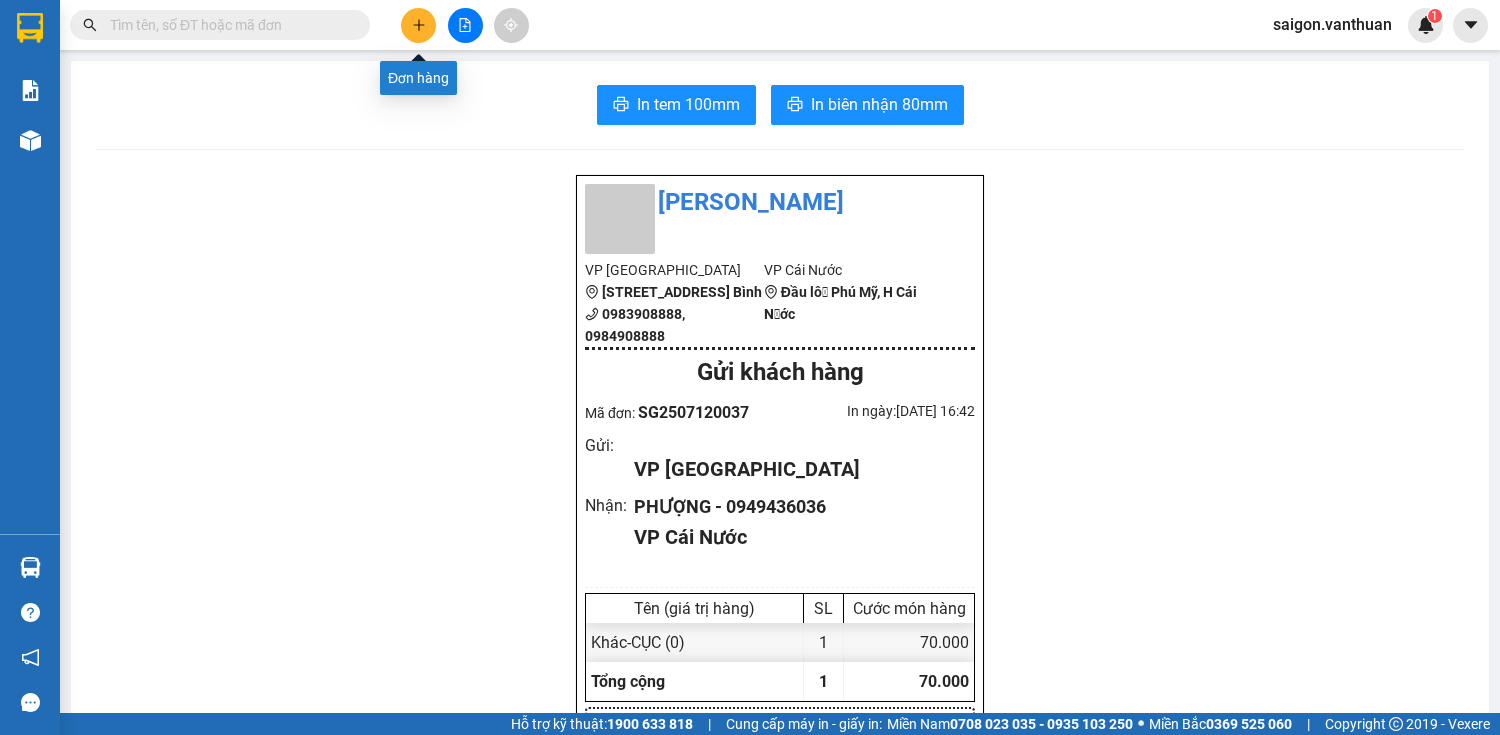 click 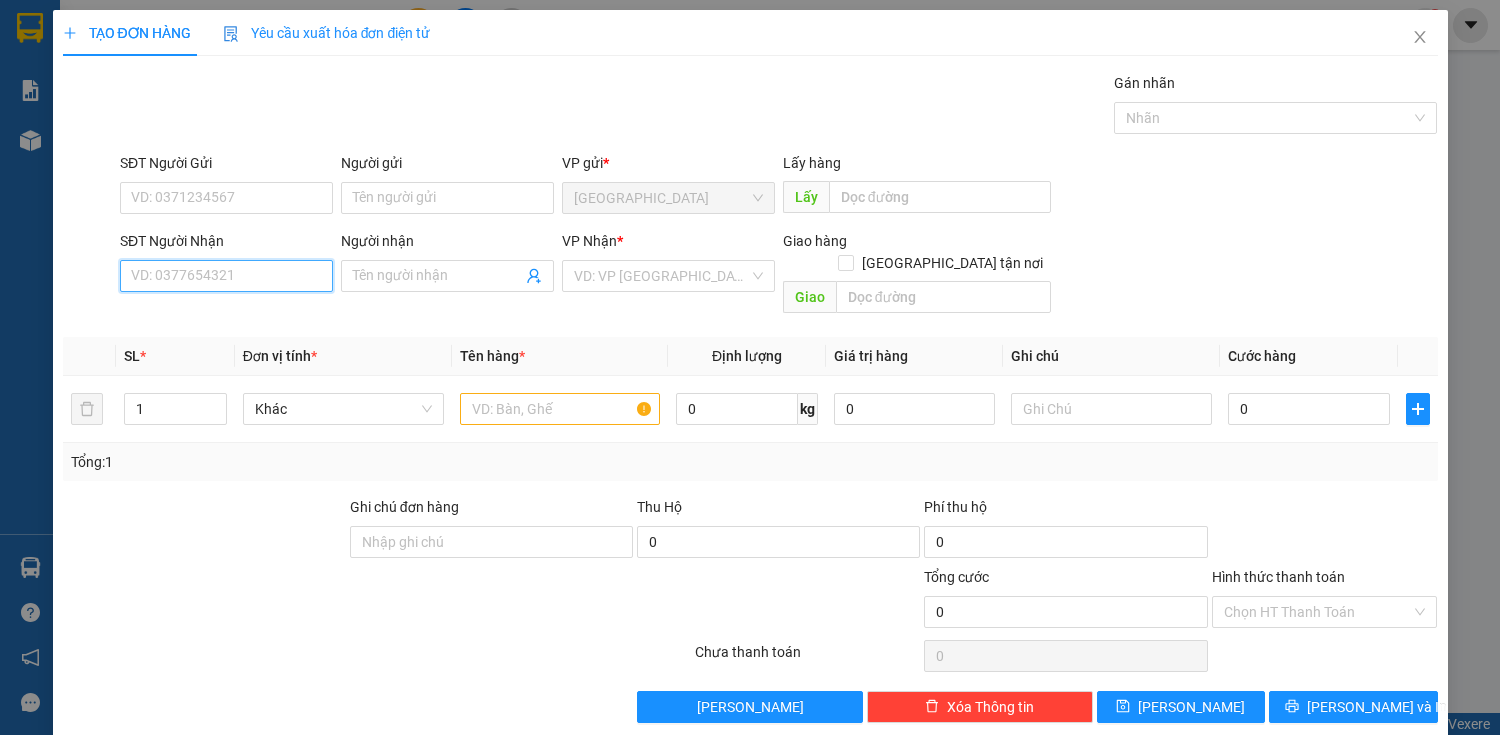 click on "SĐT Người Nhận" at bounding box center (226, 276) 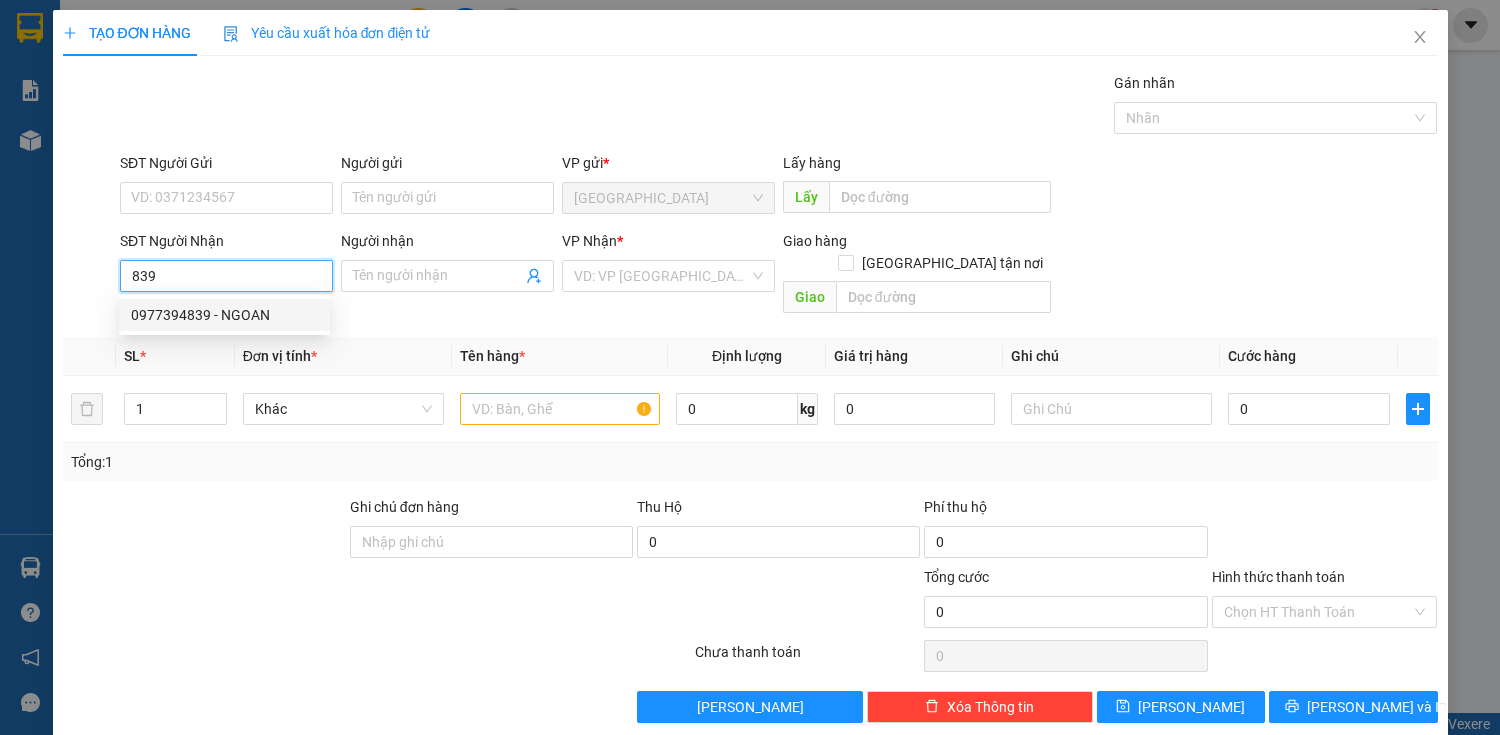 click on "0977394839 - NGOAN" at bounding box center (224, 315) 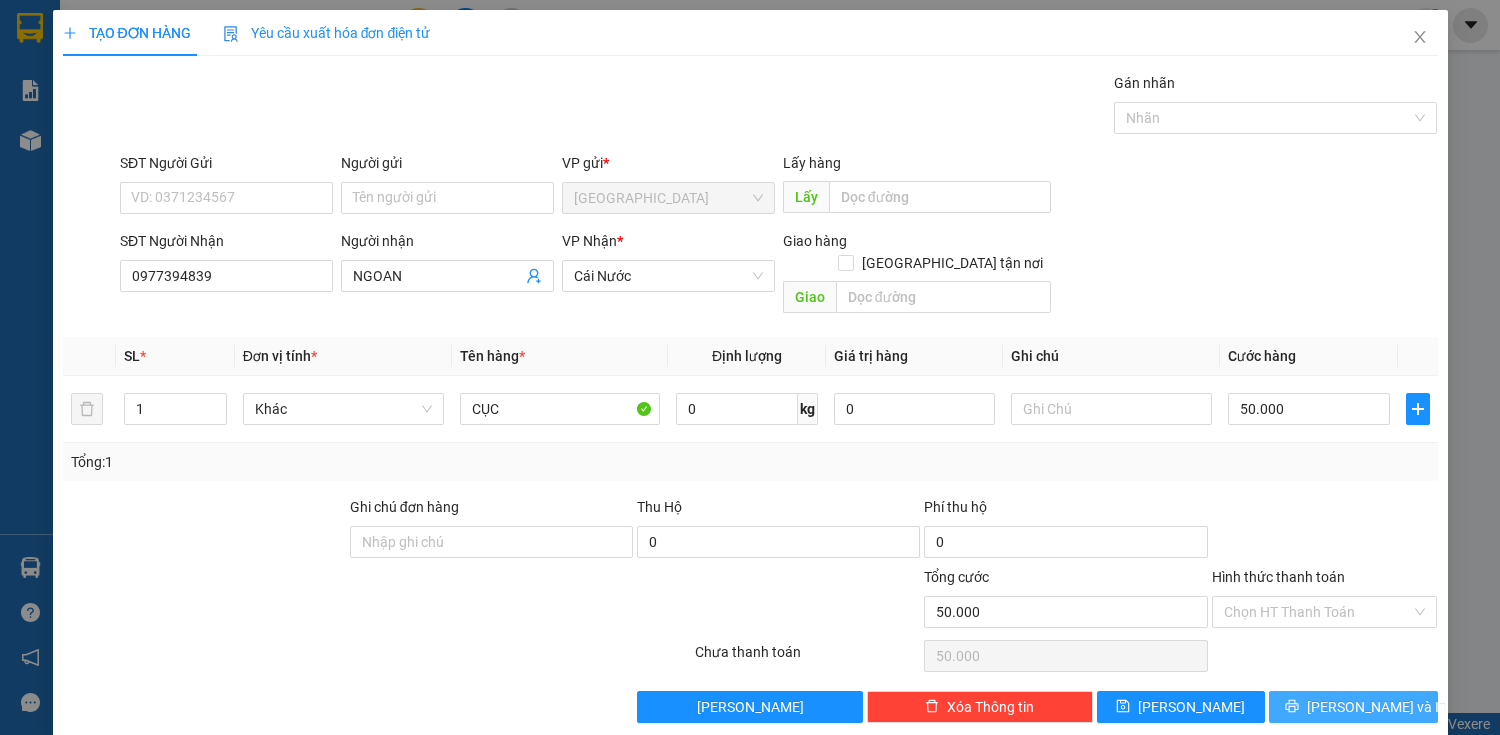 click on "[PERSON_NAME] và In" at bounding box center (1377, 707) 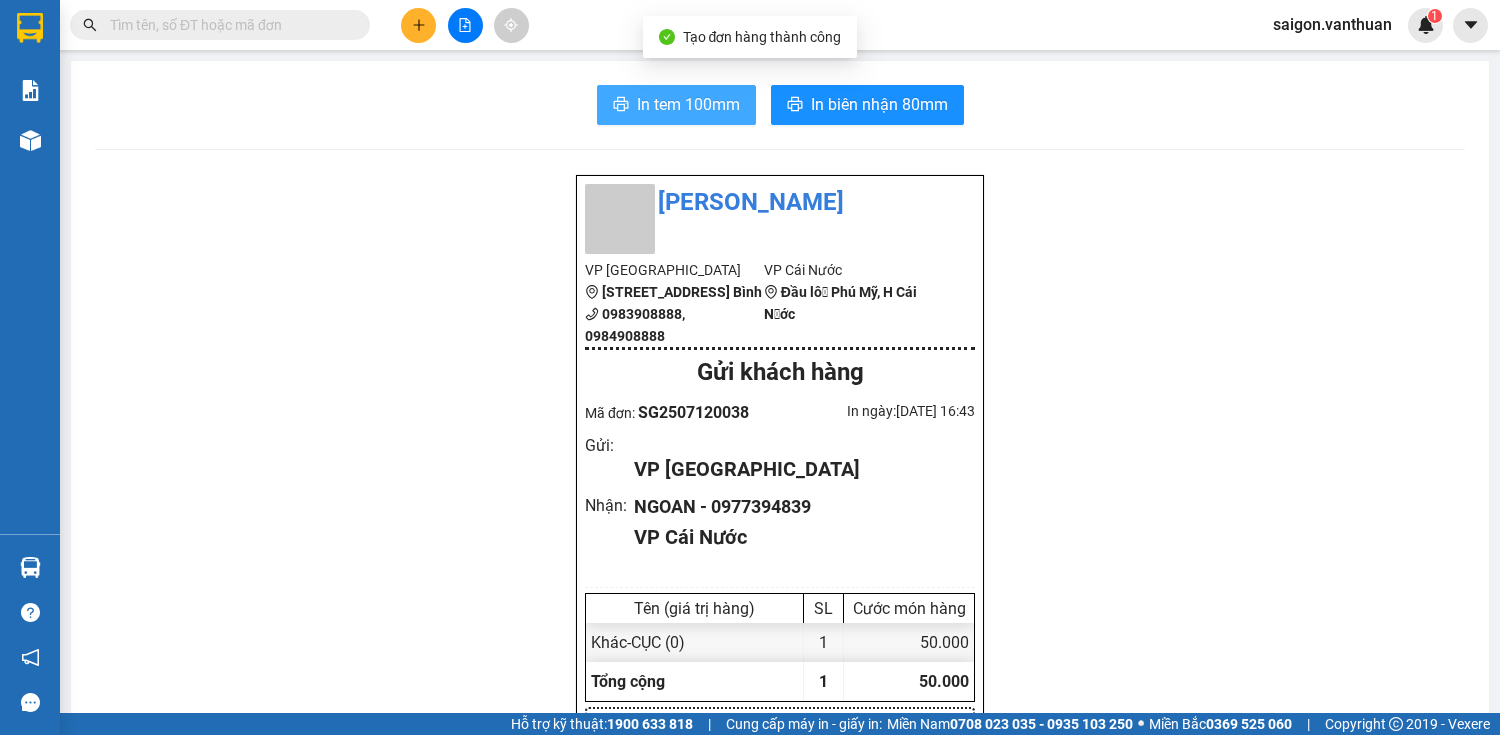 click on "In tem 100mm" at bounding box center [676, 105] 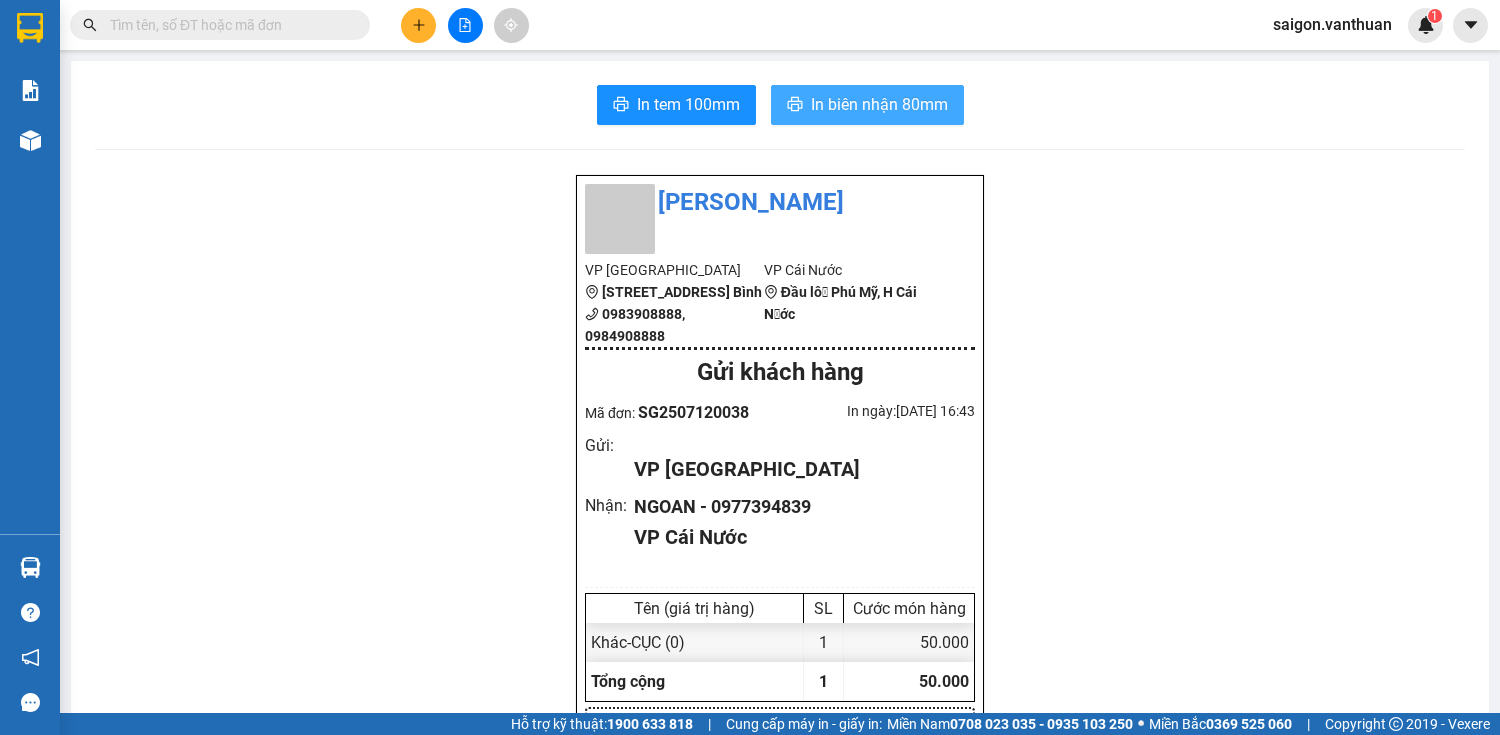 click on "In biên nhận 80mm" at bounding box center (867, 105) 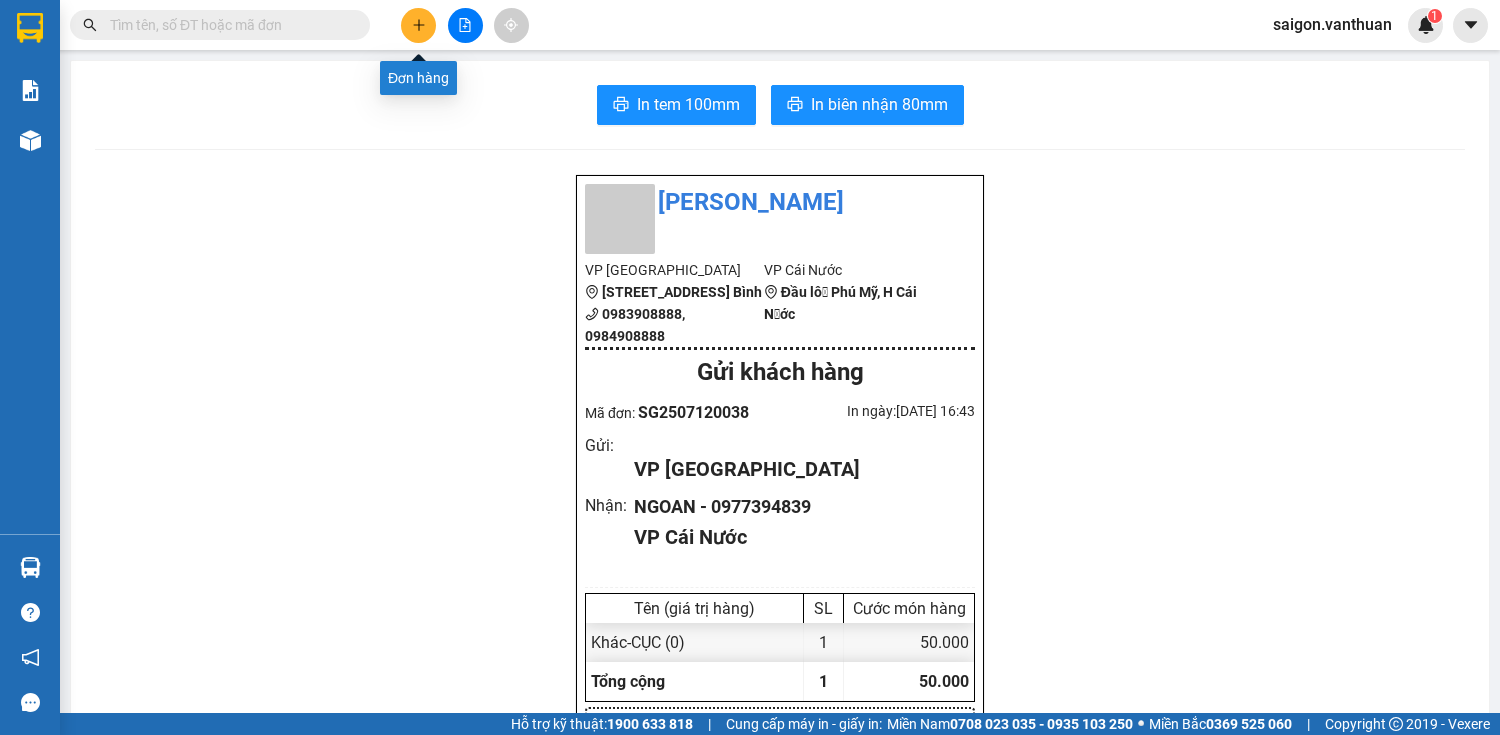 click at bounding box center (418, 25) 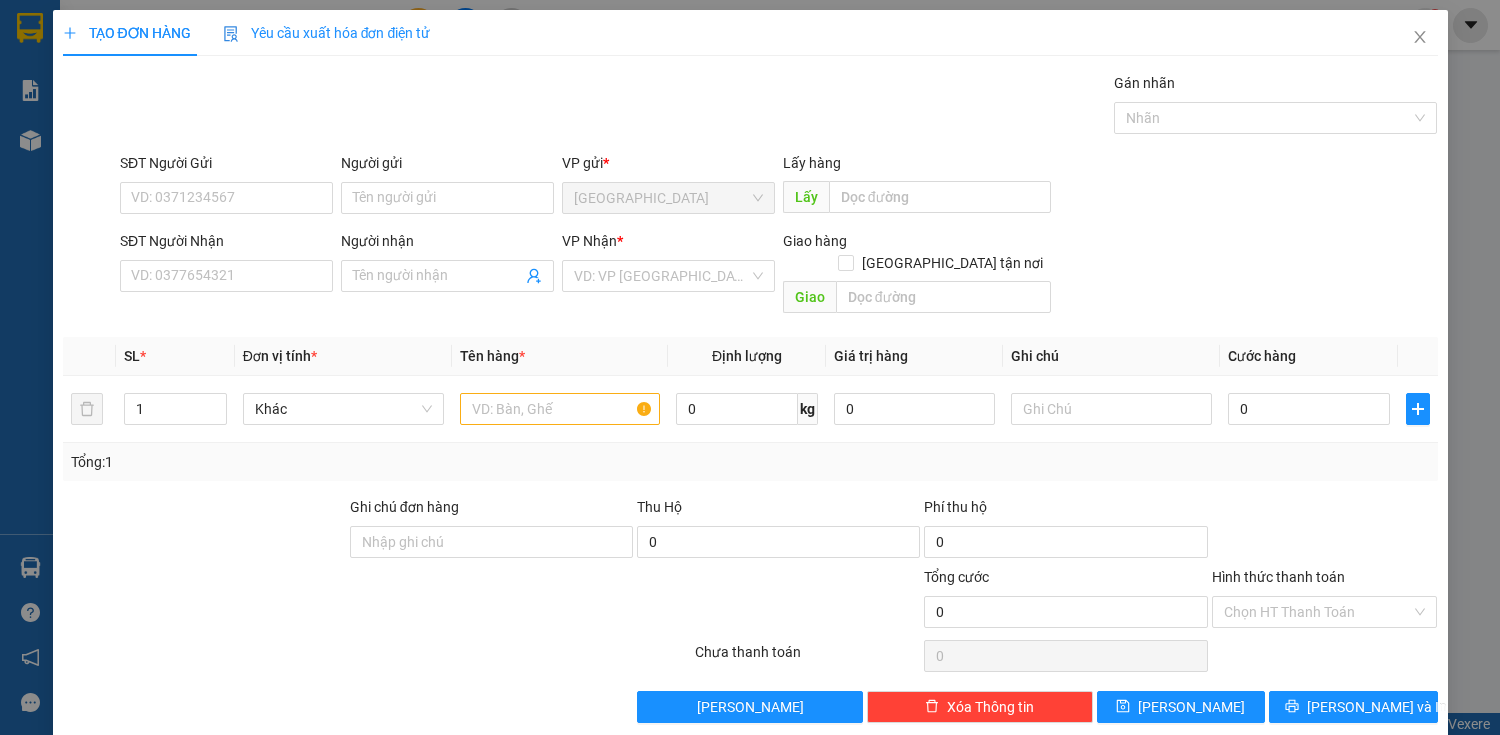 click on "SĐT Người Nhận VD: 0377654321" at bounding box center (226, 276) 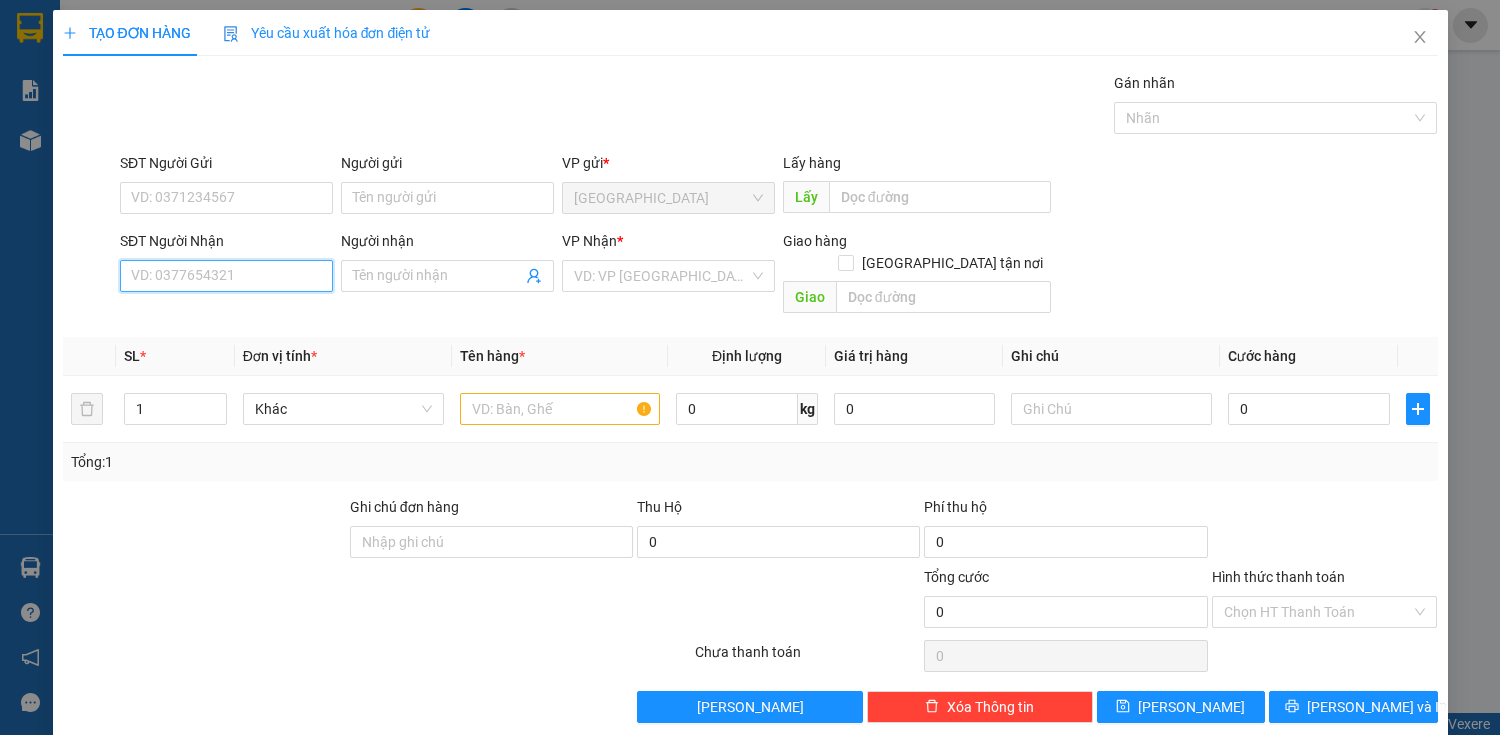 click on "SĐT Người Nhận" at bounding box center [226, 276] 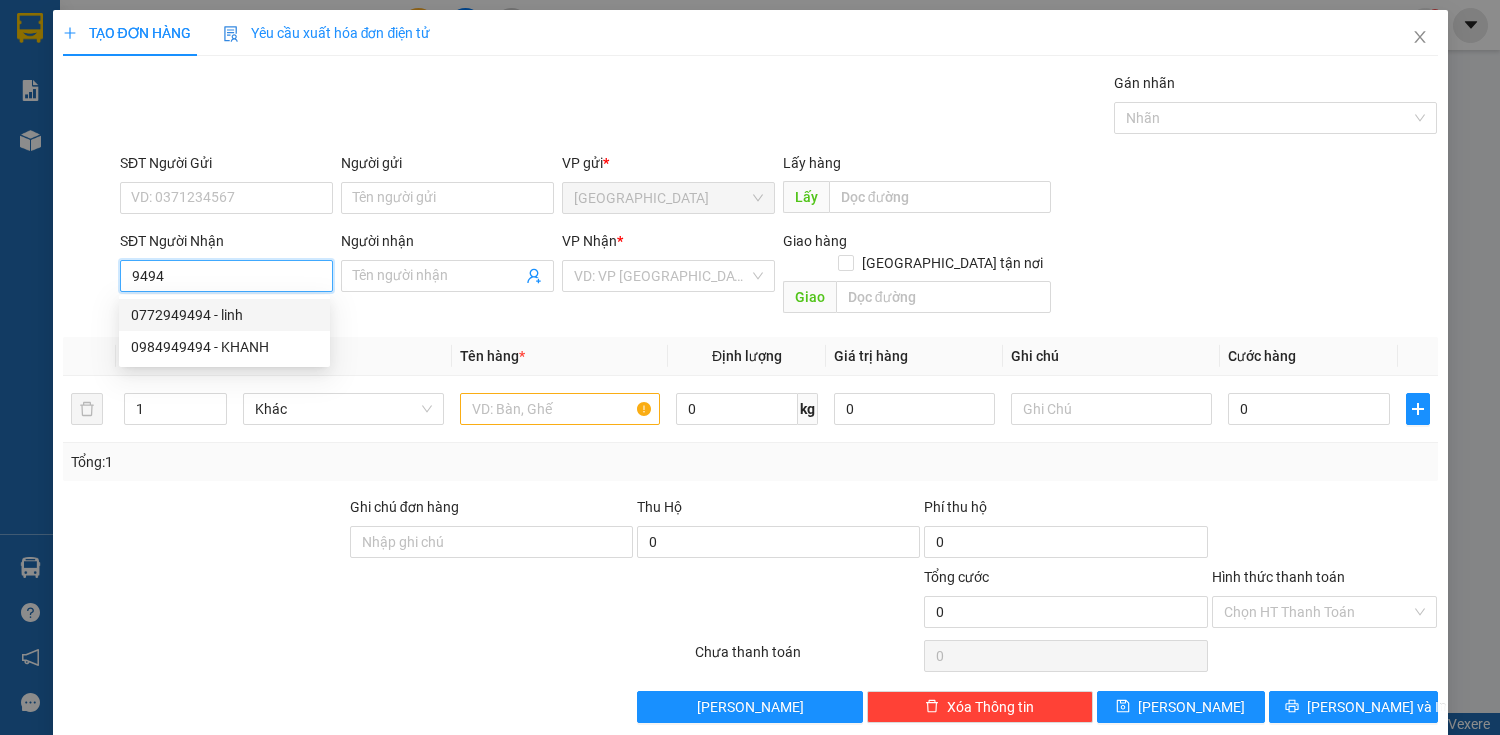 click on "0772949494 - linh" at bounding box center (224, 315) 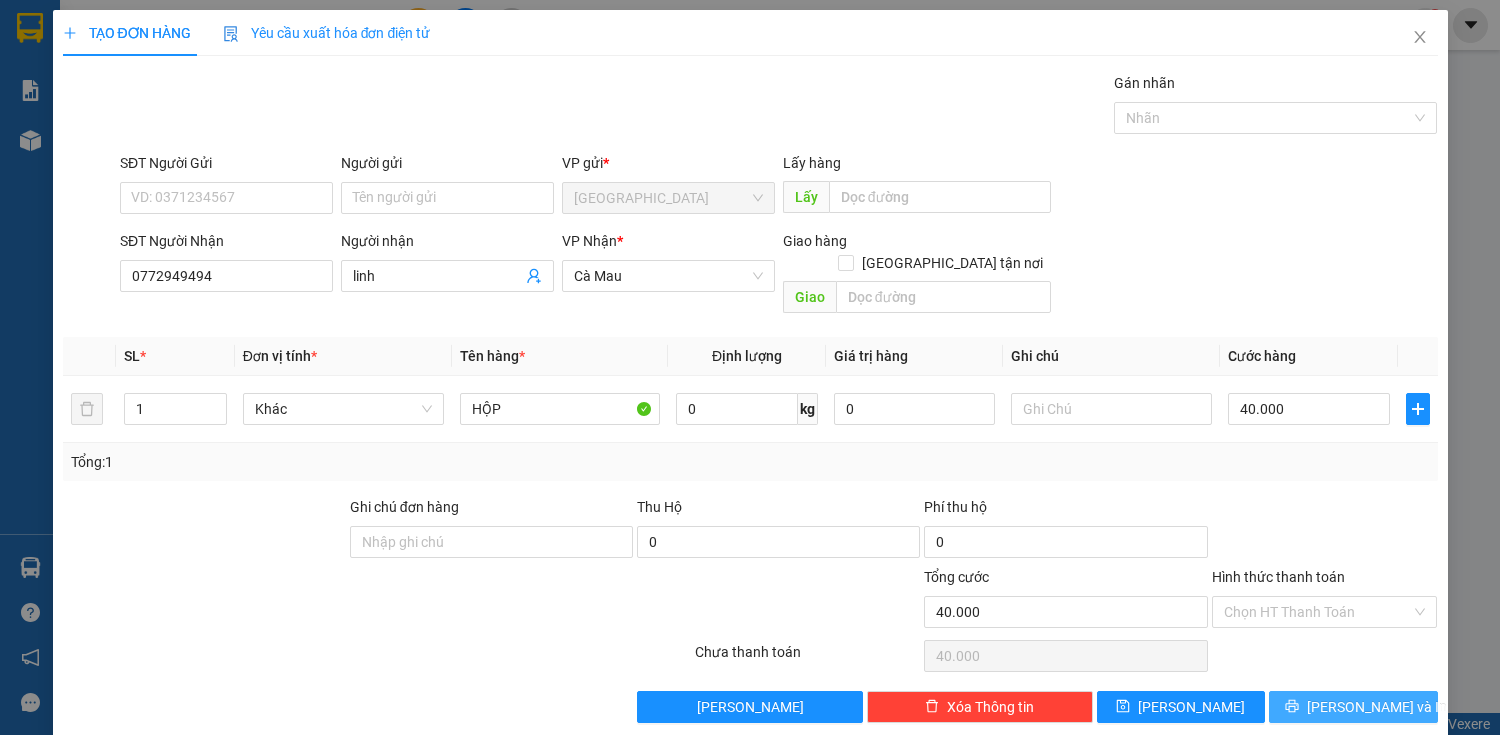 click on "[PERSON_NAME] và In" at bounding box center [1353, 707] 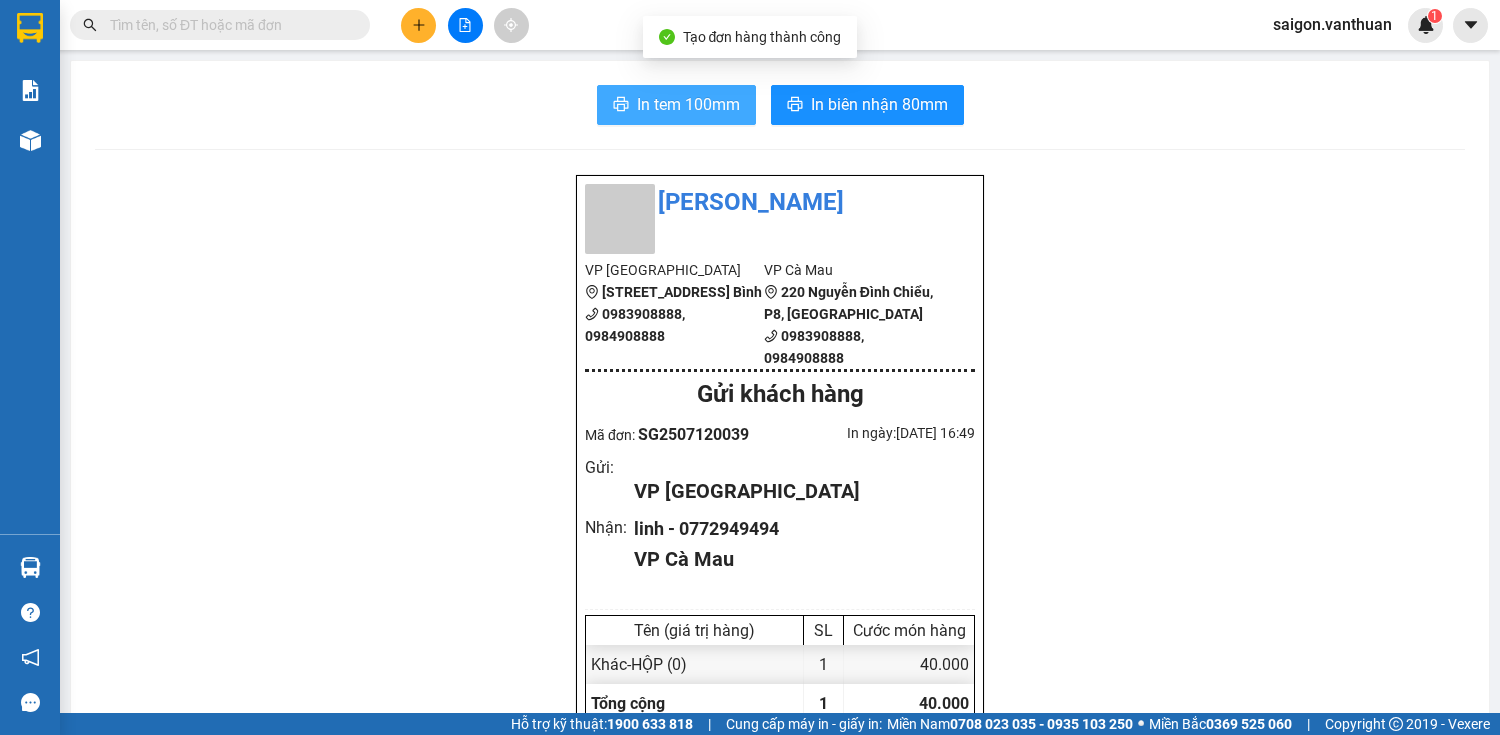 click on "In tem 100mm" at bounding box center [688, 104] 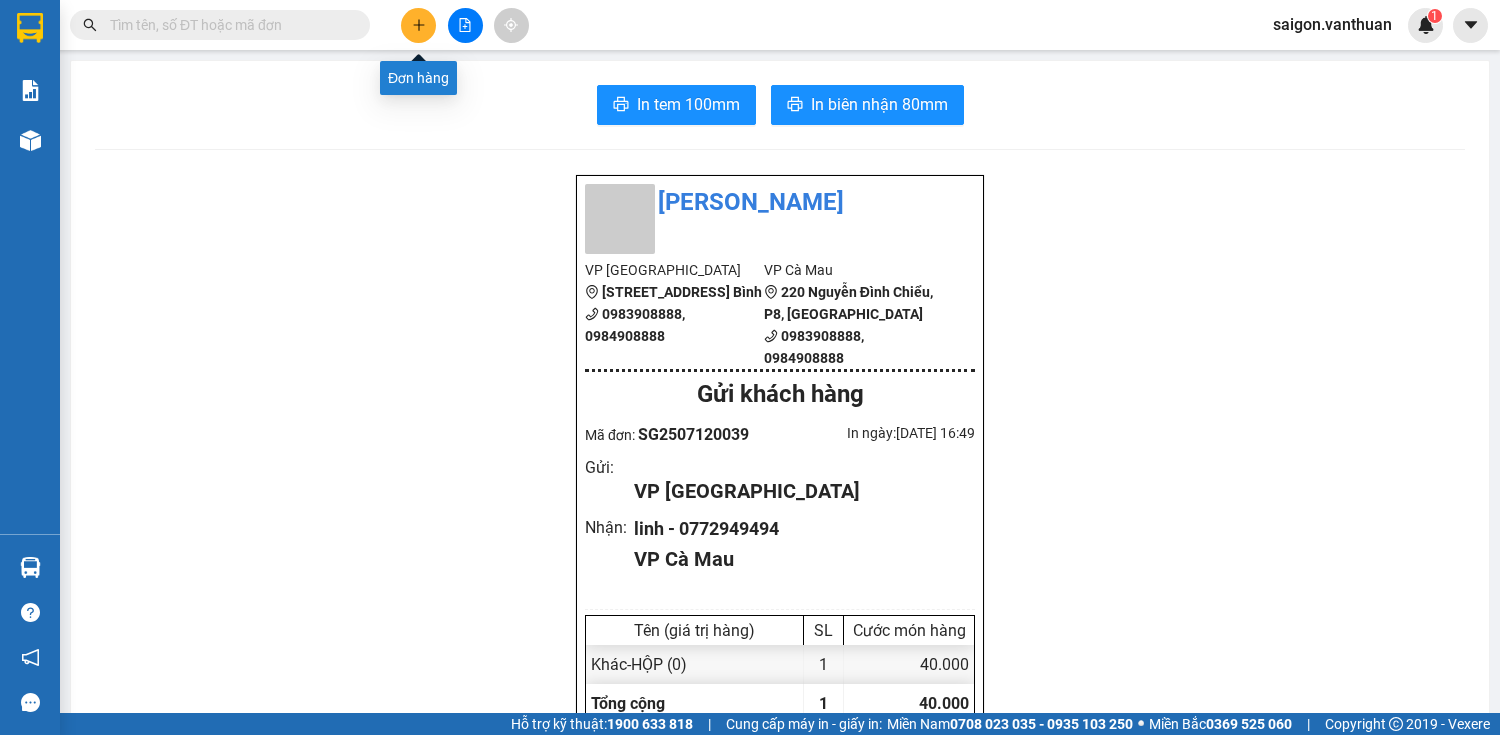 click 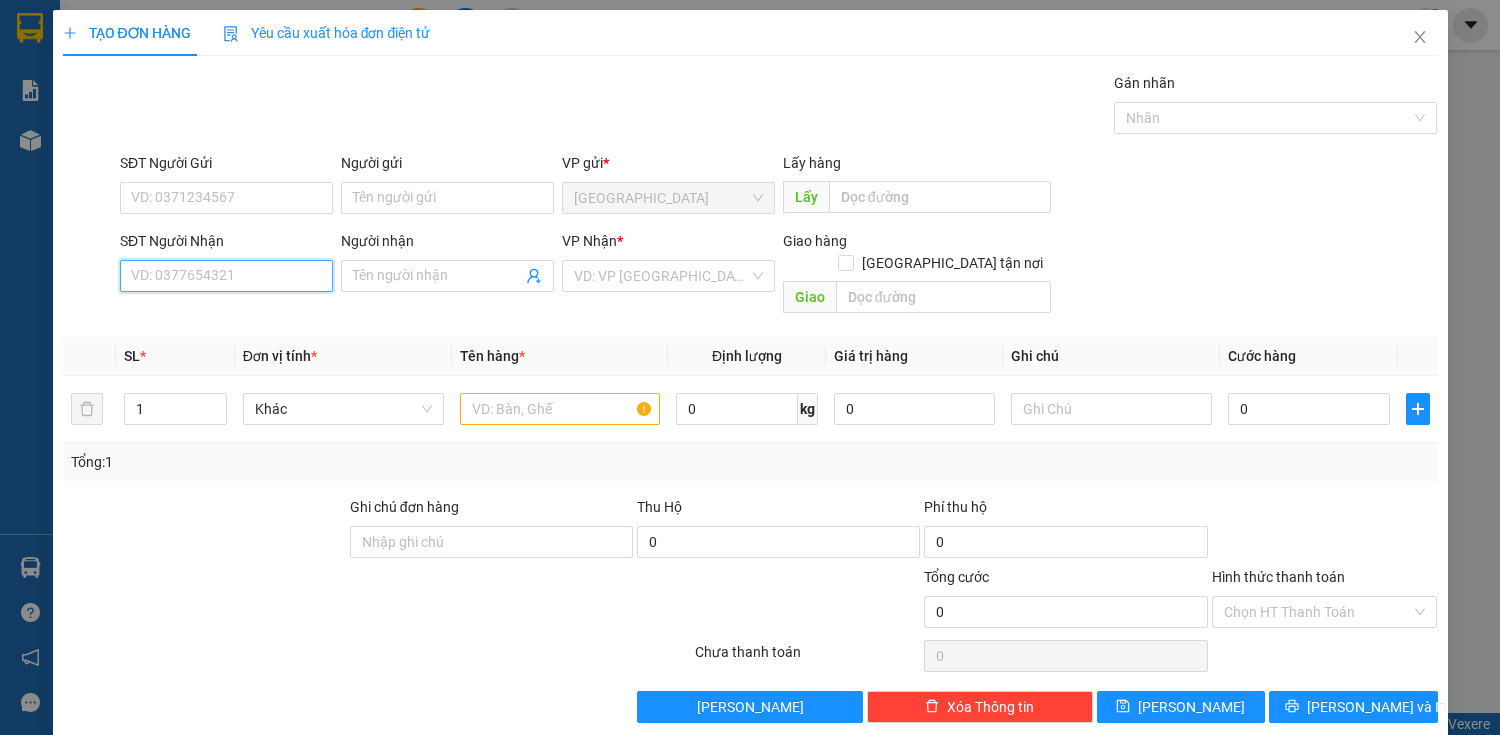 click on "SĐT Người Nhận" at bounding box center (226, 276) 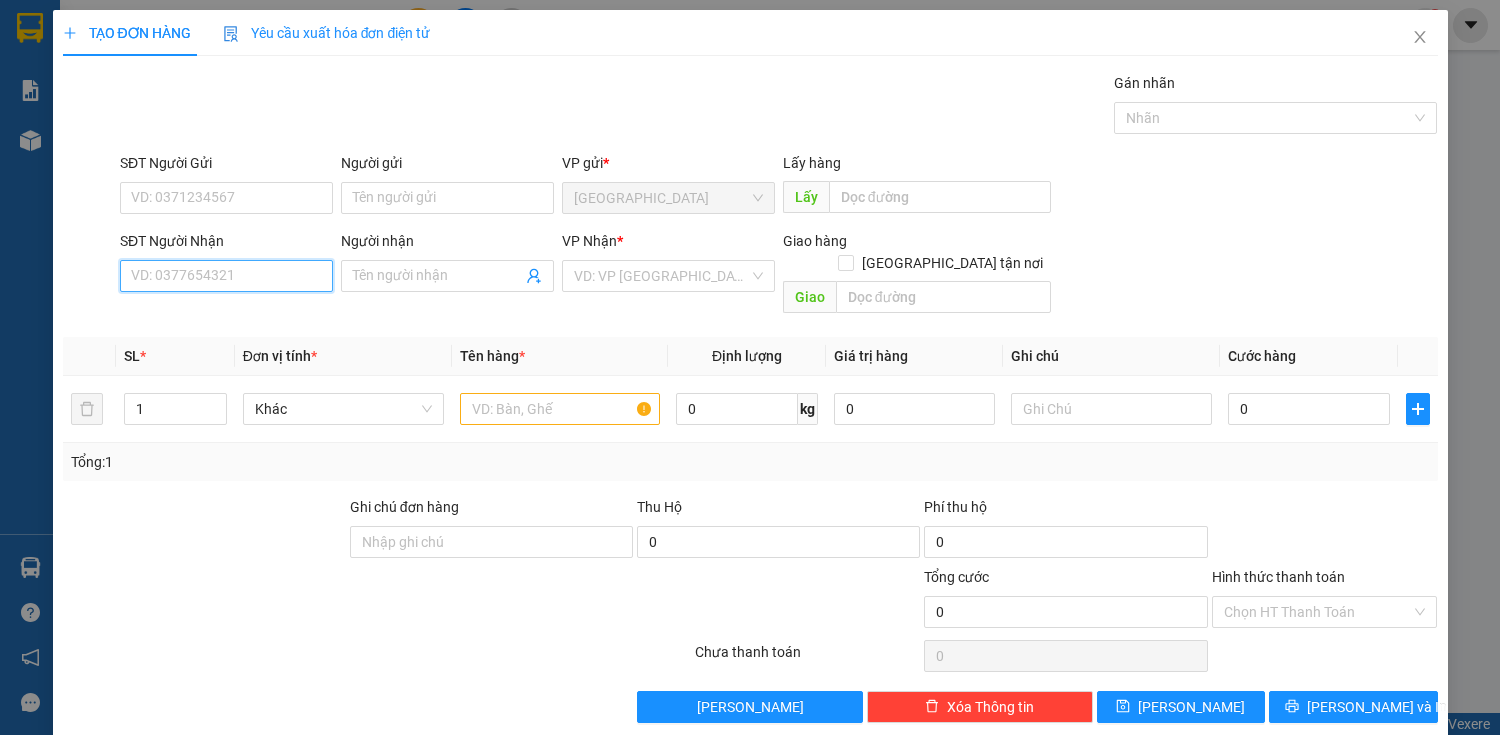 click on "SĐT Người Nhận" at bounding box center [226, 276] 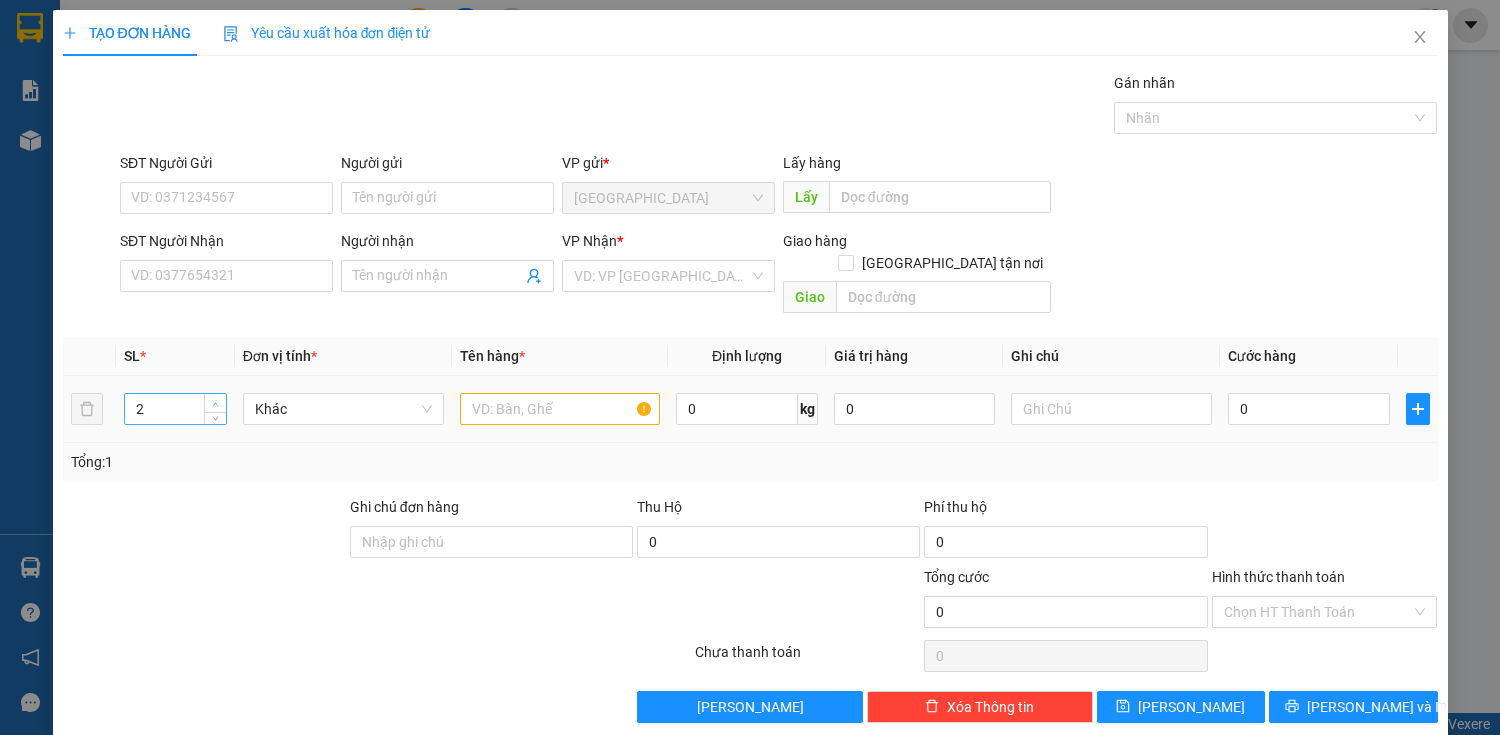 click 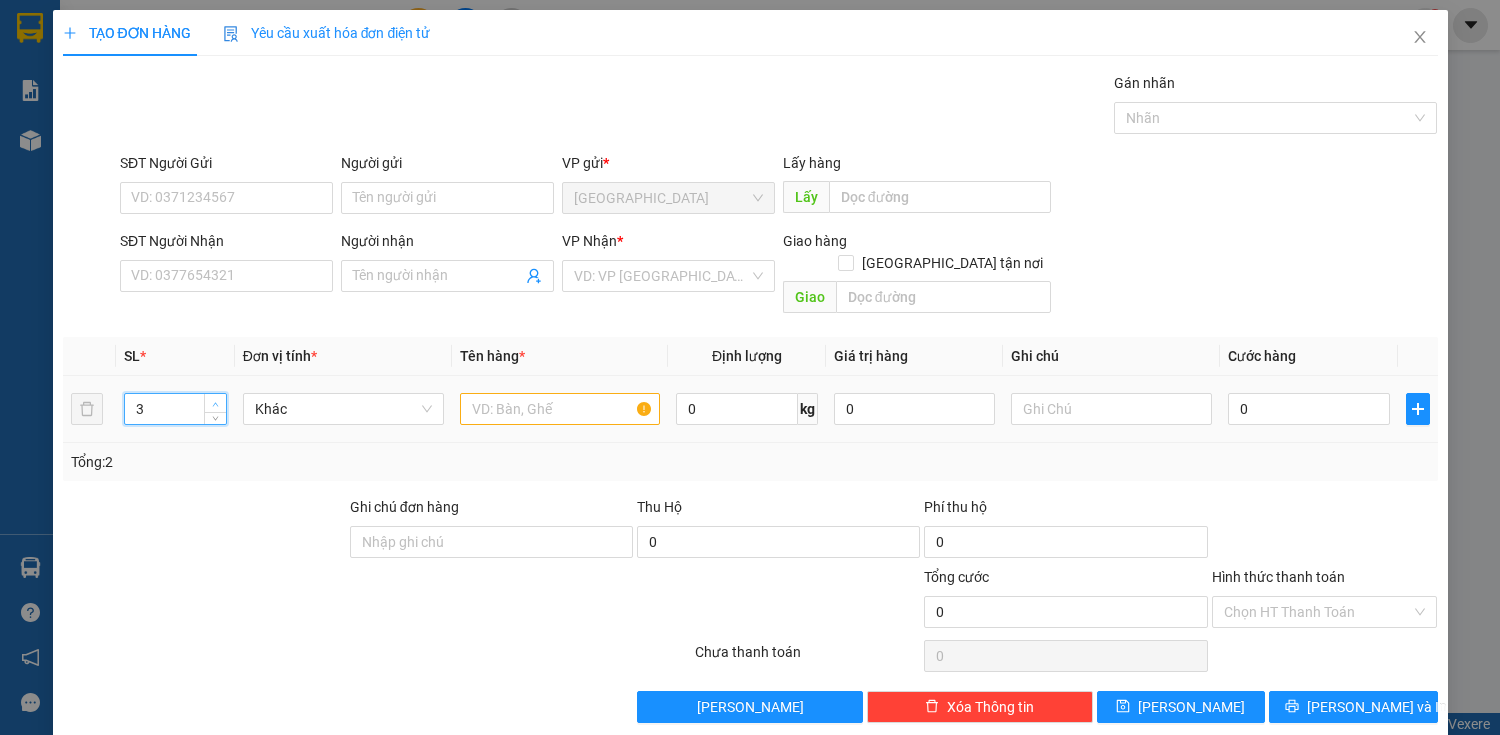 click 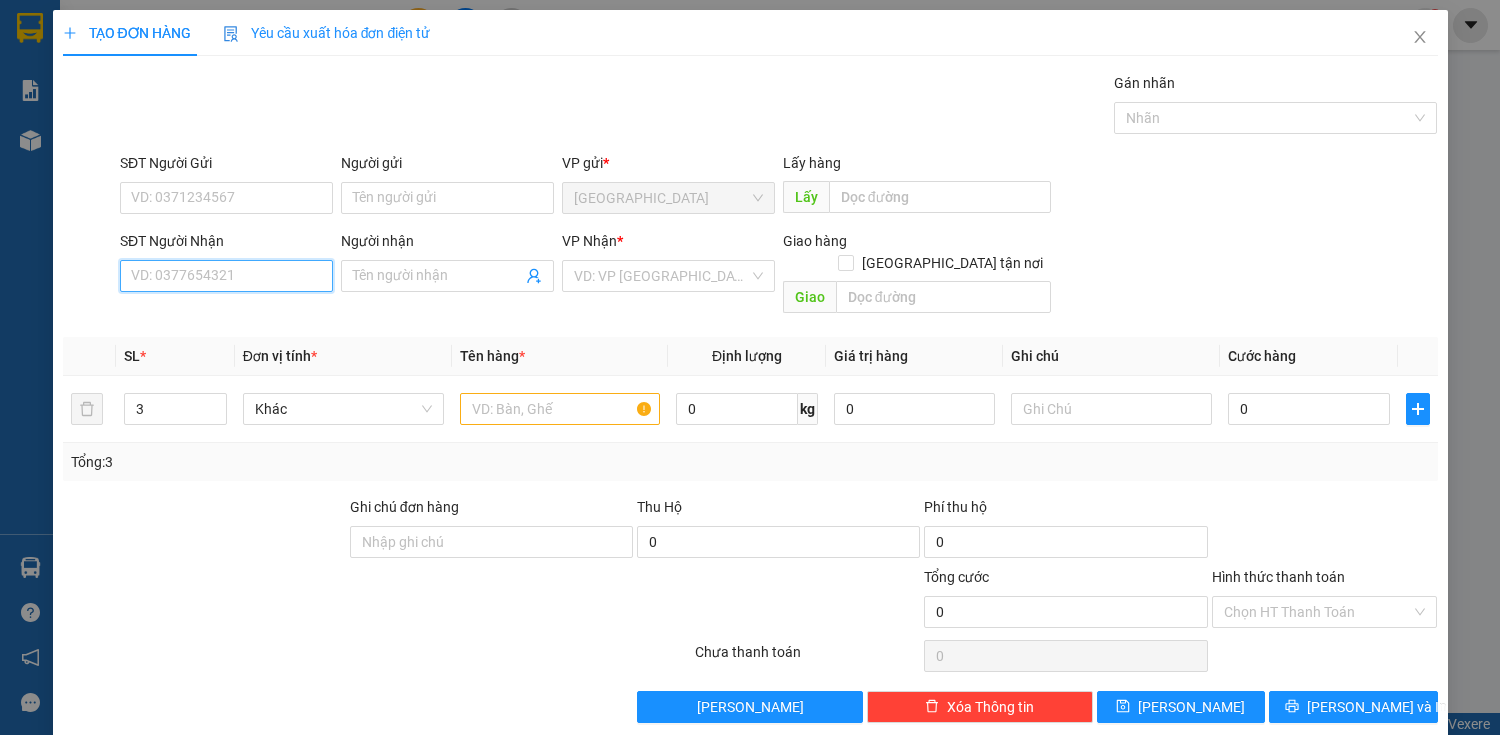 click on "SĐT Người Nhận" at bounding box center [226, 276] 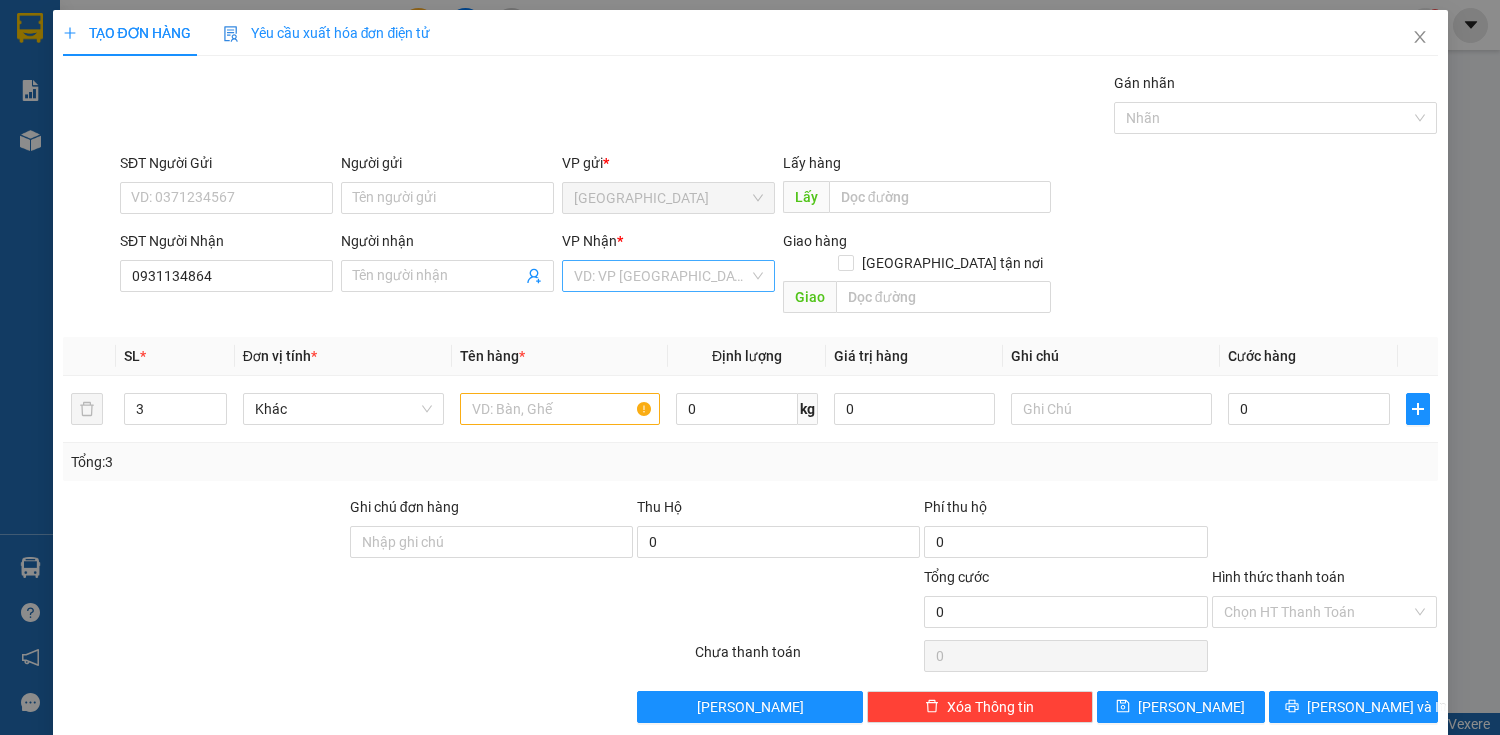 click at bounding box center (661, 276) 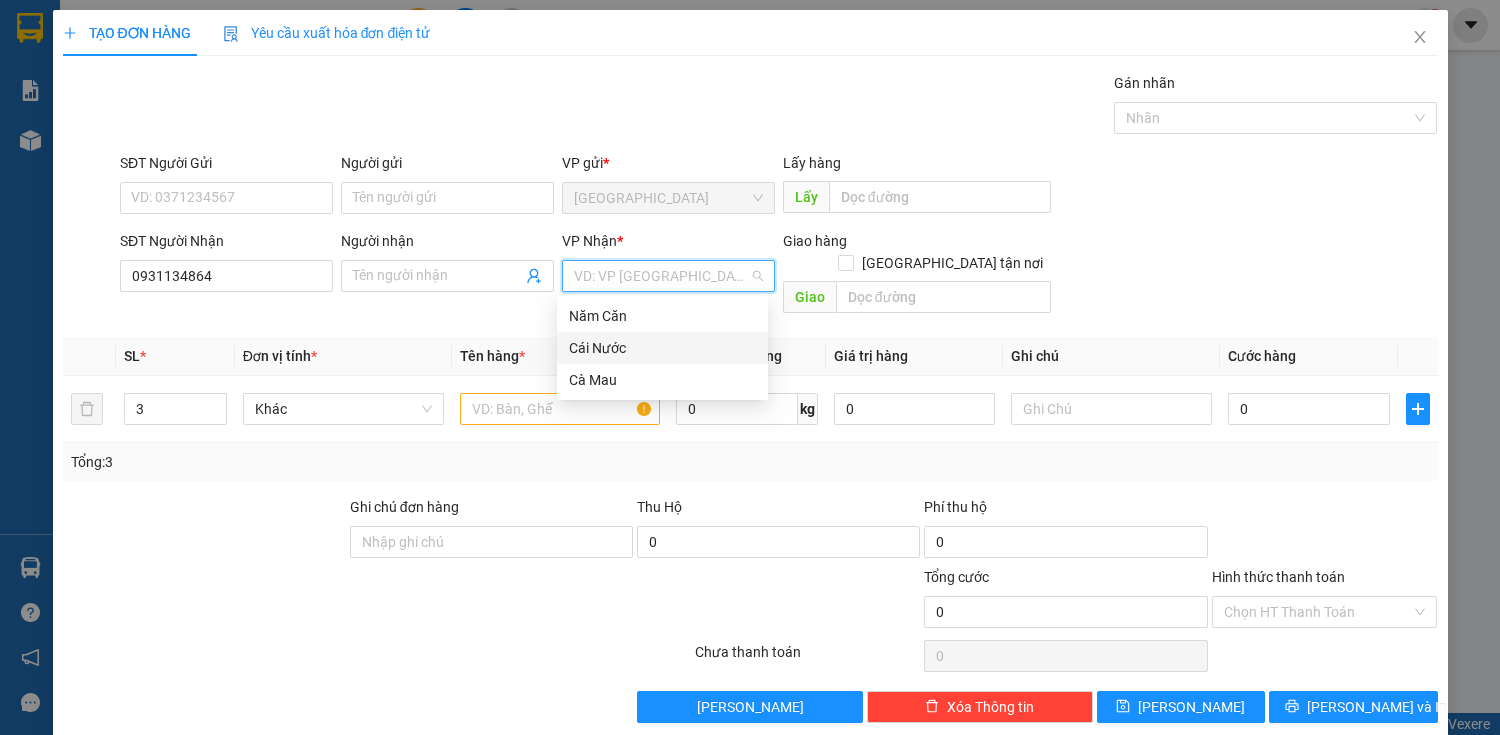 click on "Cái Nước" at bounding box center [662, 348] 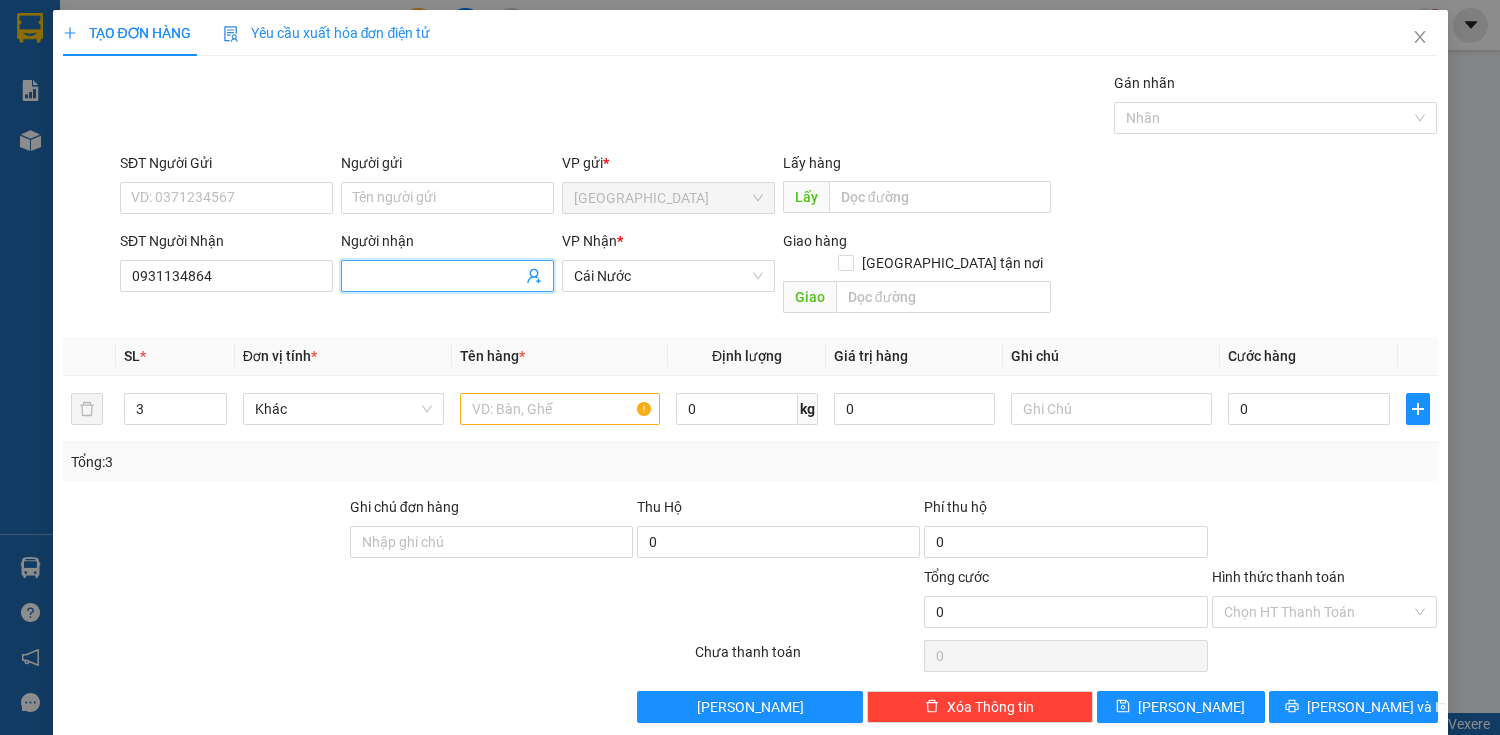 click on "Người nhận" at bounding box center [437, 276] 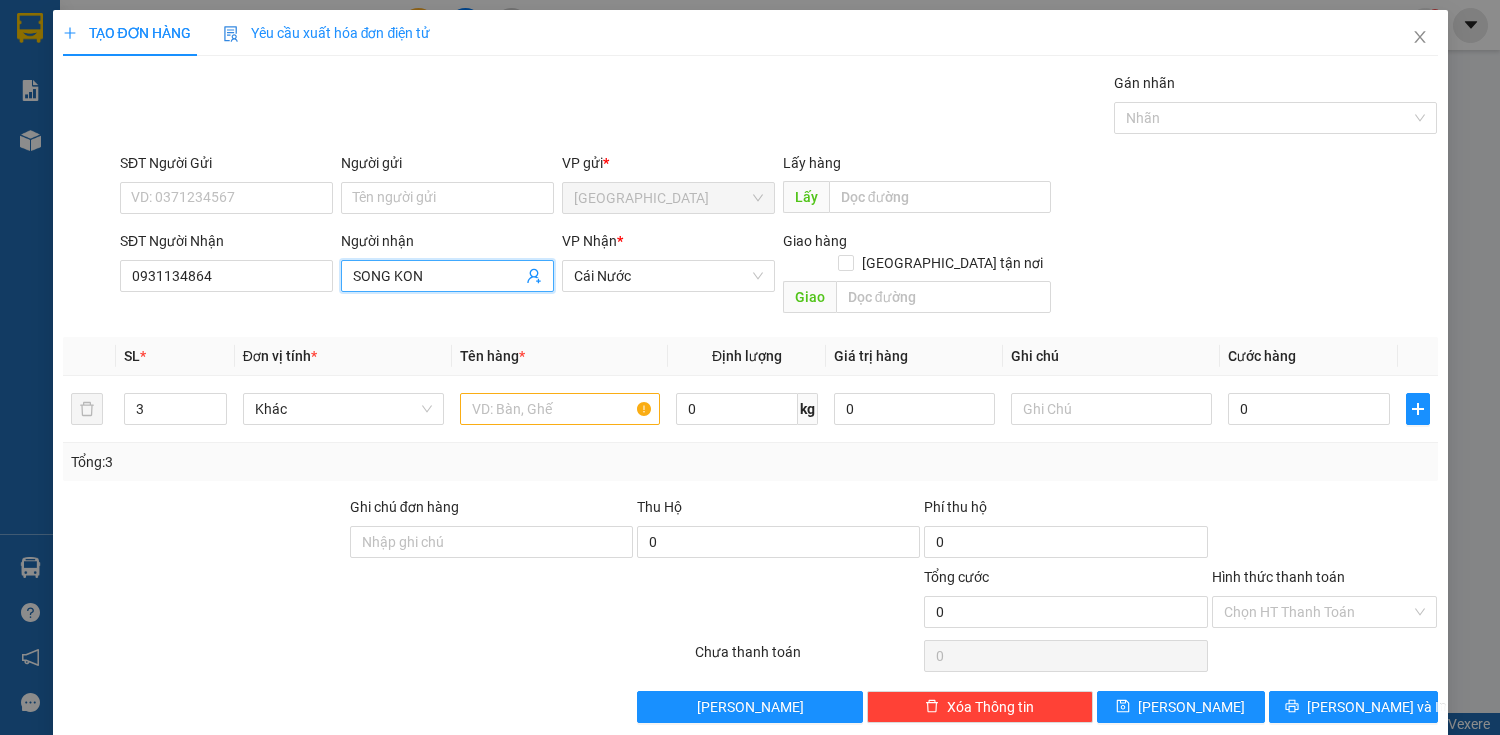 drag, startPoint x: 430, startPoint y: 275, endPoint x: 400, endPoint y: 280, distance: 30.413813 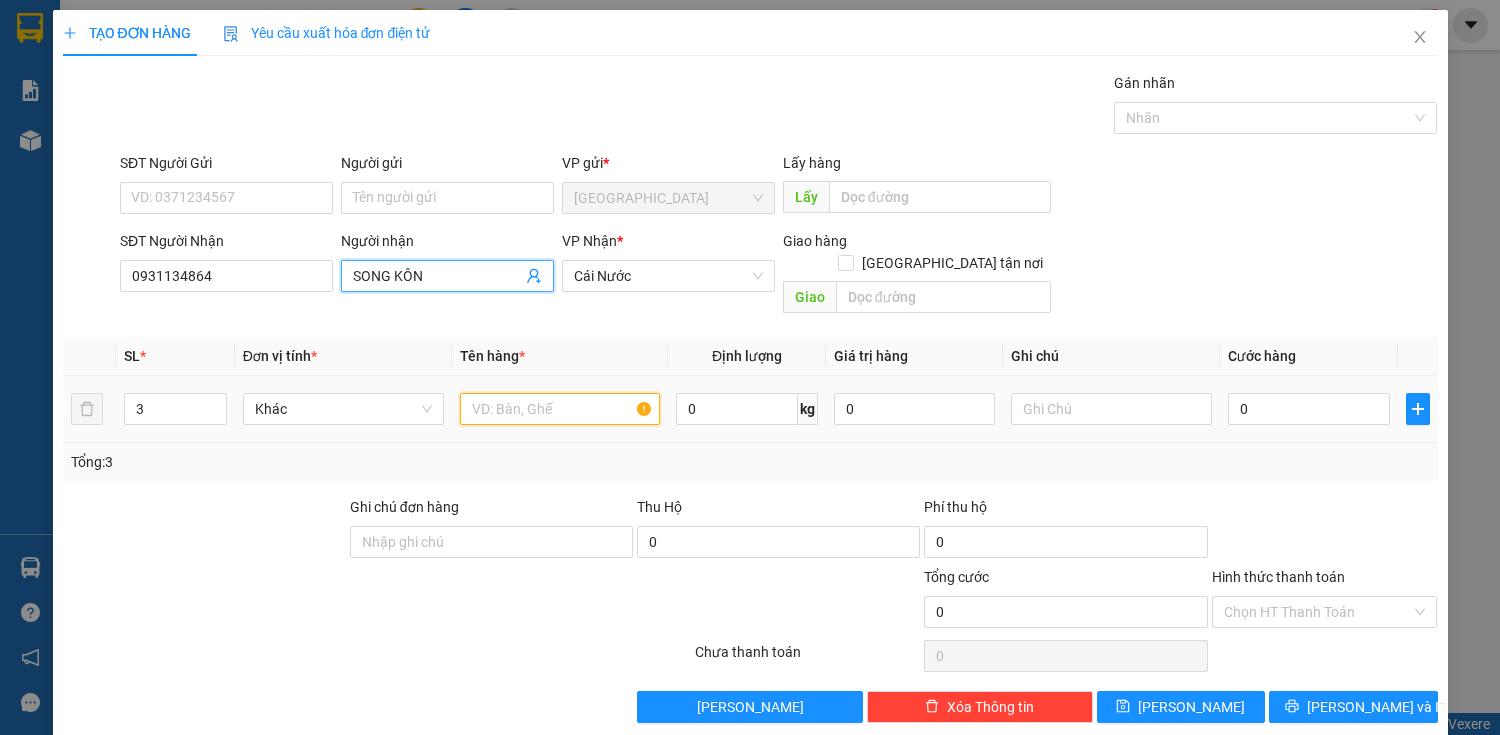 click at bounding box center (560, 409) 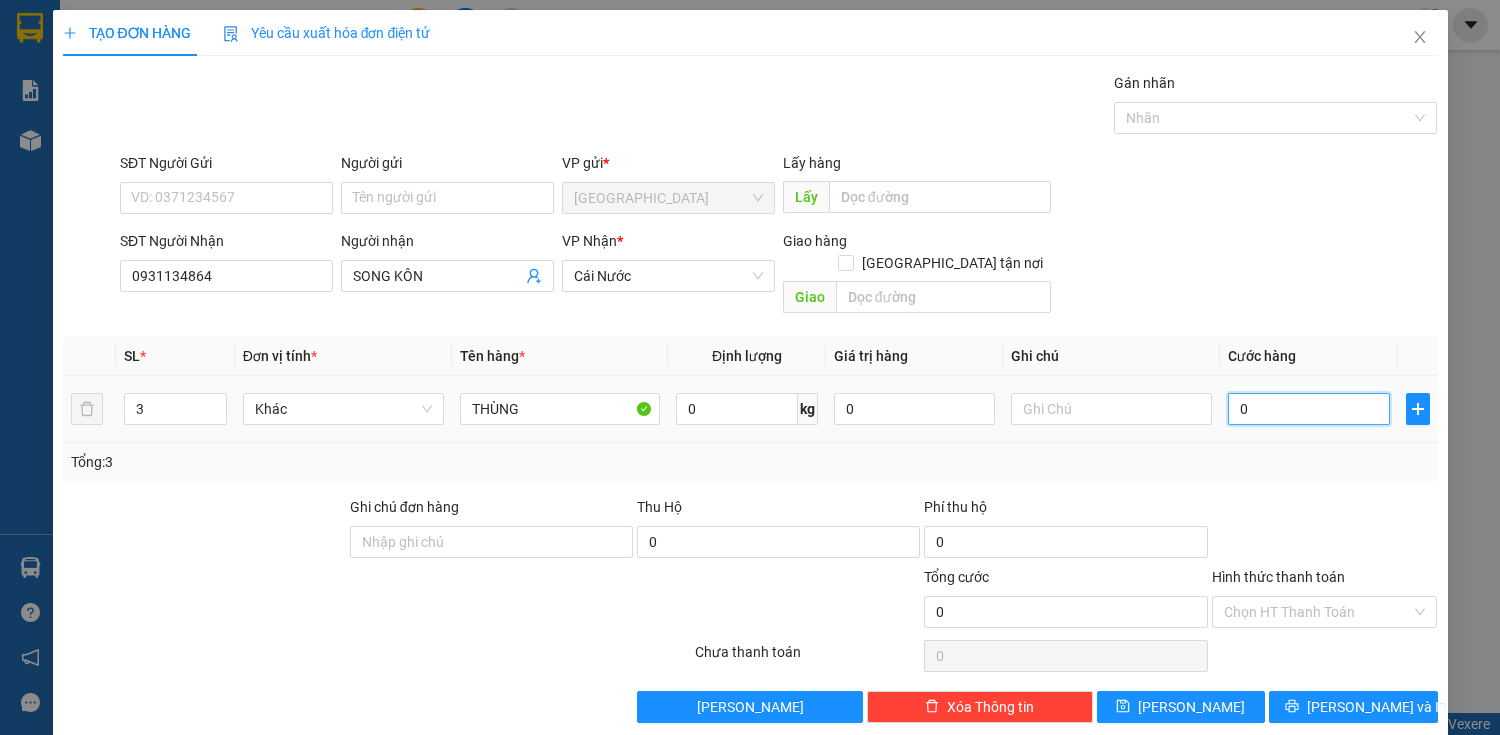 click on "0" at bounding box center (1308, 409) 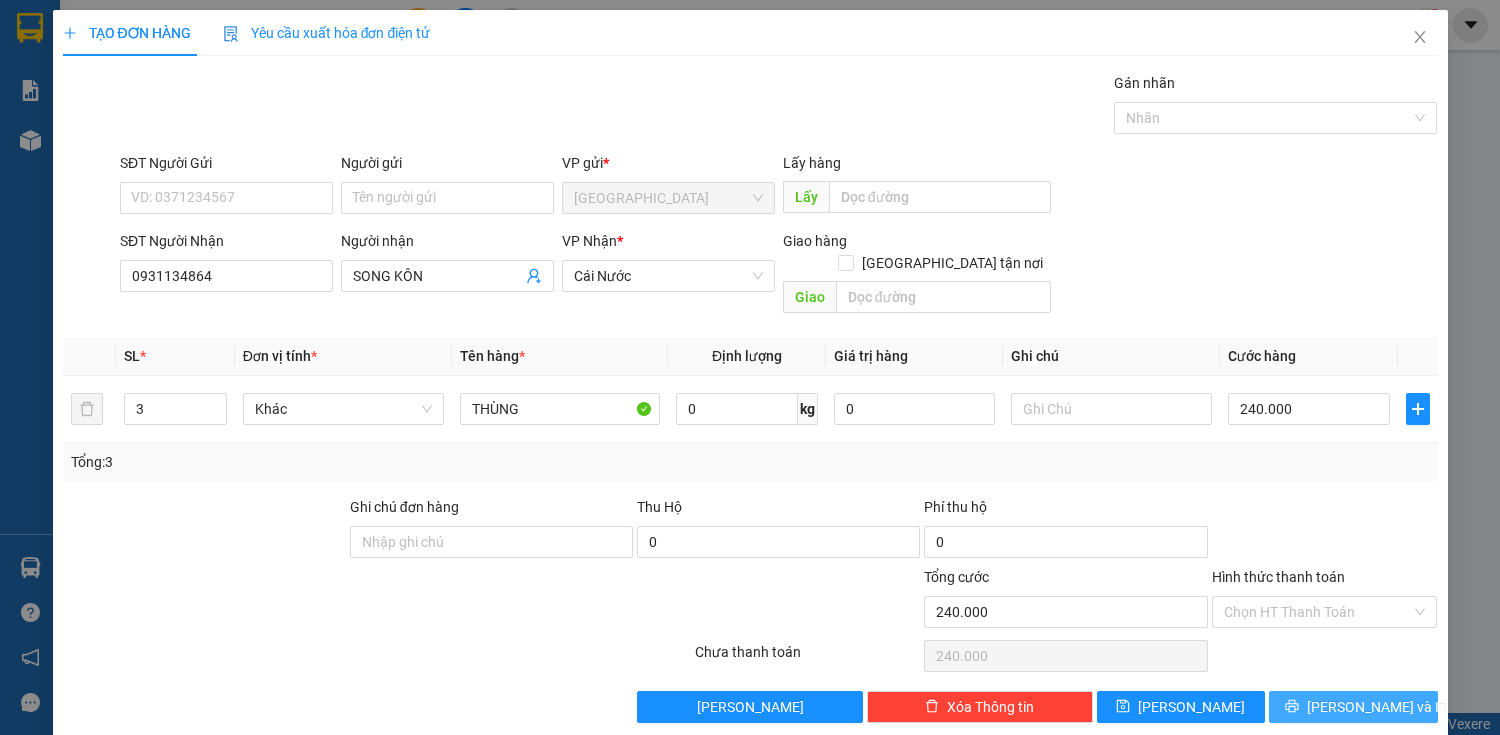 click 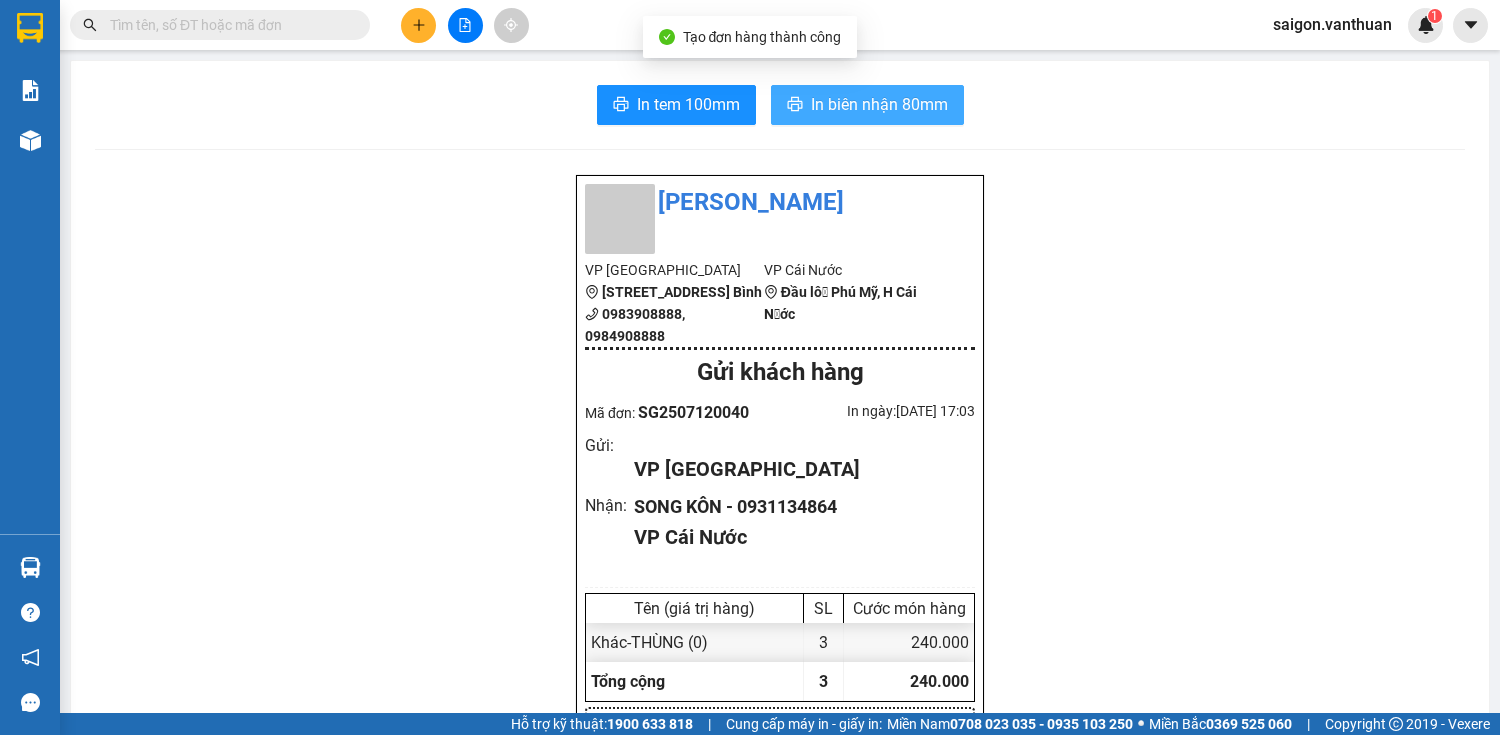 click on "In biên nhận 80mm" at bounding box center (879, 104) 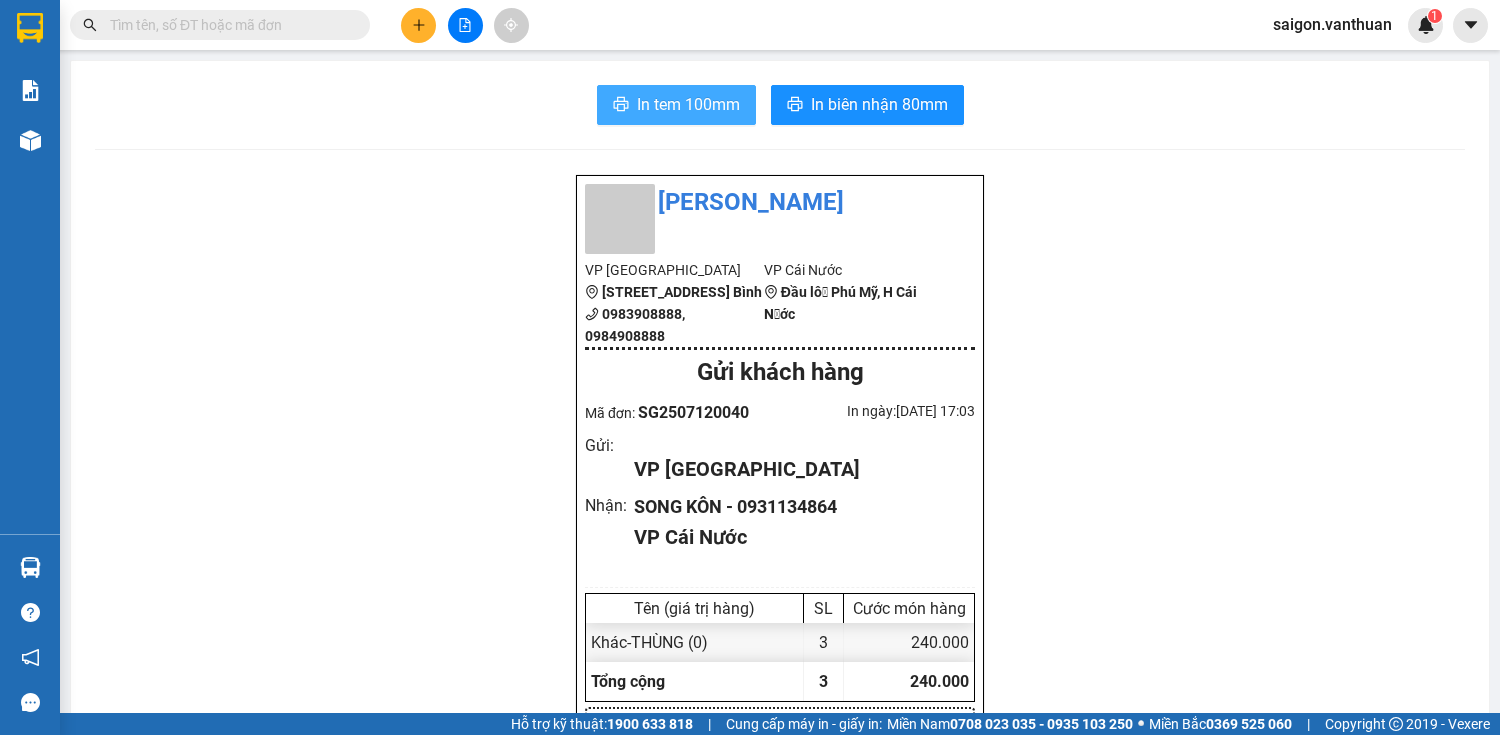 click on "In tem 100mm" at bounding box center (688, 104) 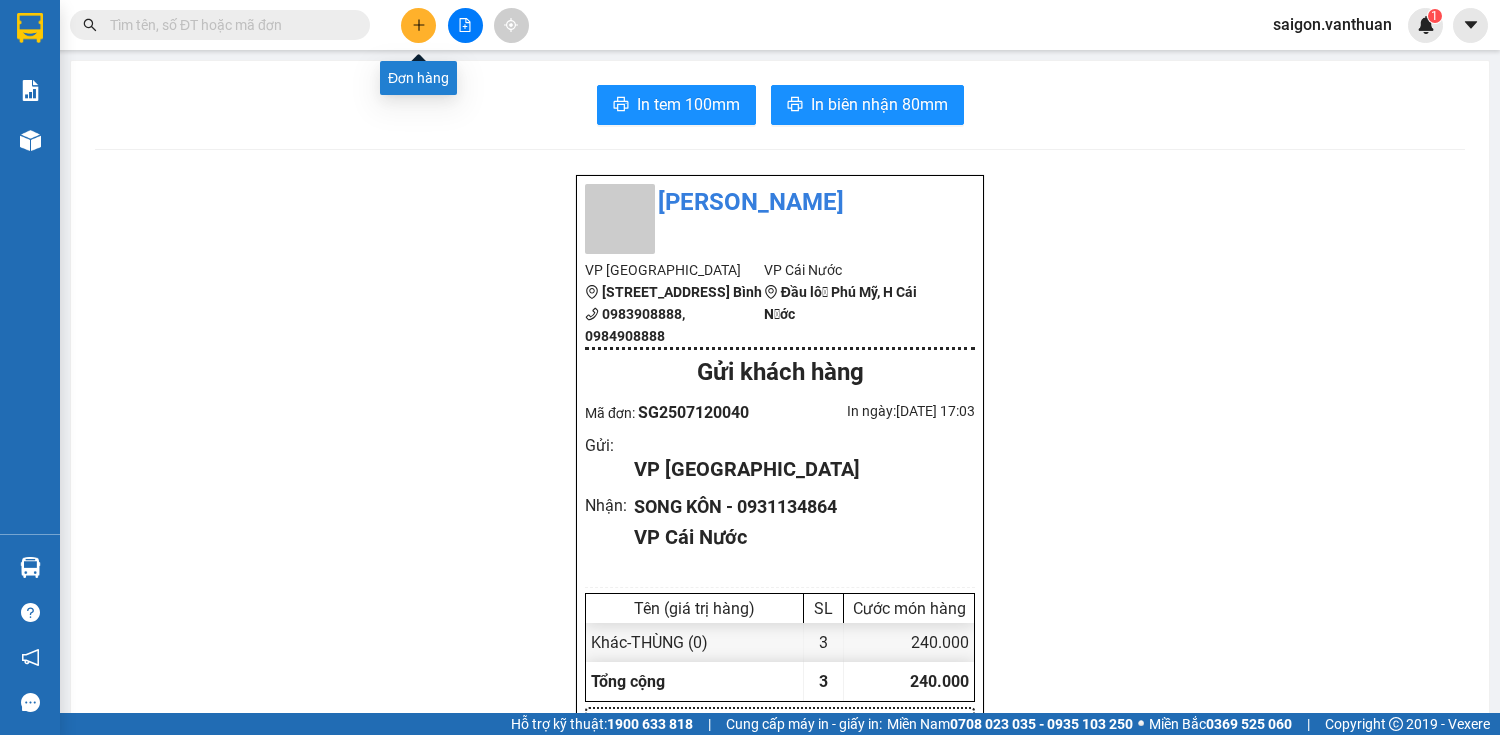 click at bounding box center (418, 25) 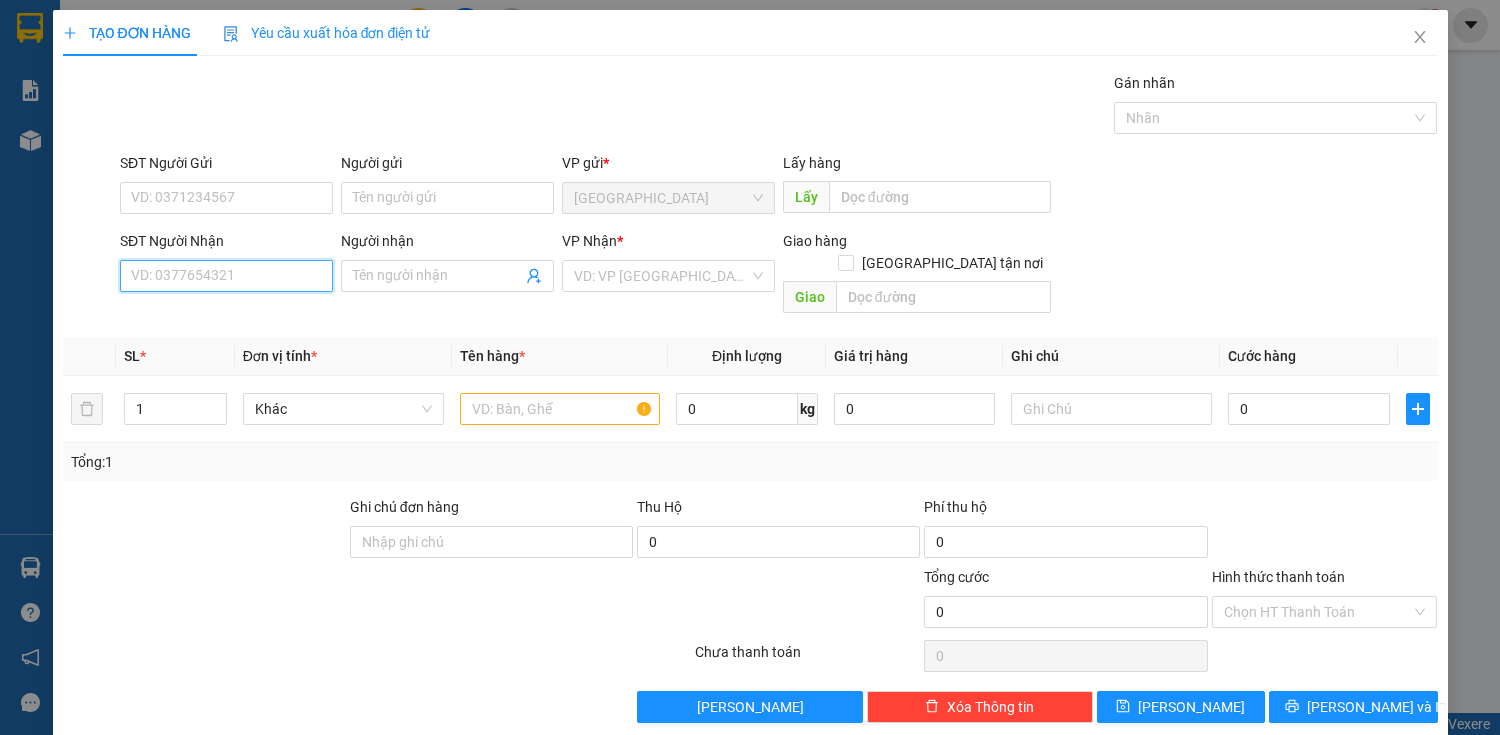 click on "SĐT Người Nhận" at bounding box center [226, 276] 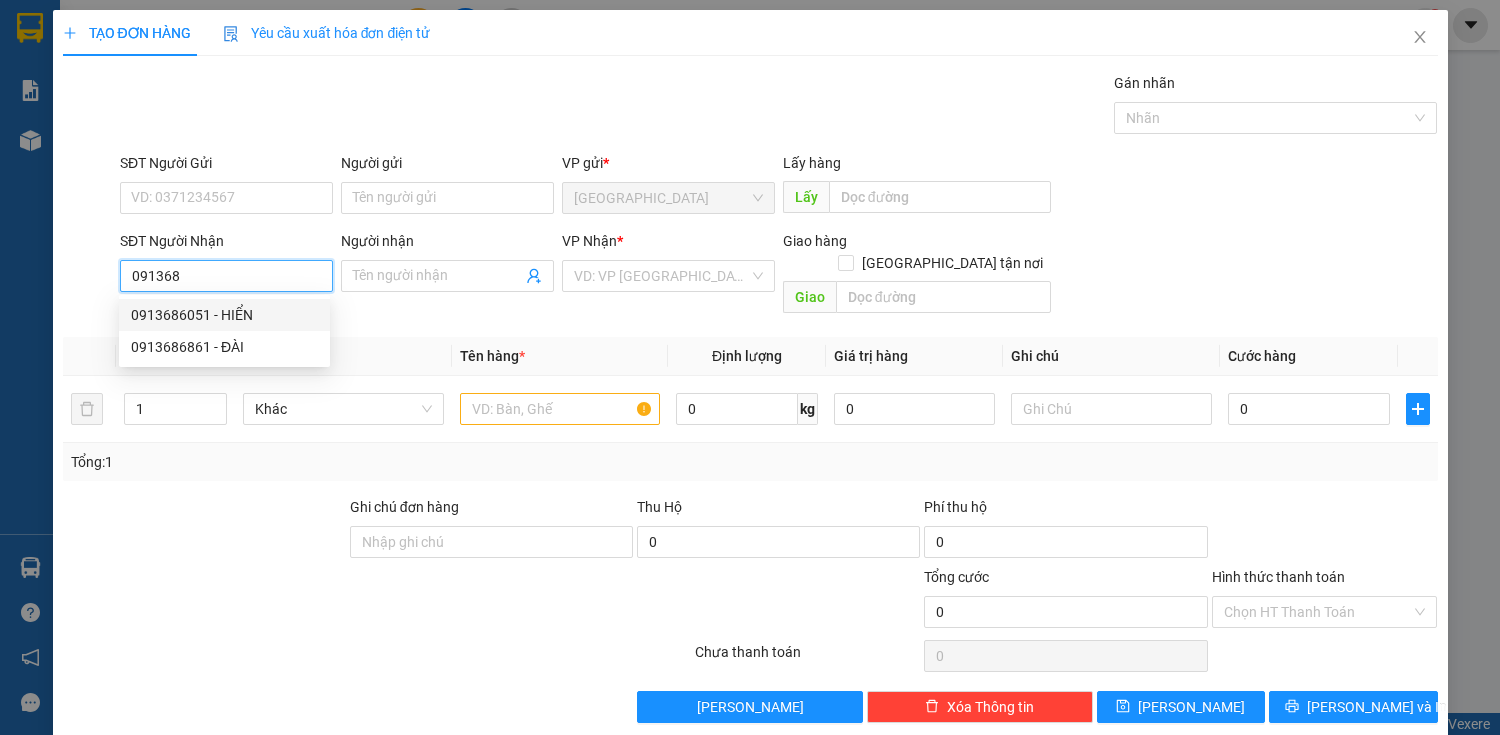 click on "0913686051 - HIỂN" at bounding box center [224, 315] 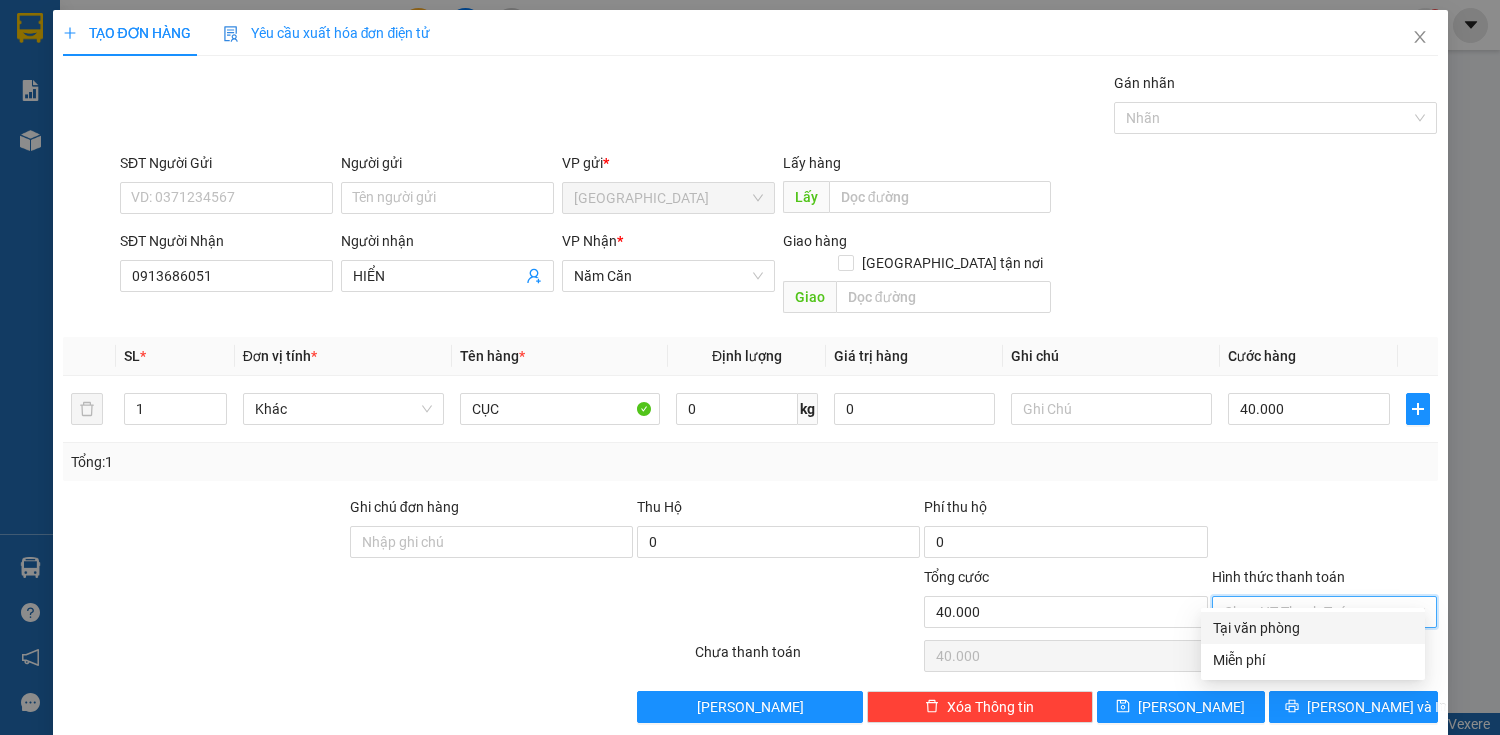 click on "Hình thức thanh toán" at bounding box center [1318, 612] 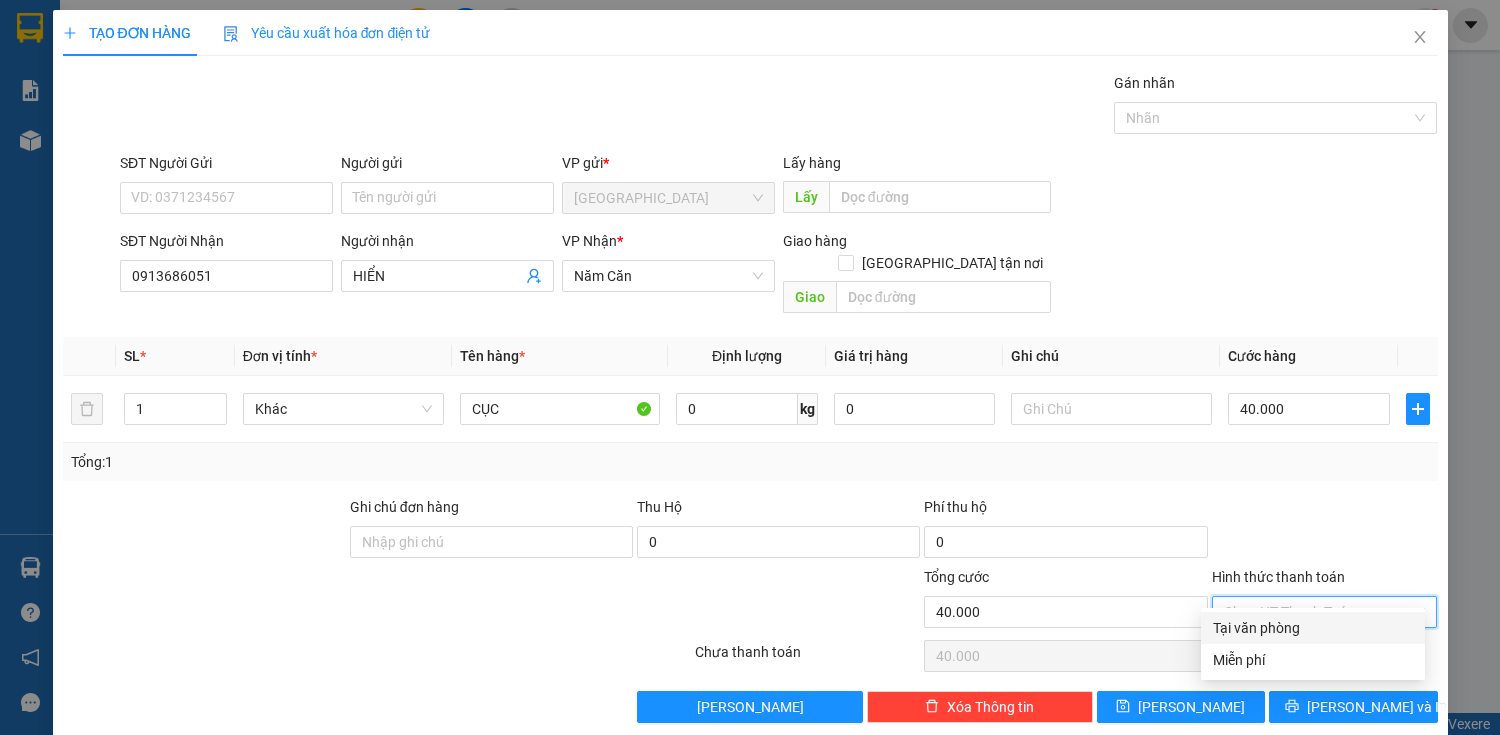 click on "Tại văn phòng" at bounding box center (1313, 628) 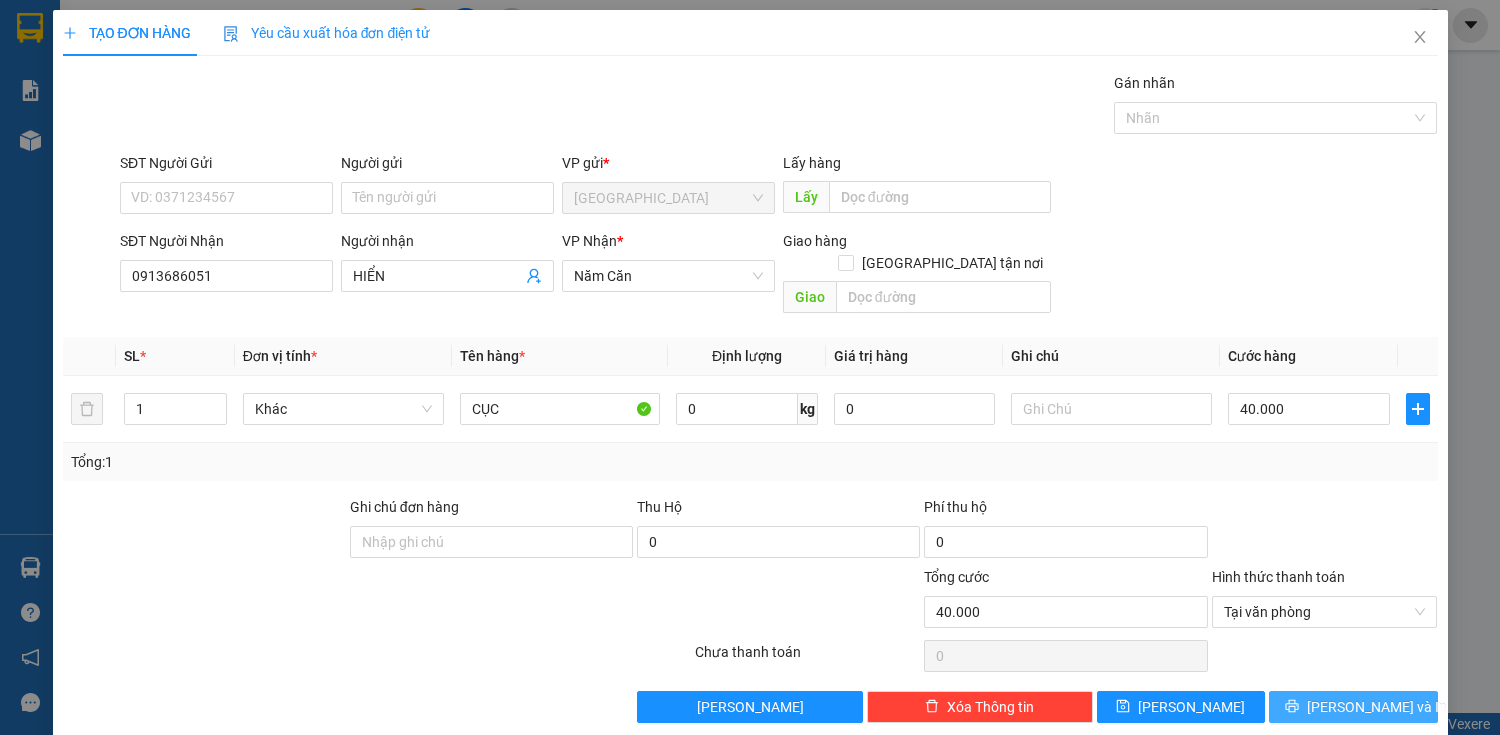 click on "[PERSON_NAME] và In" at bounding box center (1377, 707) 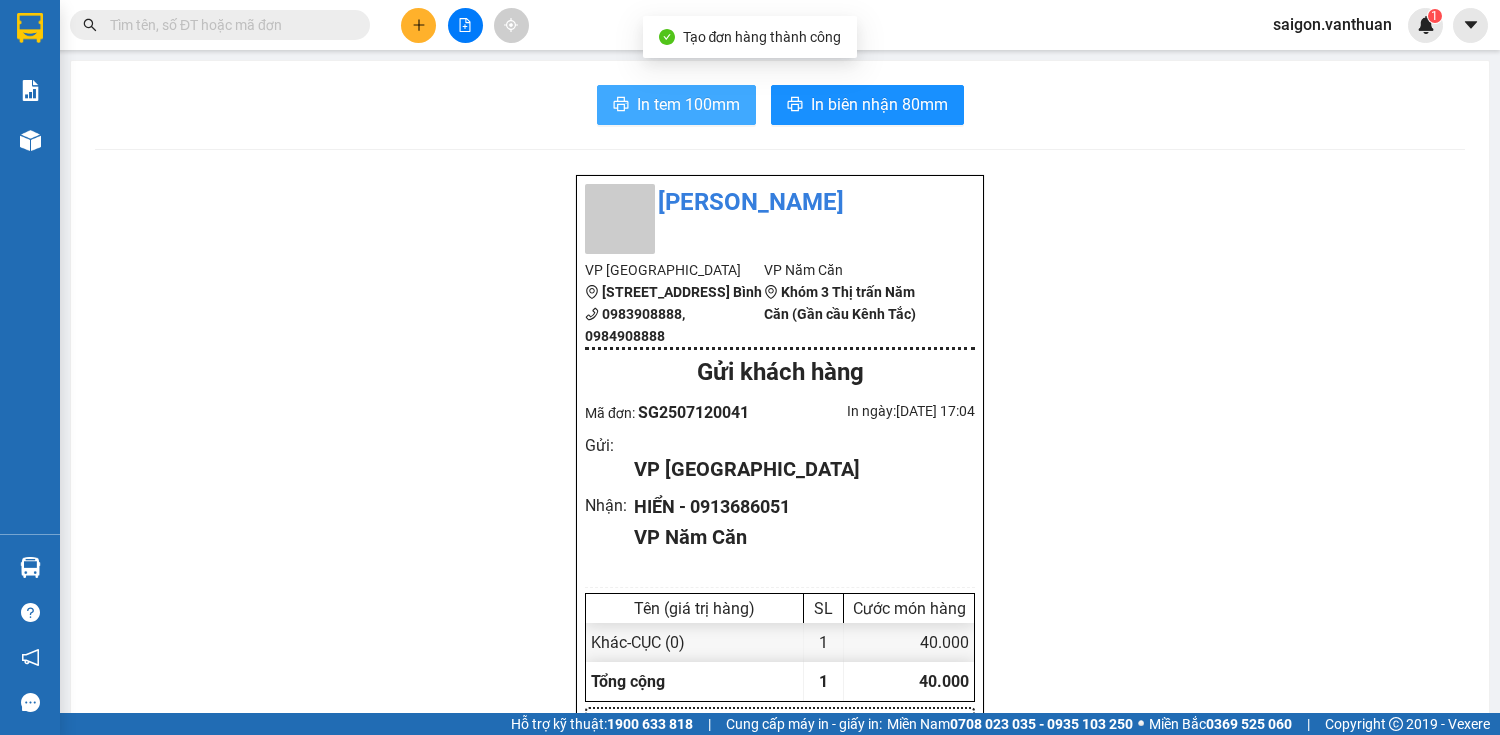 click on "In tem 100mm" at bounding box center (688, 104) 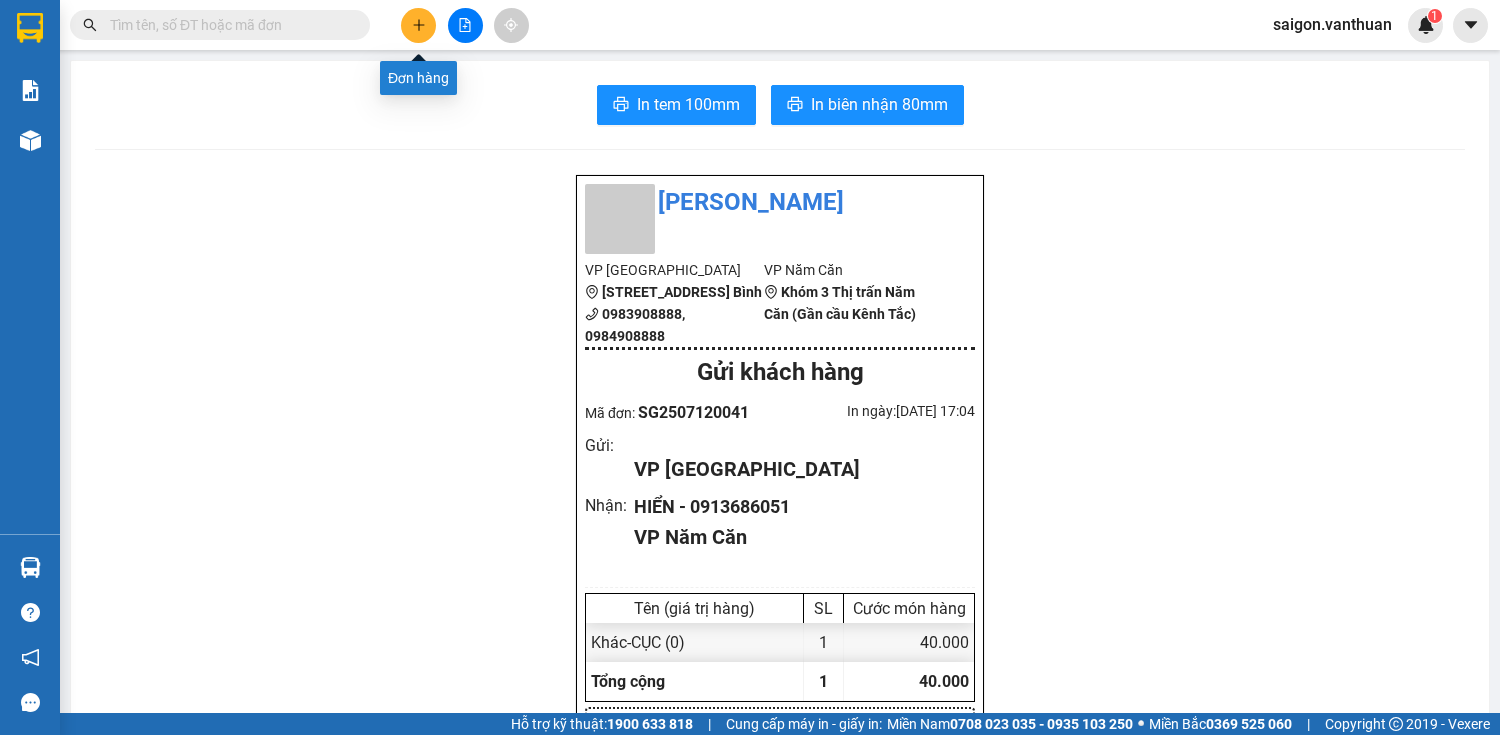 click 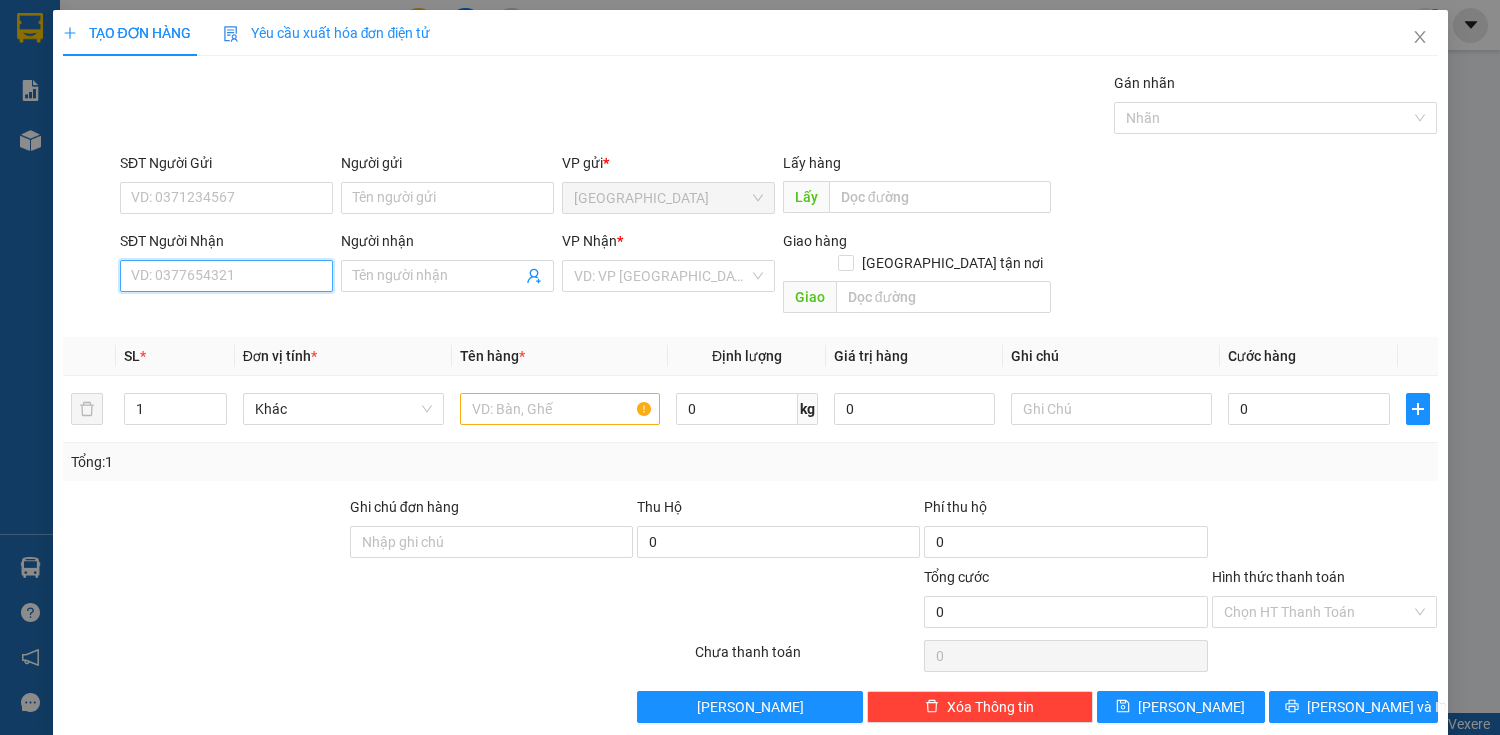 click on "SĐT Người Nhận" at bounding box center [226, 276] 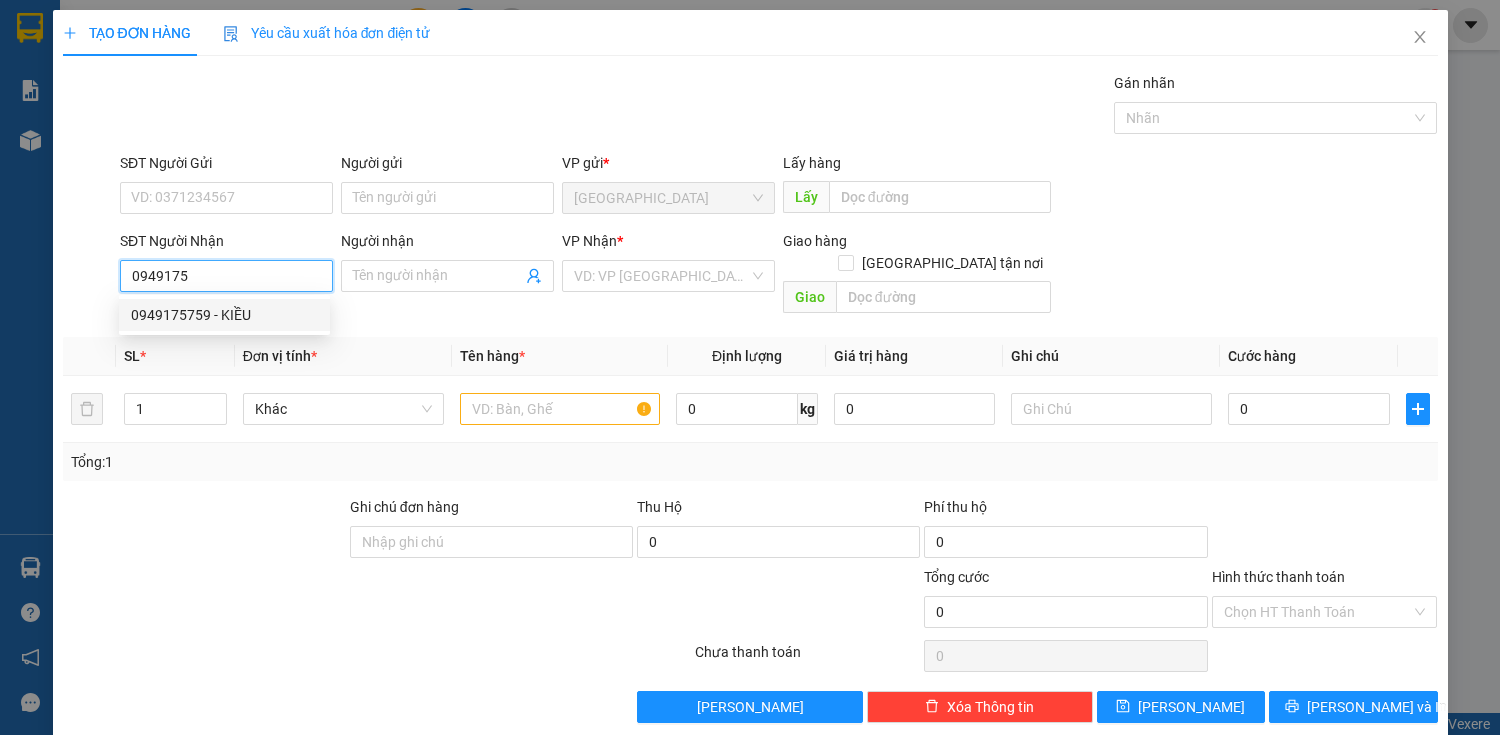 click on "0949175759 - KIỀU" at bounding box center [224, 315] 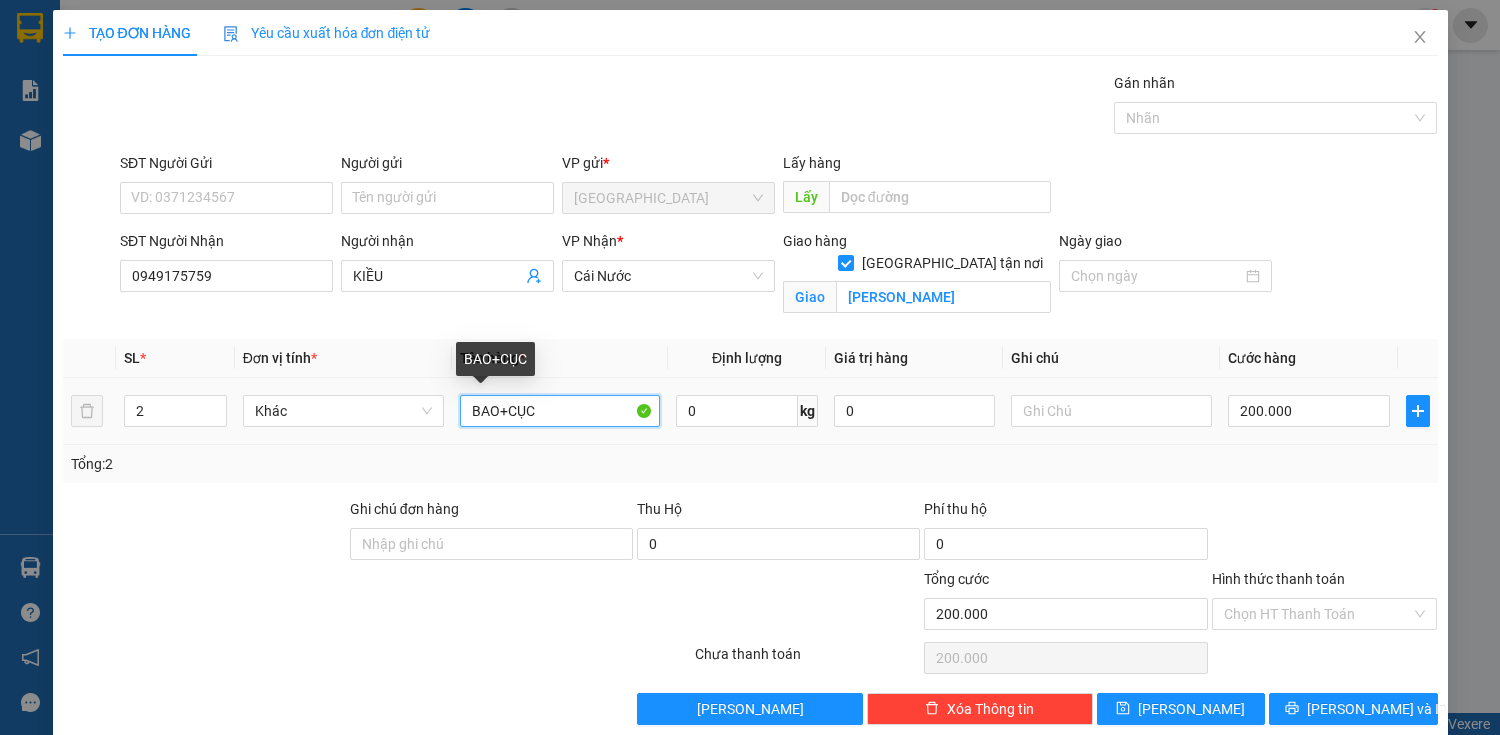 drag, startPoint x: 525, startPoint y: 405, endPoint x: 497, endPoint y: 412, distance: 28.86174 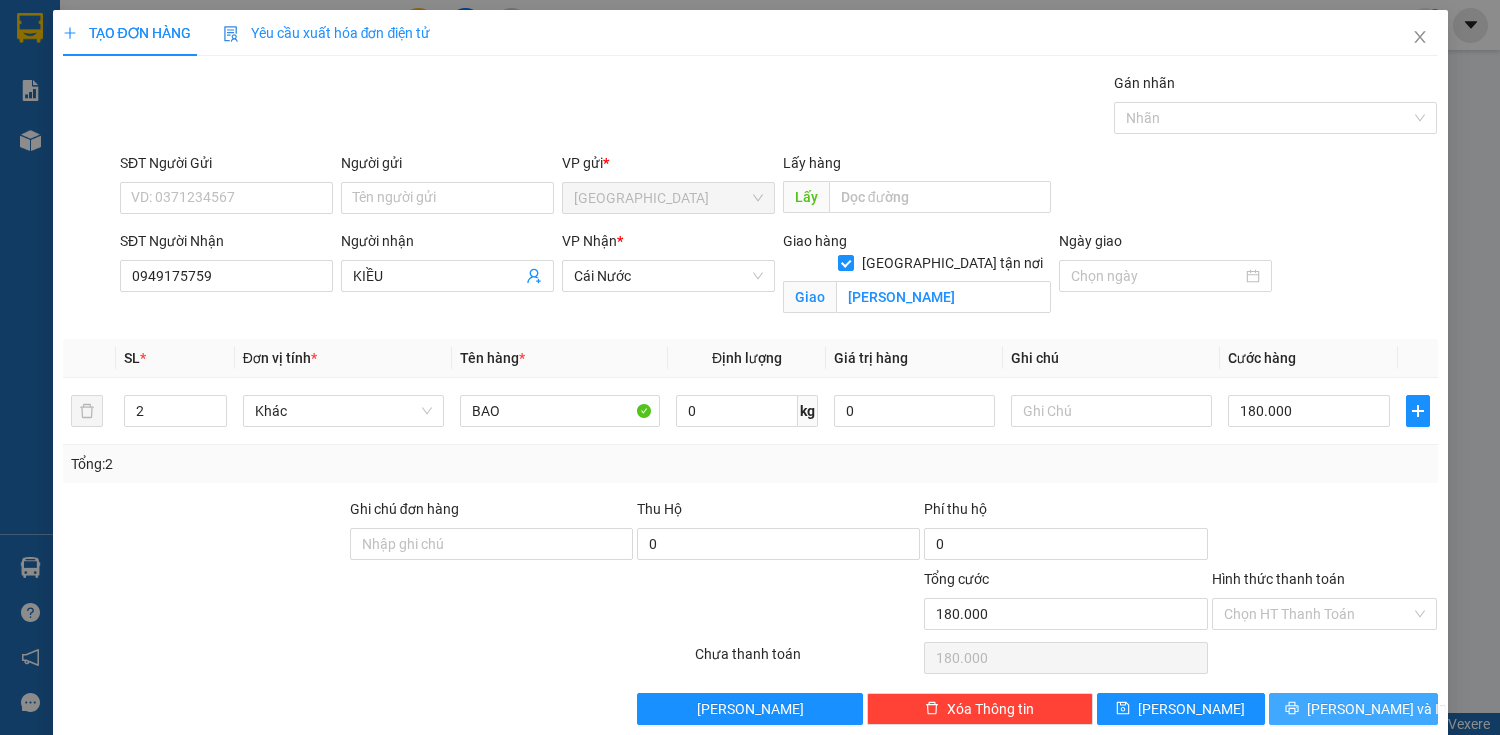 click on "[PERSON_NAME] và In" at bounding box center (1377, 709) 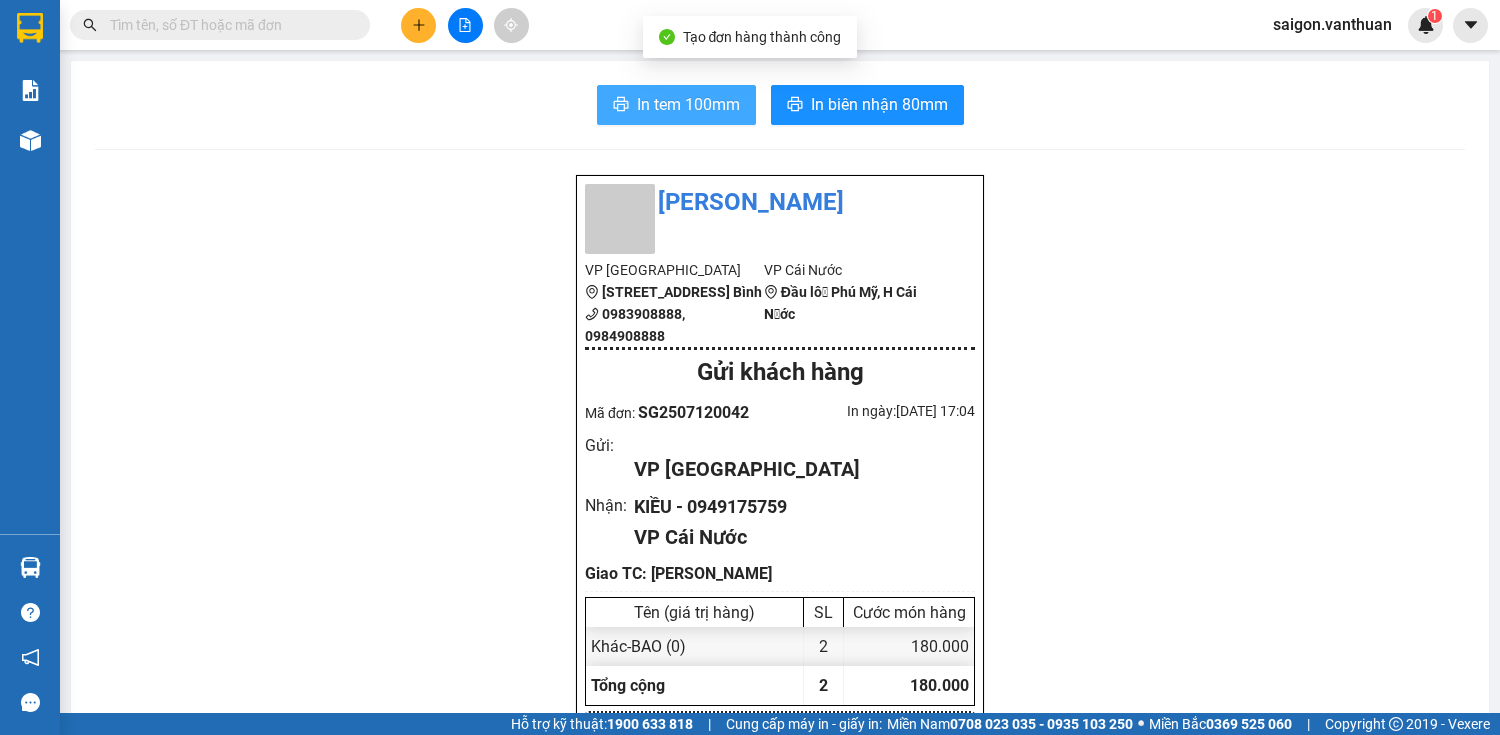 click on "In tem 100mm" at bounding box center [688, 104] 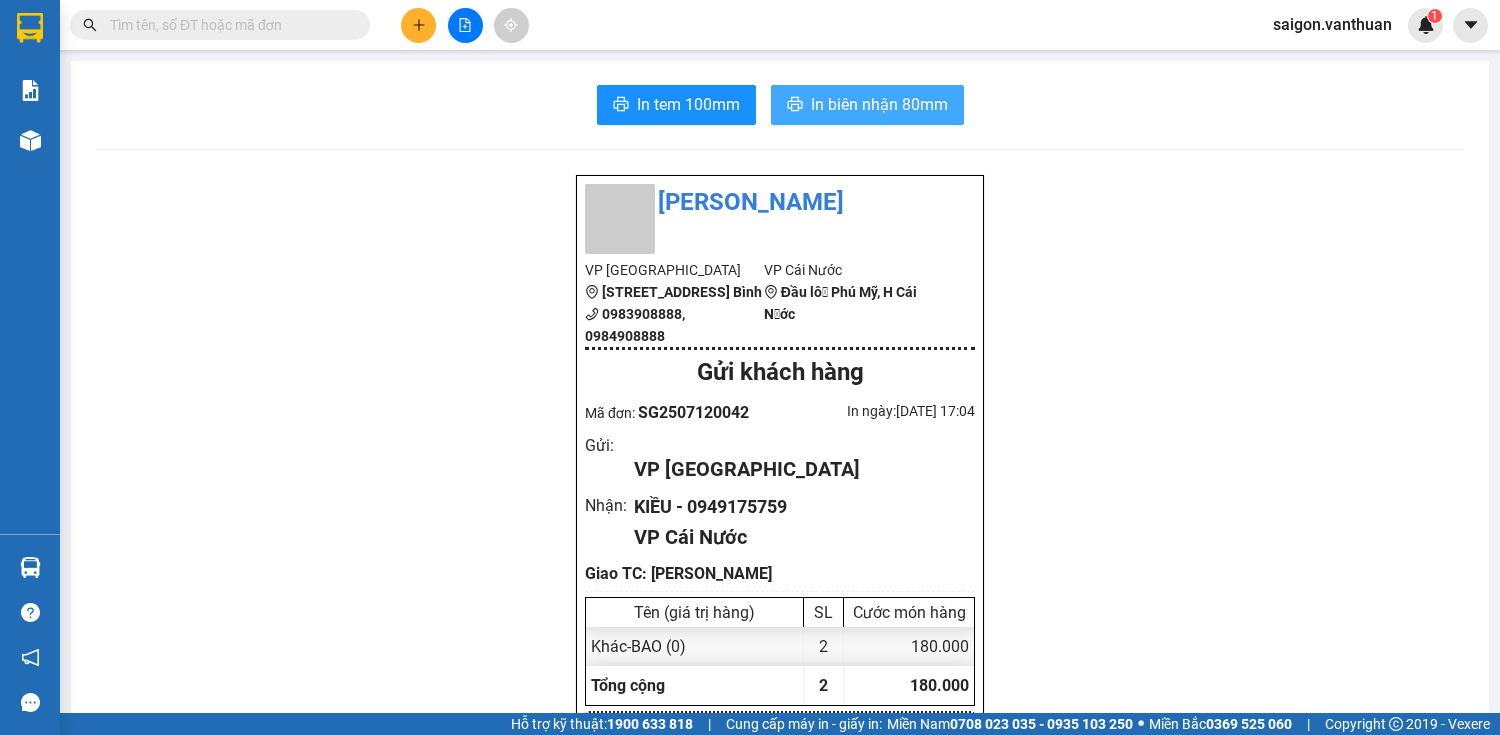 click on "In biên nhận 80mm" at bounding box center [879, 104] 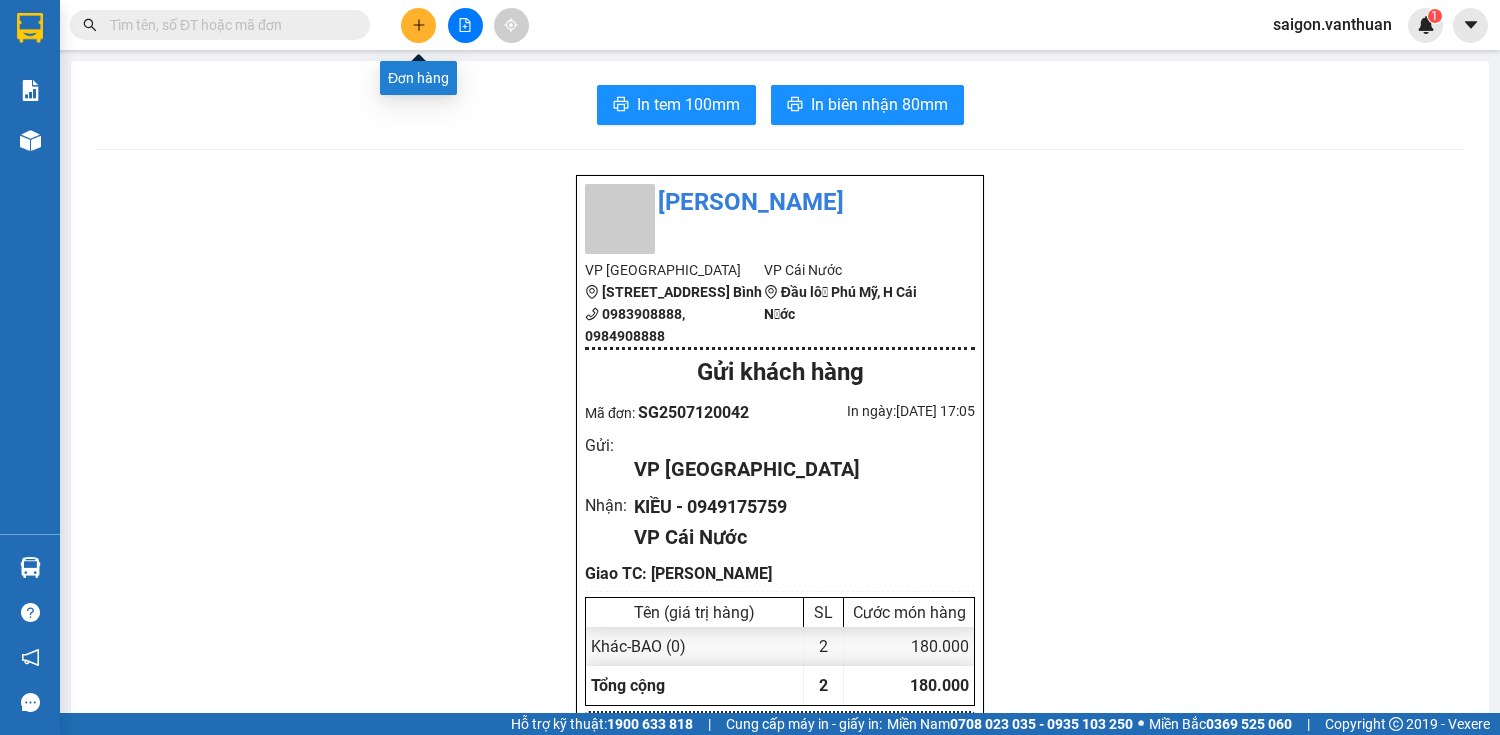 click 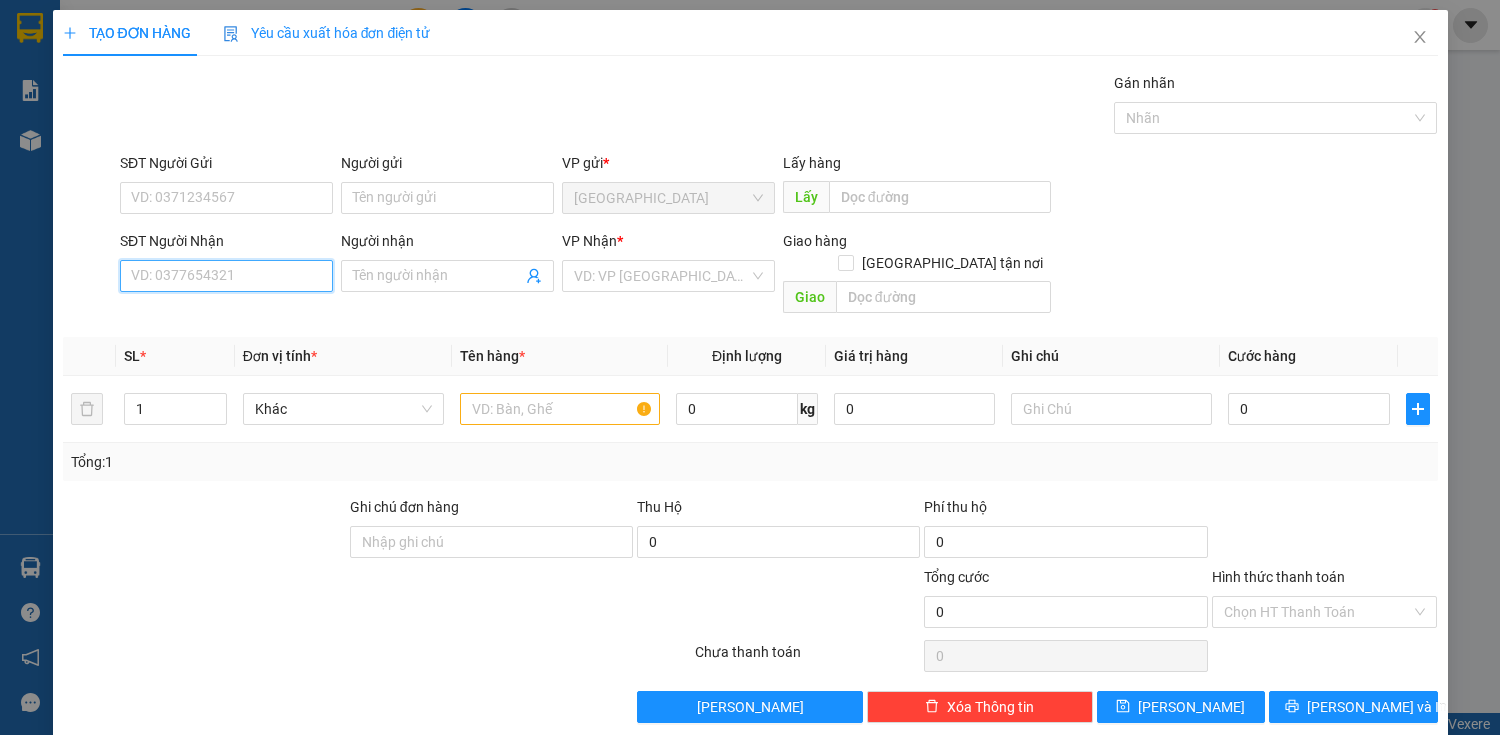 click on "SĐT Người Nhận" at bounding box center (226, 276) 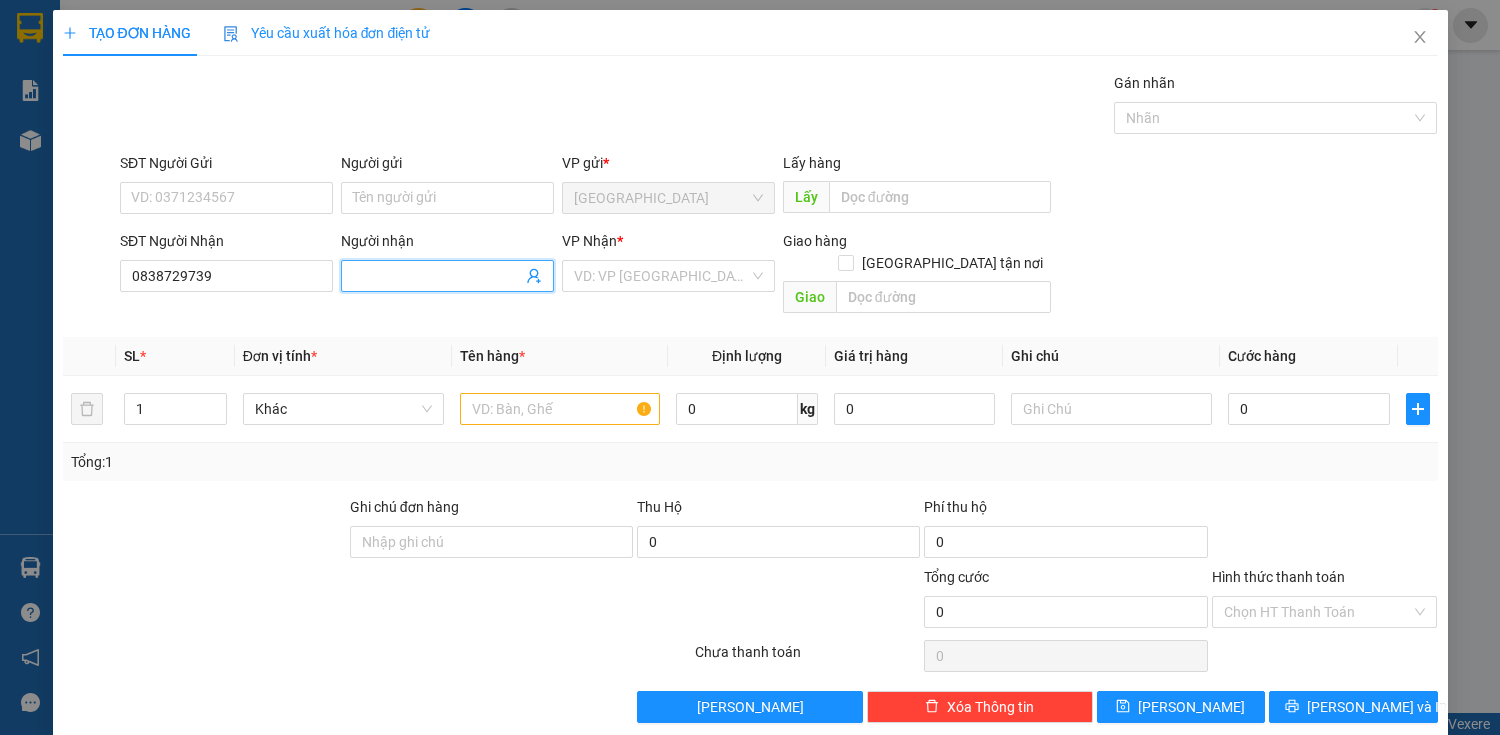 click on "Người nhận" at bounding box center (437, 276) 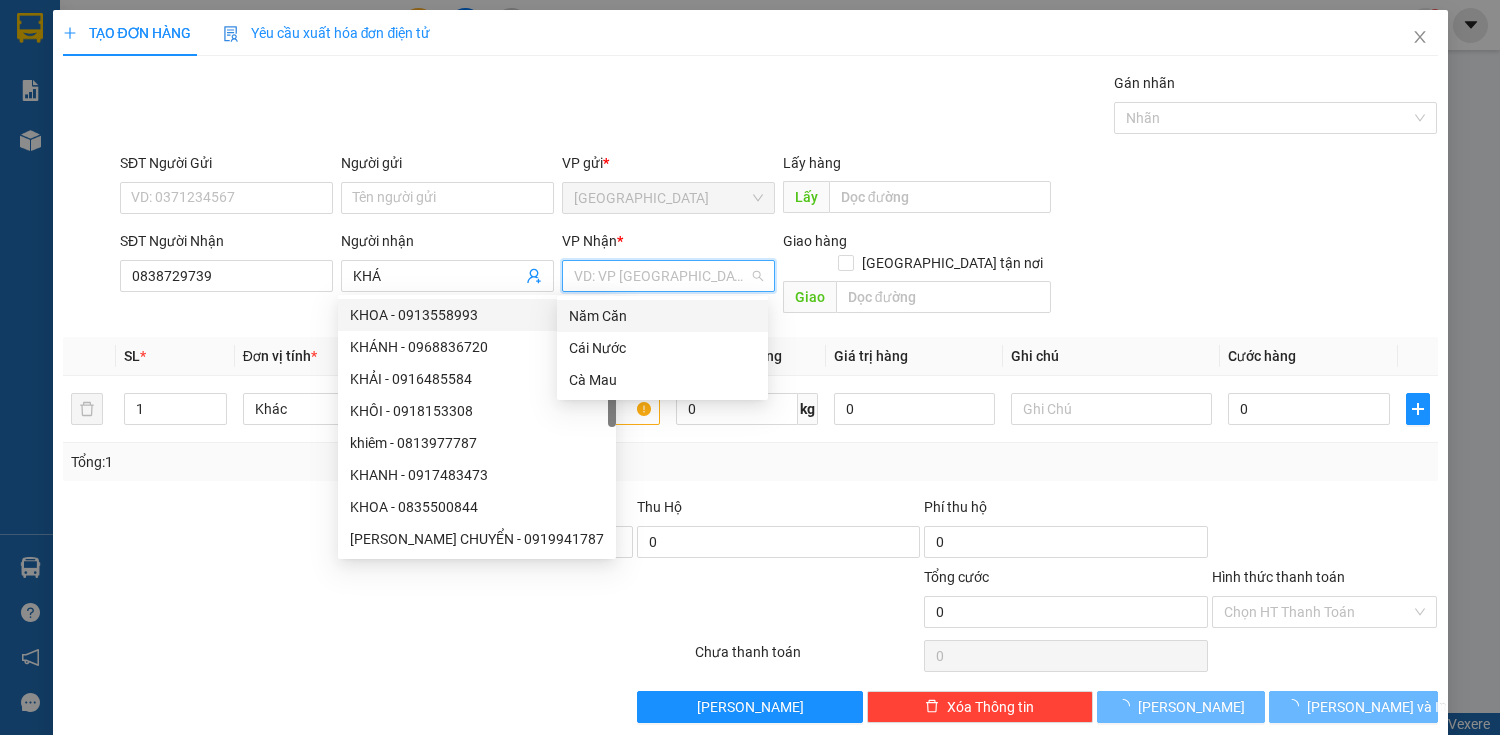 click at bounding box center (661, 276) 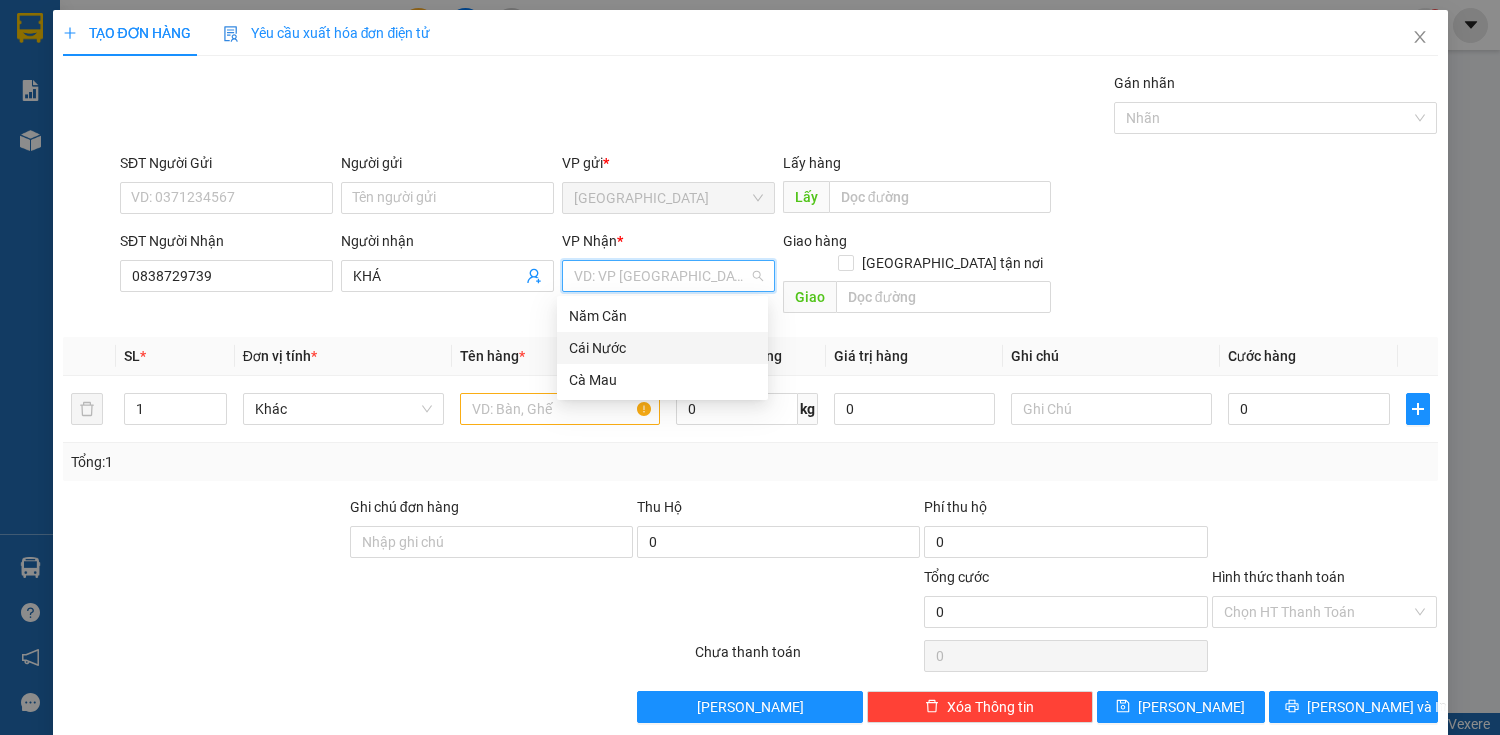 drag, startPoint x: 591, startPoint y: 345, endPoint x: 670, endPoint y: 325, distance: 81.49233 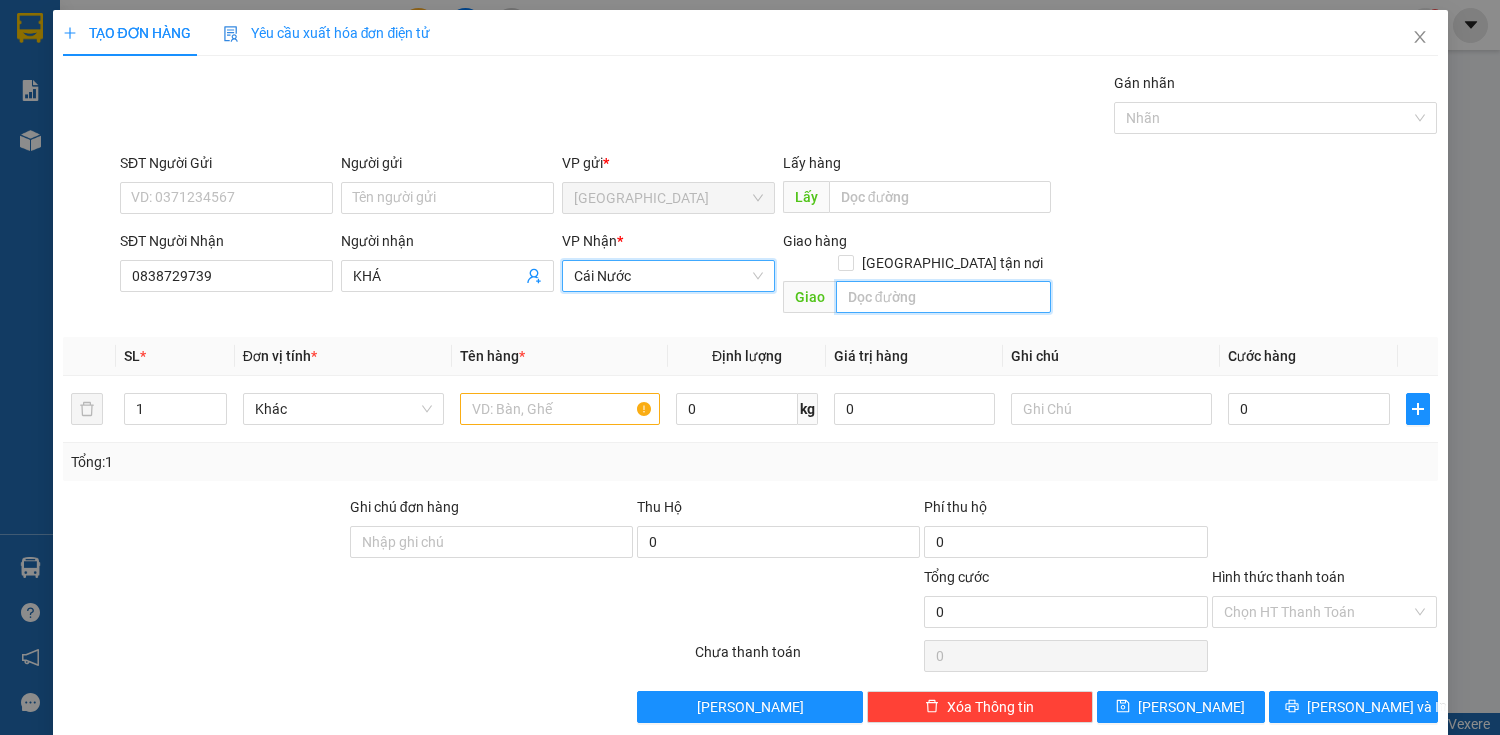 click at bounding box center (943, 297) 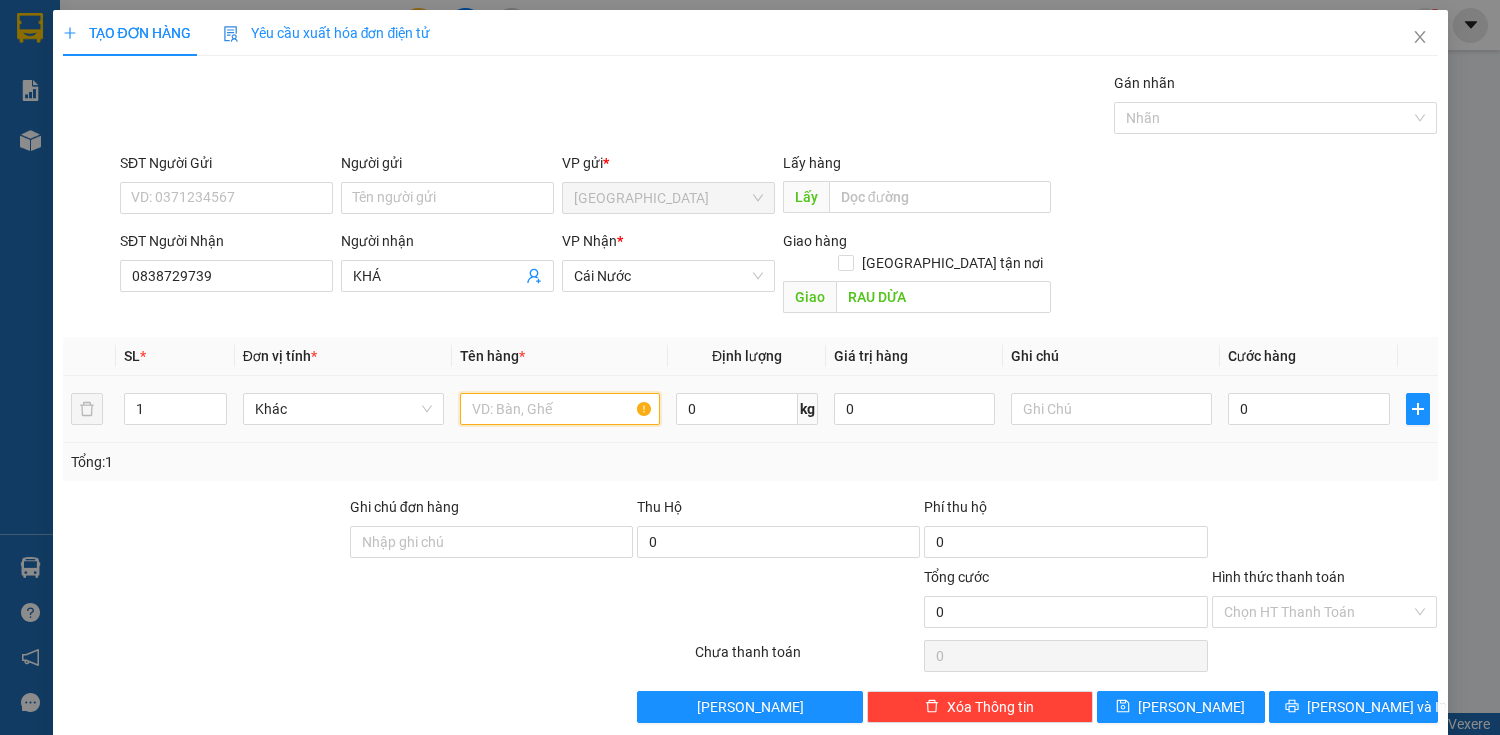 click at bounding box center (560, 409) 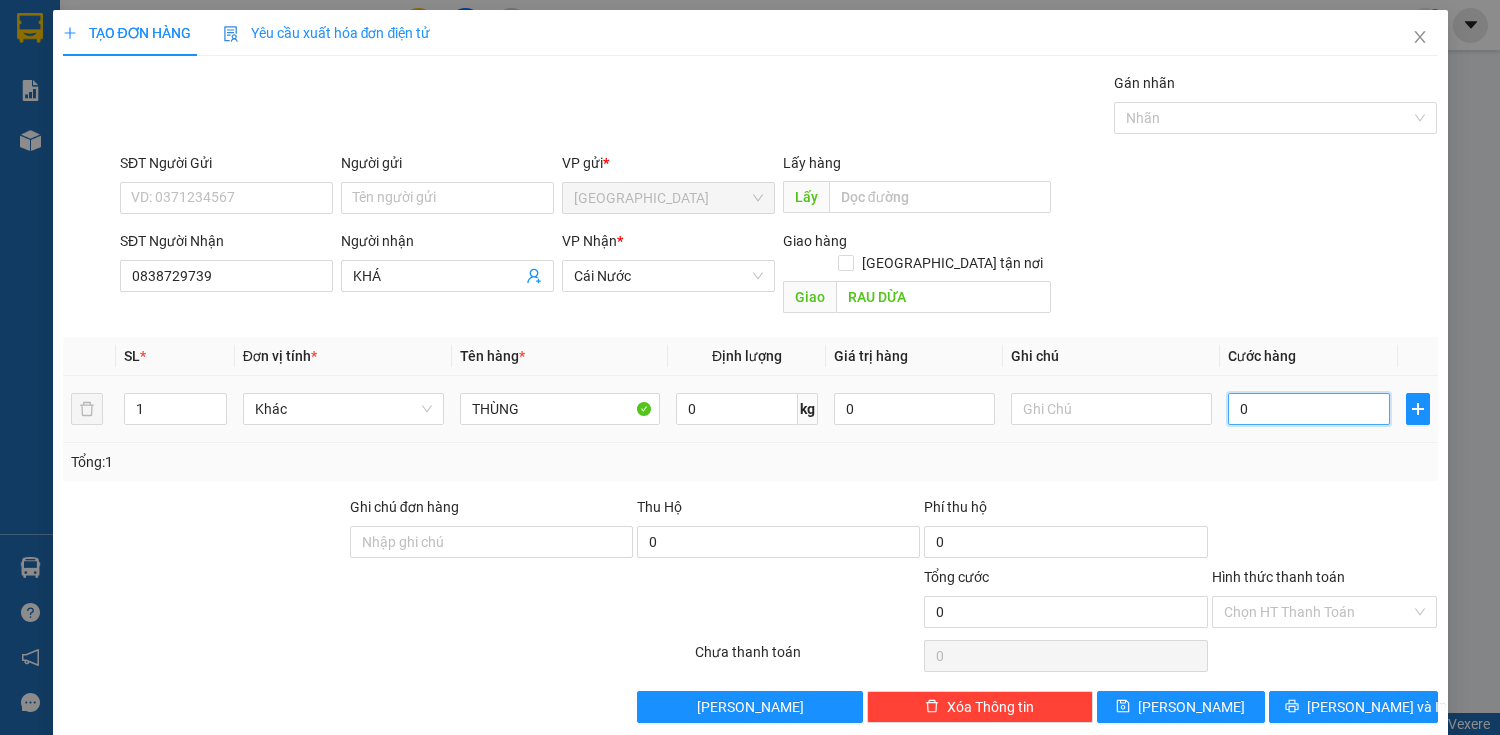 click on "0" at bounding box center (1308, 409) 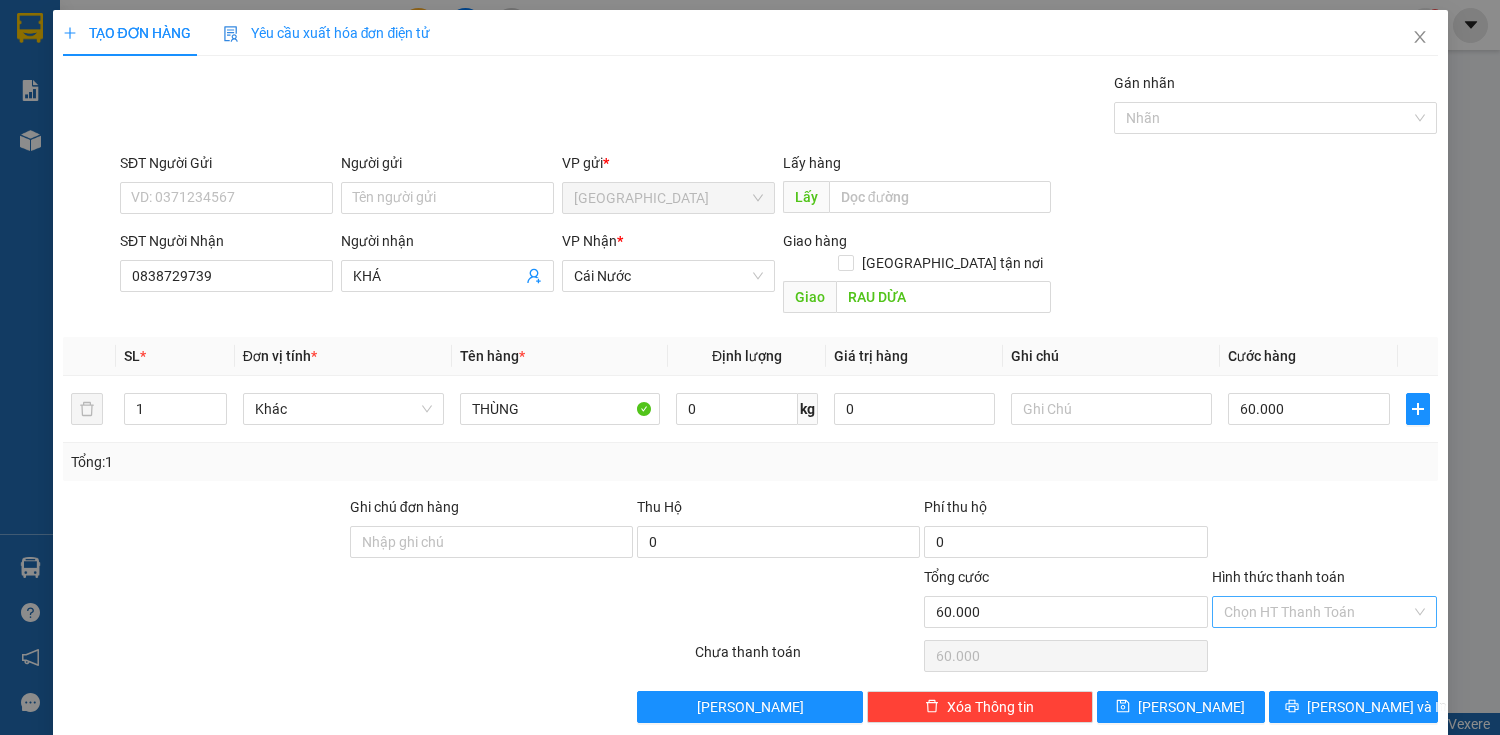 click on "Hình thức thanh toán" at bounding box center [1318, 612] 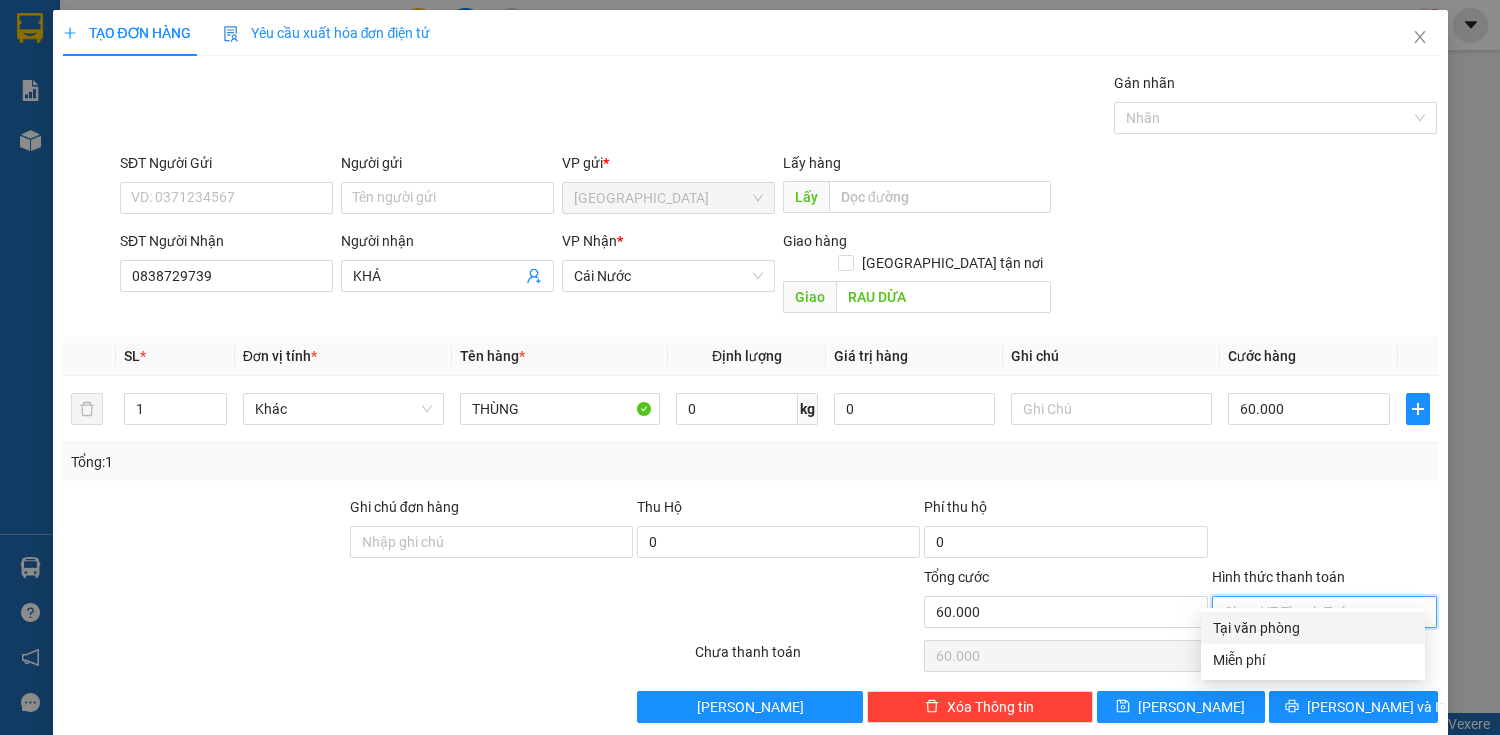 drag, startPoint x: 1280, startPoint y: 628, endPoint x: 1290, endPoint y: 625, distance: 10.440307 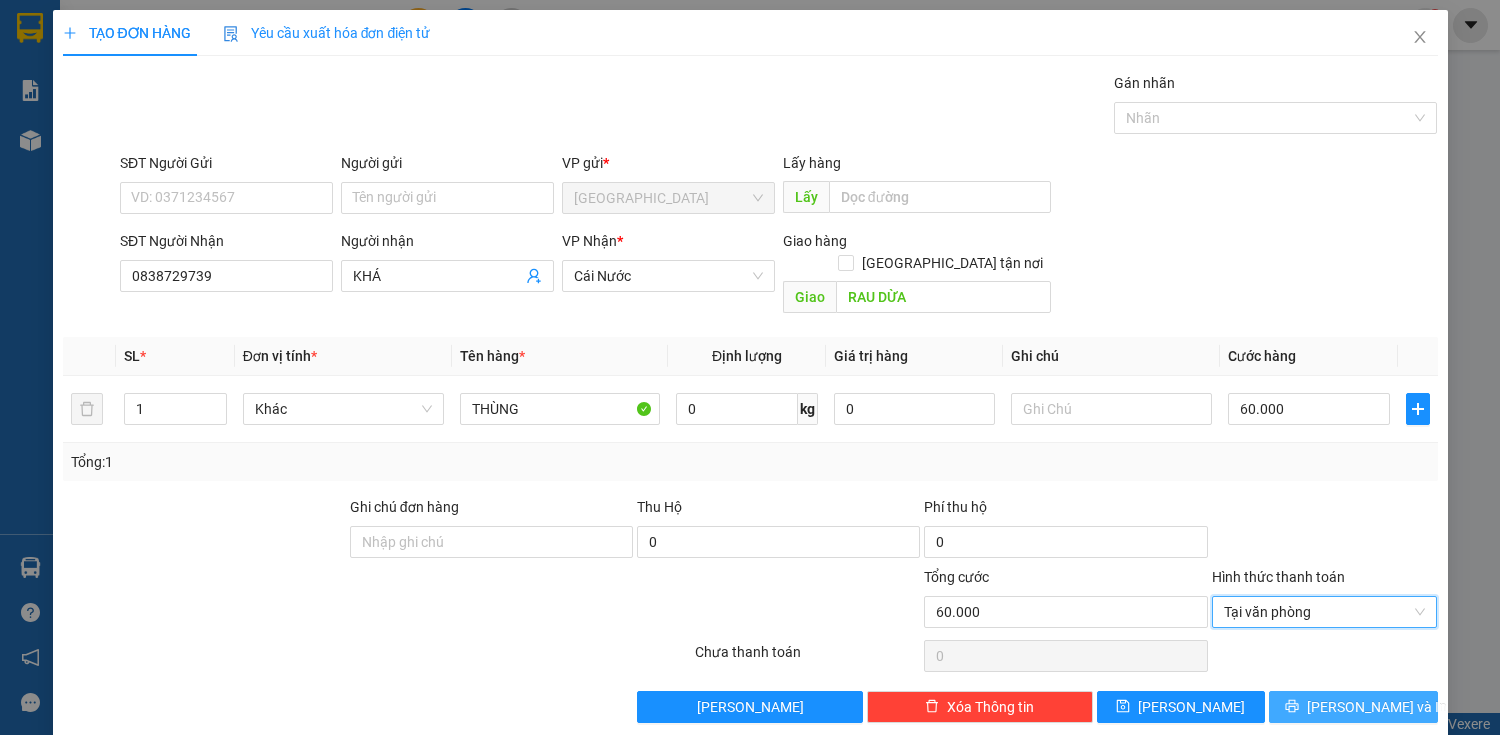 click on "[PERSON_NAME] và In" at bounding box center (1377, 707) 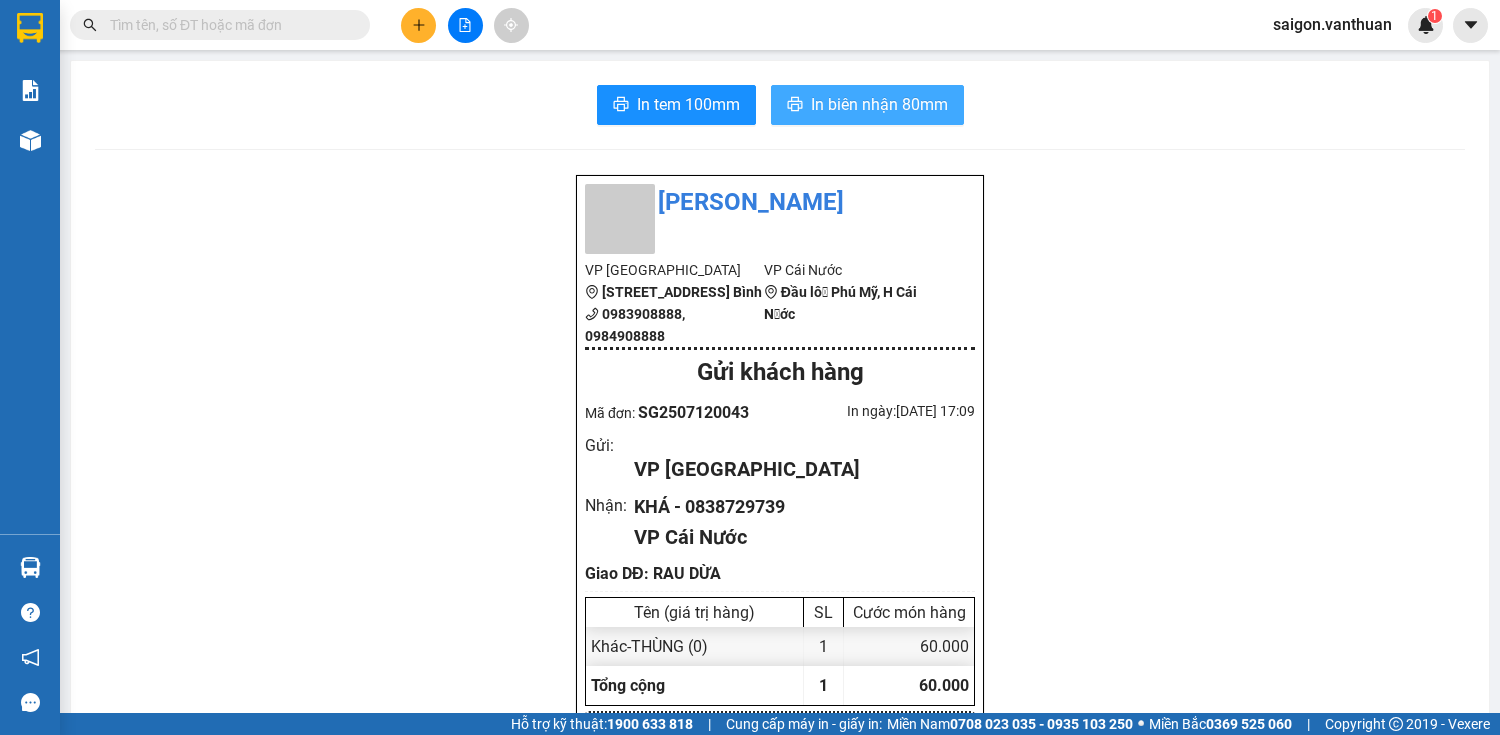 click on "In biên nhận 80mm" at bounding box center [879, 104] 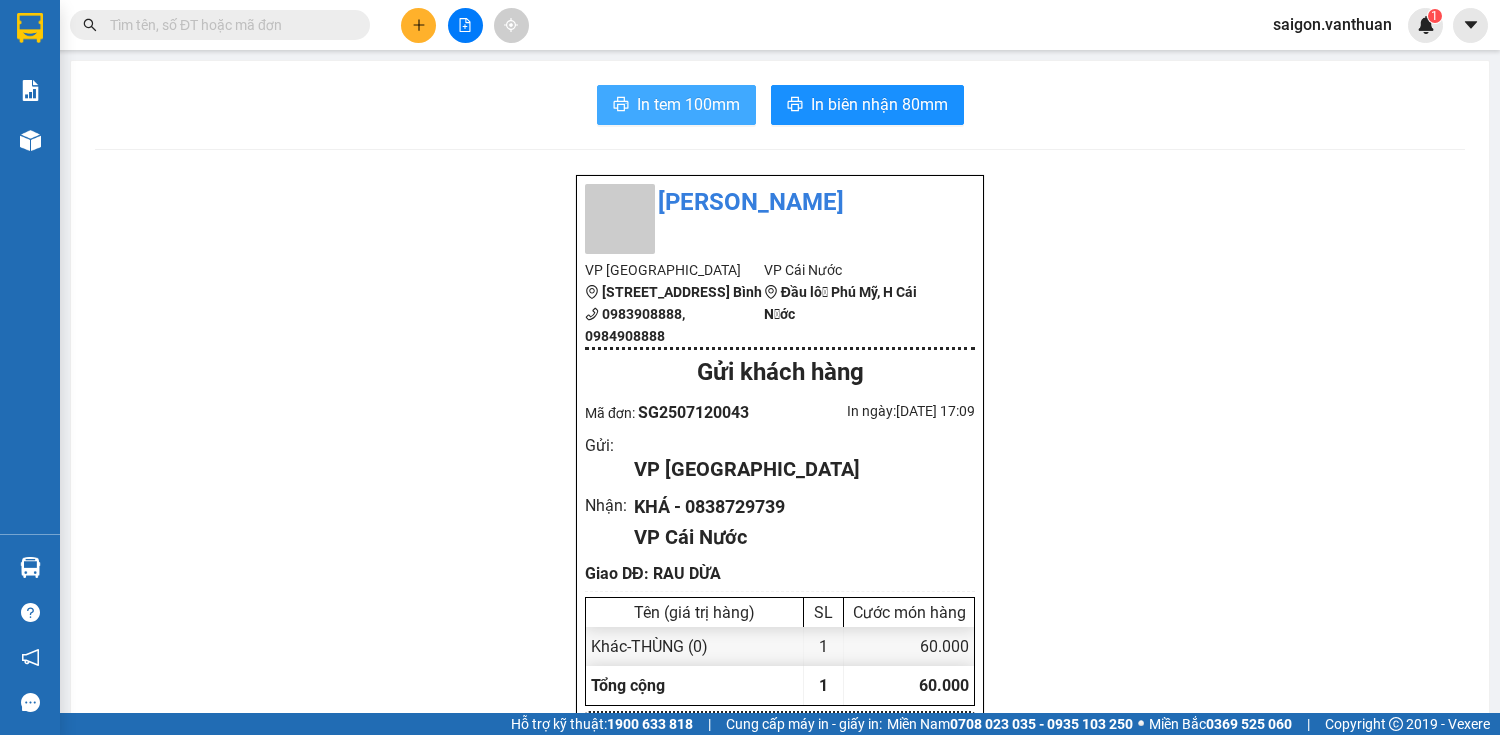 click on "In tem 100mm" at bounding box center [688, 104] 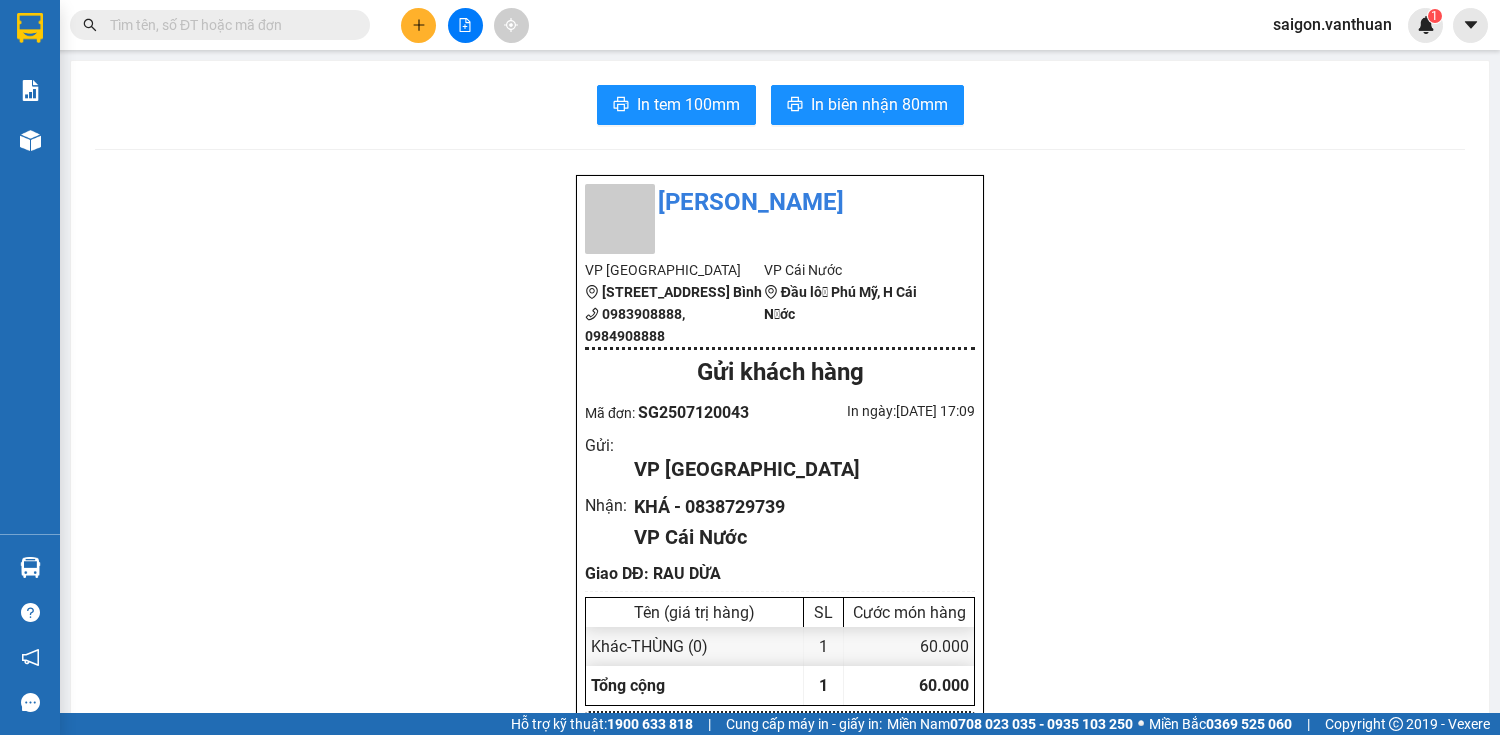 drag, startPoint x: 781, startPoint y: 532, endPoint x: 684, endPoint y: 534, distance: 97.020615 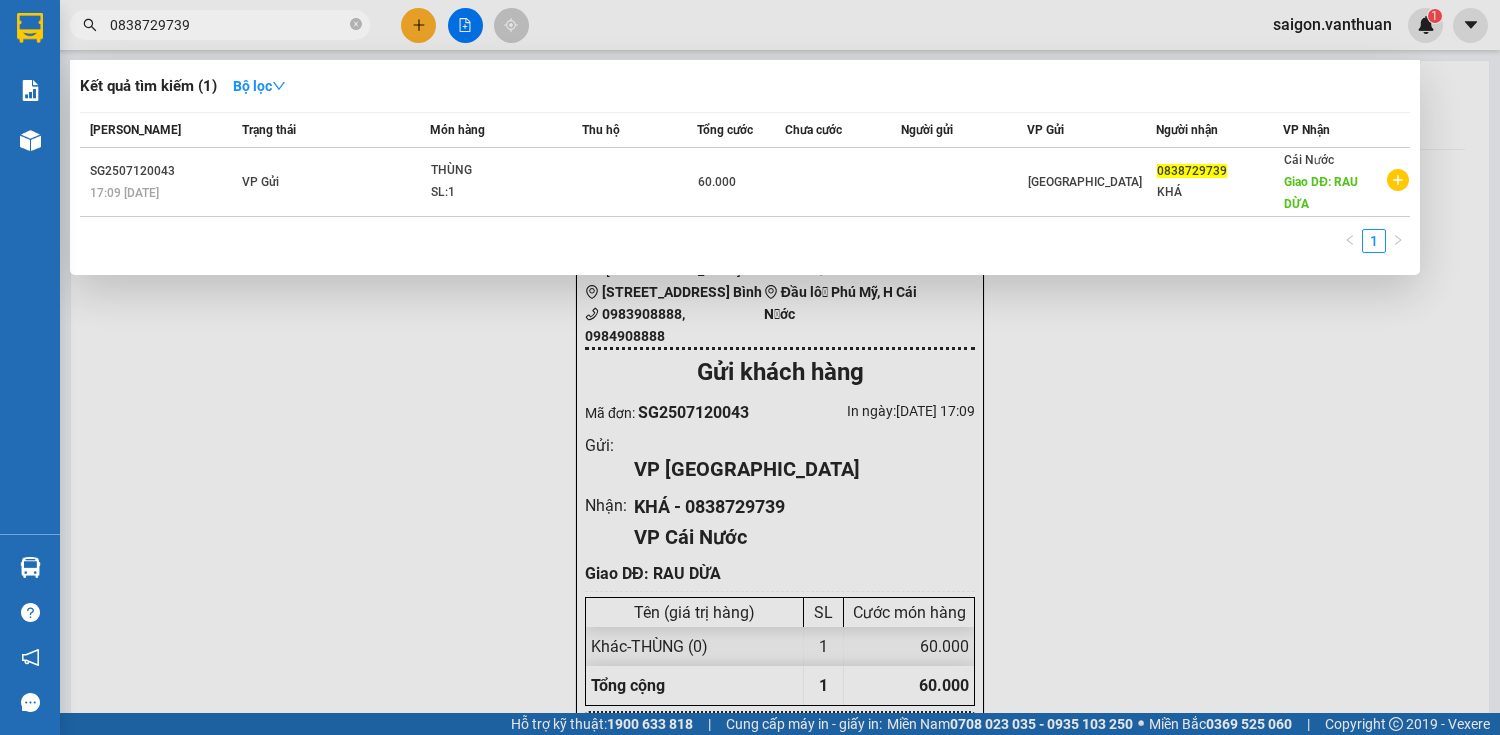 click at bounding box center (750, 367) 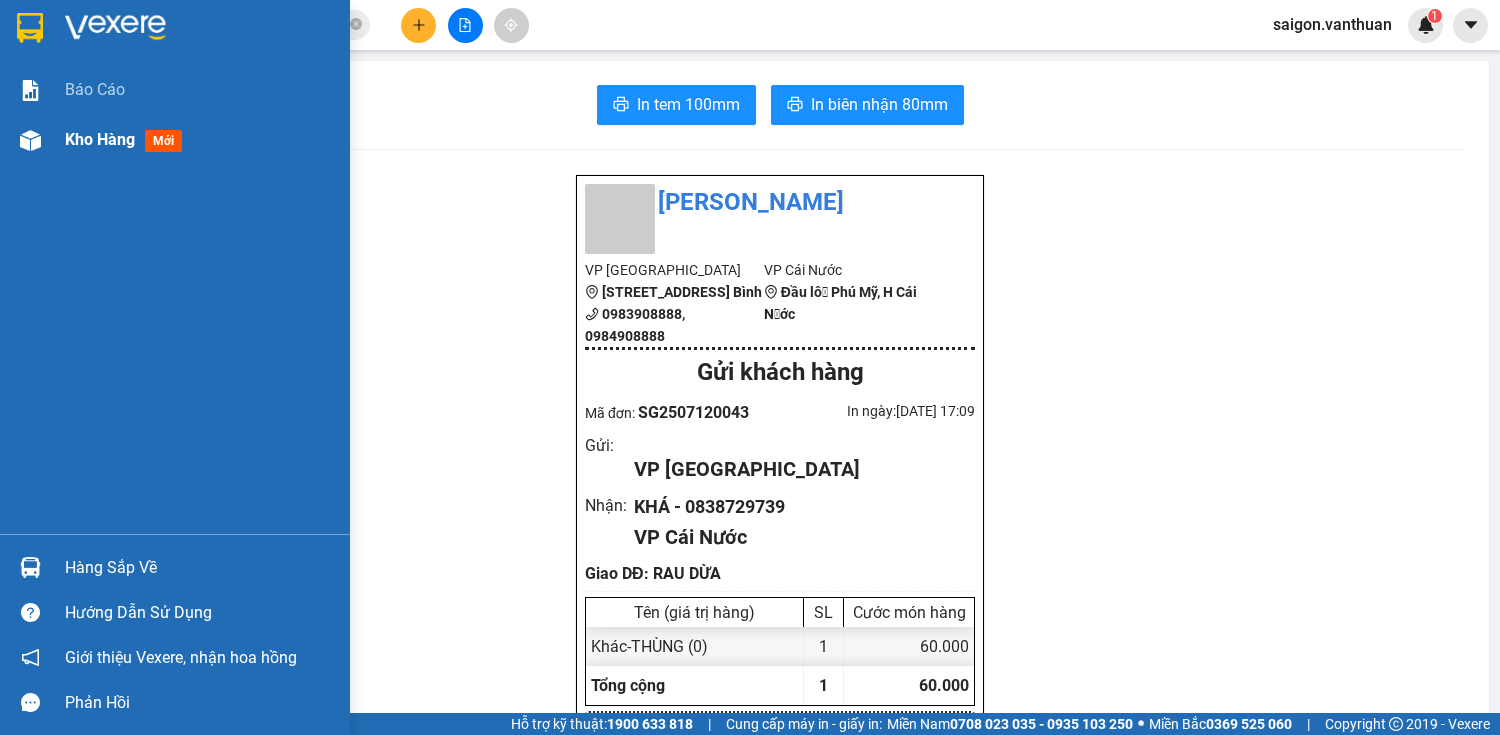click at bounding box center [30, 140] 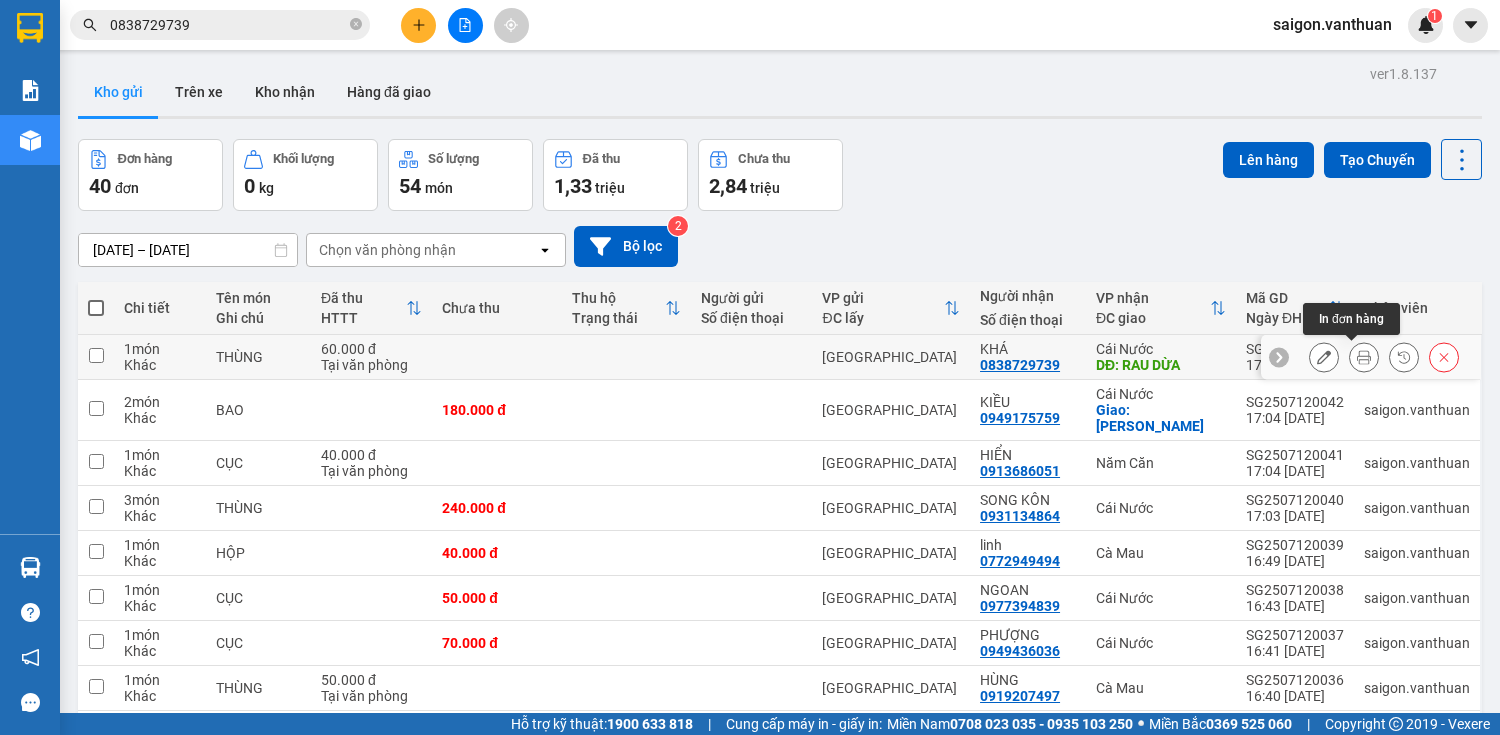 click 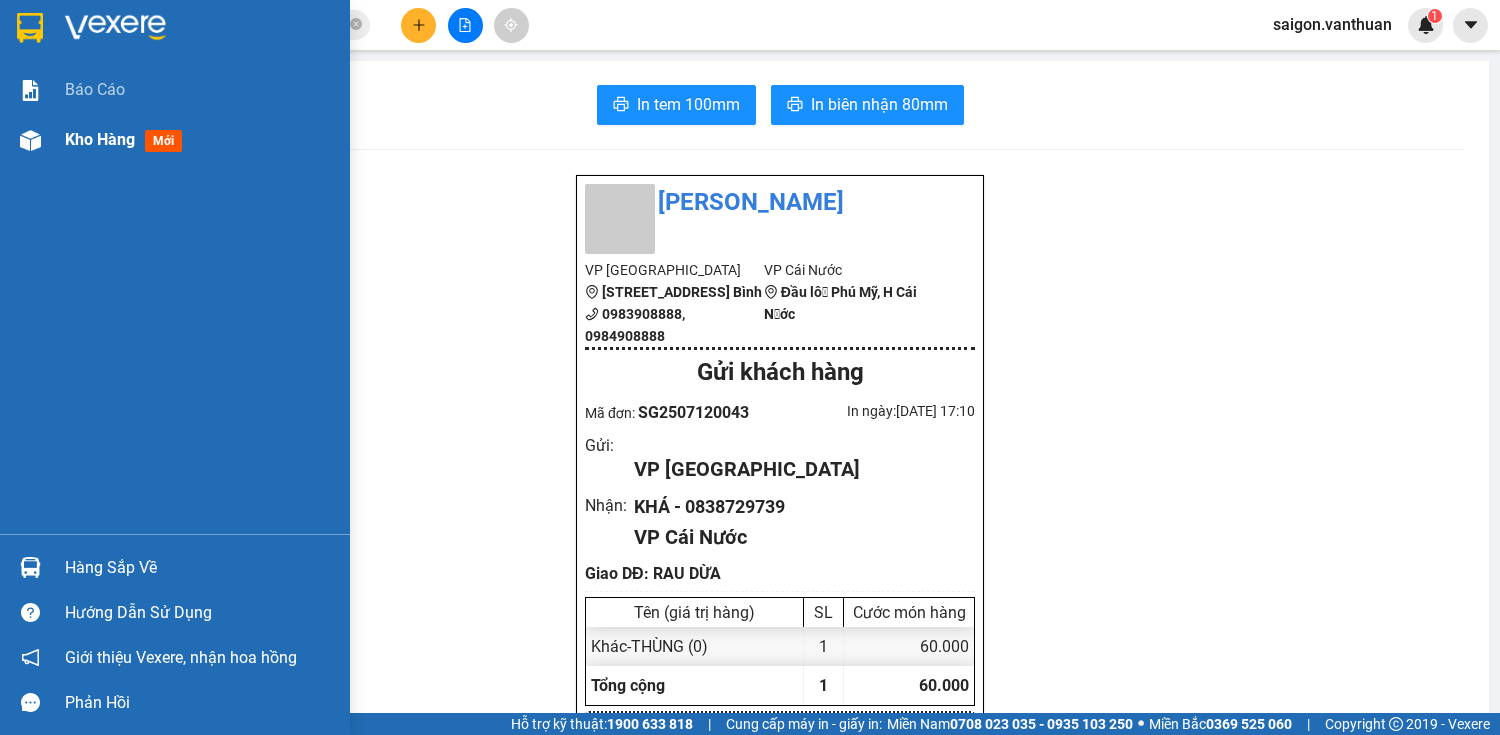 drag, startPoint x: 0, startPoint y: 136, endPoint x: 12, endPoint y: 136, distance: 12 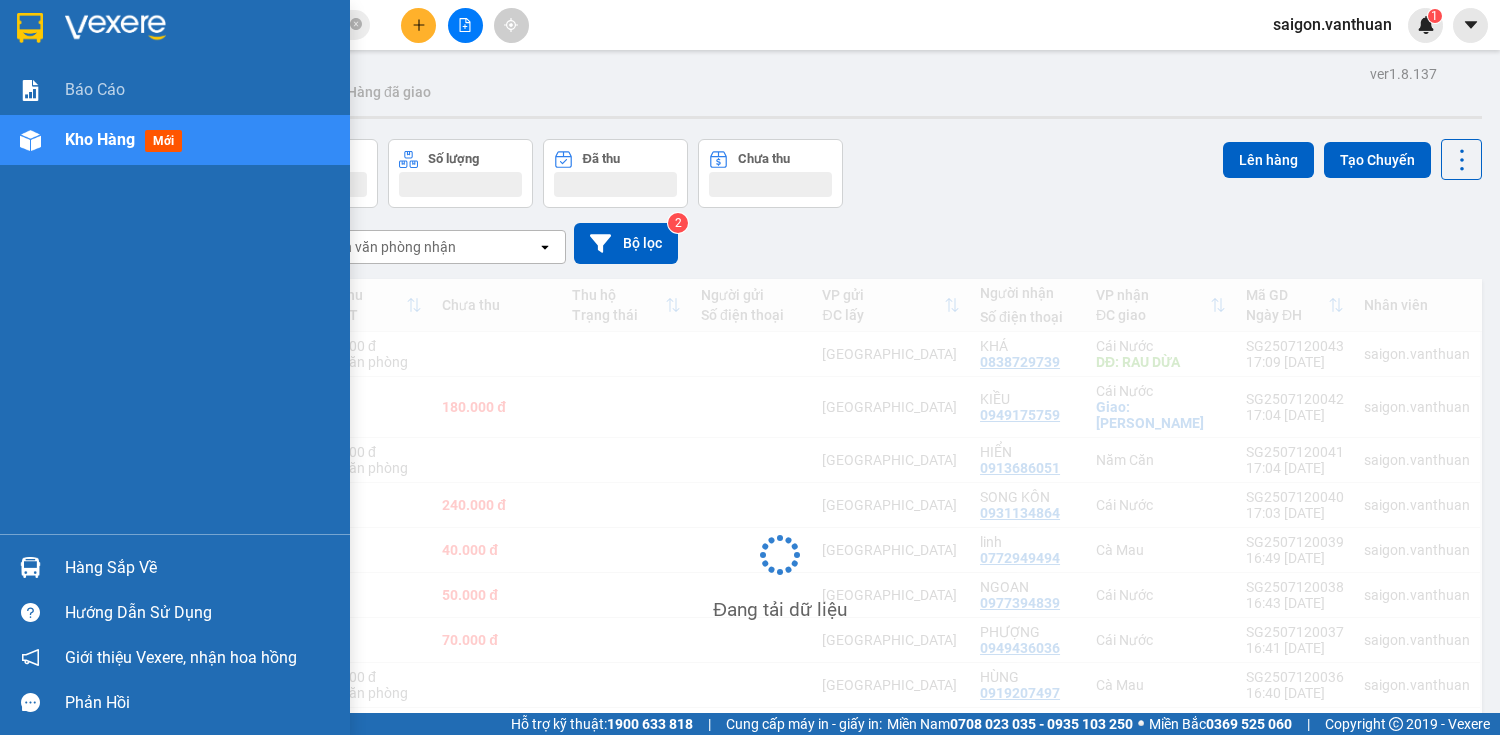 drag, startPoint x: 16, startPoint y: 136, endPoint x: 28, endPoint y: 140, distance: 12.649111 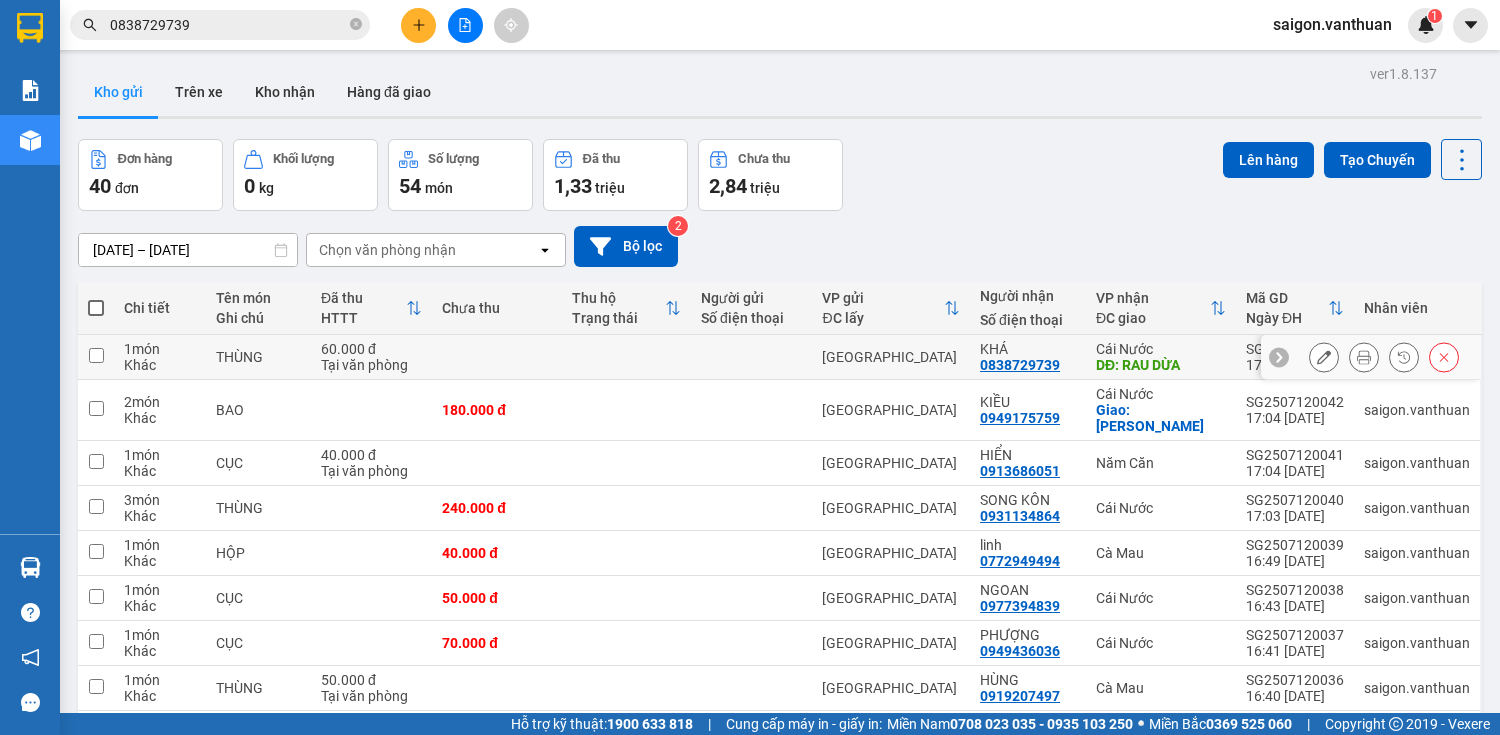 click 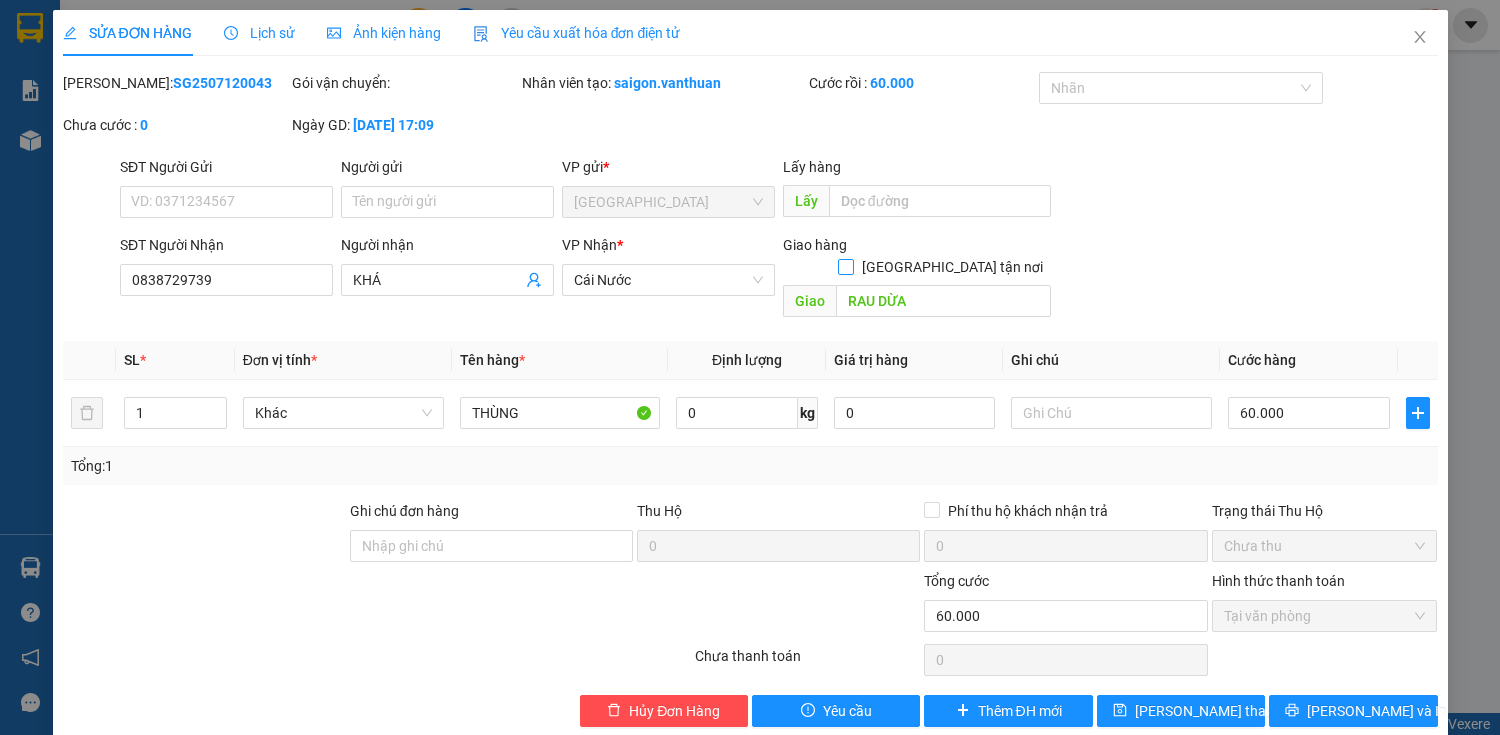 click on "[GEOGRAPHIC_DATA] tận nơi" at bounding box center [845, 266] 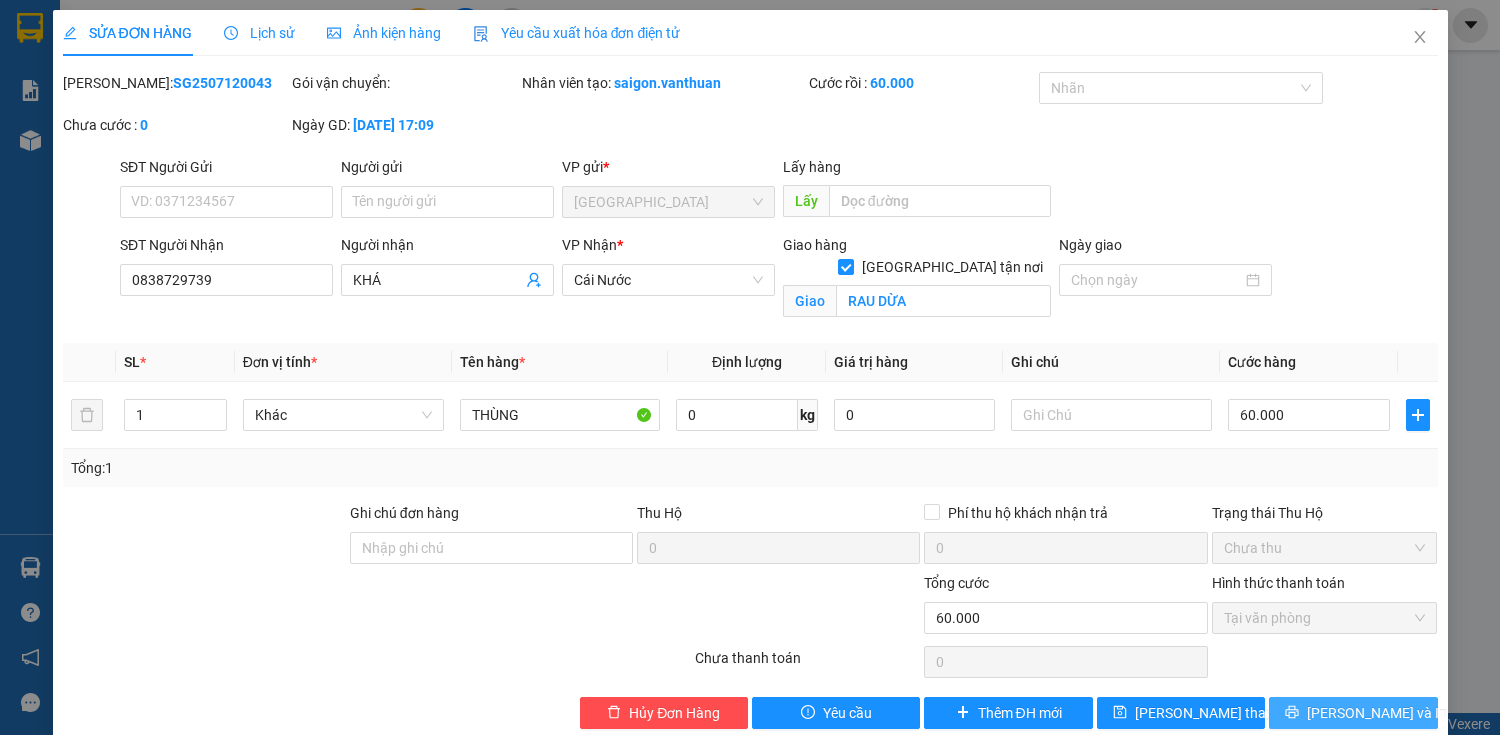 click on "[PERSON_NAME] và In" at bounding box center (1377, 713) 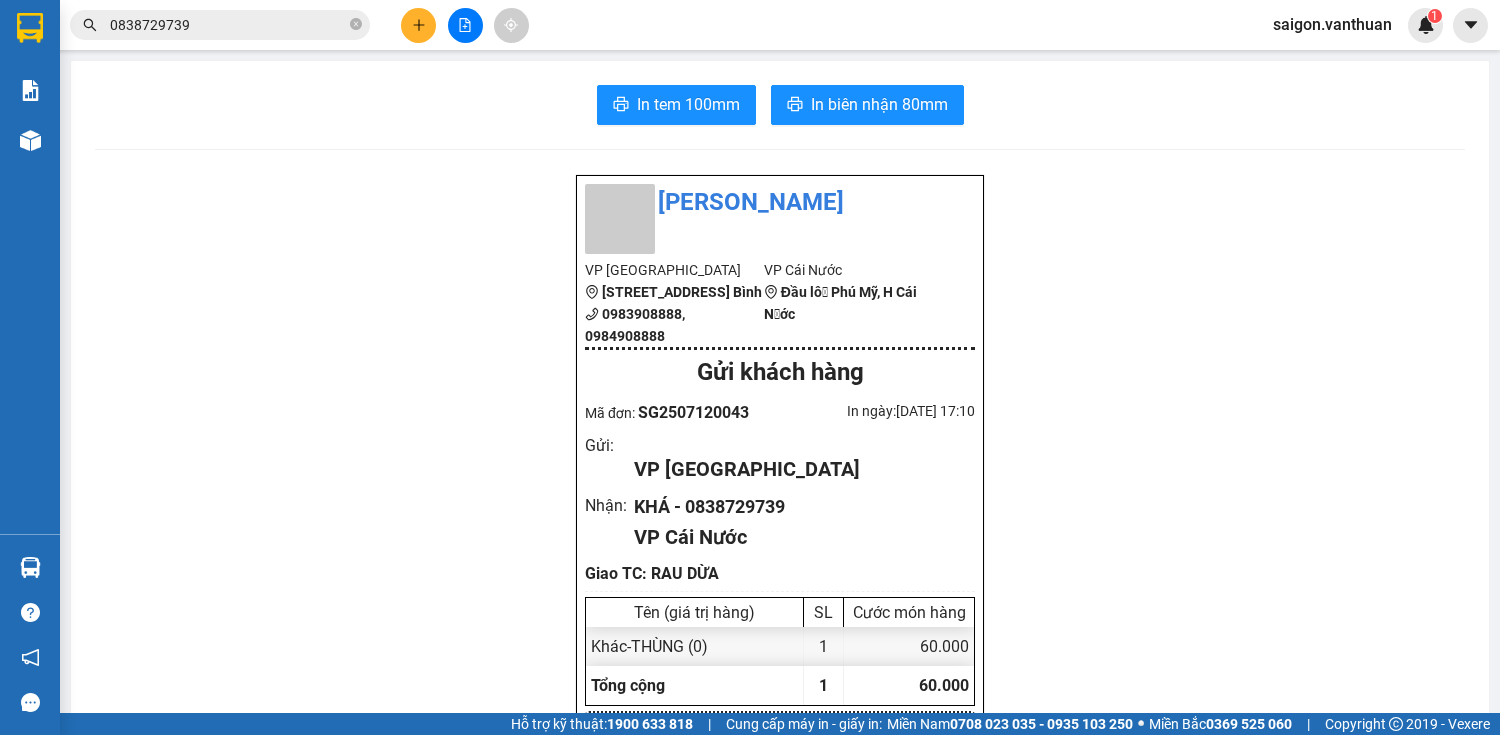 drag, startPoint x: 354, startPoint y: 26, endPoint x: 375, endPoint y: 26, distance: 21 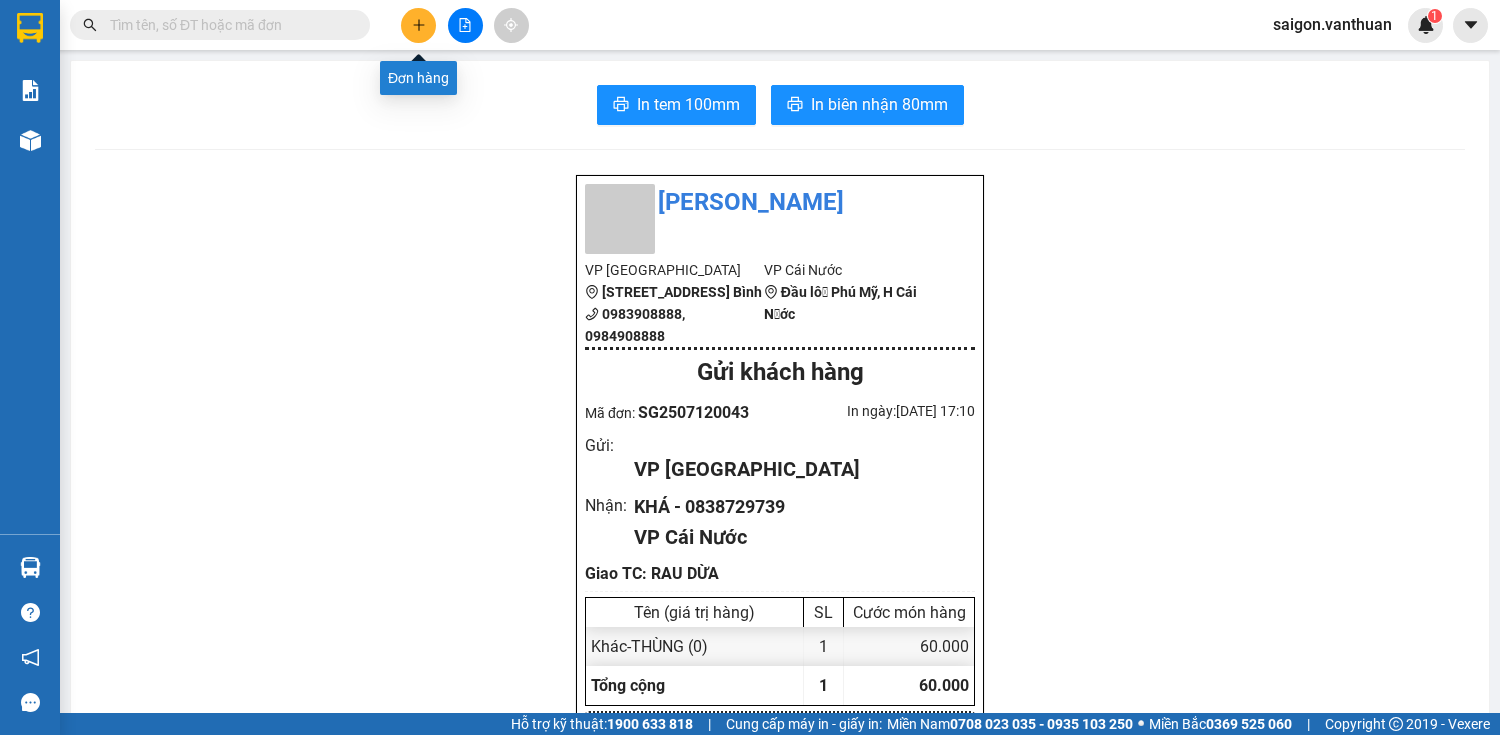 click at bounding box center (418, 25) 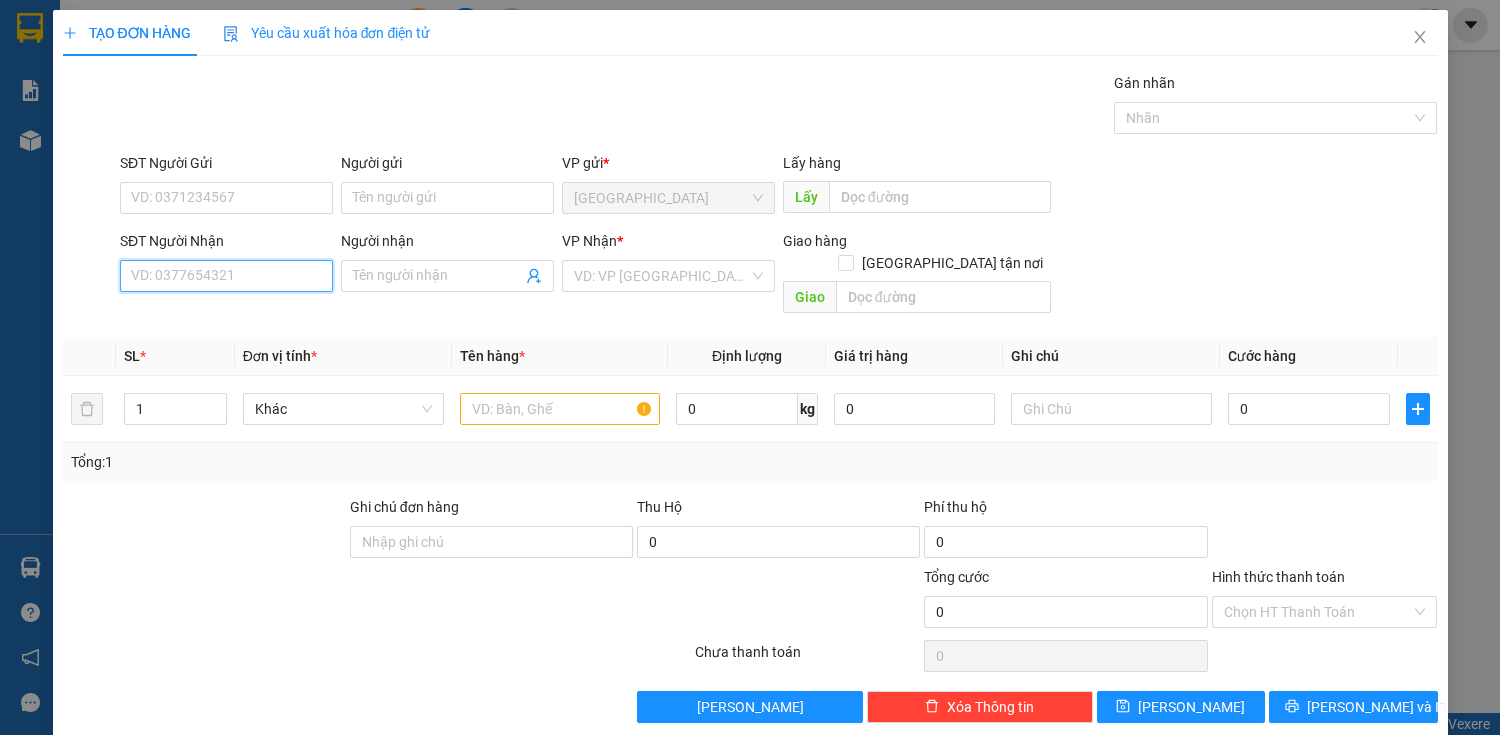 click on "SĐT Người Nhận" at bounding box center (226, 276) 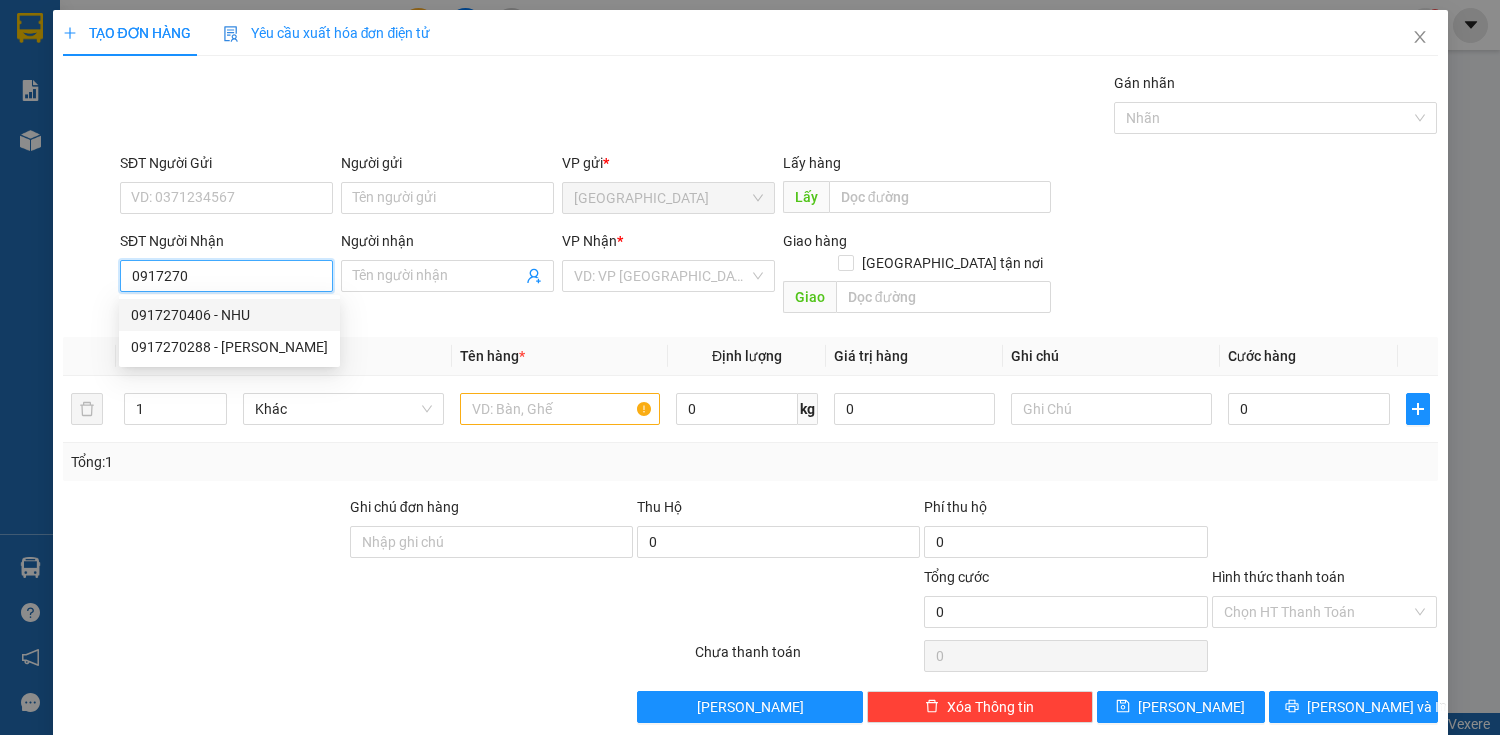 click on "0917270406 - NHU" at bounding box center [229, 315] 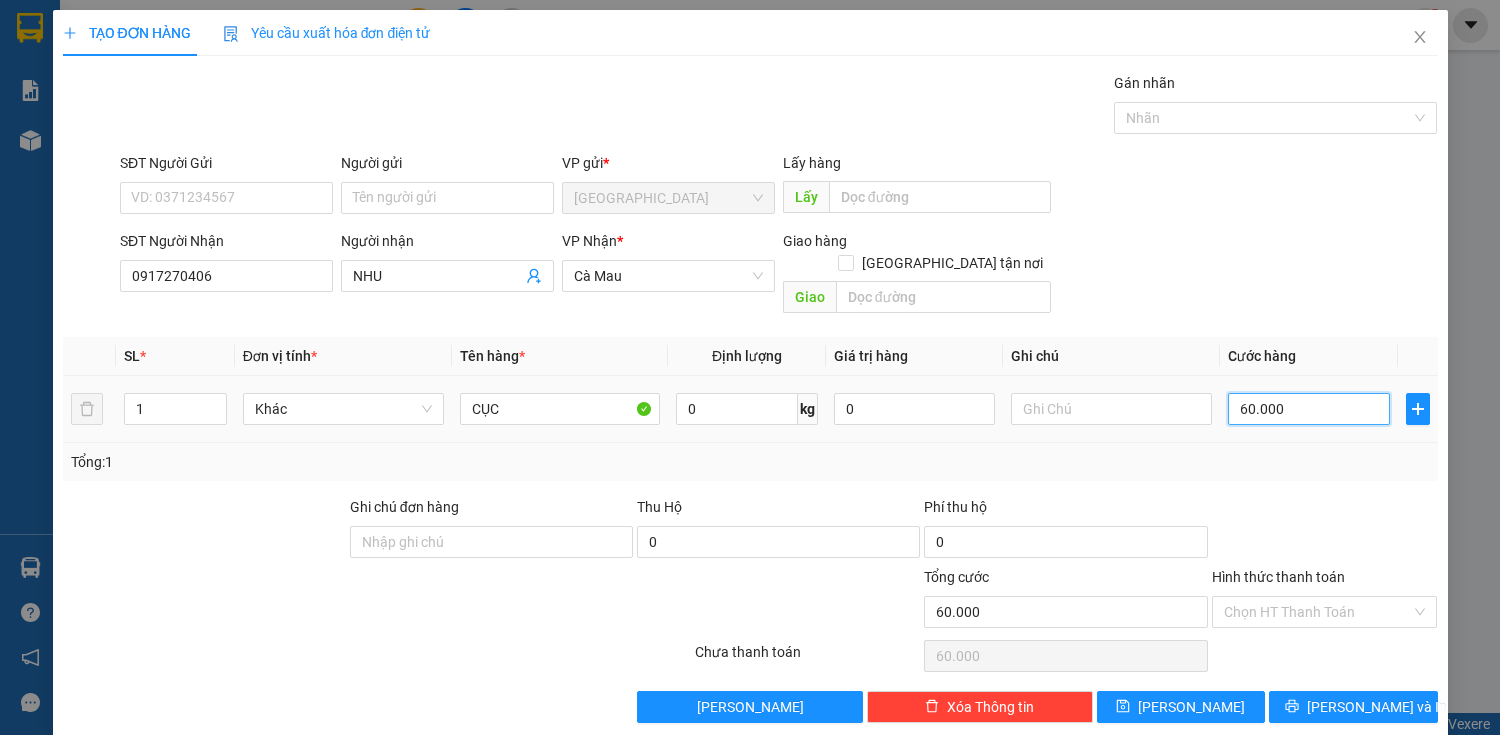 click on "60.000" at bounding box center [1308, 409] 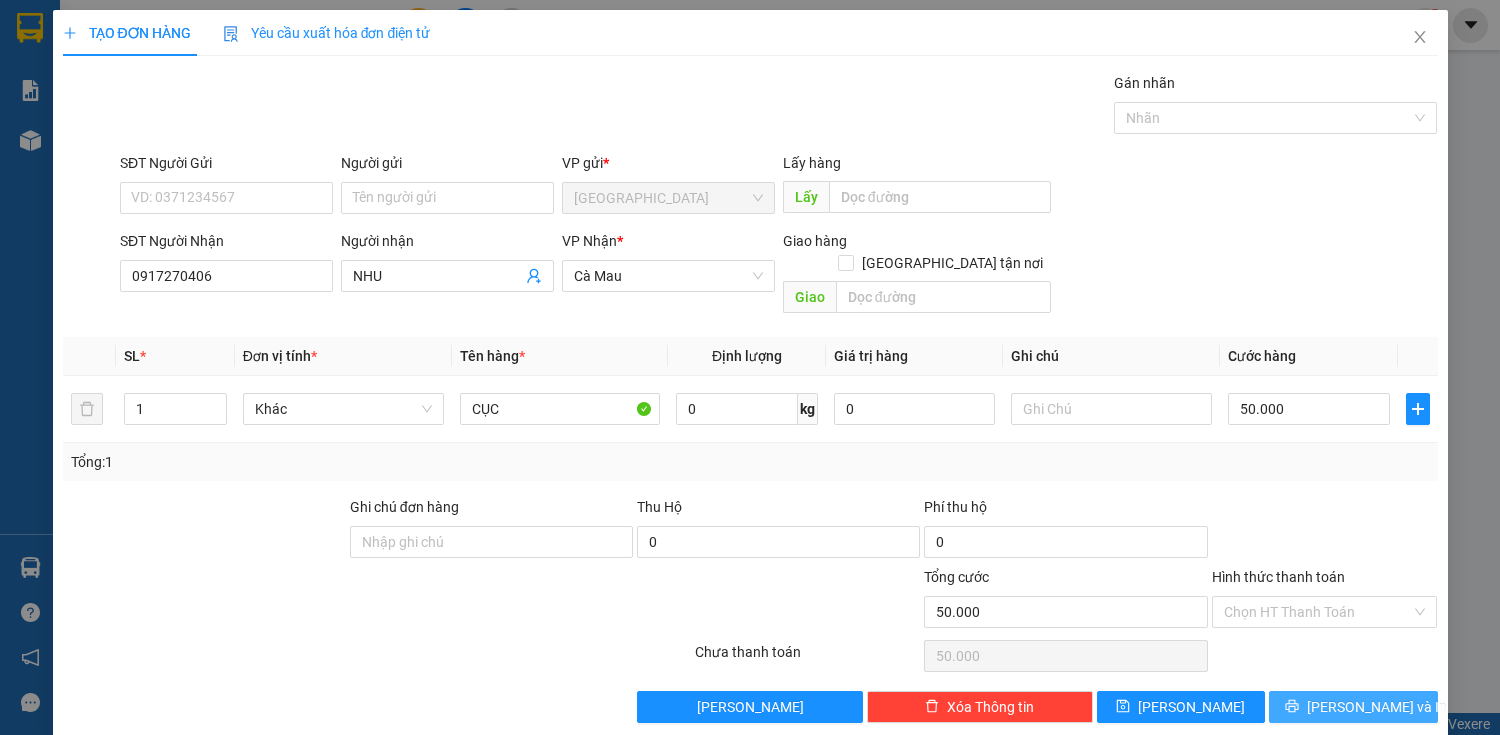 click on "[PERSON_NAME] và In" at bounding box center [1377, 707] 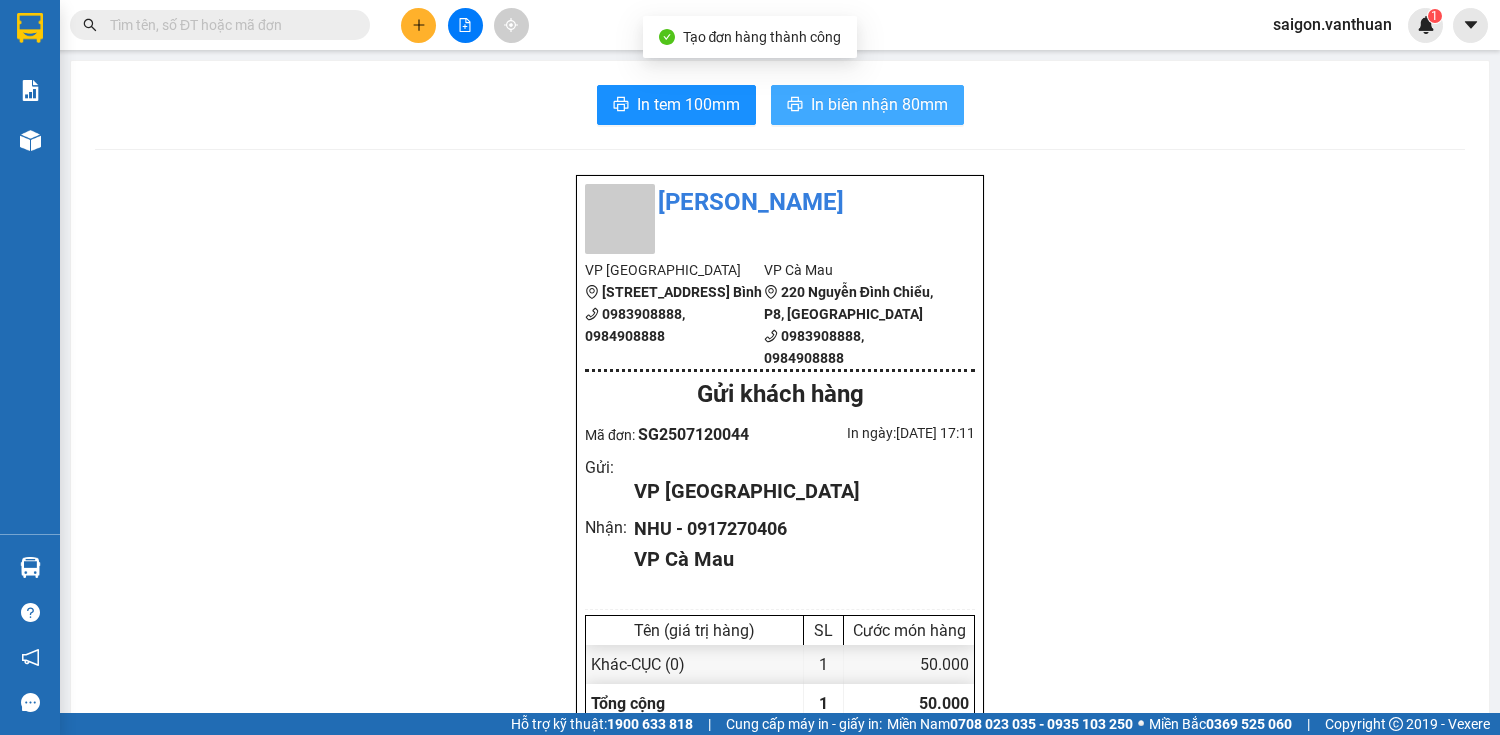 click on "In biên nhận 80mm" at bounding box center (879, 104) 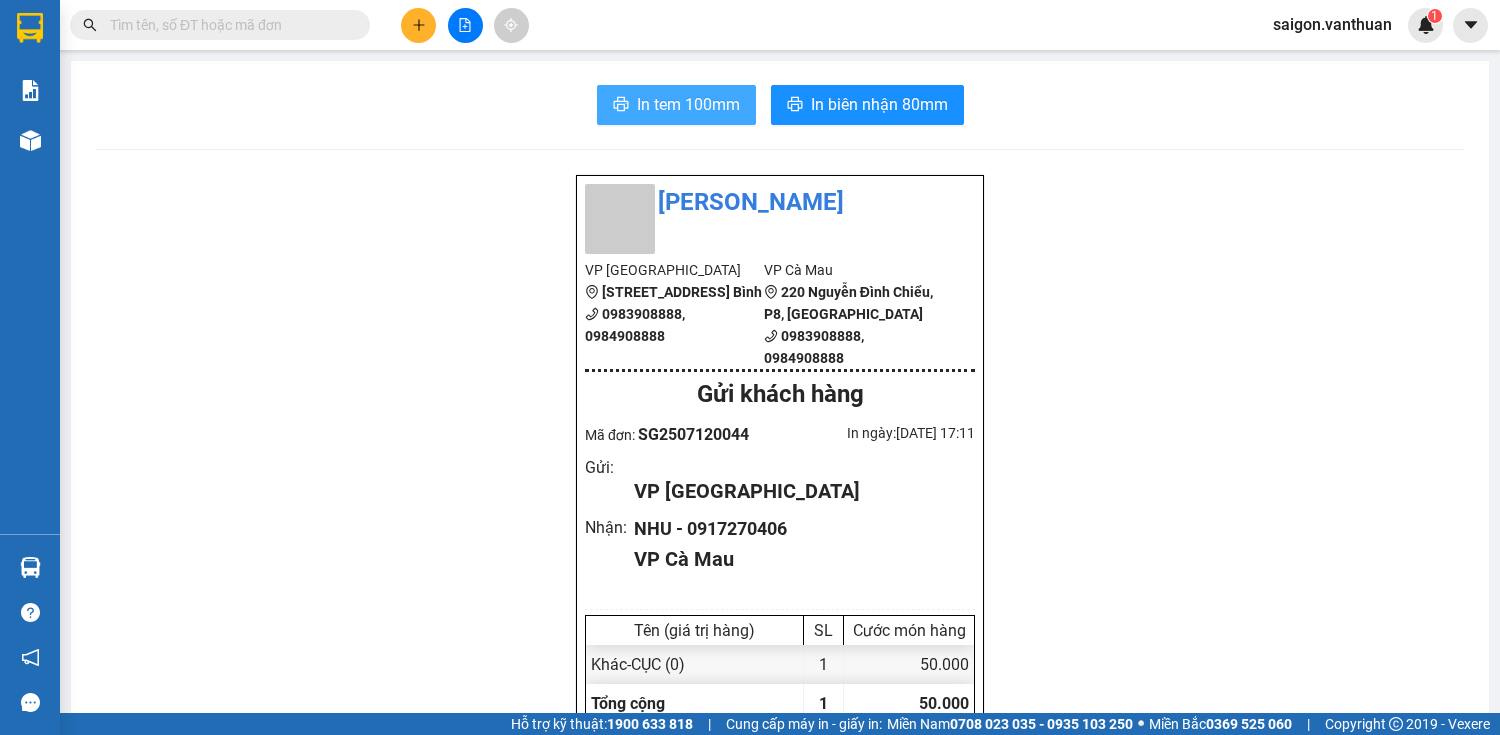 click on "In tem 100mm" at bounding box center (688, 104) 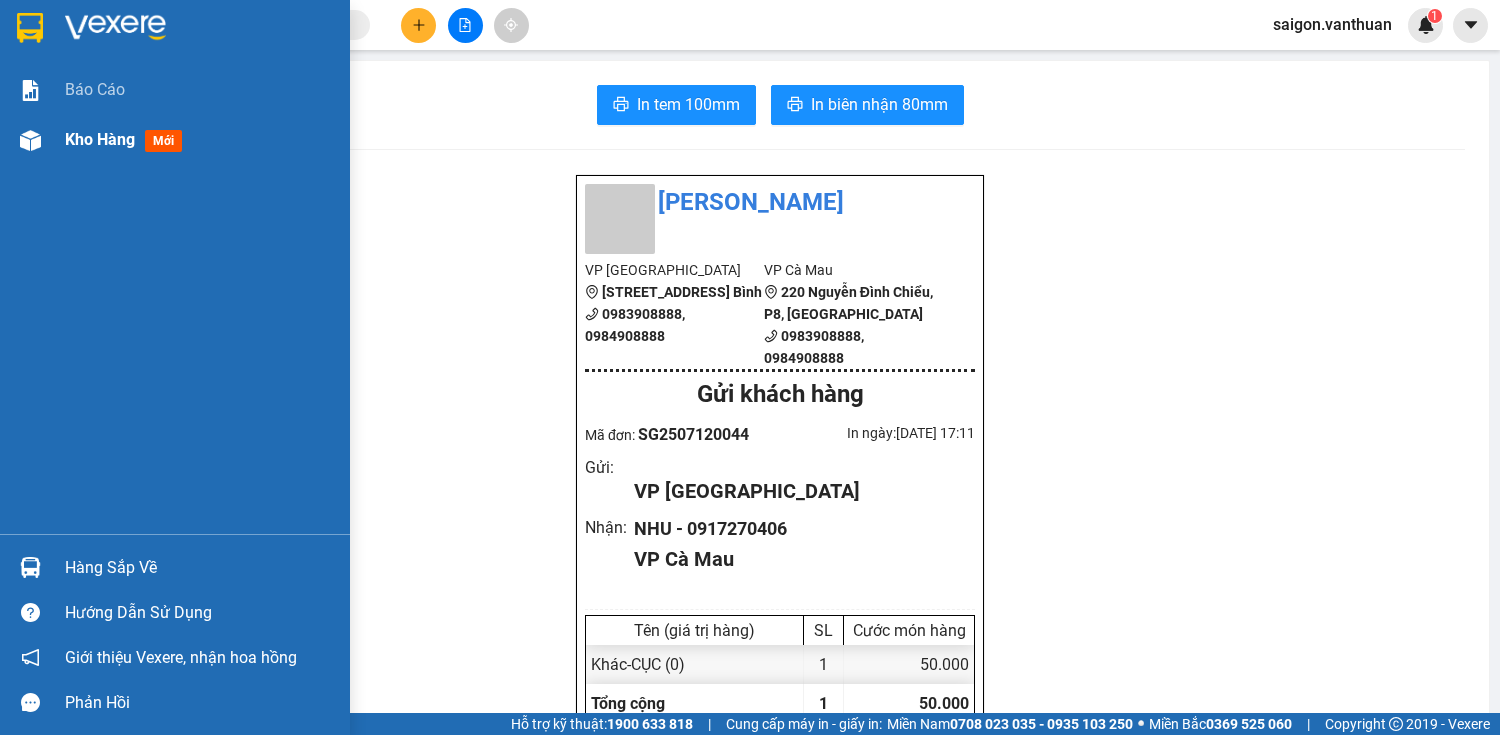 click on "Kho hàng mới" at bounding box center (200, 140) 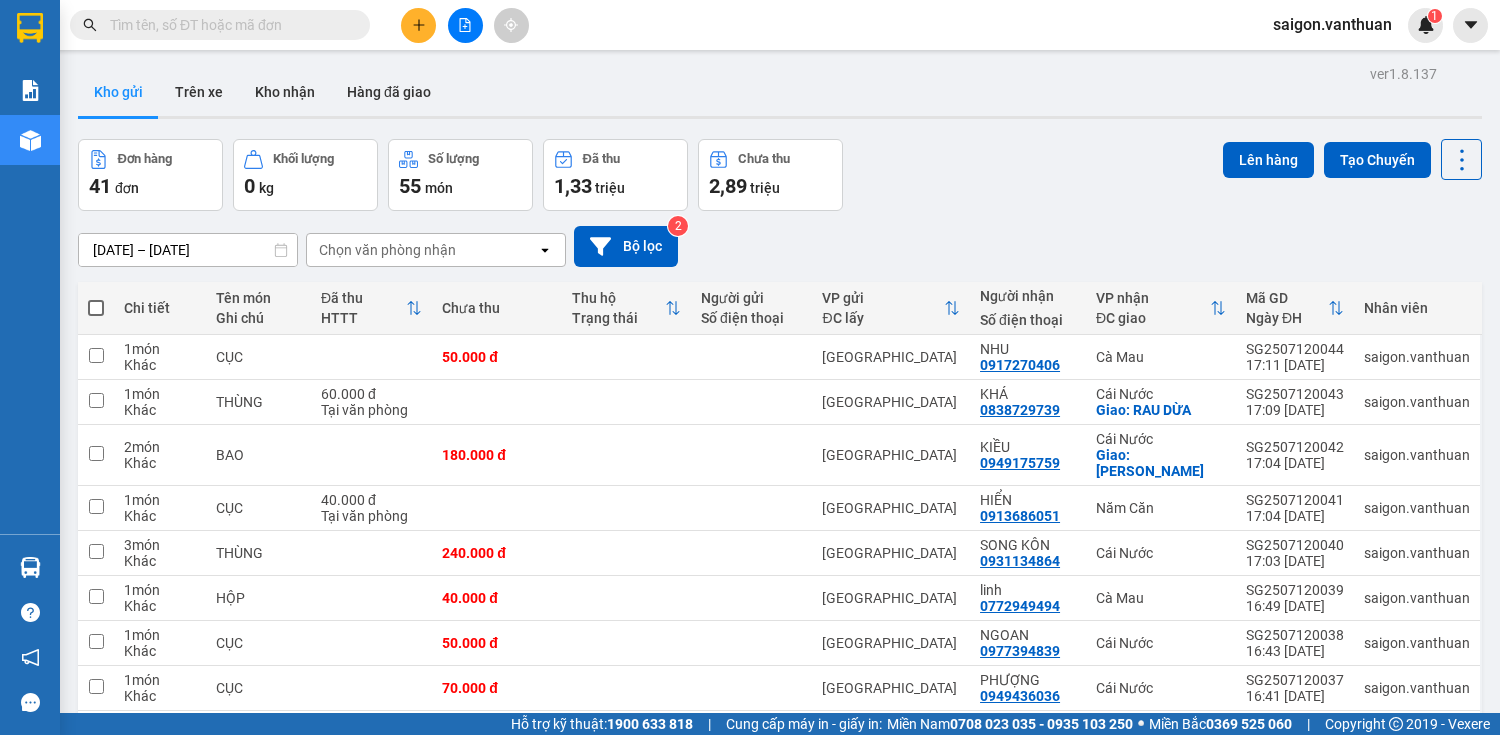 click at bounding box center [96, 308] 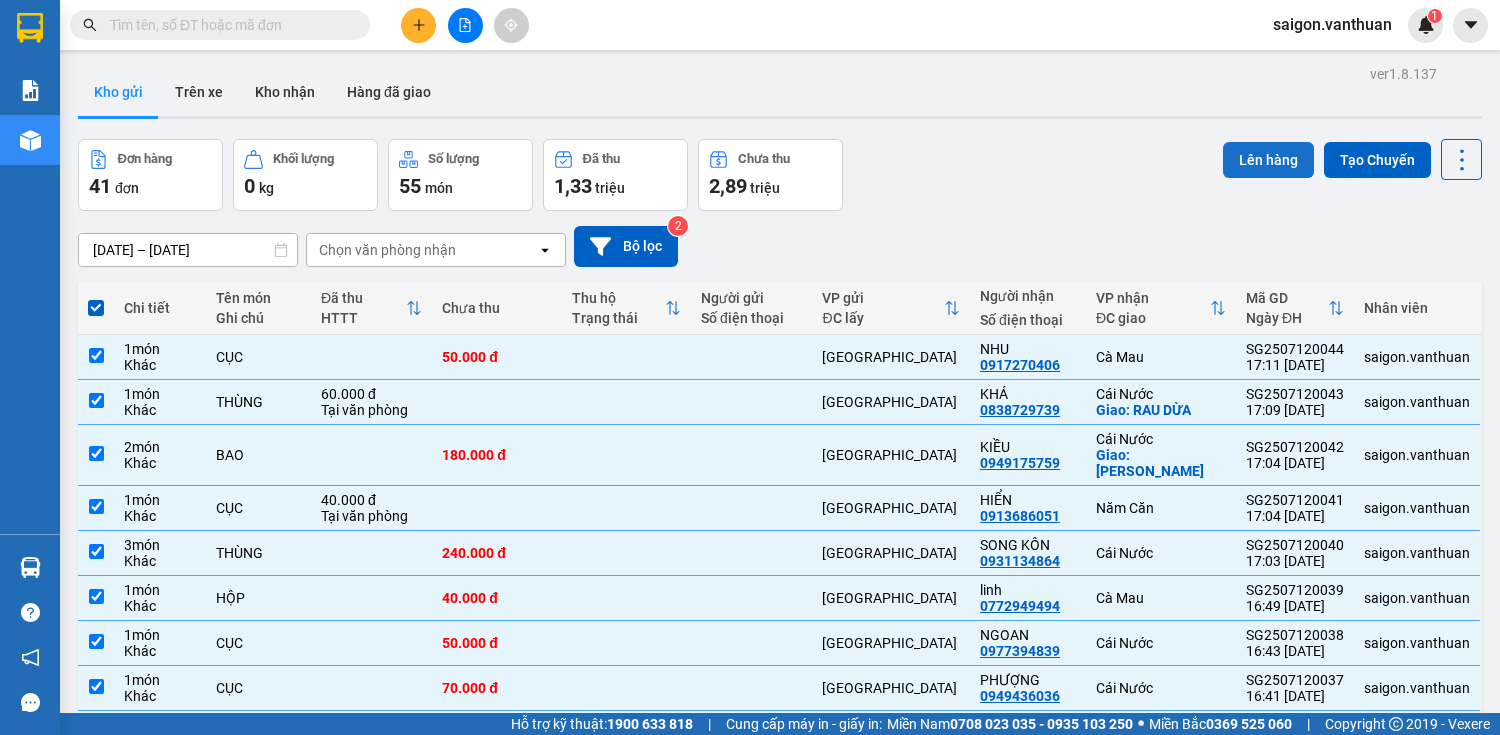 click on "Lên hàng" at bounding box center [1268, 160] 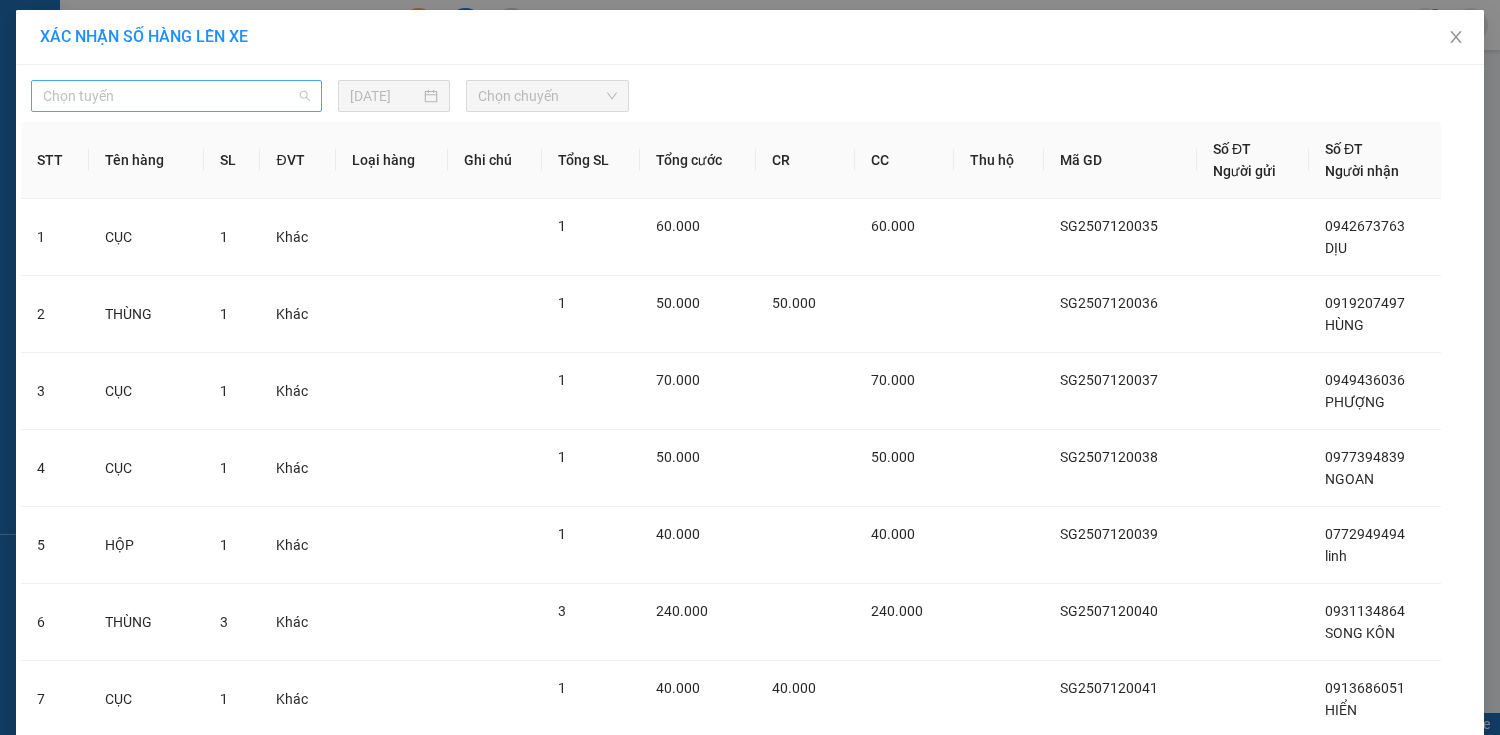 drag, startPoint x: 118, startPoint y: 84, endPoint x: 119, endPoint y: 136, distance: 52.009613 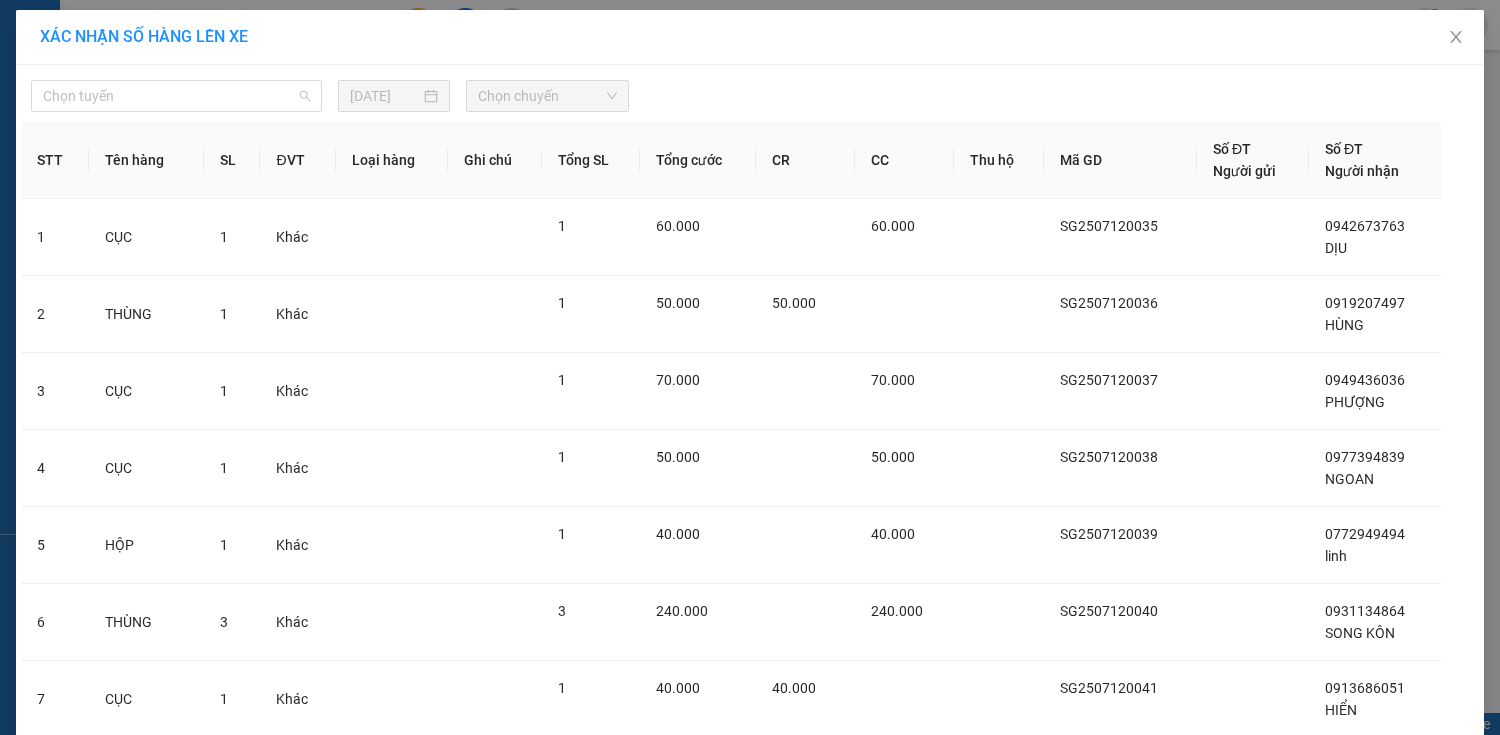 click on "Chọn tuyến" at bounding box center (176, 96) 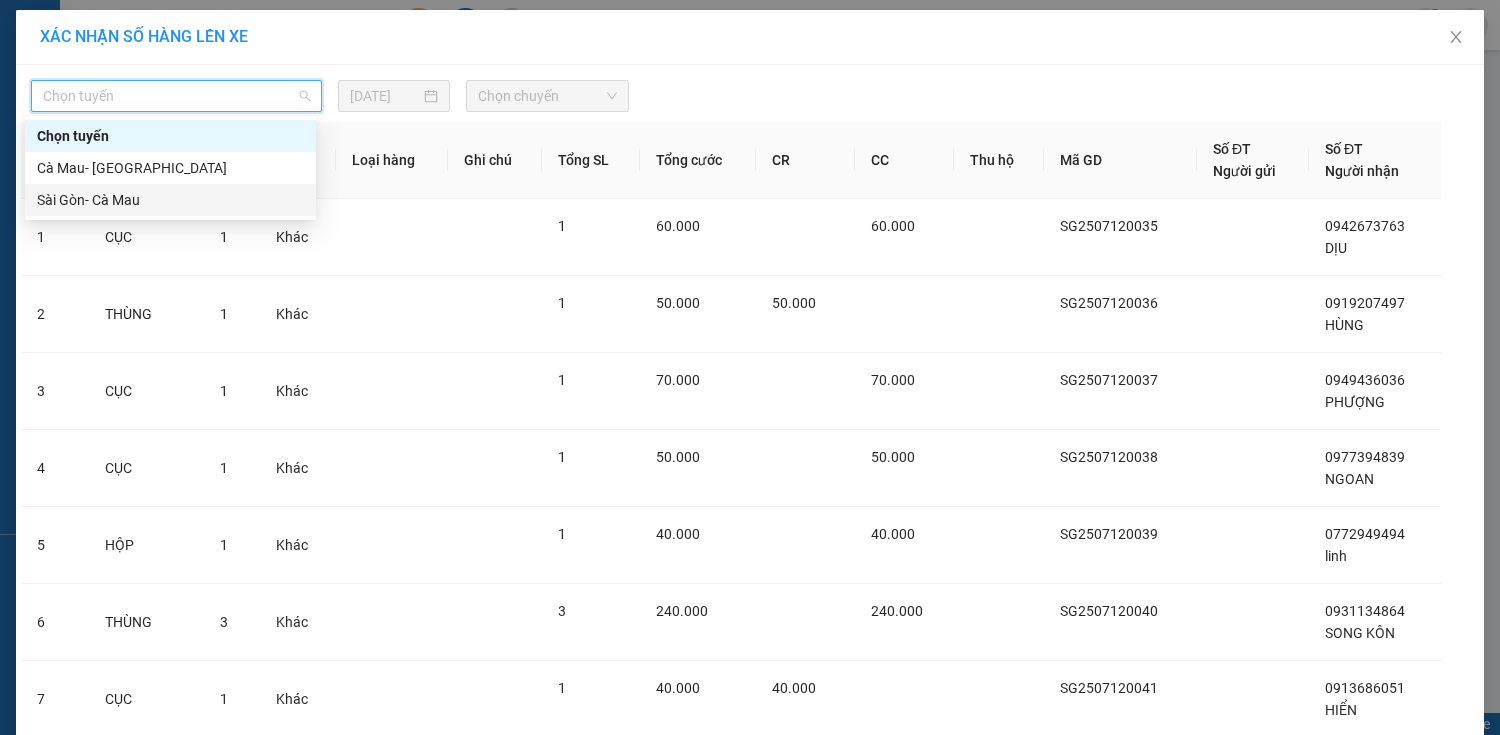 click on "Sài Gòn- Cà Mau" at bounding box center (170, 200) 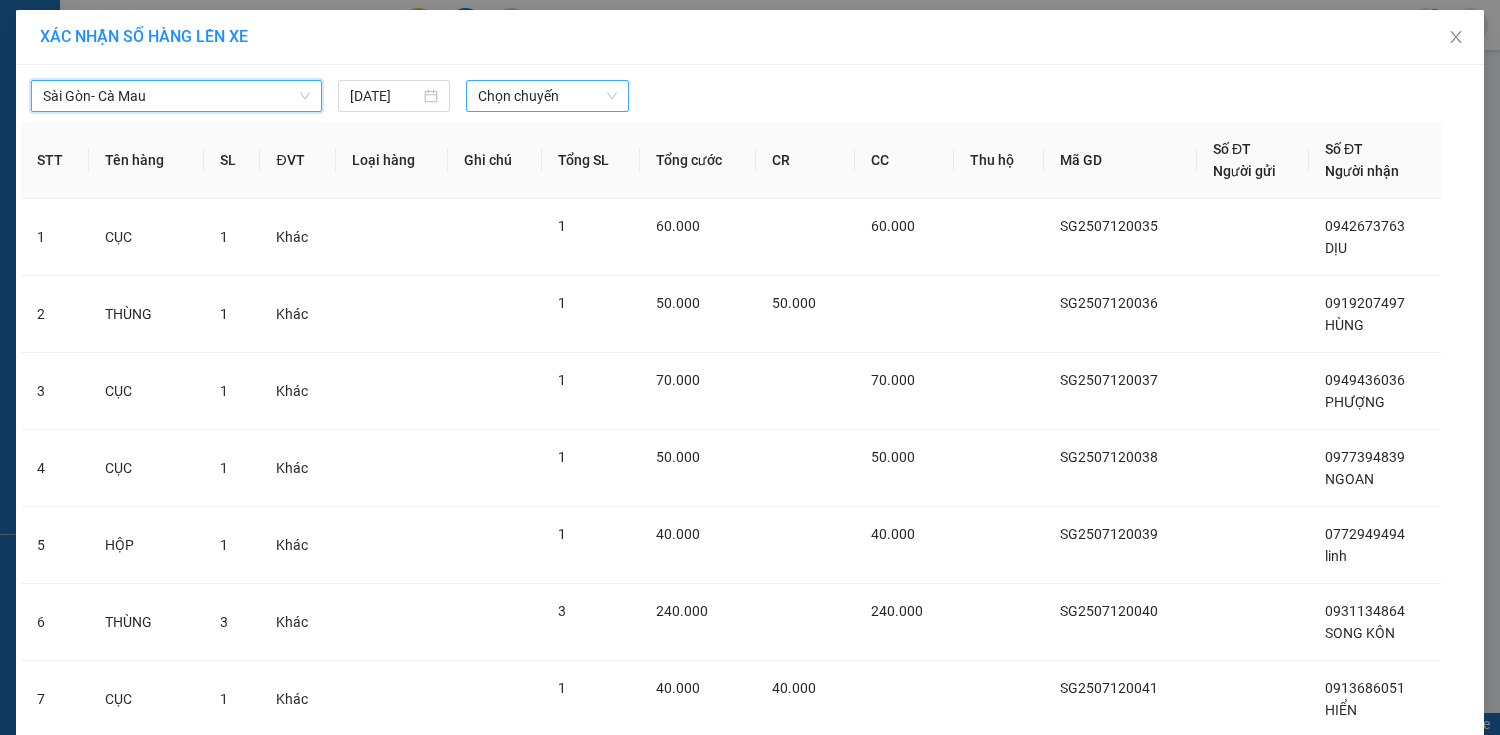 click on "Chọn chuyến" at bounding box center (547, 96) 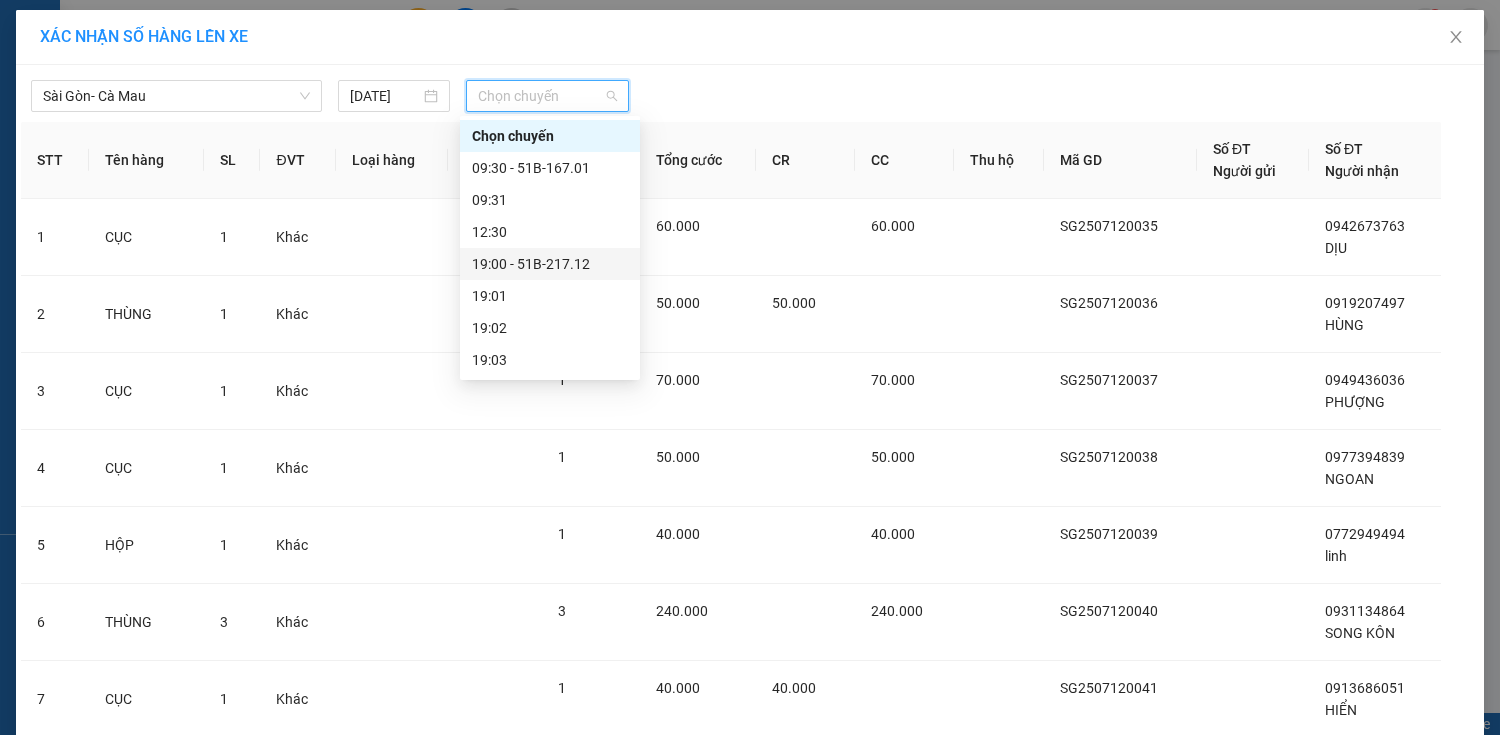 click on "19:00     - 51B-217.12" at bounding box center (550, 264) 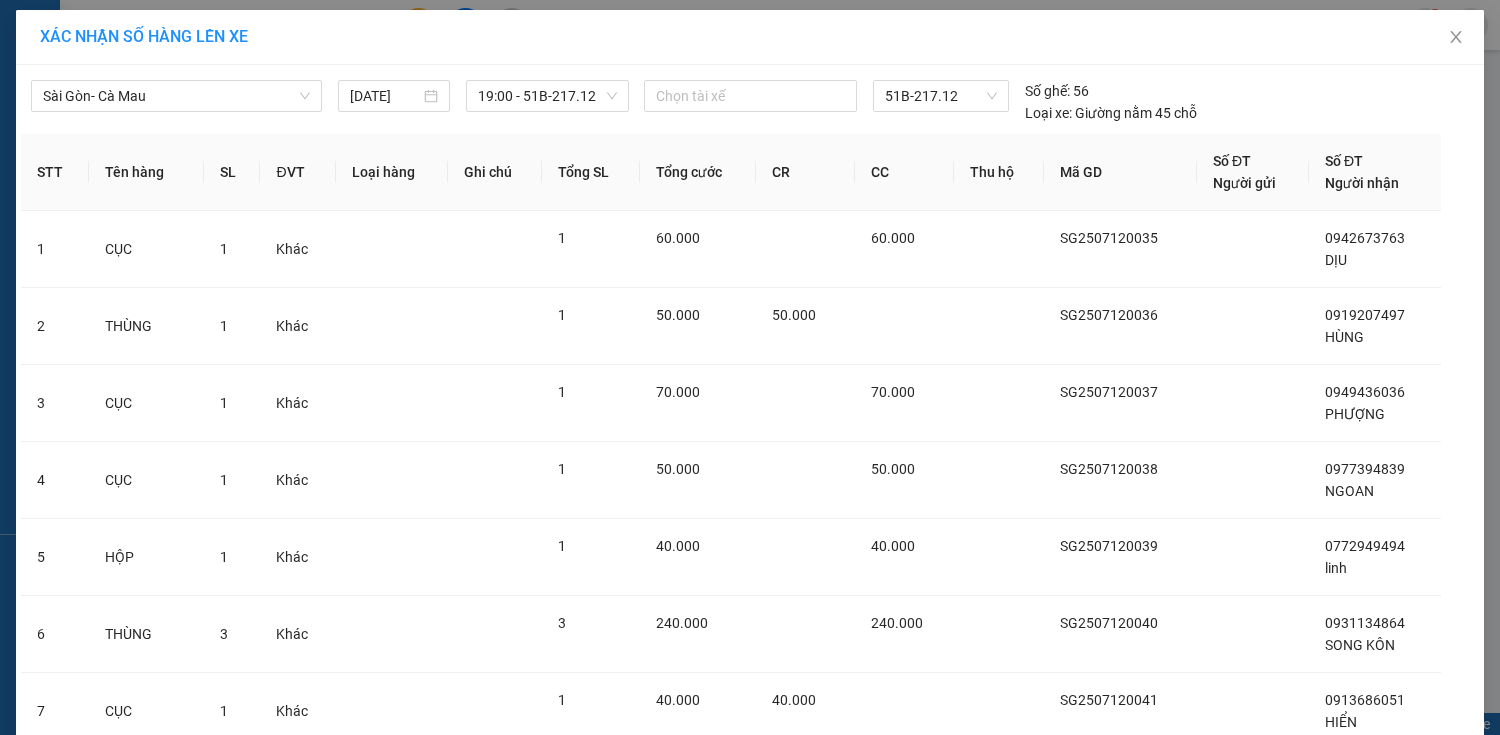 click on "Lên hàng" at bounding box center [812, 1072] 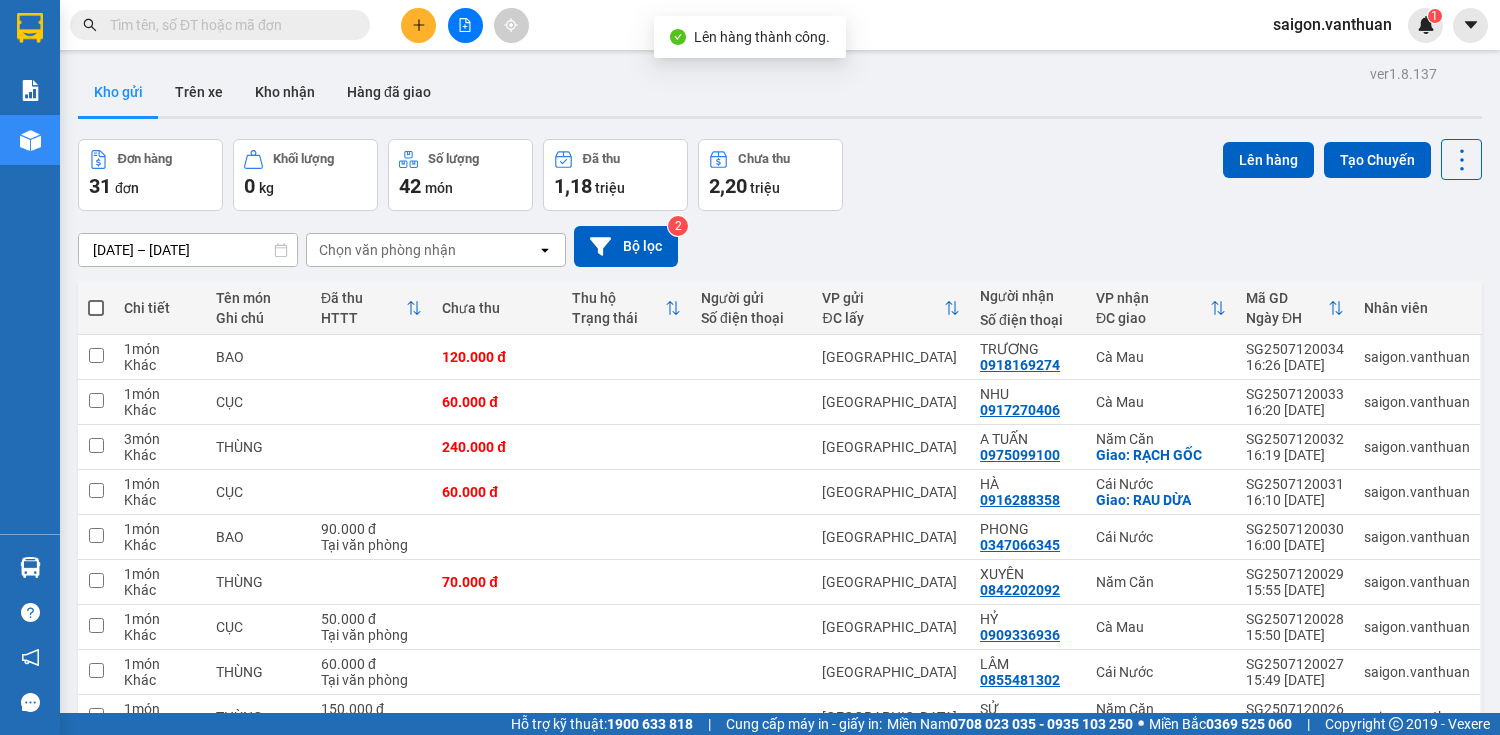 click at bounding box center [96, 308] 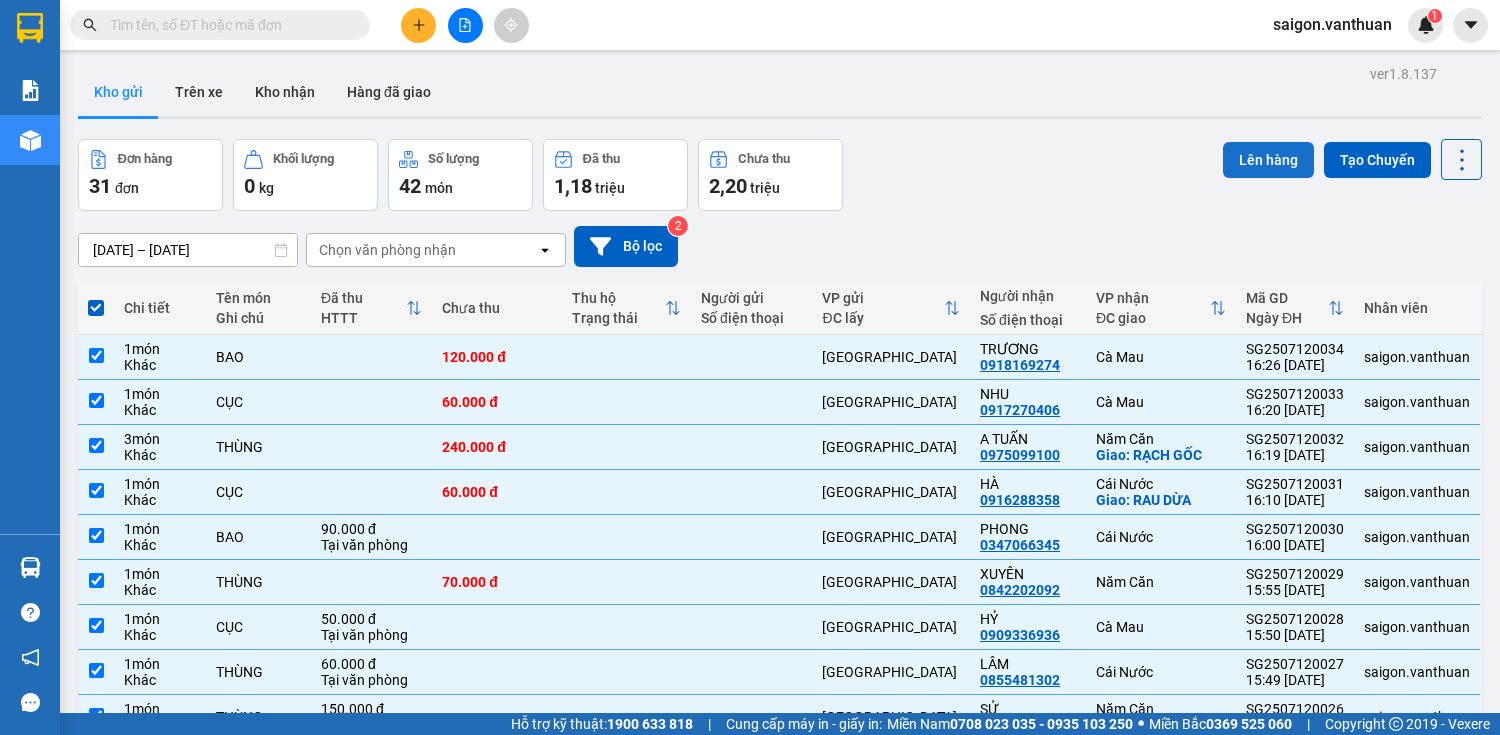 click on "Lên hàng" at bounding box center [1268, 160] 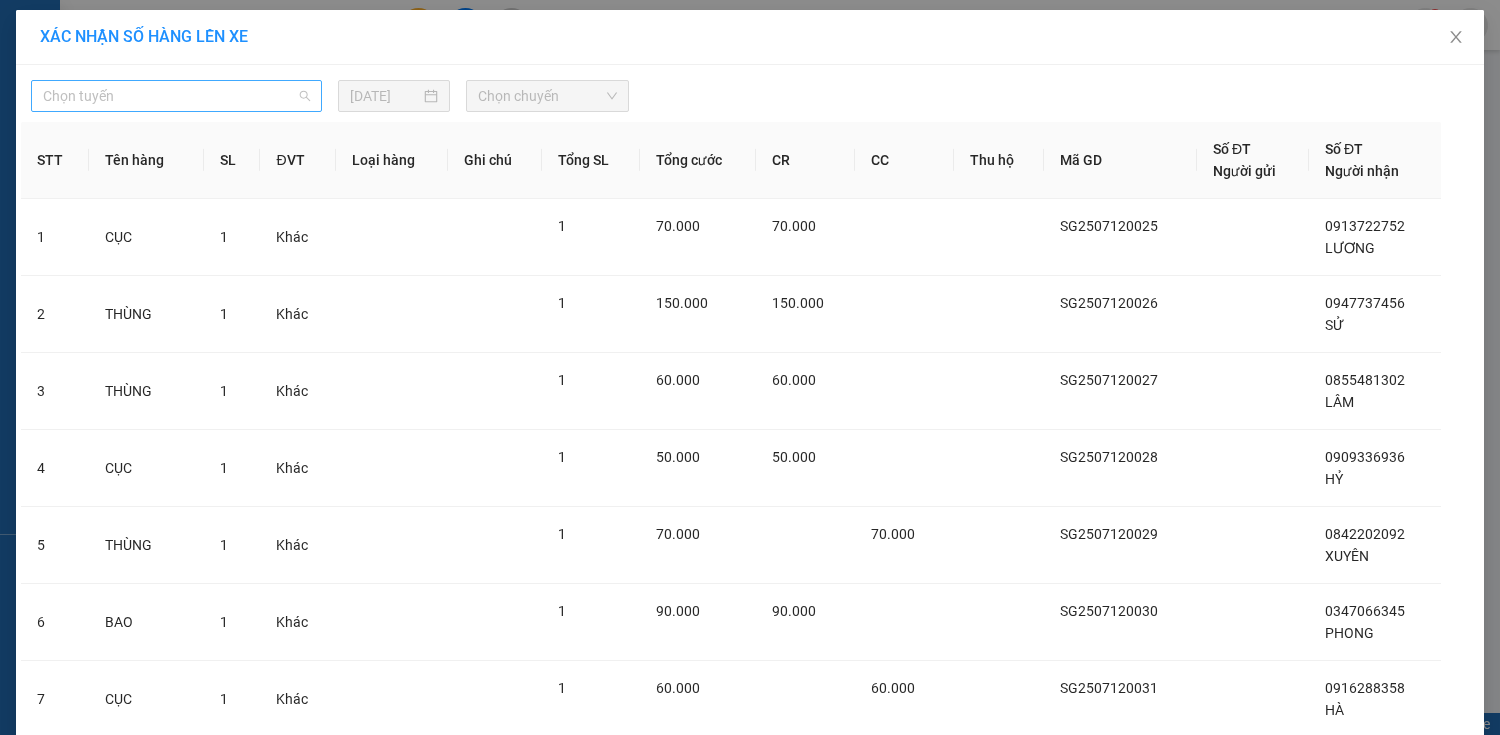 click on "Chọn tuyến" at bounding box center (176, 96) 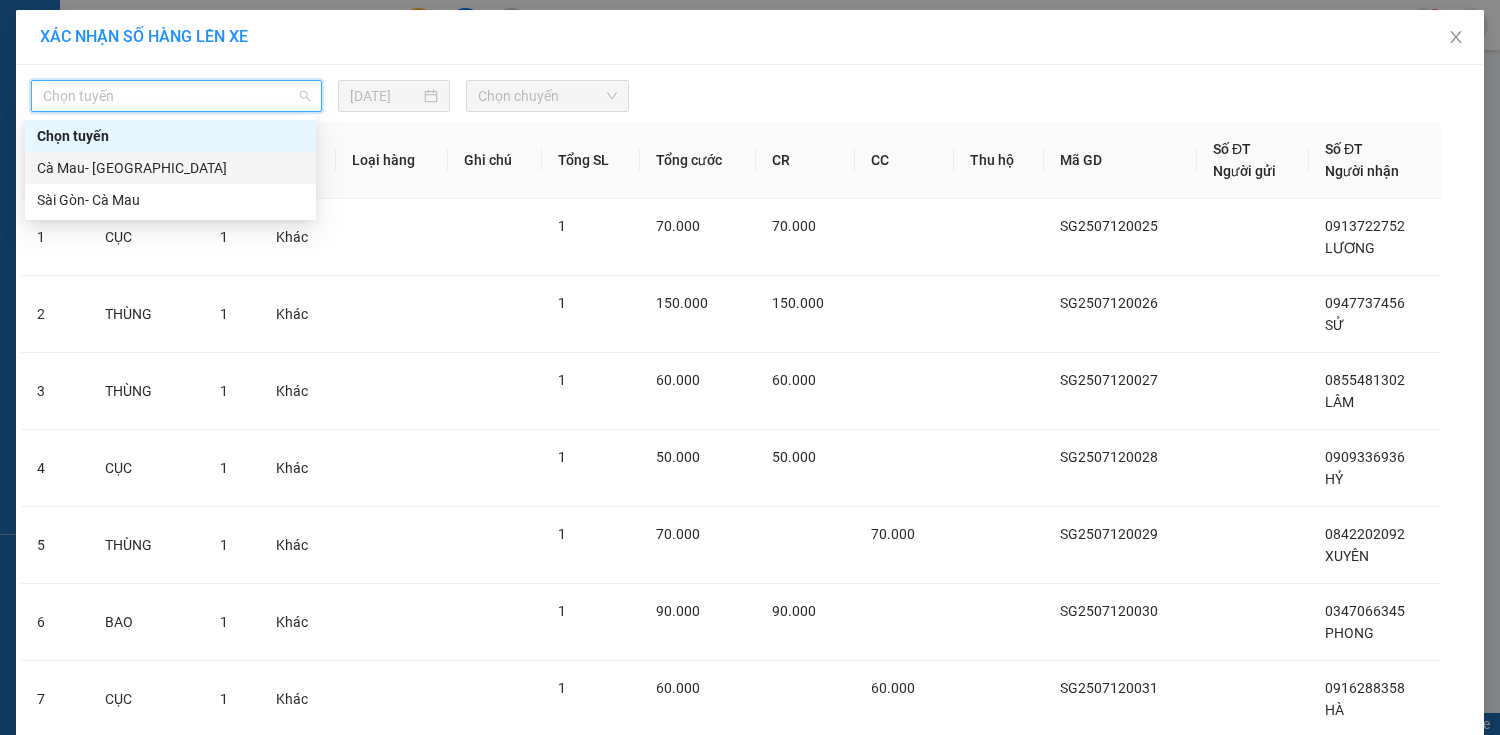 drag, startPoint x: 139, startPoint y: 181, endPoint x: 132, endPoint y: 193, distance: 13.892444 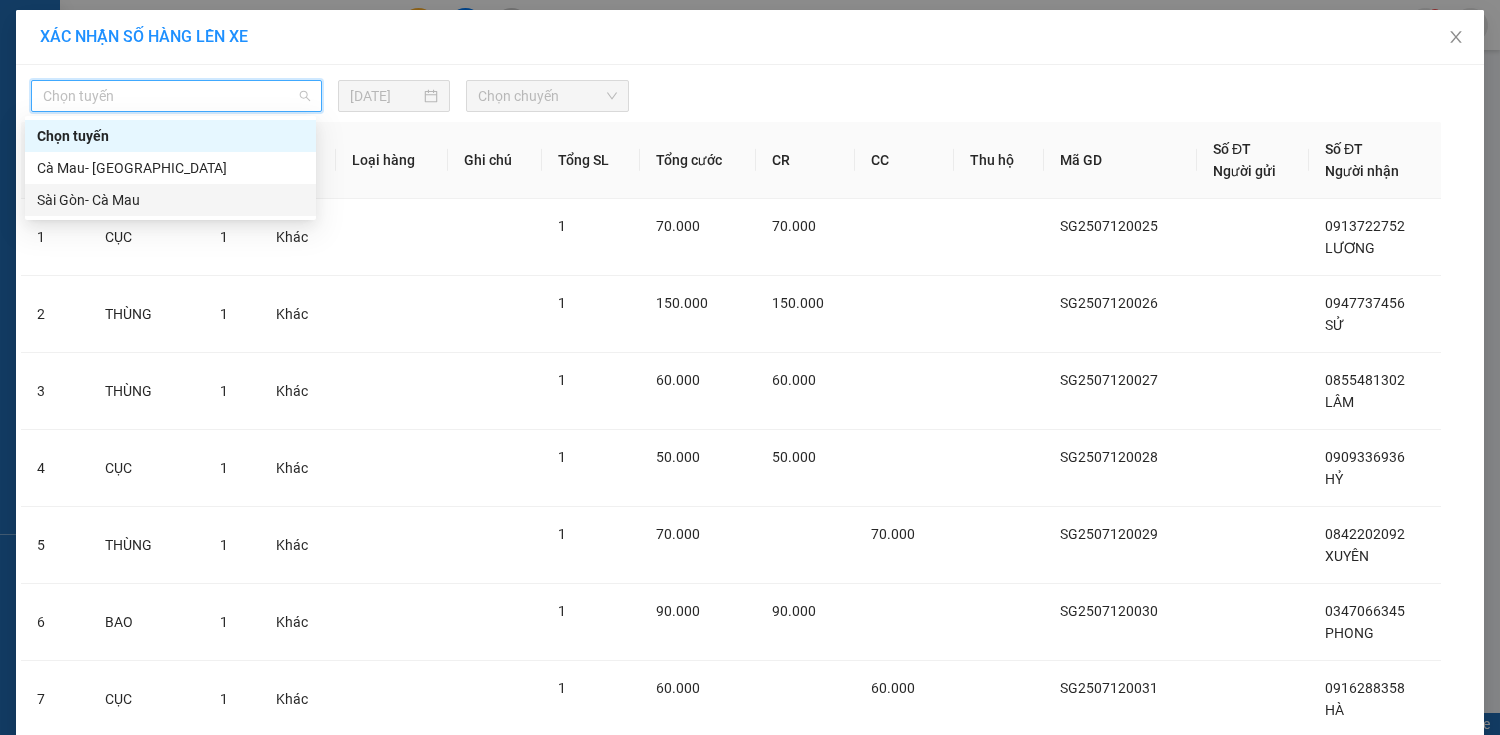 click on "Sài Gòn- Cà Mau" at bounding box center [170, 200] 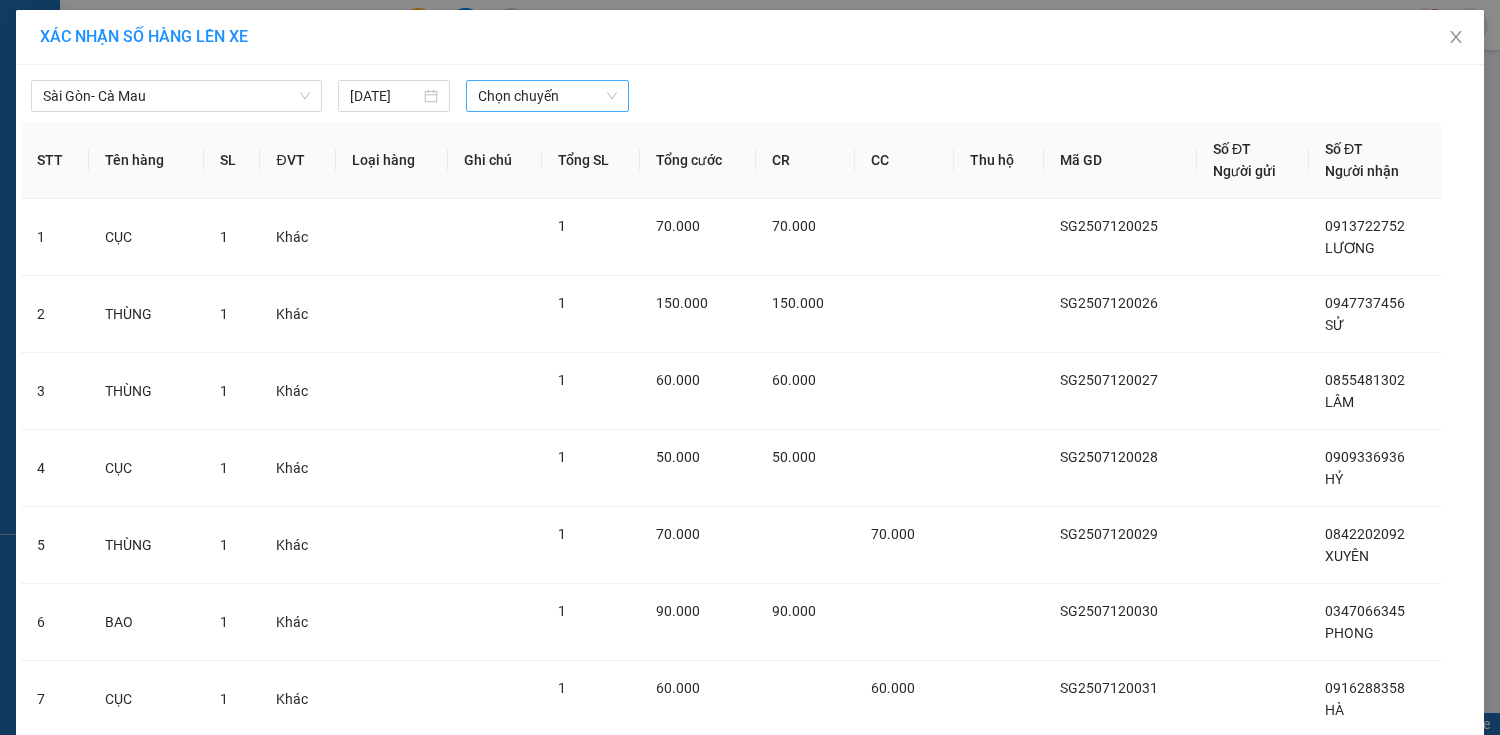 click on "[GEOGRAPHIC_DATA]- Cà Mau [DATE] Chọn chuyến" at bounding box center (750, 91) 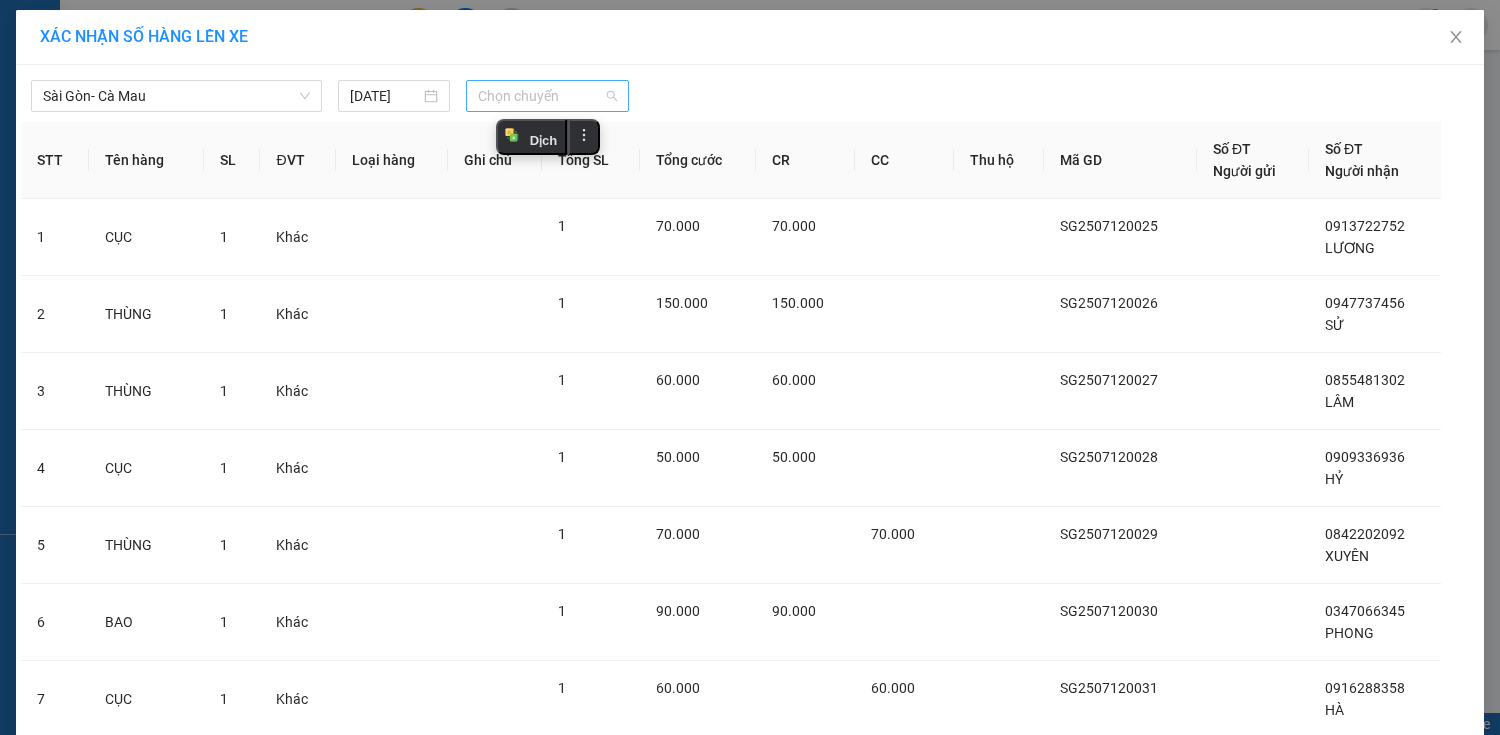 click on "Chọn chuyến" at bounding box center (547, 96) 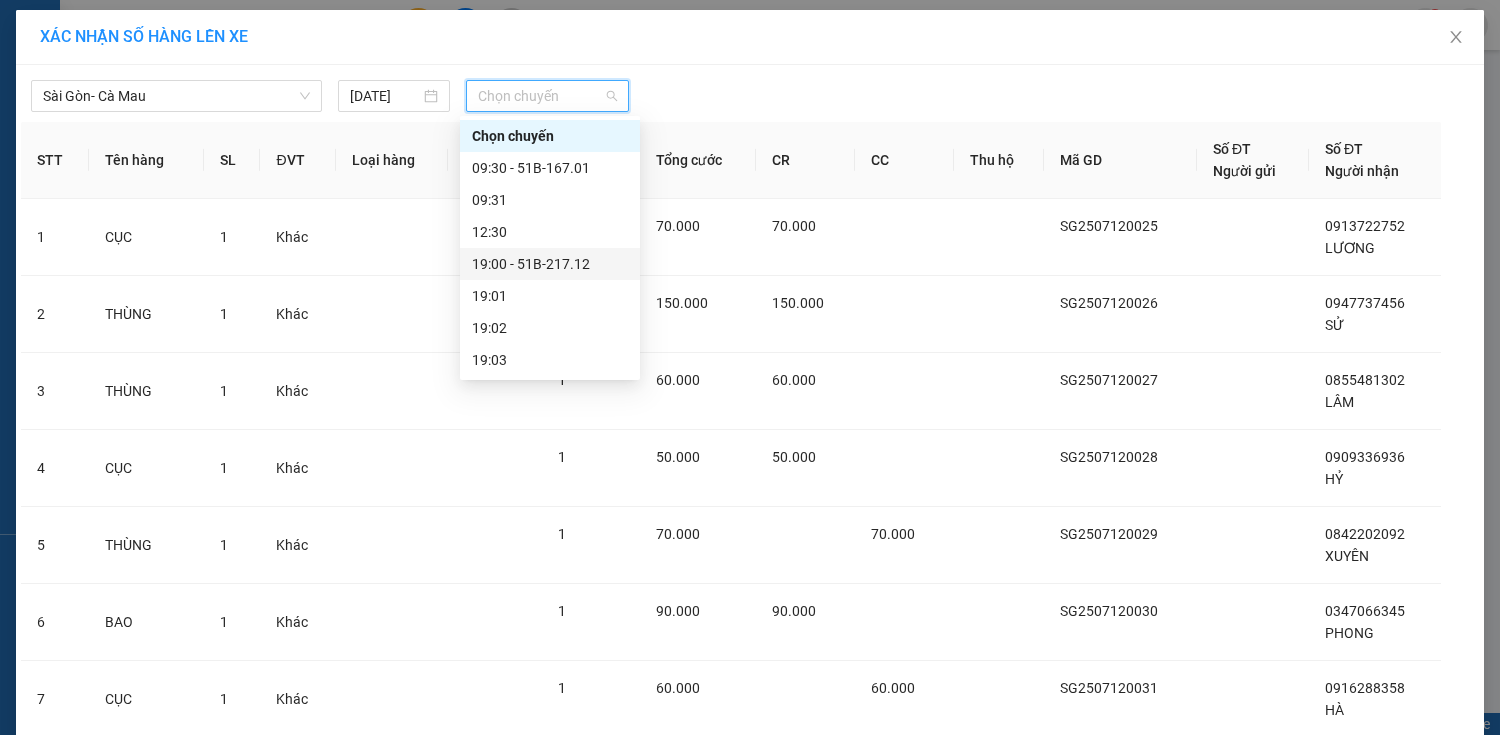 click on "19:00     - 51B-217.12" at bounding box center [550, 264] 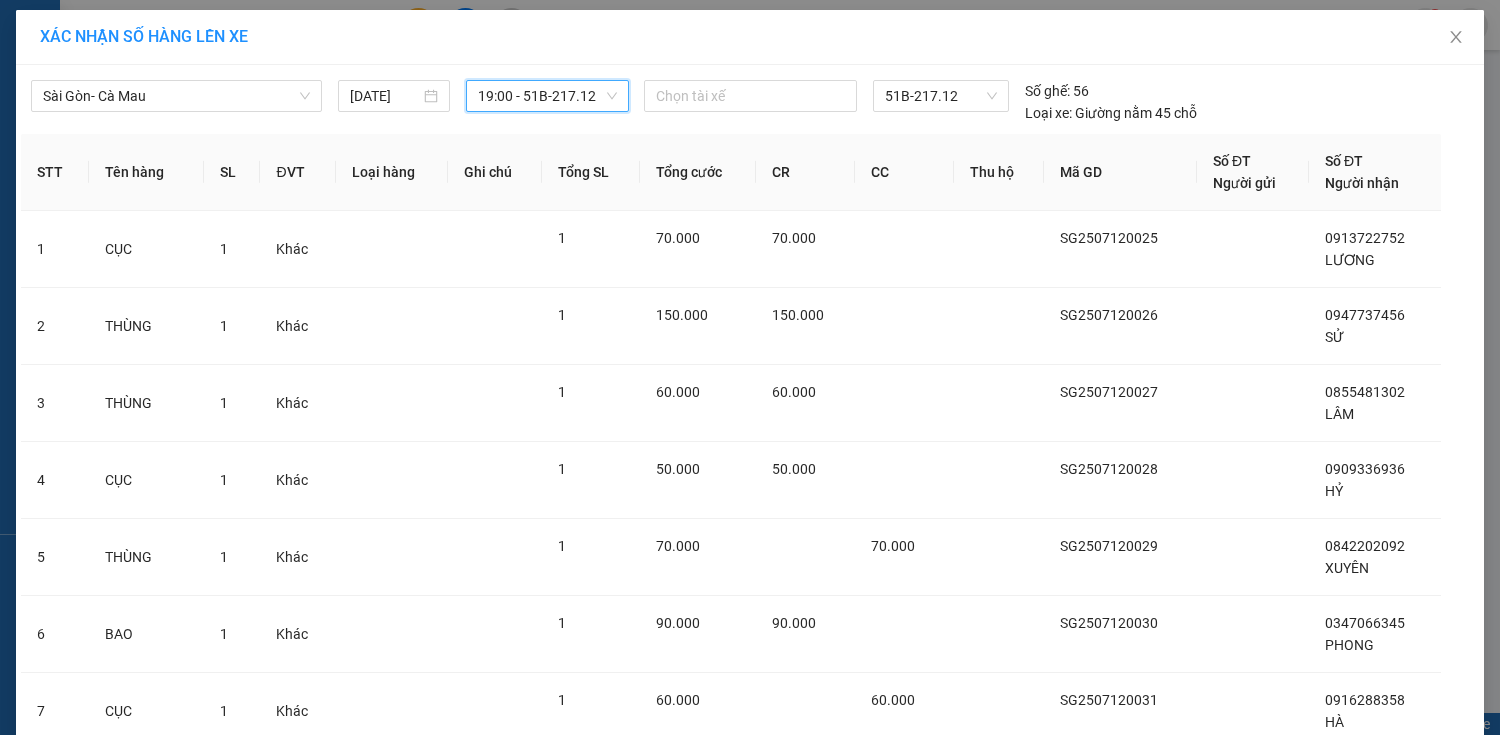 click 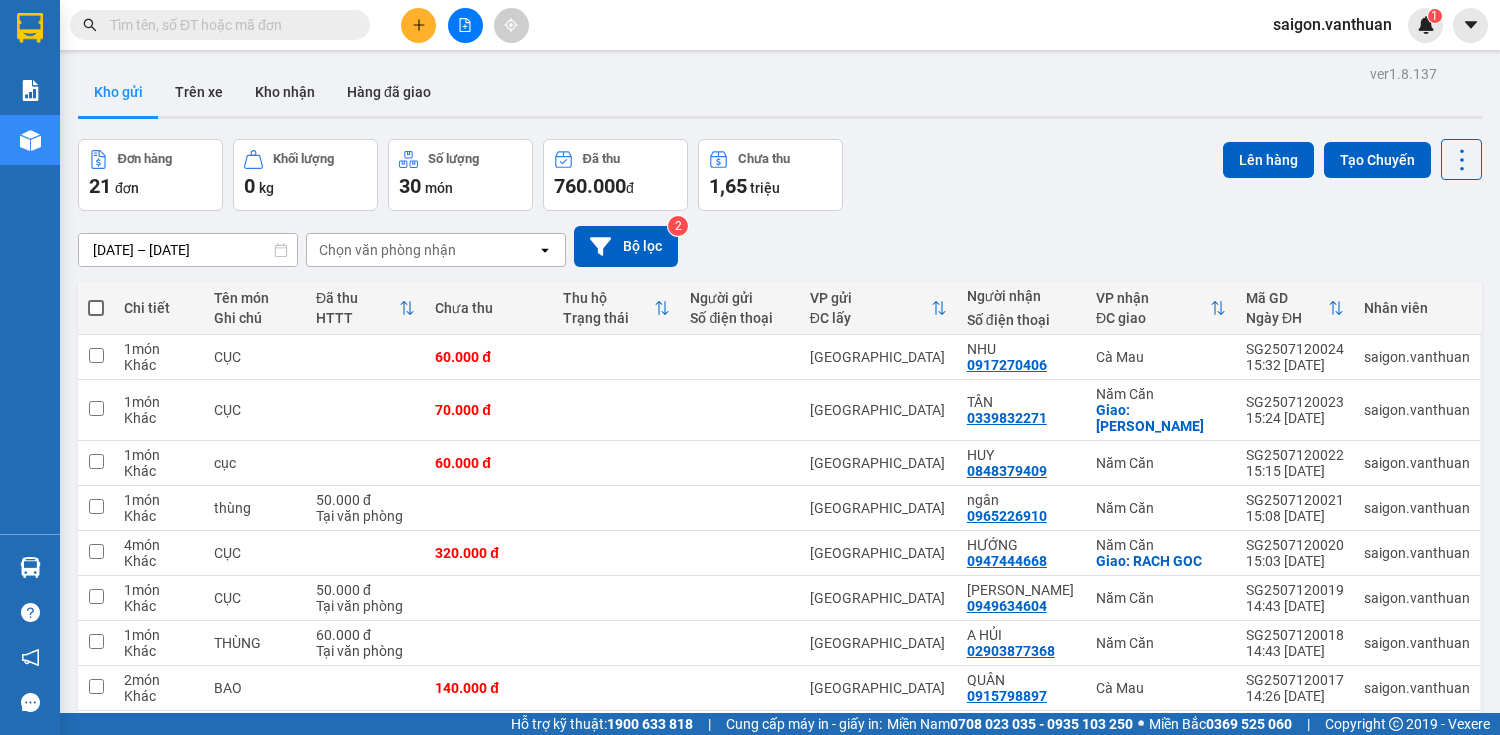 click at bounding box center (96, 308) 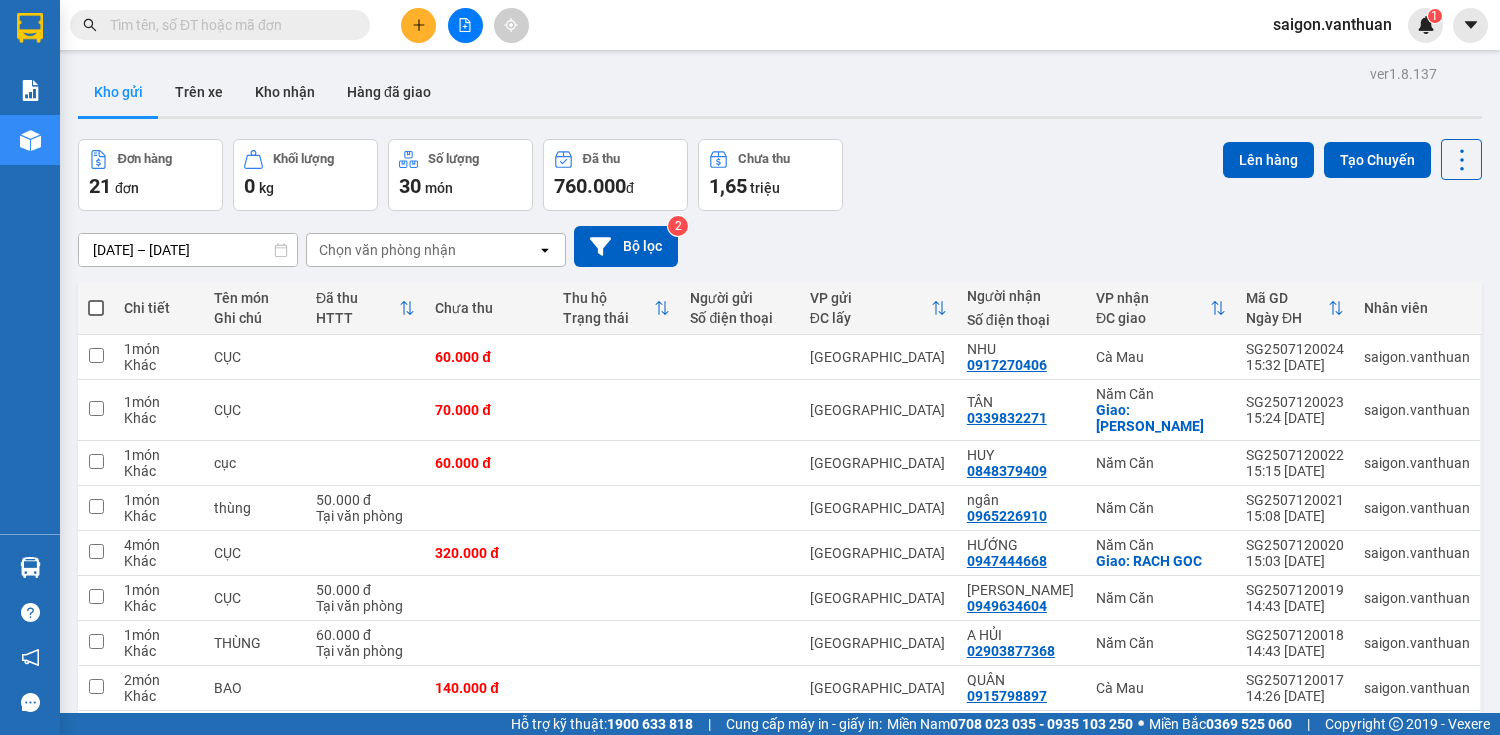 click at bounding box center [96, 298] 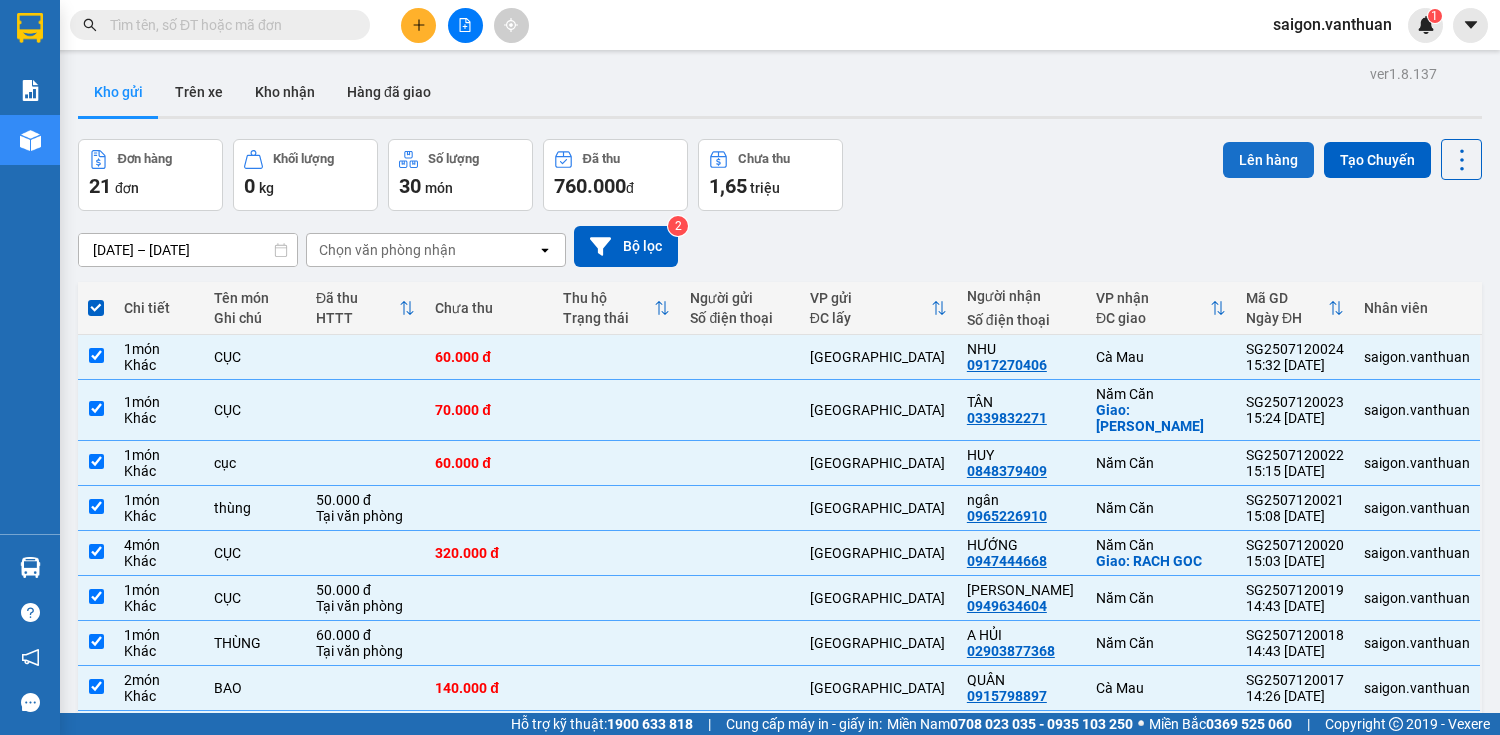 click on "Lên hàng" at bounding box center (1268, 160) 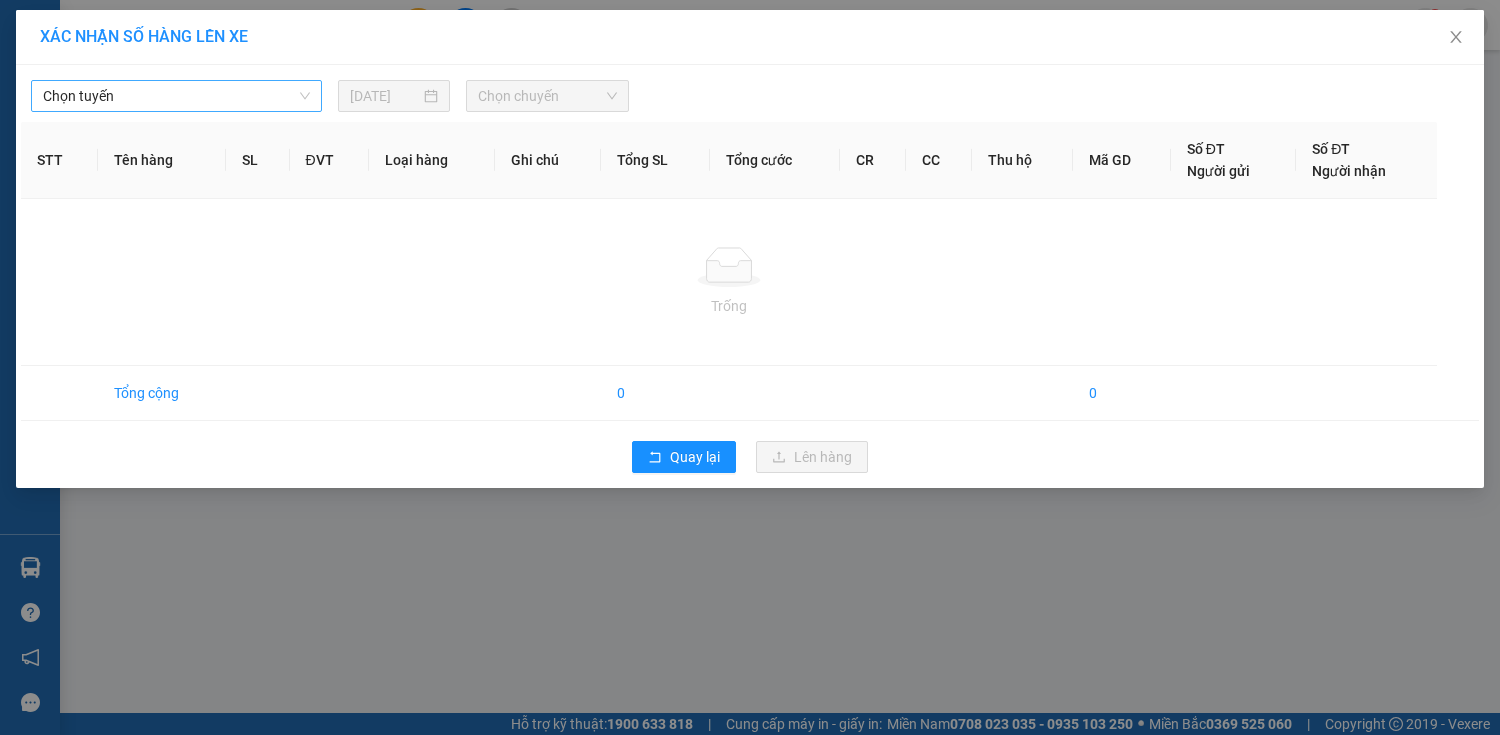 click on "Chọn tuyến" at bounding box center (176, 96) 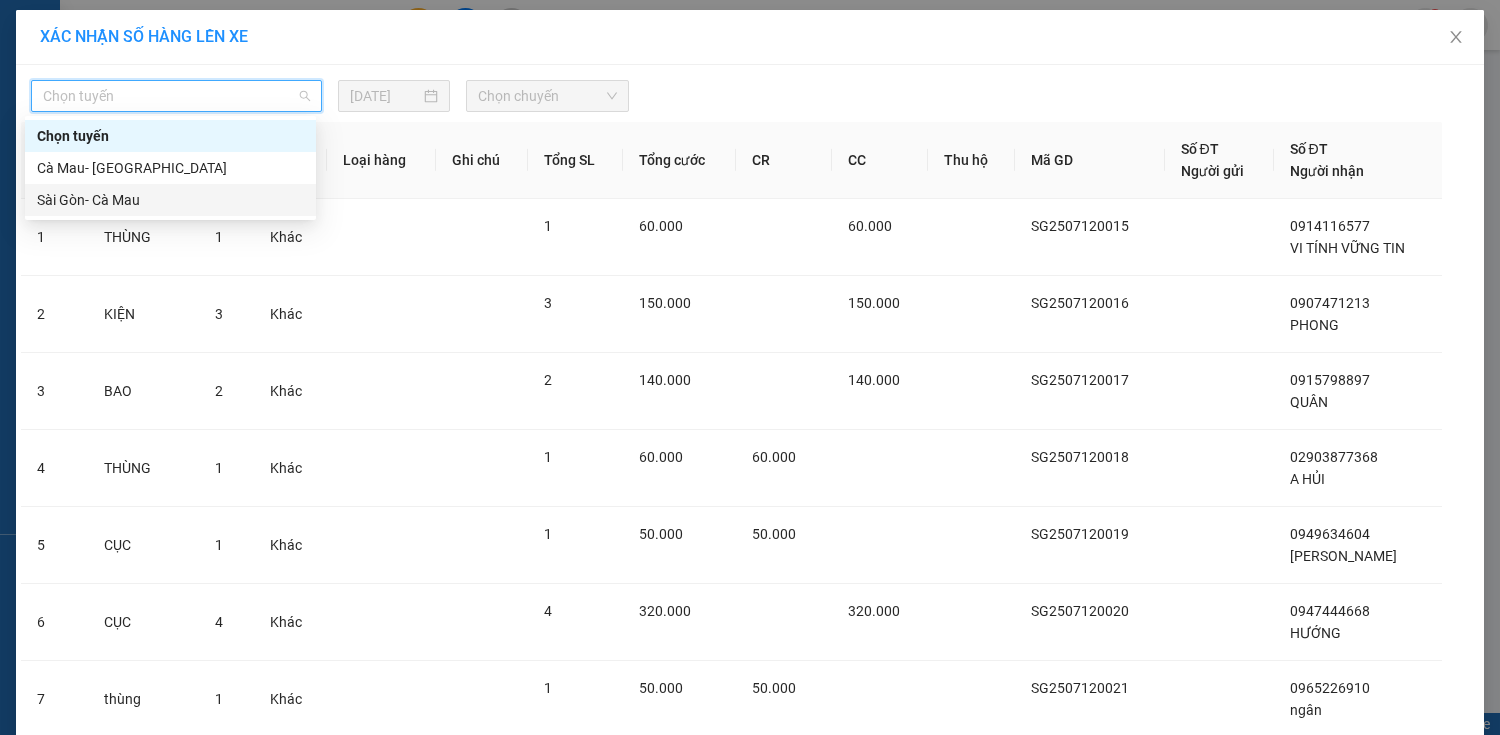 click on "Sài Gòn- Cà Mau" at bounding box center (170, 200) 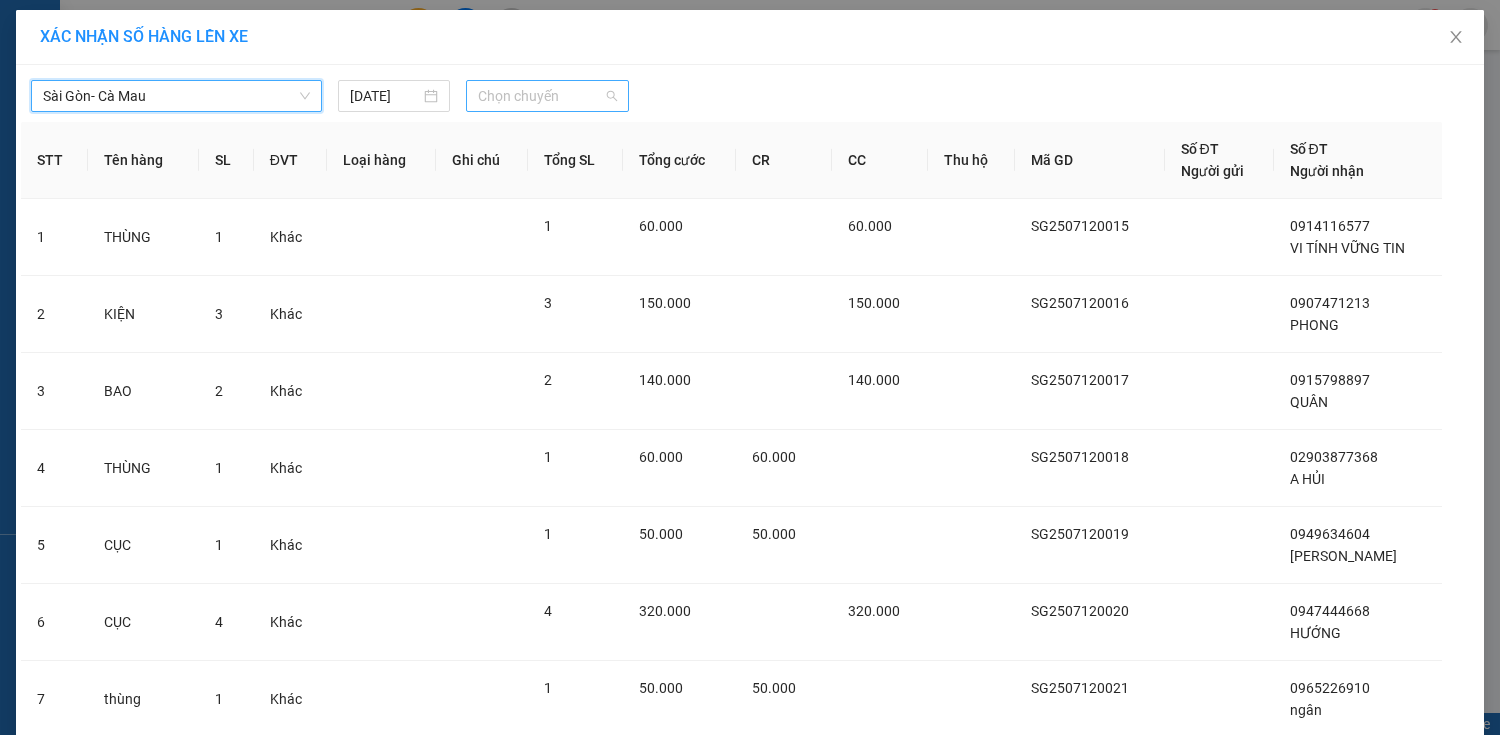 click on "Chọn chuyến" at bounding box center (547, 96) 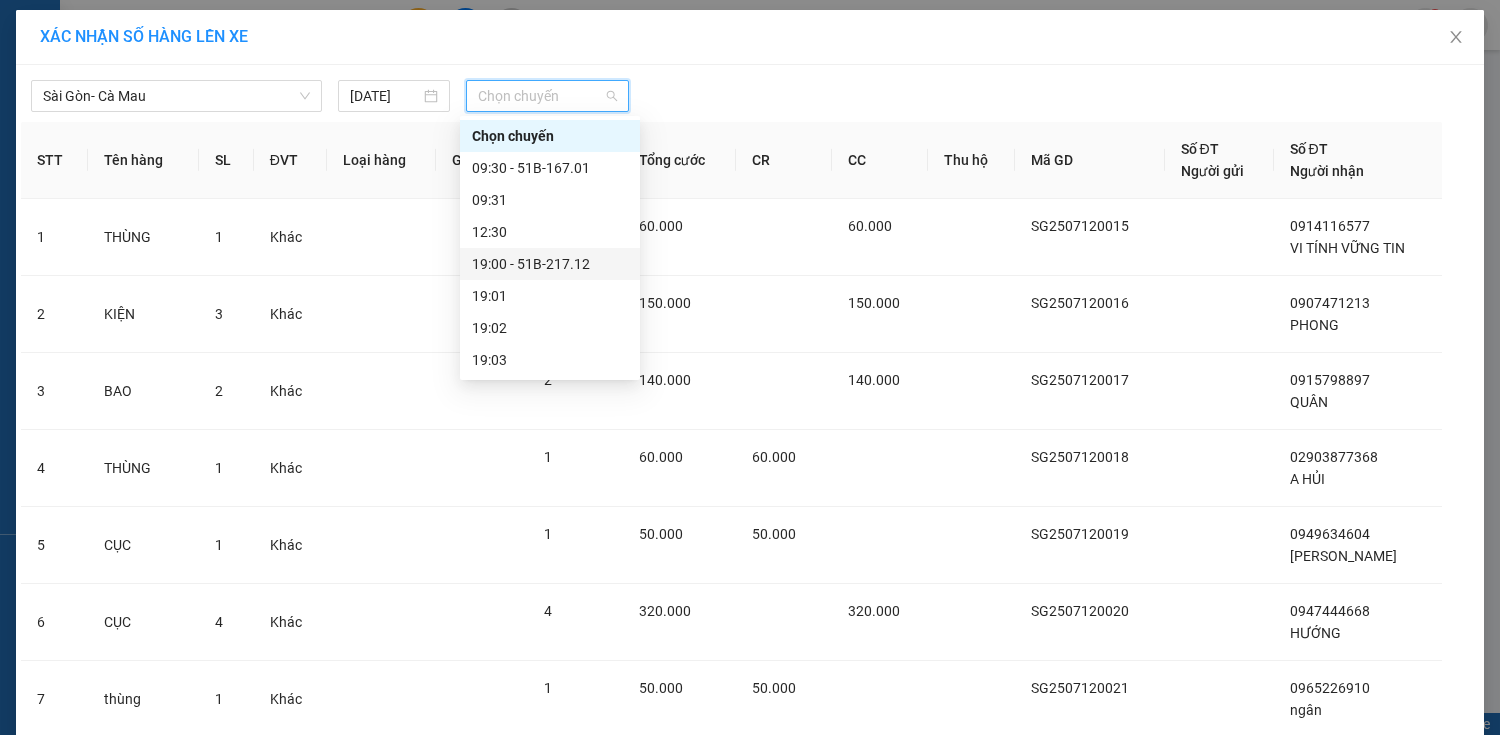click on "19:00     - 51B-217.12" at bounding box center [550, 264] 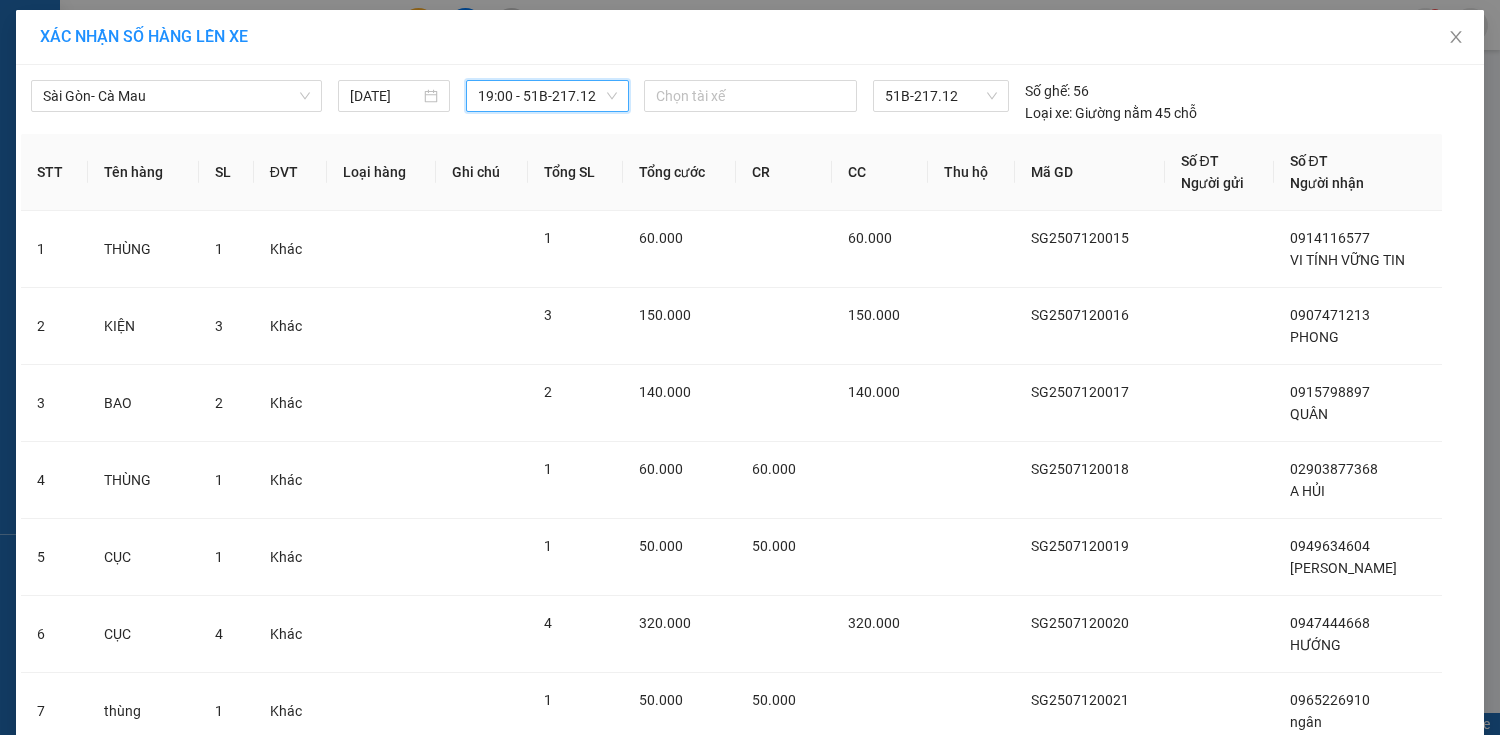 click on "Lên hàng" at bounding box center (812, 1072) 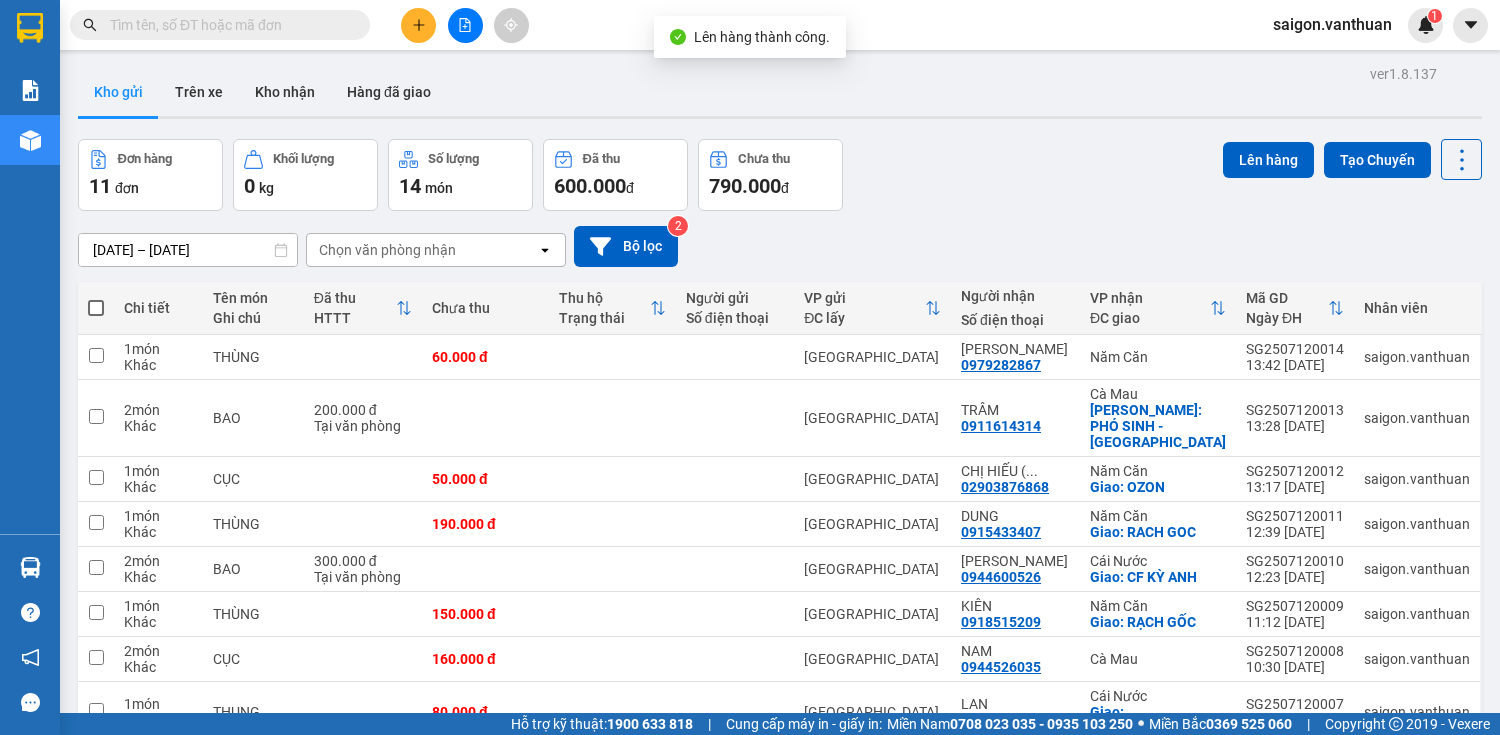 click at bounding box center [96, 308] 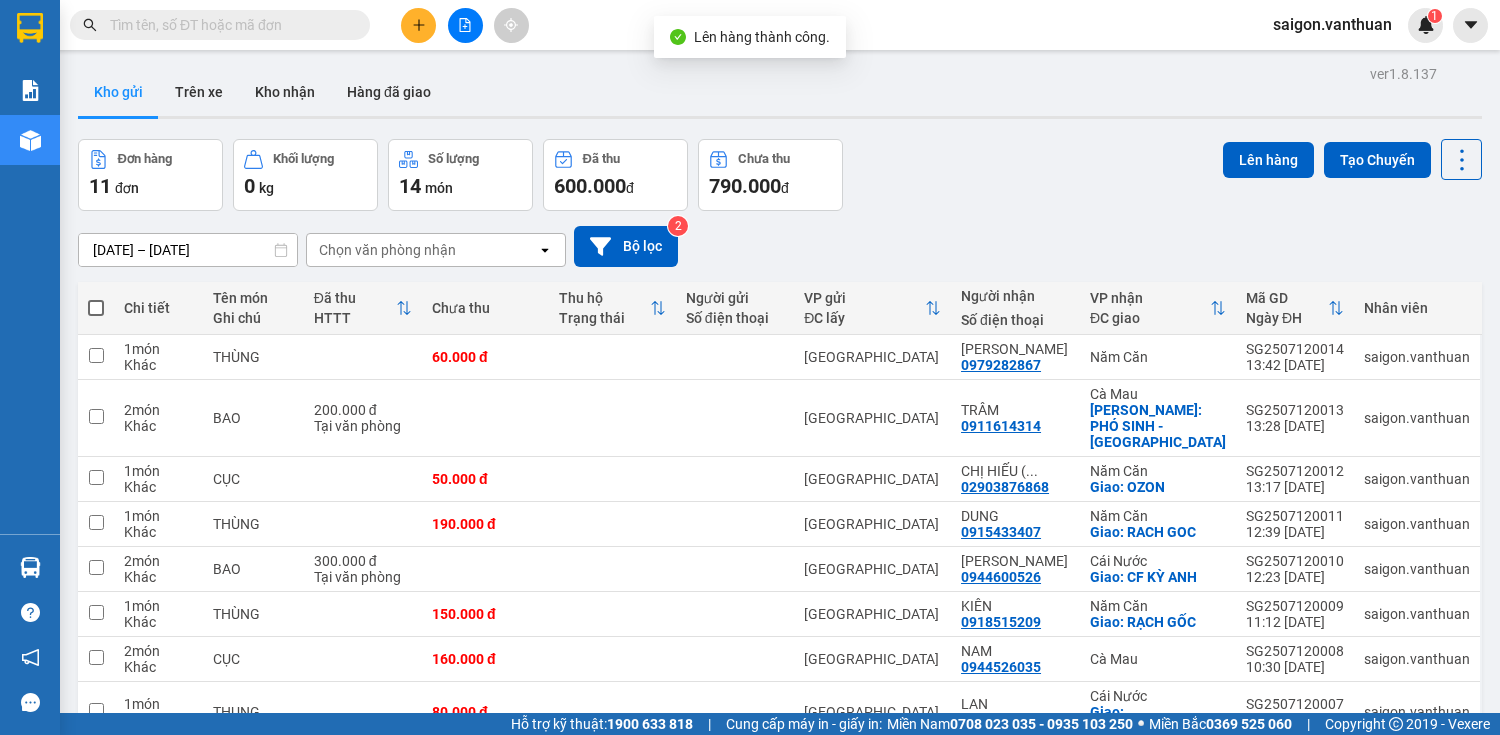 click at bounding box center [96, 298] 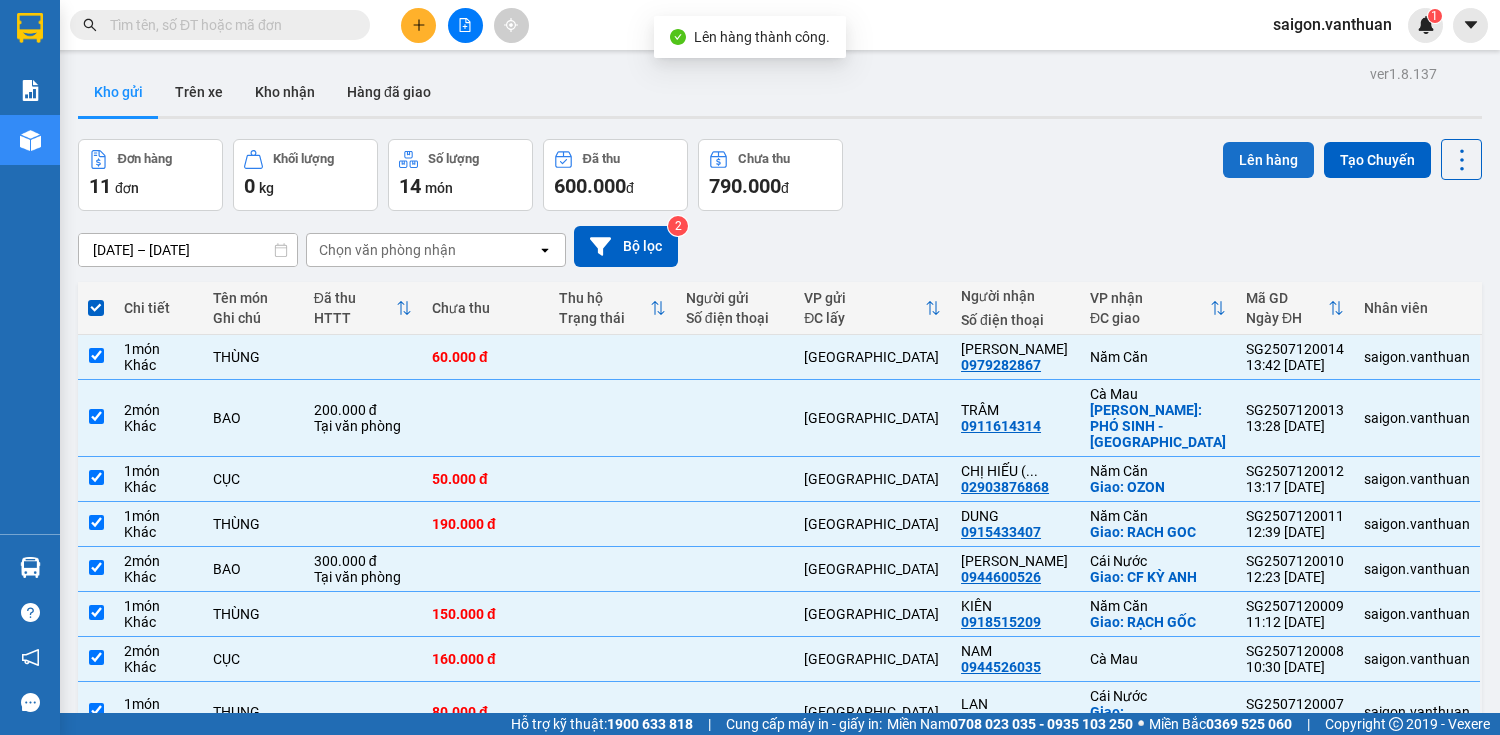 click on "Lên hàng" at bounding box center (1268, 160) 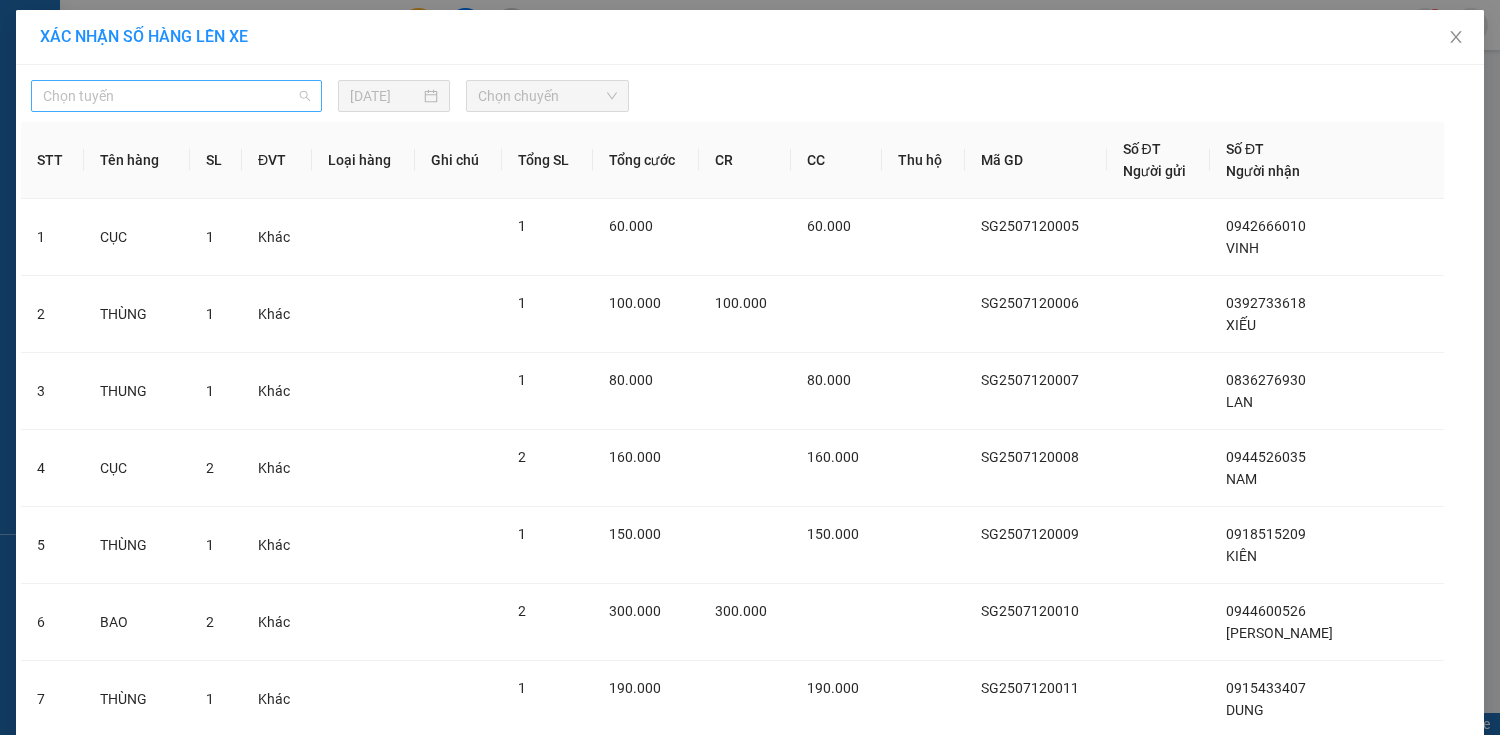click on "Chọn tuyến" at bounding box center (176, 96) 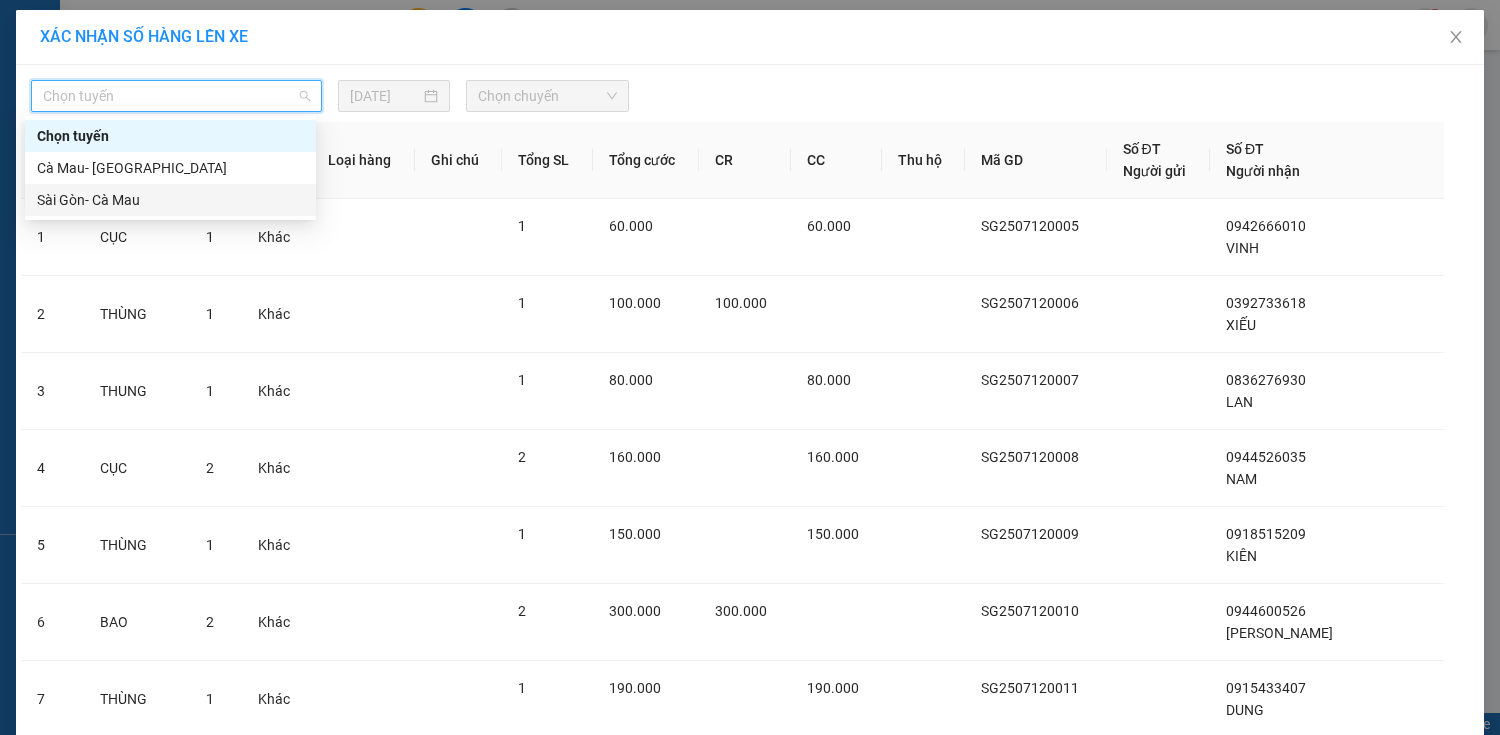 click on "Sài Gòn- Cà Mau" at bounding box center [170, 200] 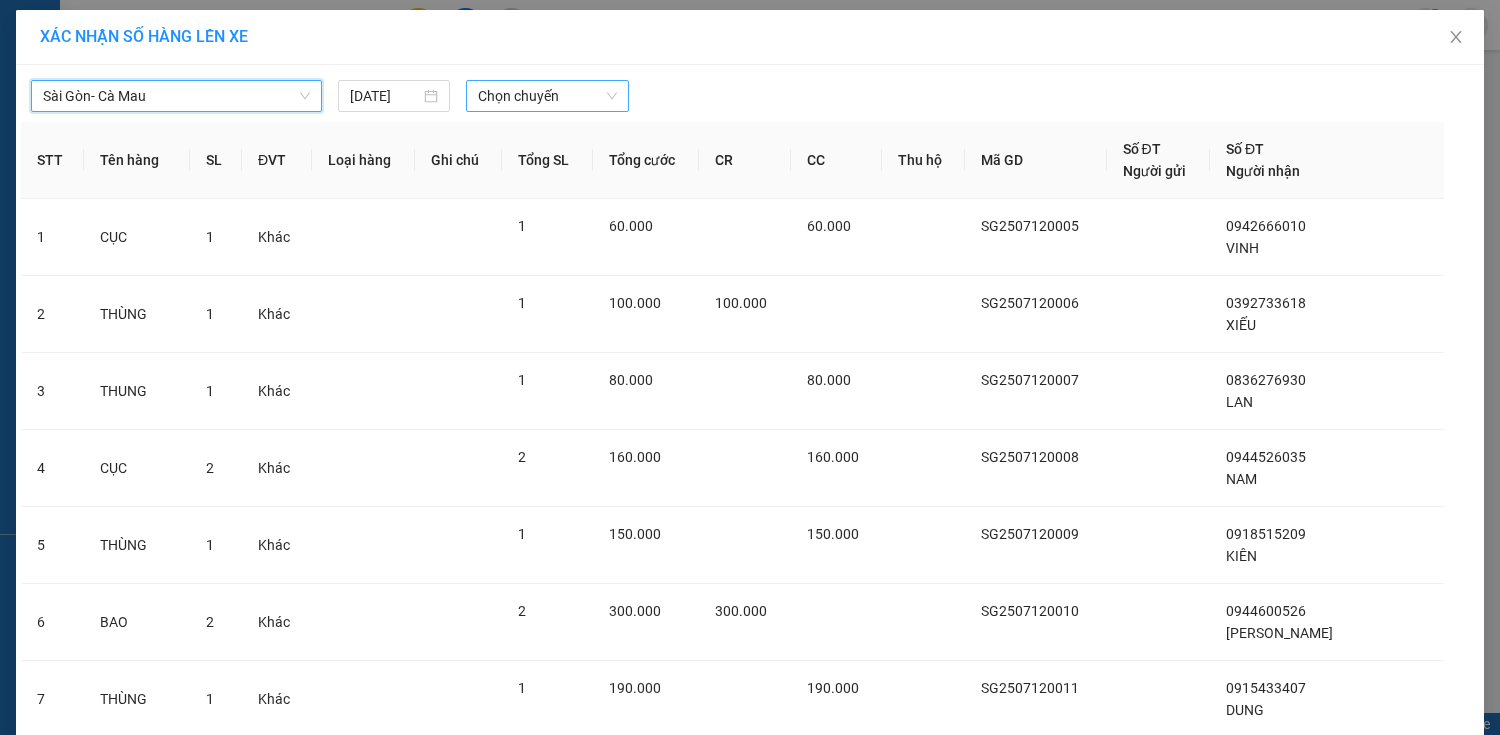 click on "Chọn chuyến" at bounding box center (547, 96) 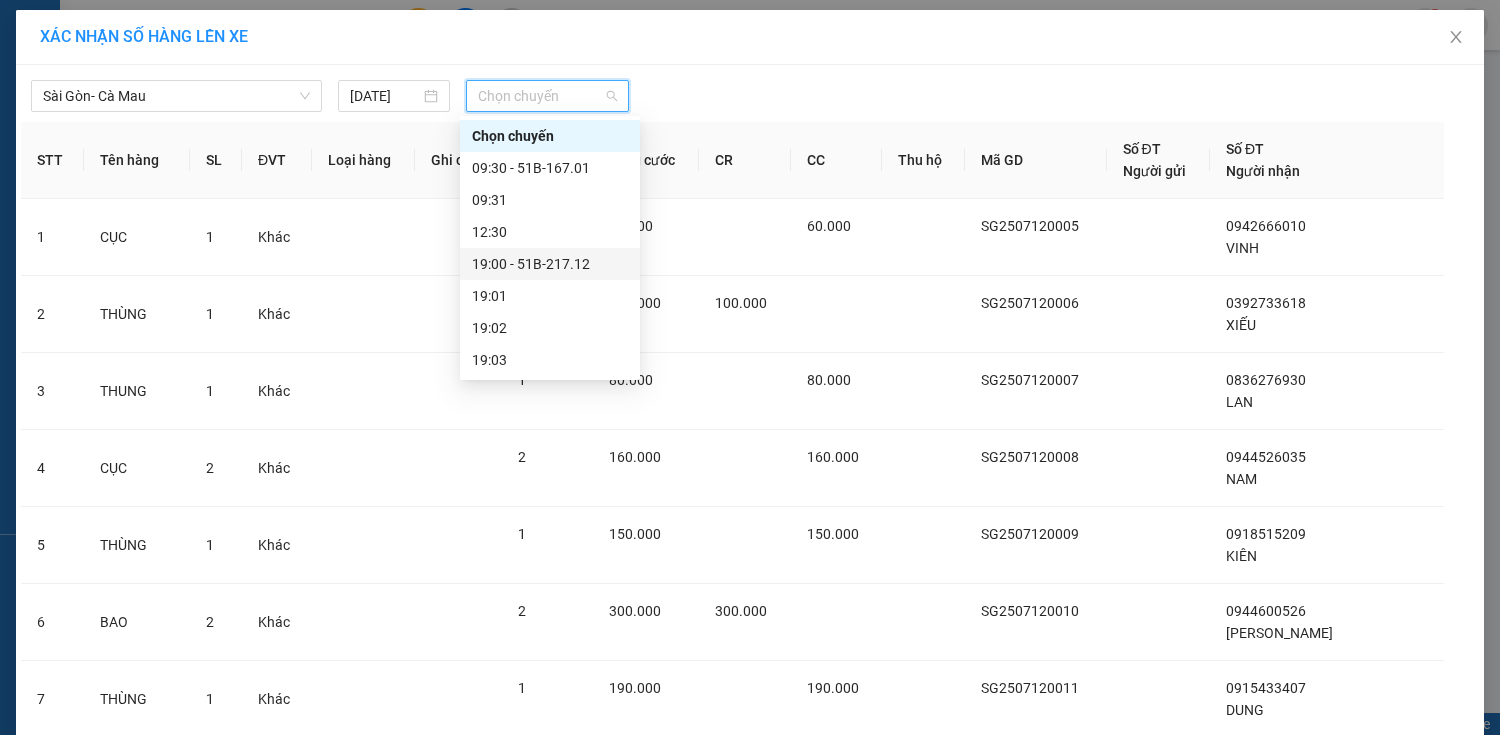 click on "19:00     - 51B-217.12" at bounding box center (550, 264) 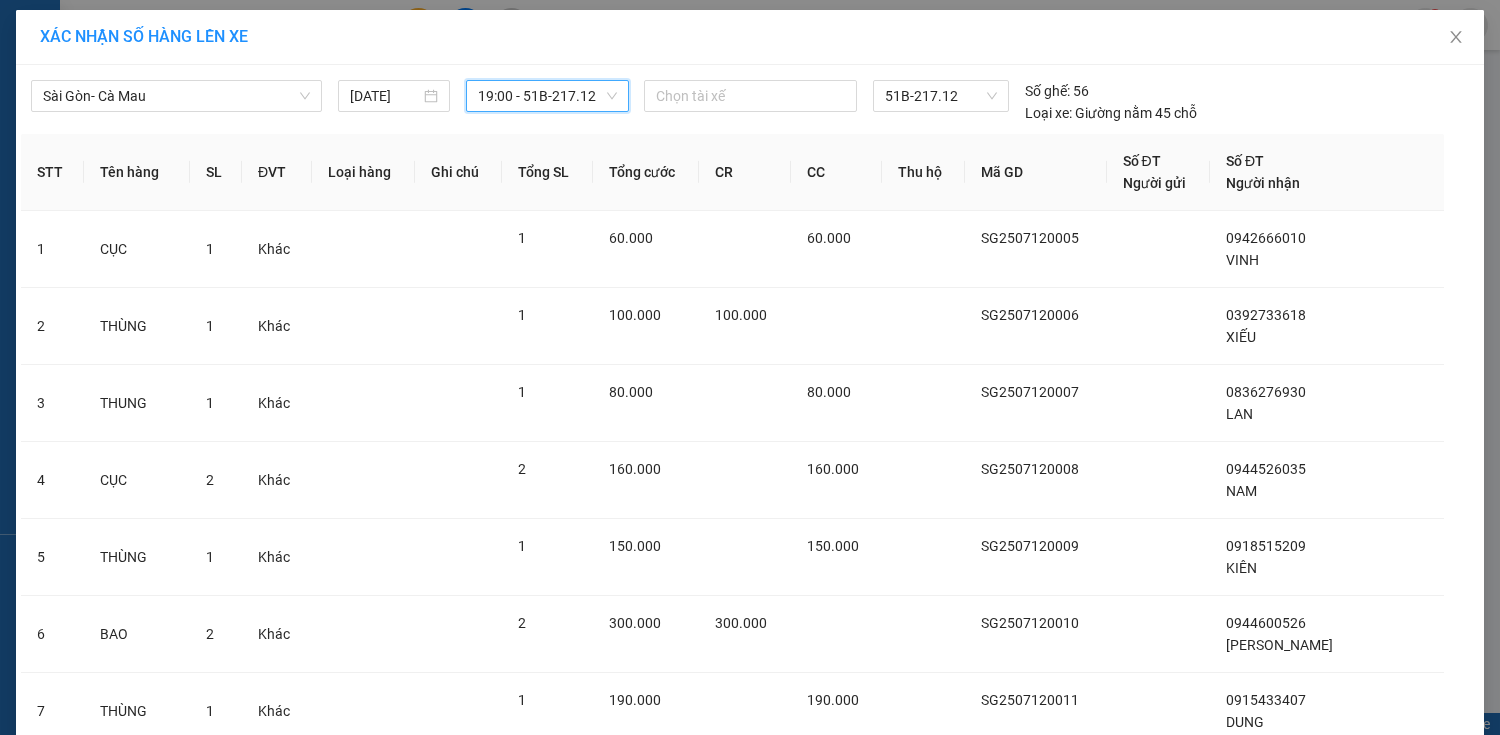 click on "Lên hàng" at bounding box center (812, 1072) 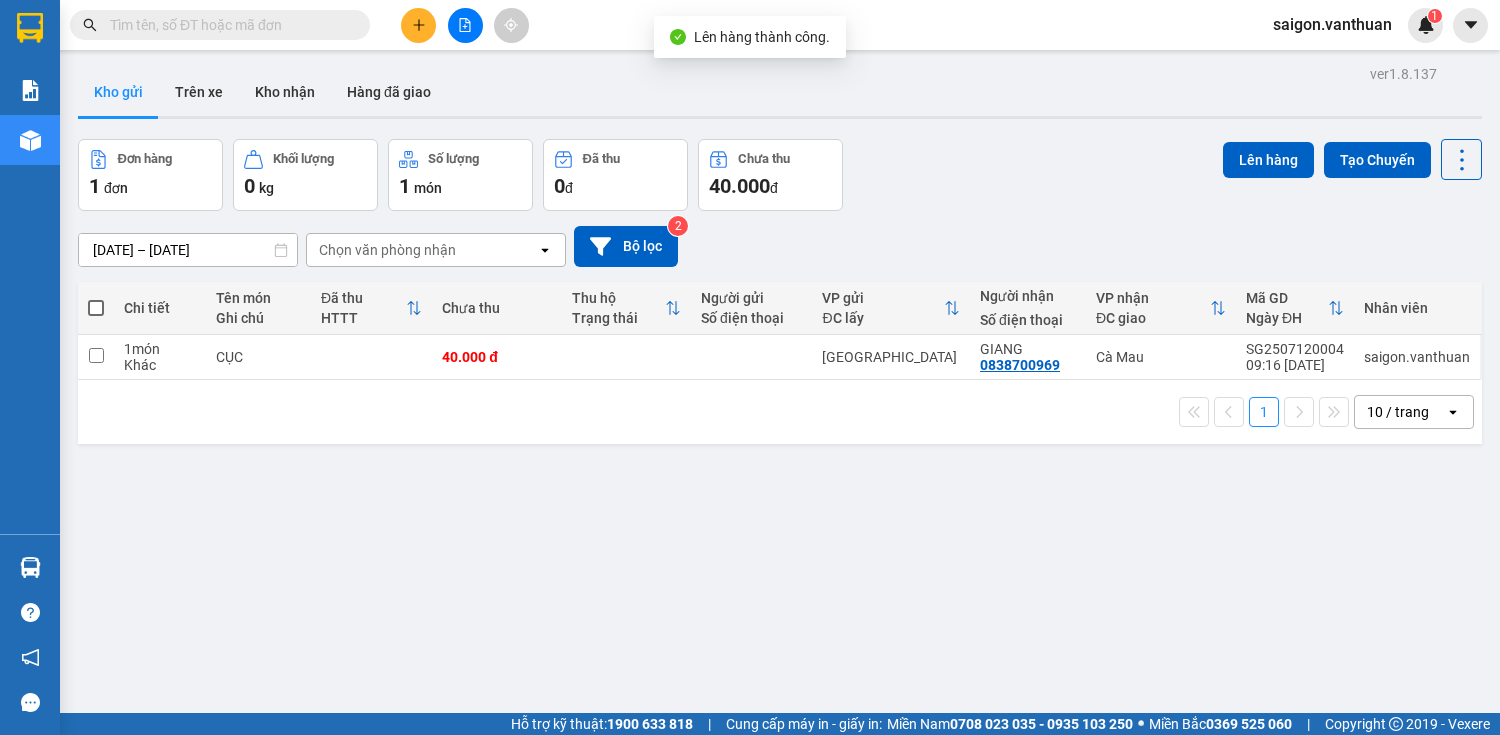 drag, startPoint x: 88, startPoint y: 307, endPoint x: 104, endPoint y: 304, distance: 16.27882 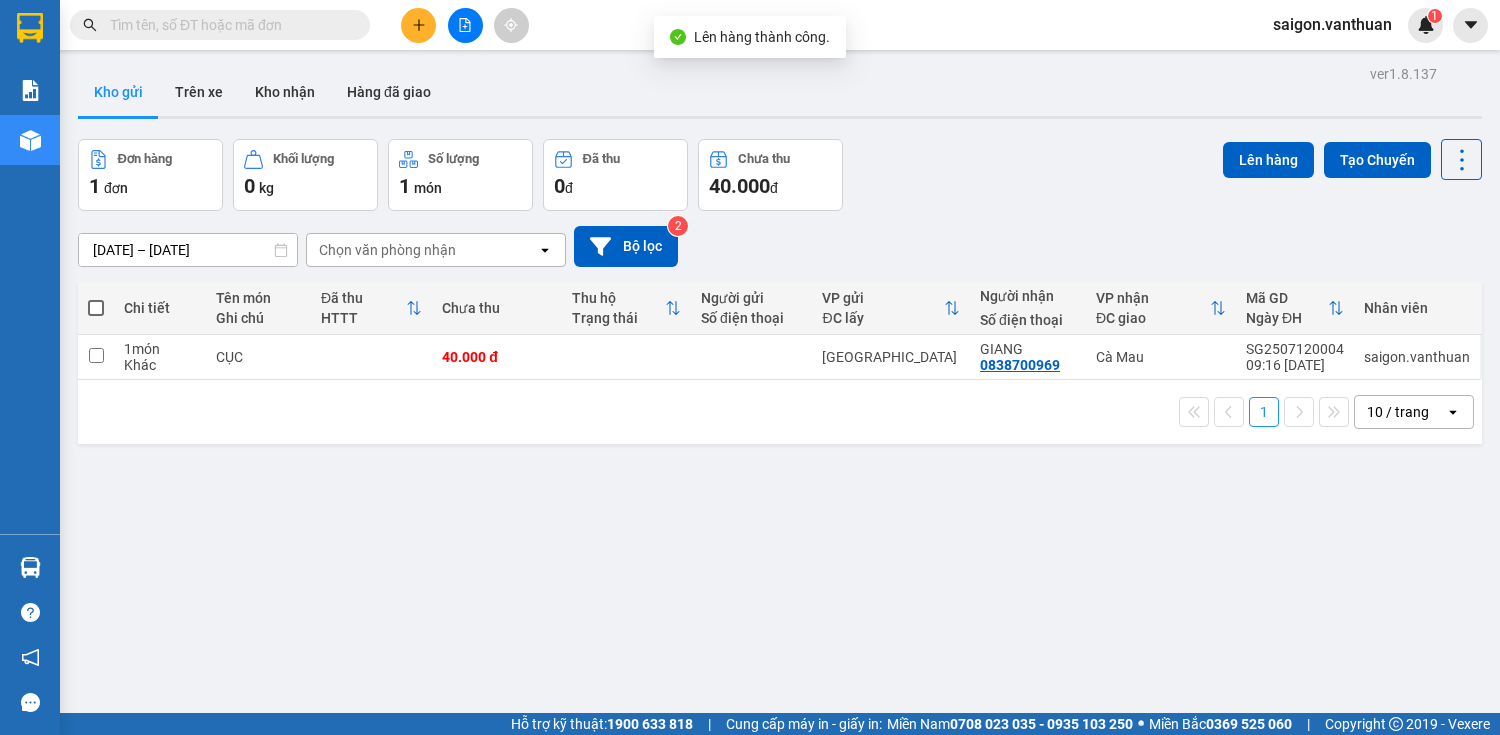 click at bounding box center (96, 308) 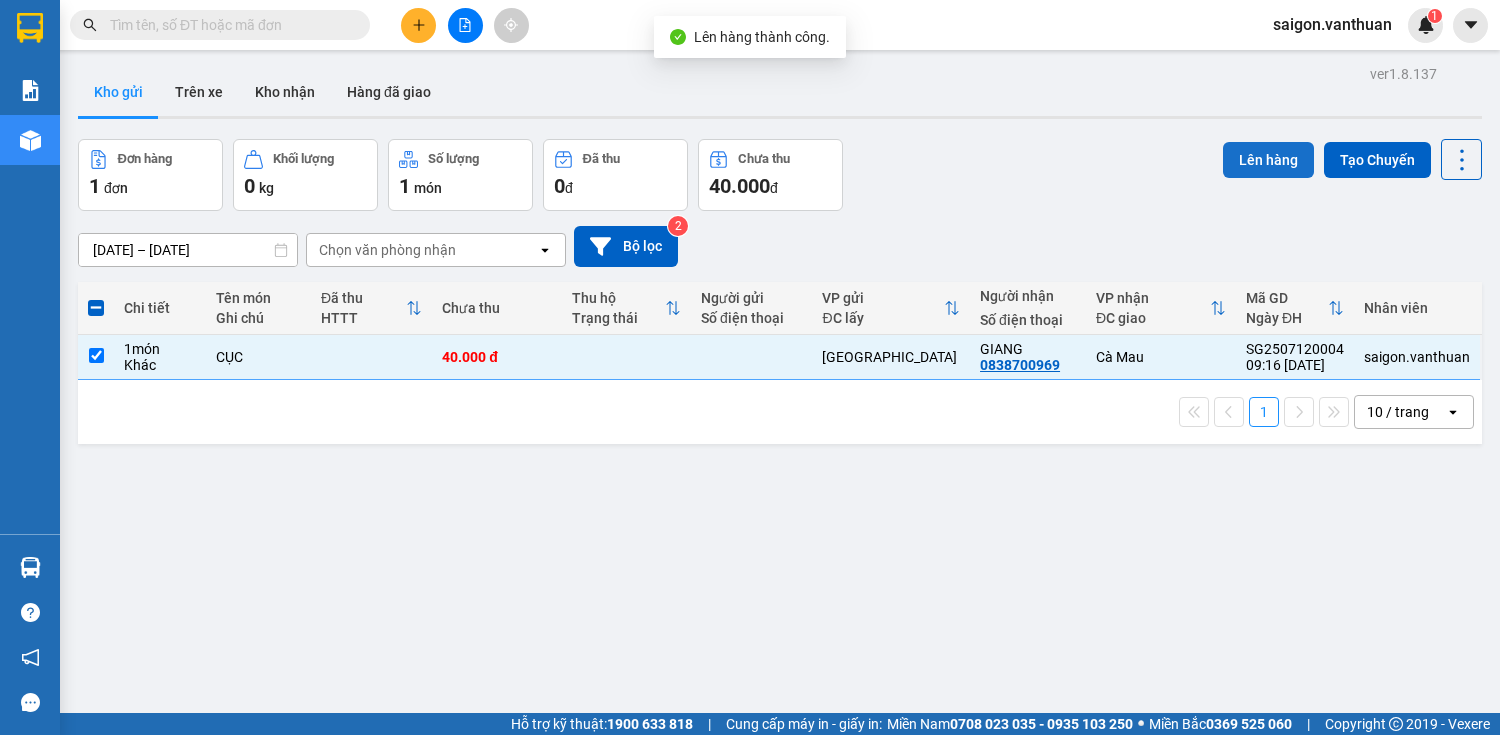 click on "Lên hàng" at bounding box center (1268, 160) 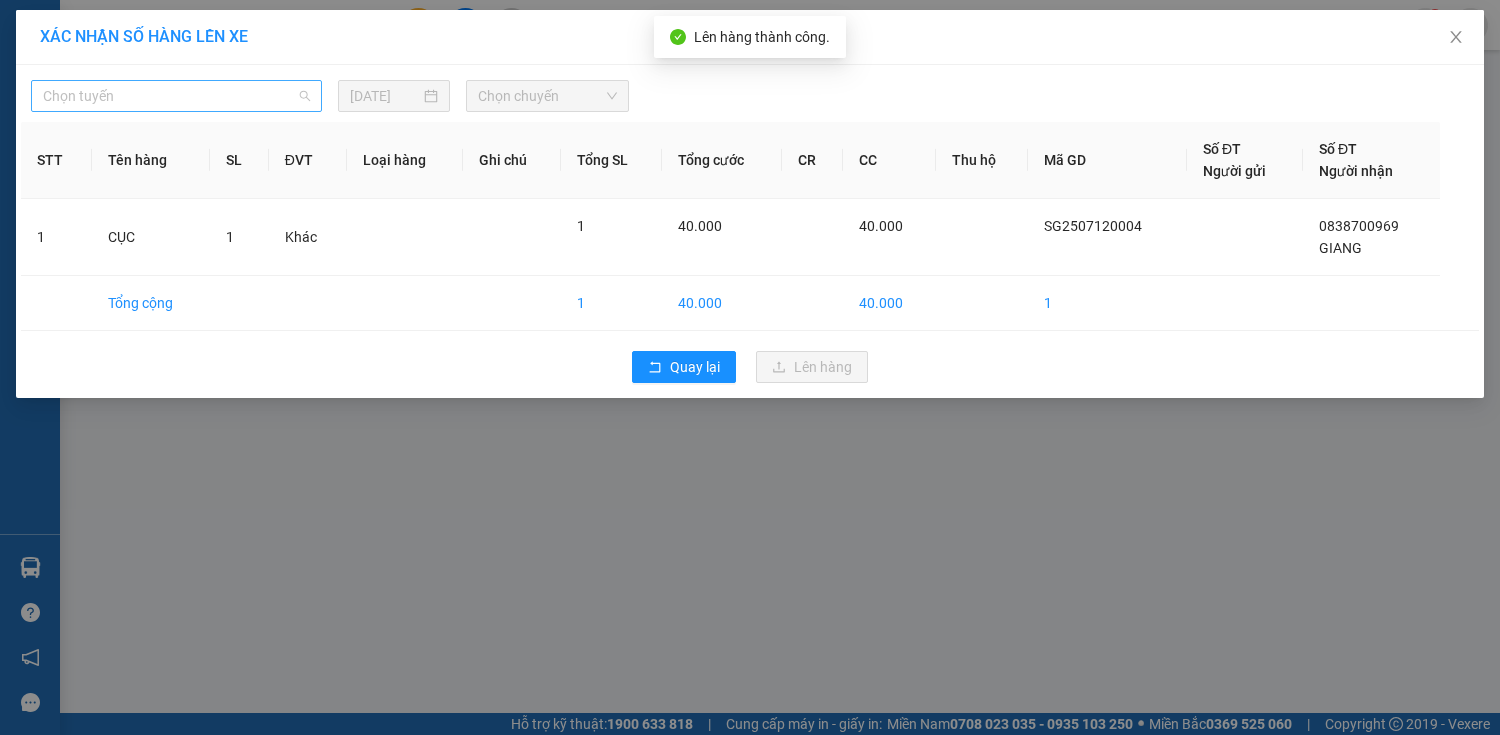 click on "Chọn tuyến" at bounding box center [176, 96] 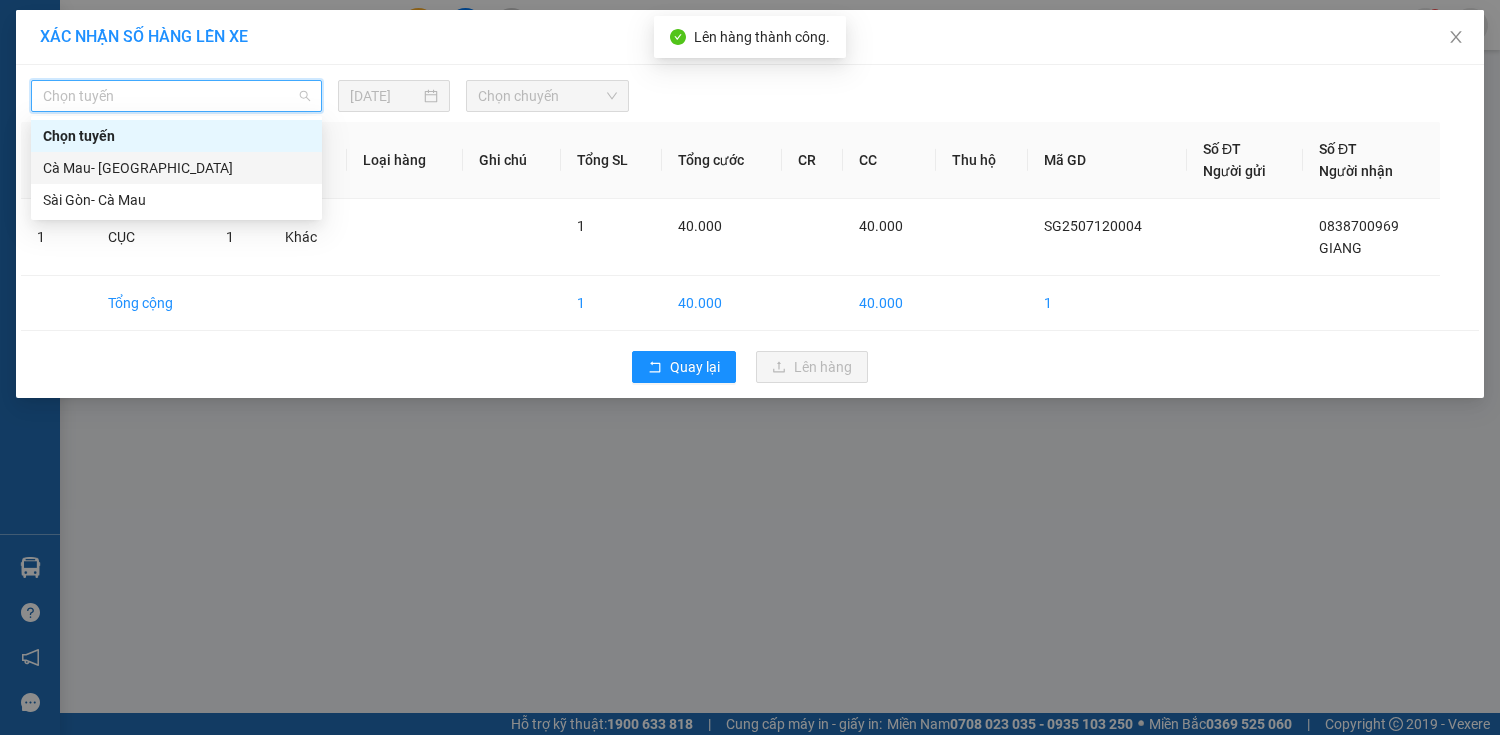 click on "Sài Gòn- Cà Mau" at bounding box center [176, 200] 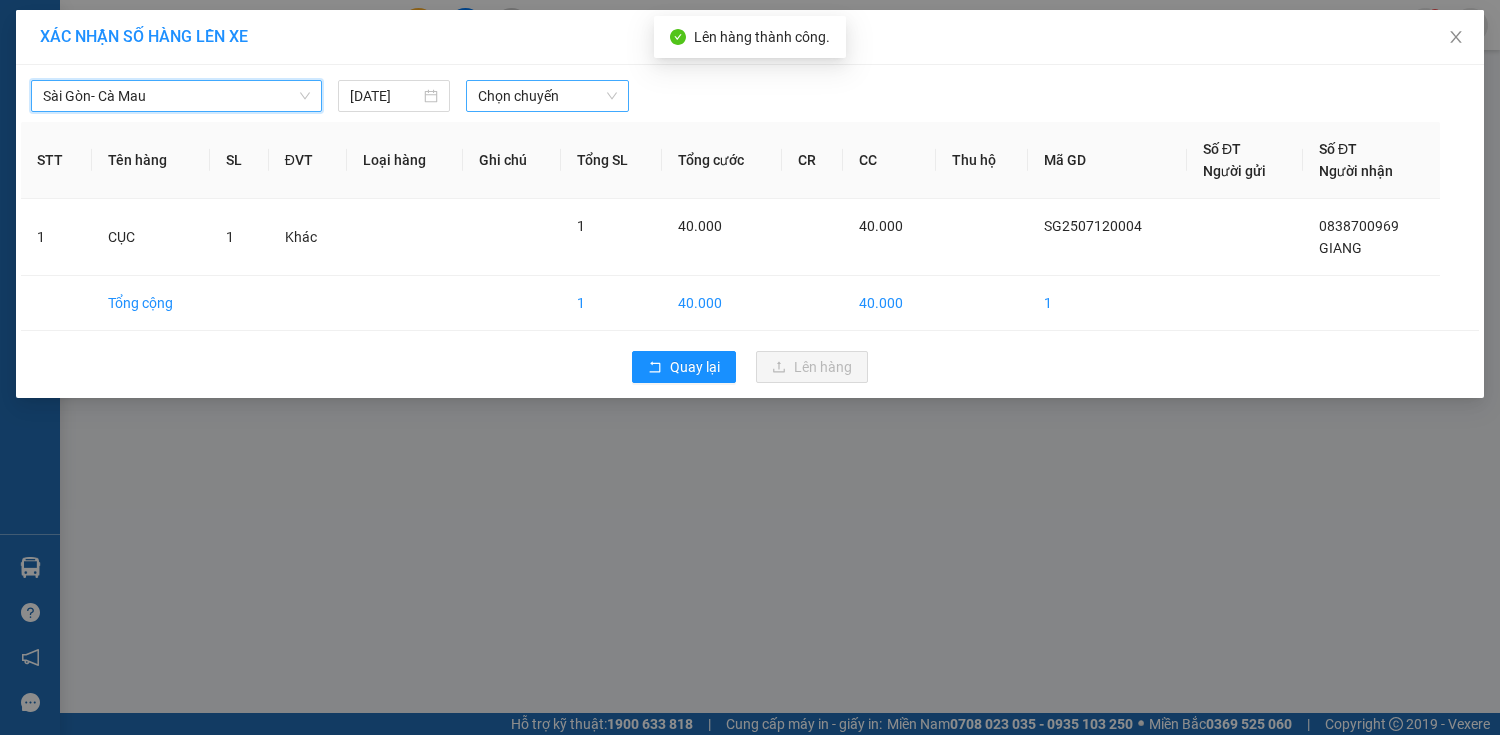 click on "Chọn chuyến" at bounding box center [547, 96] 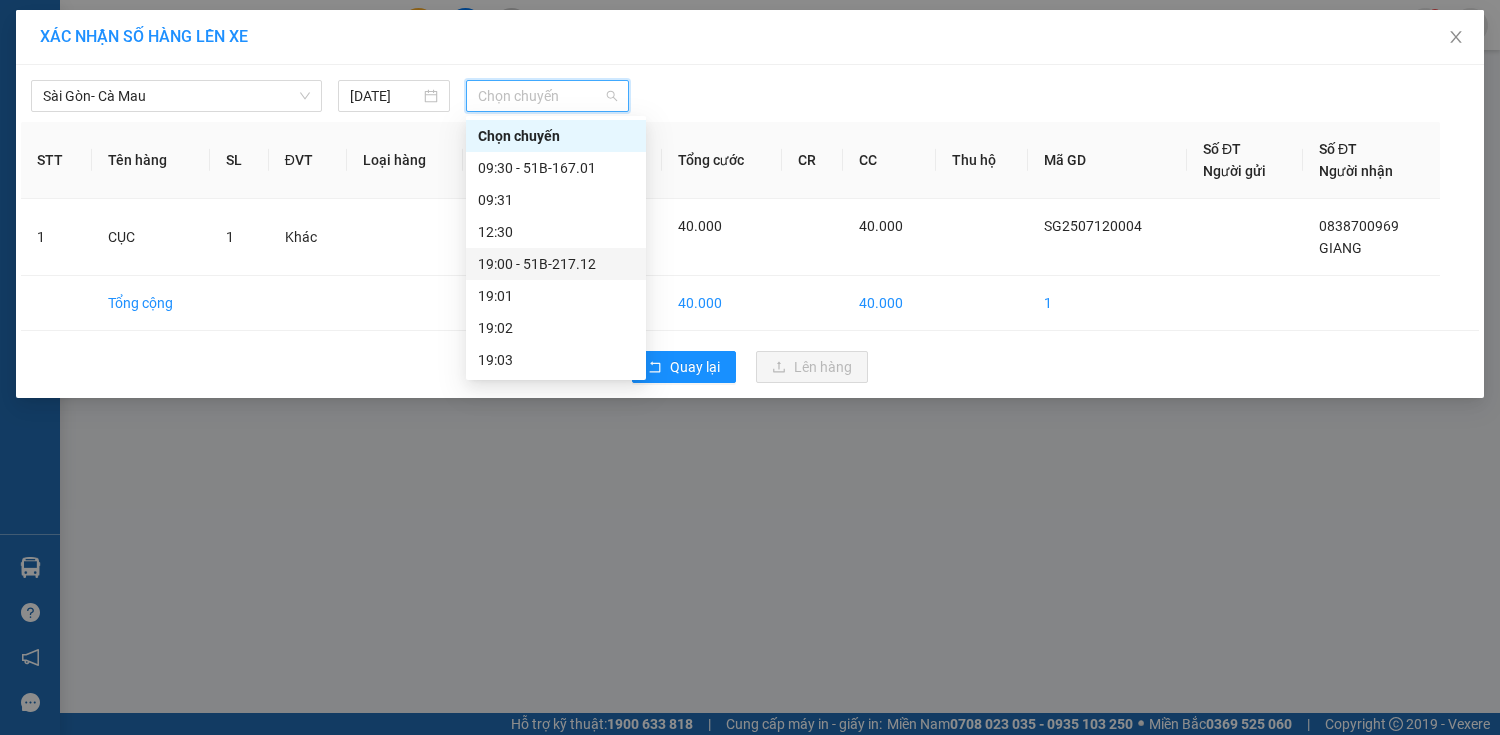 click on "19:00     - 51B-217.12" at bounding box center [556, 264] 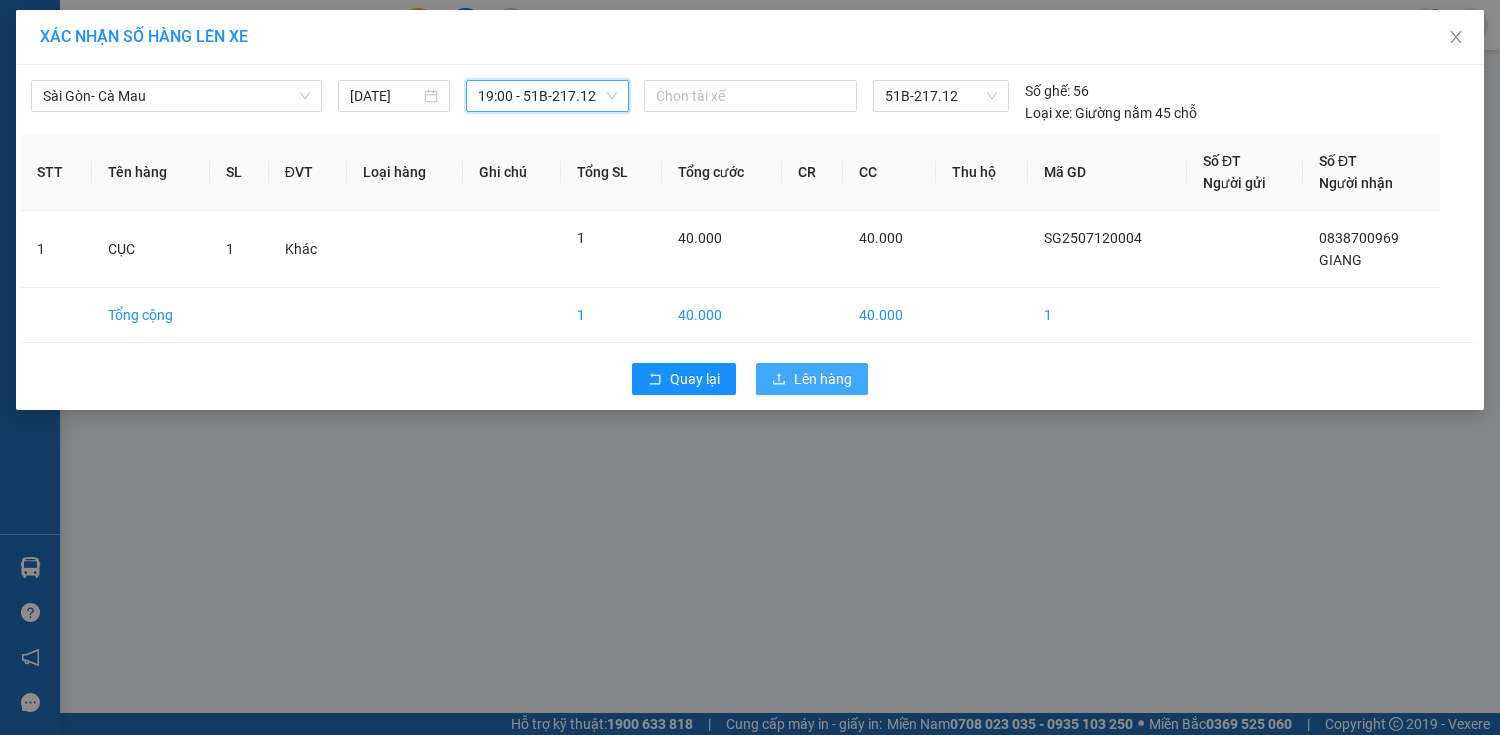 click on "Lên hàng" at bounding box center (823, 379) 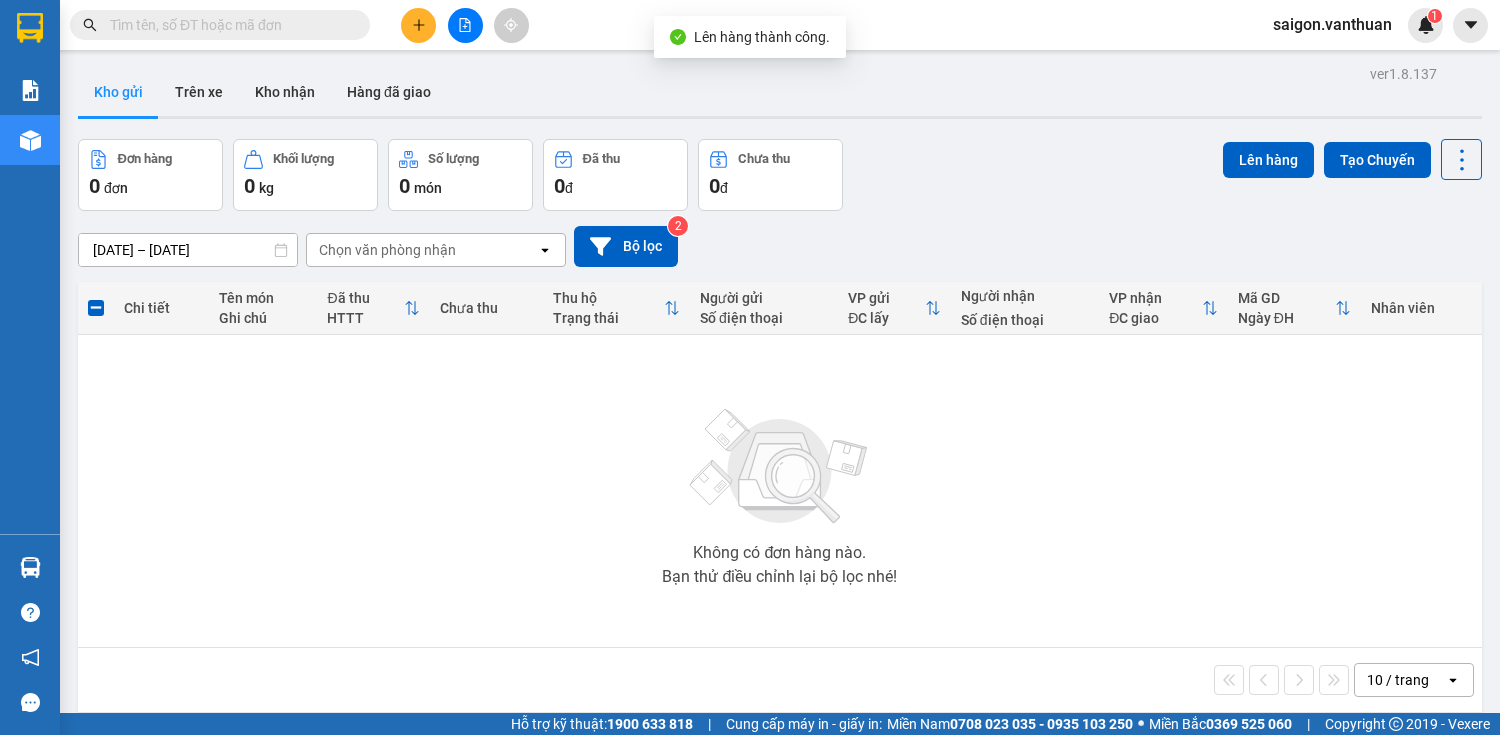 click 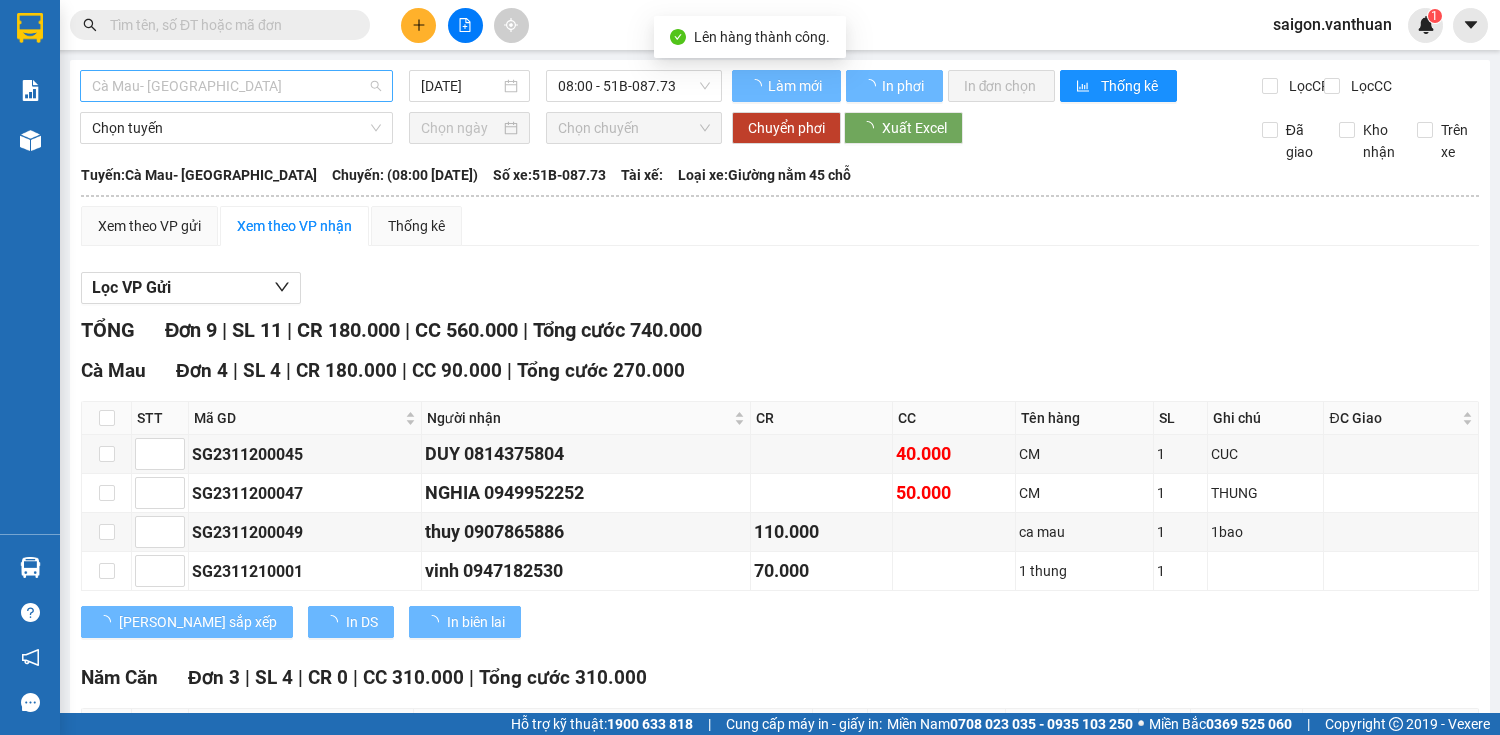 click on "Cà Mau- [GEOGRAPHIC_DATA]" at bounding box center [236, 86] 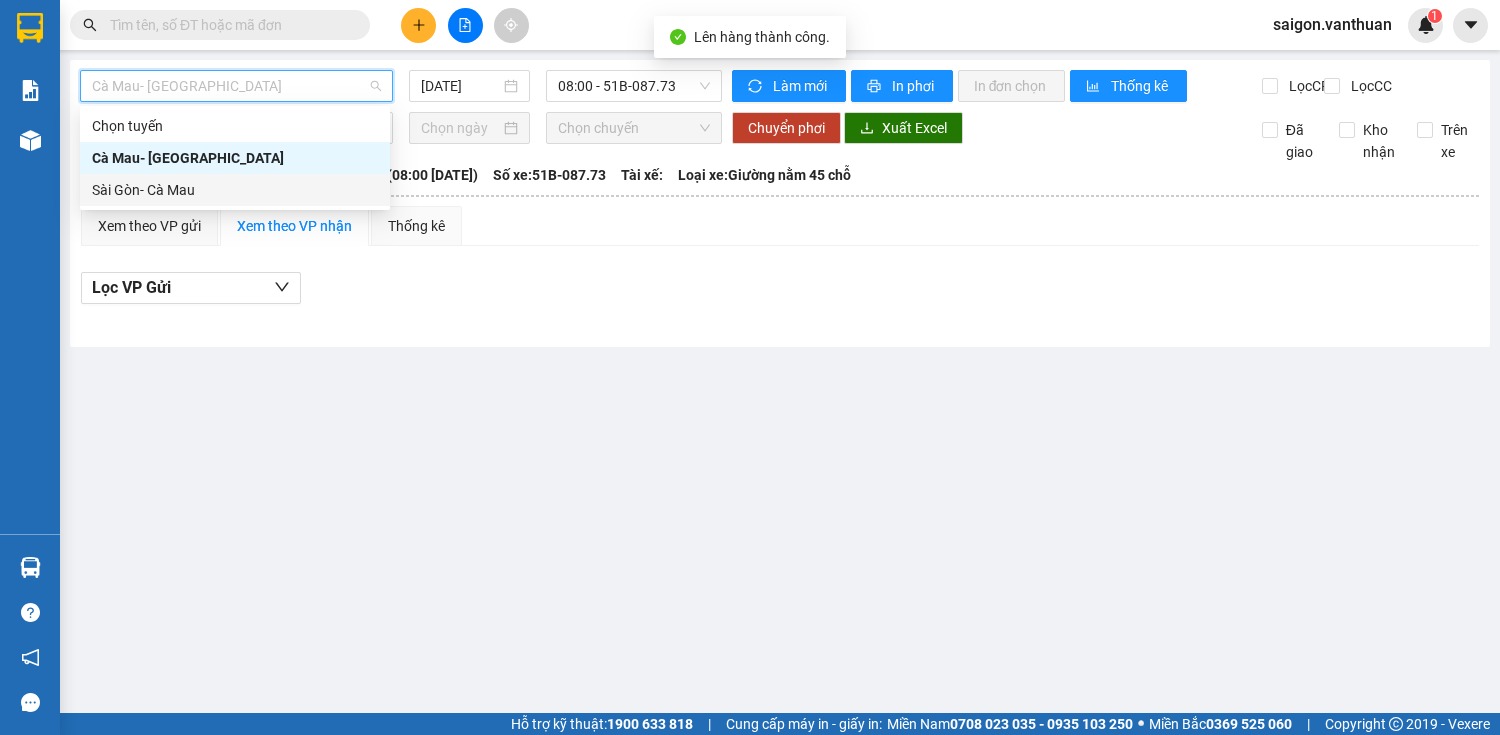 click on "Sài Gòn- Cà Mau" at bounding box center [235, 190] 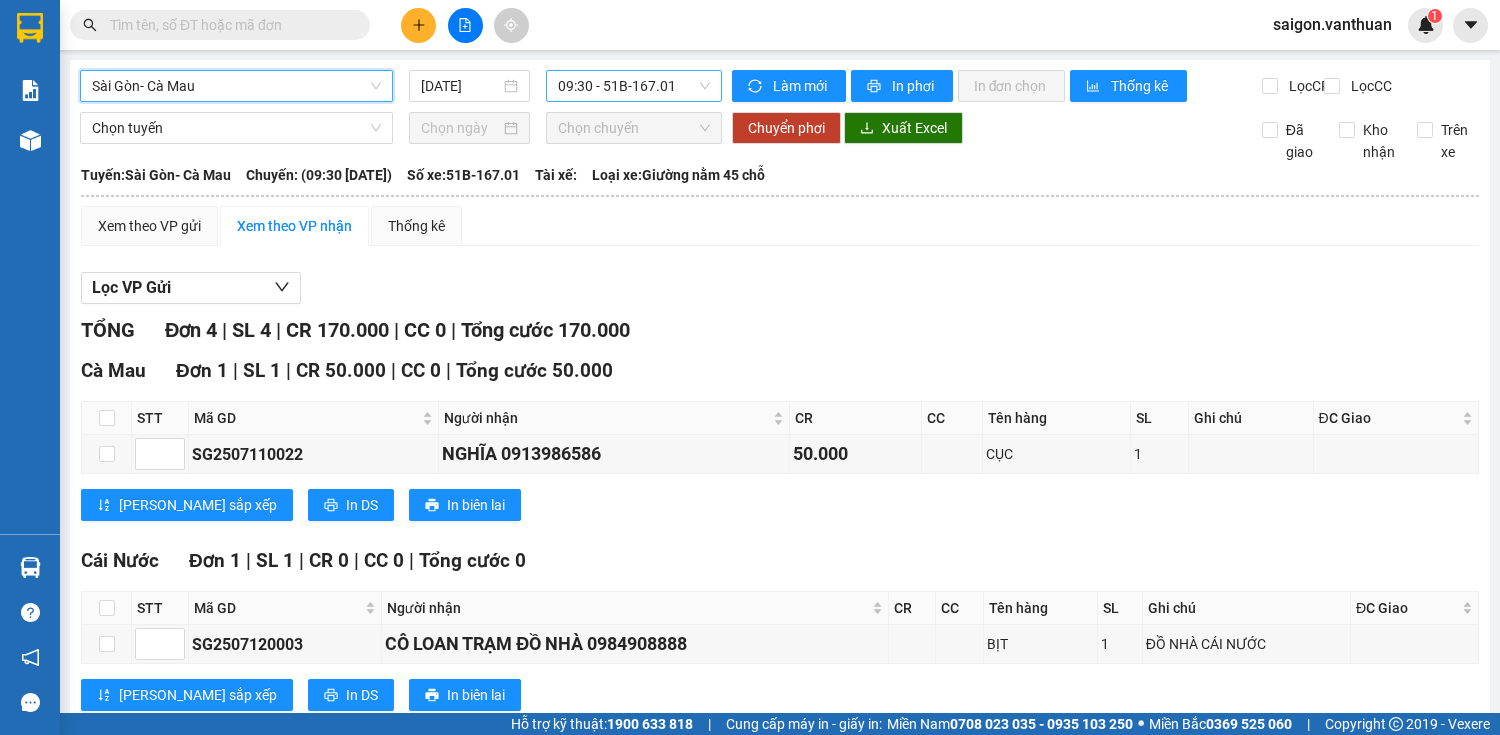 click on "09:30     - 51B-167.01" at bounding box center (634, 86) 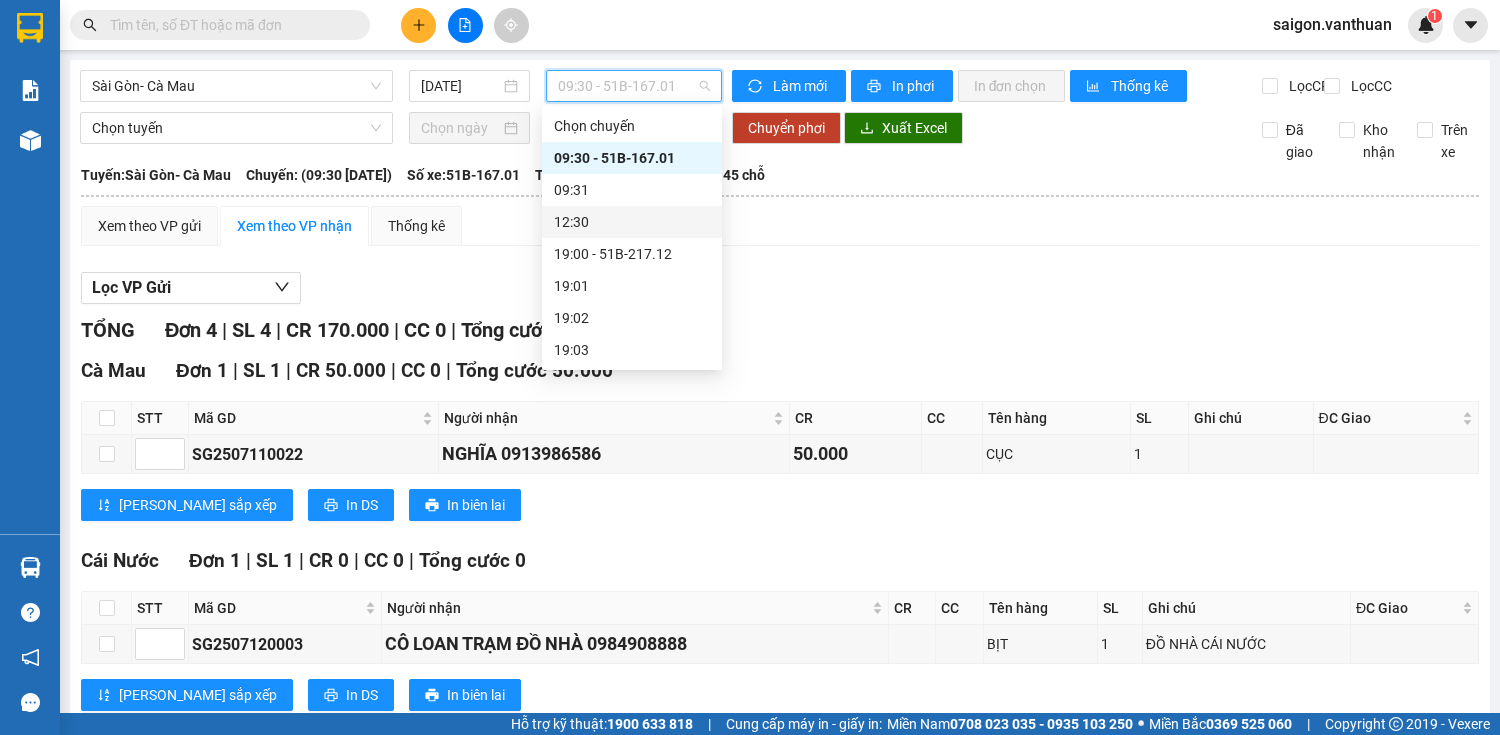 drag, startPoint x: 624, startPoint y: 238, endPoint x: 627, endPoint y: 259, distance: 21.213203 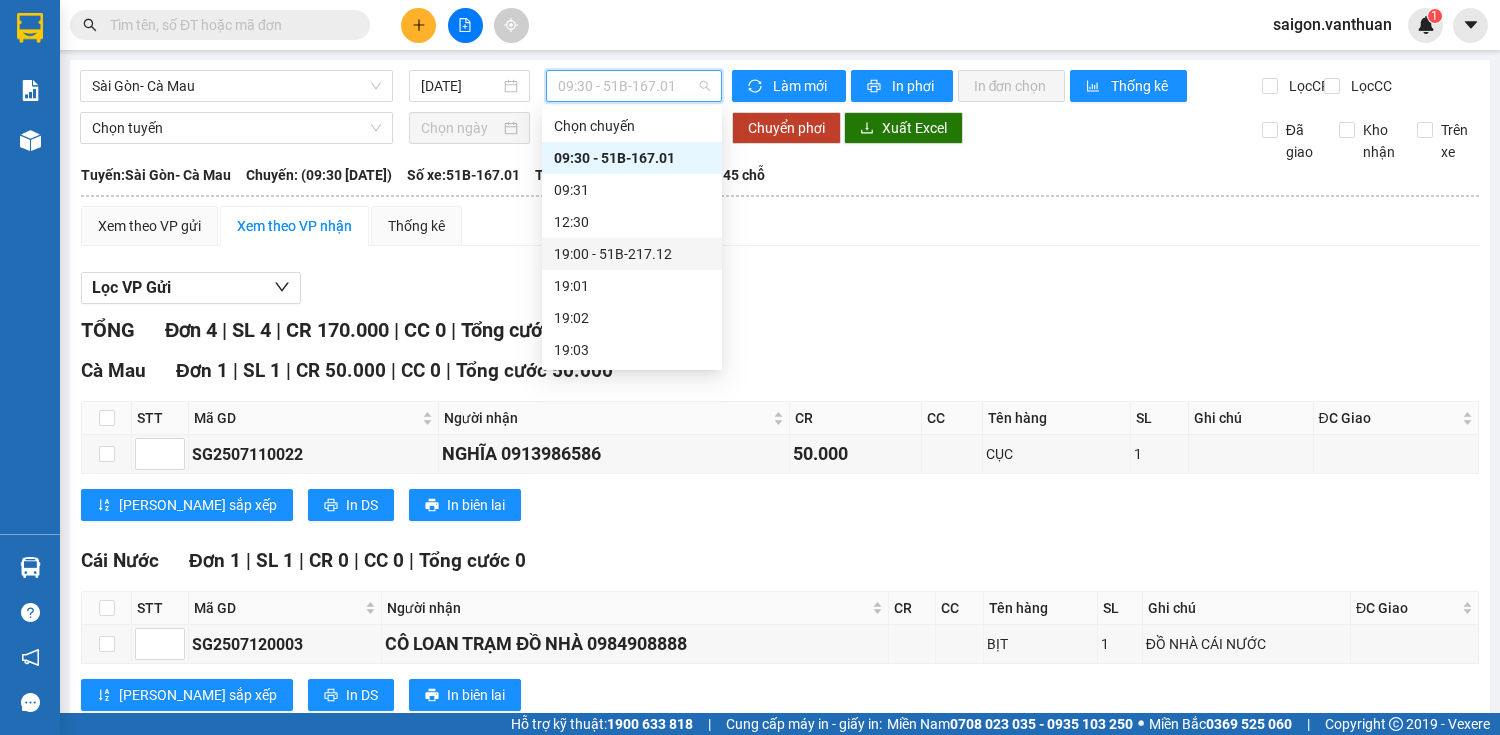 click on "19:00     - 51B-217.12" at bounding box center (632, 254) 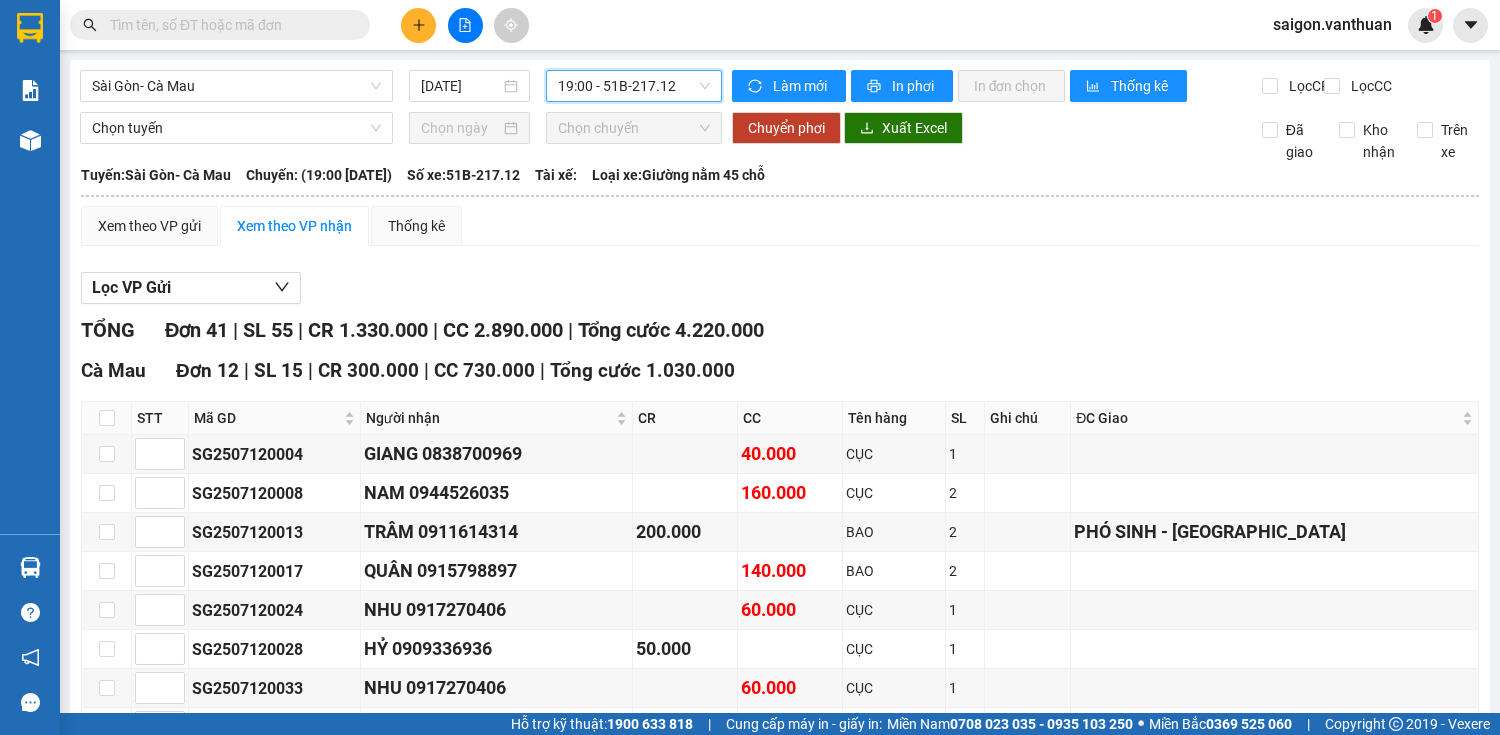 click on "In DS" at bounding box center [351, 934] 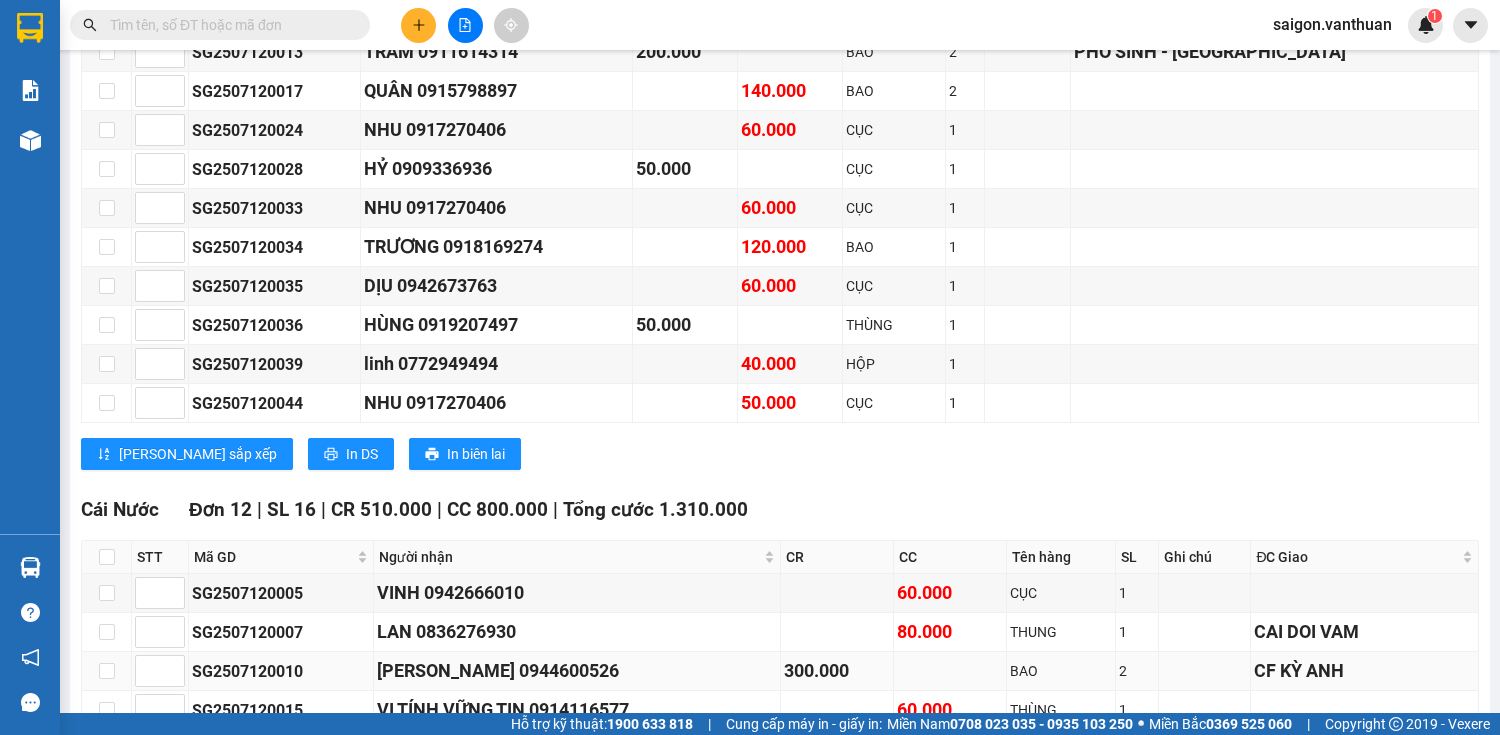 scroll, scrollTop: 1040, scrollLeft: 0, axis: vertical 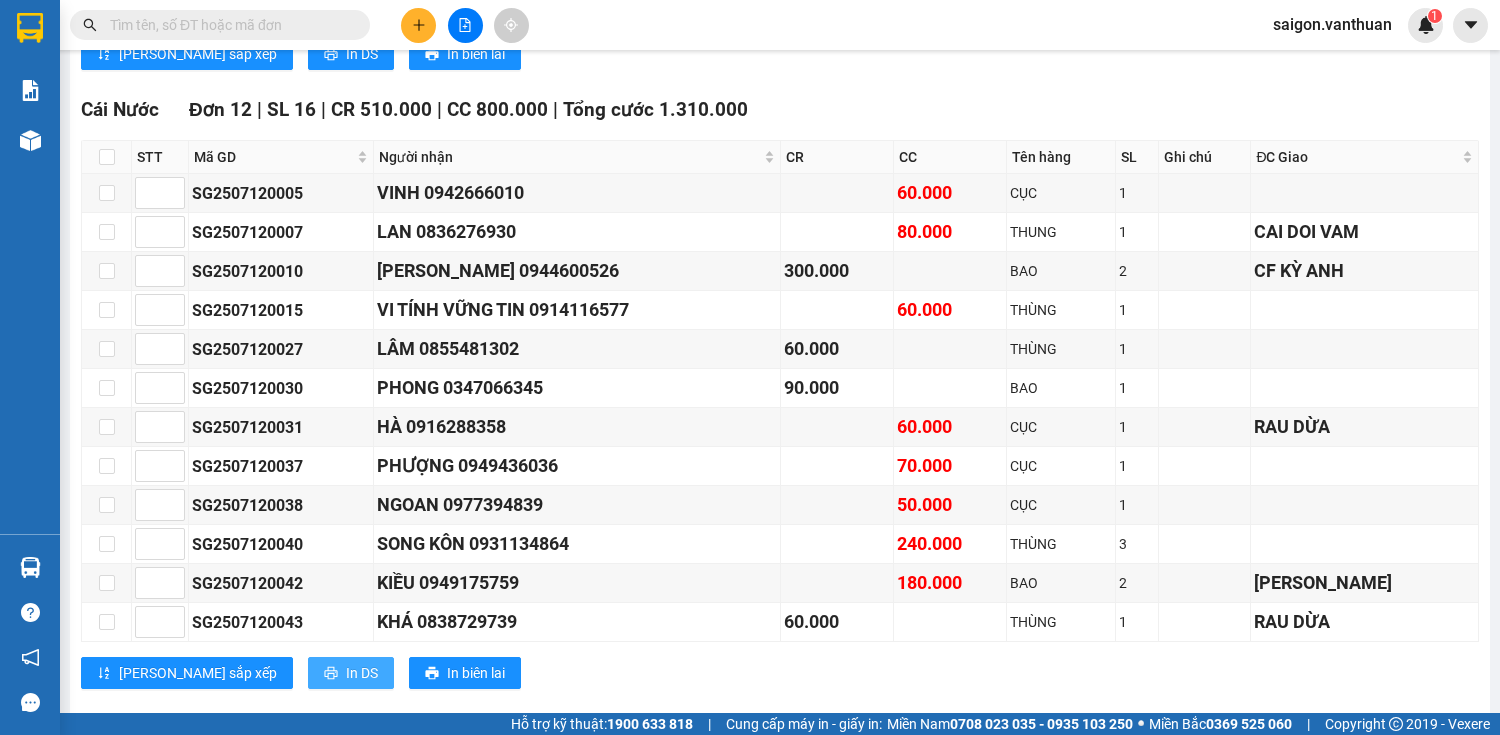 click on "In DS" at bounding box center (351, 673) 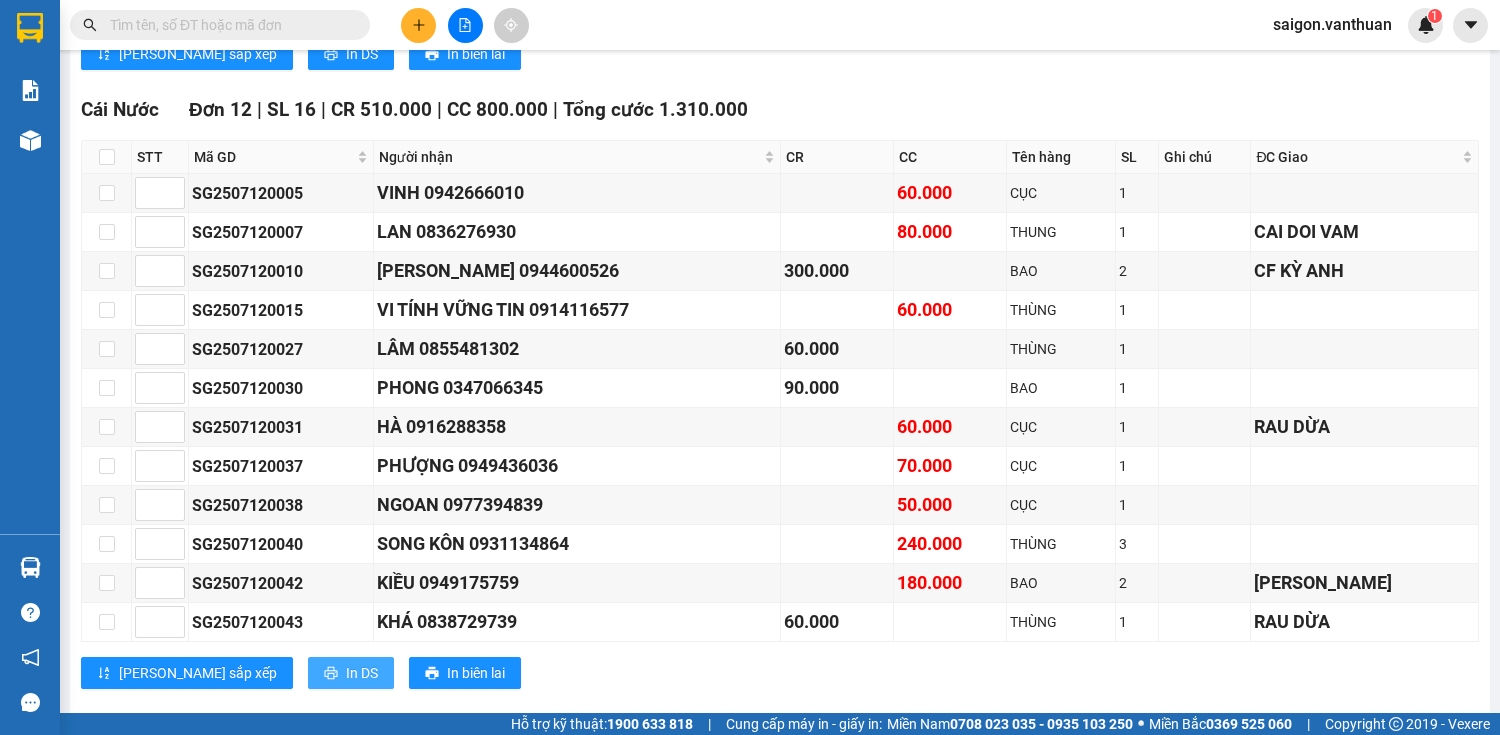scroll, scrollTop: 0, scrollLeft: 0, axis: both 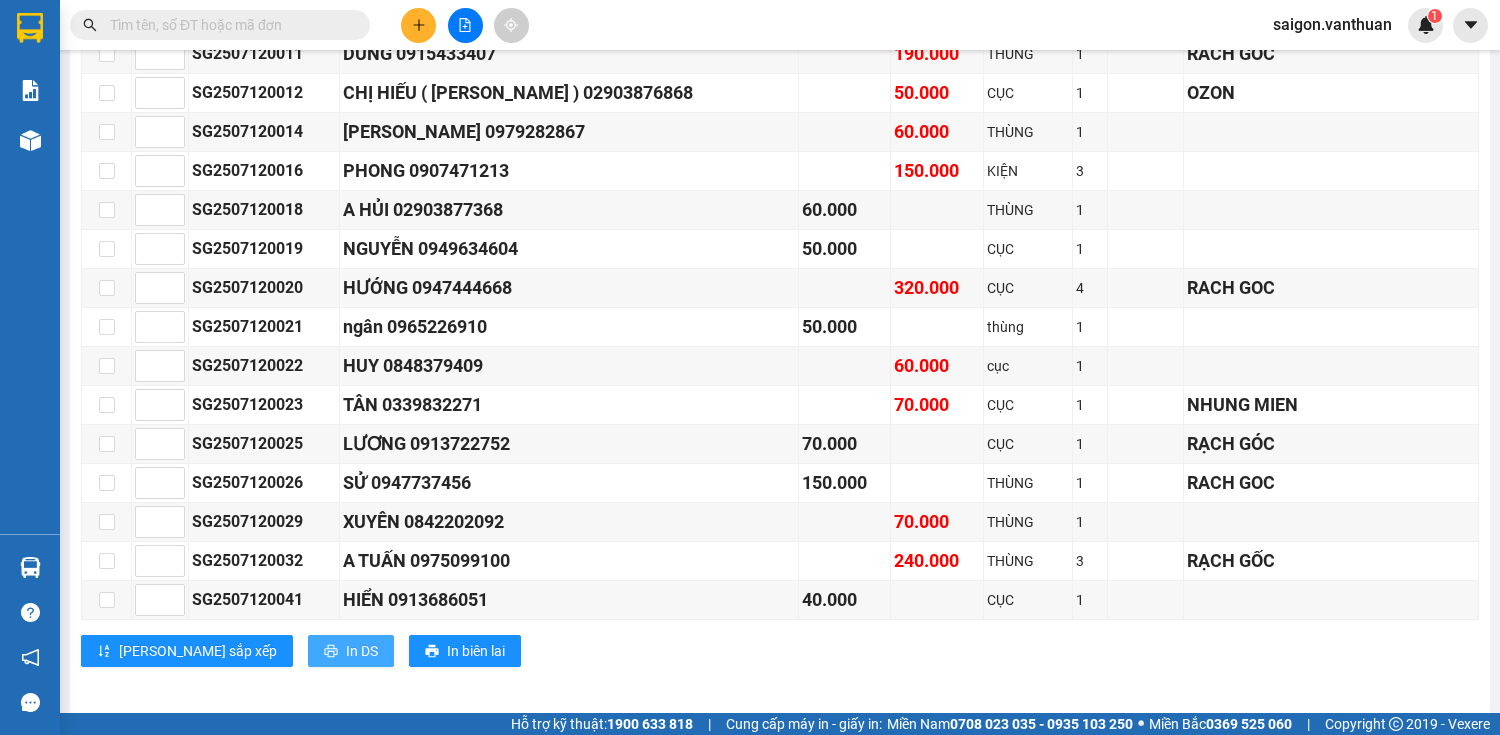click on "In DS" at bounding box center (351, 651) 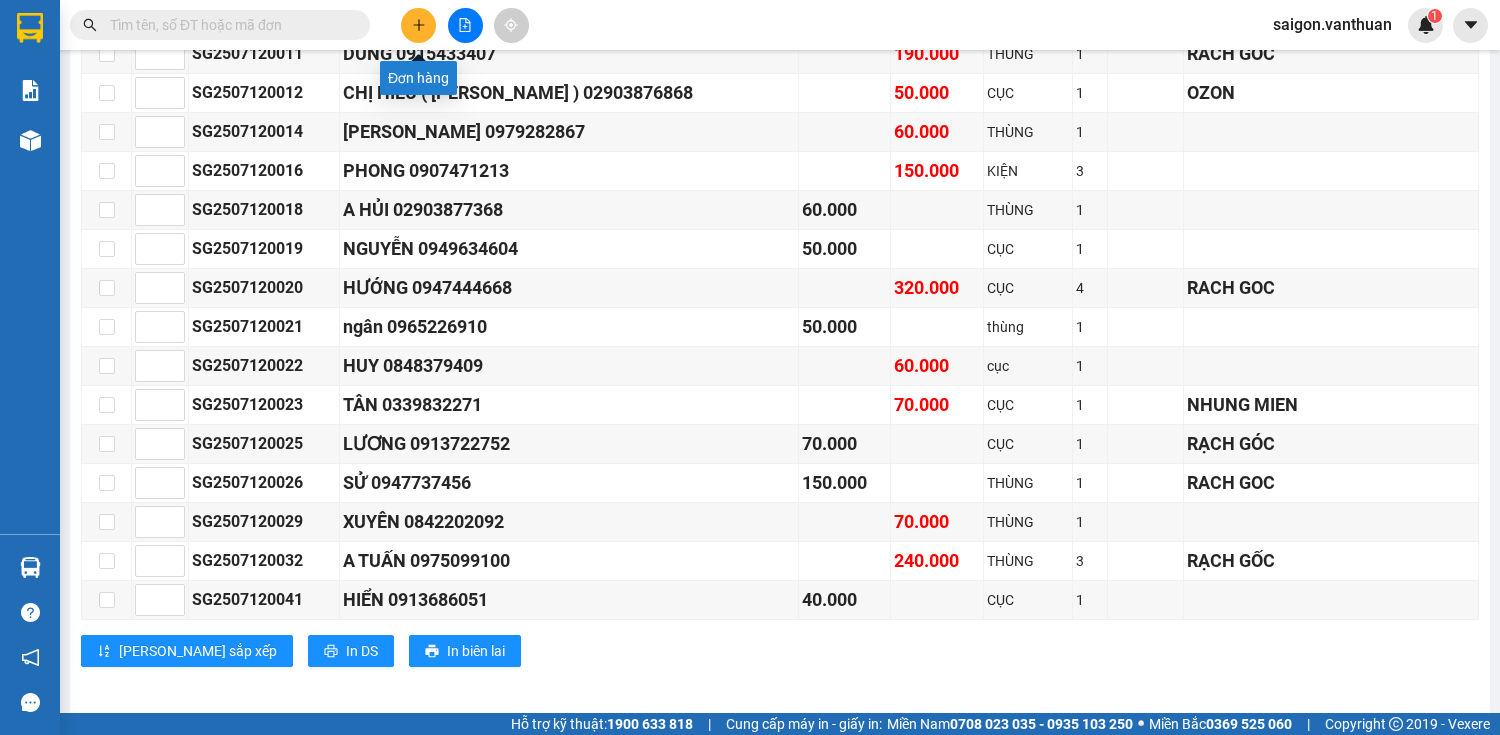 click 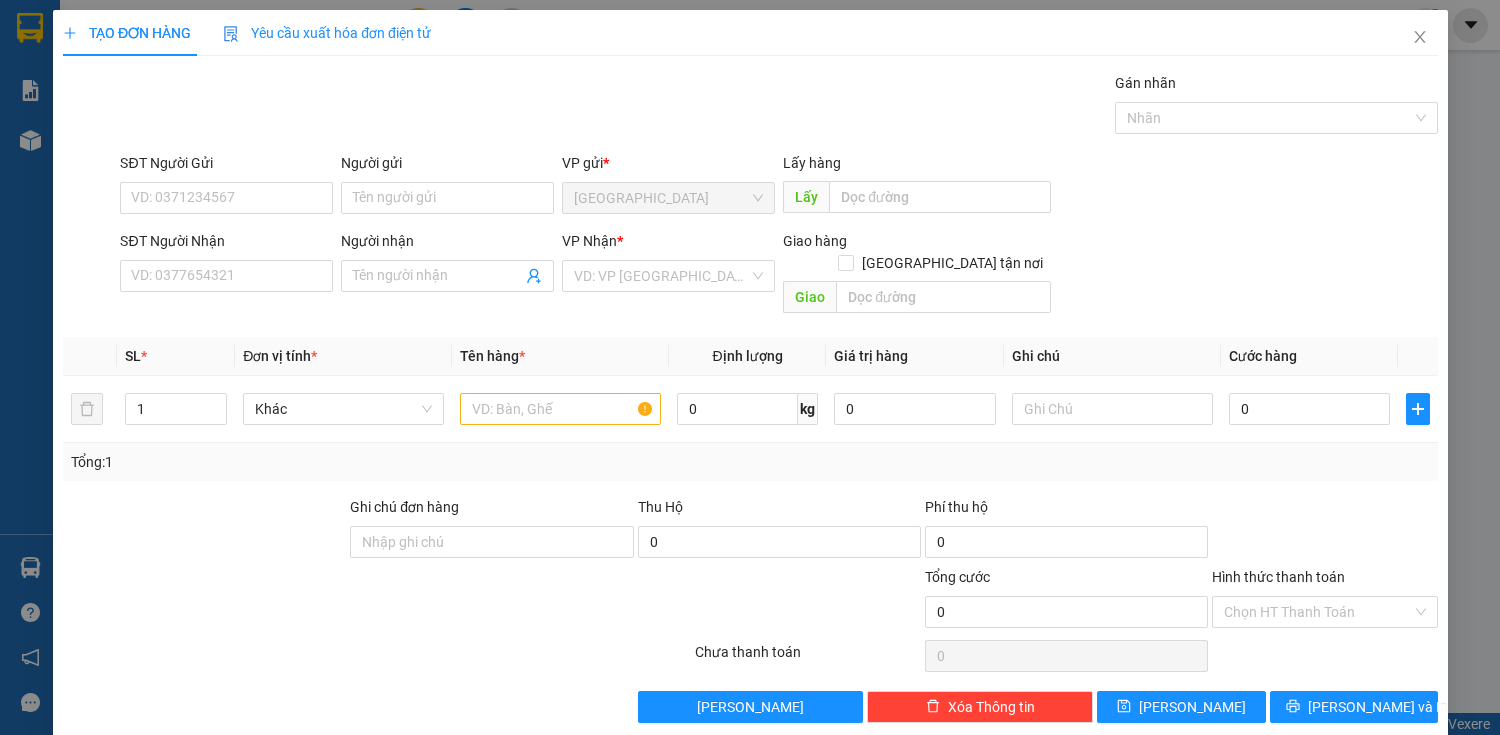 scroll, scrollTop: 0, scrollLeft: 0, axis: both 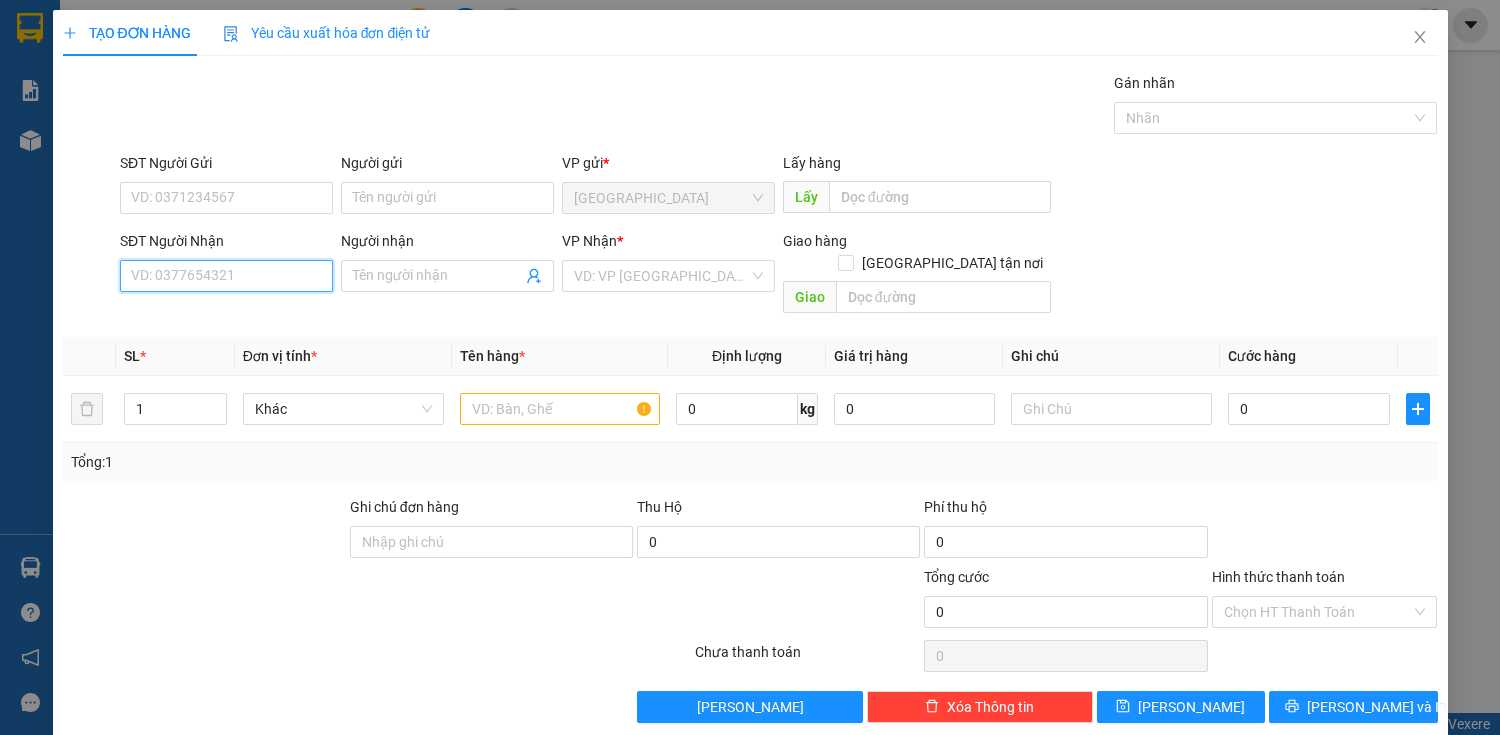 click on "SĐT Người Nhận" at bounding box center [226, 276] 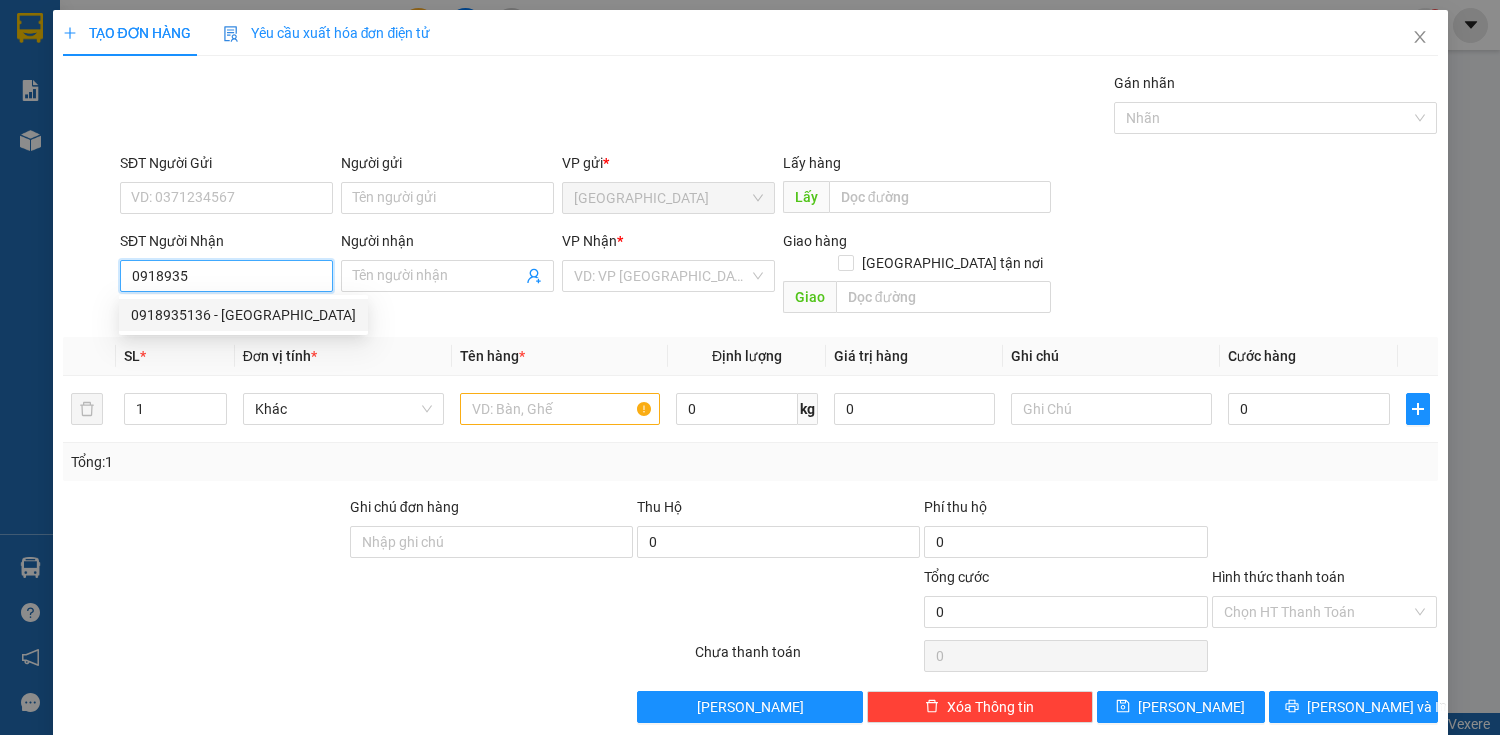 click on "0918935136 - [GEOGRAPHIC_DATA]" at bounding box center [243, 315] 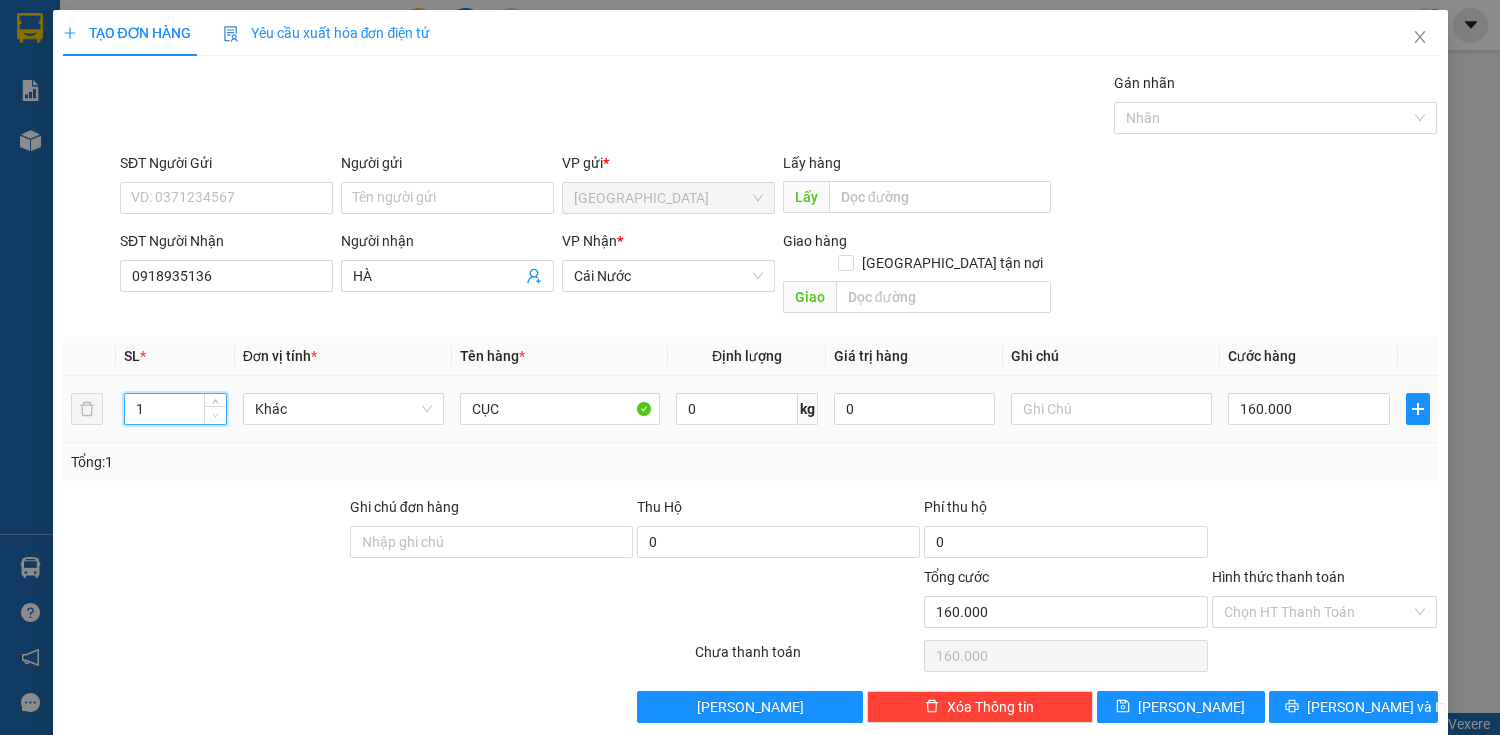click 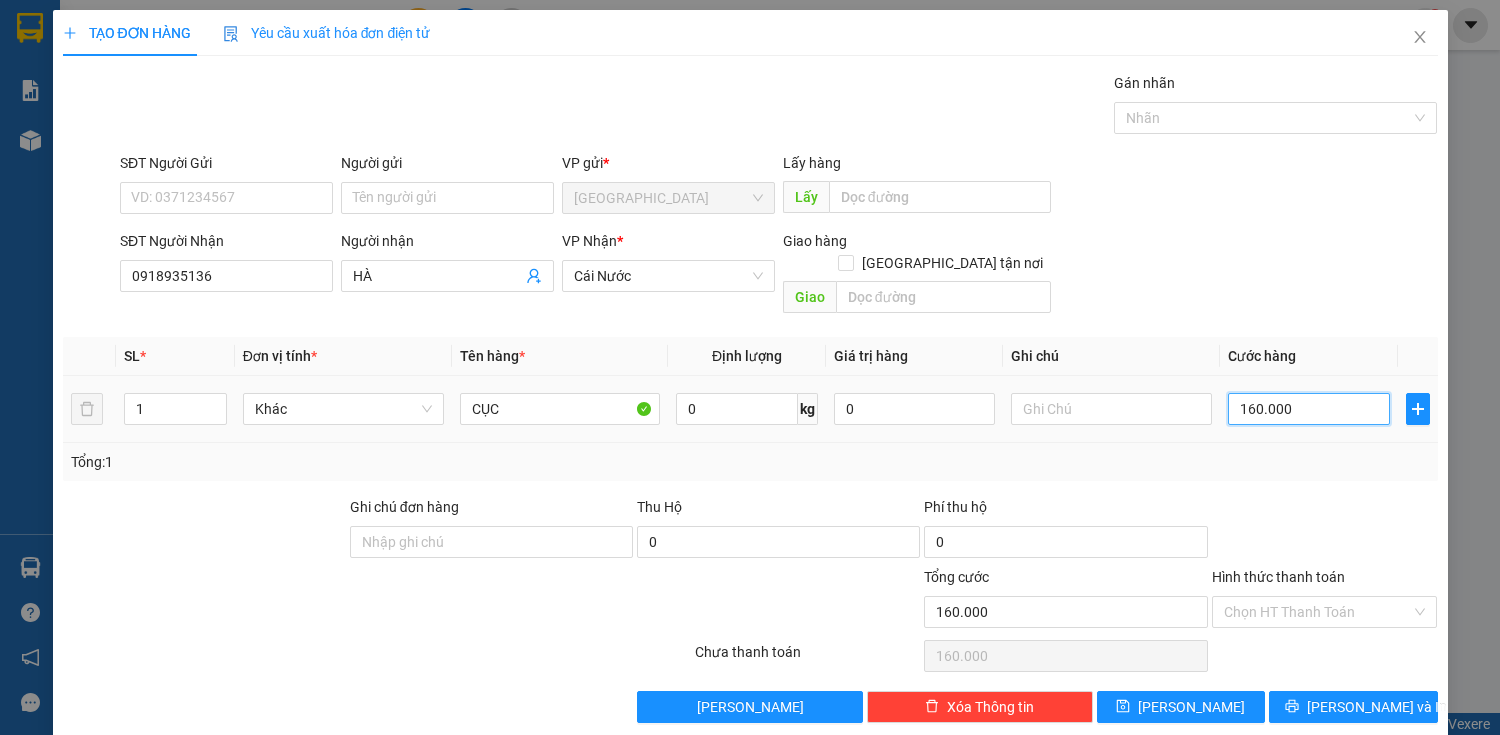 click on "160.000" at bounding box center [1308, 409] 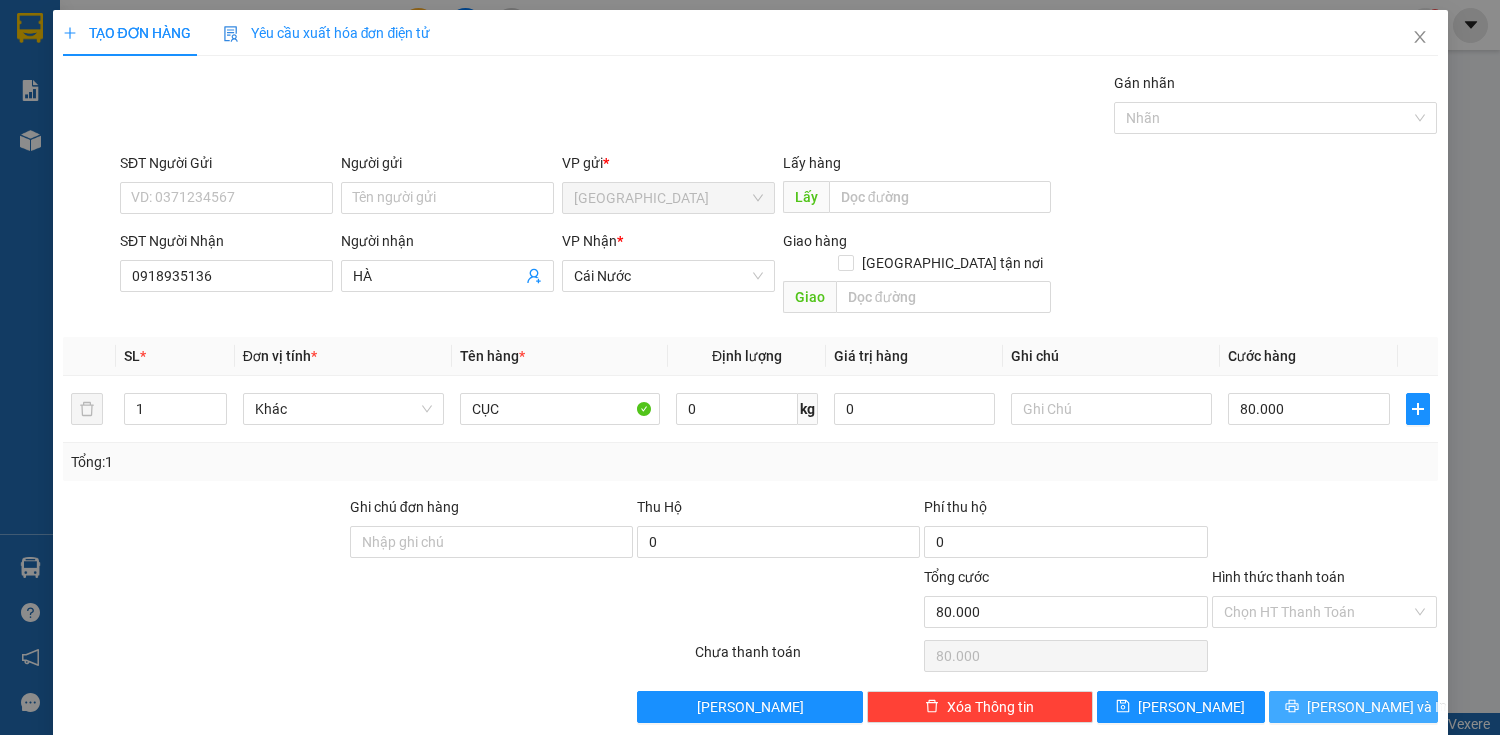 click 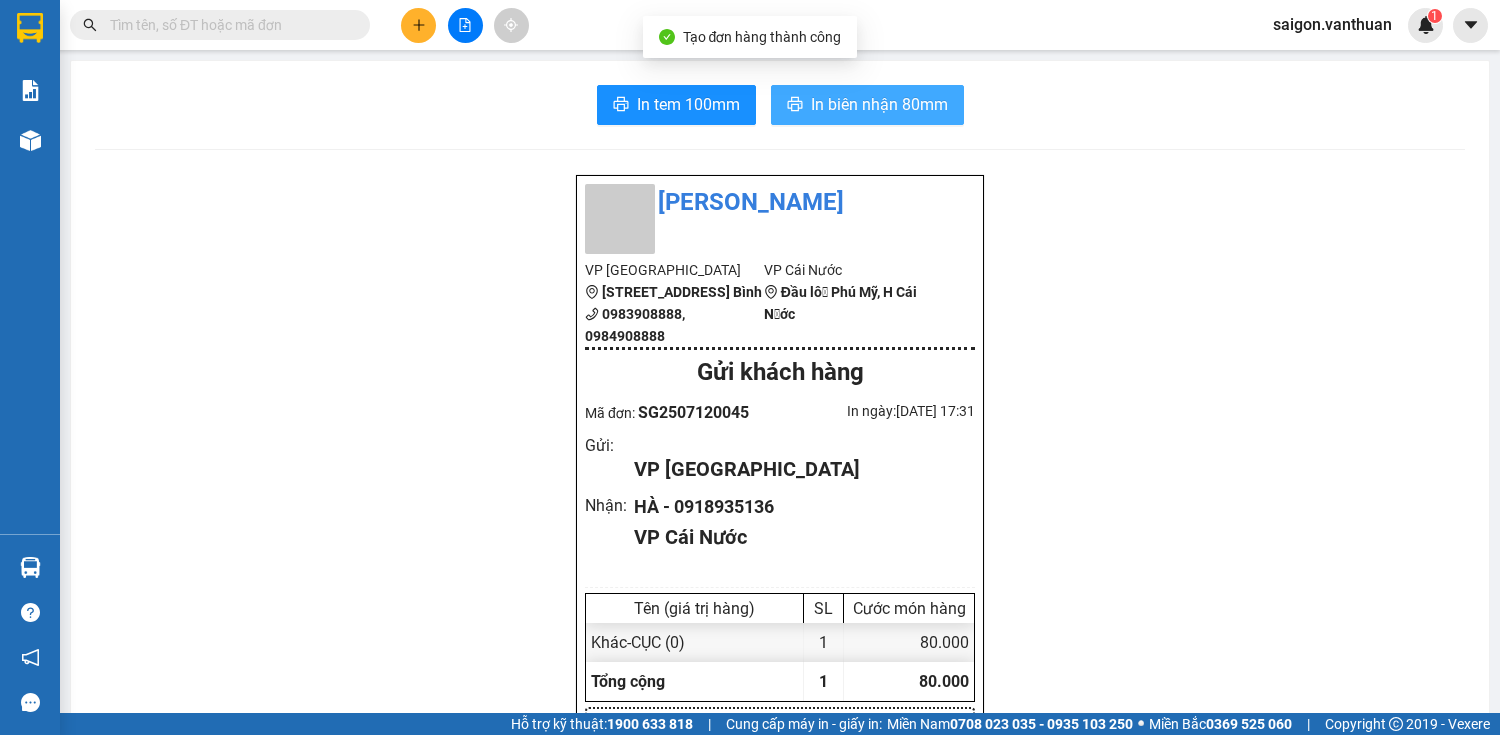 click on "In biên nhận 80mm" at bounding box center (879, 104) 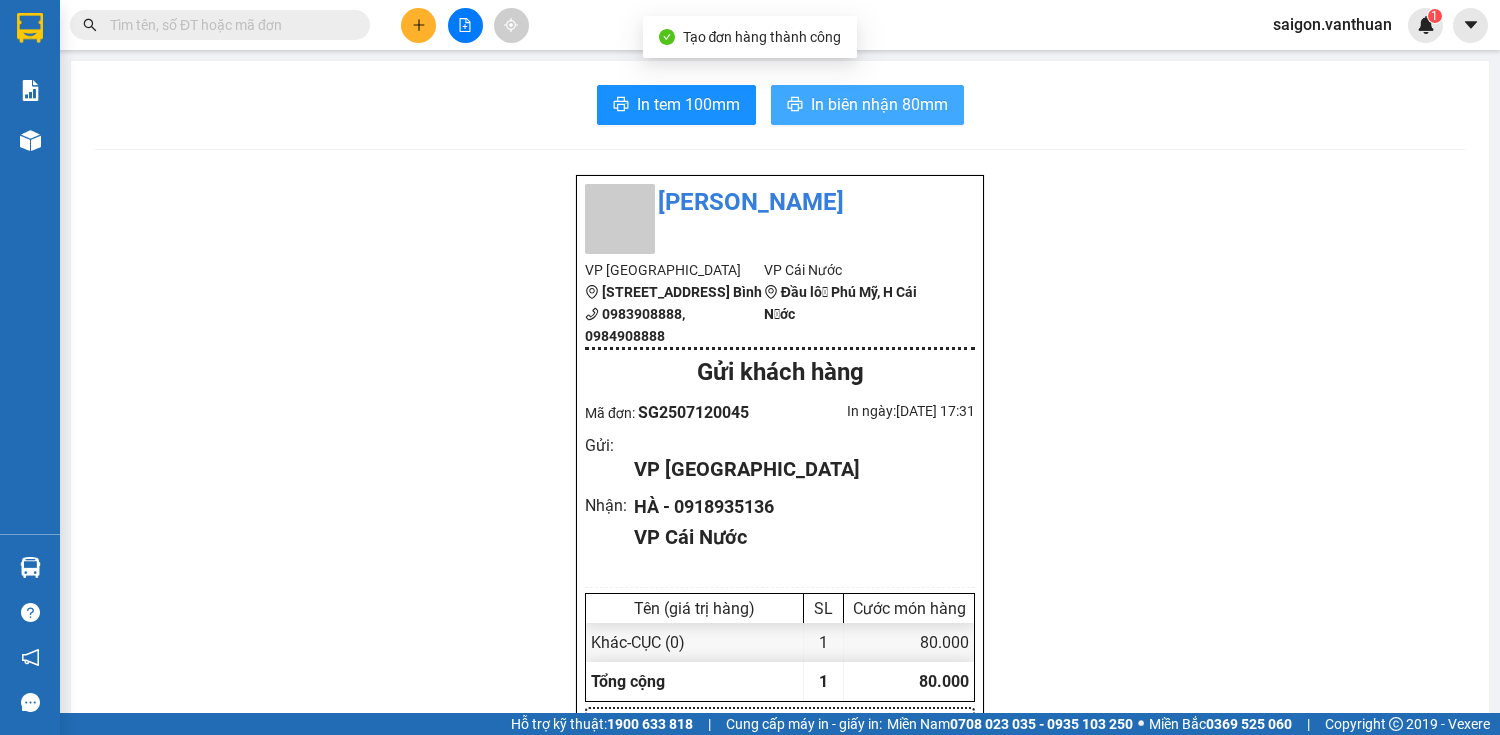 scroll, scrollTop: 0, scrollLeft: 0, axis: both 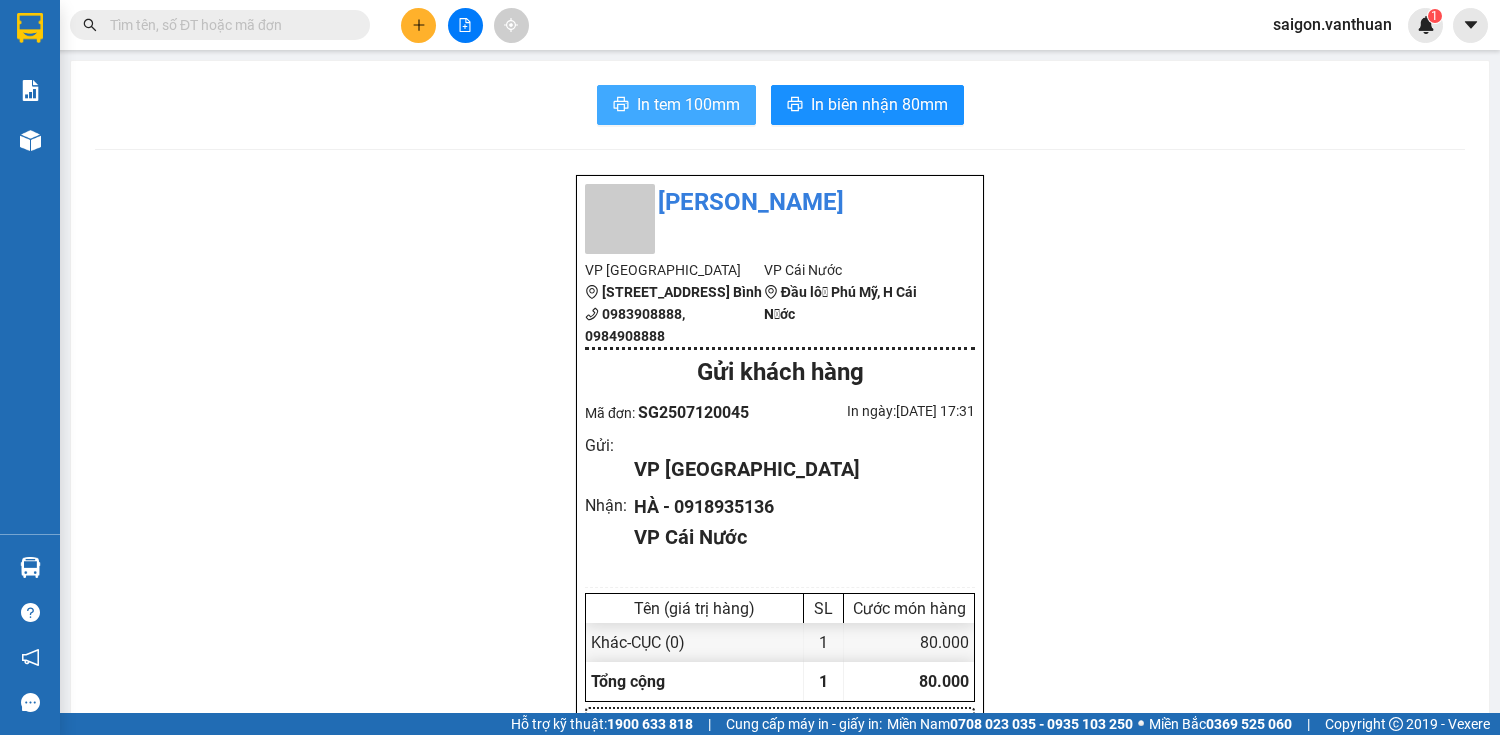 click on "In tem 100mm" at bounding box center (688, 104) 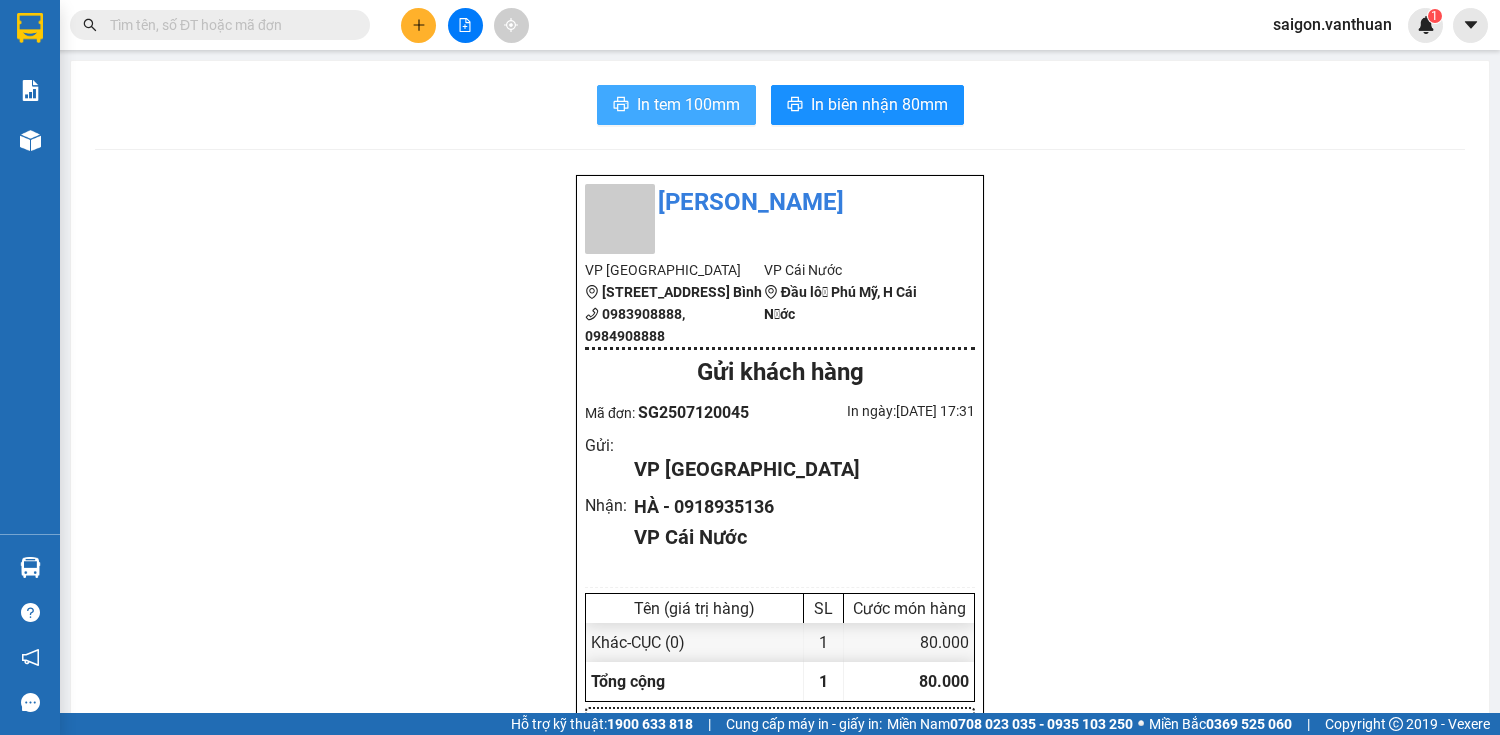 scroll, scrollTop: 0, scrollLeft: 0, axis: both 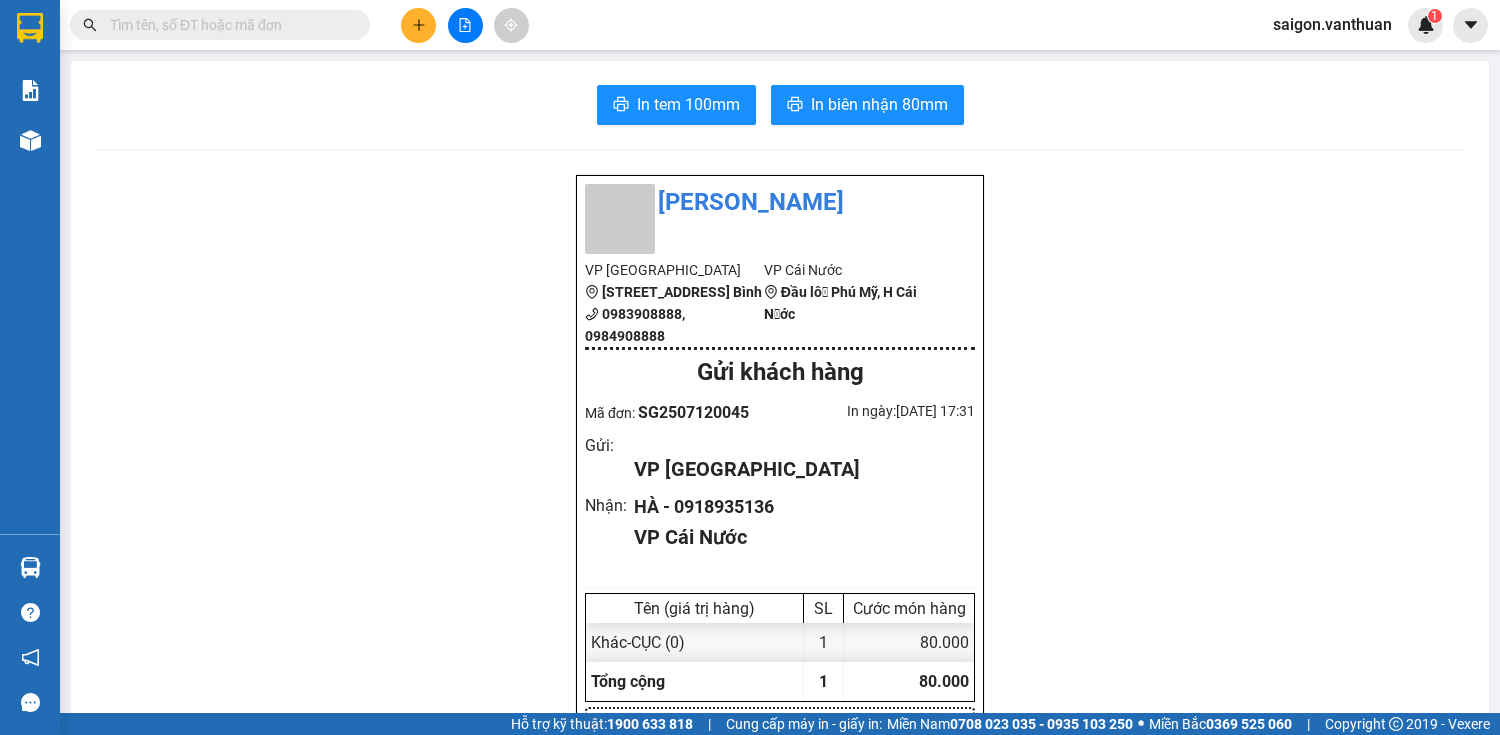 drag, startPoint x: 476, startPoint y: 29, endPoint x: 444, endPoint y: 29, distance: 32 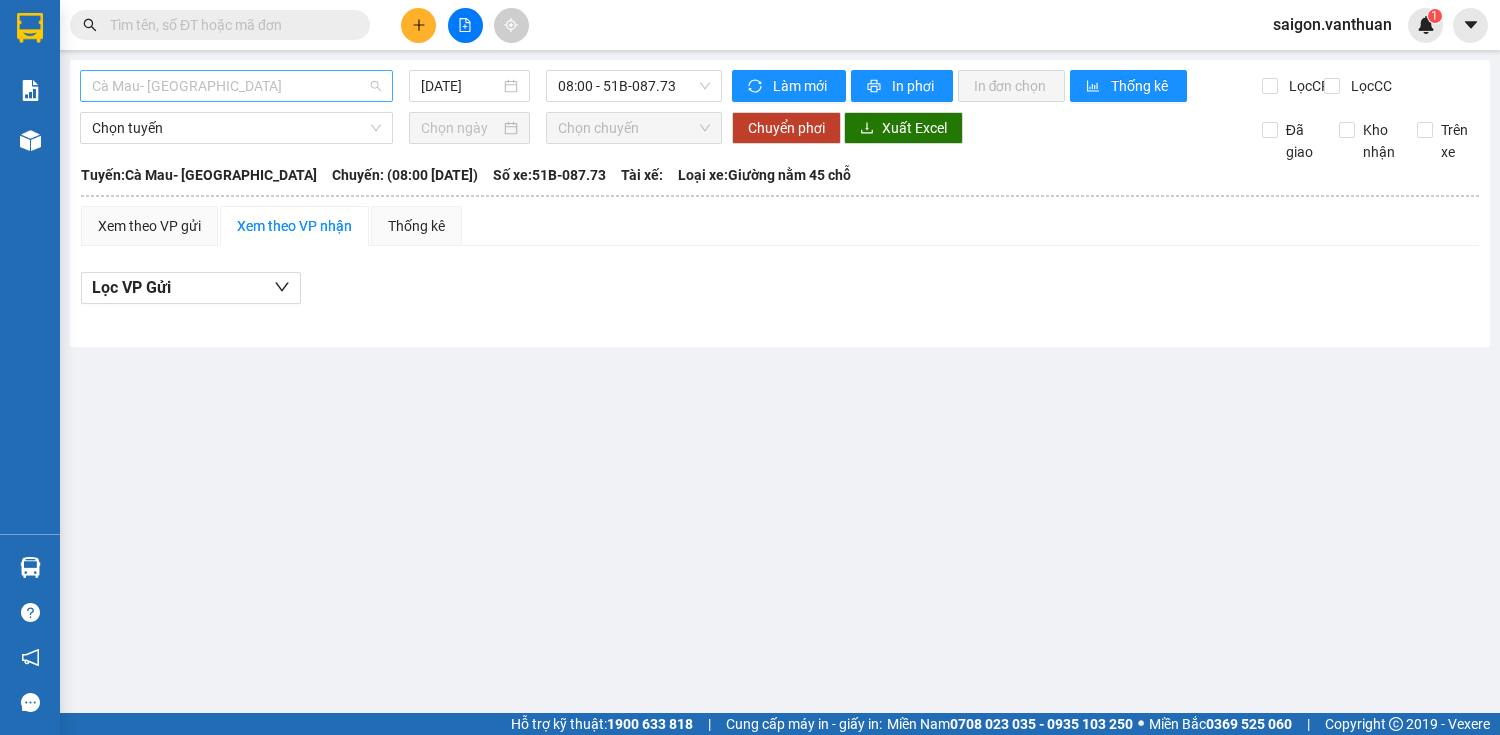 click on "Cà Mau- [GEOGRAPHIC_DATA]" at bounding box center (236, 86) 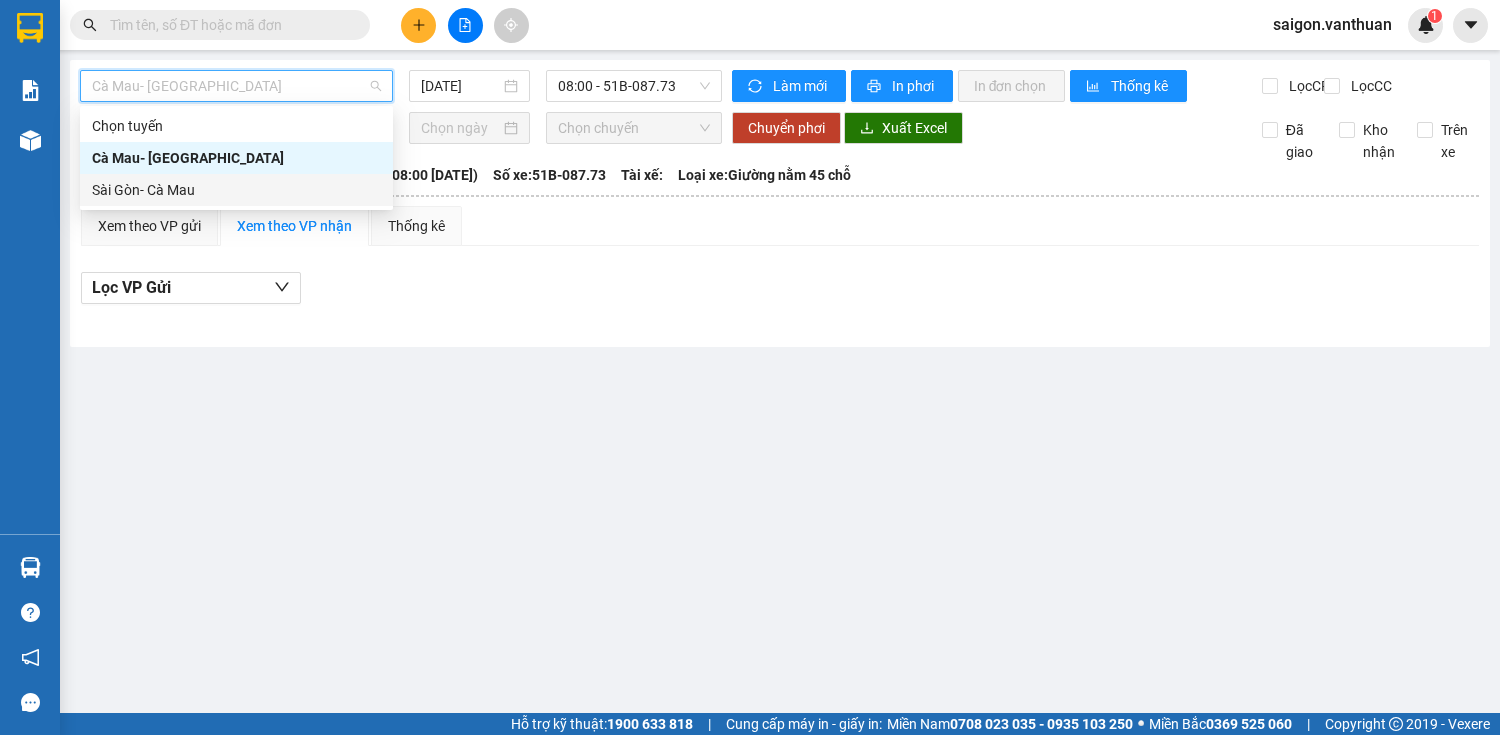 click on "Sài Gòn- Cà Mau" at bounding box center (236, 190) 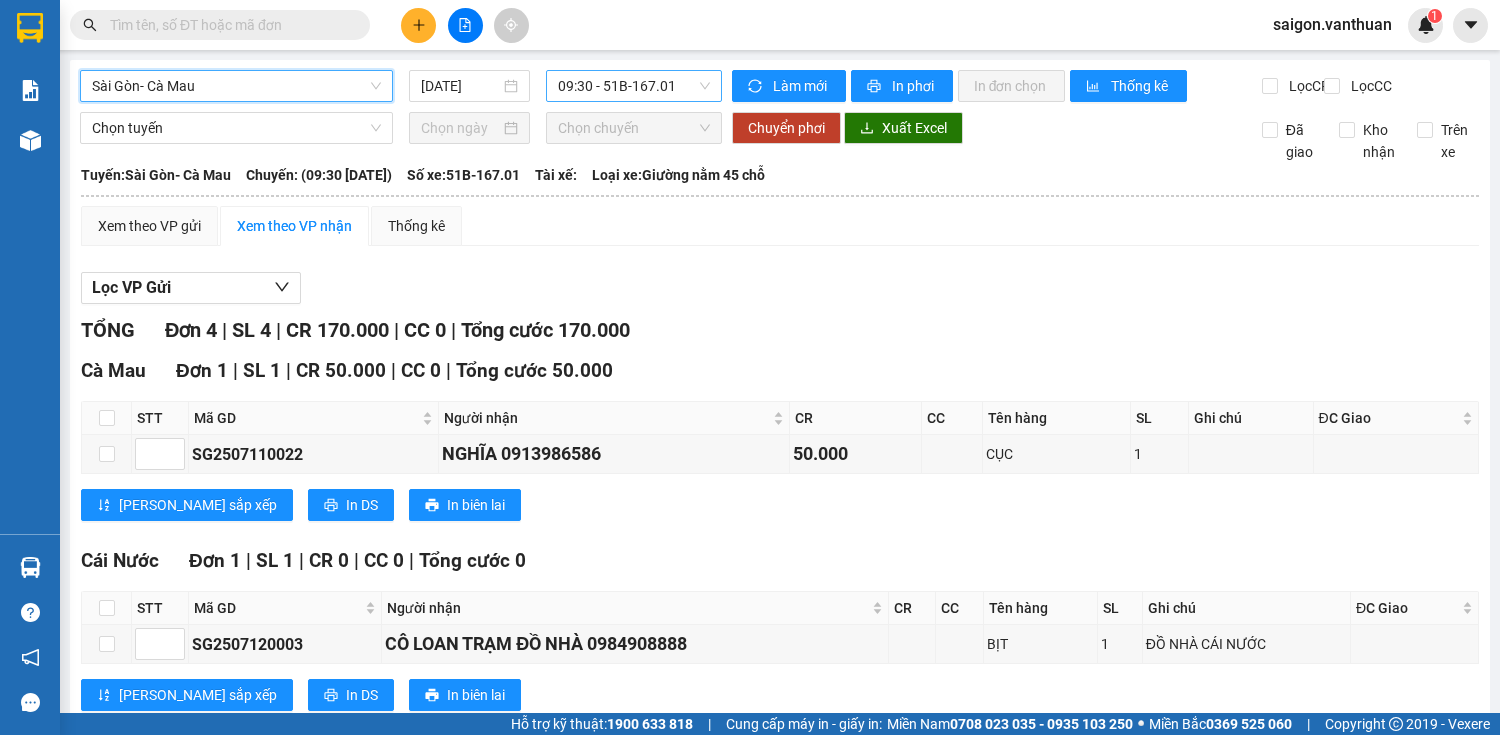 click on "09:30     - 51B-167.01" at bounding box center [634, 86] 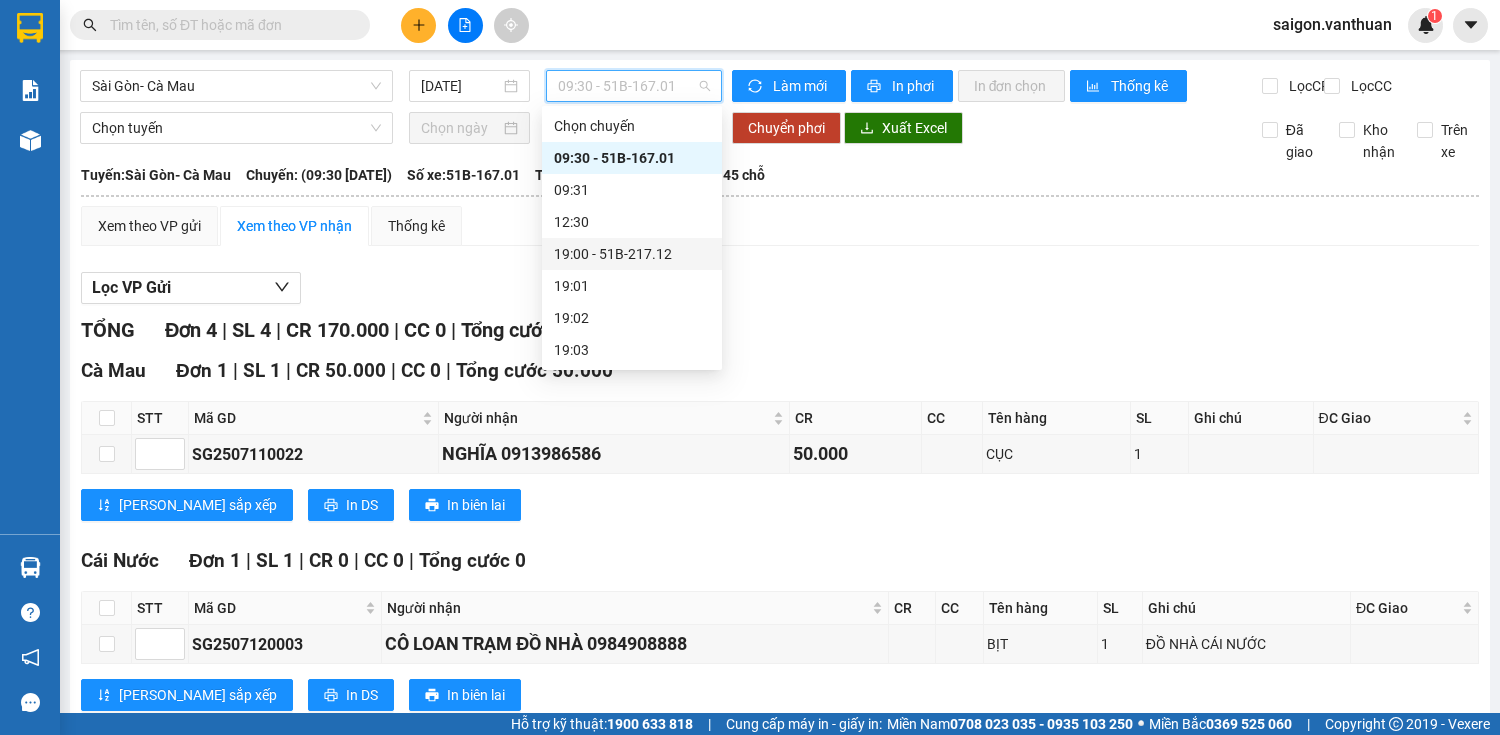 click on "19:00     - 51B-217.12" at bounding box center [632, 254] 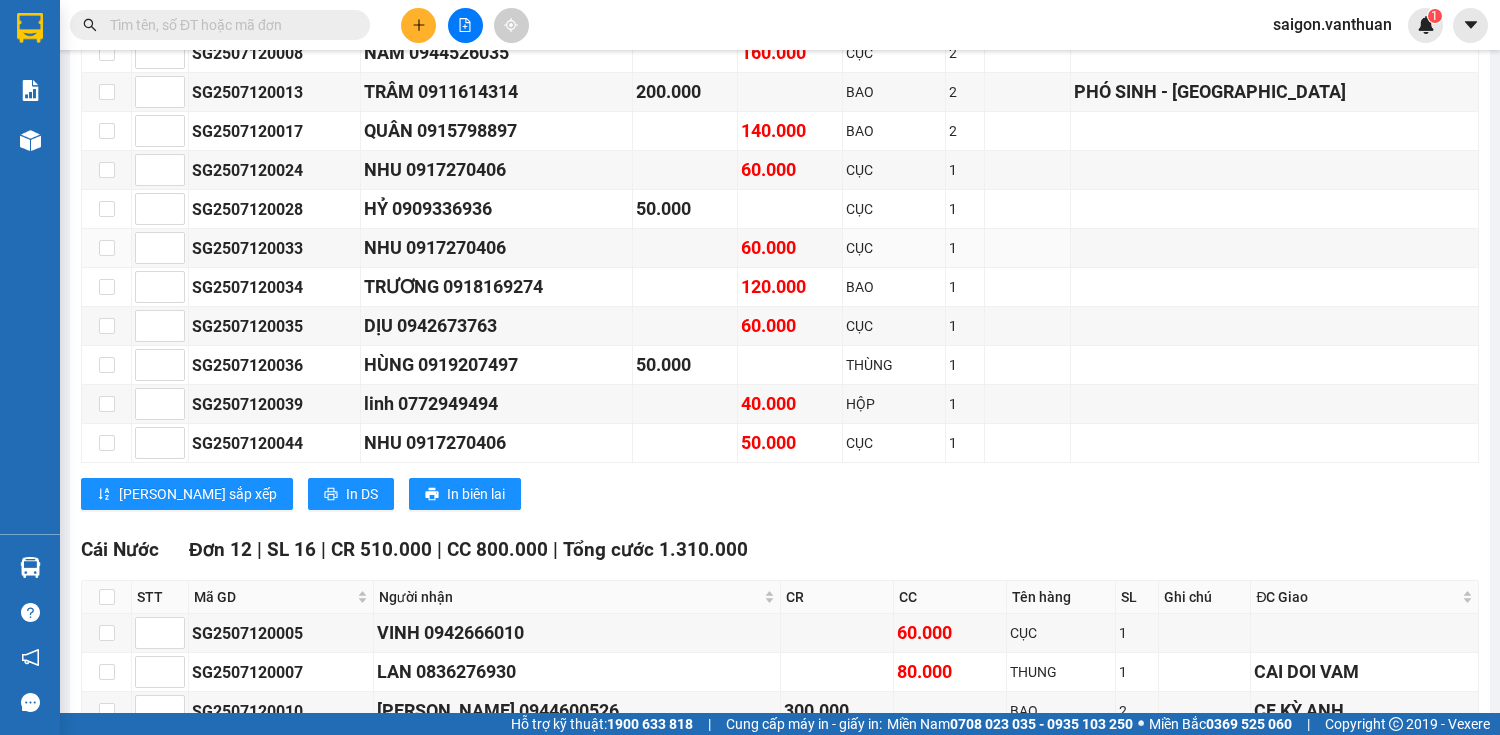 scroll, scrollTop: 480, scrollLeft: 0, axis: vertical 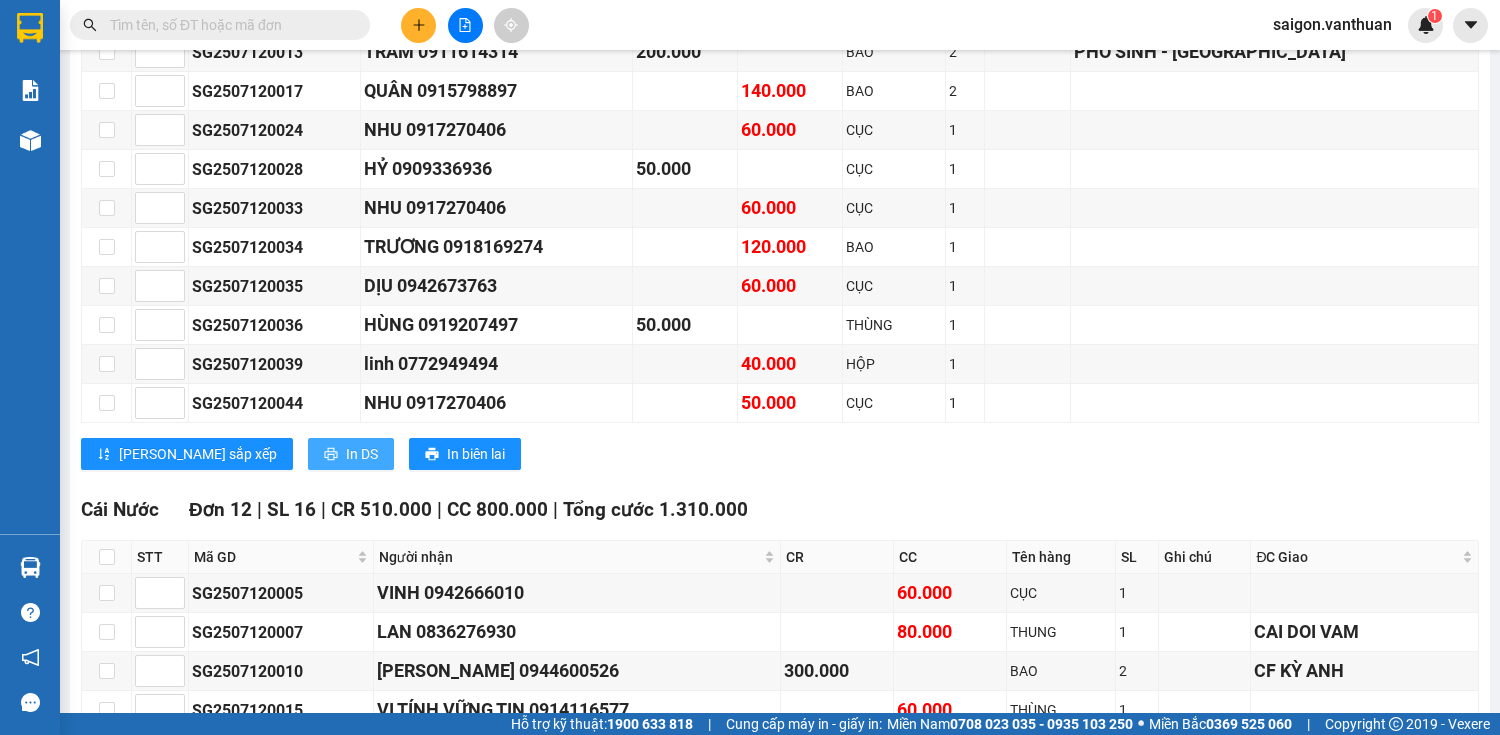 click on "In DS" at bounding box center [351, 454] 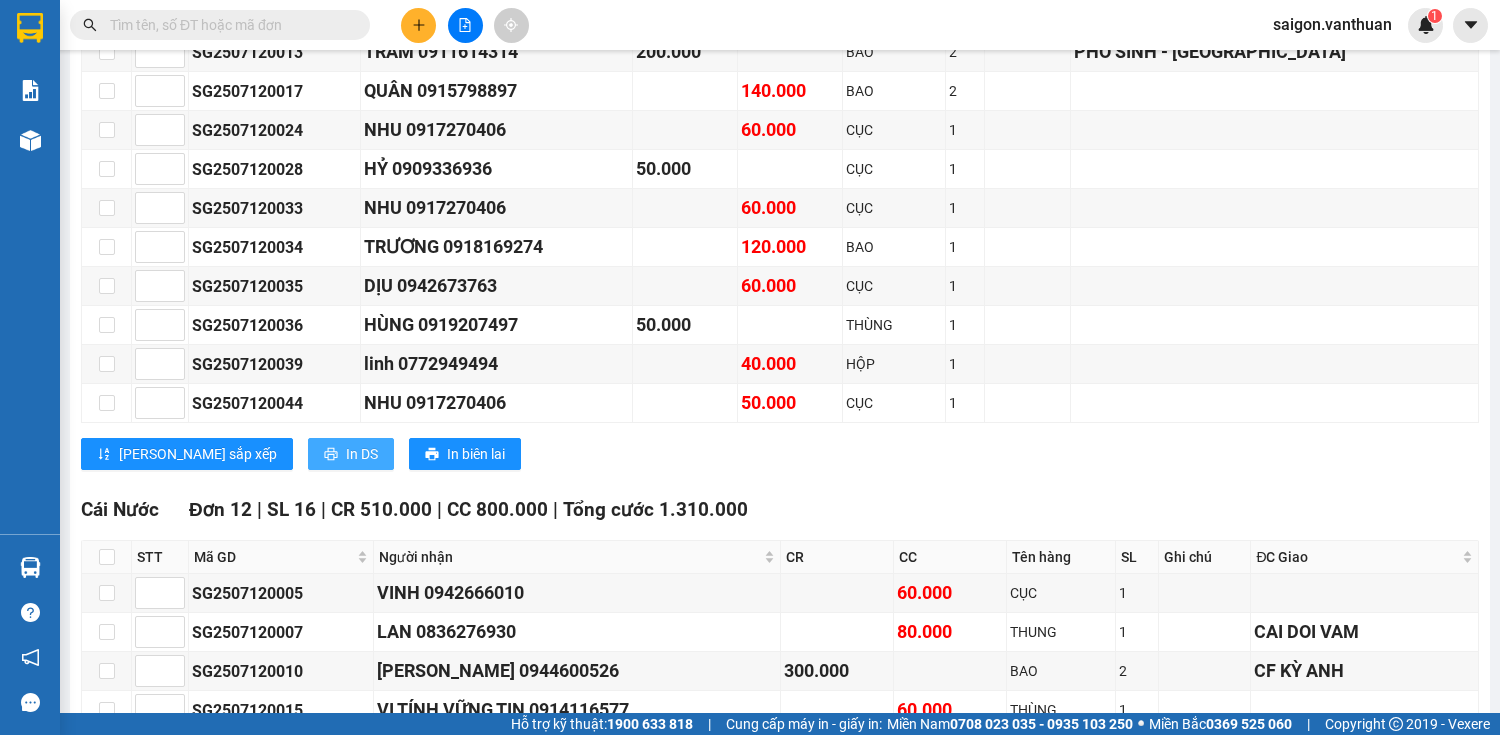 scroll, scrollTop: 0, scrollLeft: 0, axis: both 